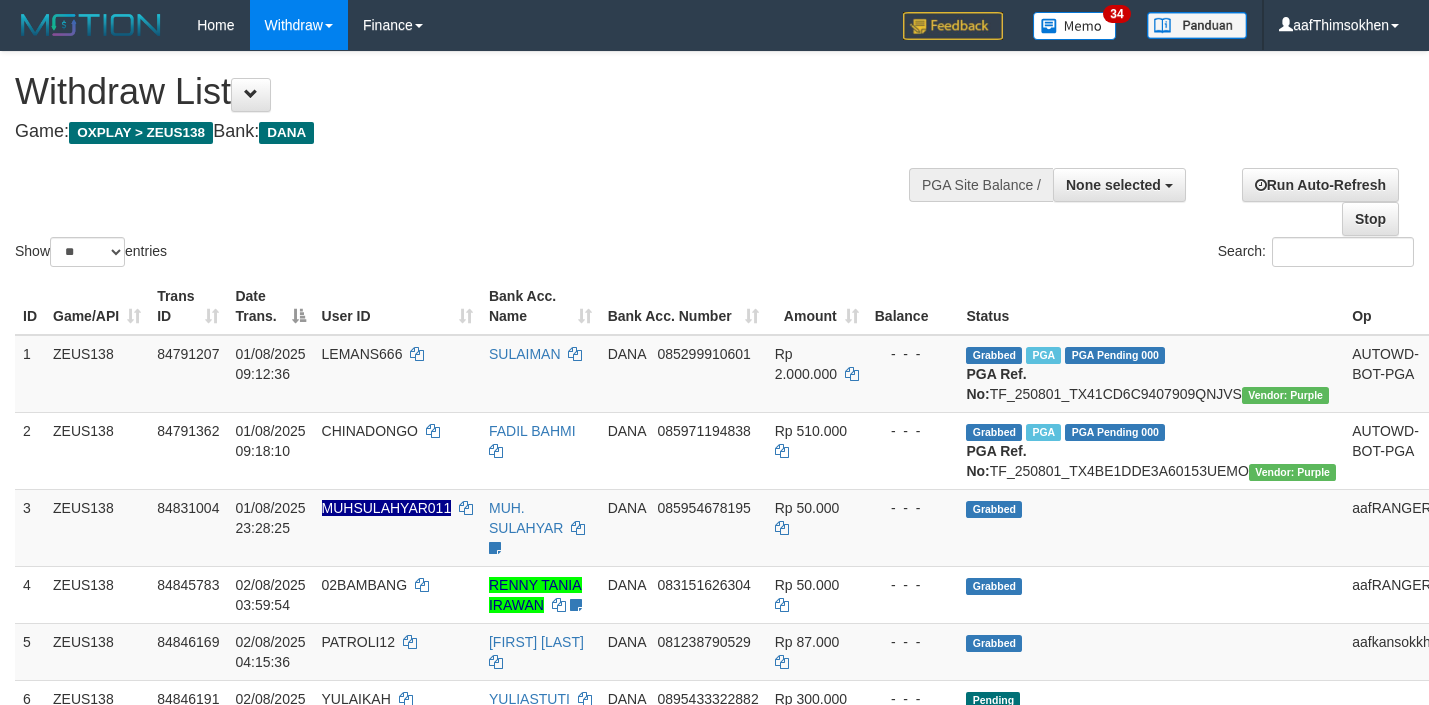 select 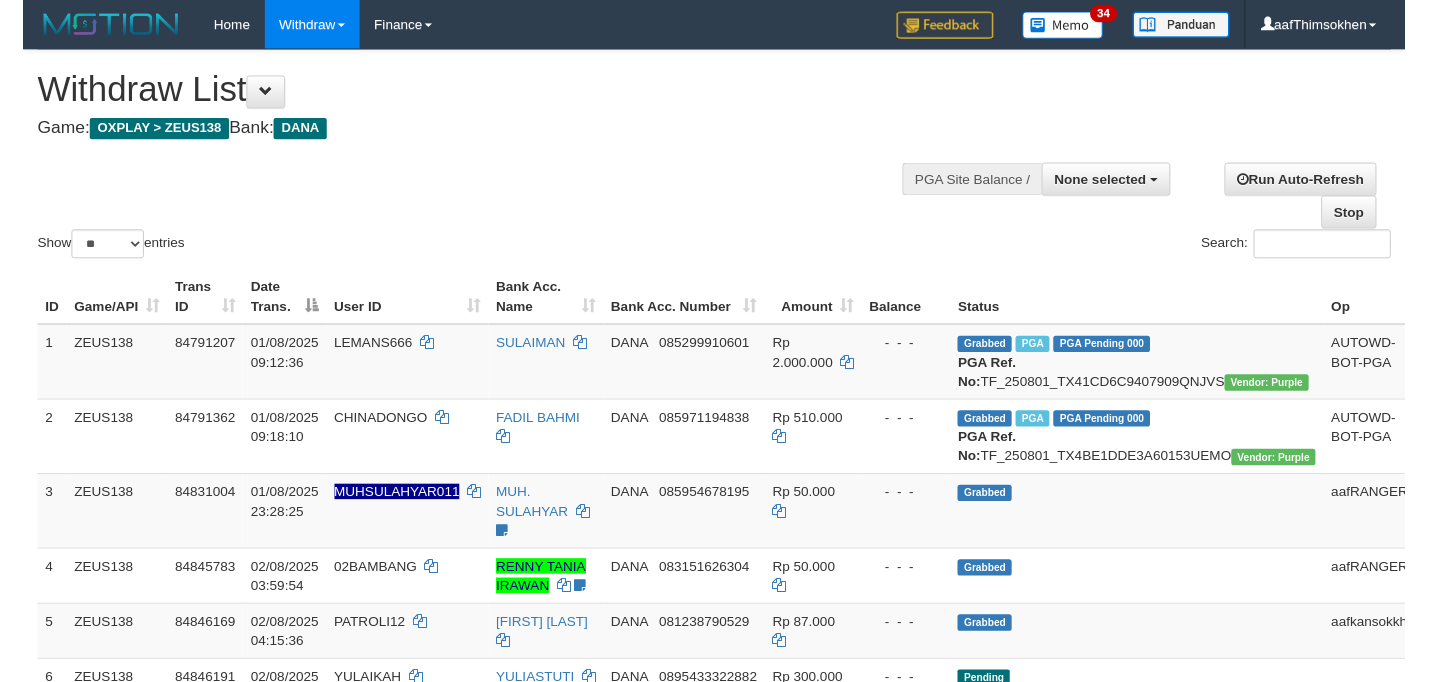 scroll, scrollTop: 349, scrollLeft: 0, axis: vertical 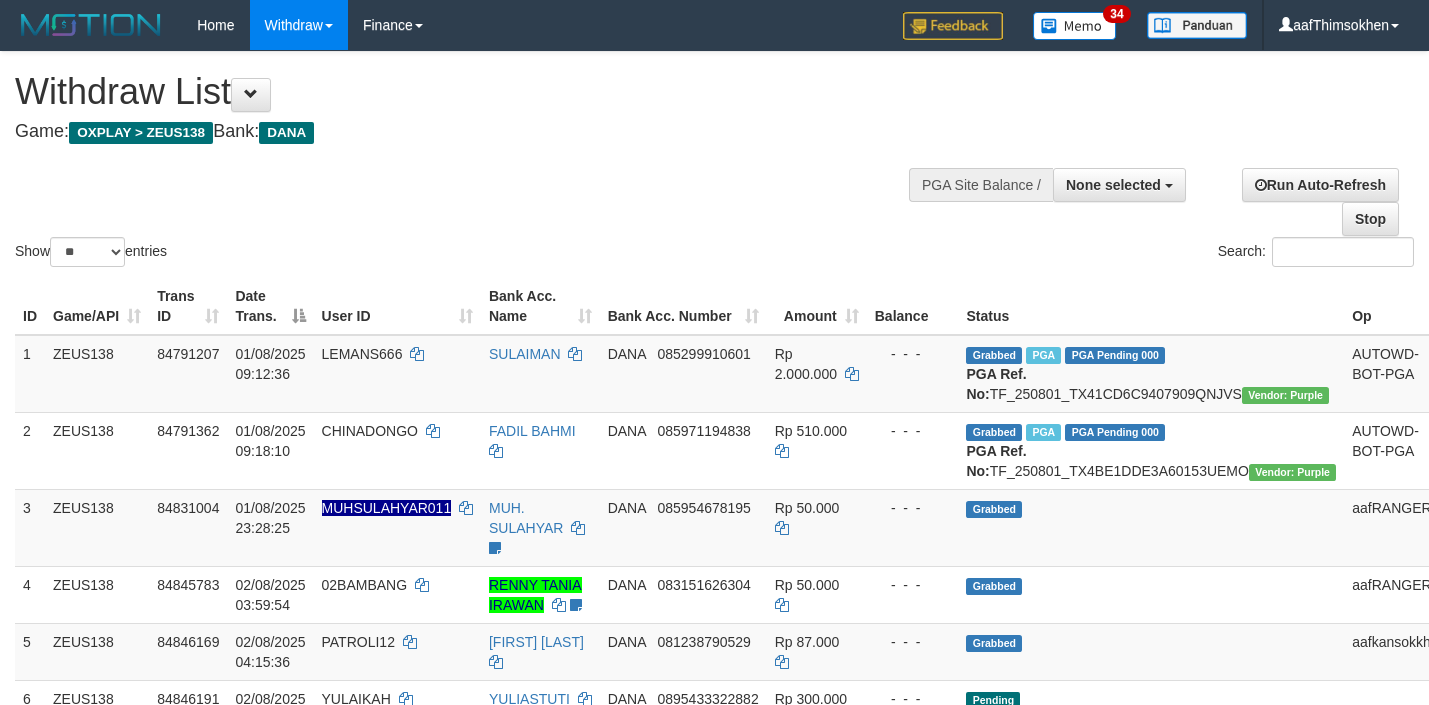 select 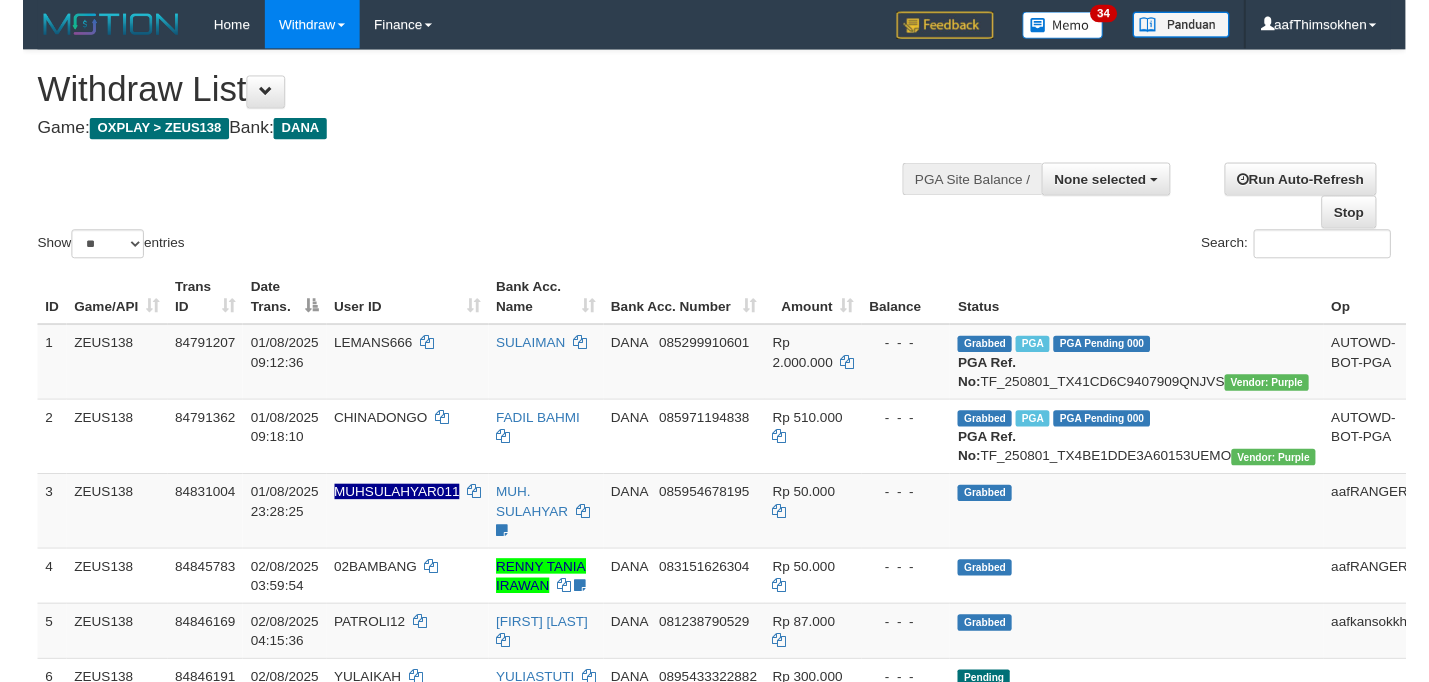 scroll, scrollTop: 349, scrollLeft: 0, axis: vertical 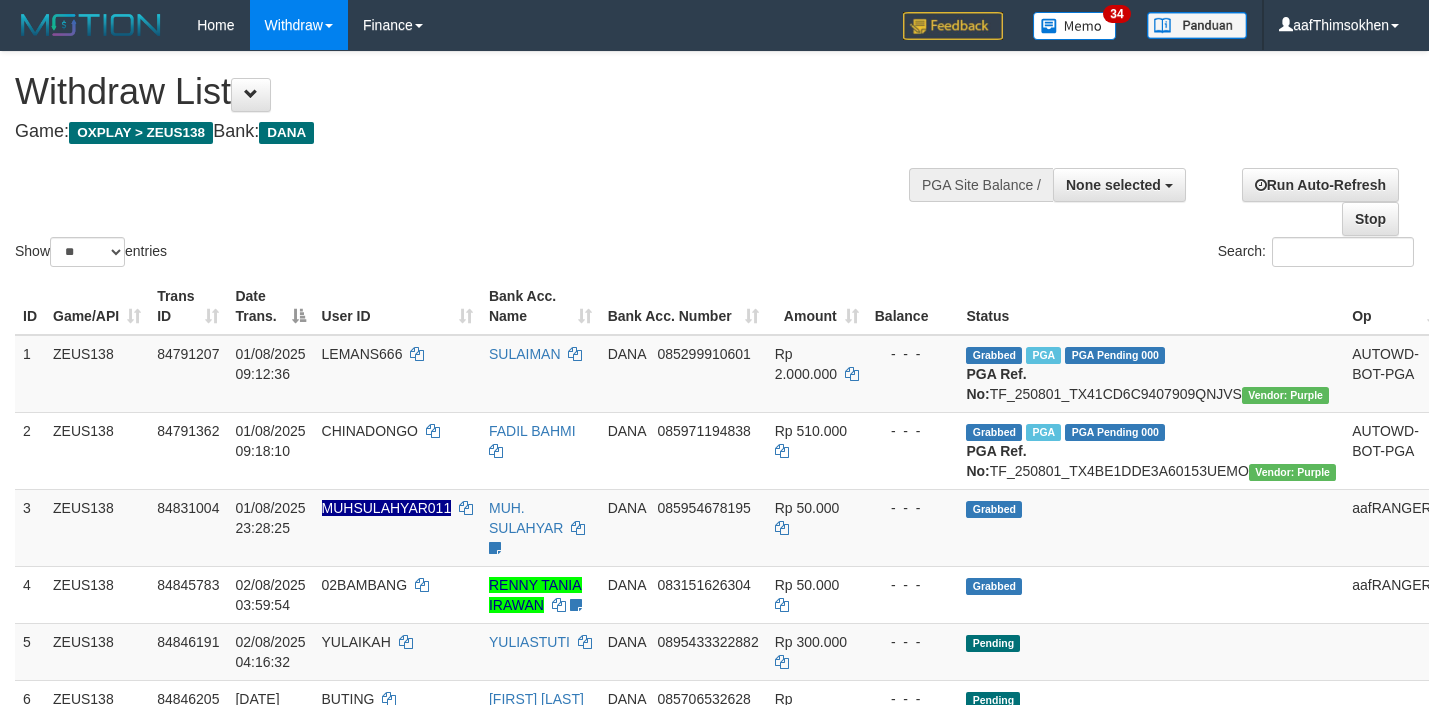 select 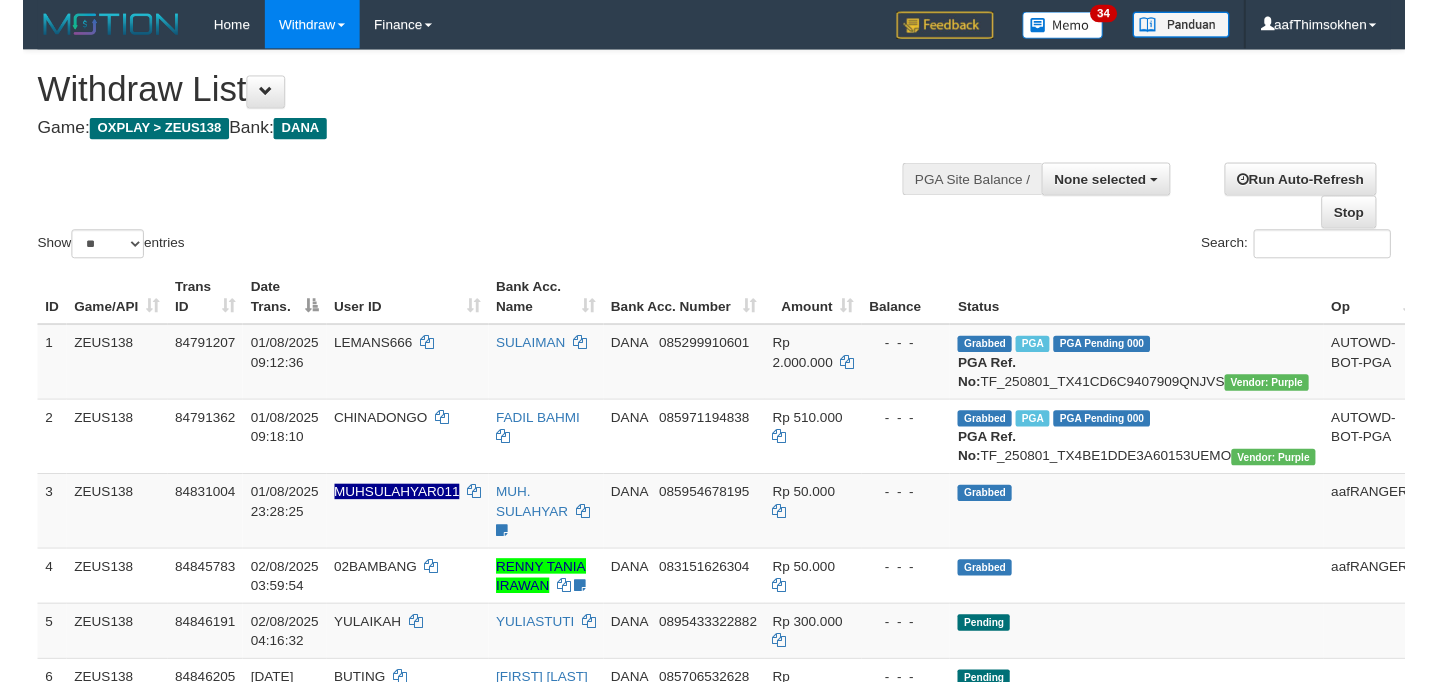 scroll, scrollTop: 349, scrollLeft: 0, axis: vertical 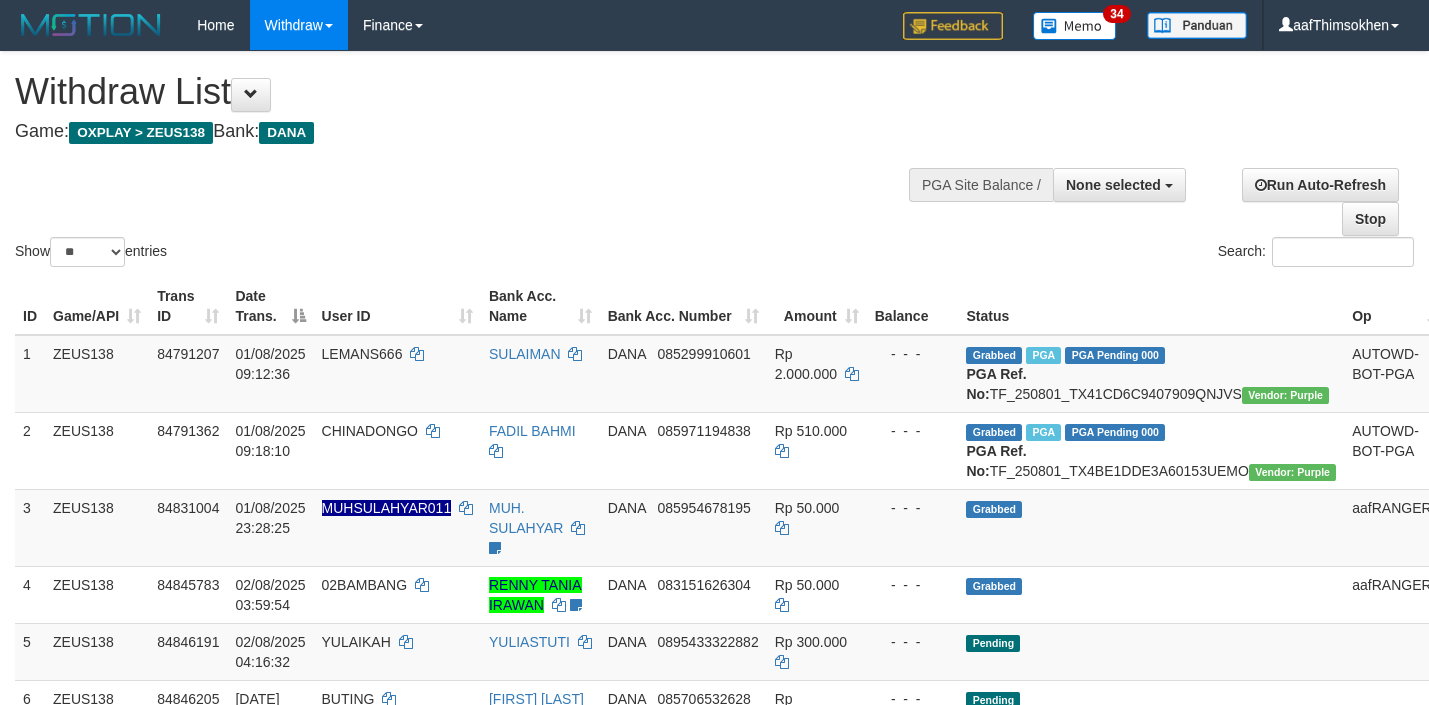 select 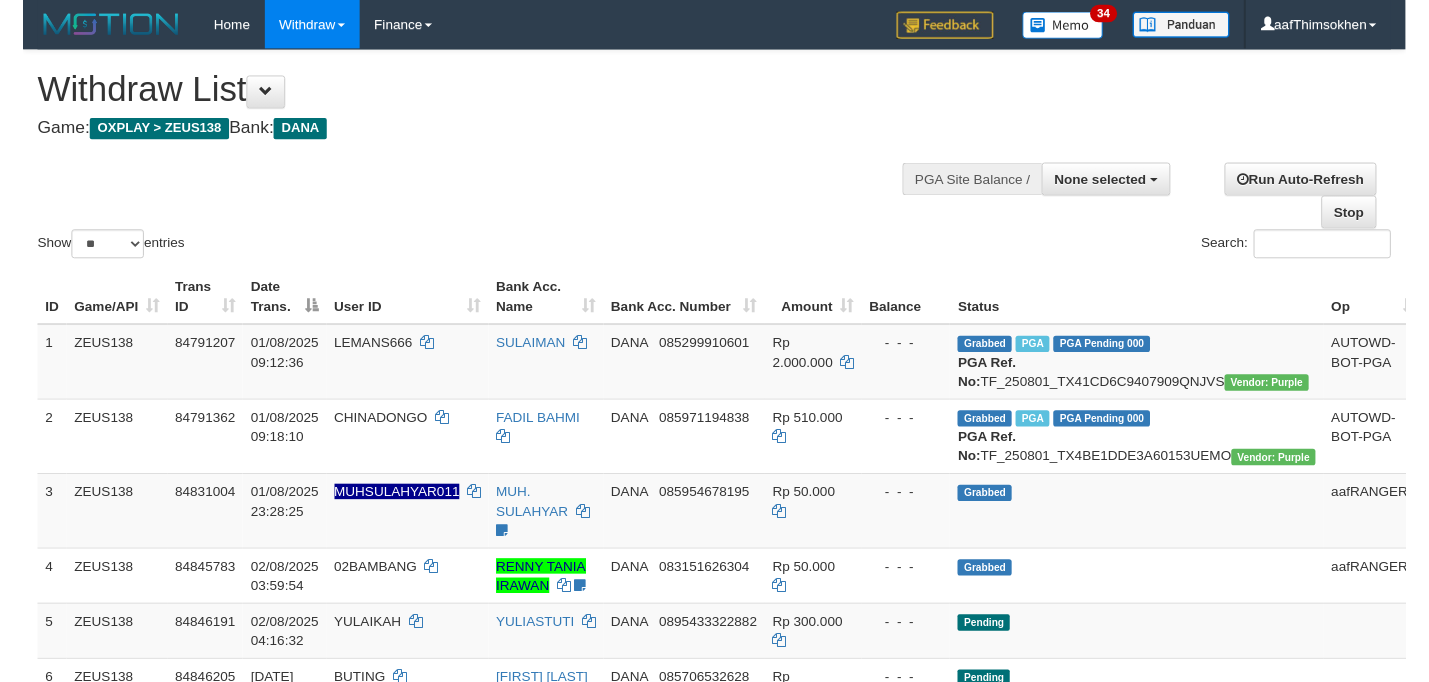 scroll, scrollTop: 349, scrollLeft: 0, axis: vertical 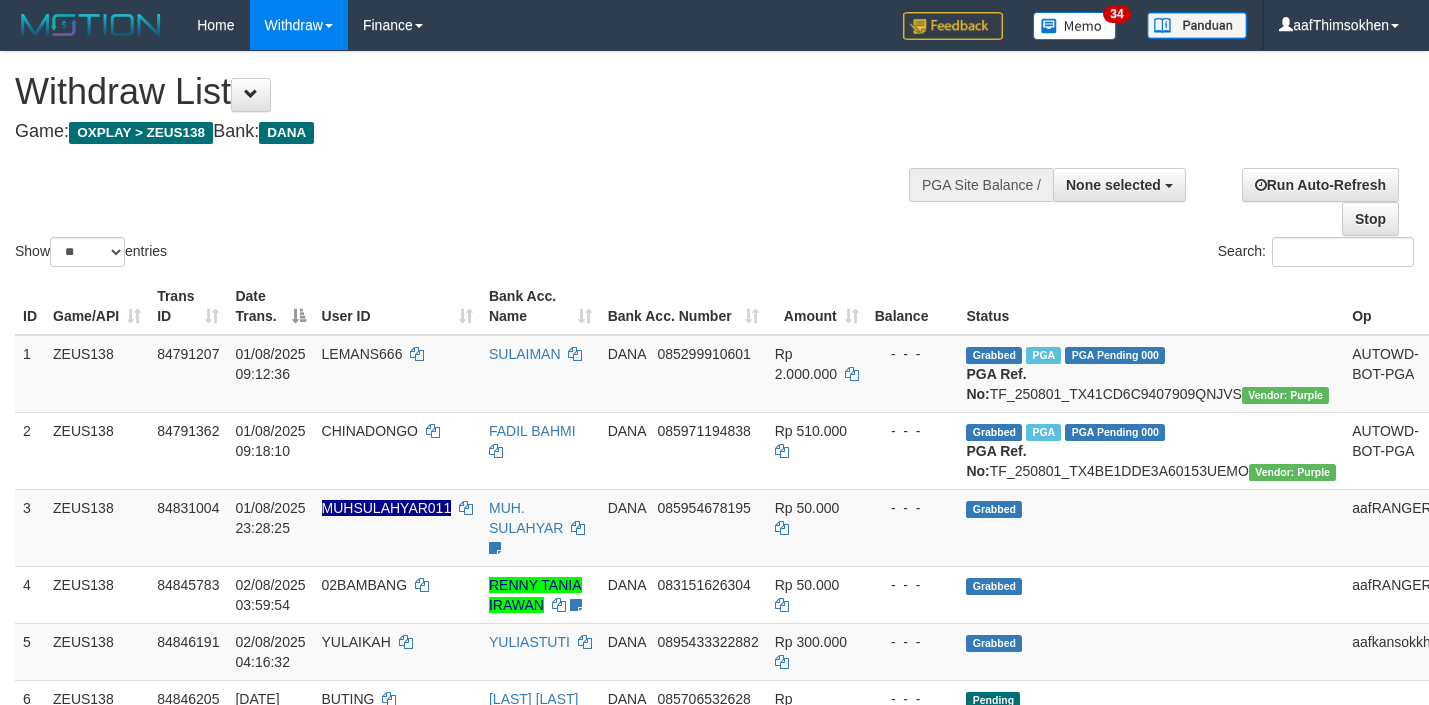 select 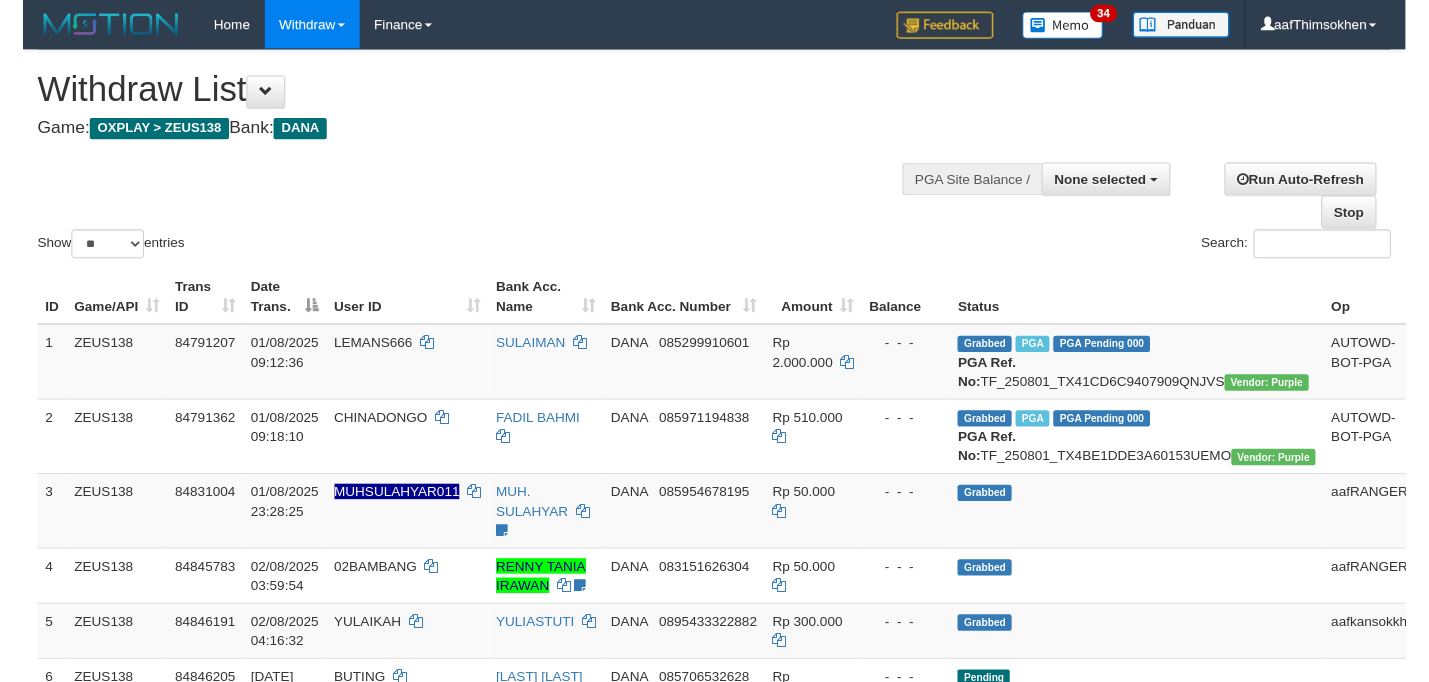 scroll, scrollTop: 349, scrollLeft: 0, axis: vertical 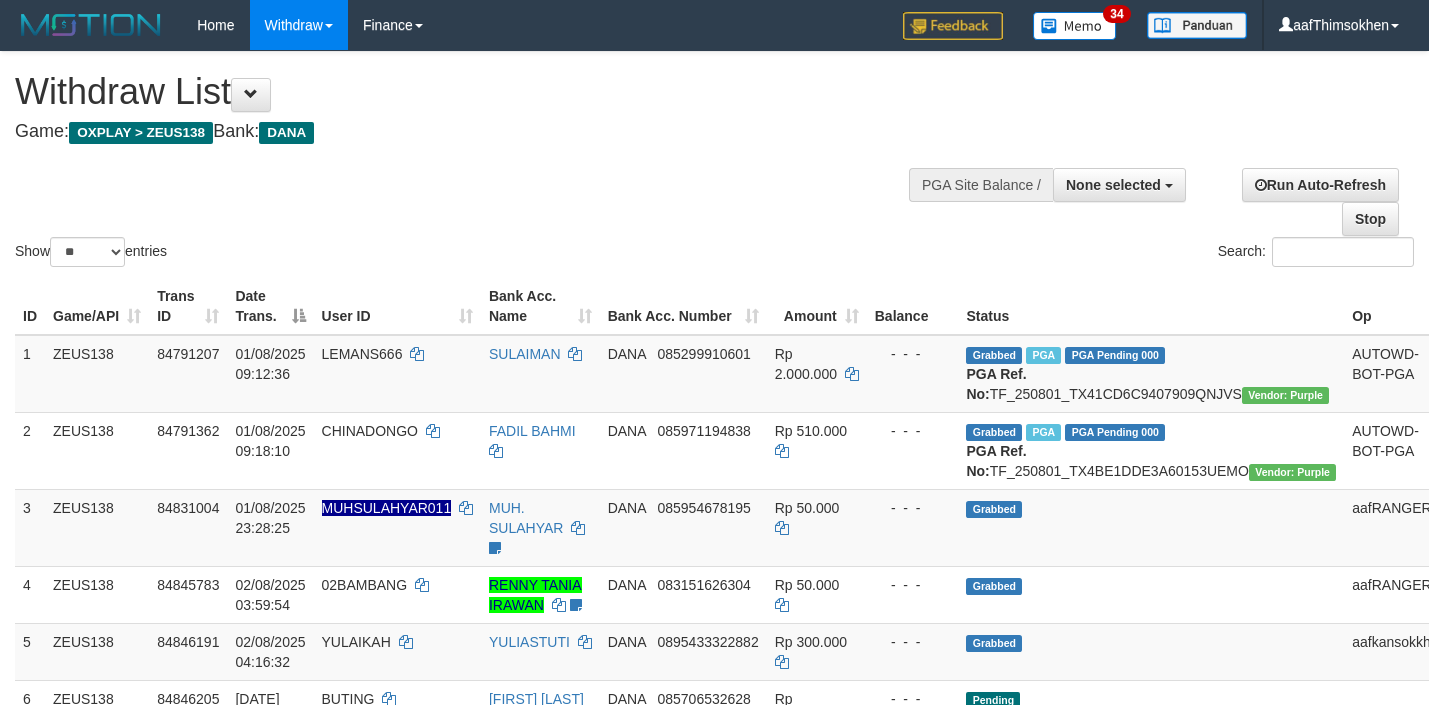 select 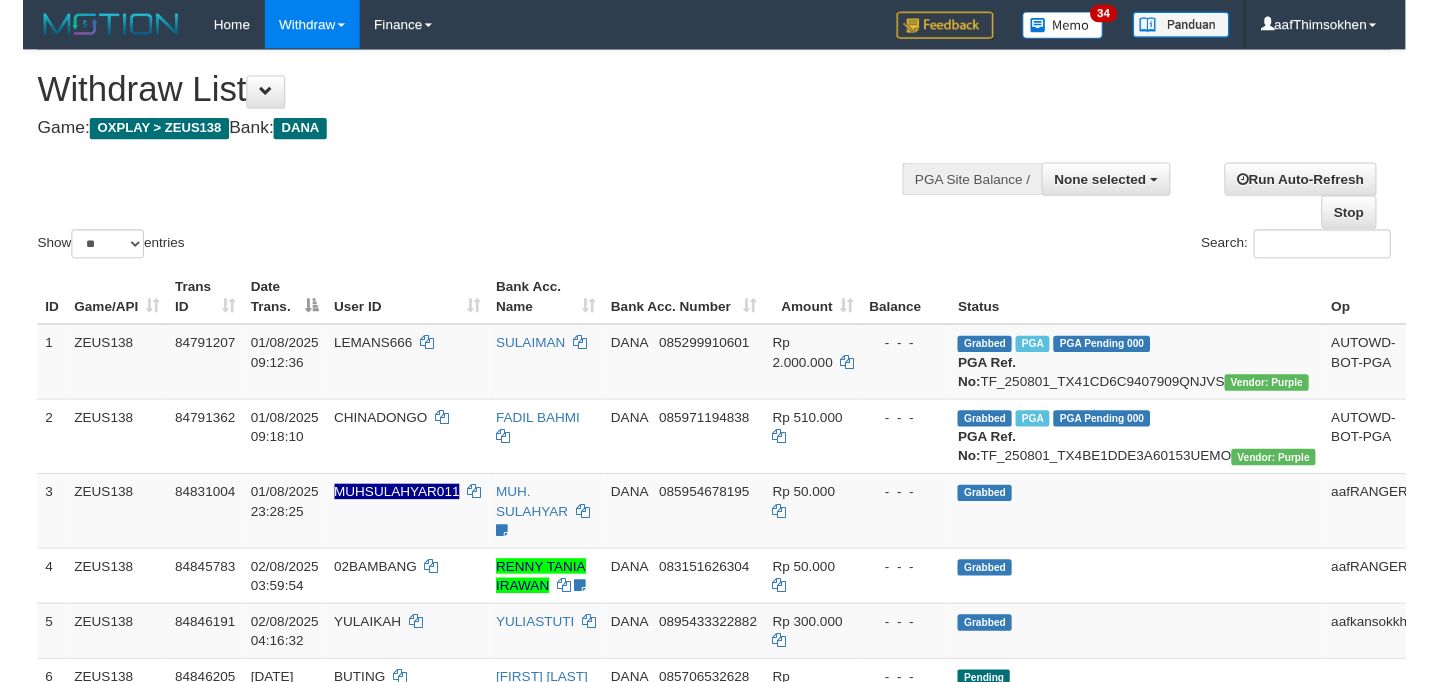 scroll, scrollTop: 349, scrollLeft: 0, axis: vertical 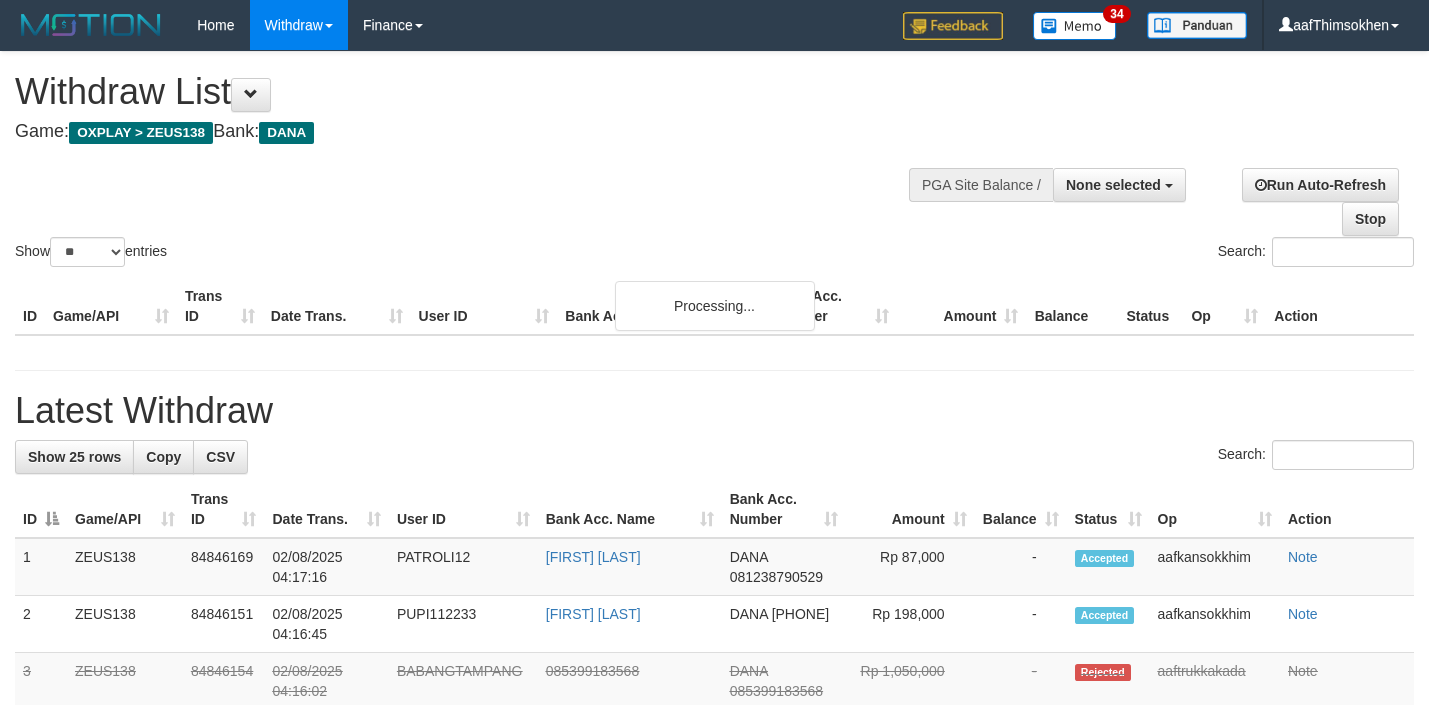 select 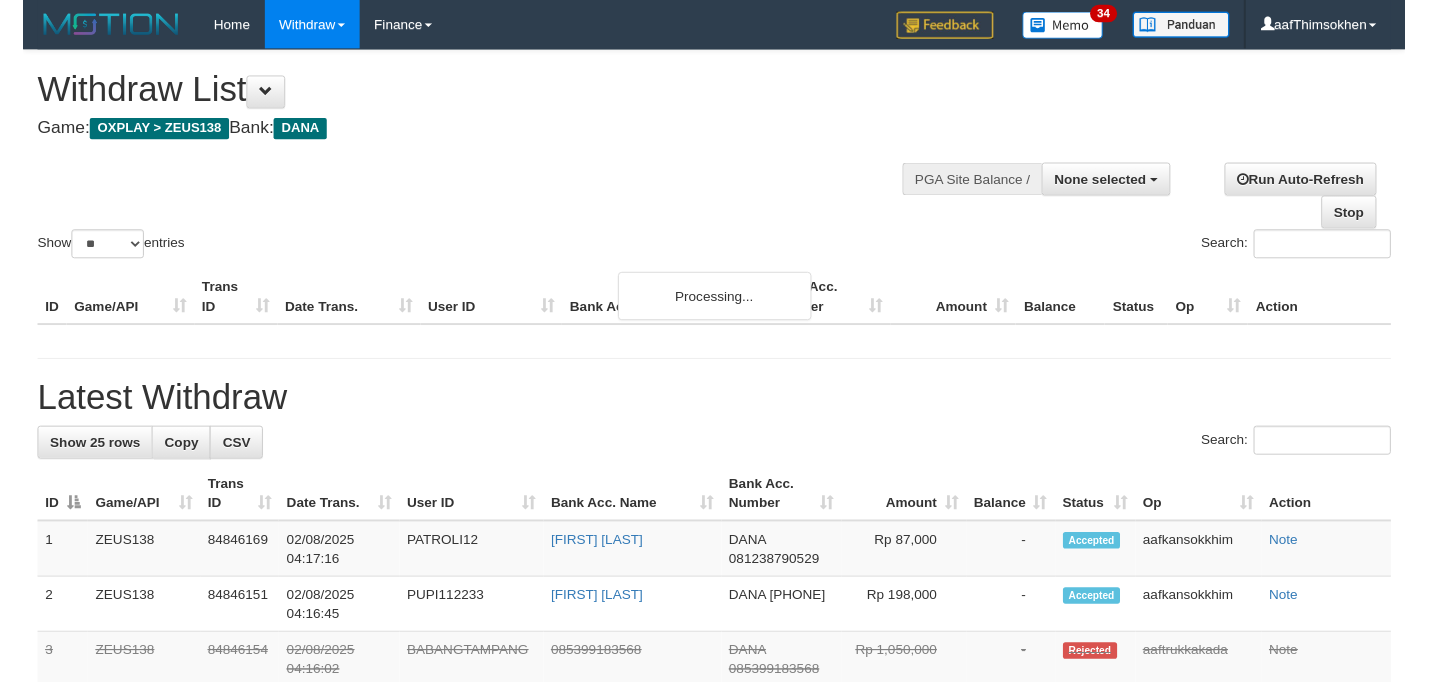 scroll, scrollTop: 349, scrollLeft: 0, axis: vertical 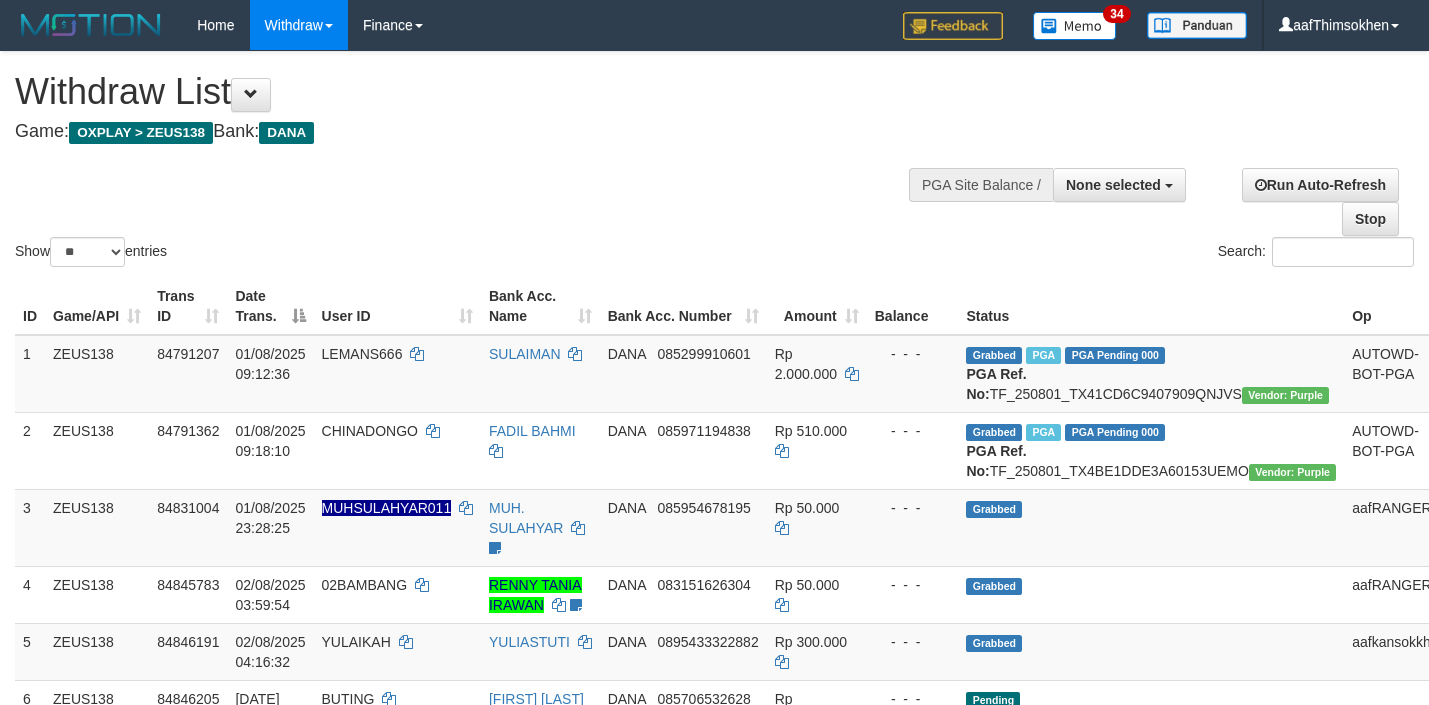 select 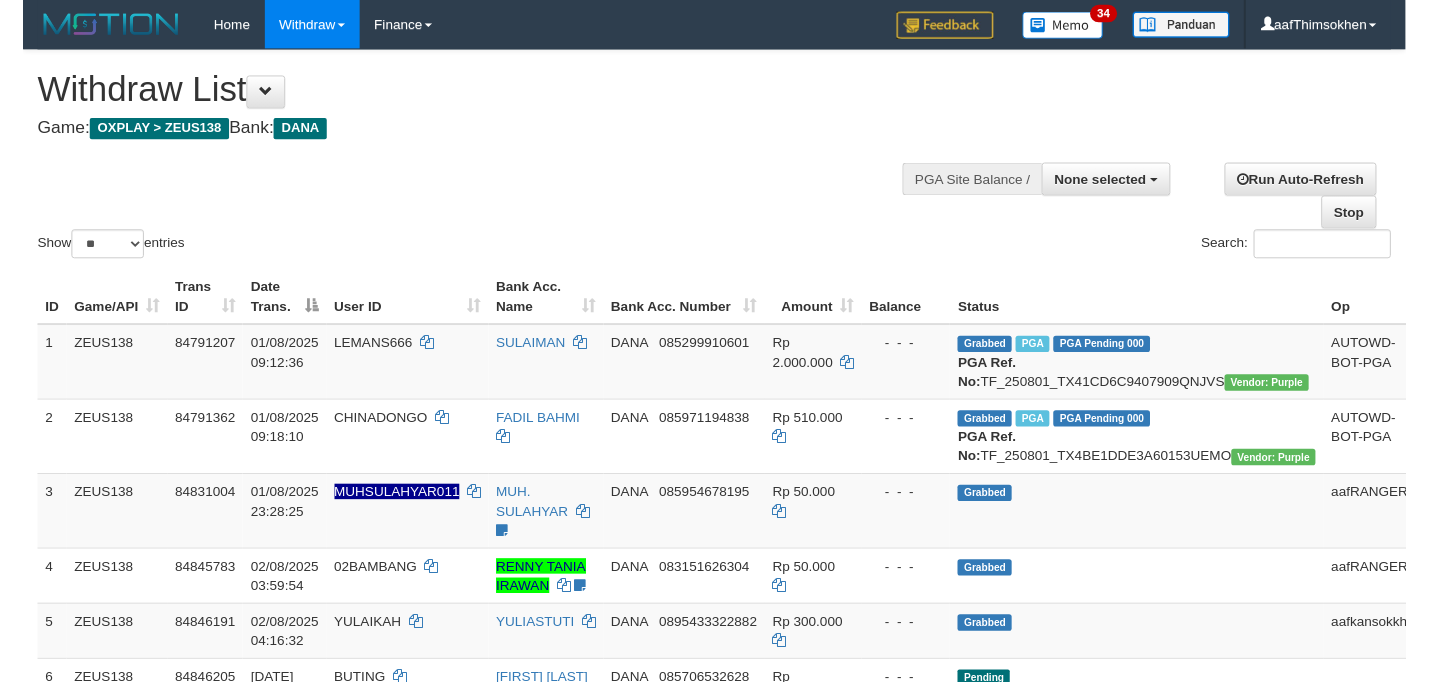 scroll, scrollTop: 349, scrollLeft: 0, axis: vertical 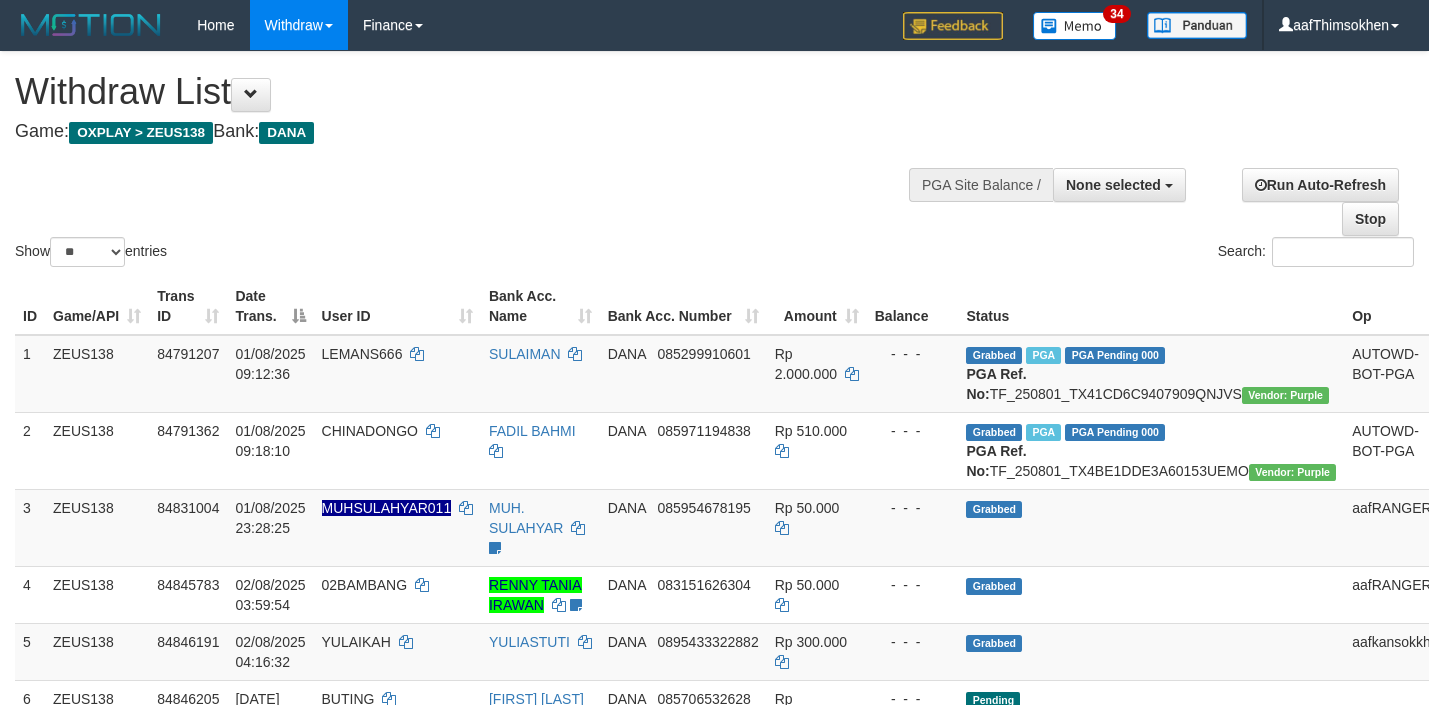 select 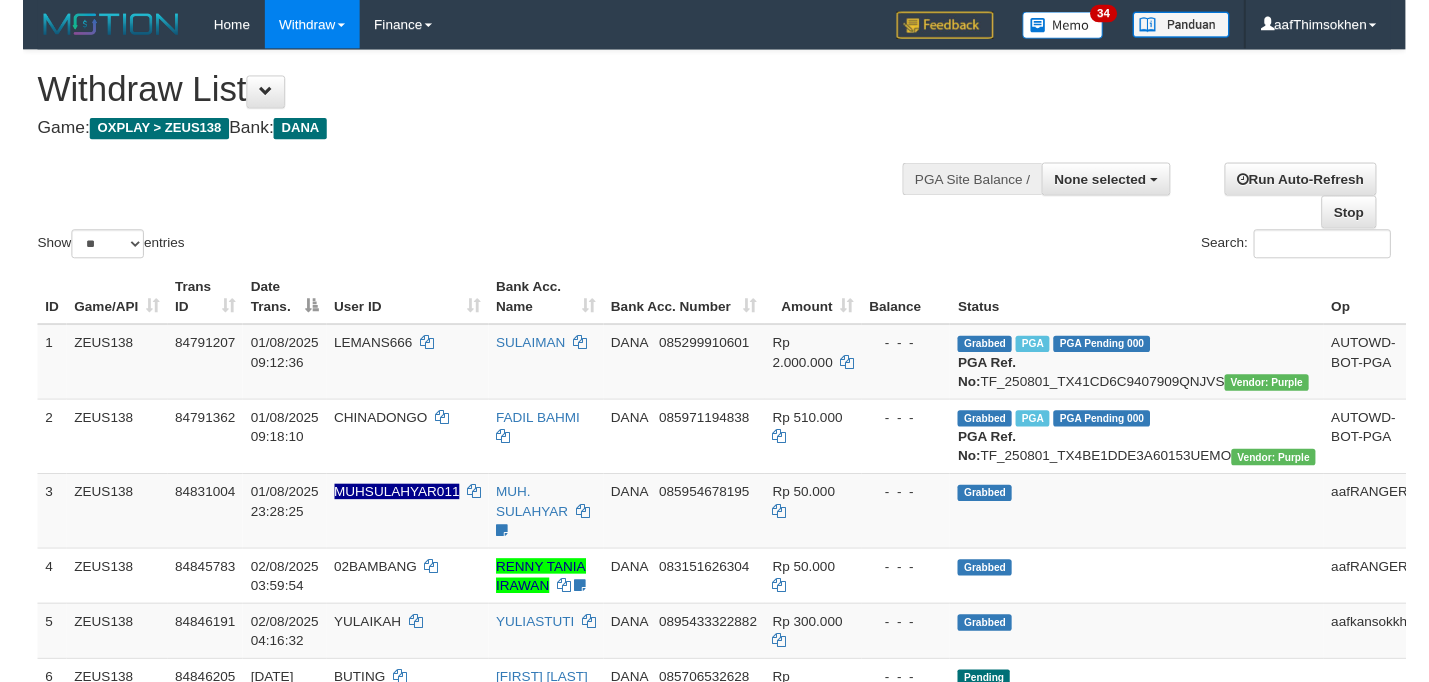 scroll, scrollTop: 349, scrollLeft: 0, axis: vertical 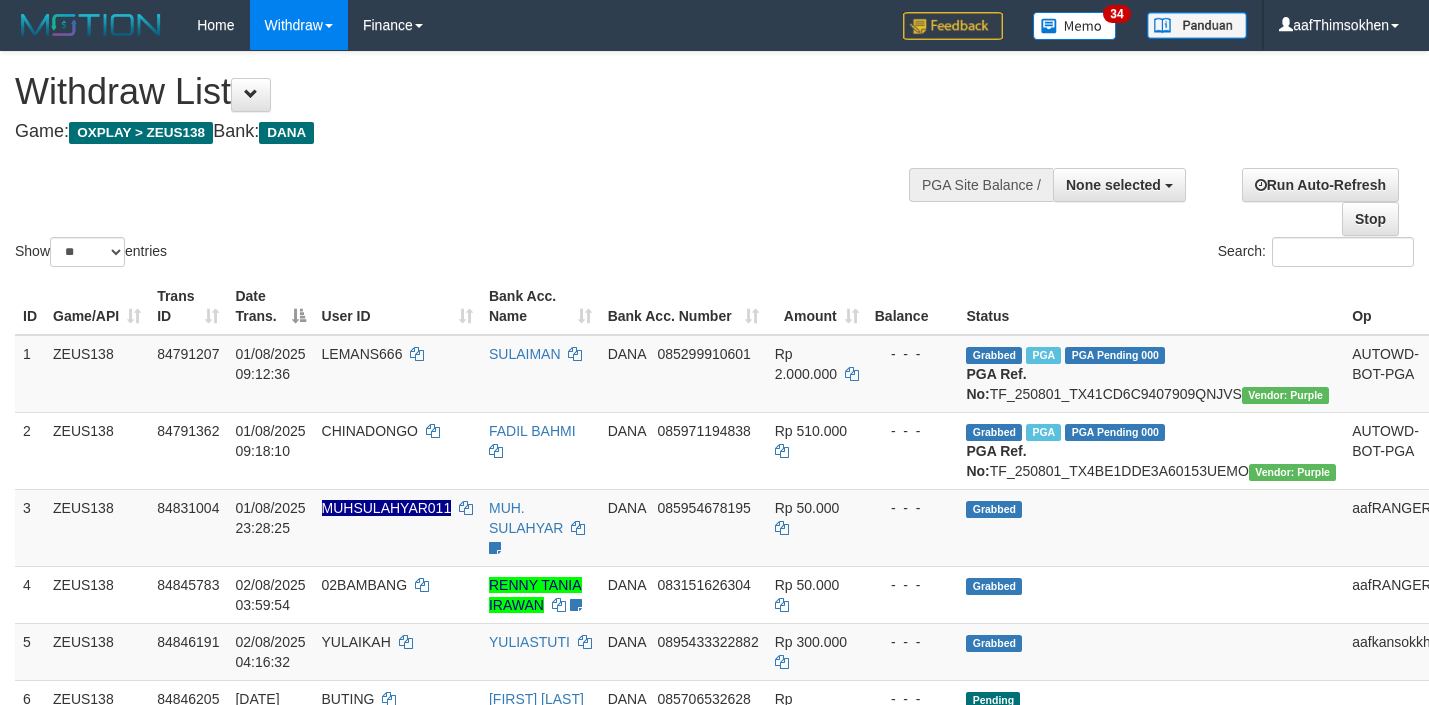 select 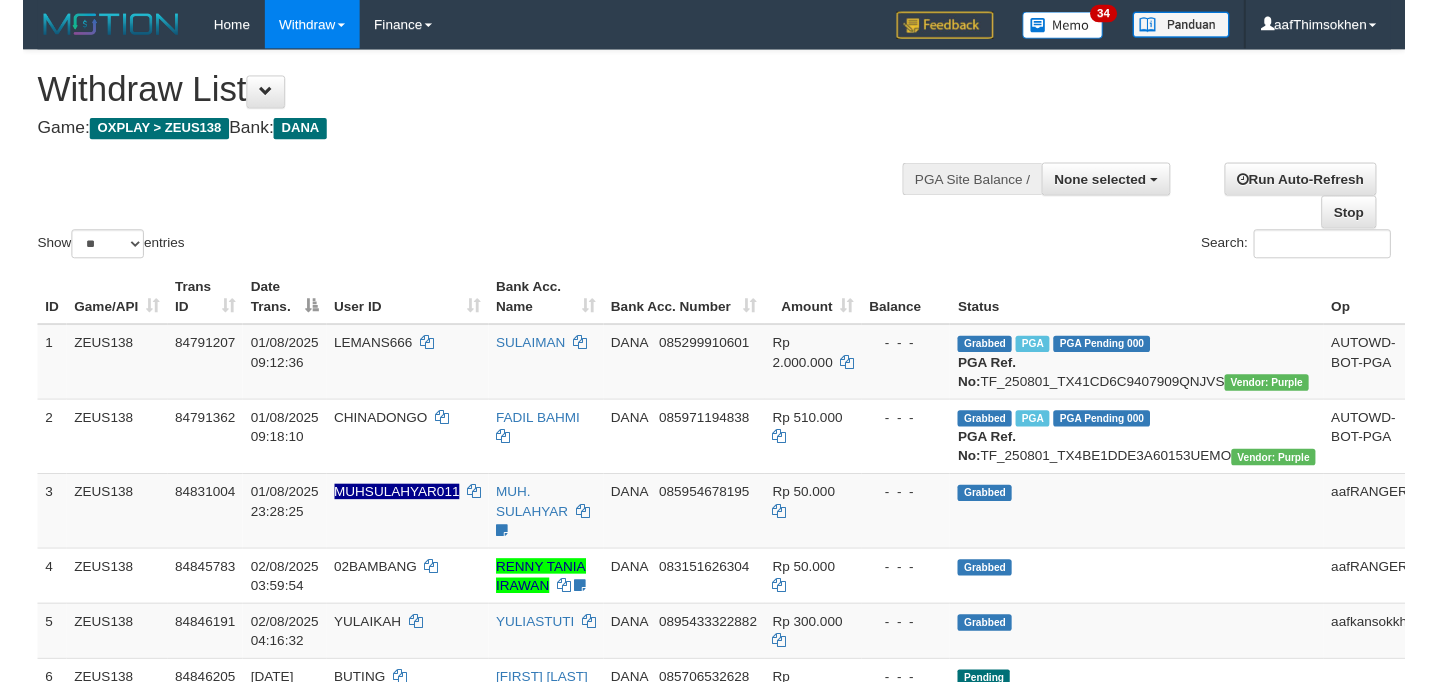 scroll, scrollTop: 349, scrollLeft: 0, axis: vertical 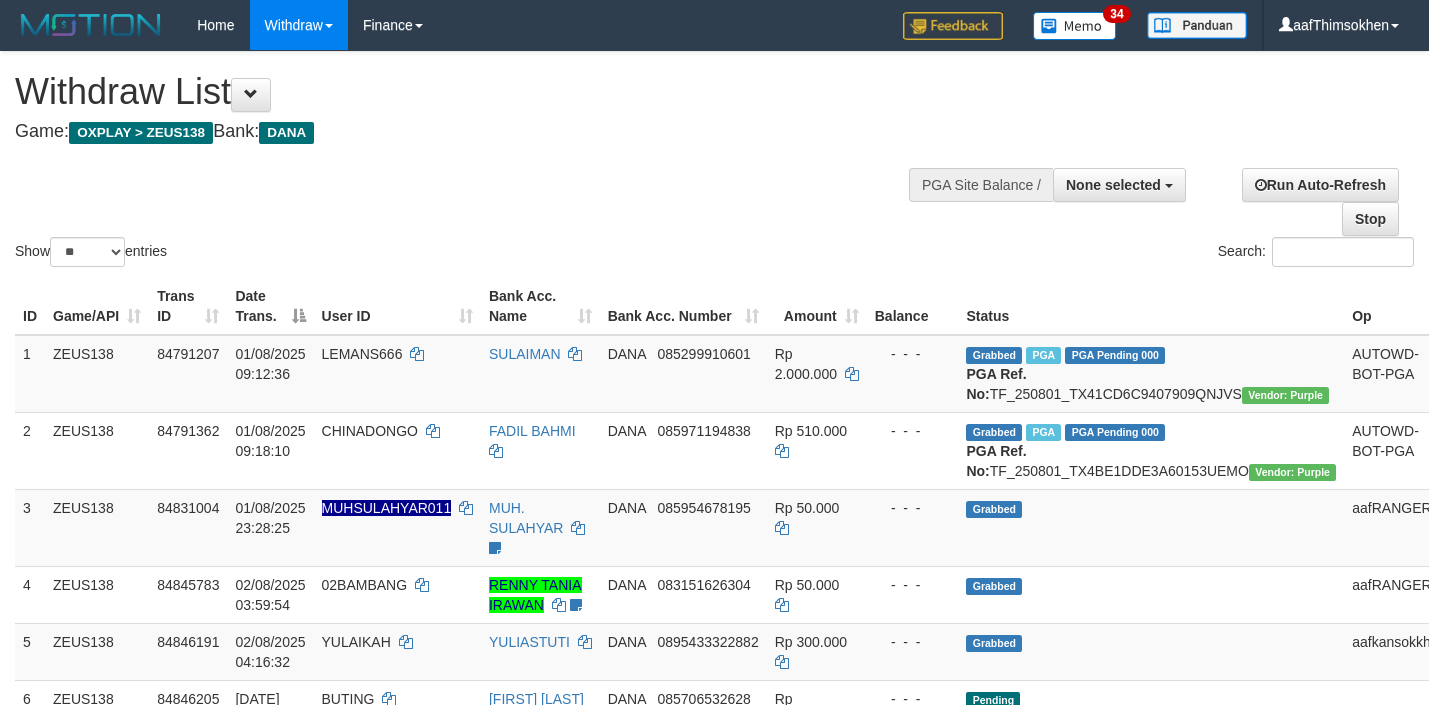 select 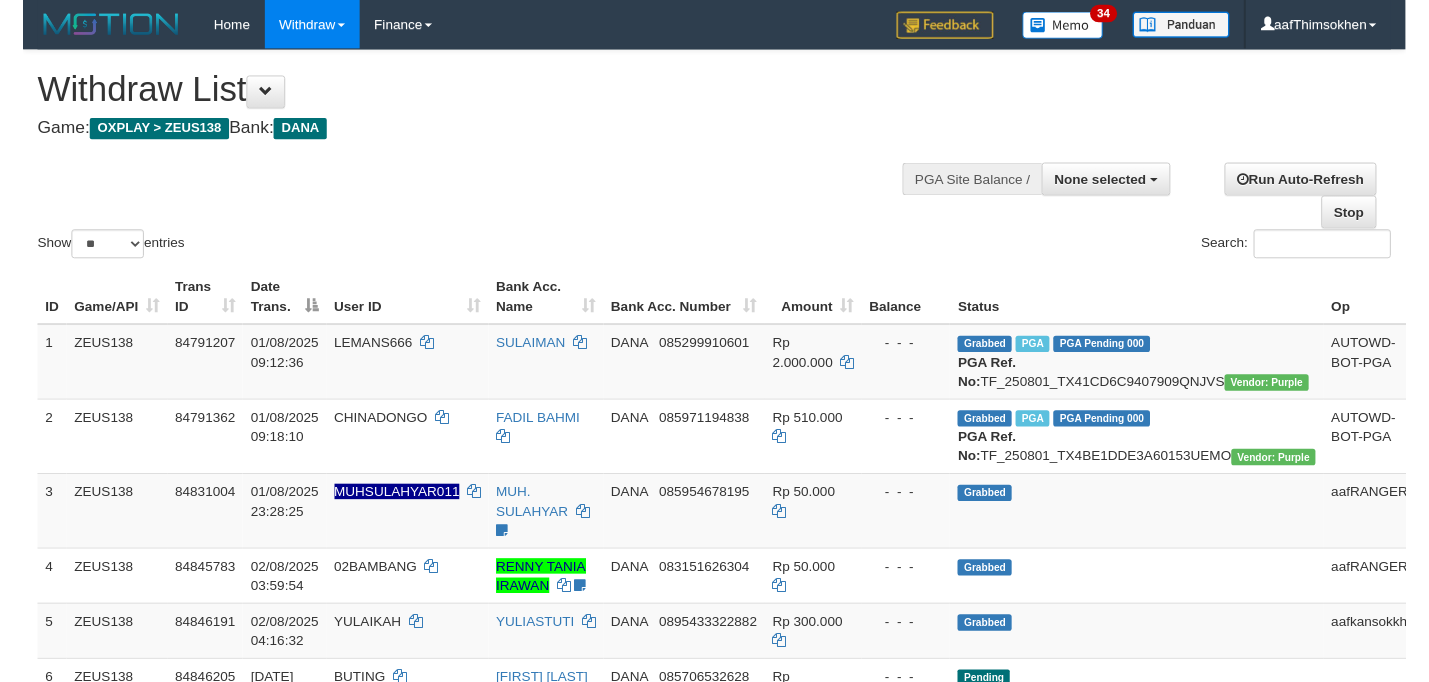 scroll, scrollTop: 349, scrollLeft: 0, axis: vertical 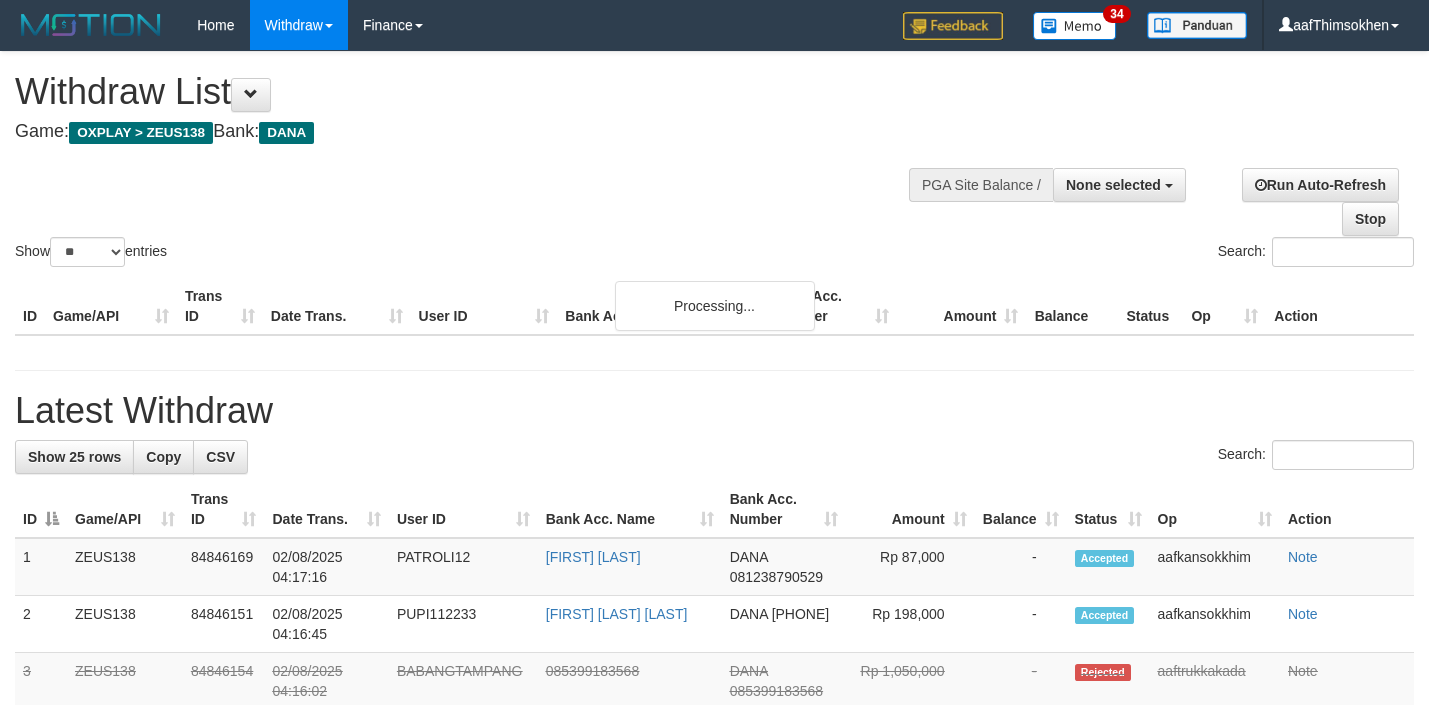 select 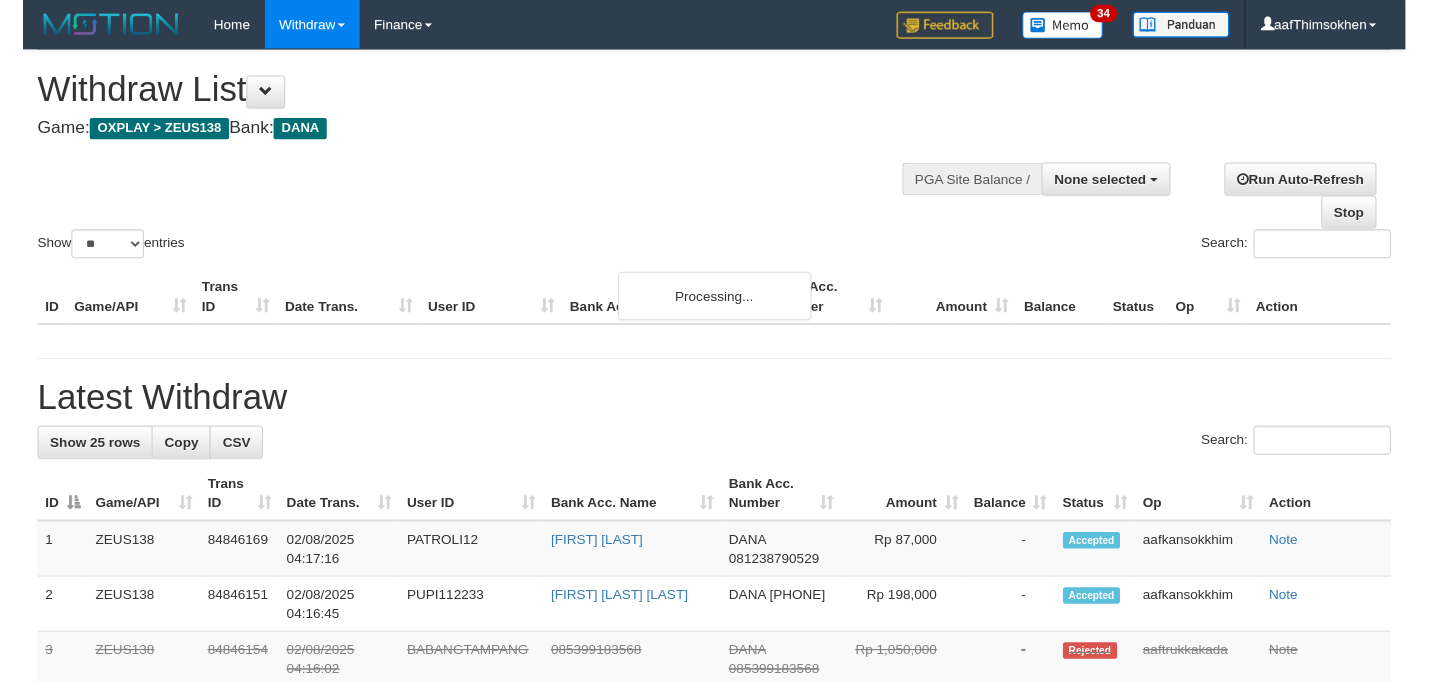scroll, scrollTop: 349, scrollLeft: 0, axis: vertical 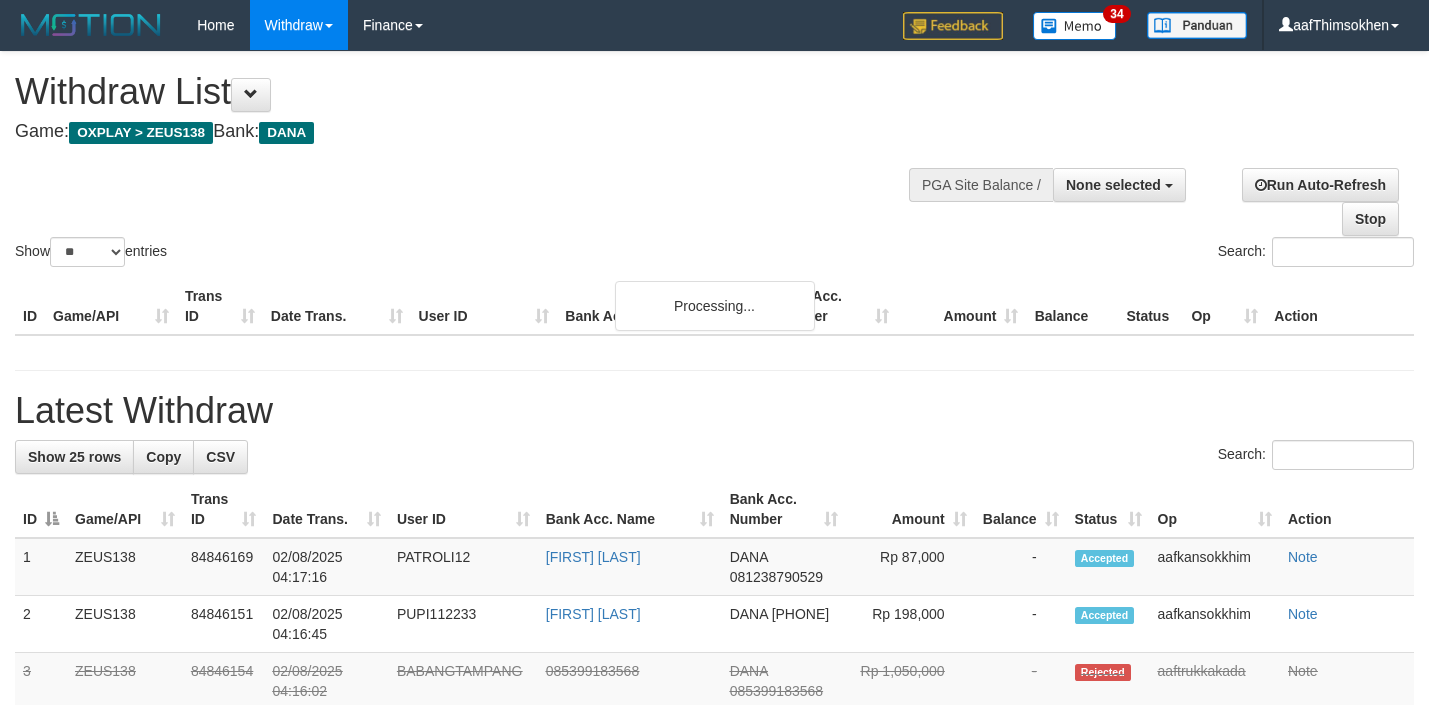 select 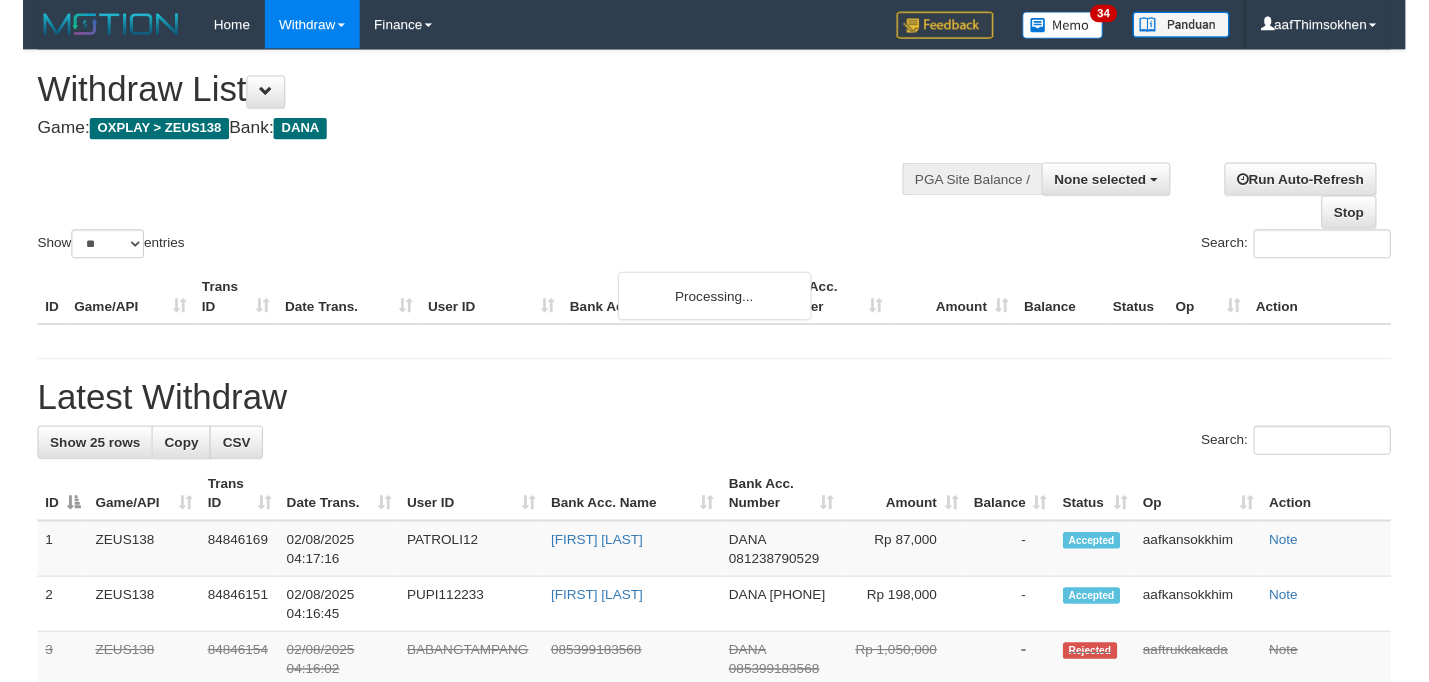 scroll, scrollTop: 349, scrollLeft: 0, axis: vertical 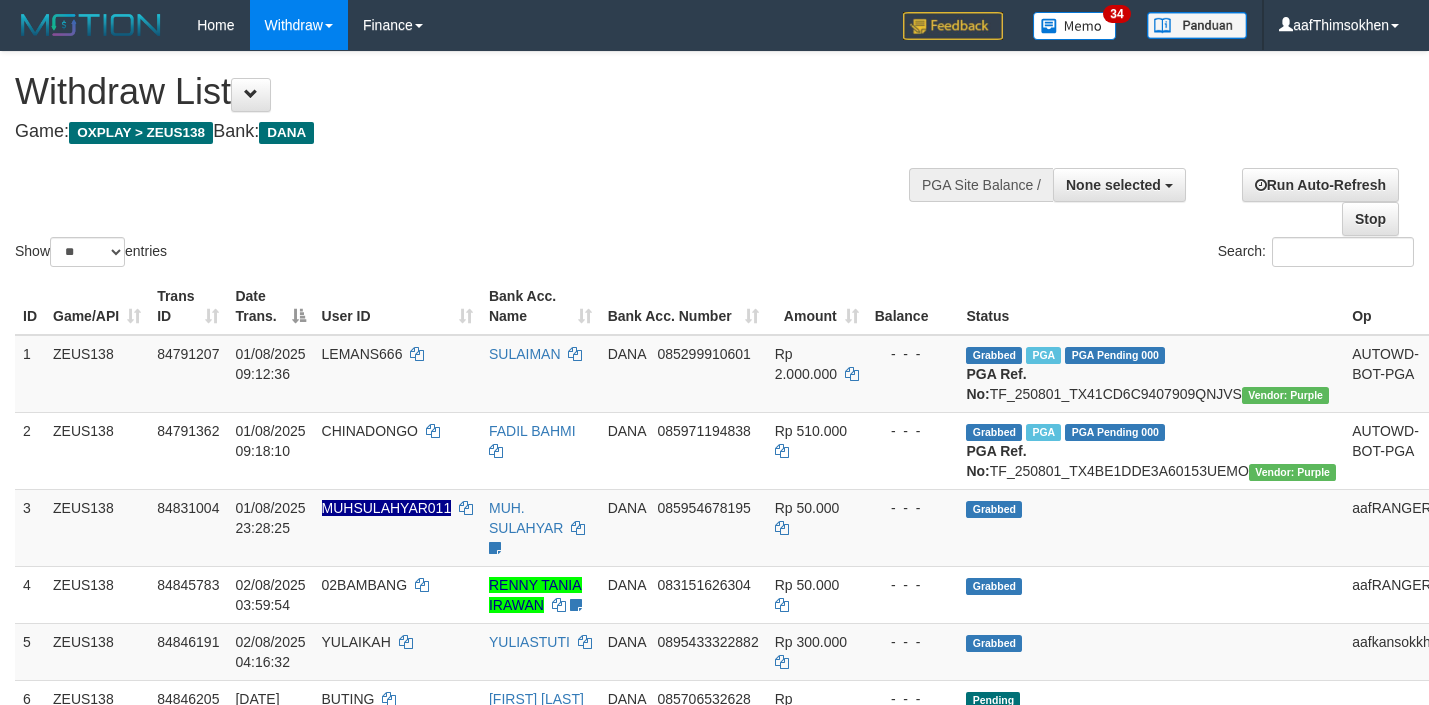select 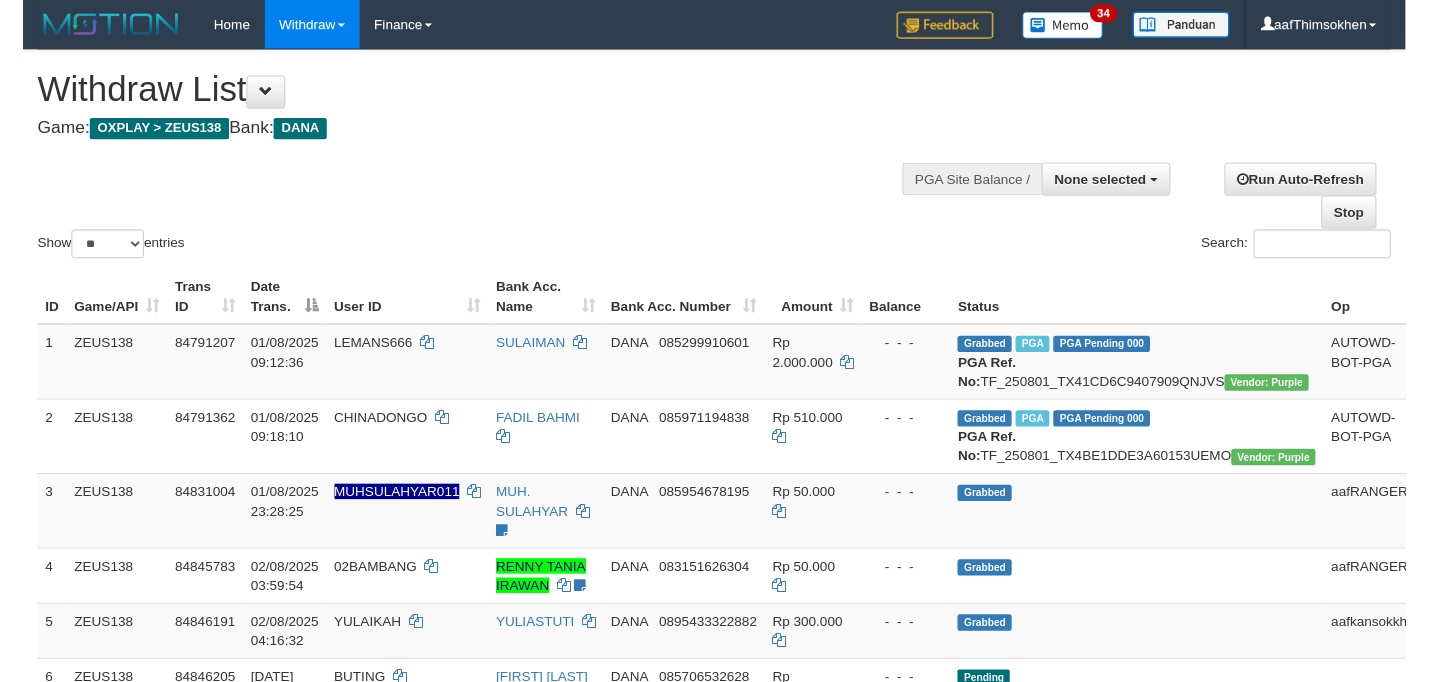 scroll, scrollTop: 349, scrollLeft: 0, axis: vertical 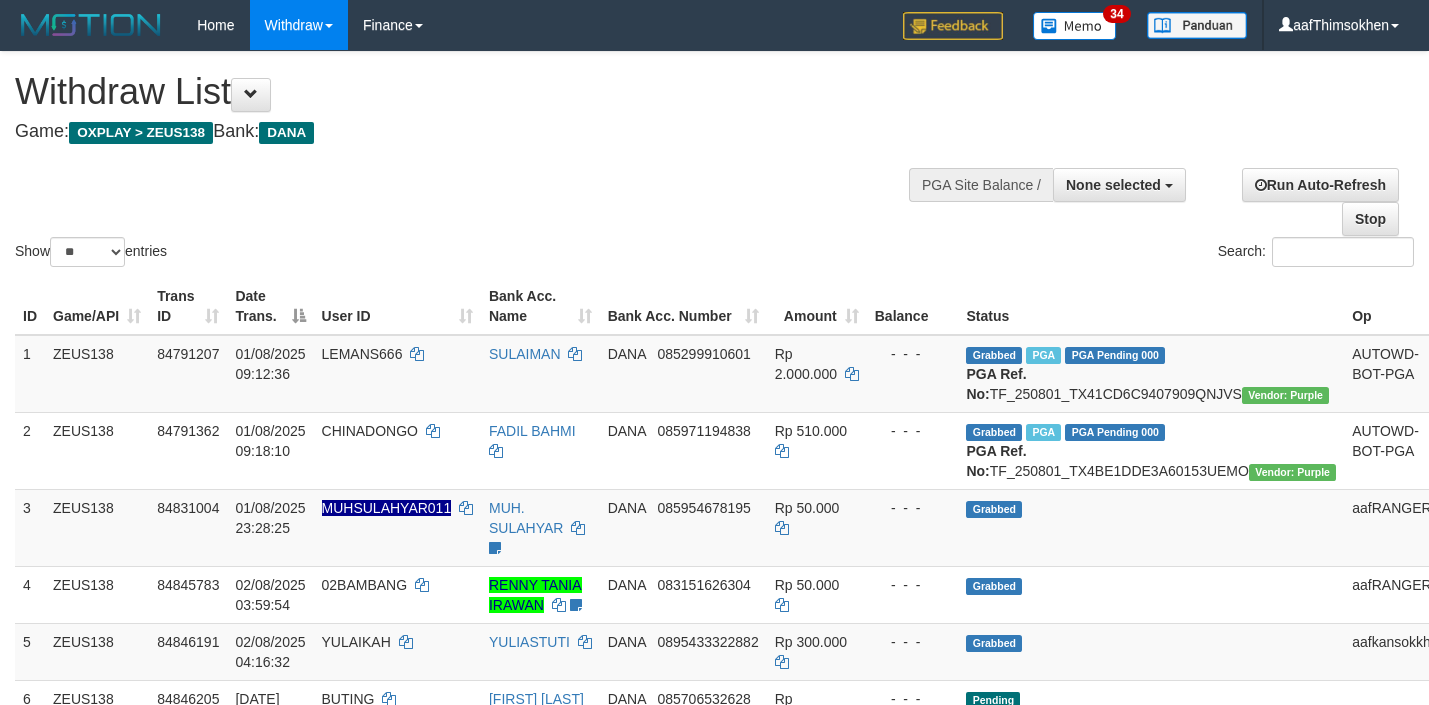 select 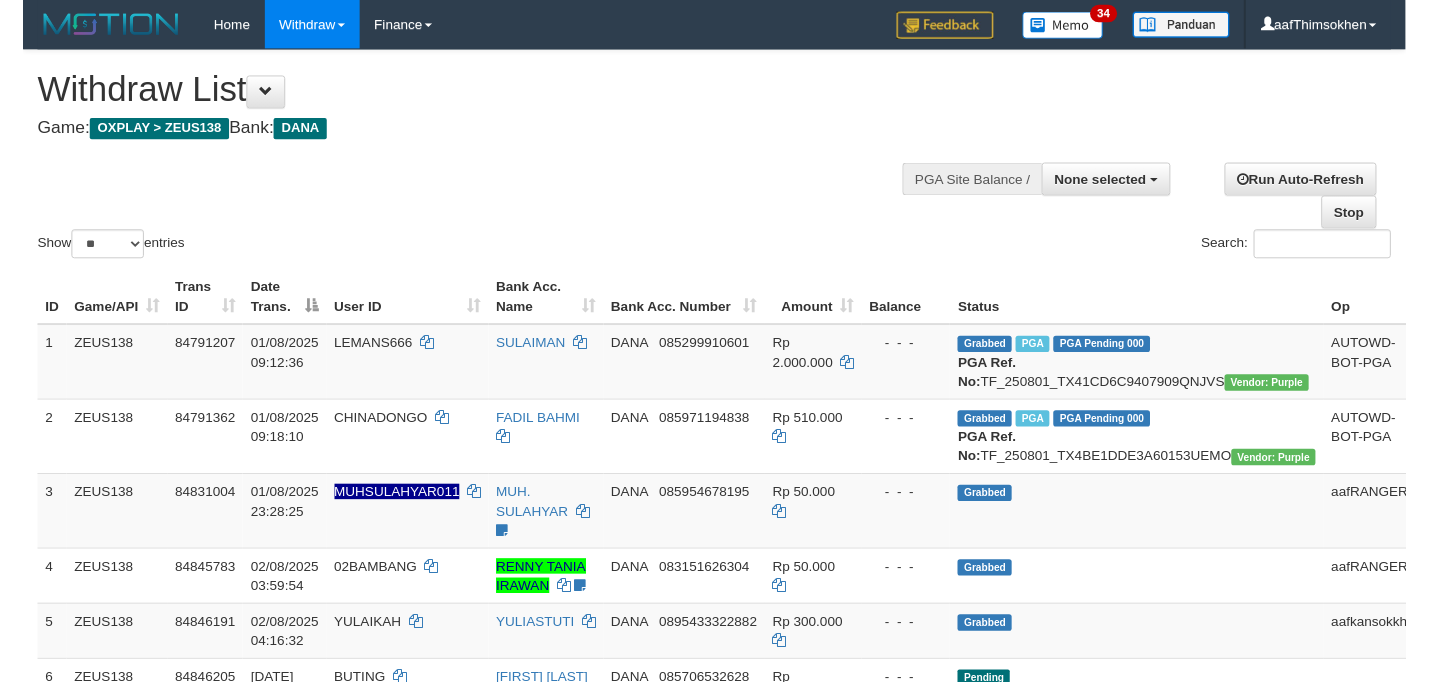 scroll, scrollTop: 349, scrollLeft: 0, axis: vertical 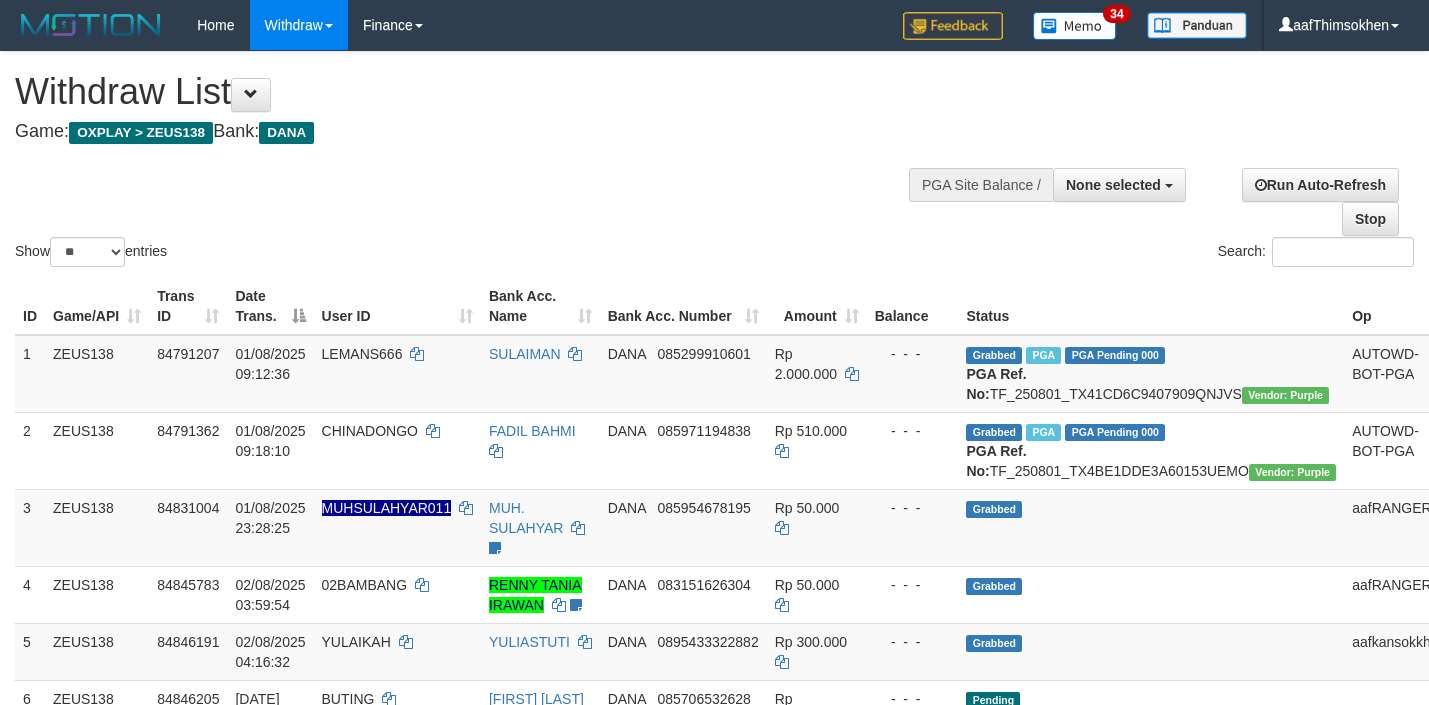 select 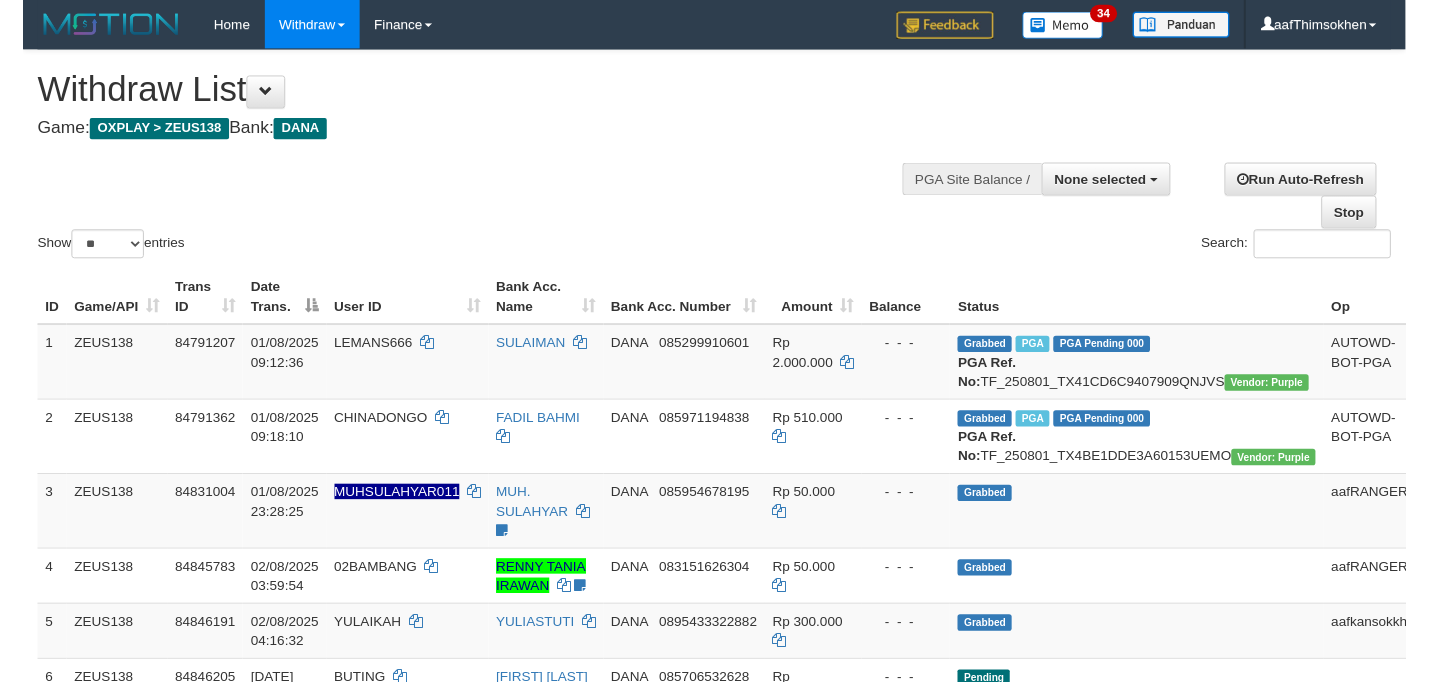 scroll, scrollTop: 349, scrollLeft: 0, axis: vertical 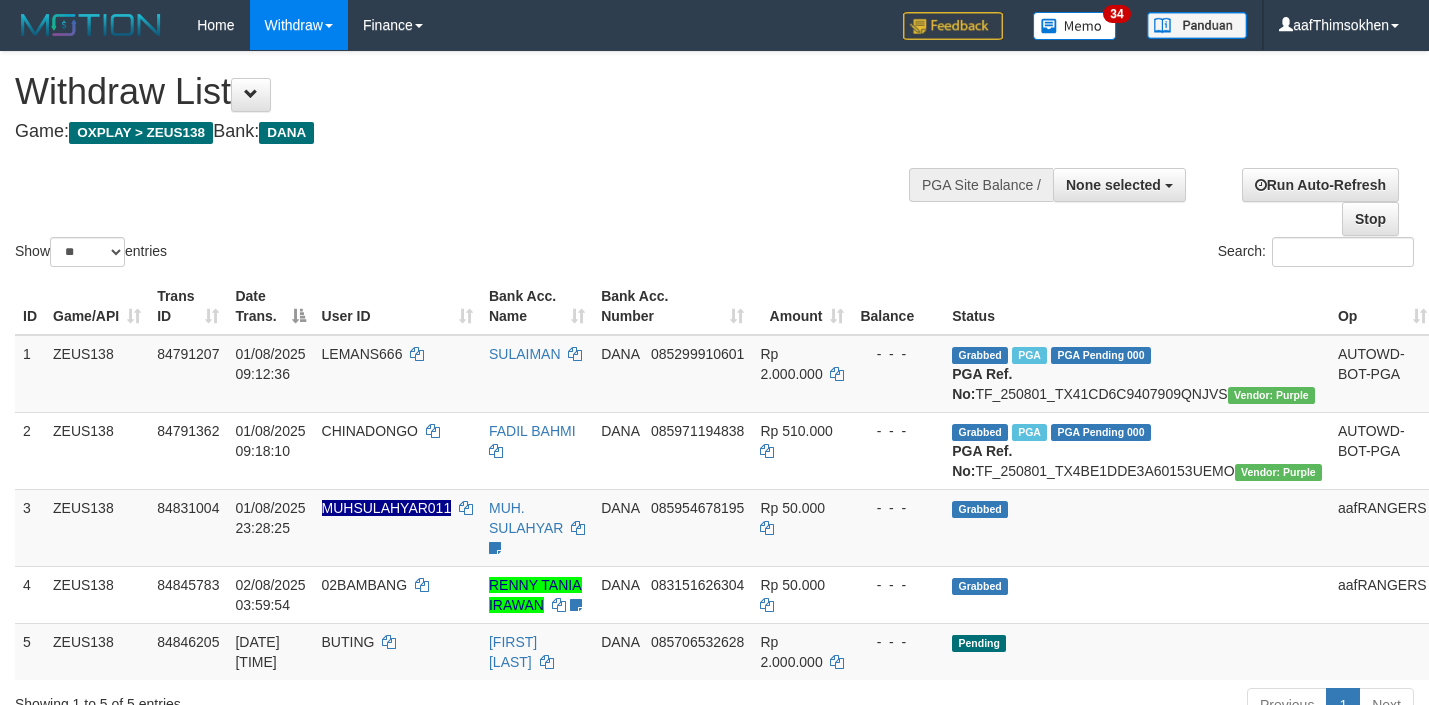 select 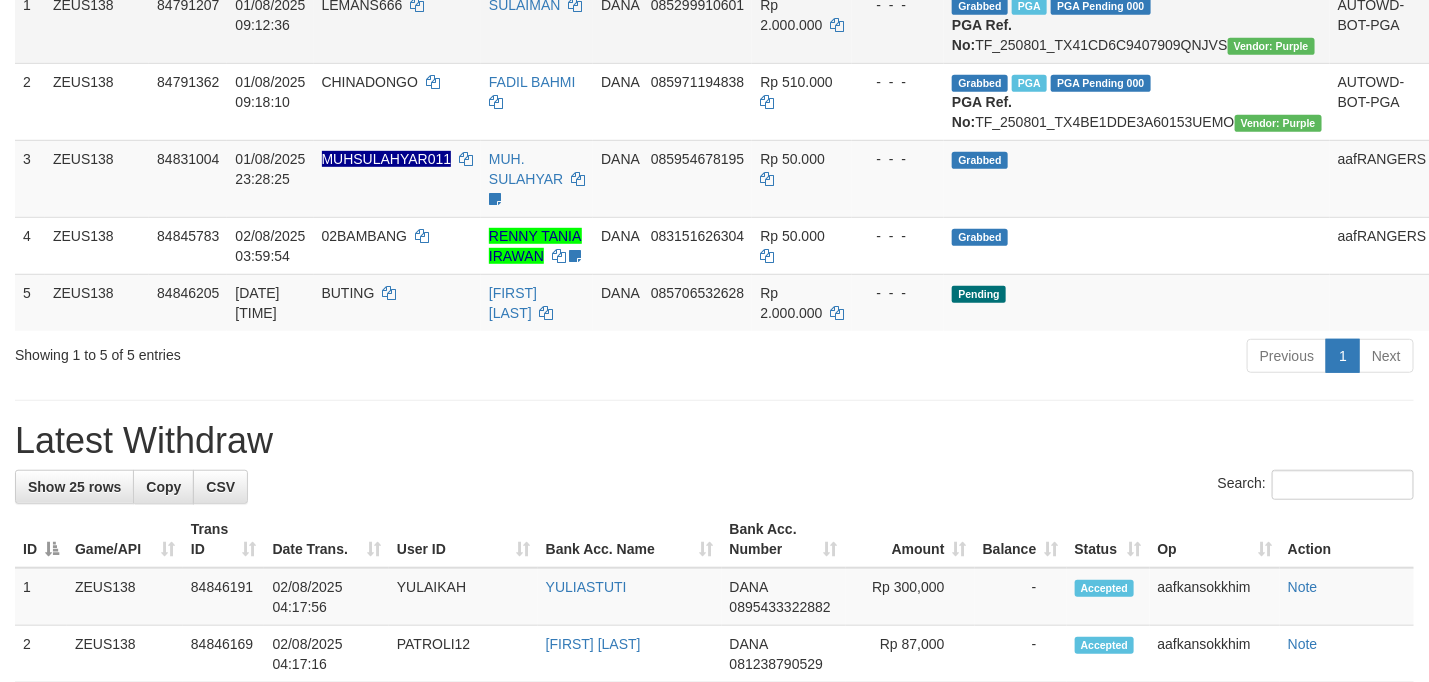 scroll, scrollTop: 349, scrollLeft: 0, axis: vertical 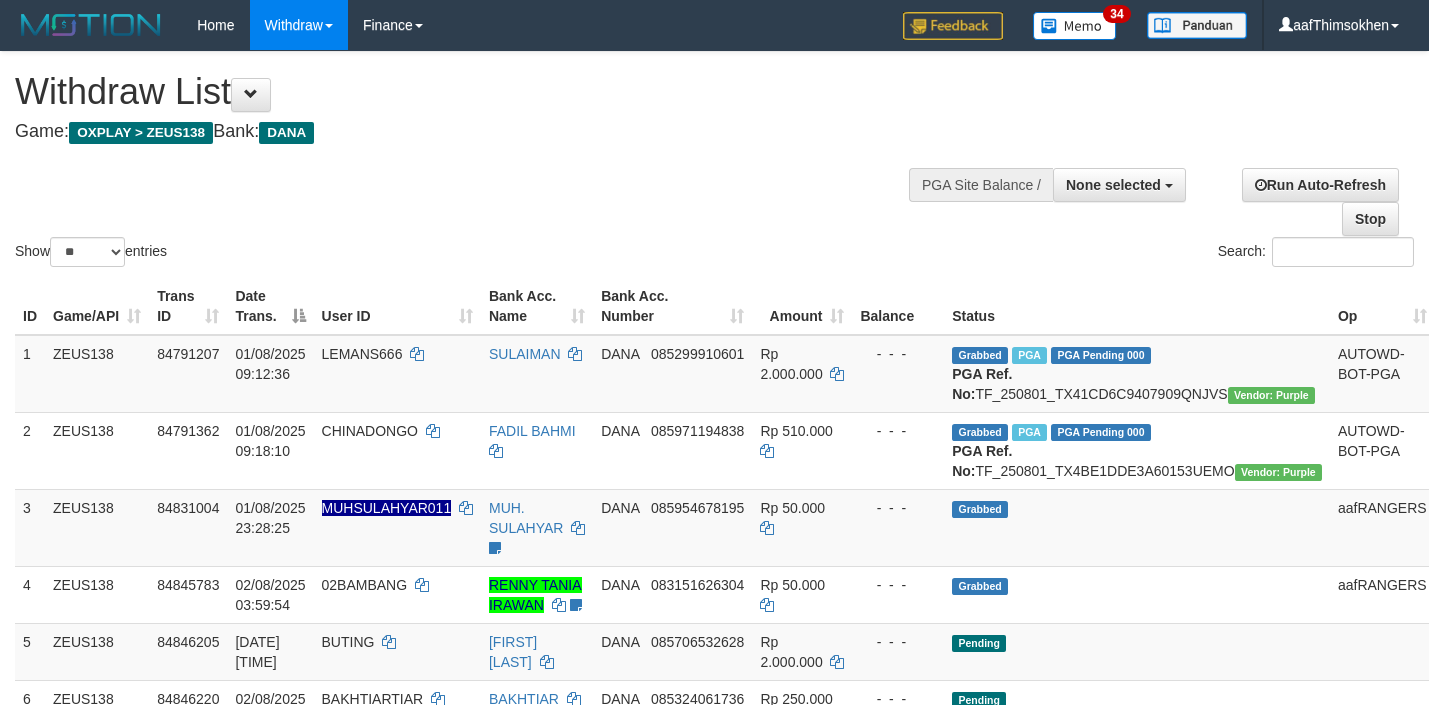 select 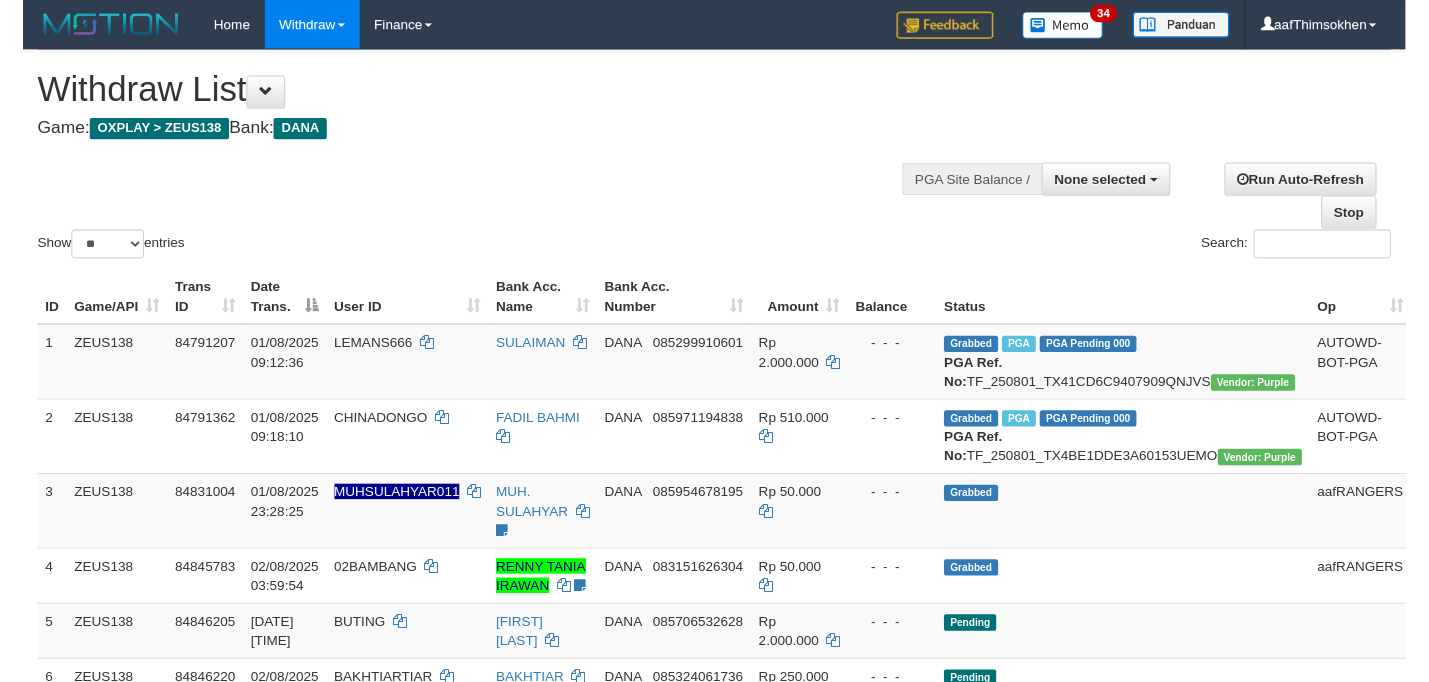 scroll, scrollTop: 349, scrollLeft: 0, axis: vertical 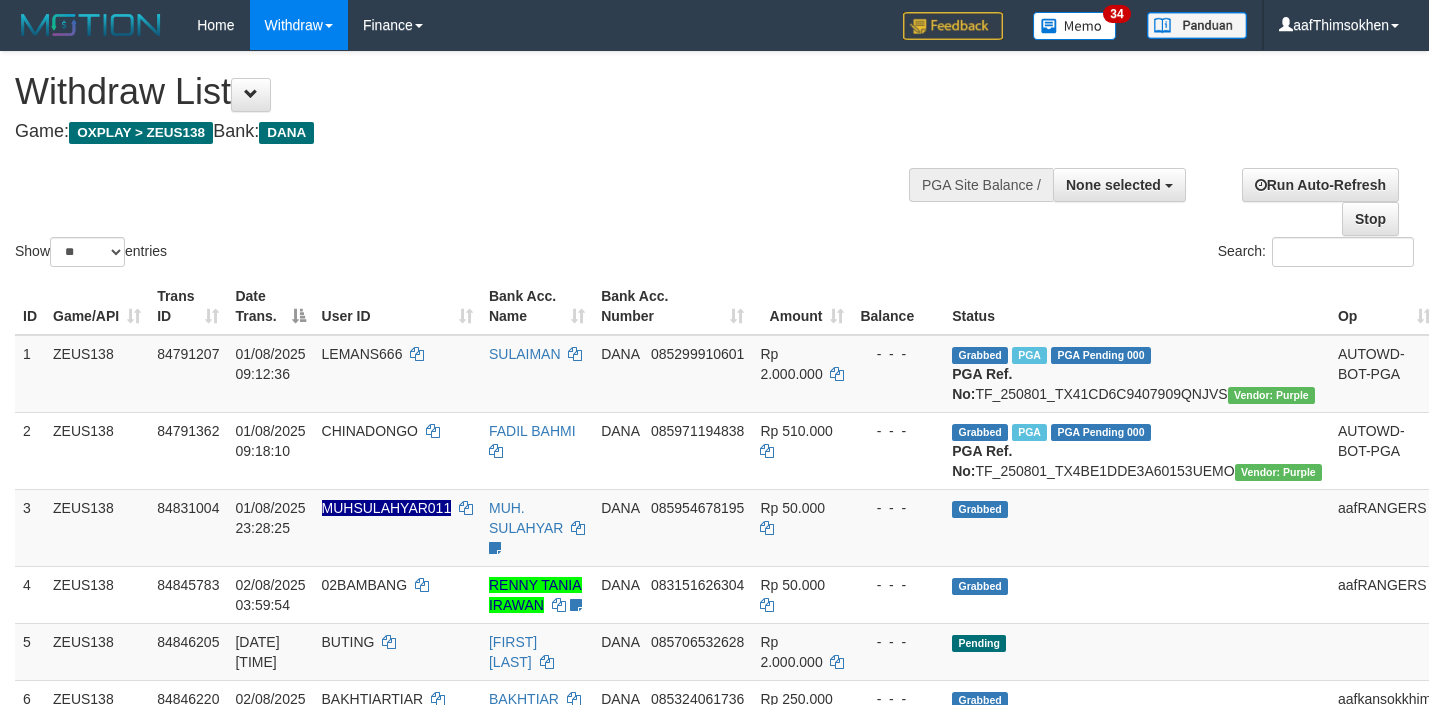 select 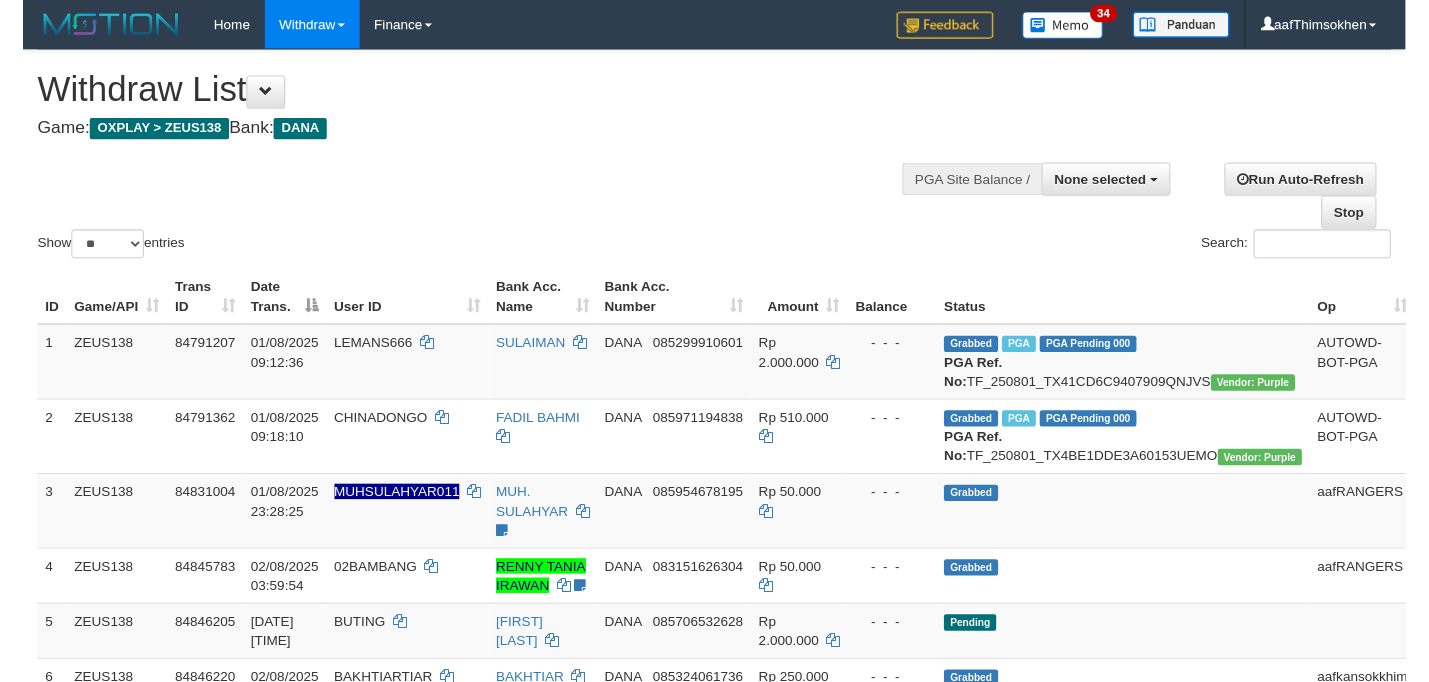 scroll, scrollTop: 349, scrollLeft: 0, axis: vertical 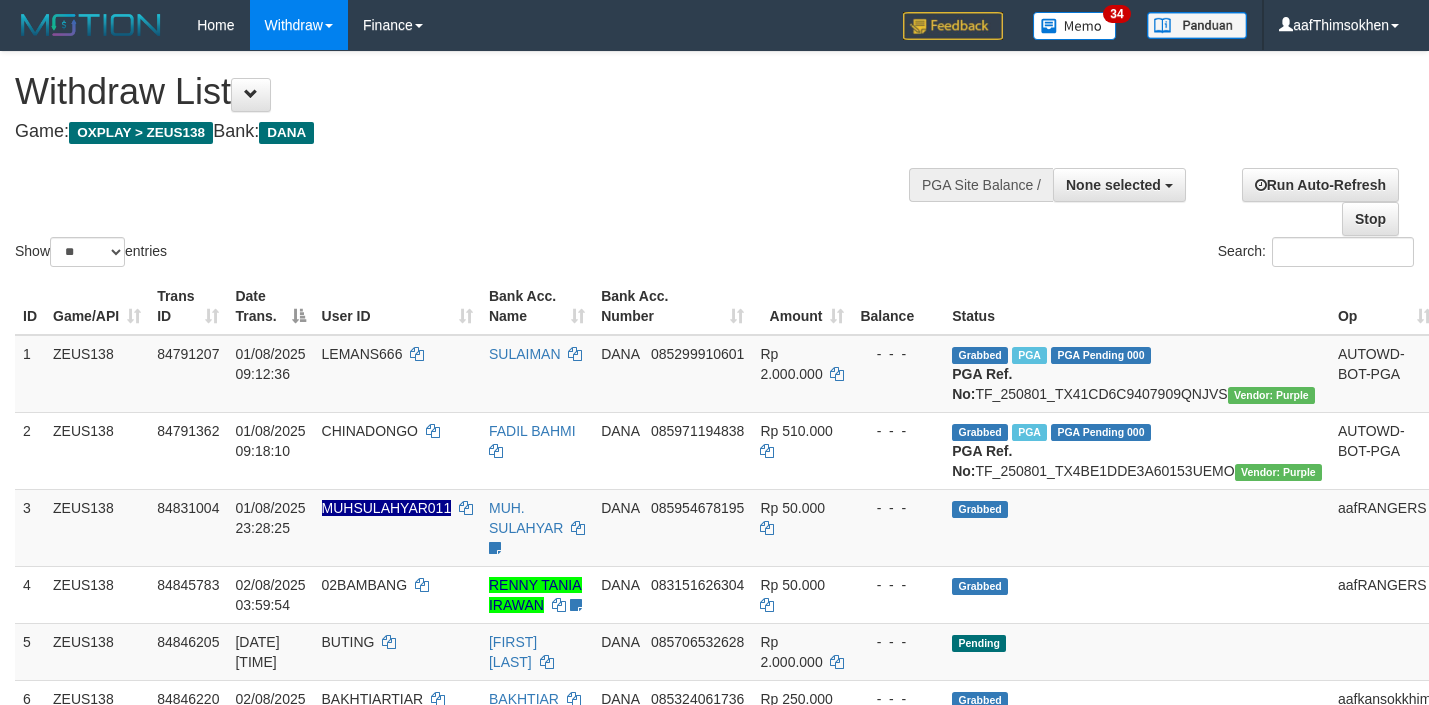 select 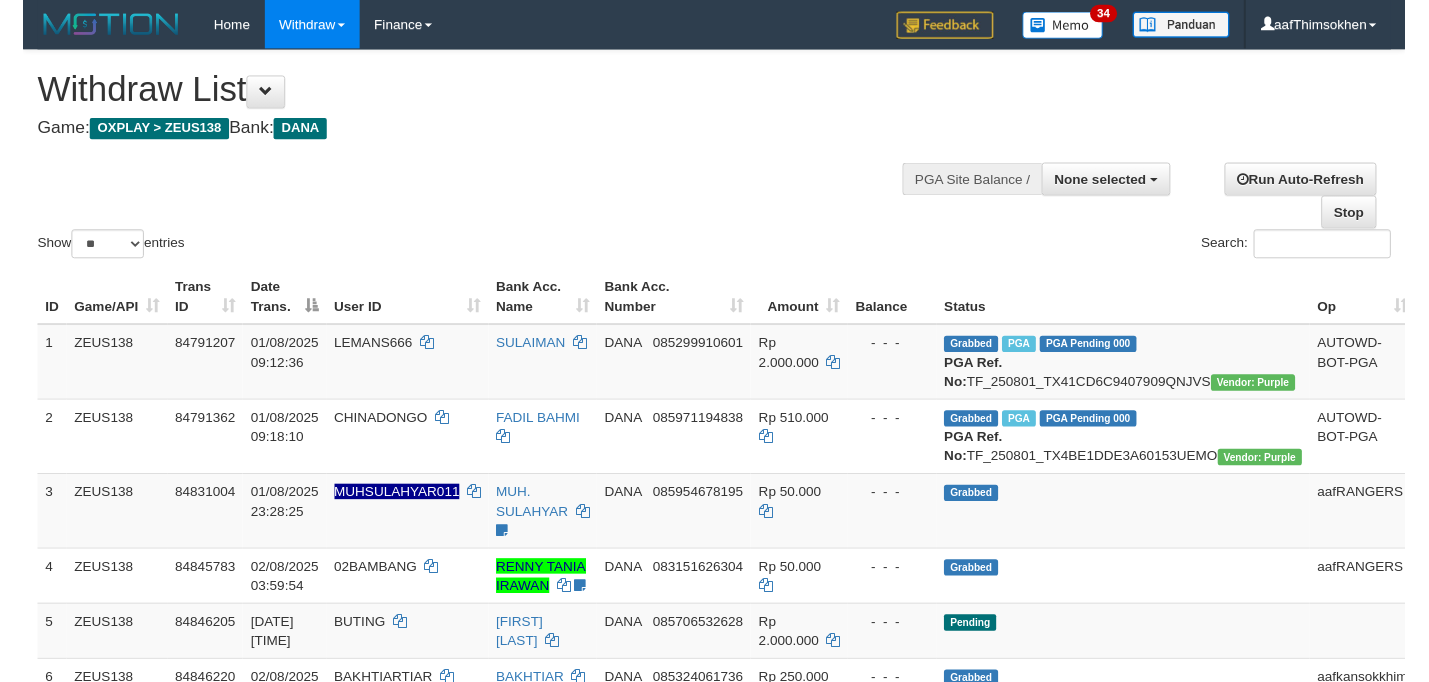 scroll, scrollTop: 349, scrollLeft: 0, axis: vertical 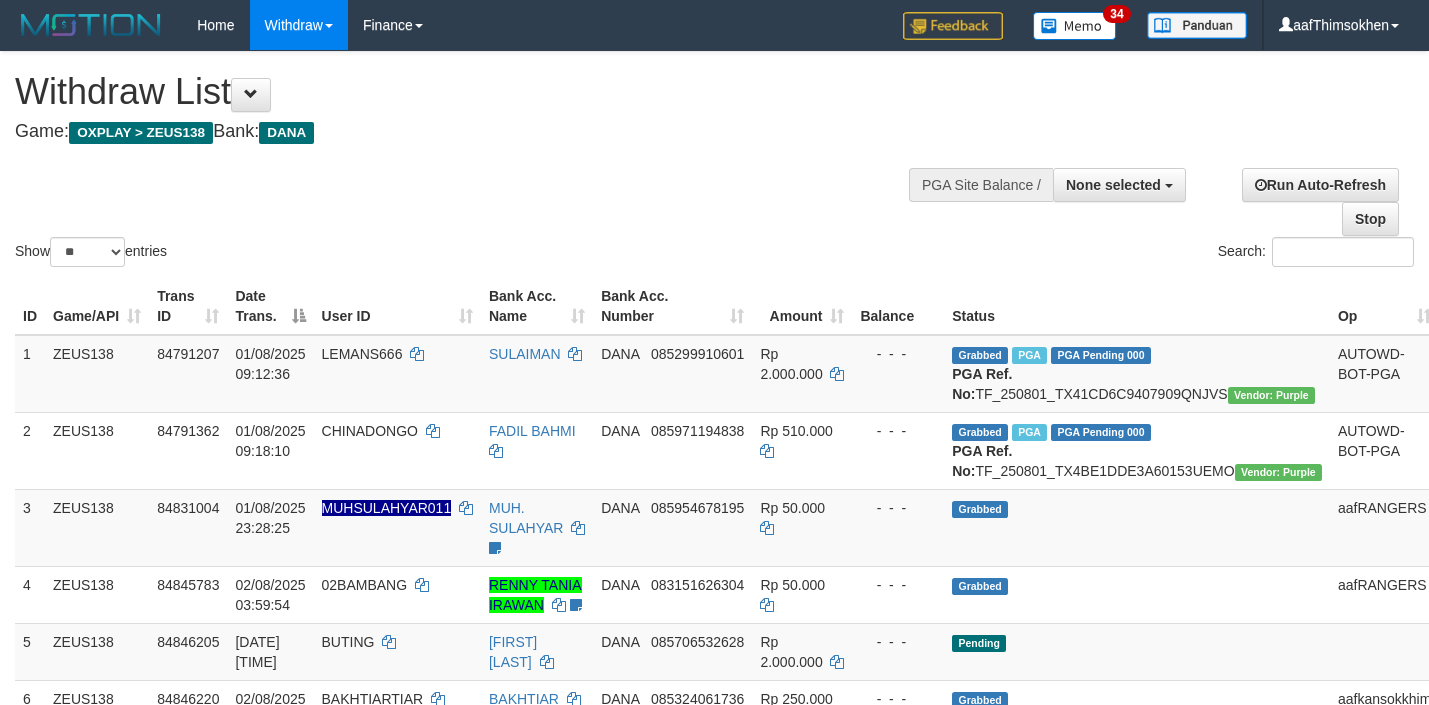 select 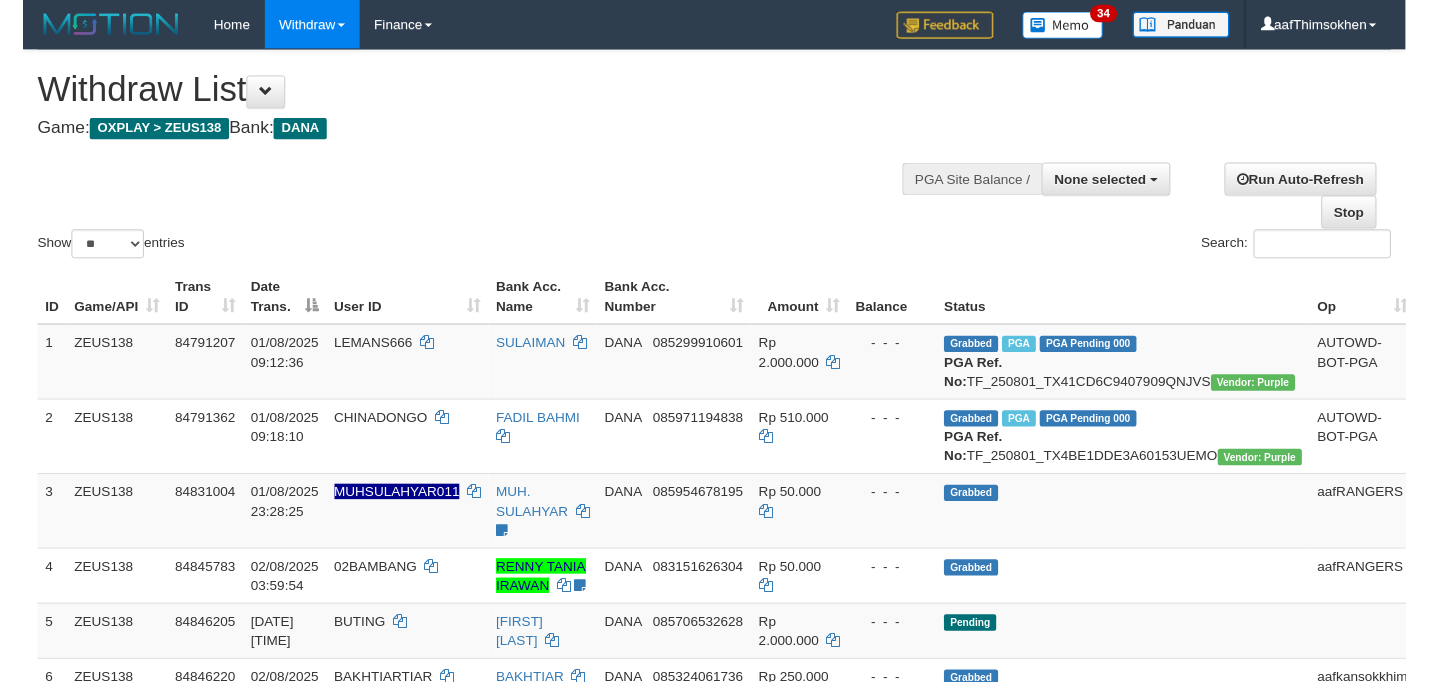 scroll, scrollTop: 349, scrollLeft: 0, axis: vertical 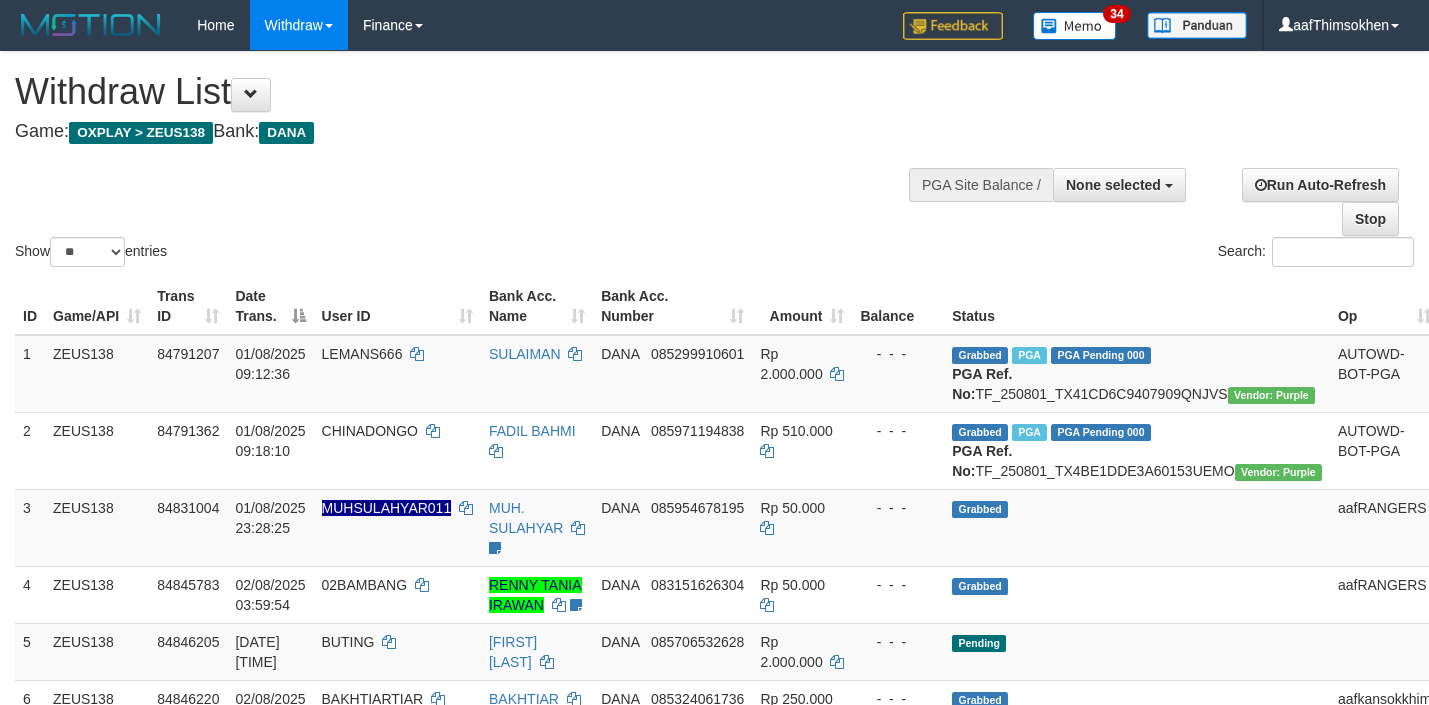 select 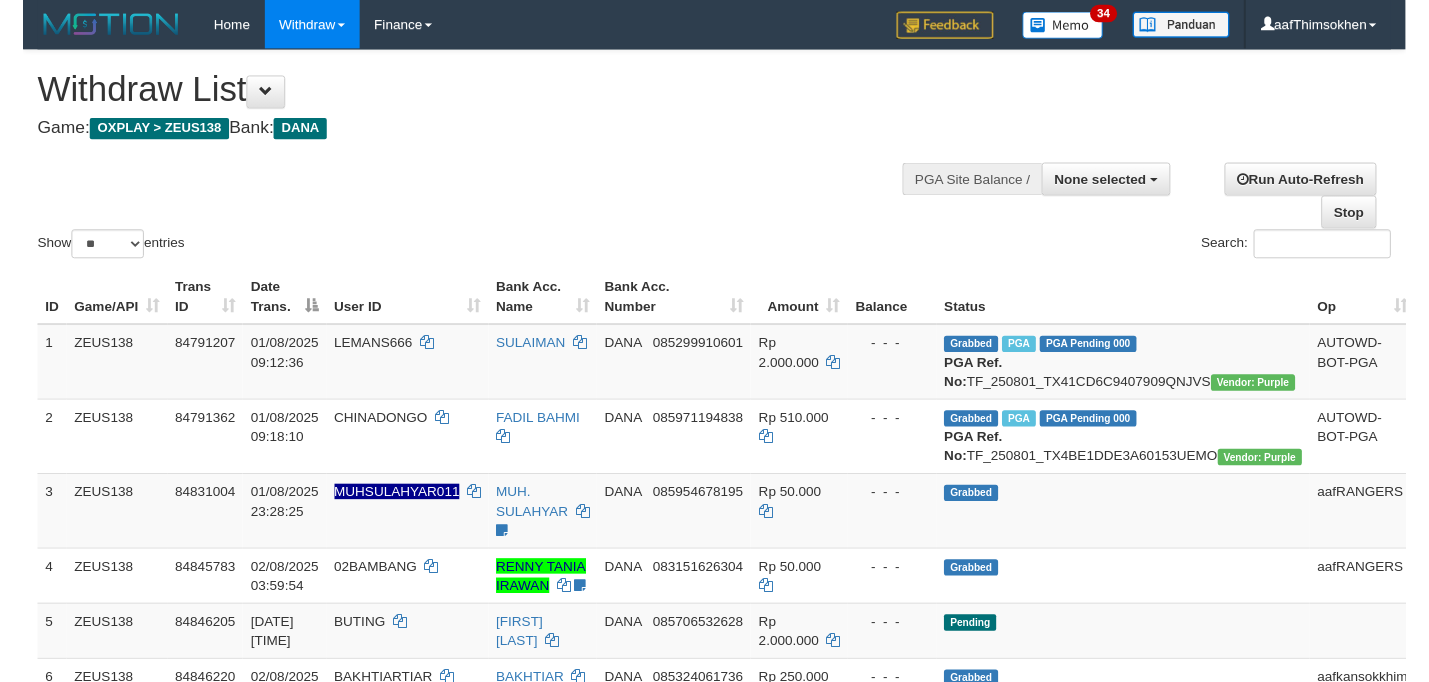 scroll, scrollTop: 349, scrollLeft: 0, axis: vertical 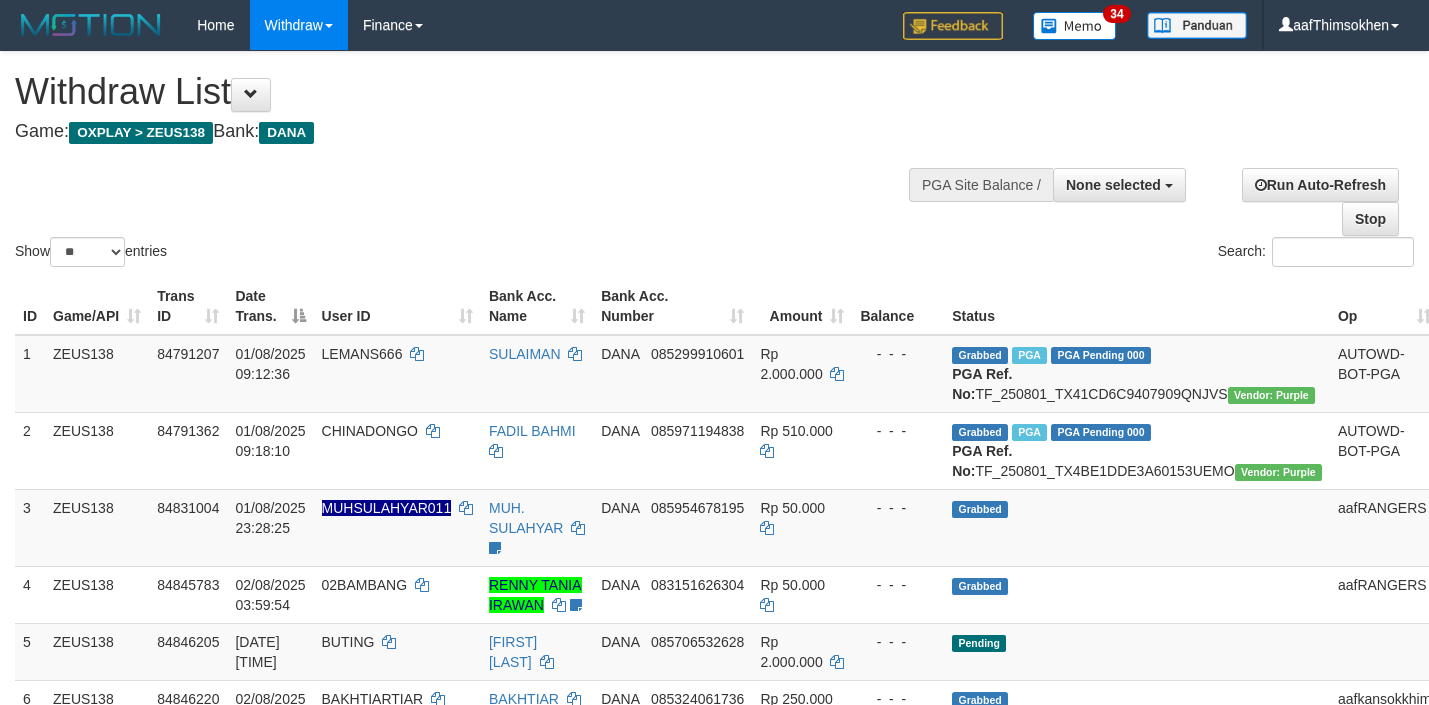 select 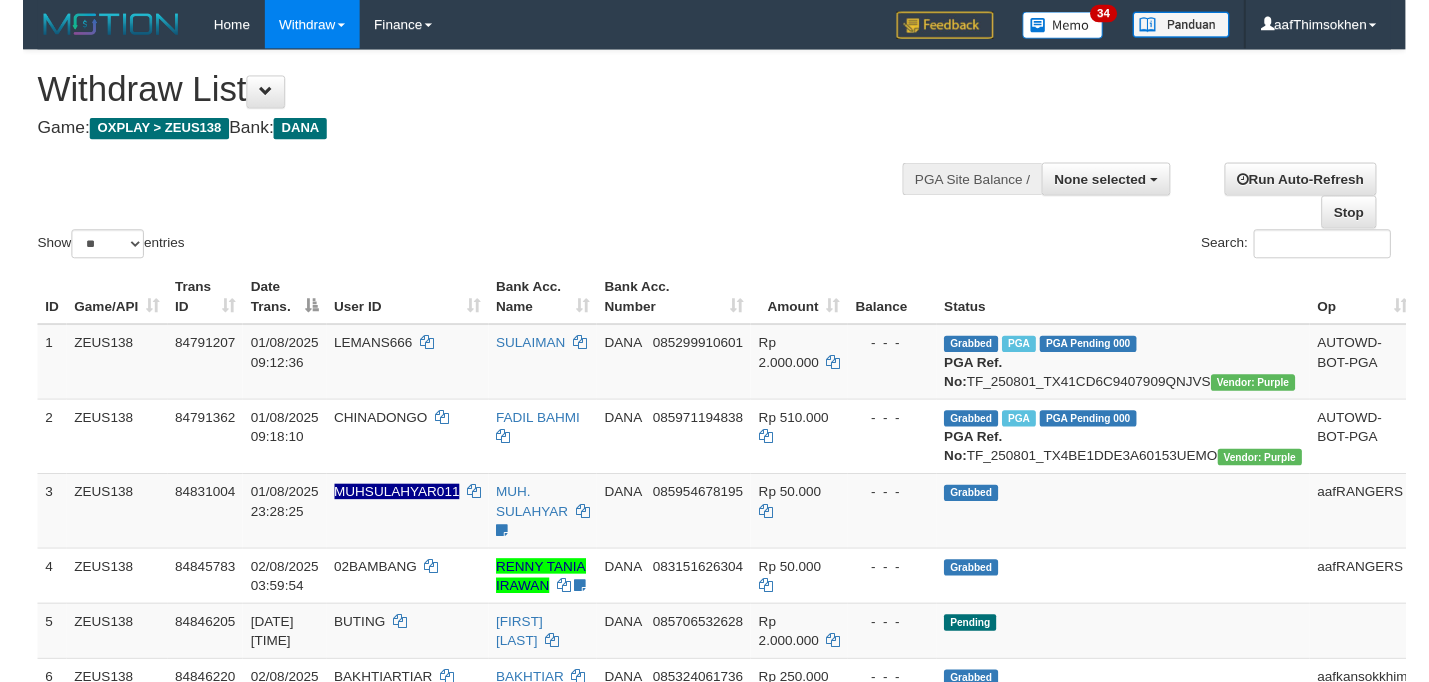 scroll, scrollTop: 349, scrollLeft: 0, axis: vertical 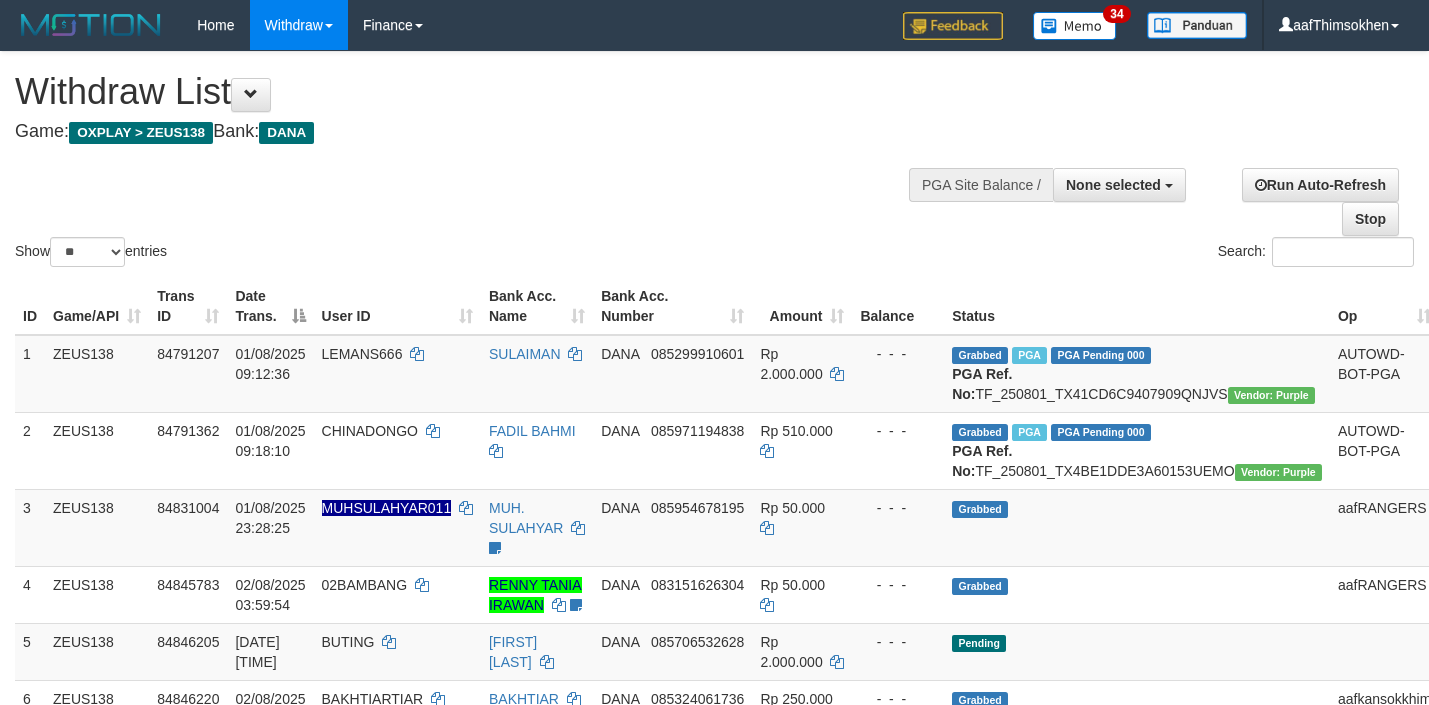 select 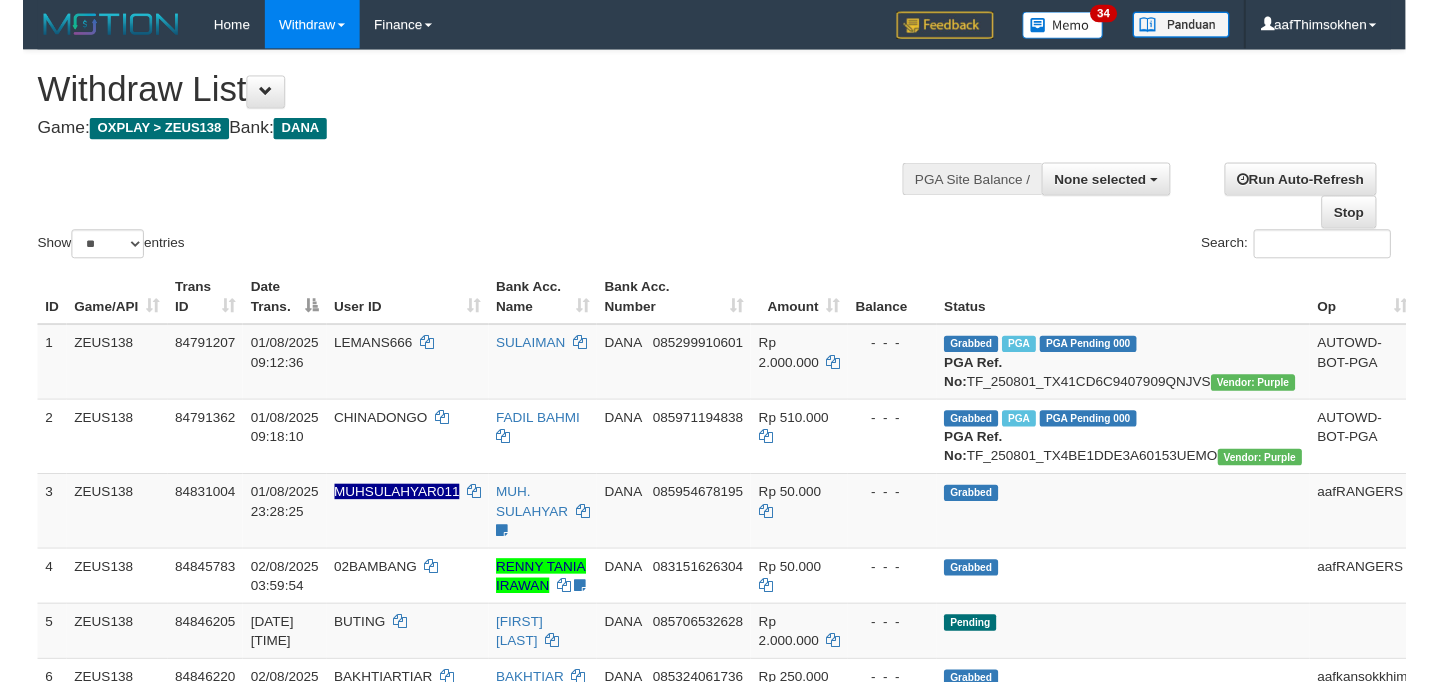 scroll, scrollTop: 349, scrollLeft: 0, axis: vertical 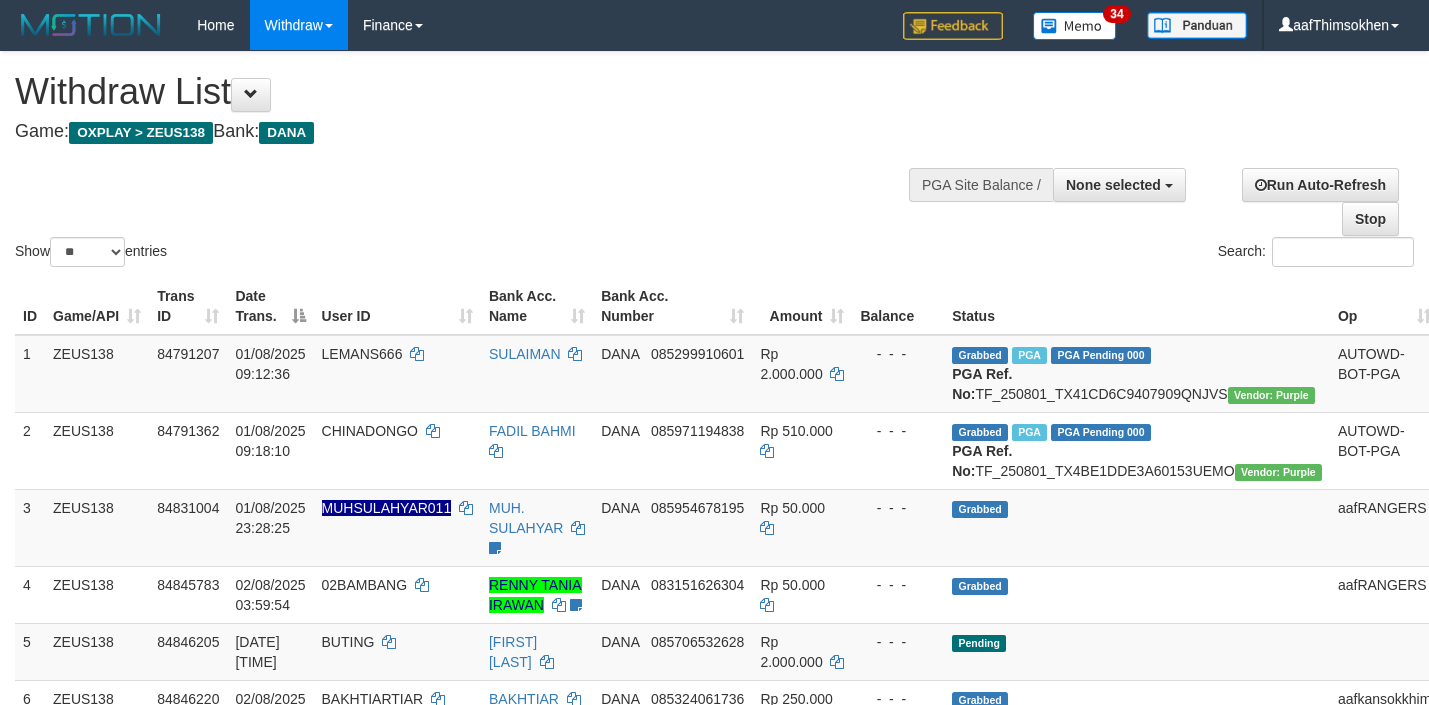 select 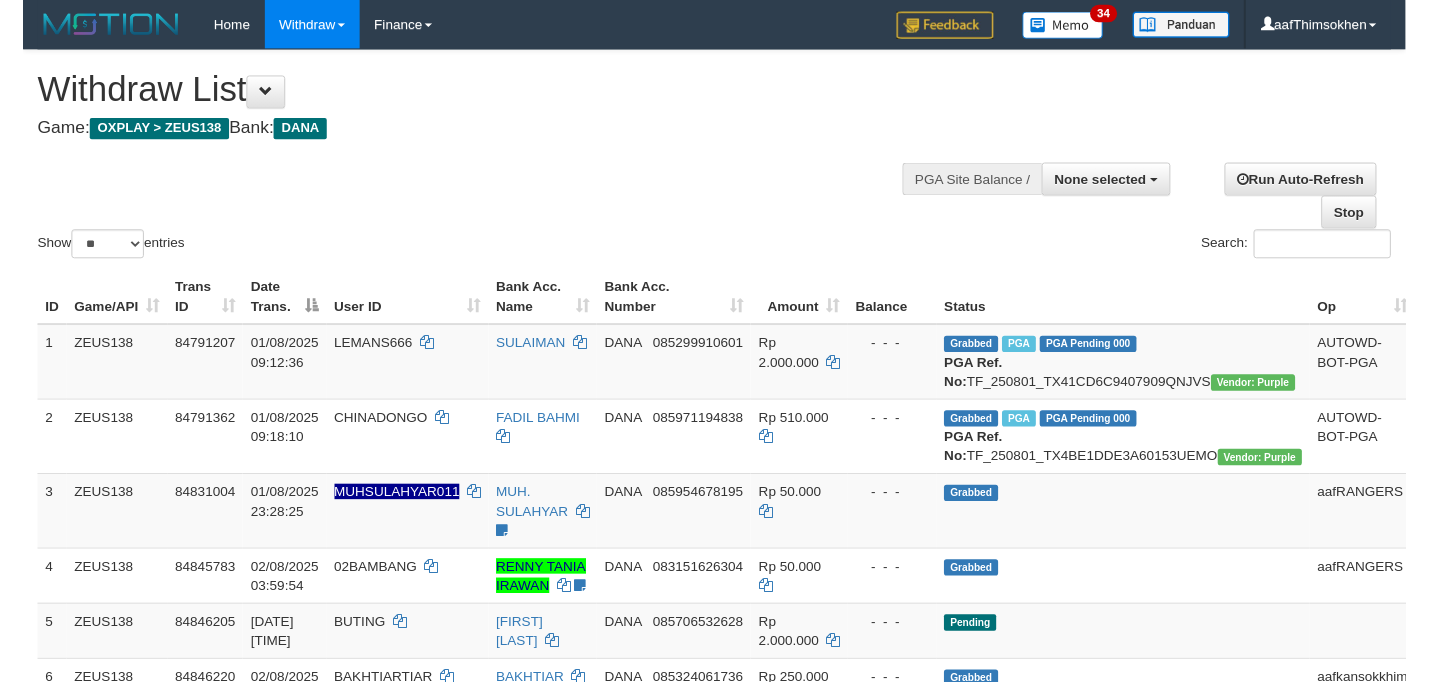 scroll, scrollTop: 349, scrollLeft: 0, axis: vertical 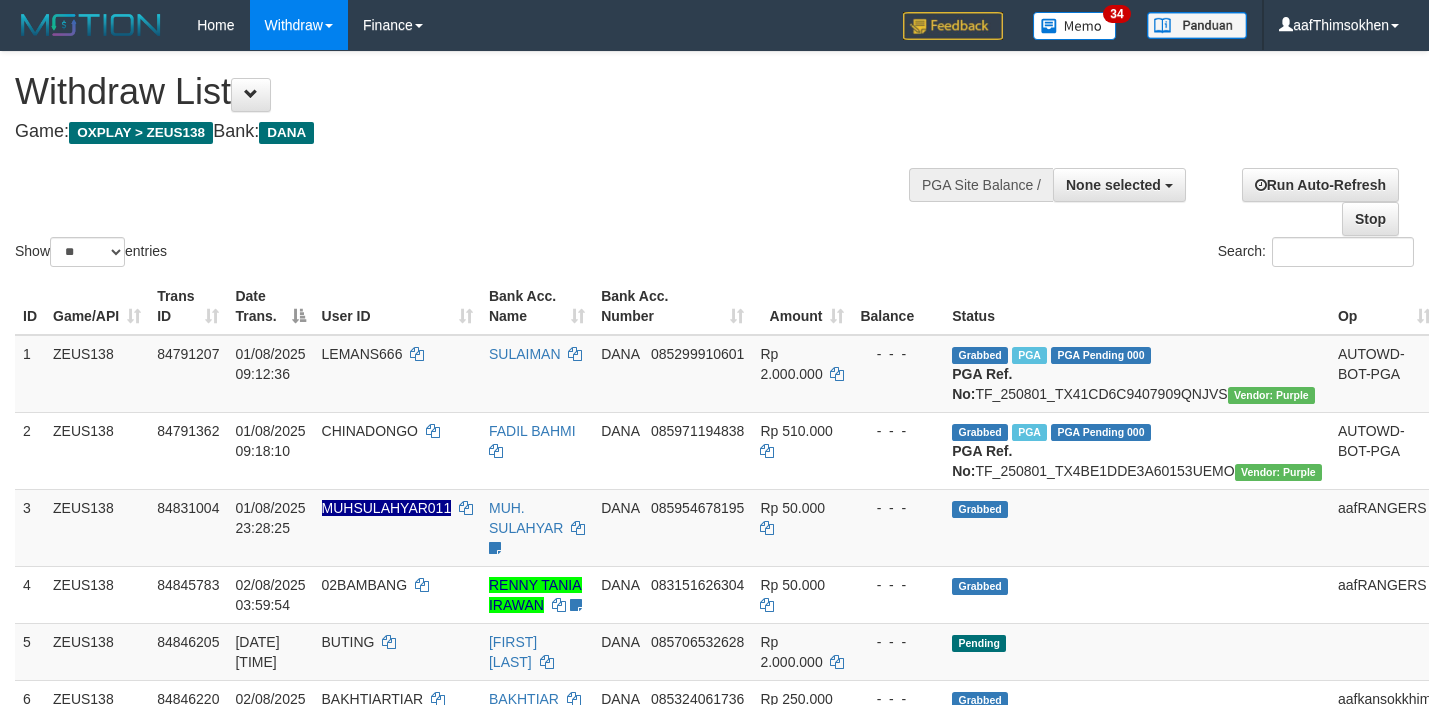 select 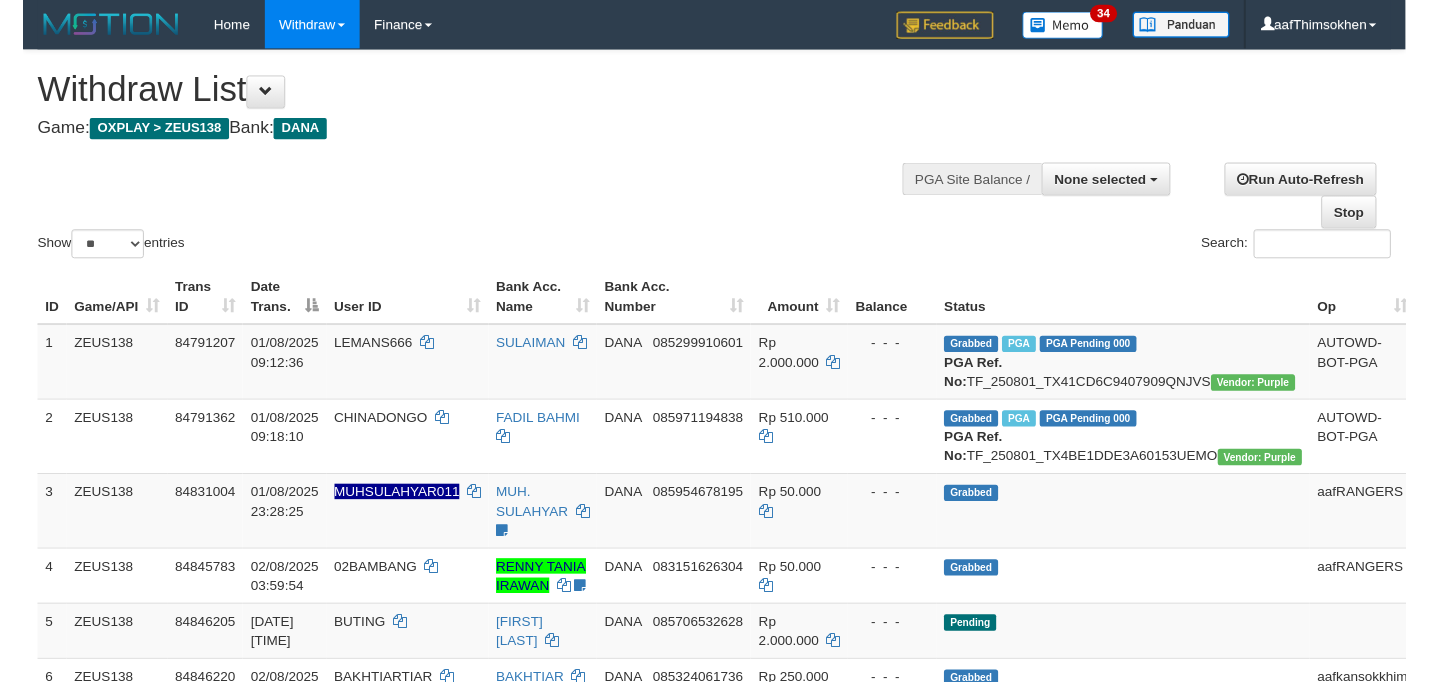 scroll, scrollTop: 349, scrollLeft: 0, axis: vertical 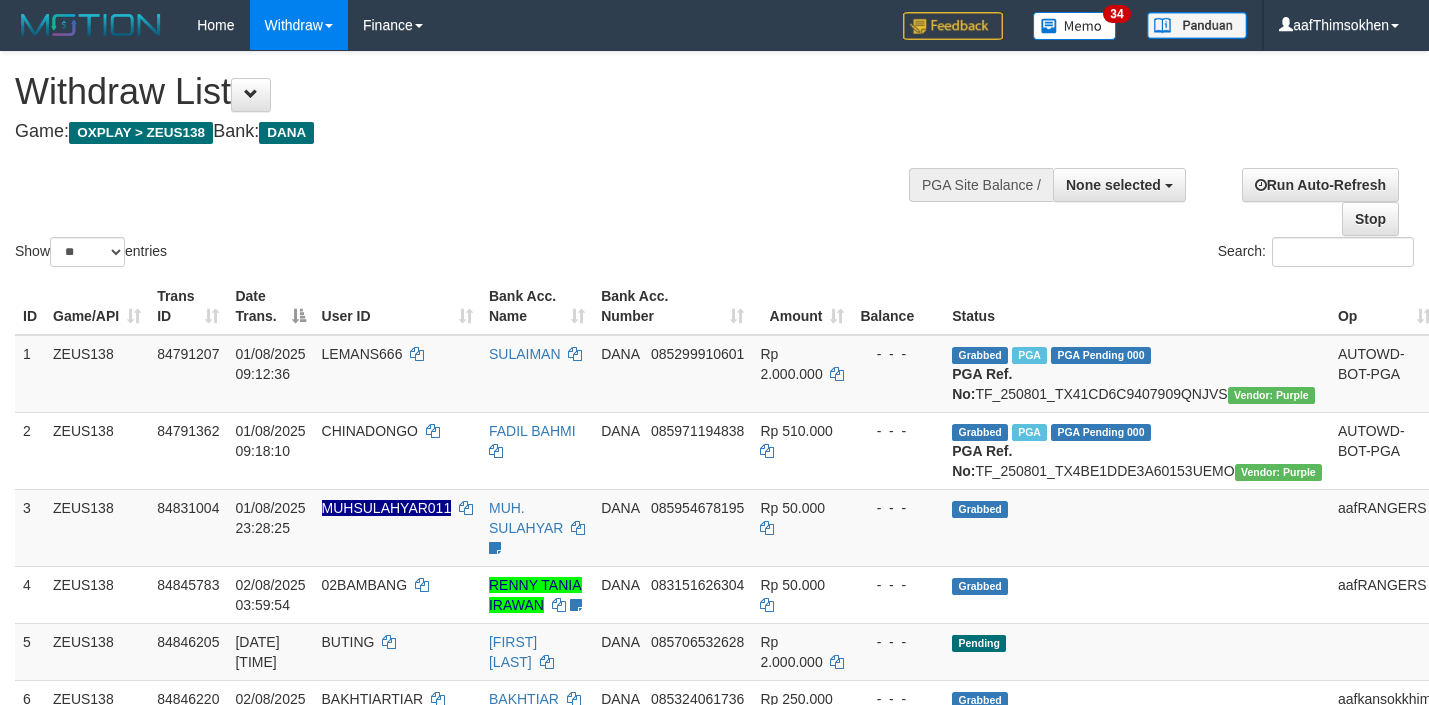 select 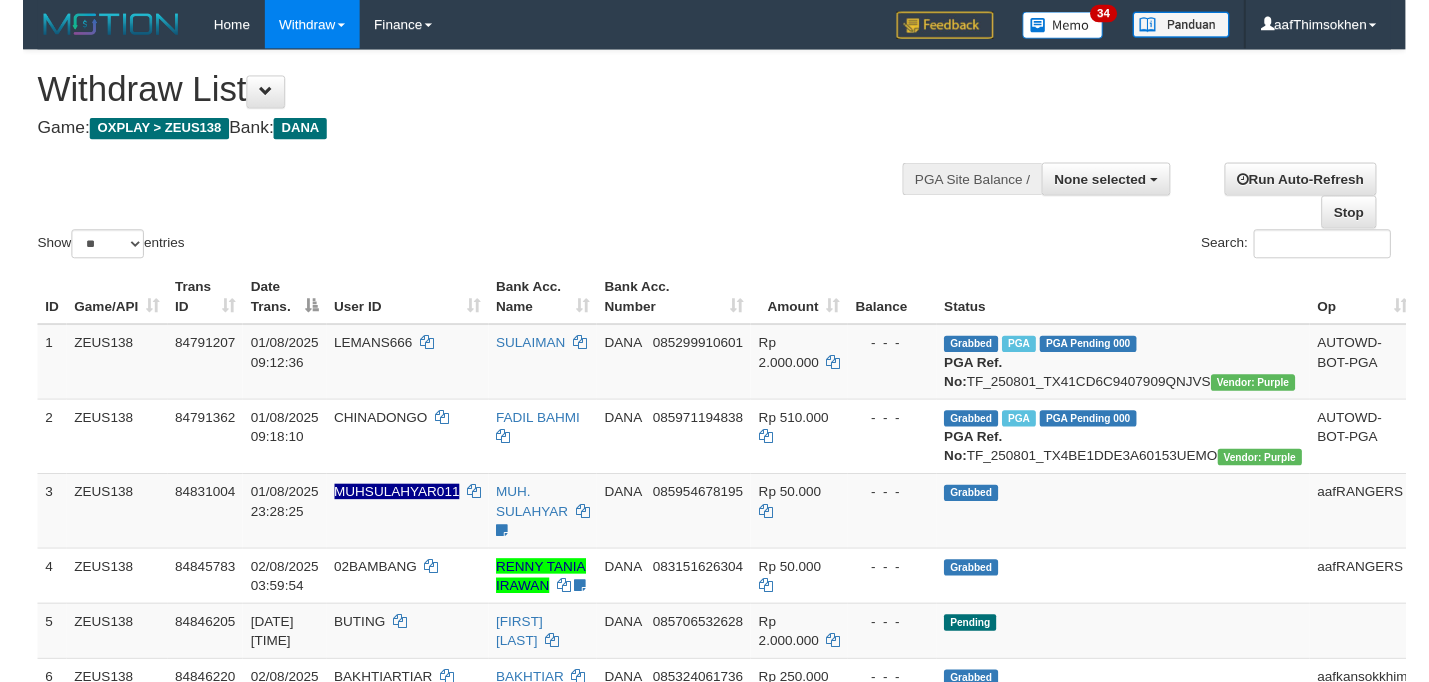 scroll, scrollTop: 349, scrollLeft: 0, axis: vertical 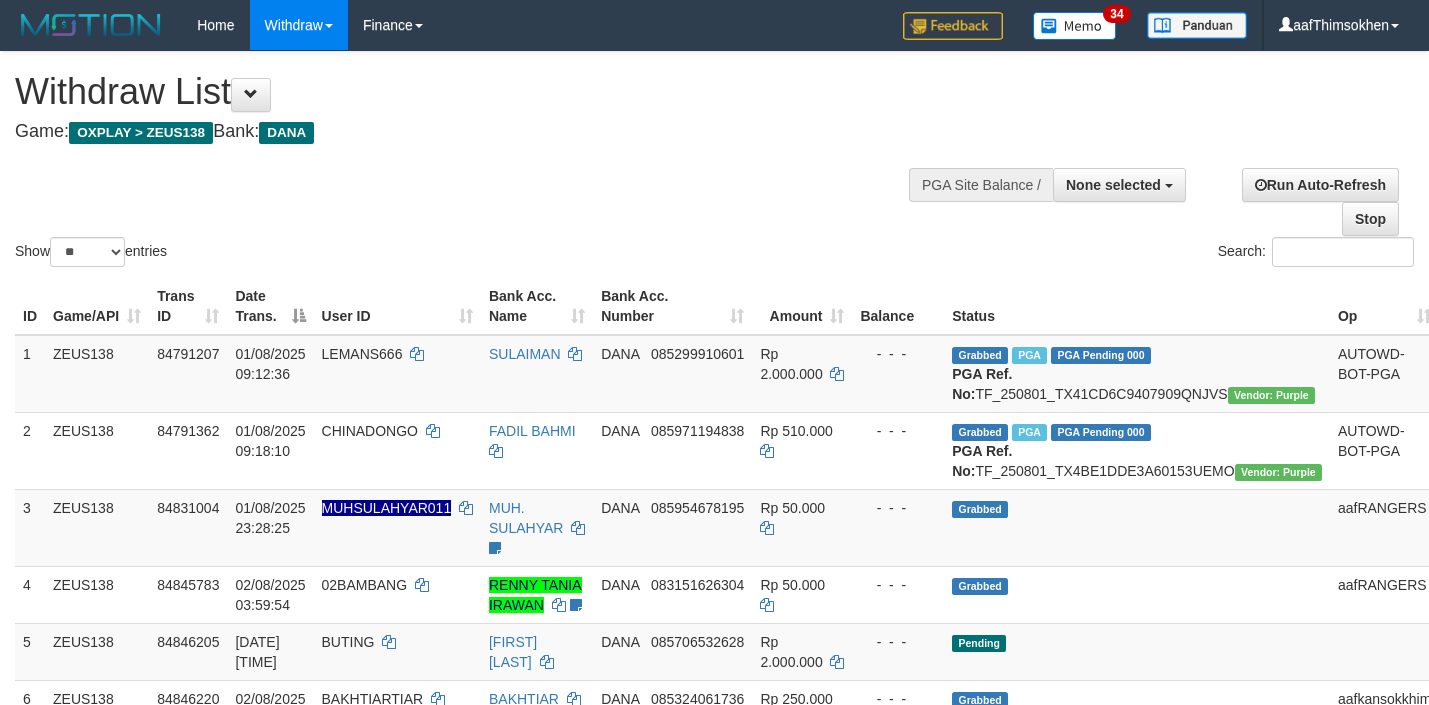 select 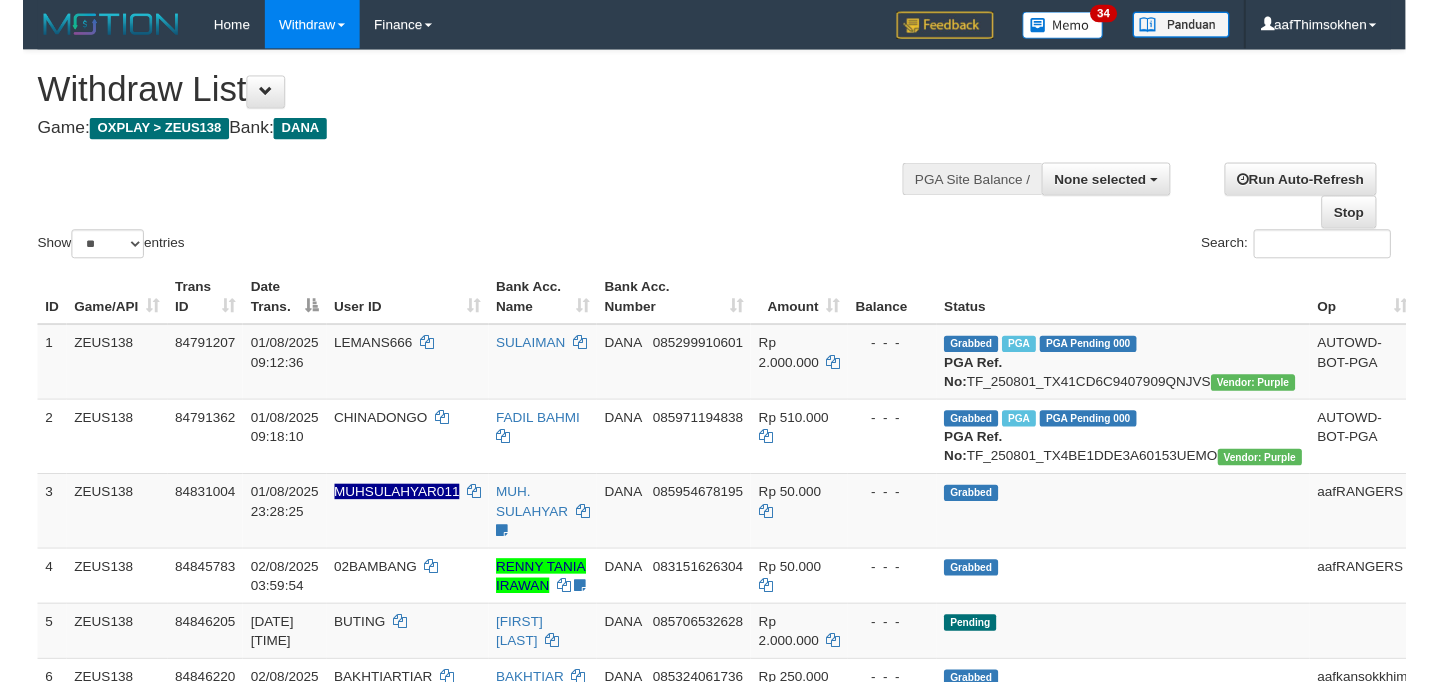 scroll, scrollTop: 349, scrollLeft: 0, axis: vertical 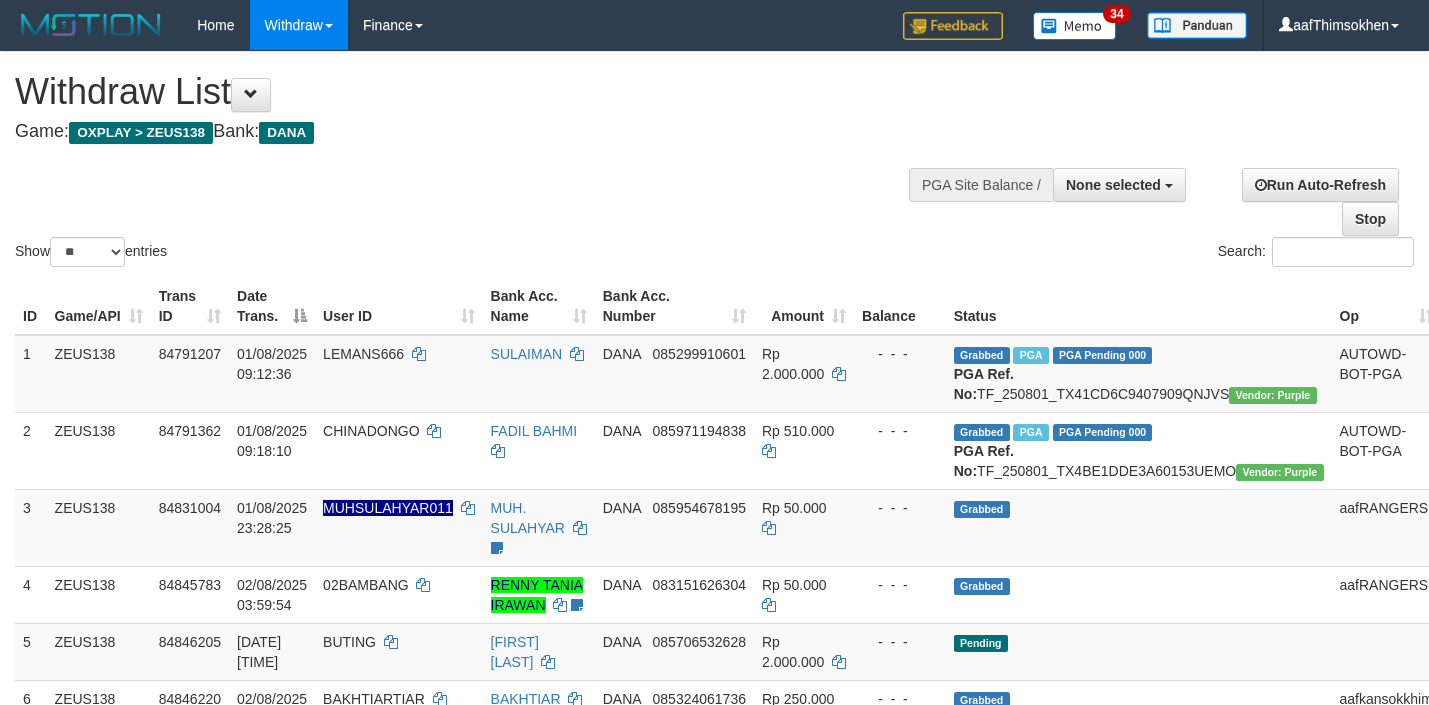 select 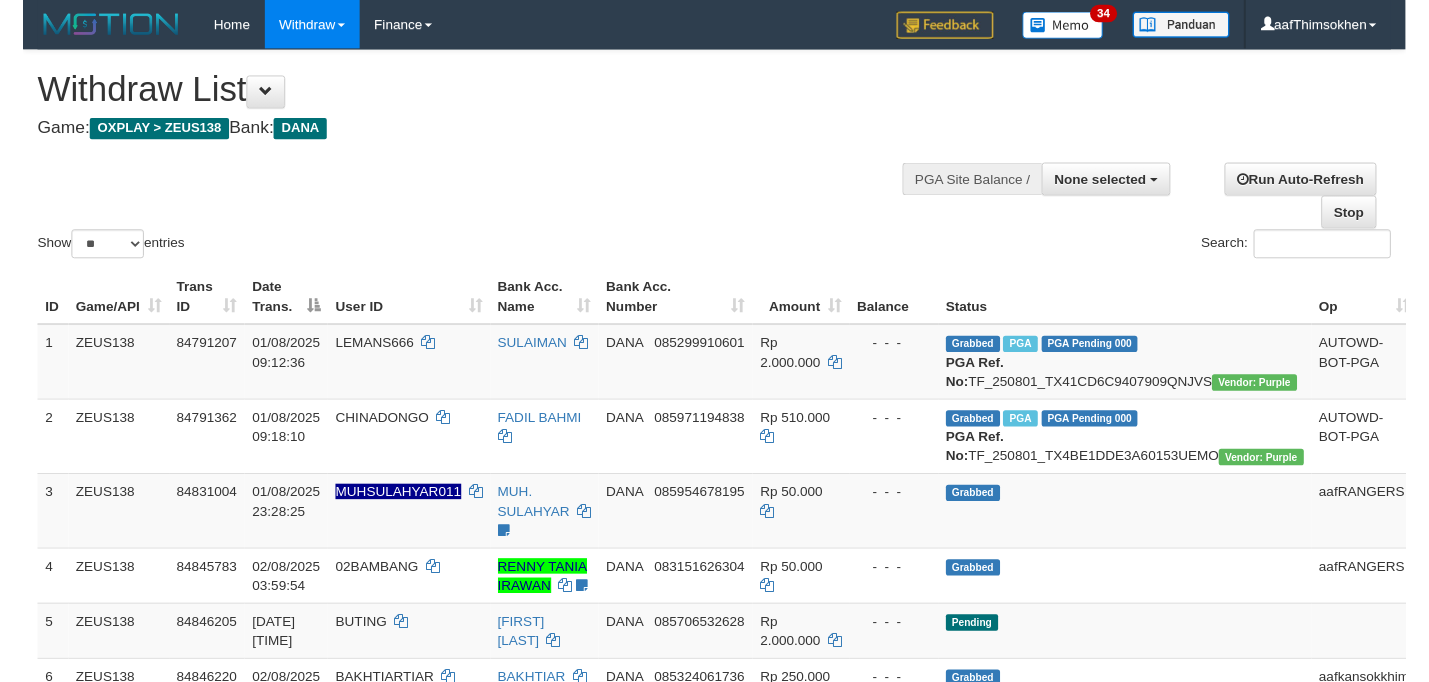 scroll, scrollTop: 349, scrollLeft: 0, axis: vertical 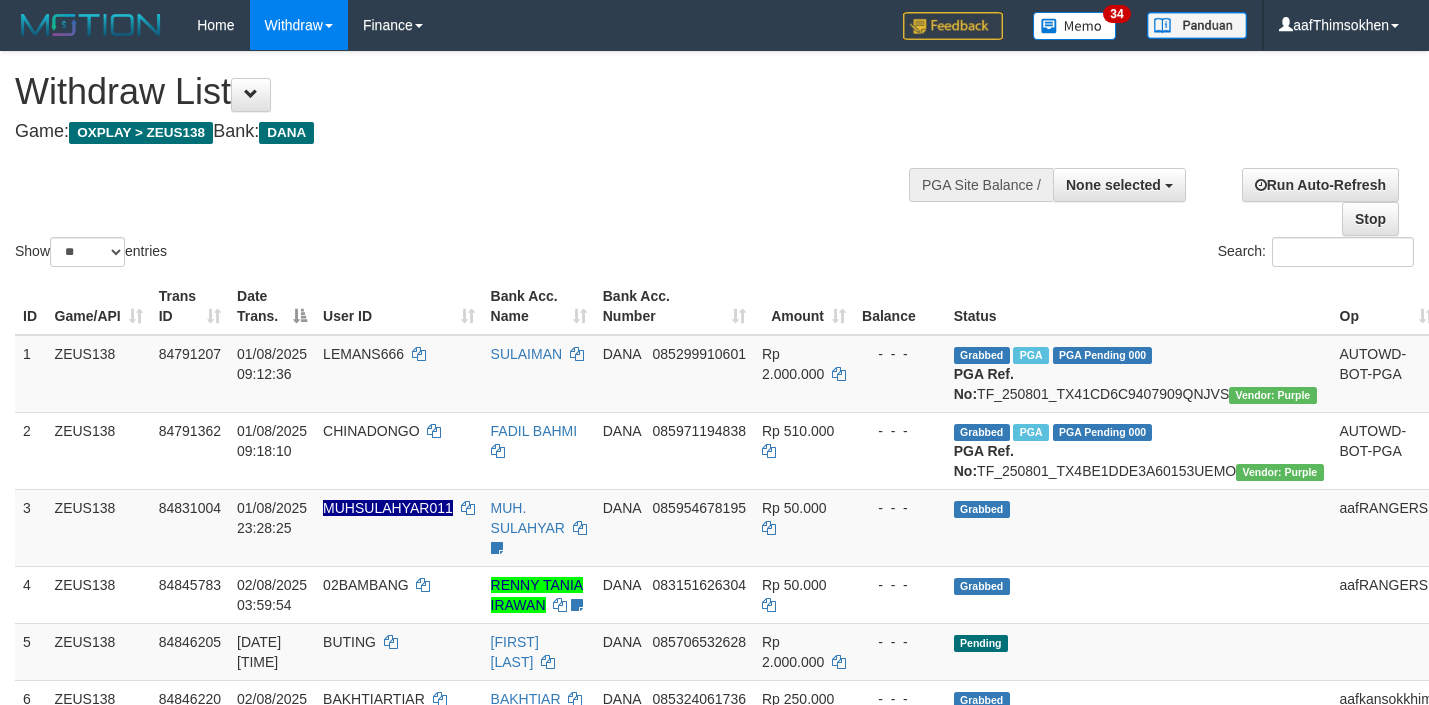 select 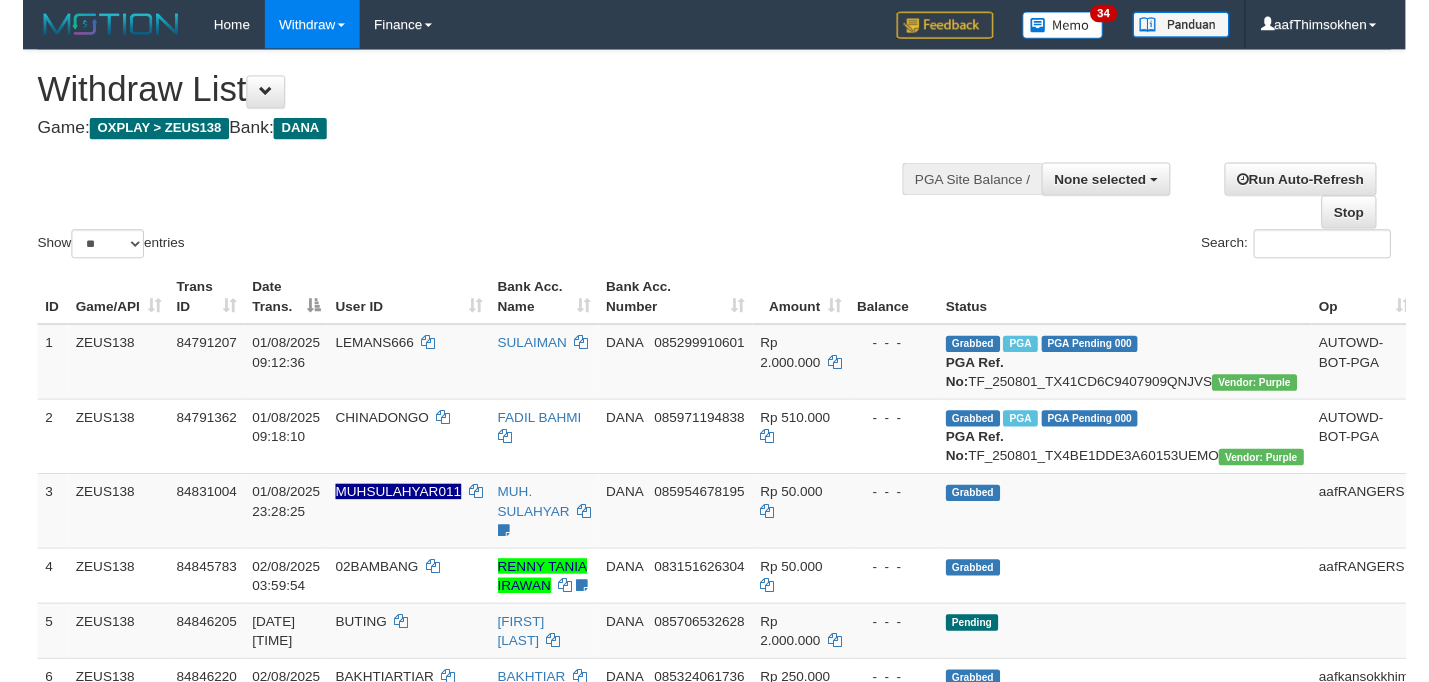 scroll, scrollTop: 349, scrollLeft: 0, axis: vertical 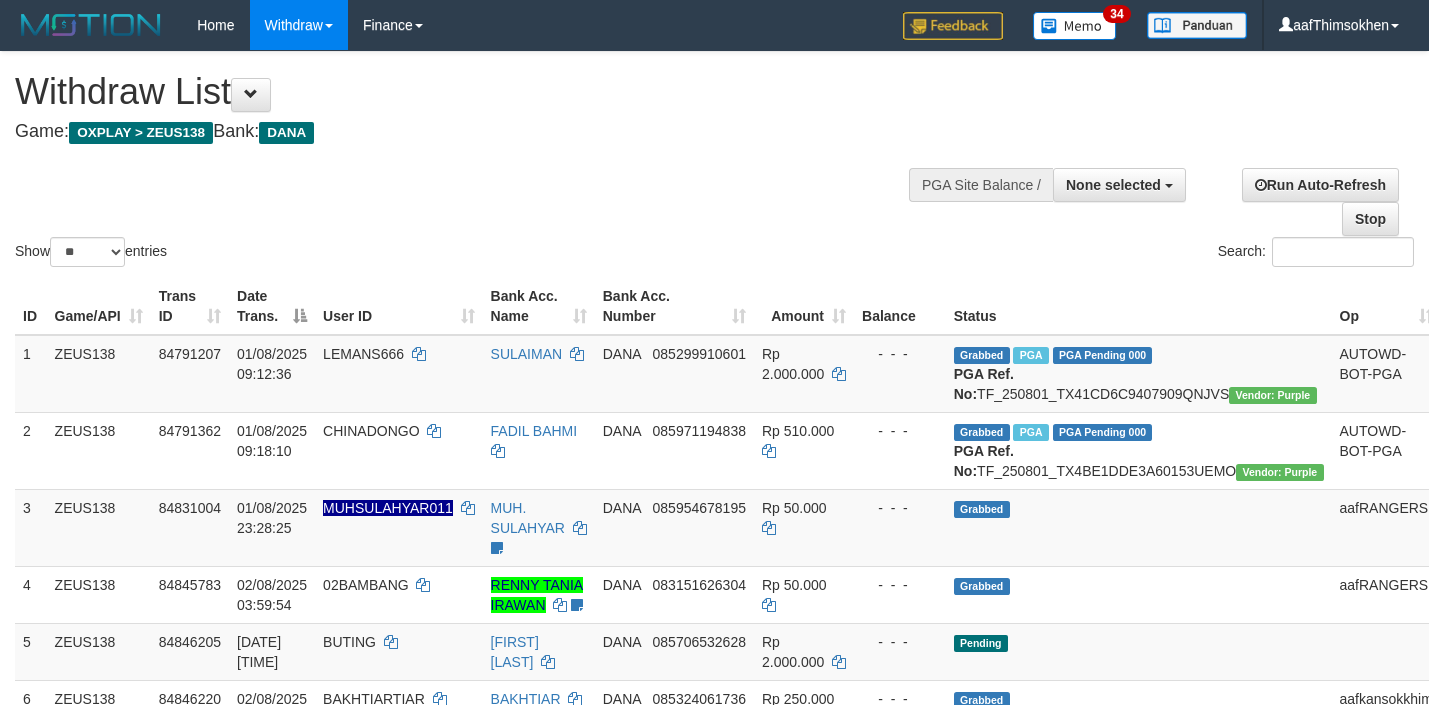 select 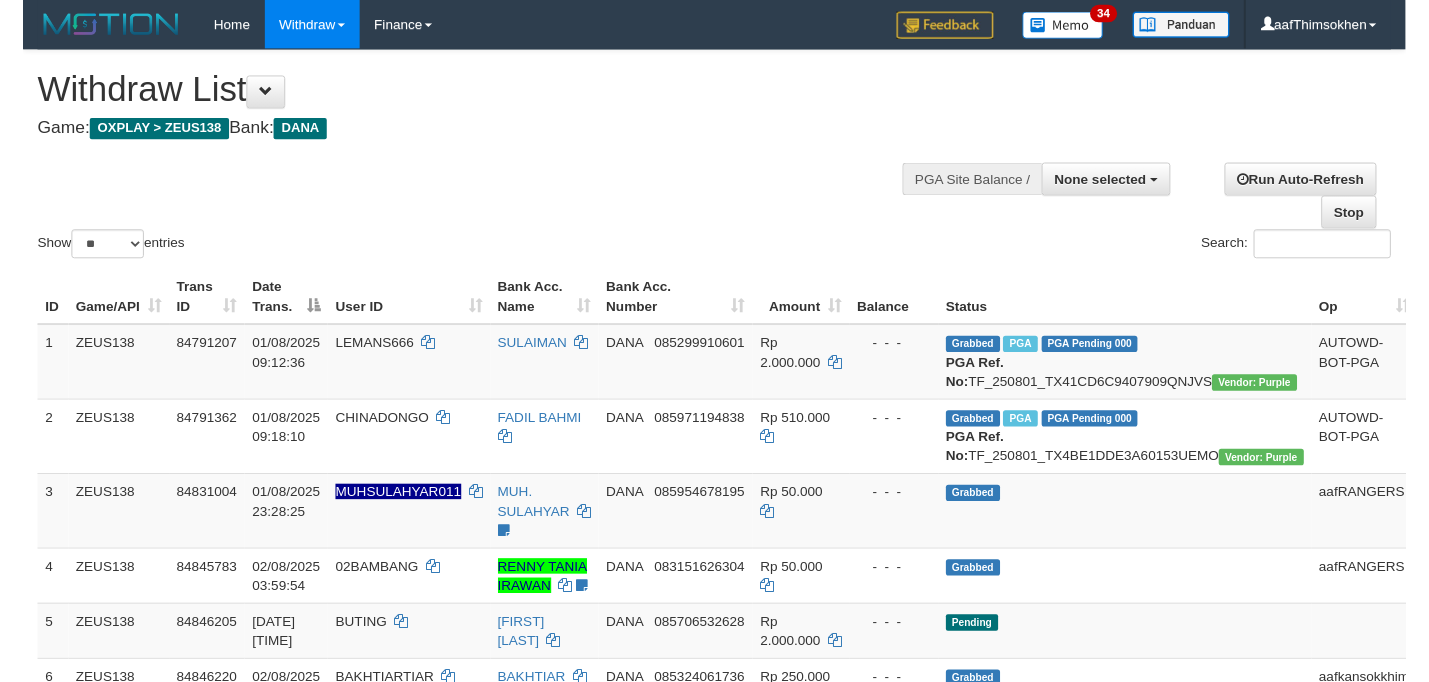scroll, scrollTop: 349, scrollLeft: 0, axis: vertical 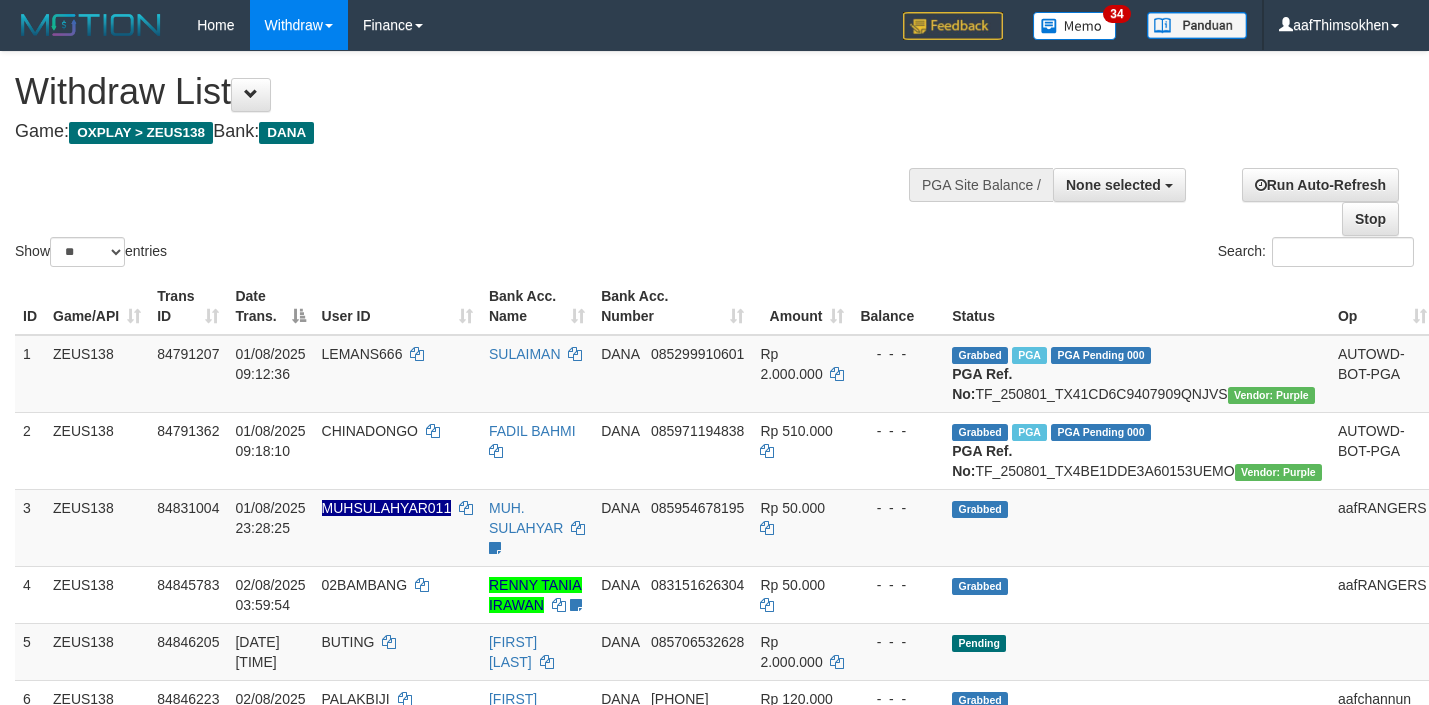 select 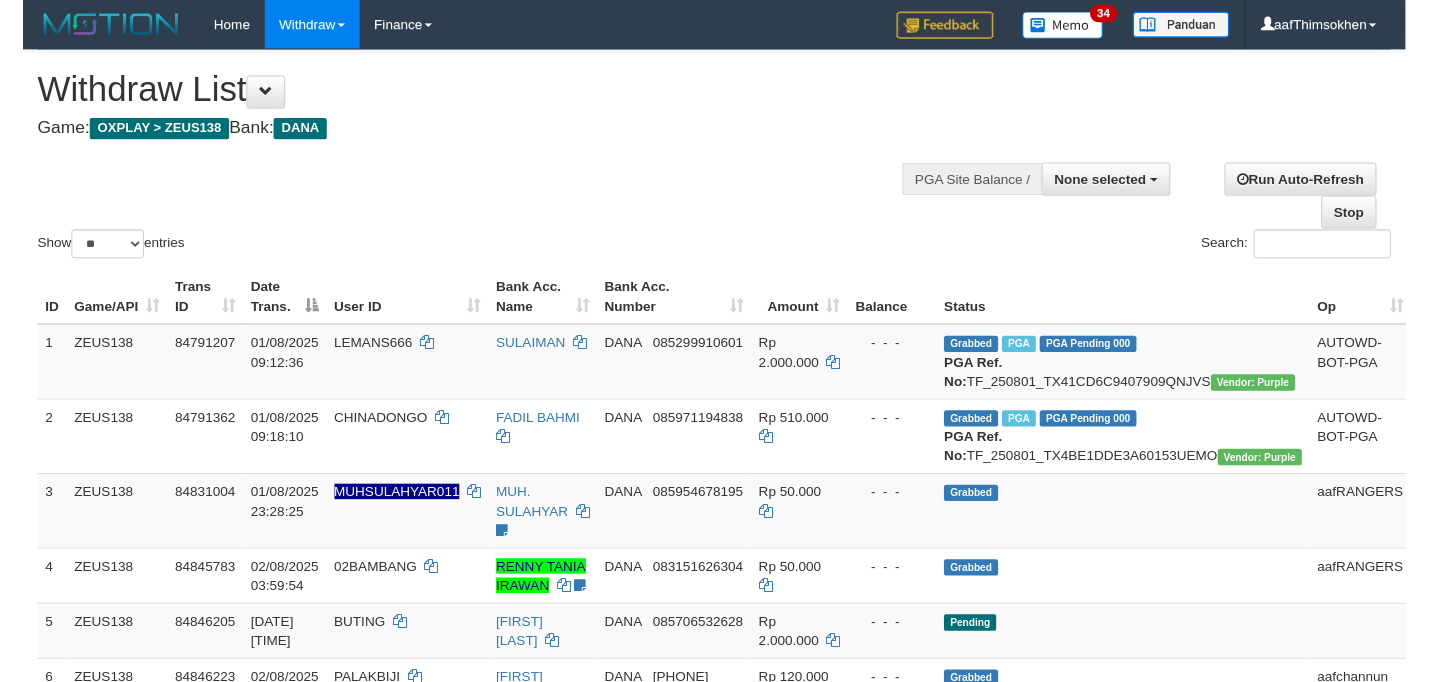 scroll, scrollTop: 349, scrollLeft: 0, axis: vertical 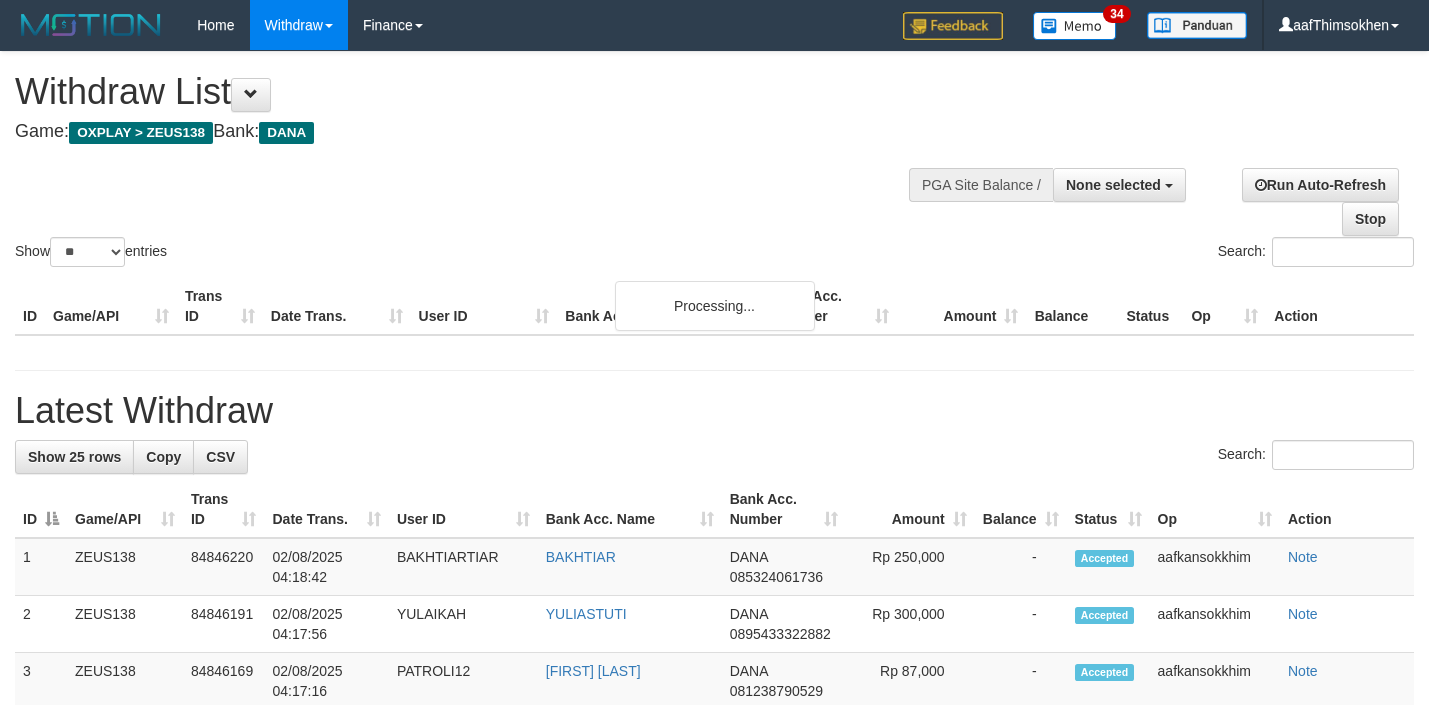 select 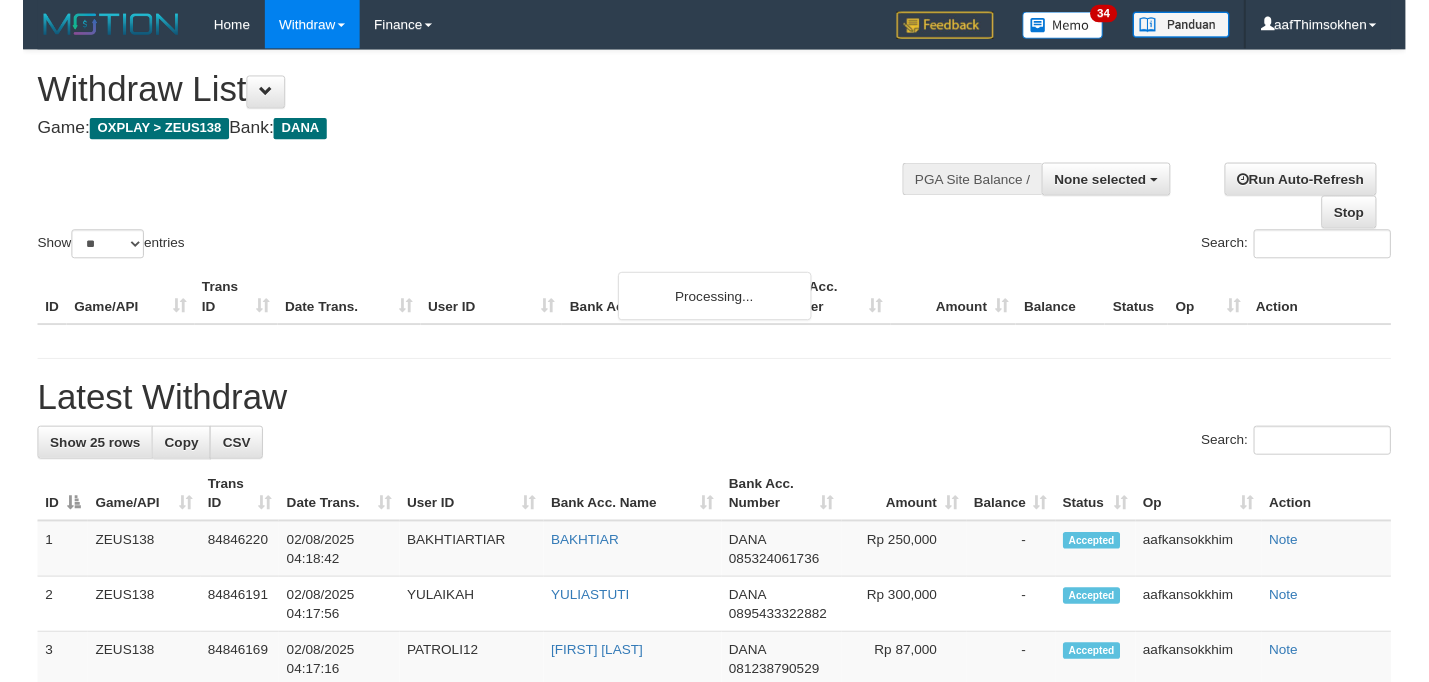 scroll, scrollTop: 349, scrollLeft: 0, axis: vertical 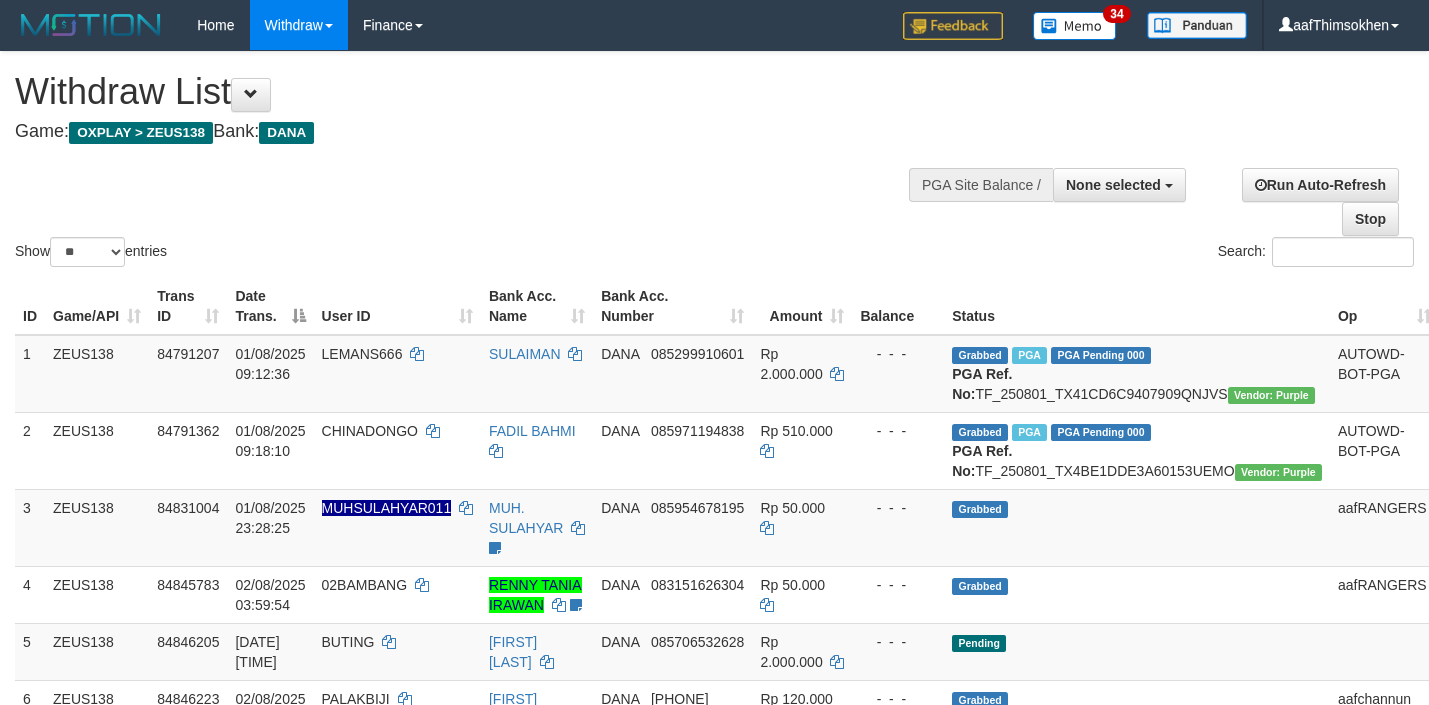 select 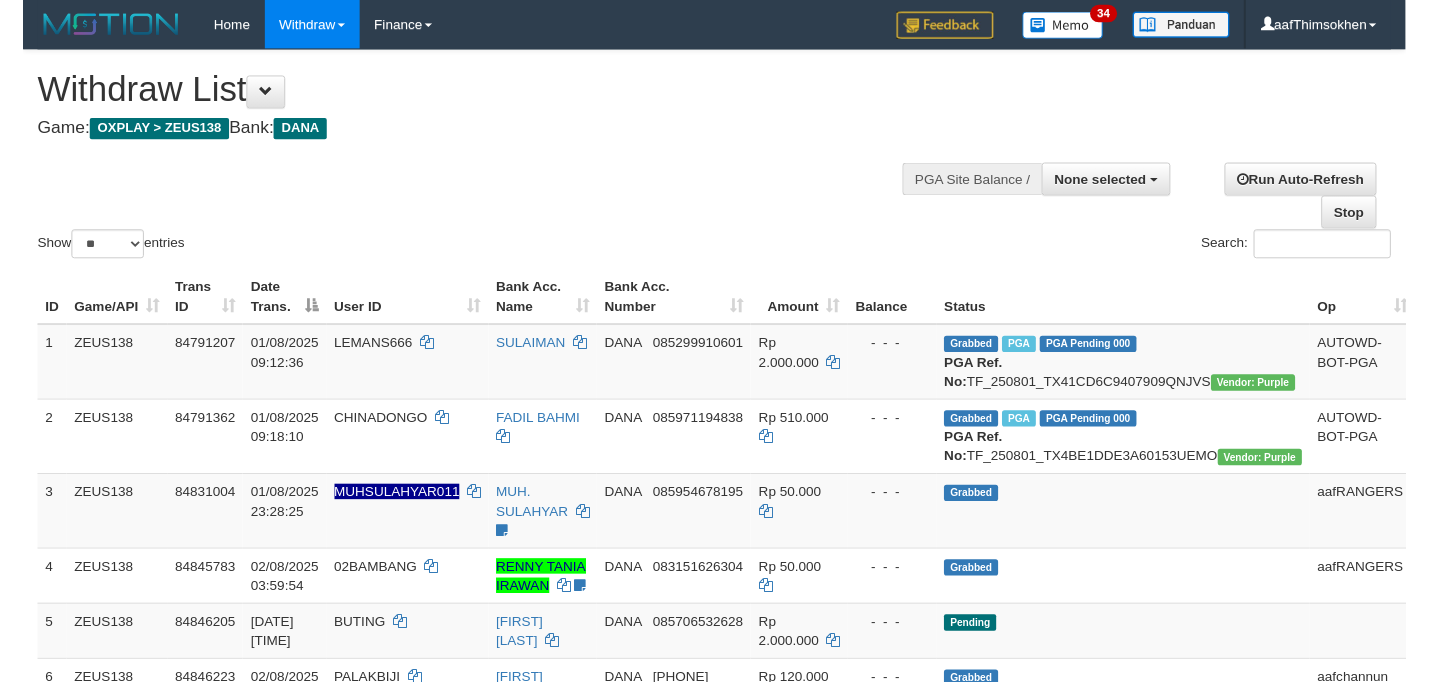scroll, scrollTop: 349, scrollLeft: 0, axis: vertical 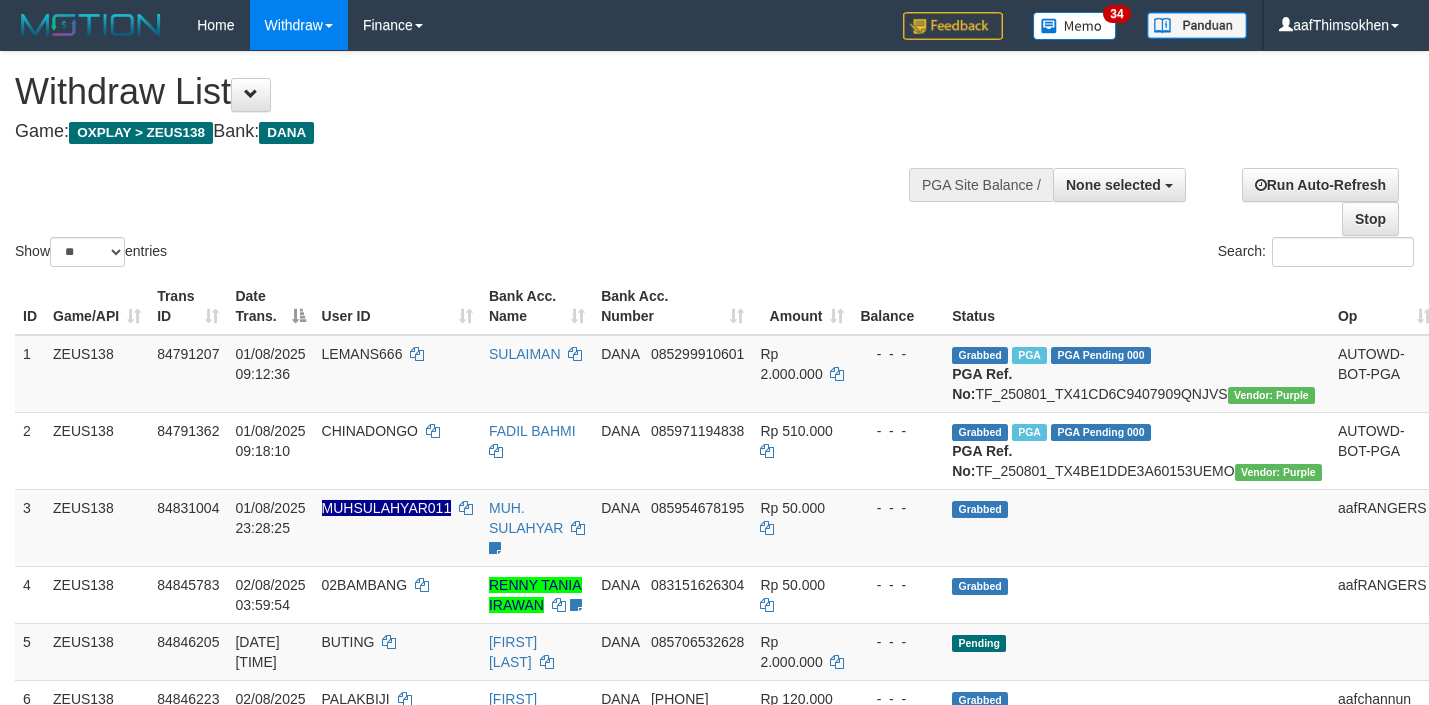 select 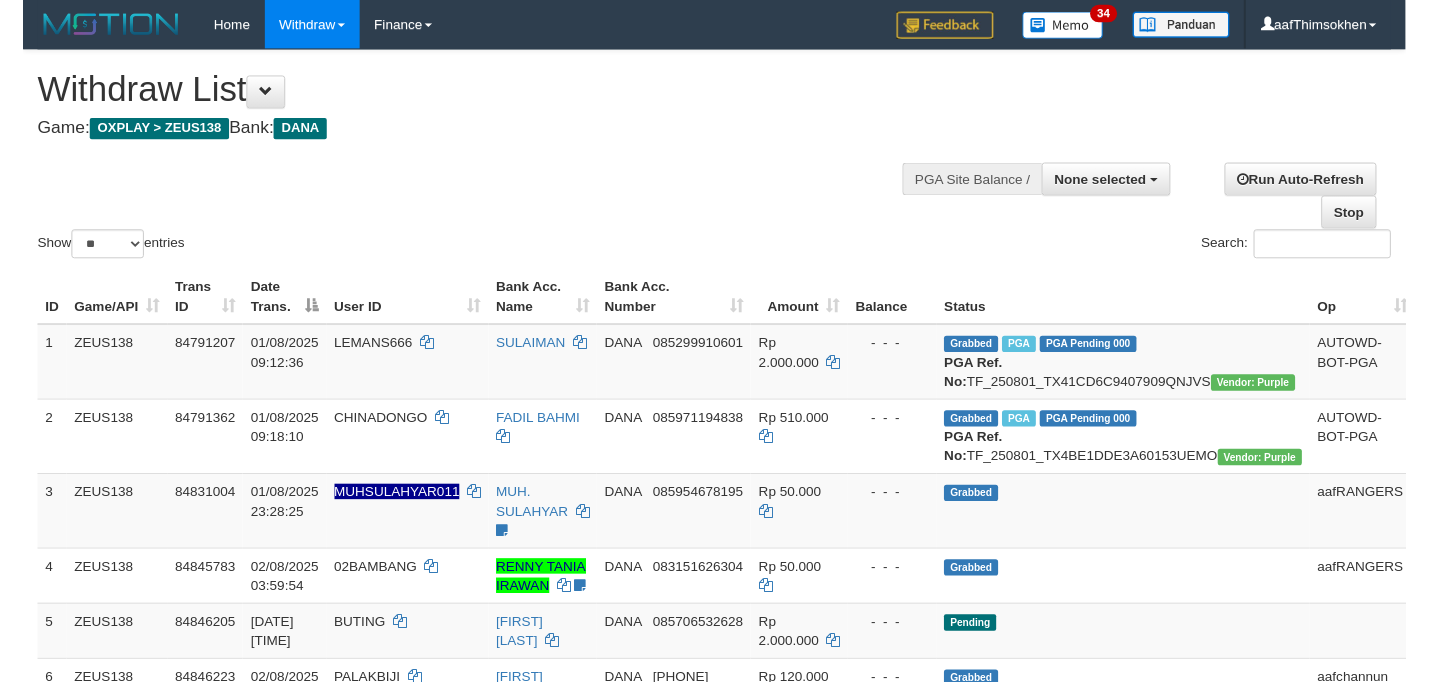 scroll, scrollTop: 349, scrollLeft: 0, axis: vertical 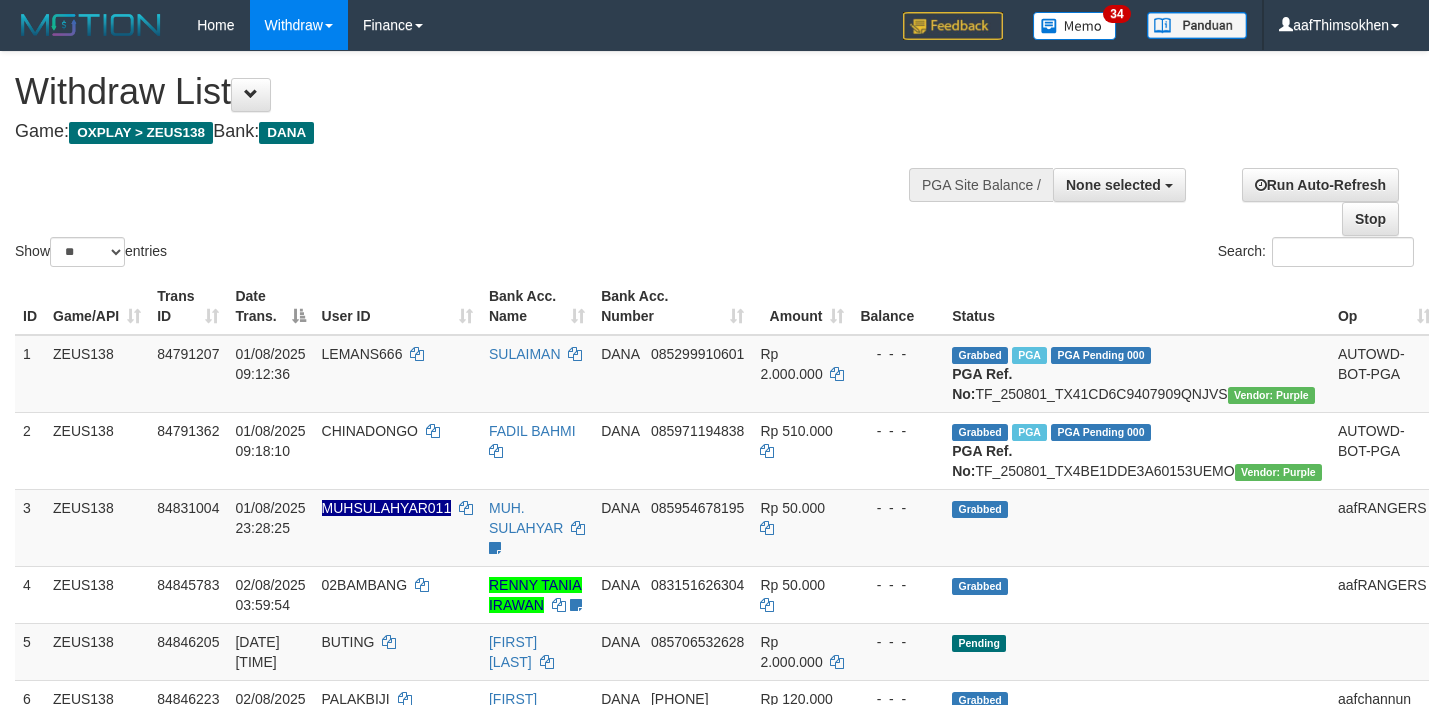 select 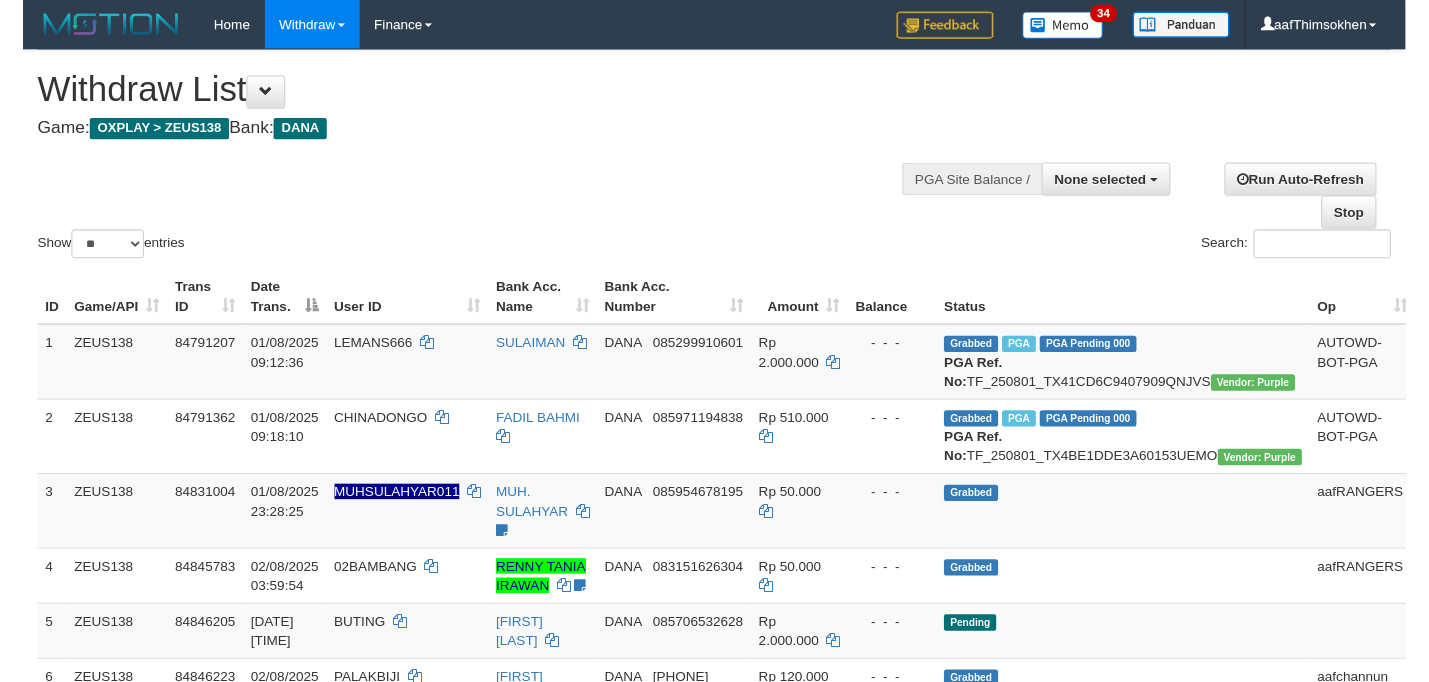scroll, scrollTop: 349, scrollLeft: 0, axis: vertical 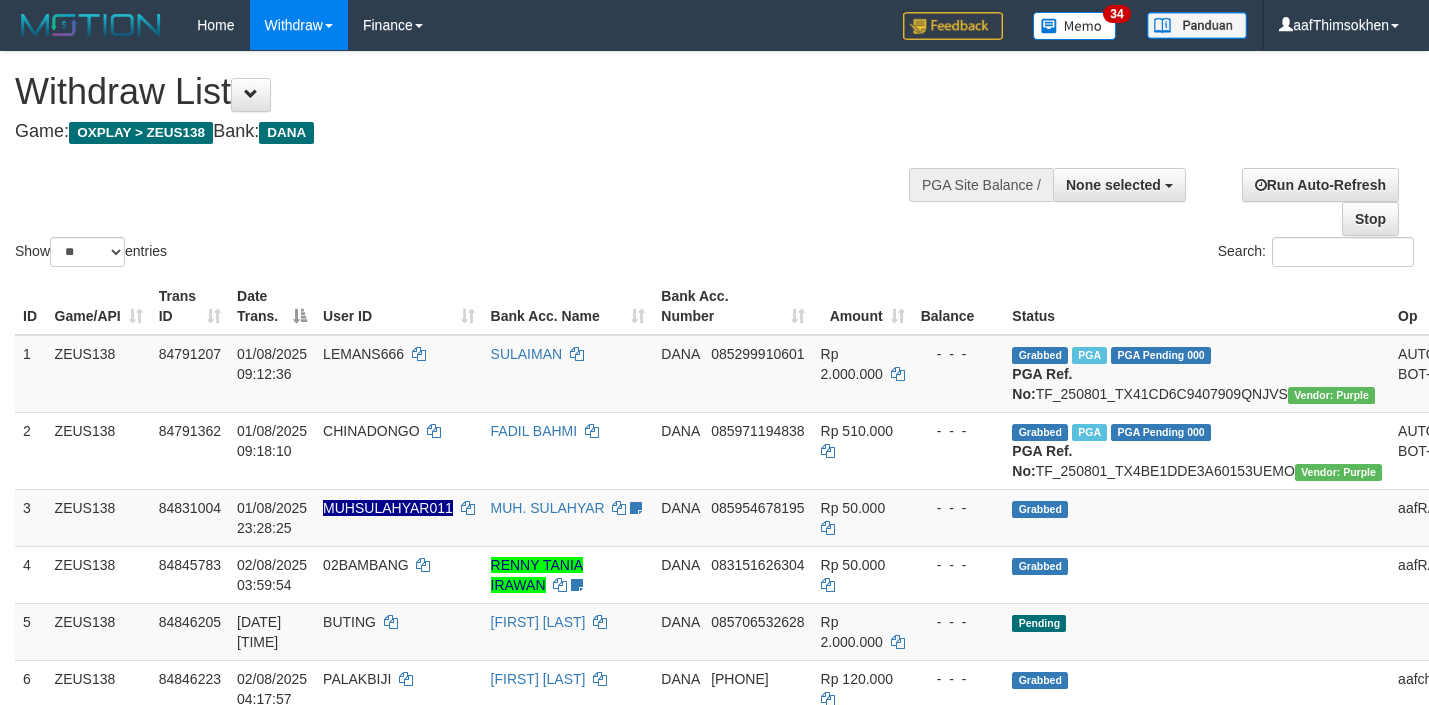 select 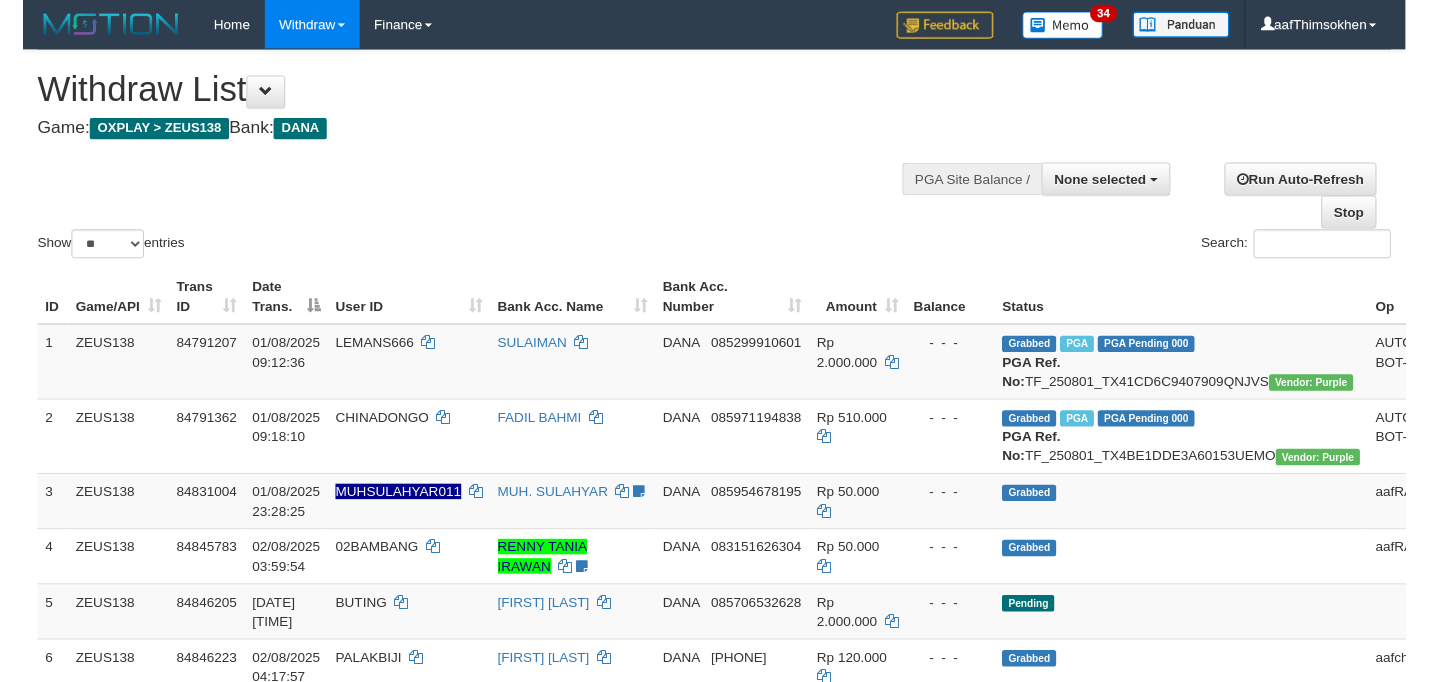 scroll, scrollTop: 349, scrollLeft: 0, axis: vertical 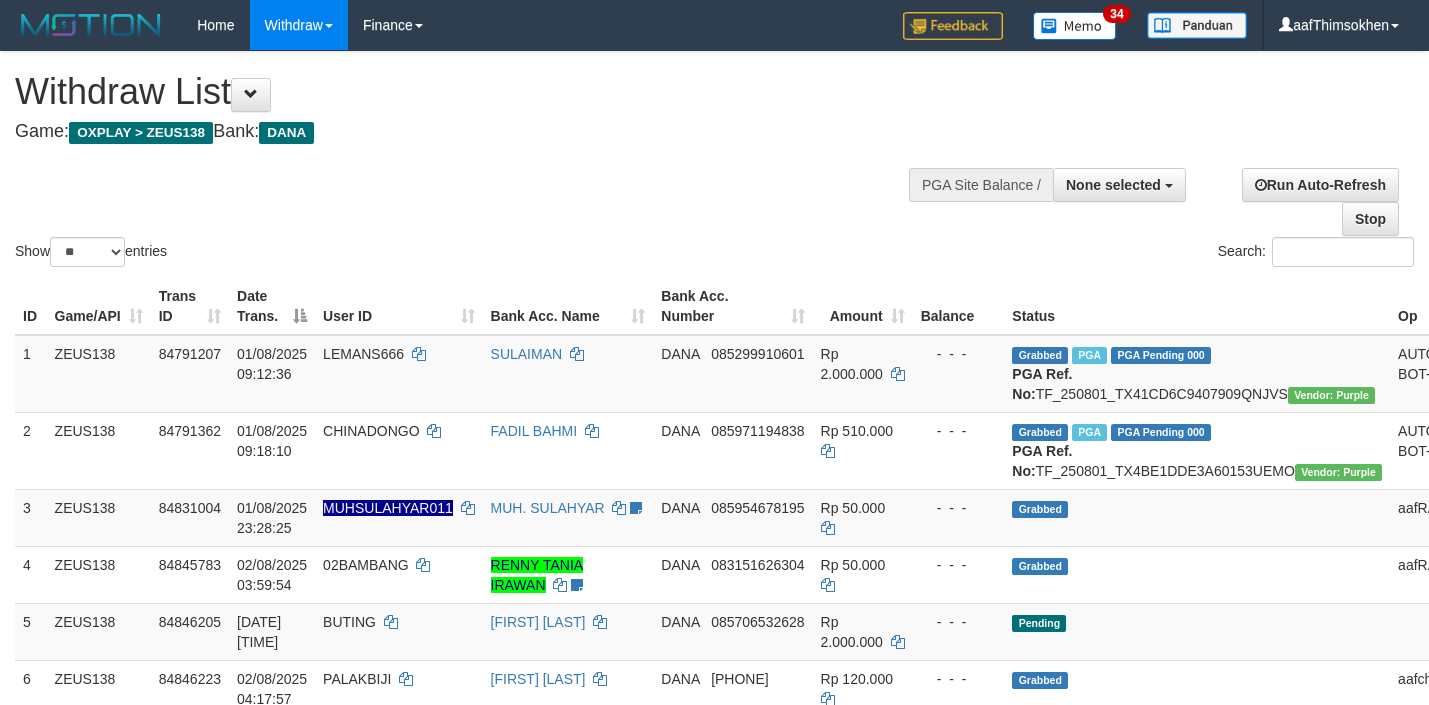 select 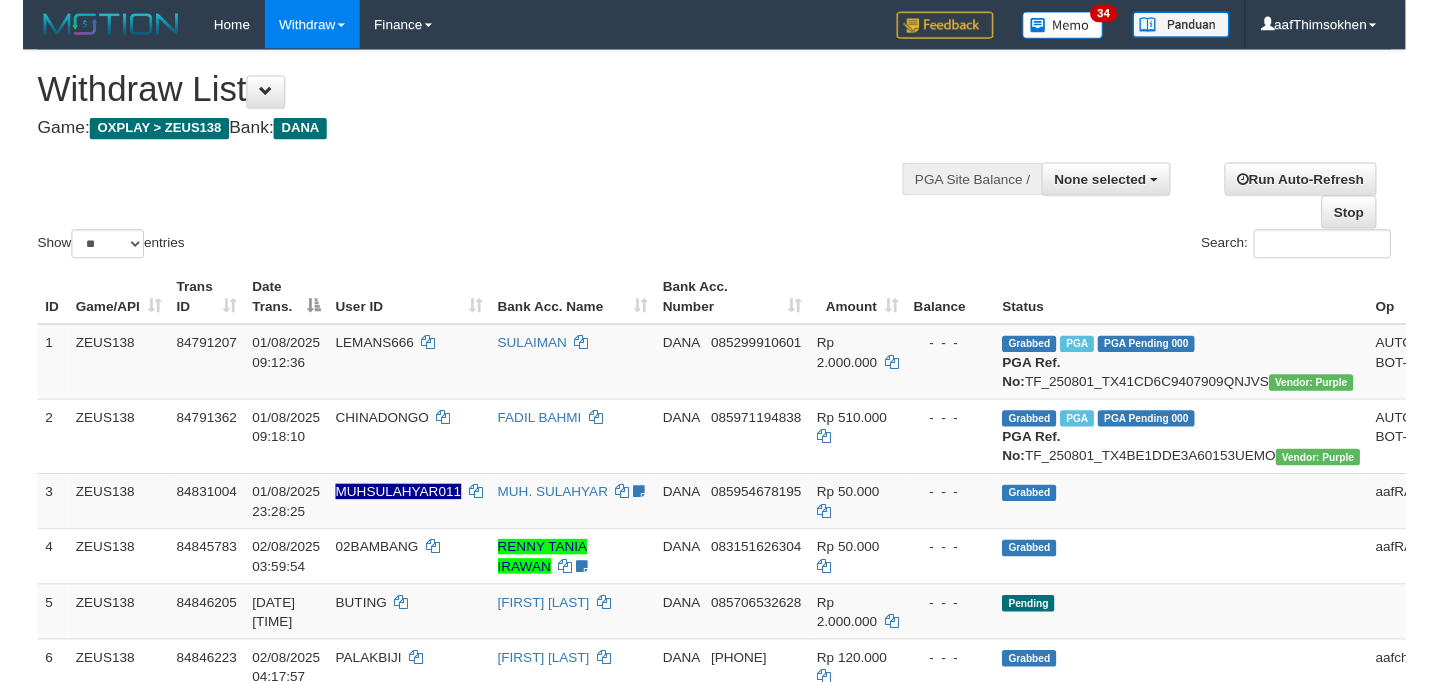 scroll, scrollTop: 349, scrollLeft: 0, axis: vertical 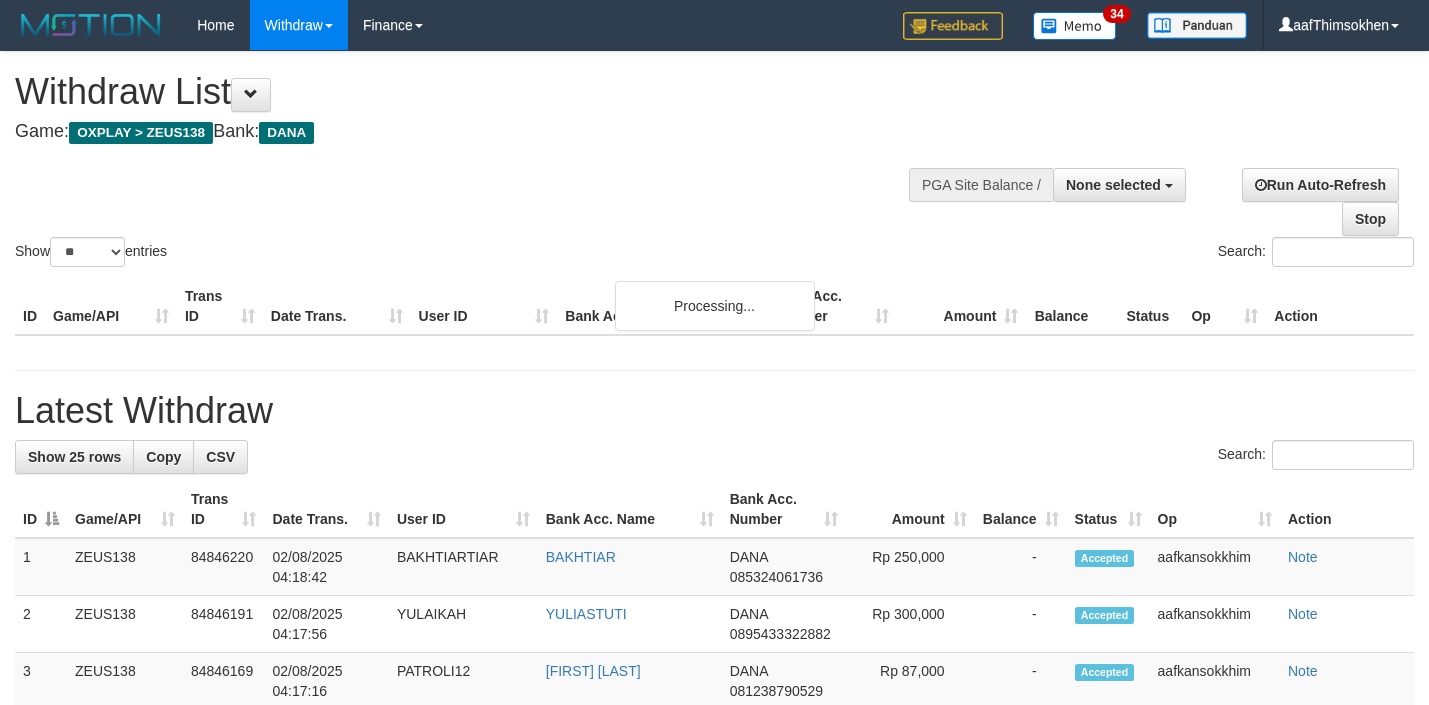 select 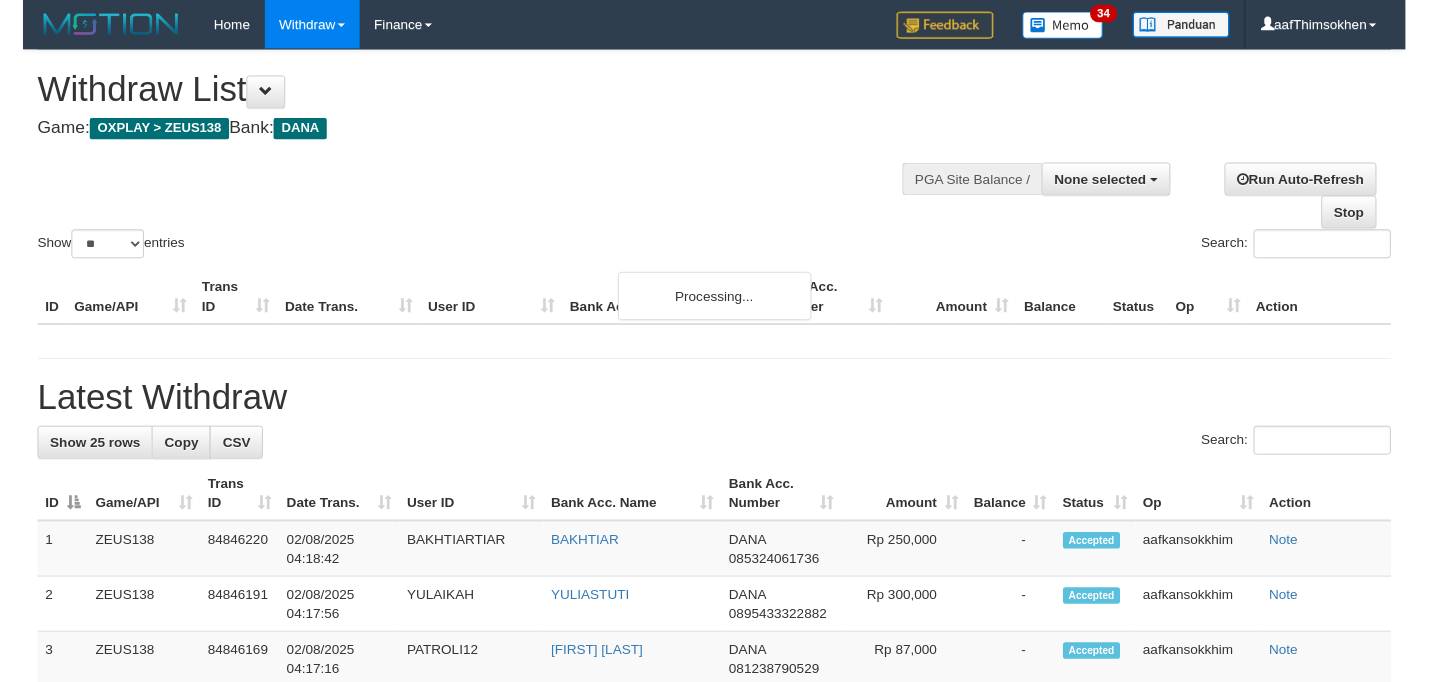 scroll, scrollTop: 349, scrollLeft: 0, axis: vertical 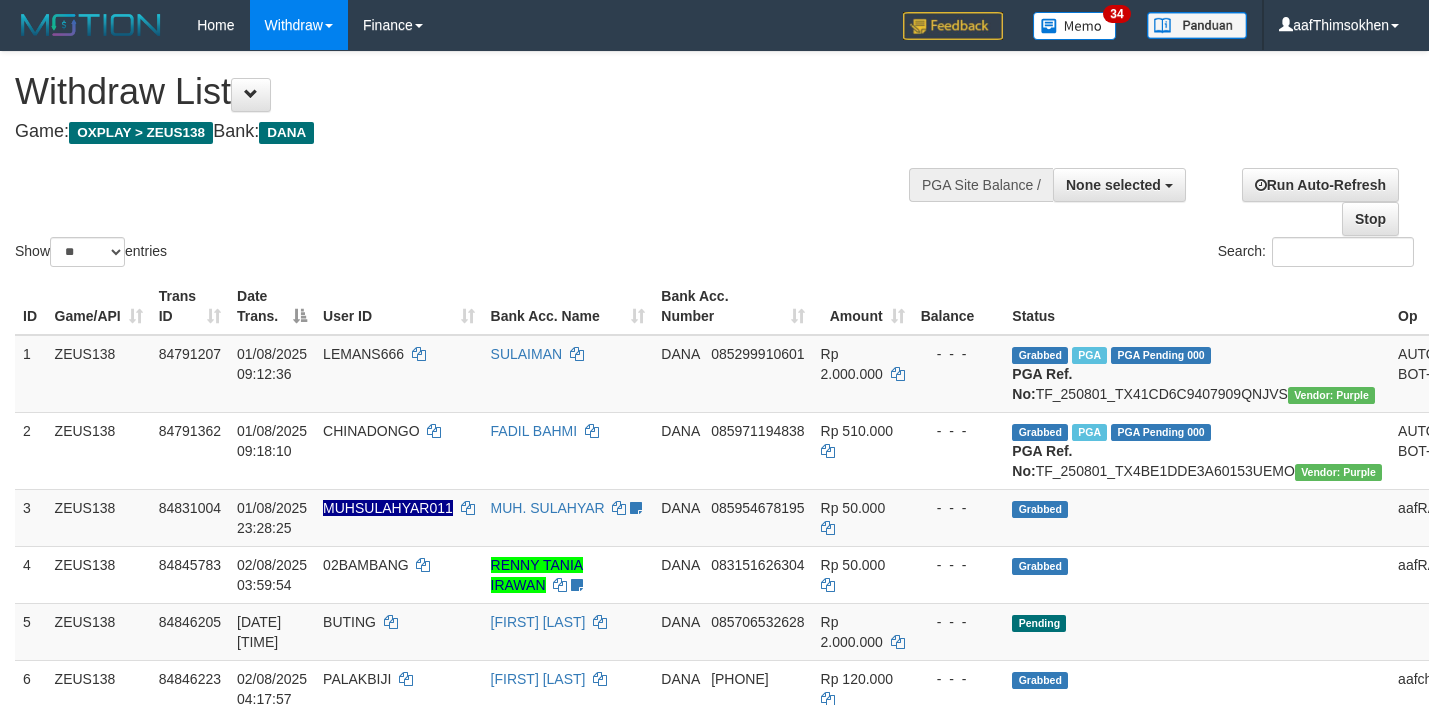 select 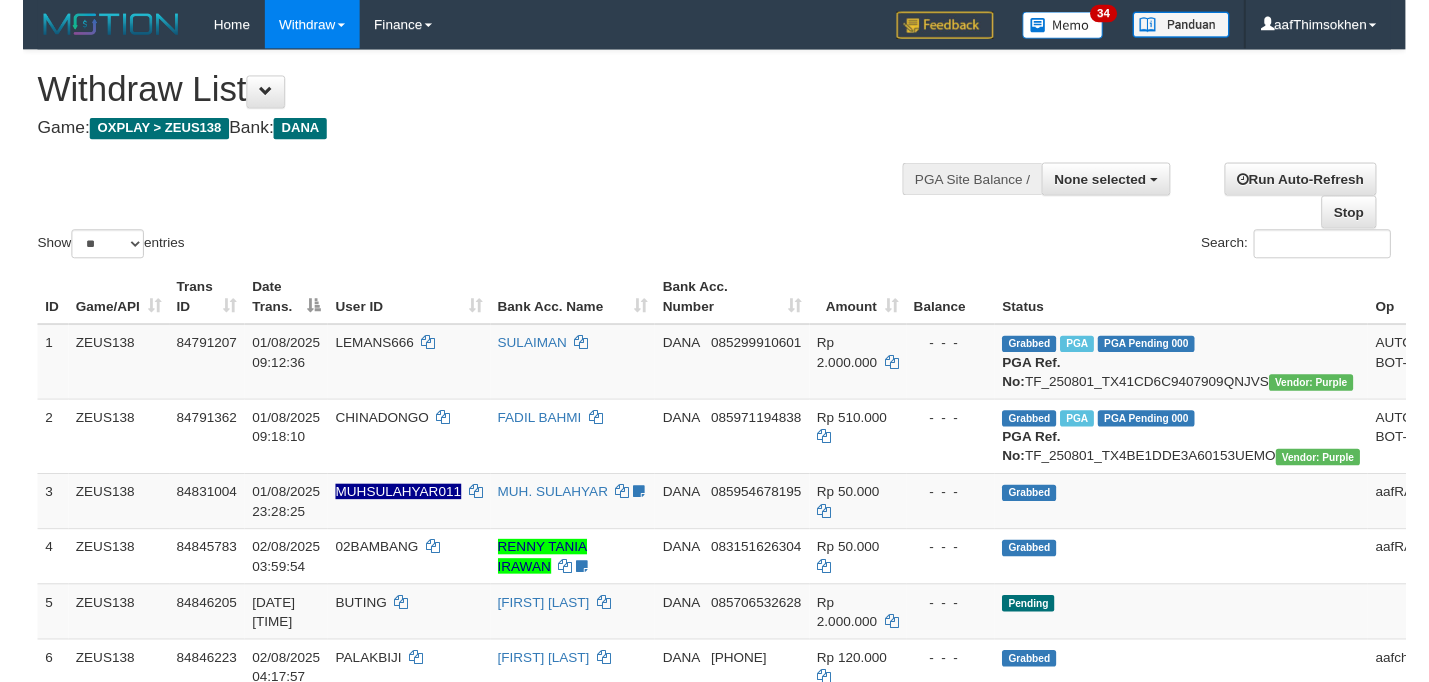 scroll, scrollTop: 349, scrollLeft: 0, axis: vertical 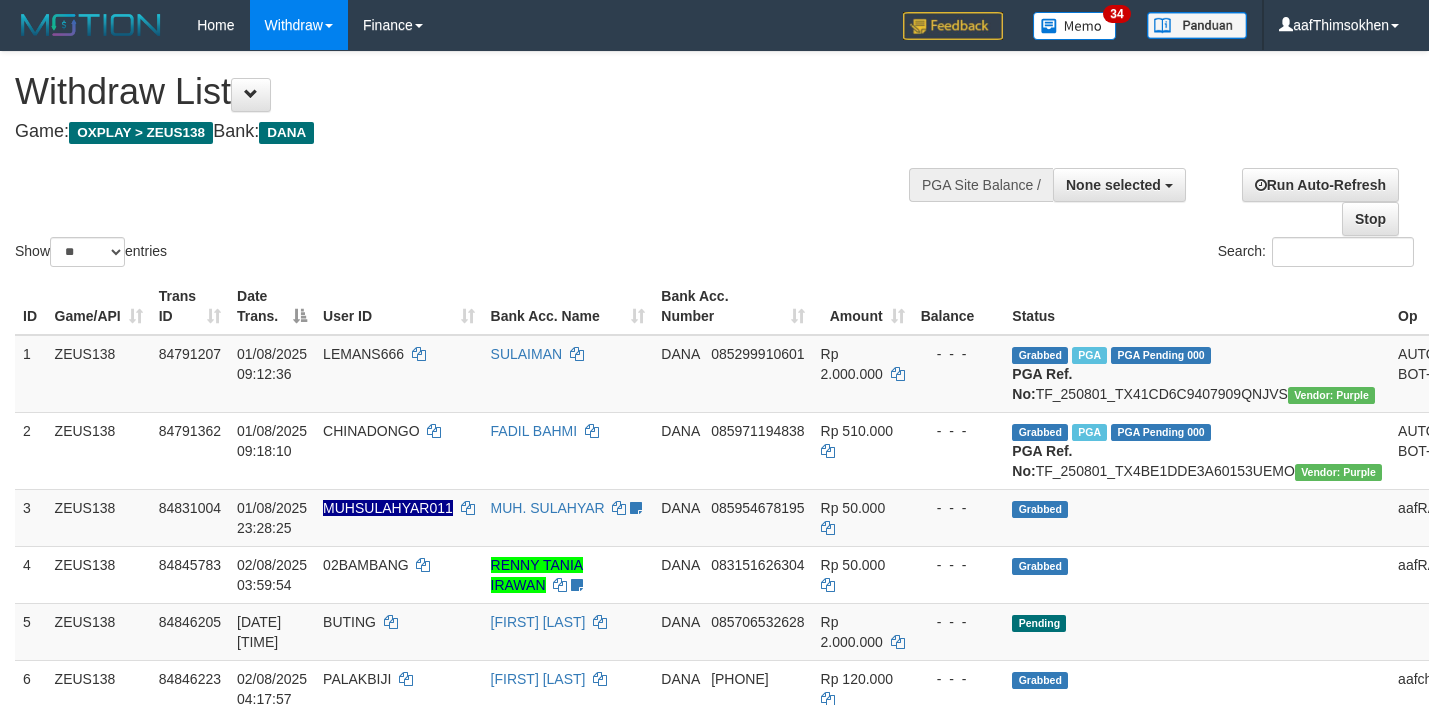 select 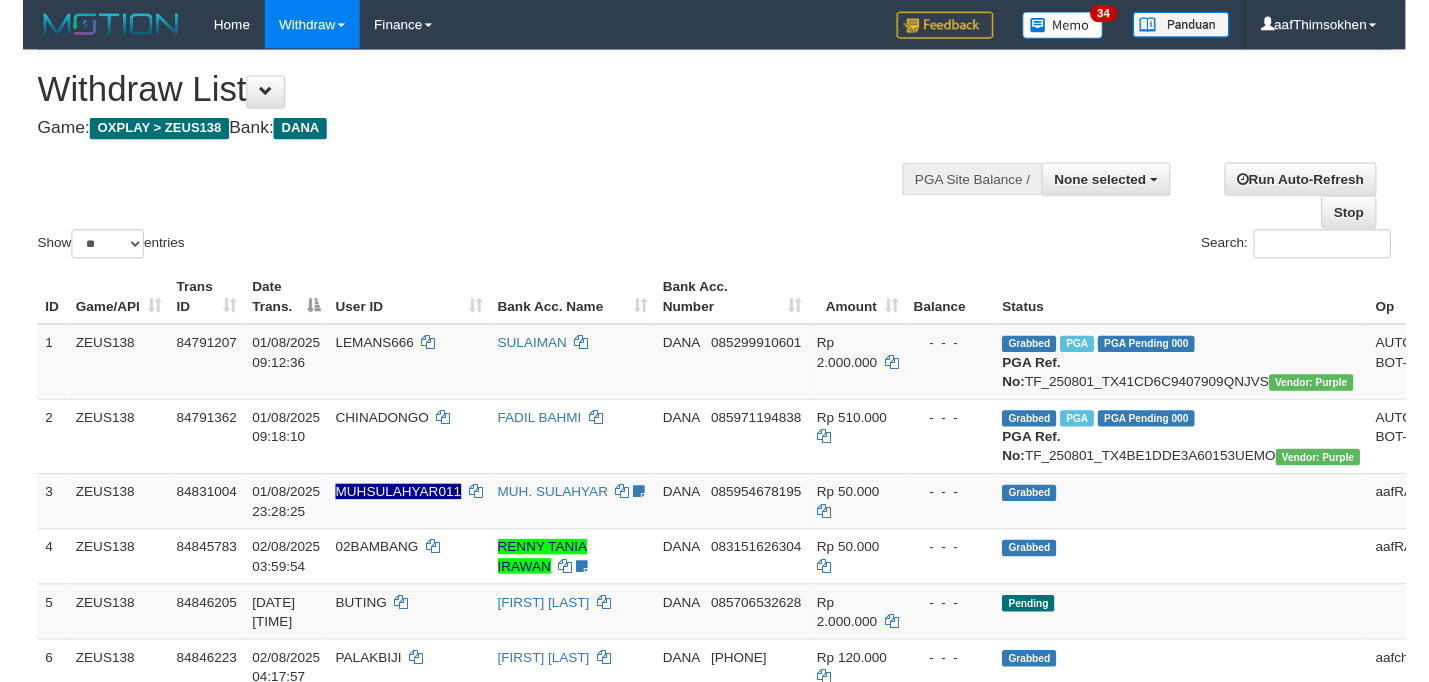 scroll, scrollTop: 349, scrollLeft: 0, axis: vertical 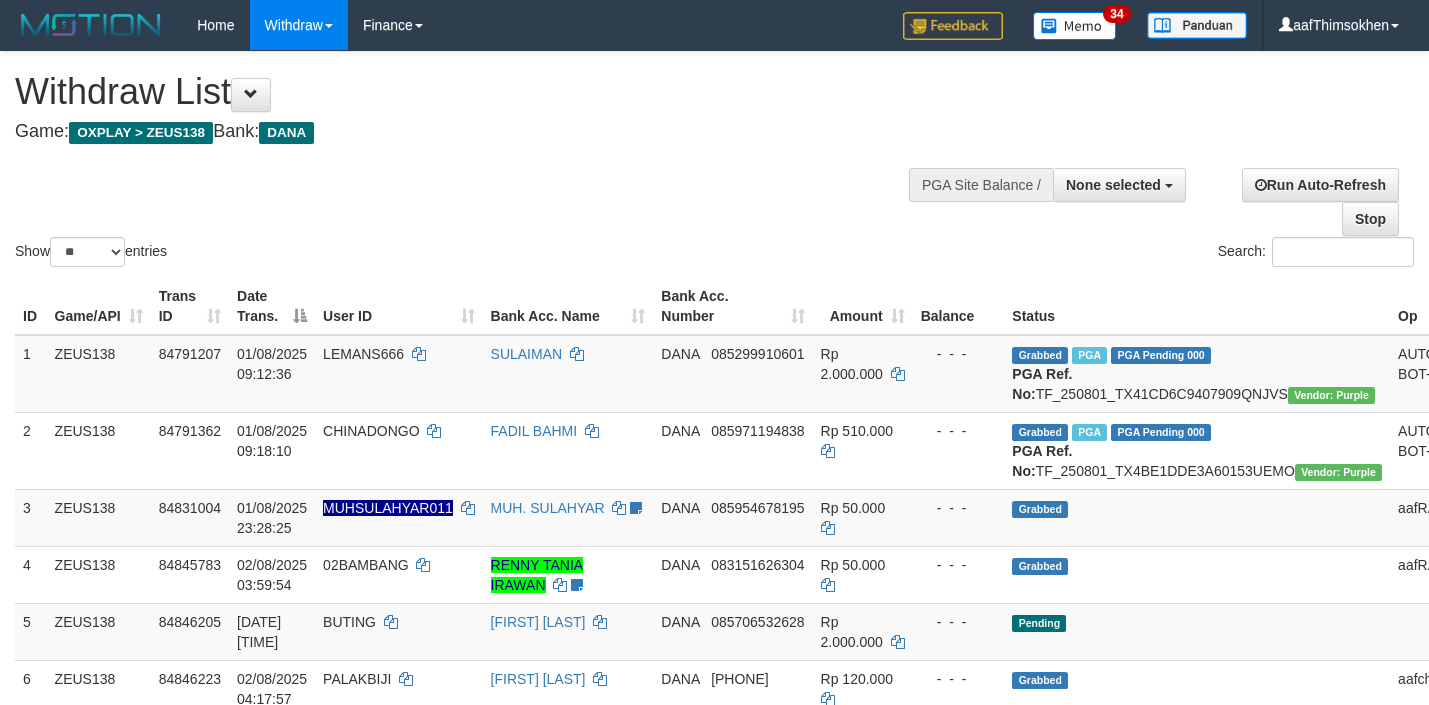 select 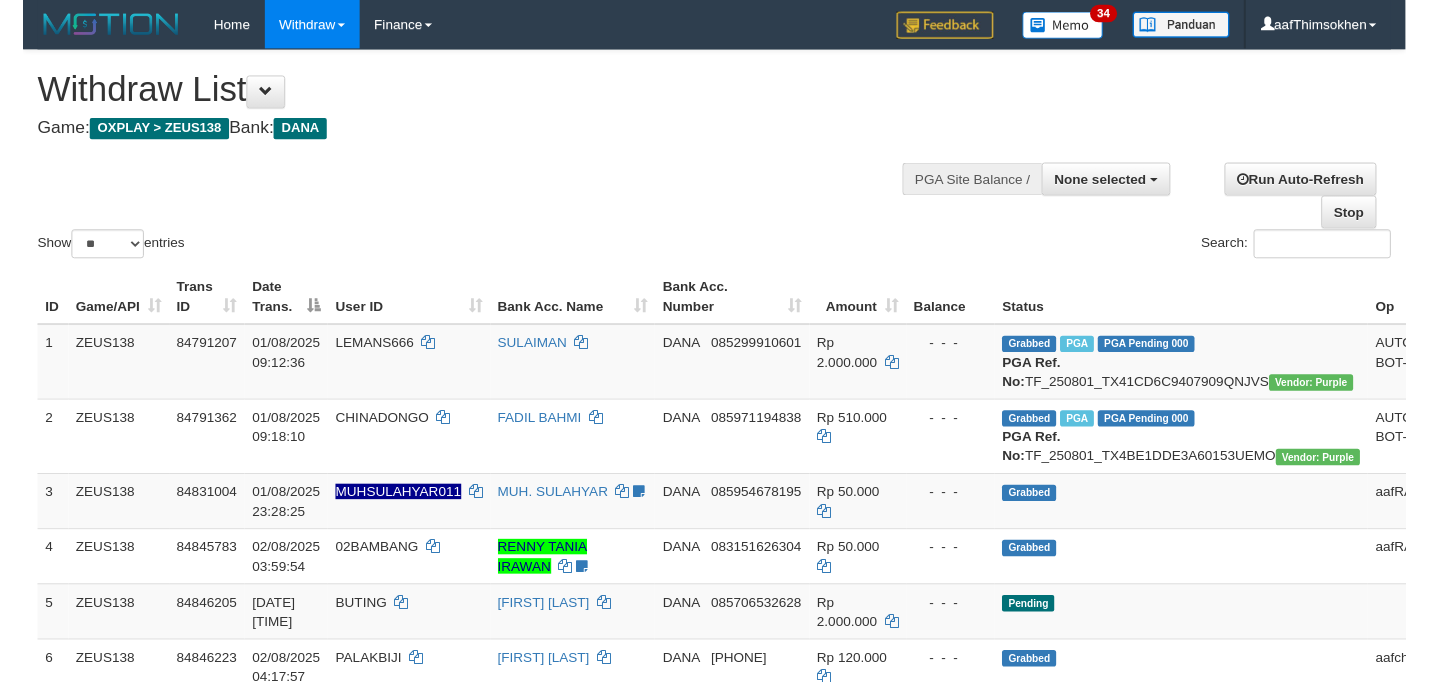 scroll, scrollTop: 349, scrollLeft: 0, axis: vertical 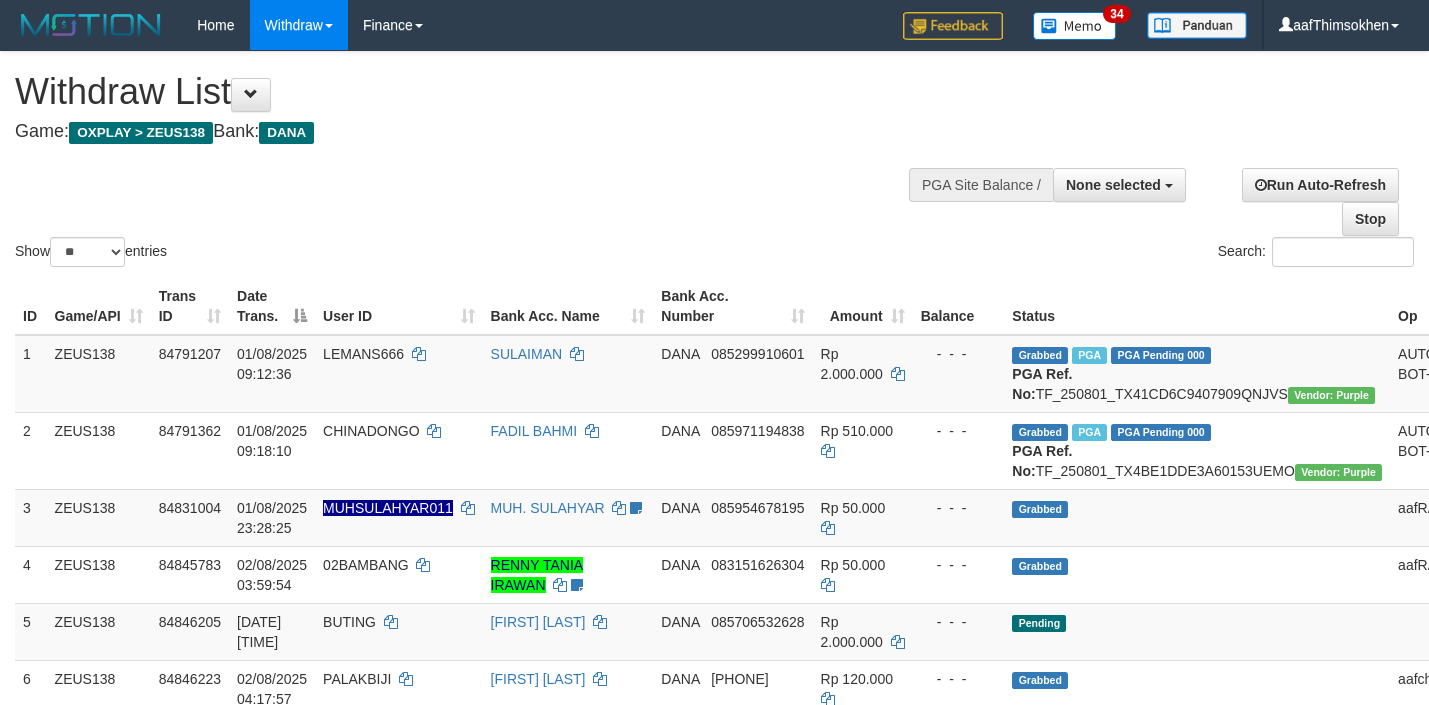 select 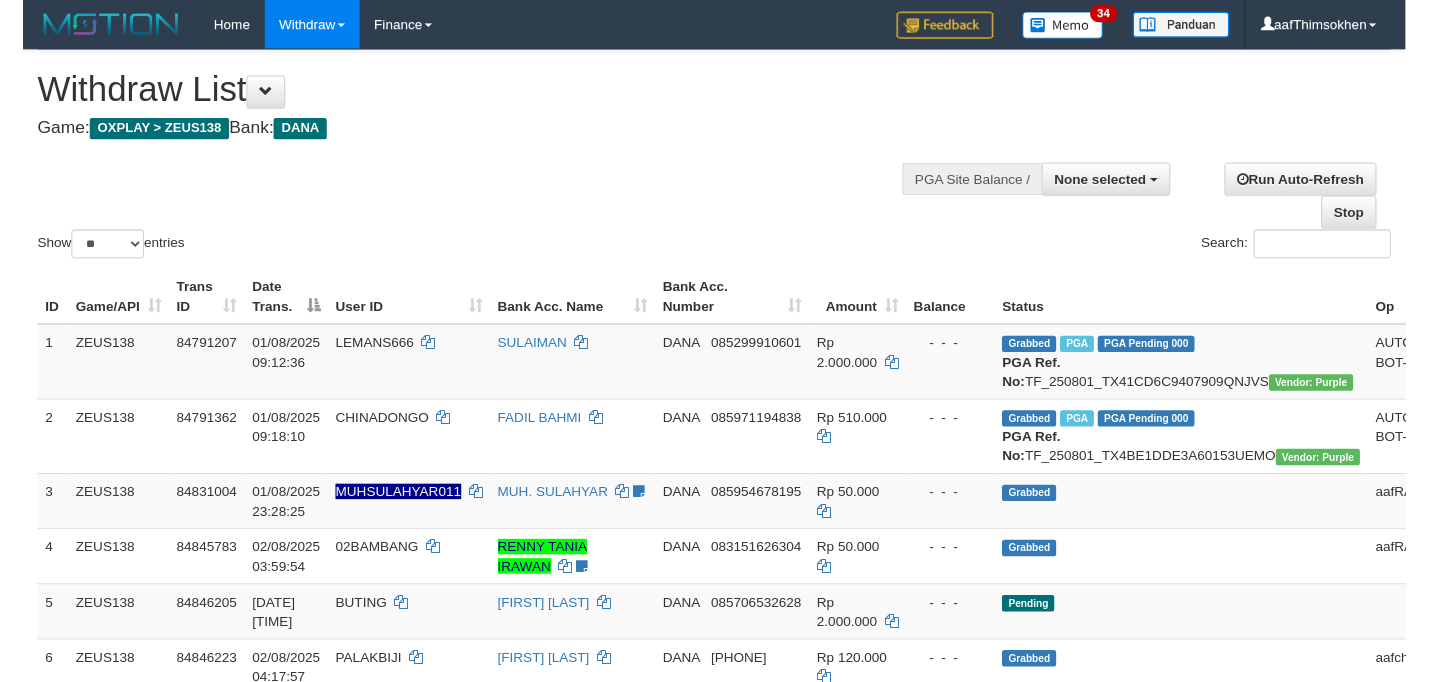 scroll, scrollTop: 349, scrollLeft: 0, axis: vertical 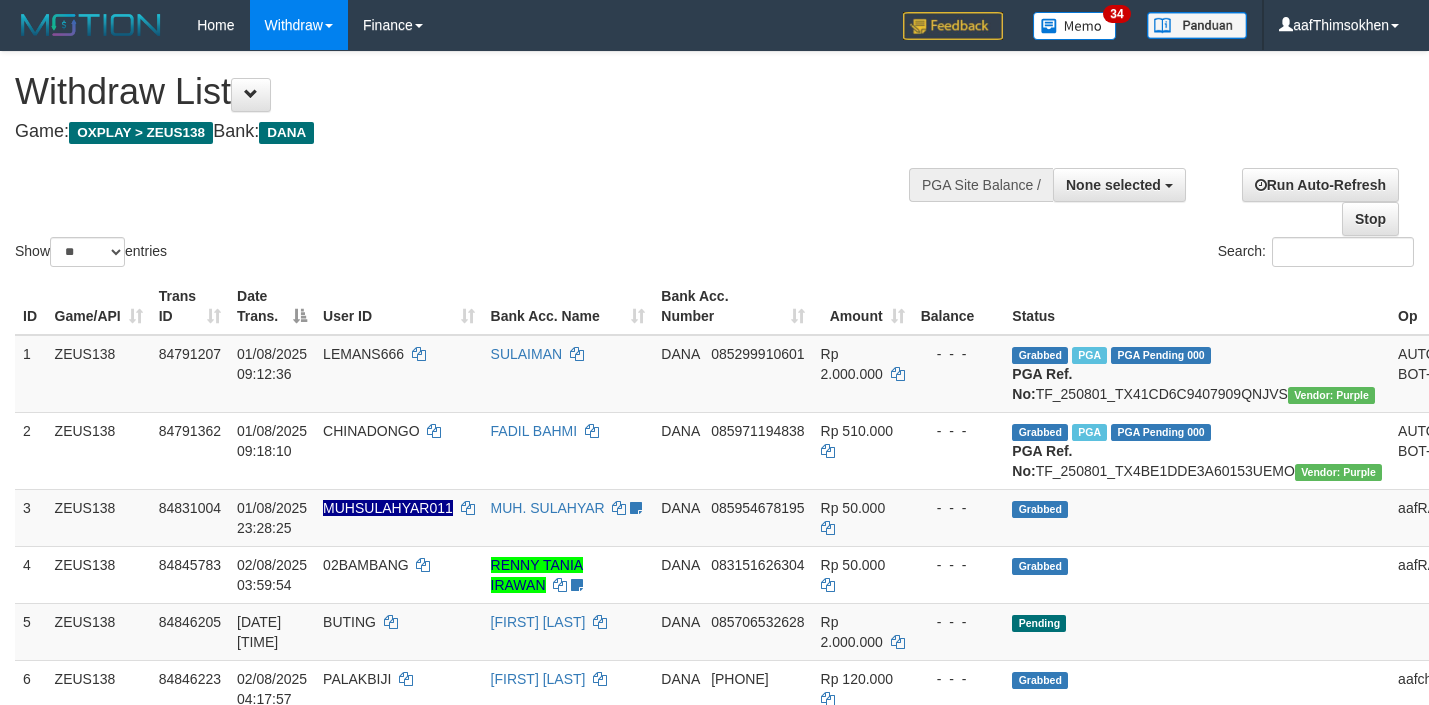 select 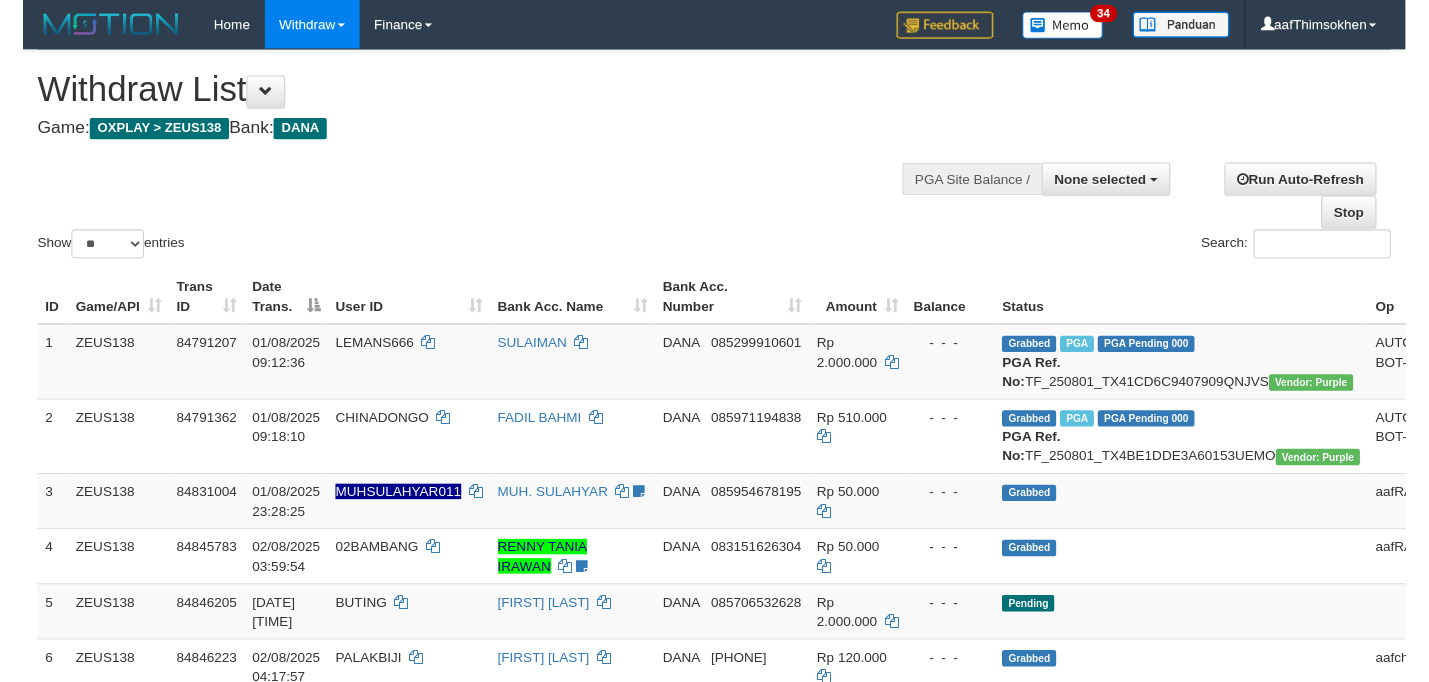 scroll, scrollTop: 349, scrollLeft: 0, axis: vertical 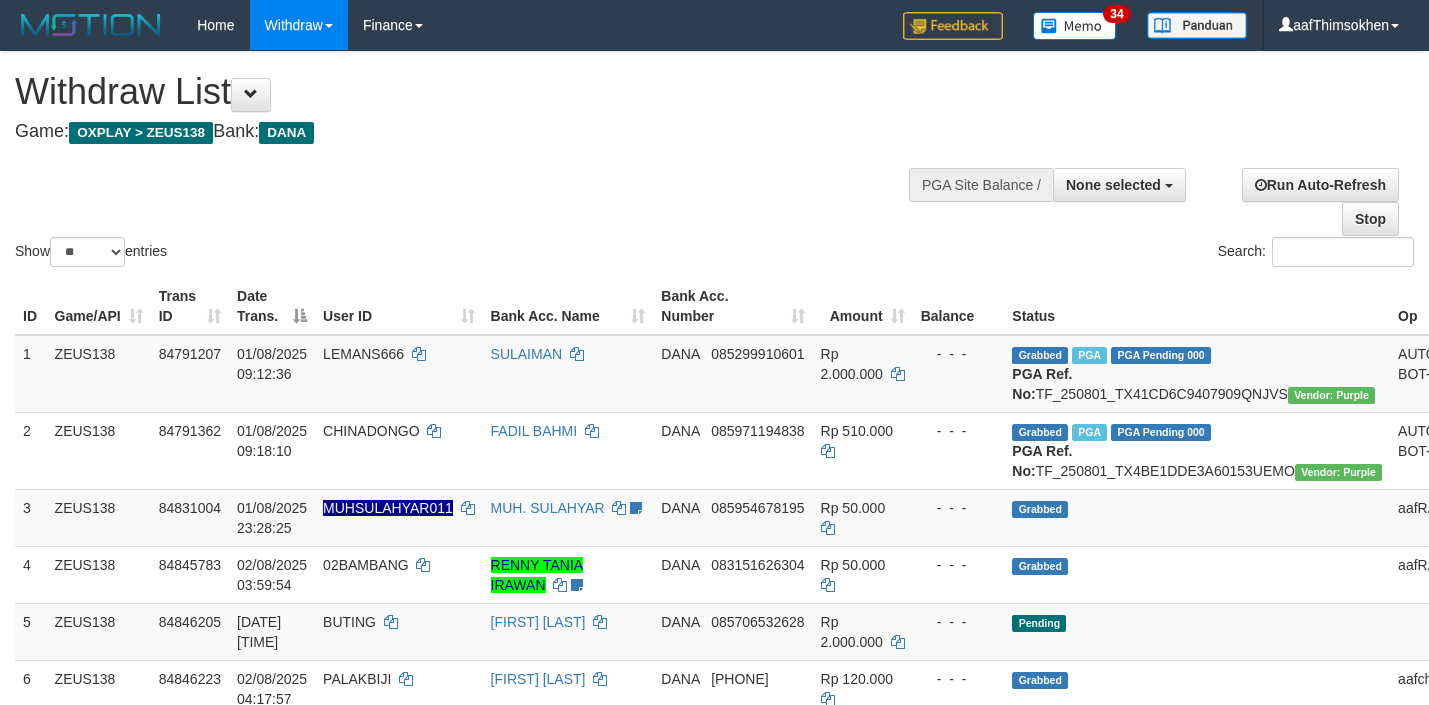 select 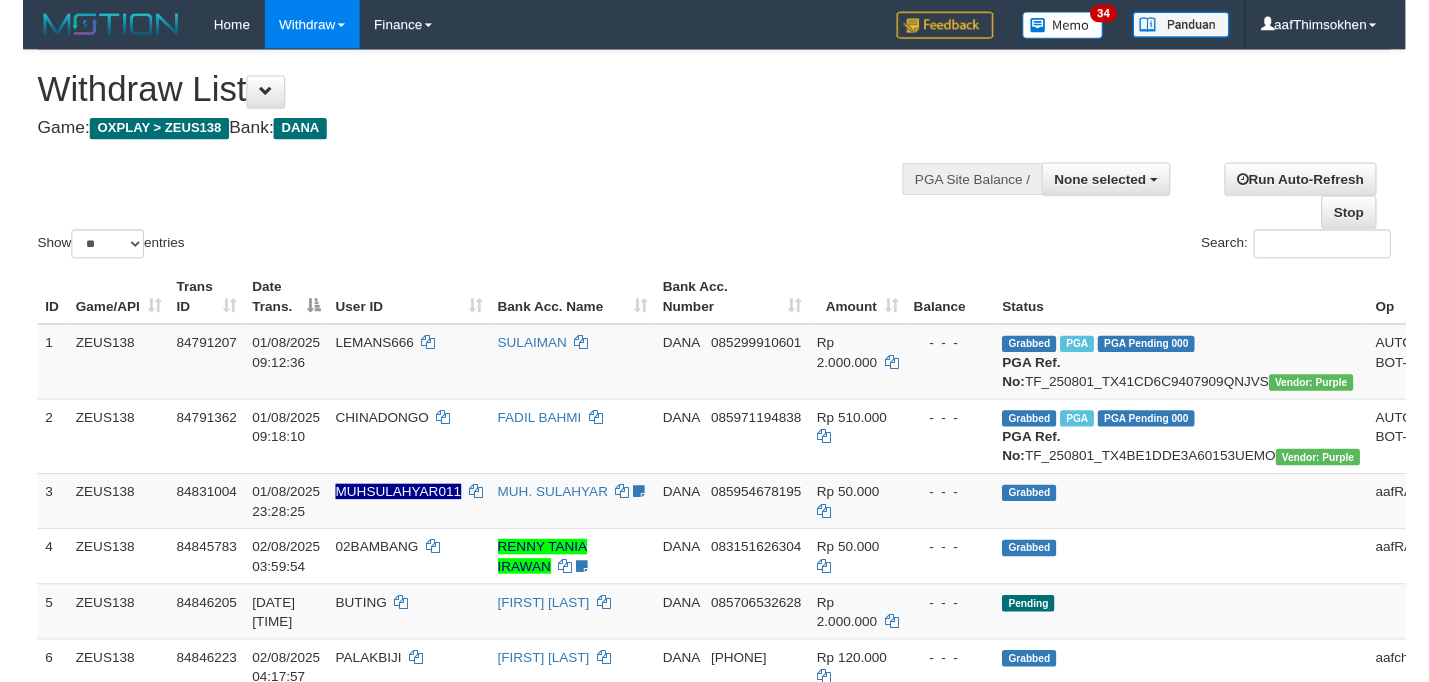 scroll, scrollTop: 349, scrollLeft: 0, axis: vertical 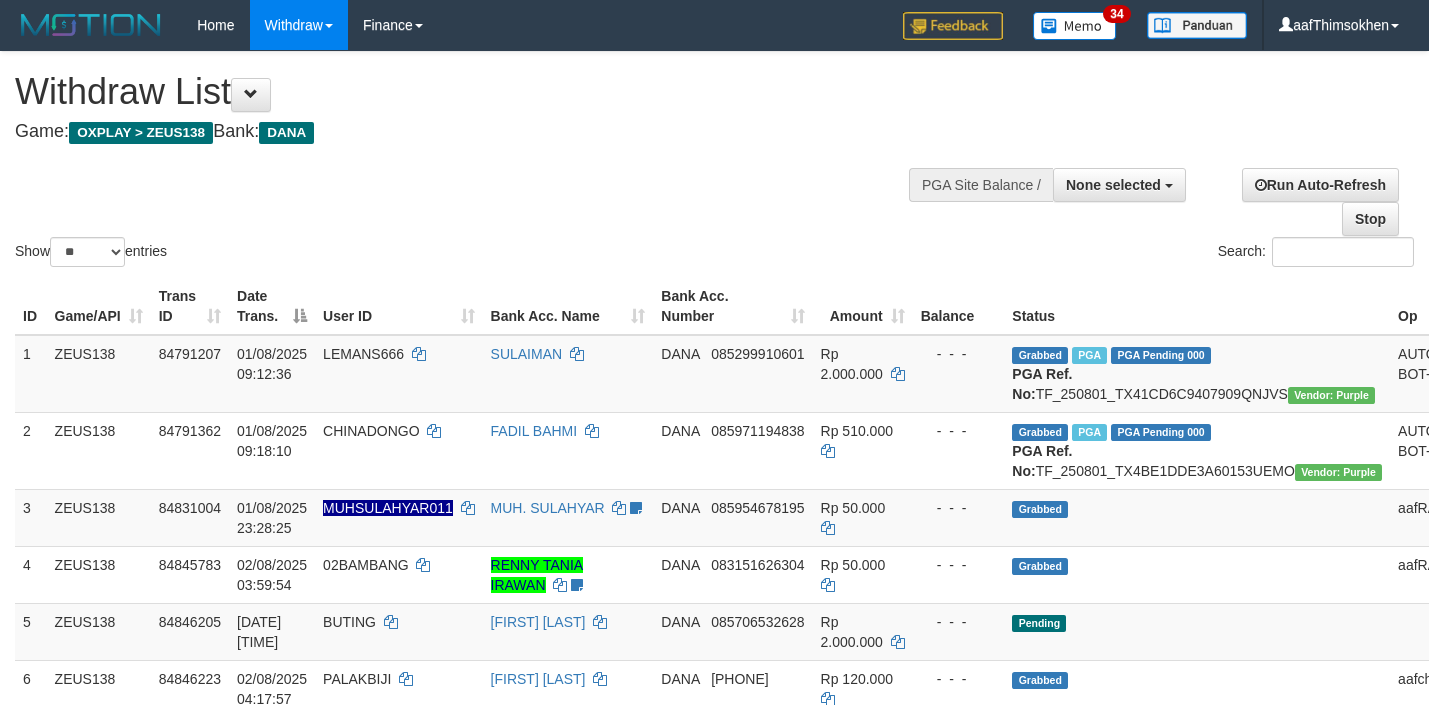 select 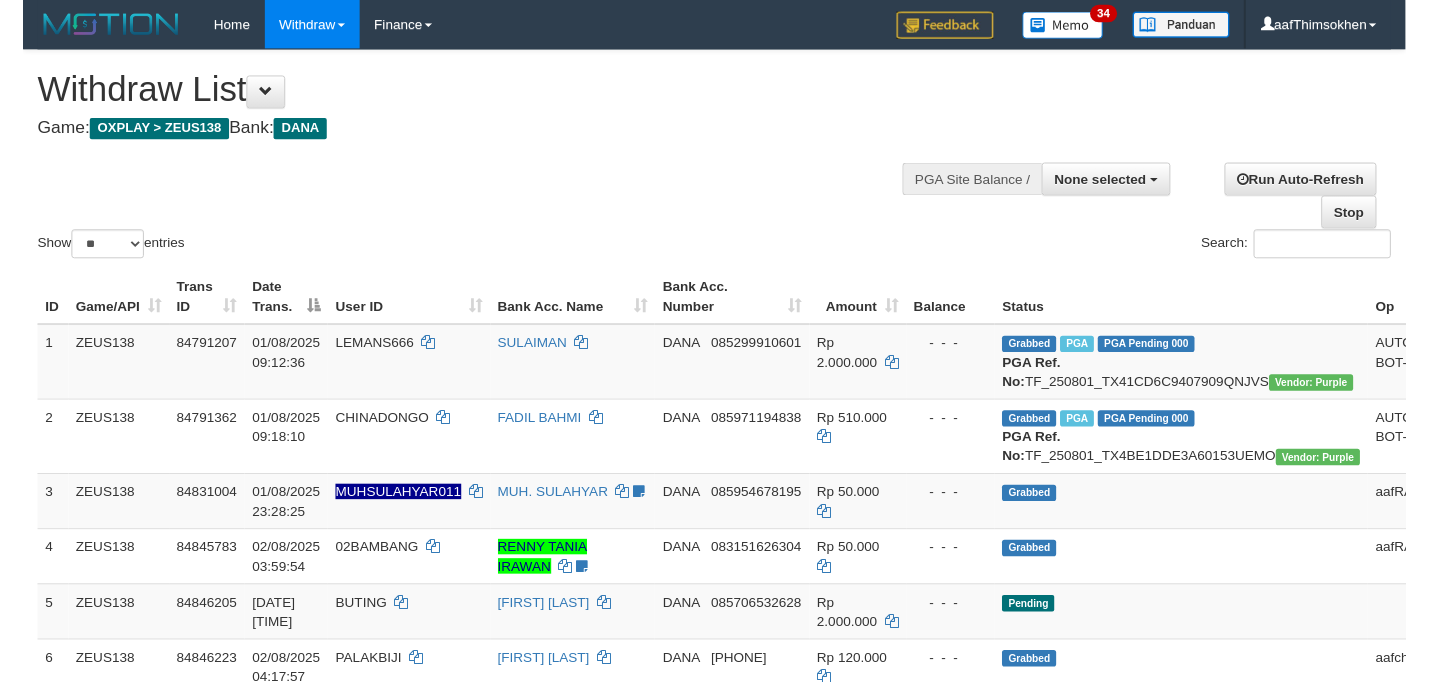 scroll, scrollTop: 349, scrollLeft: 0, axis: vertical 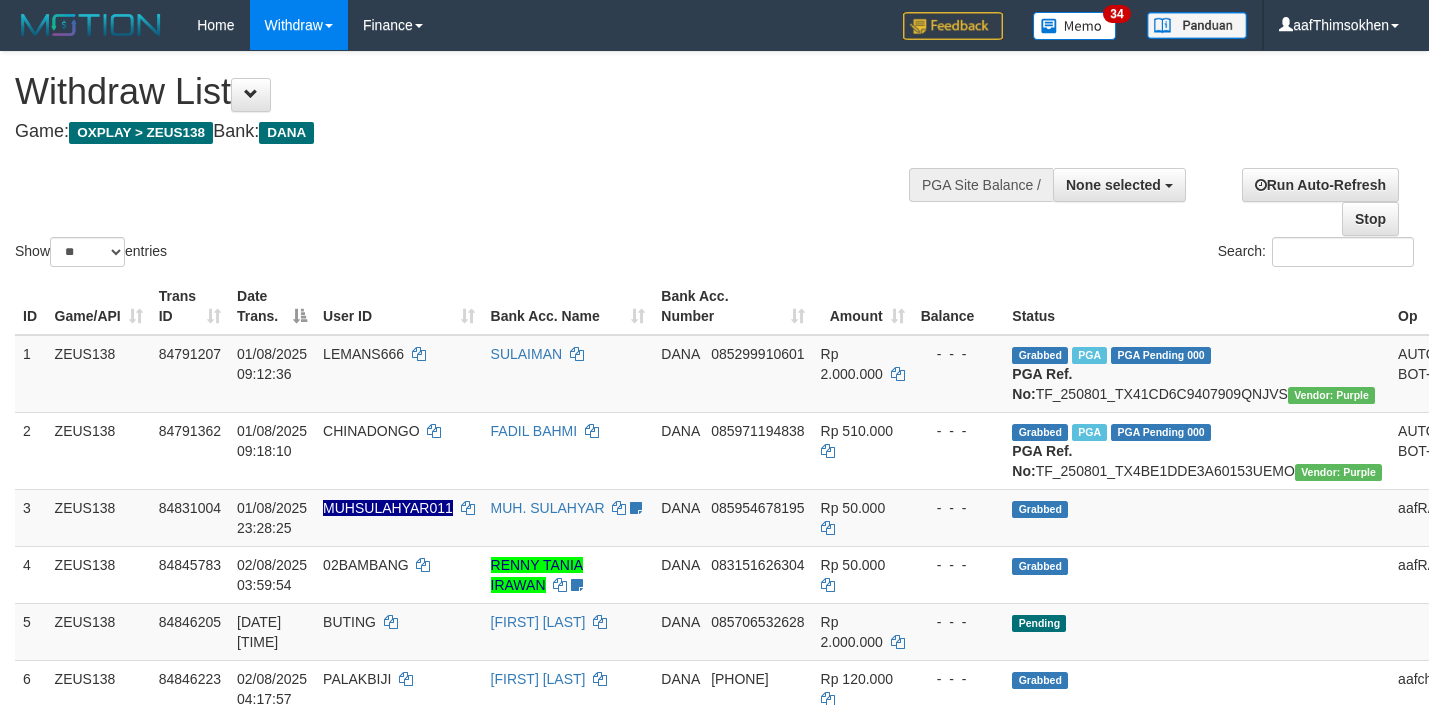select 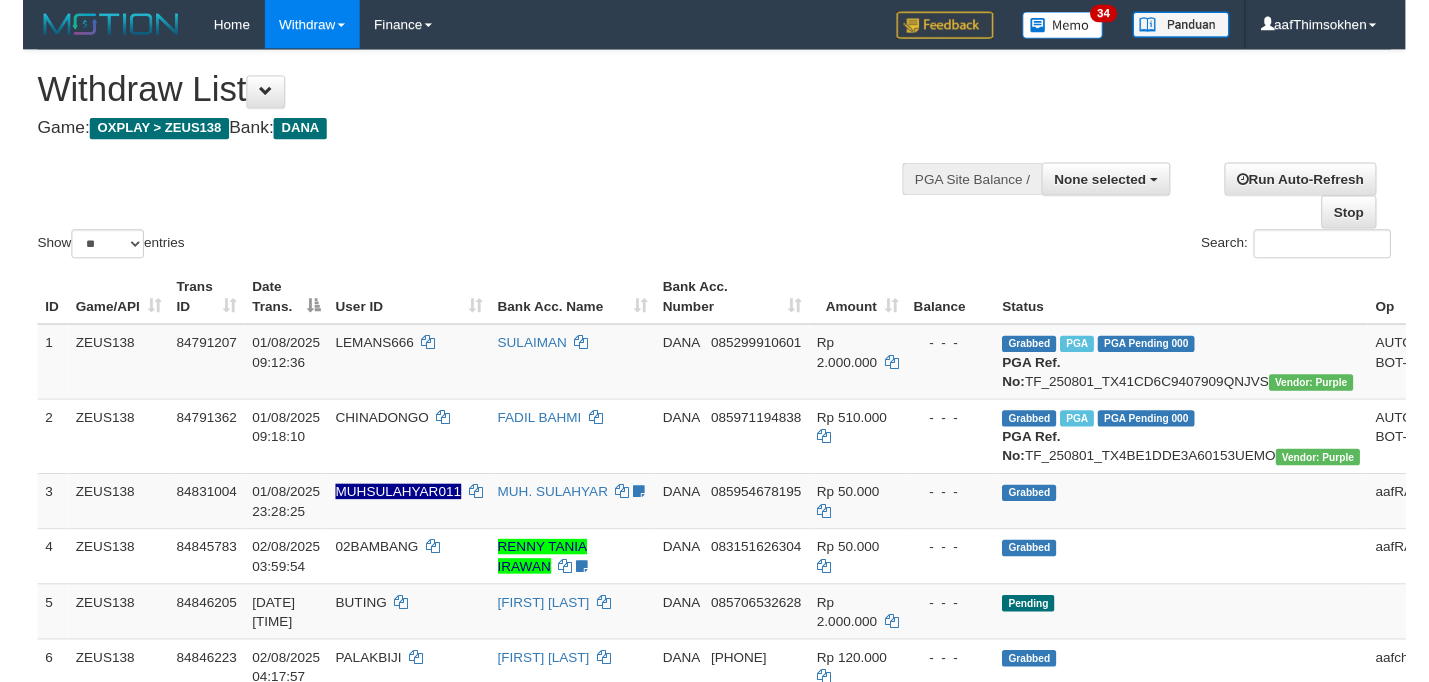 scroll, scrollTop: 349, scrollLeft: 0, axis: vertical 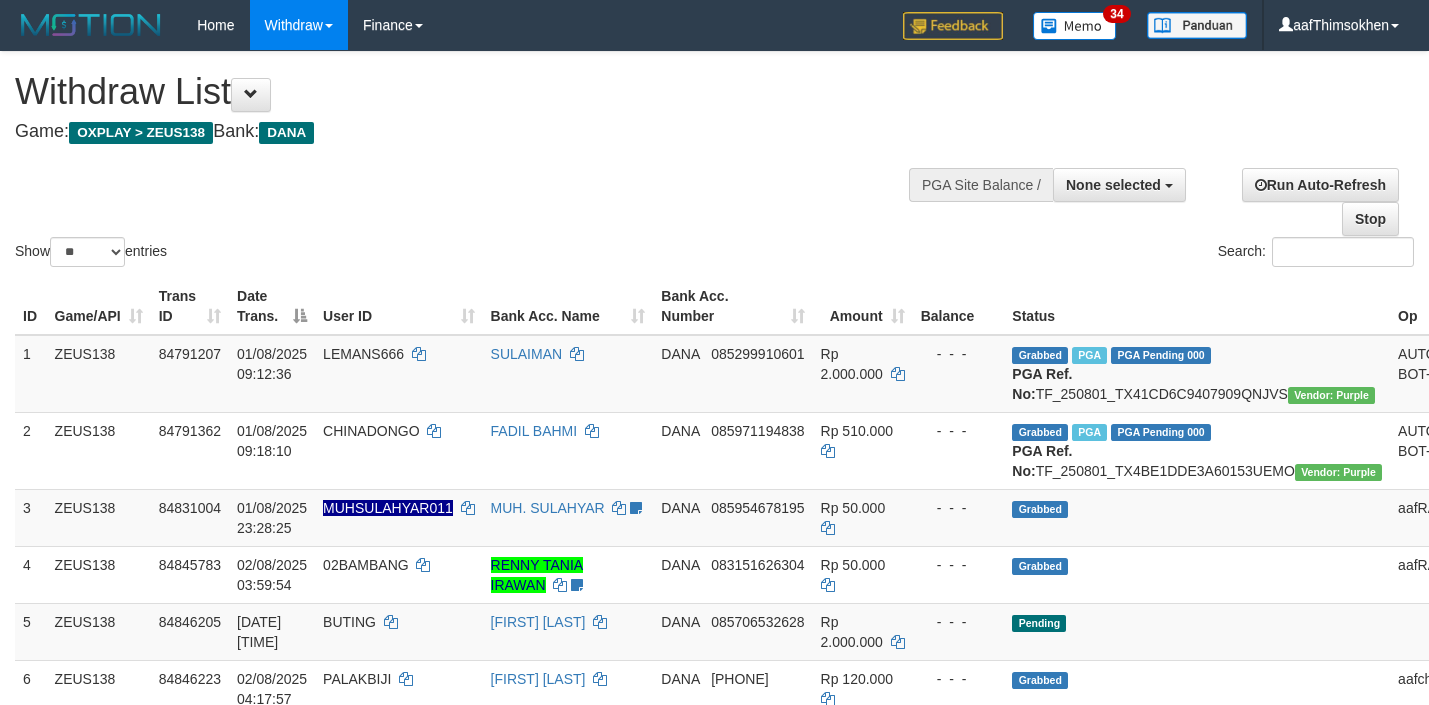 select 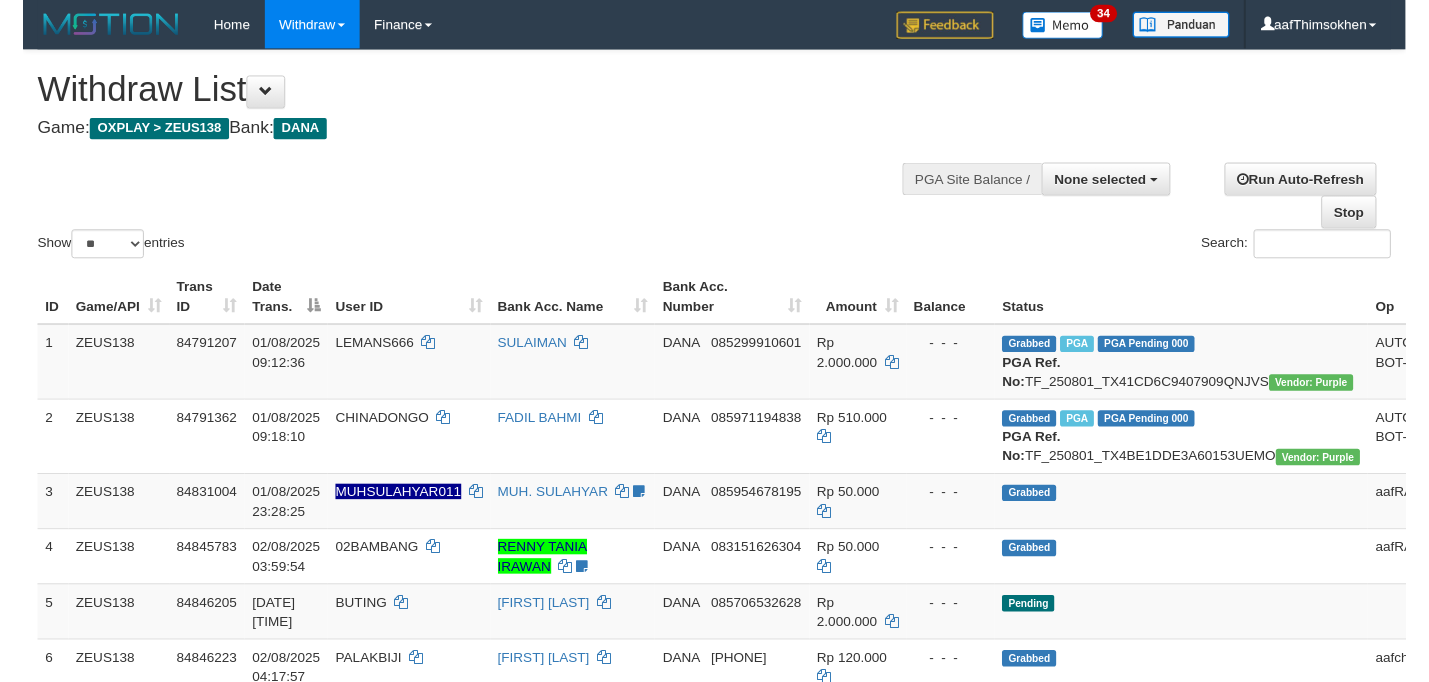scroll, scrollTop: 349, scrollLeft: 0, axis: vertical 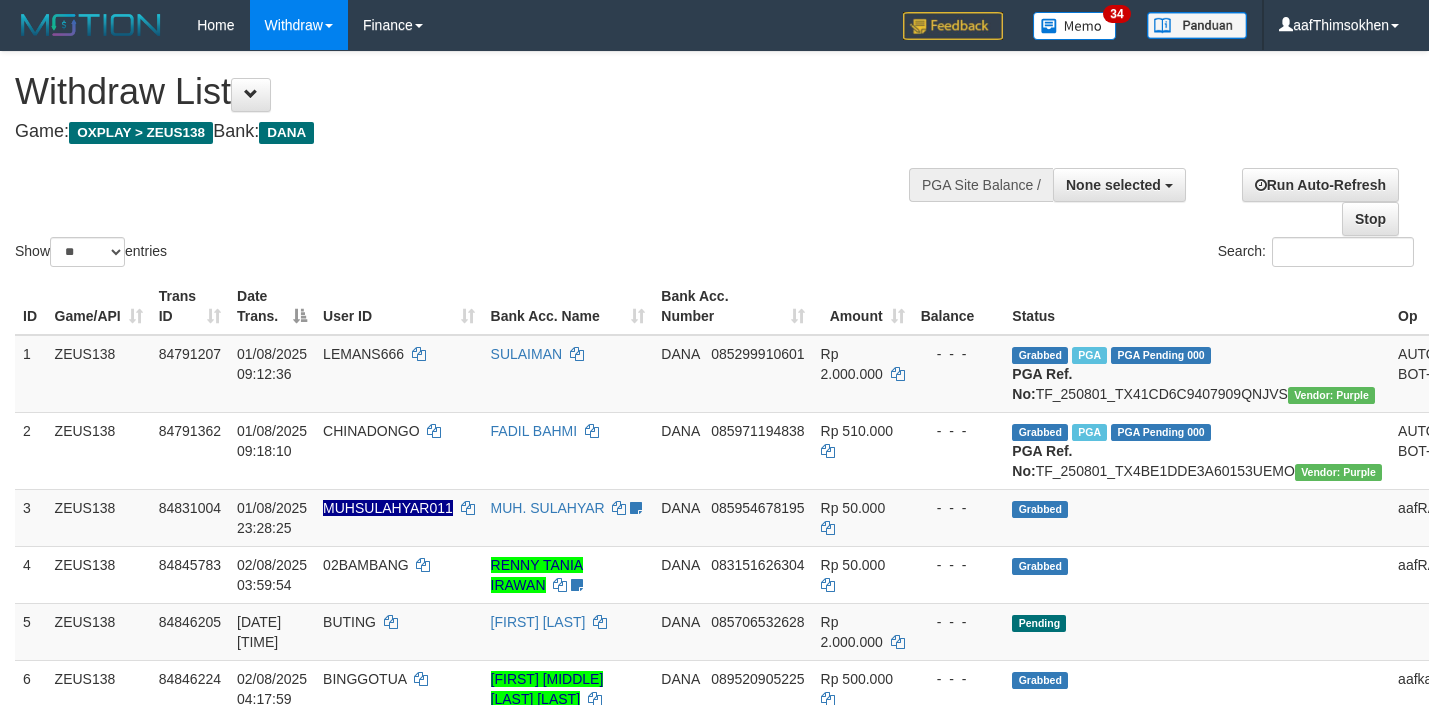 select 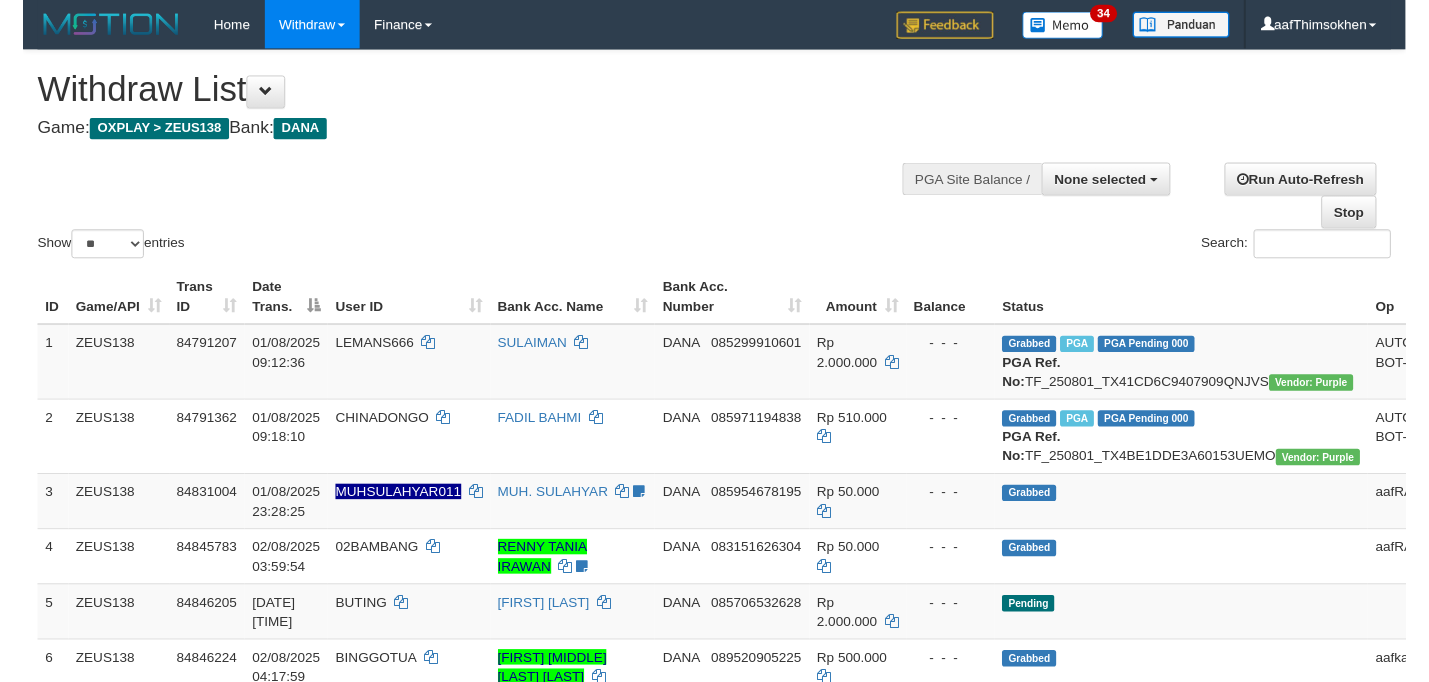 scroll, scrollTop: 349, scrollLeft: 0, axis: vertical 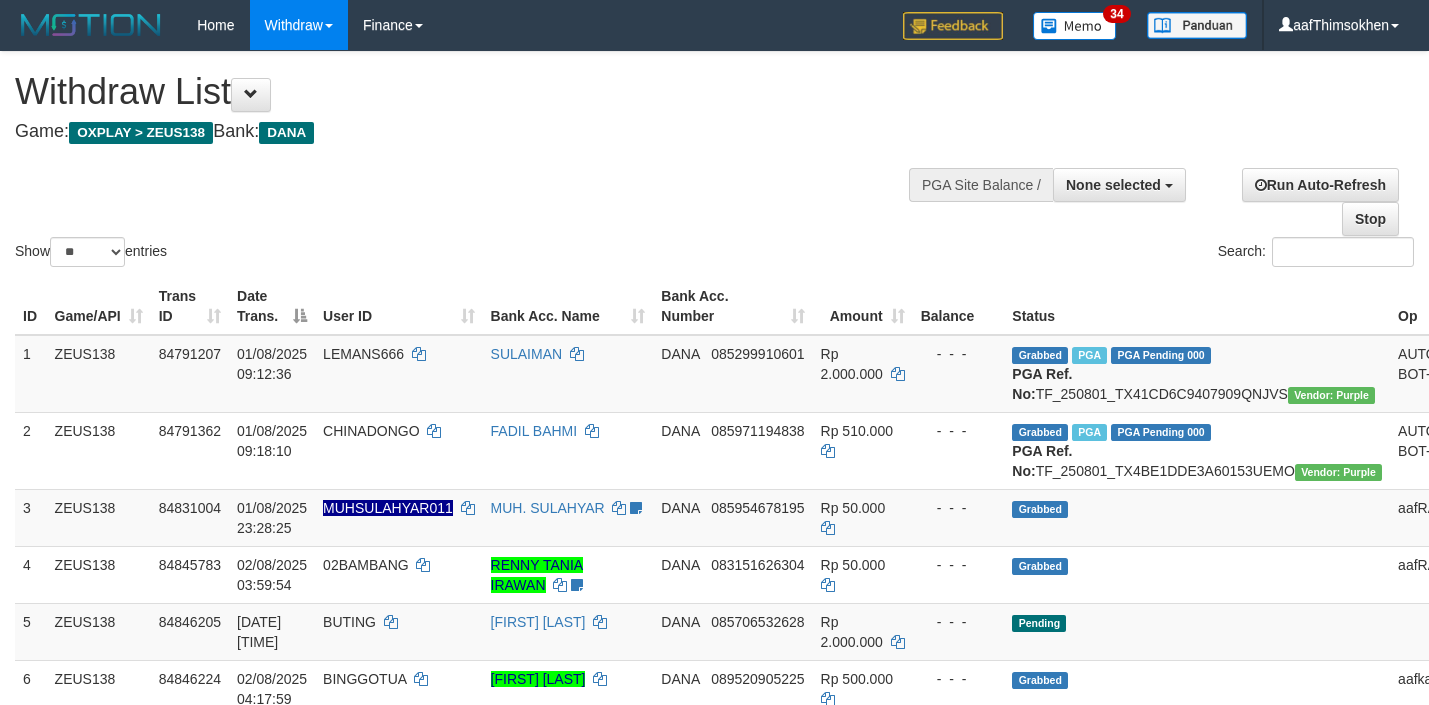 select 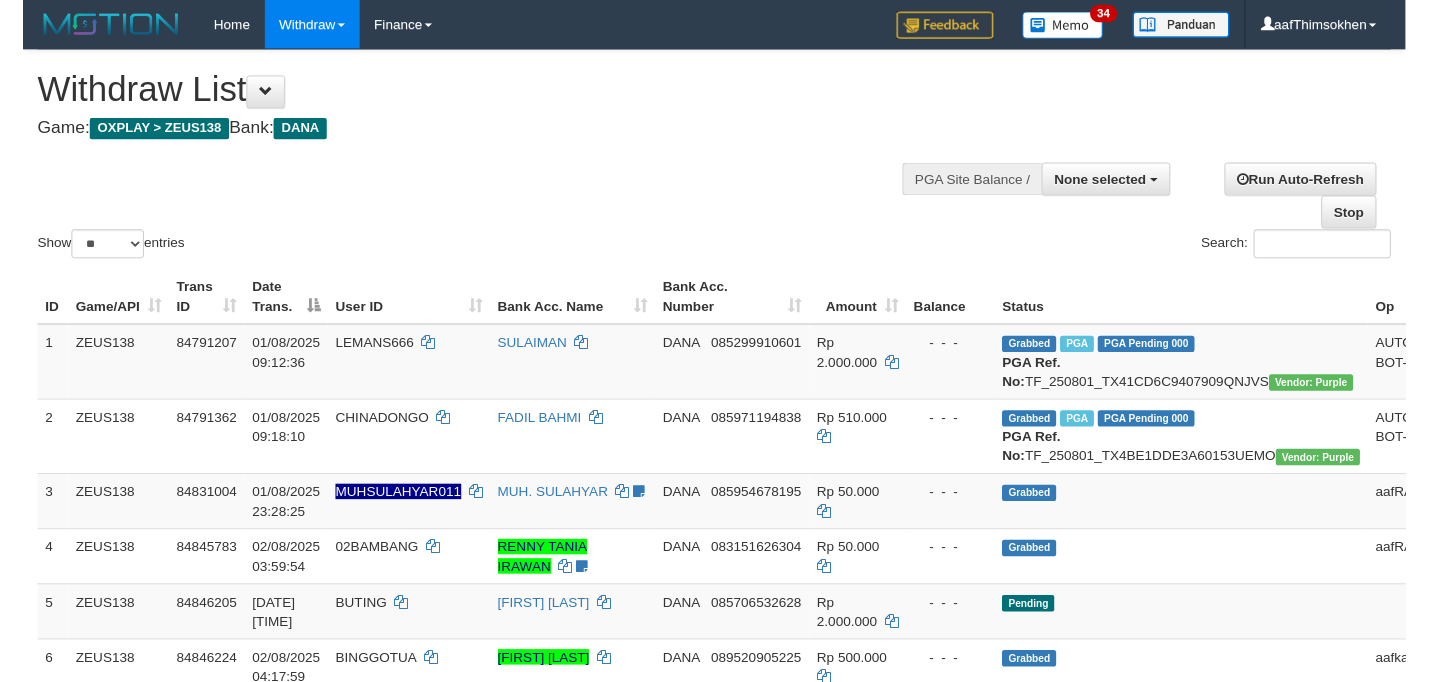 scroll, scrollTop: 349, scrollLeft: 0, axis: vertical 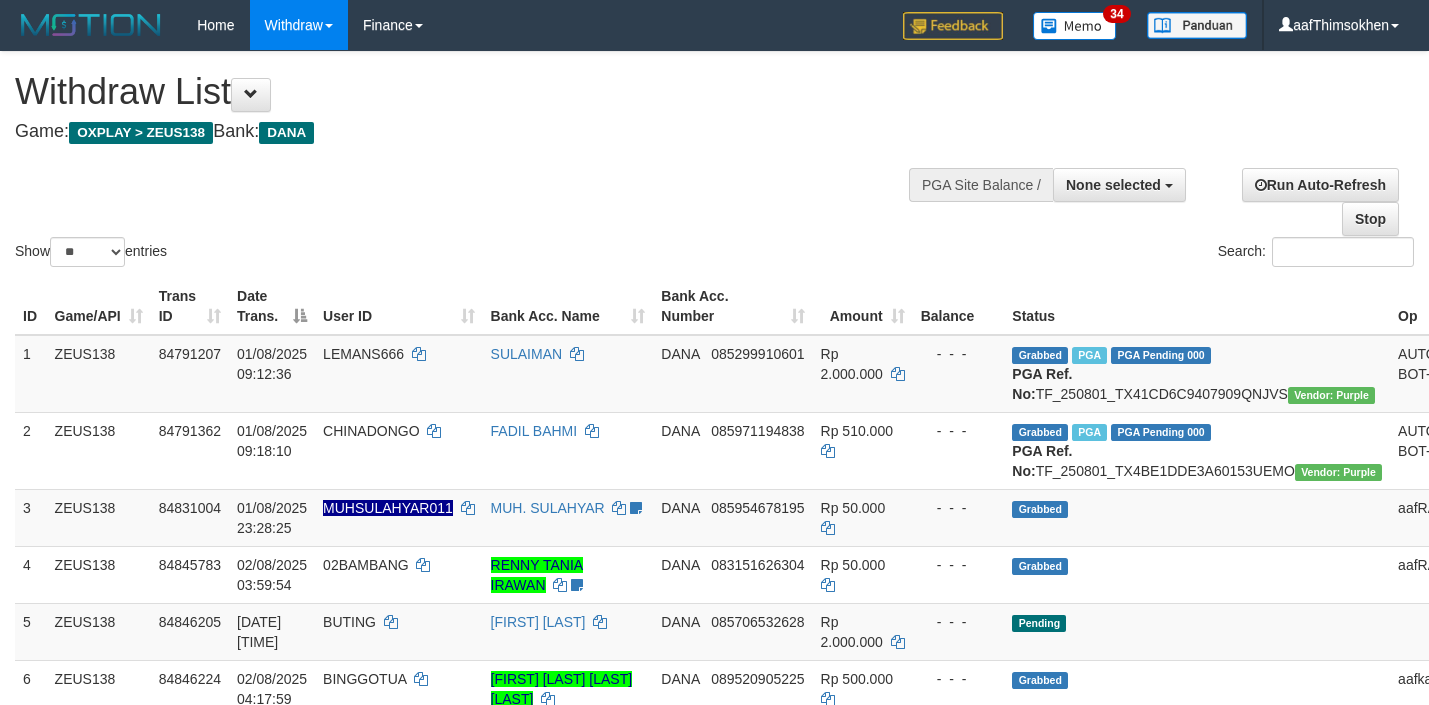 select 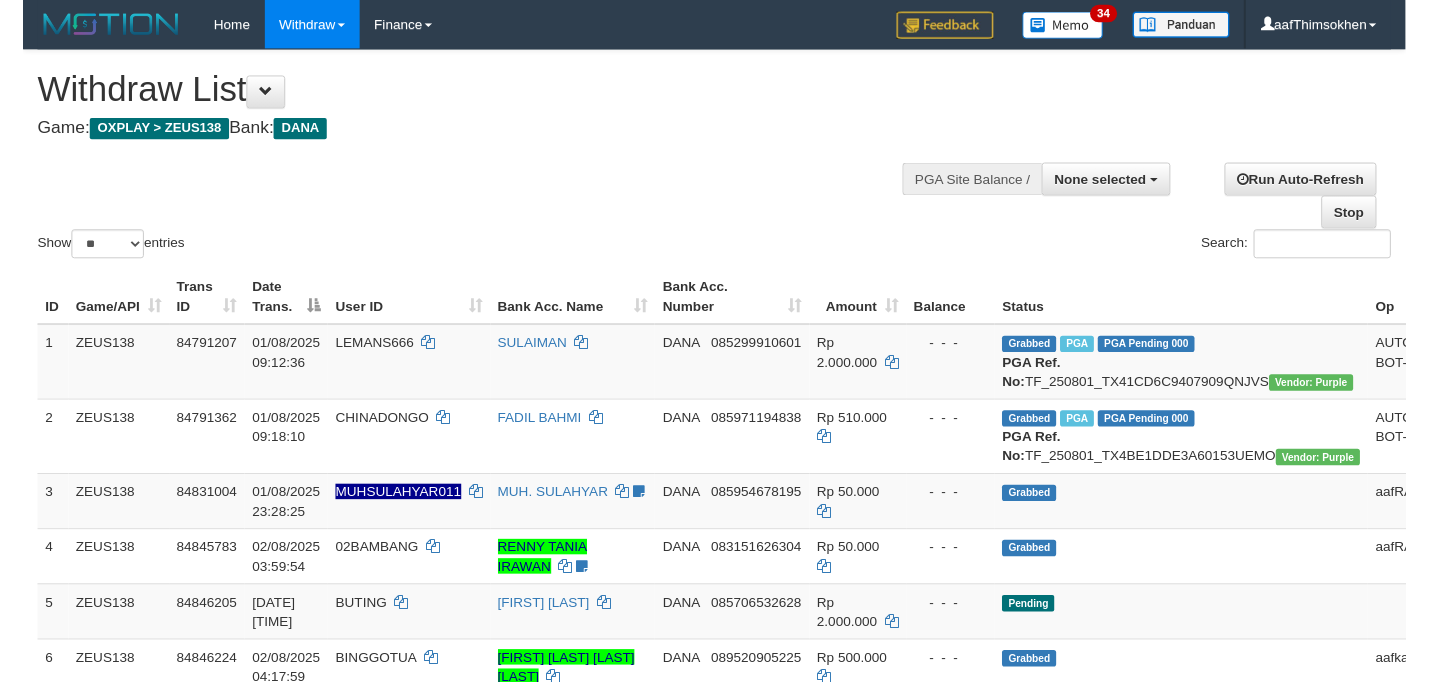 scroll, scrollTop: 349, scrollLeft: 0, axis: vertical 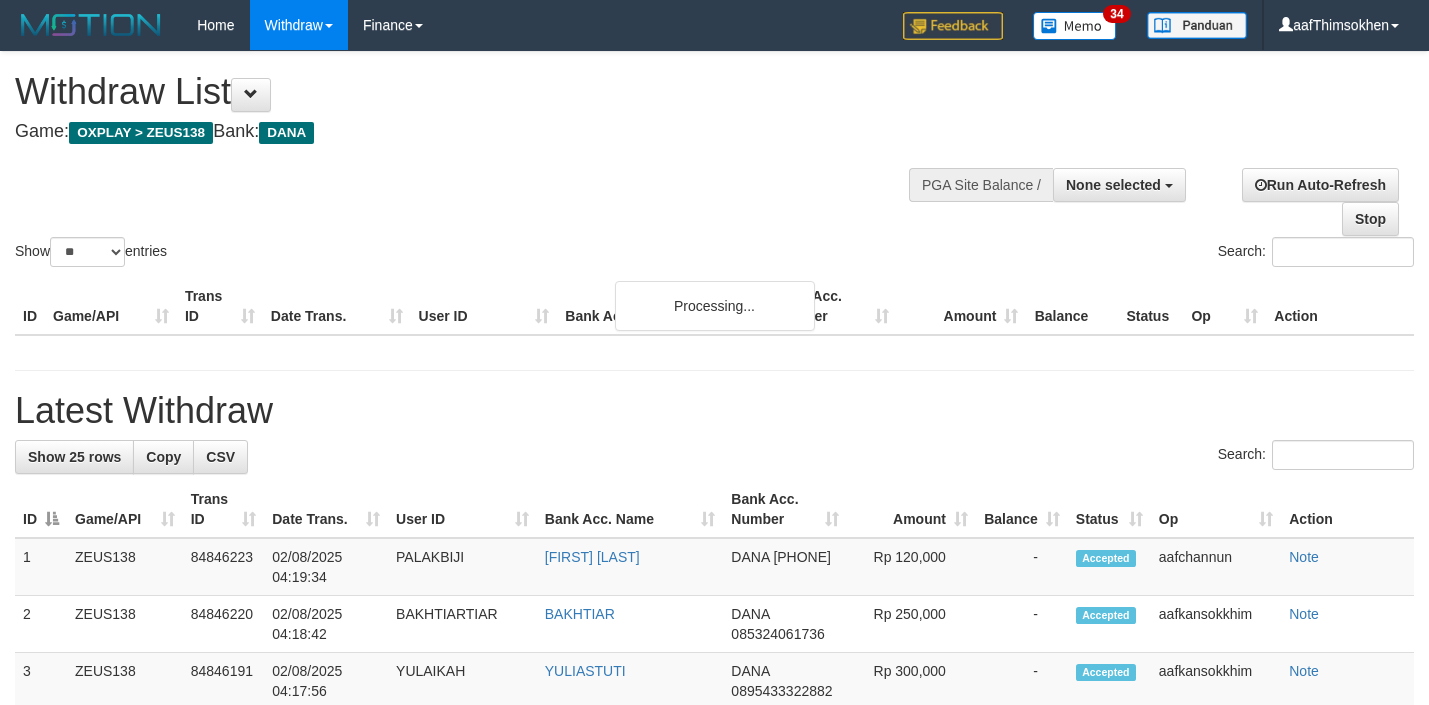 select 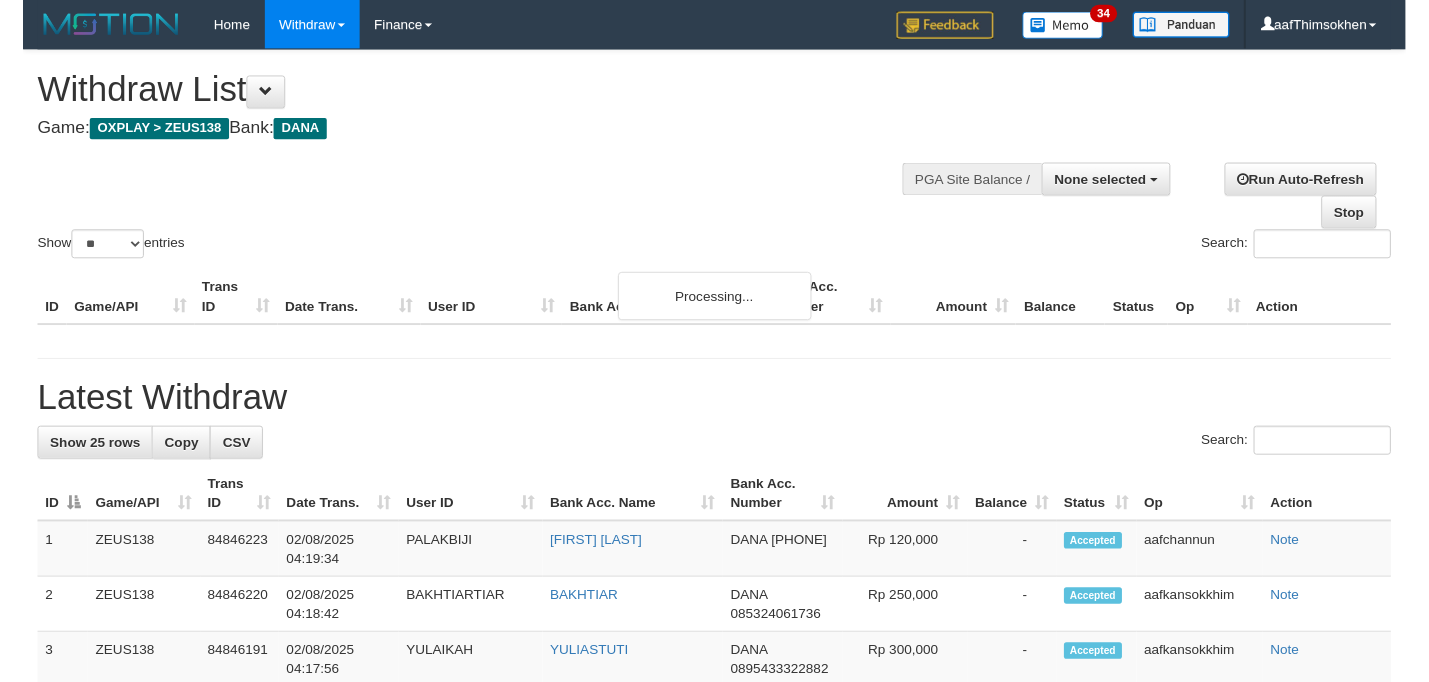 scroll, scrollTop: 349, scrollLeft: 0, axis: vertical 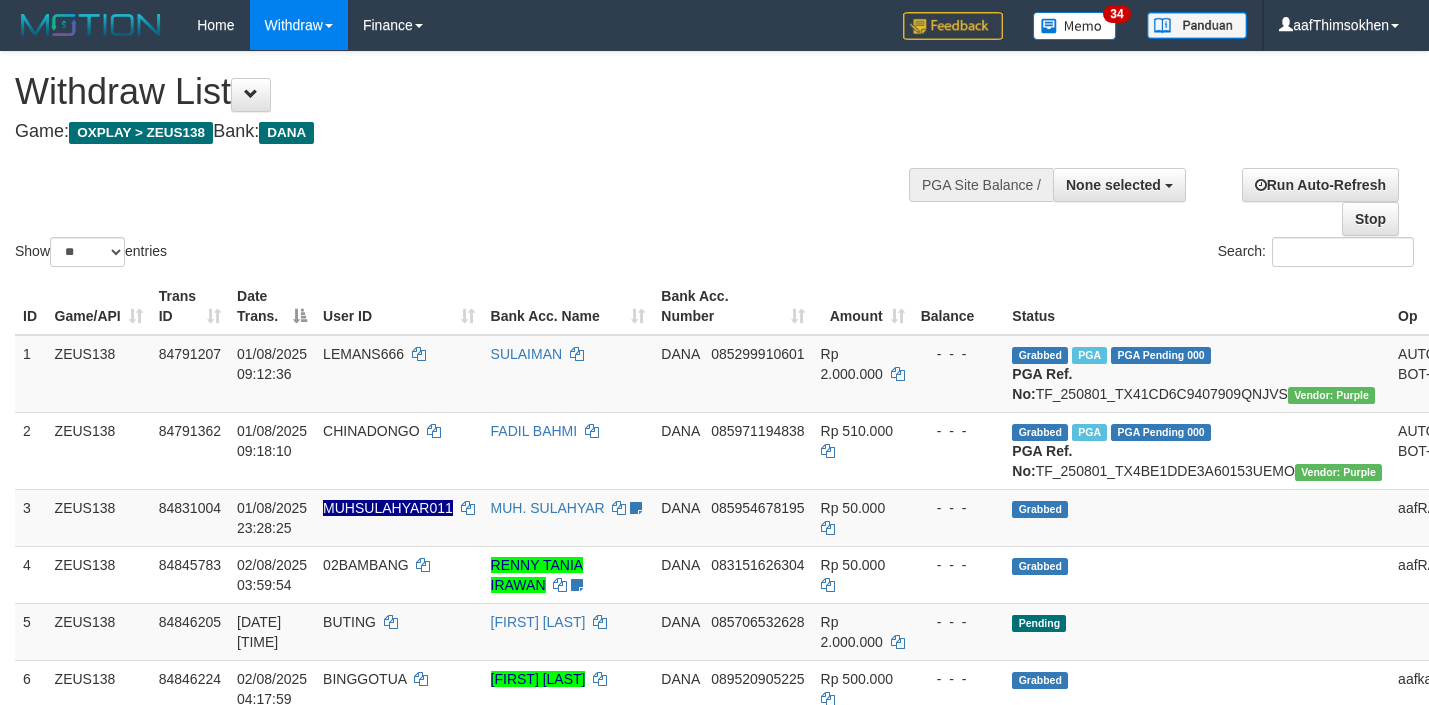 select 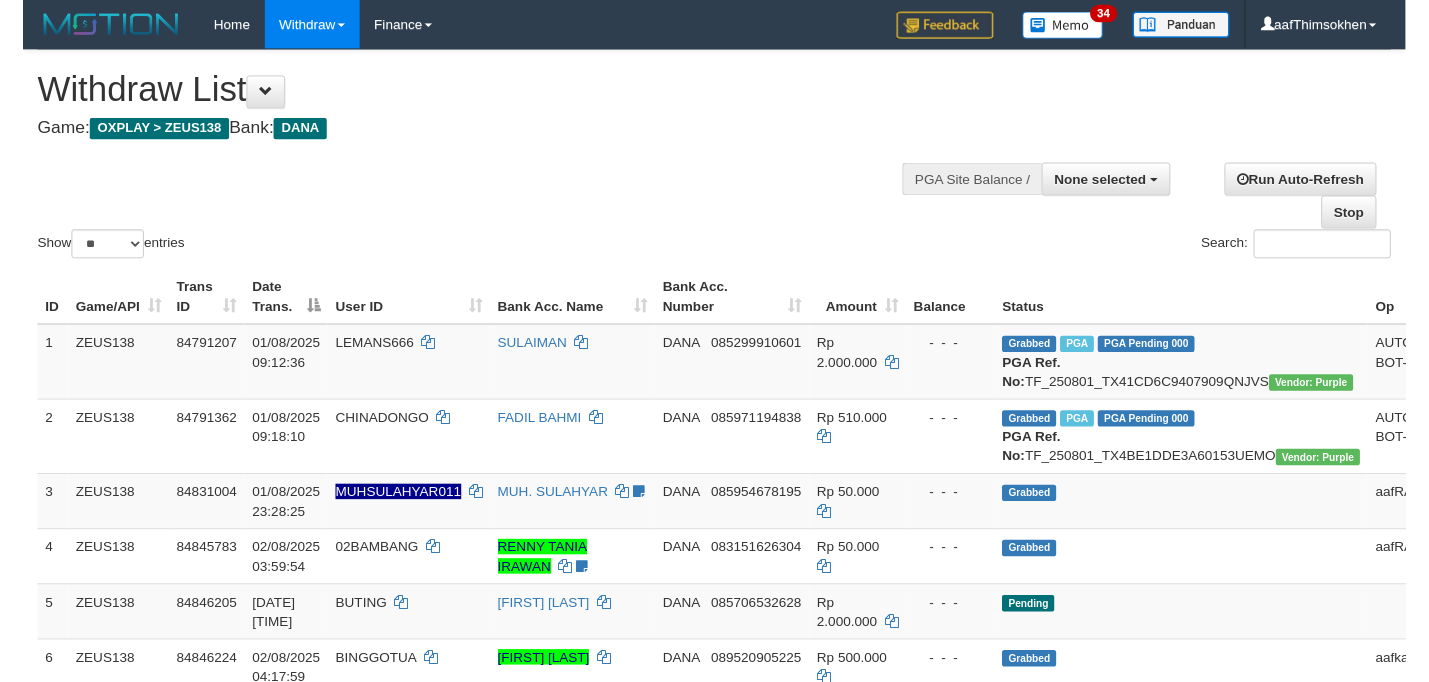scroll, scrollTop: 349, scrollLeft: 0, axis: vertical 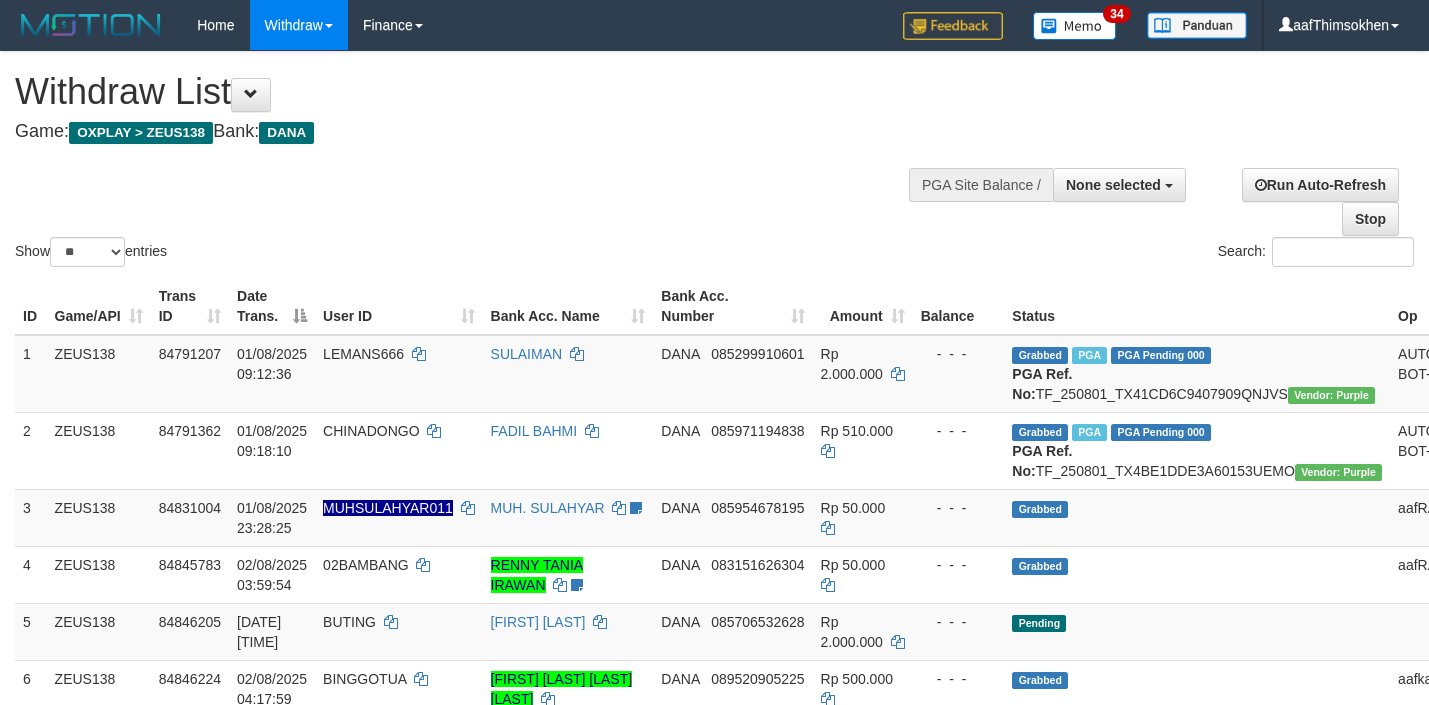select 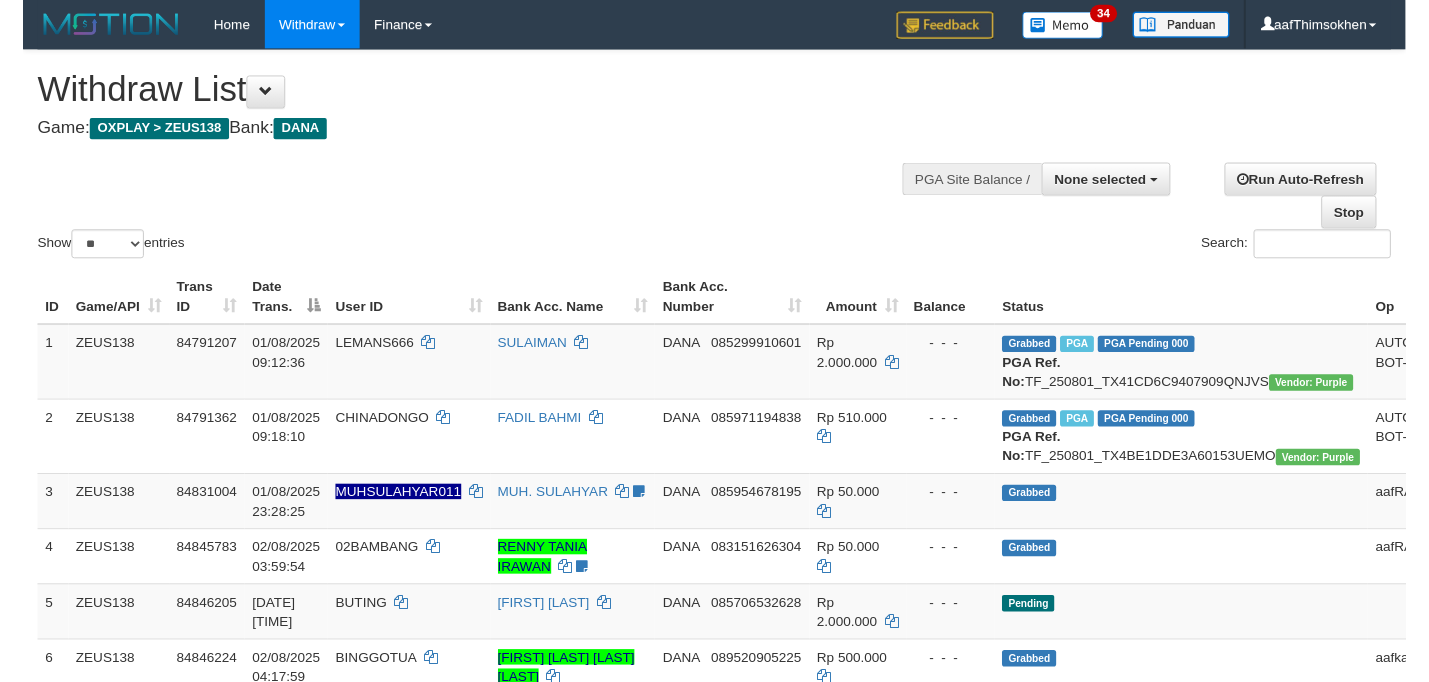 scroll, scrollTop: 349, scrollLeft: 0, axis: vertical 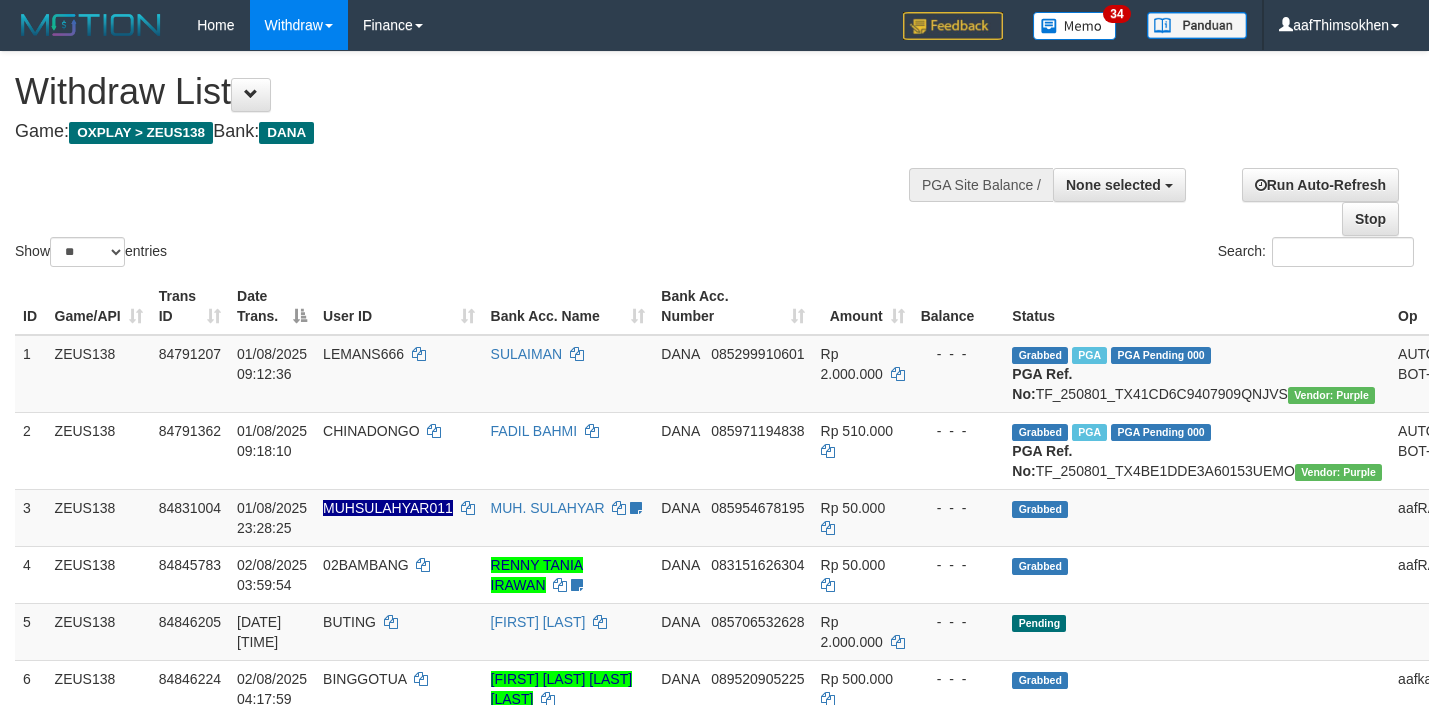 select 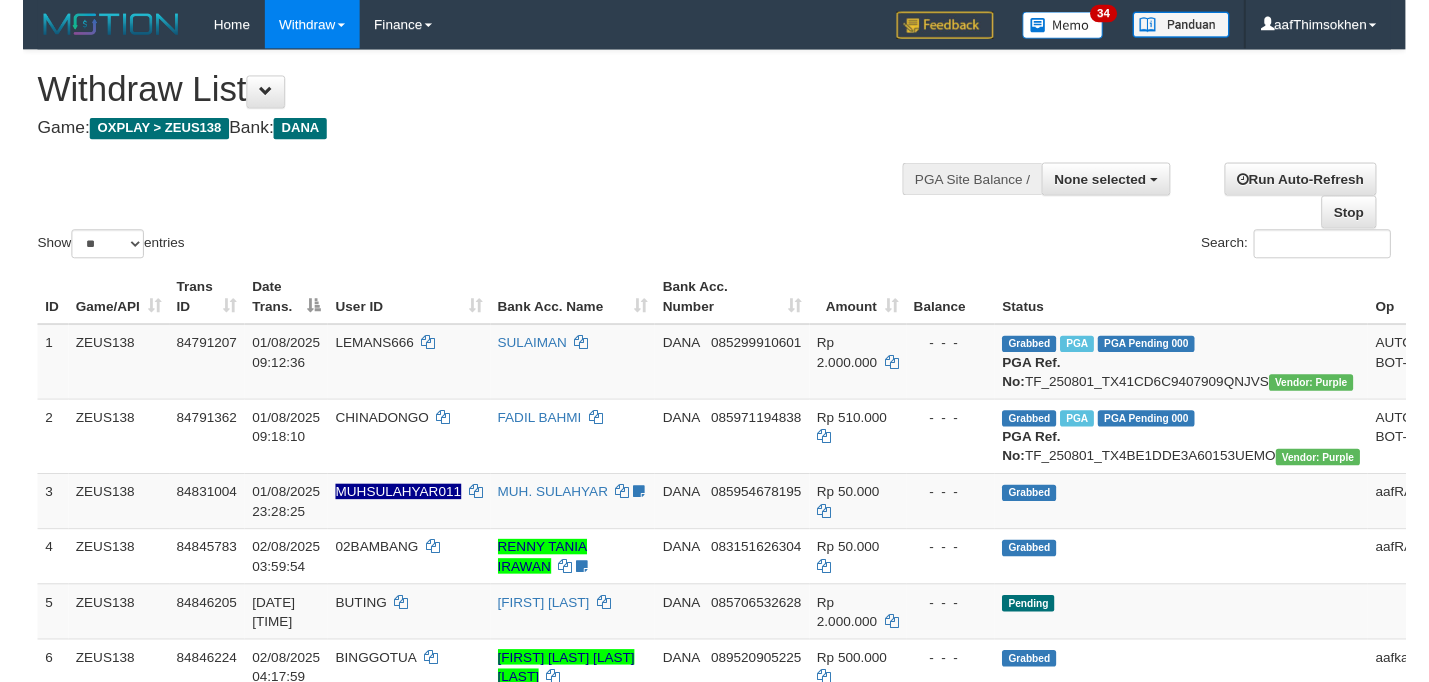 scroll, scrollTop: 349, scrollLeft: 0, axis: vertical 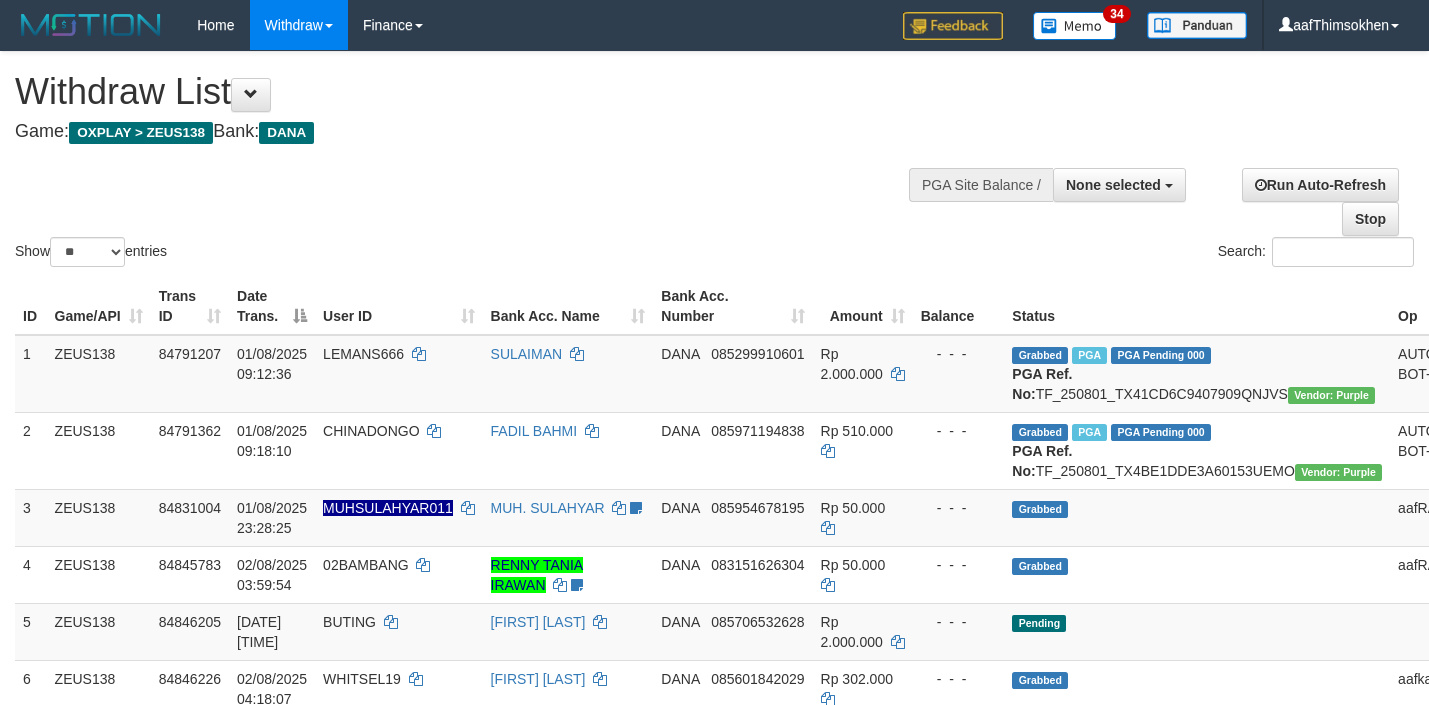 select 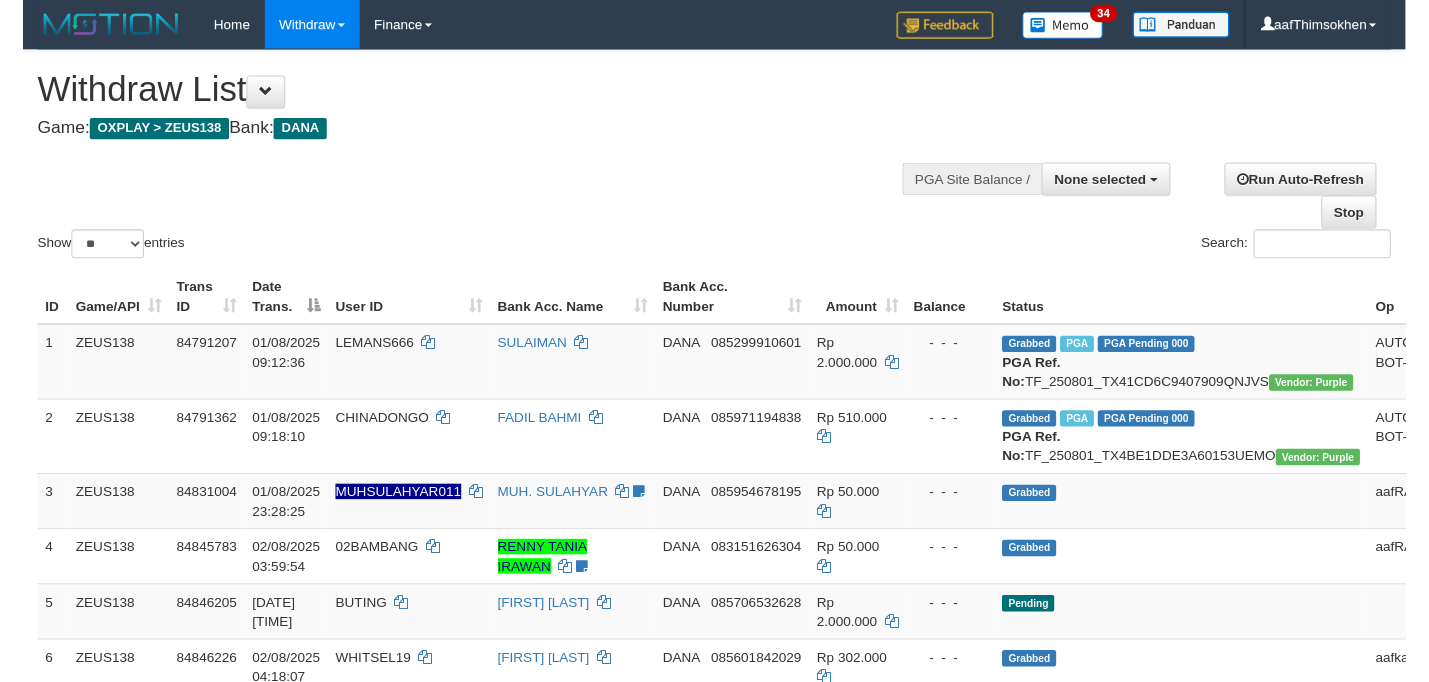 scroll, scrollTop: 349, scrollLeft: 0, axis: vertical 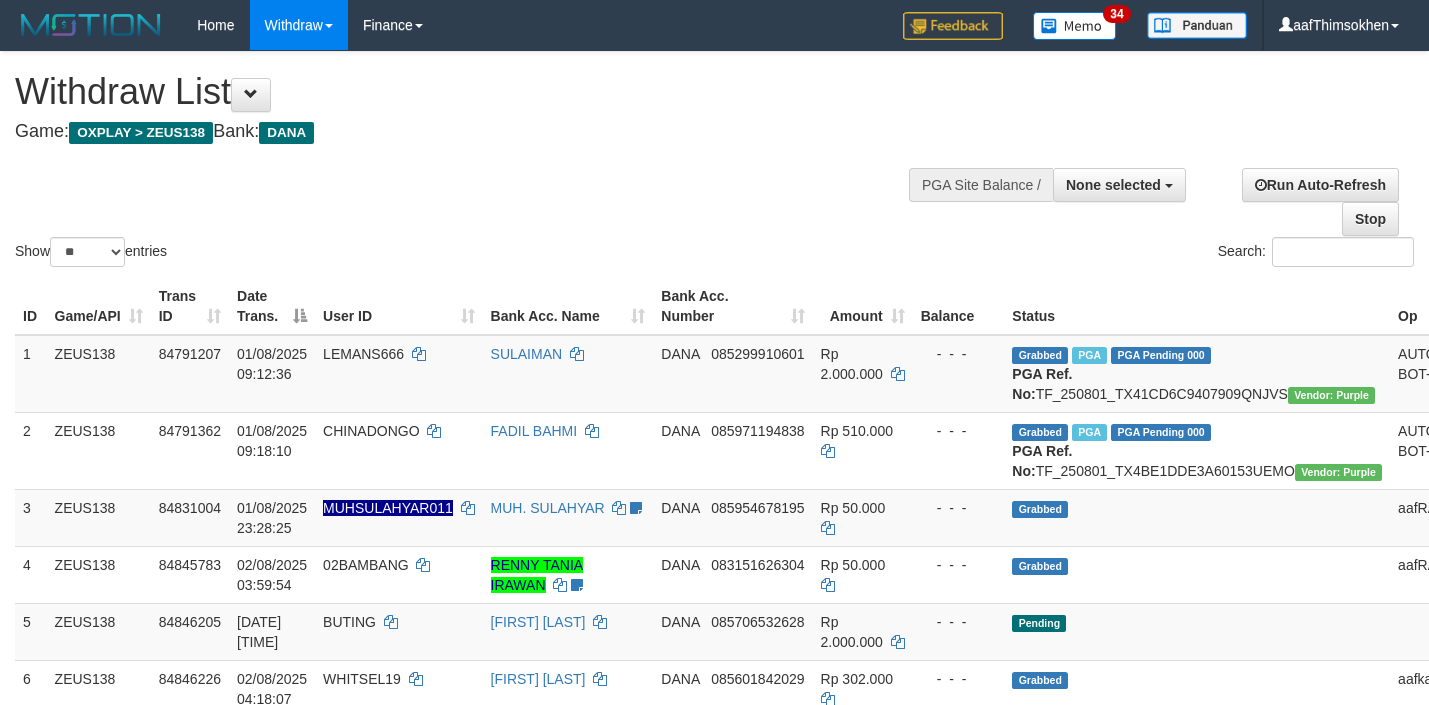 select 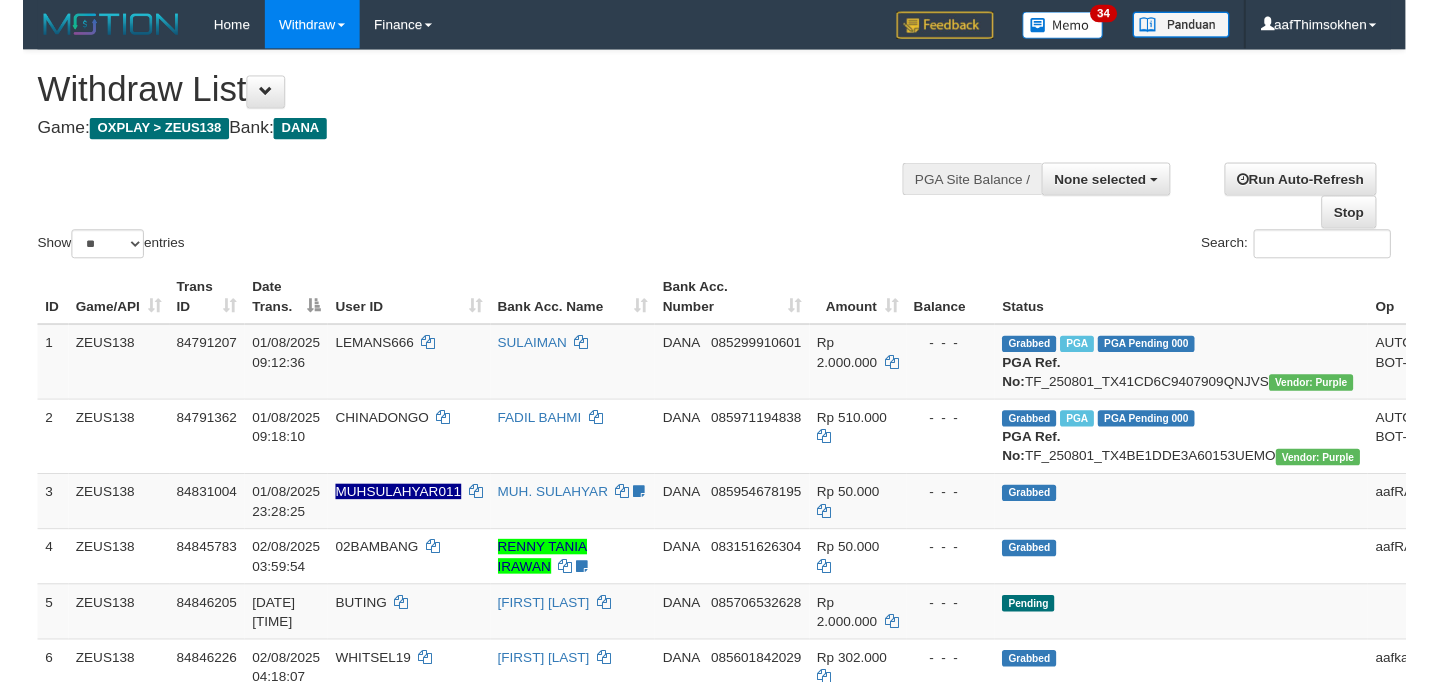 scroll, scrollTop: 349, scrollLeft: 0, axis: vertical 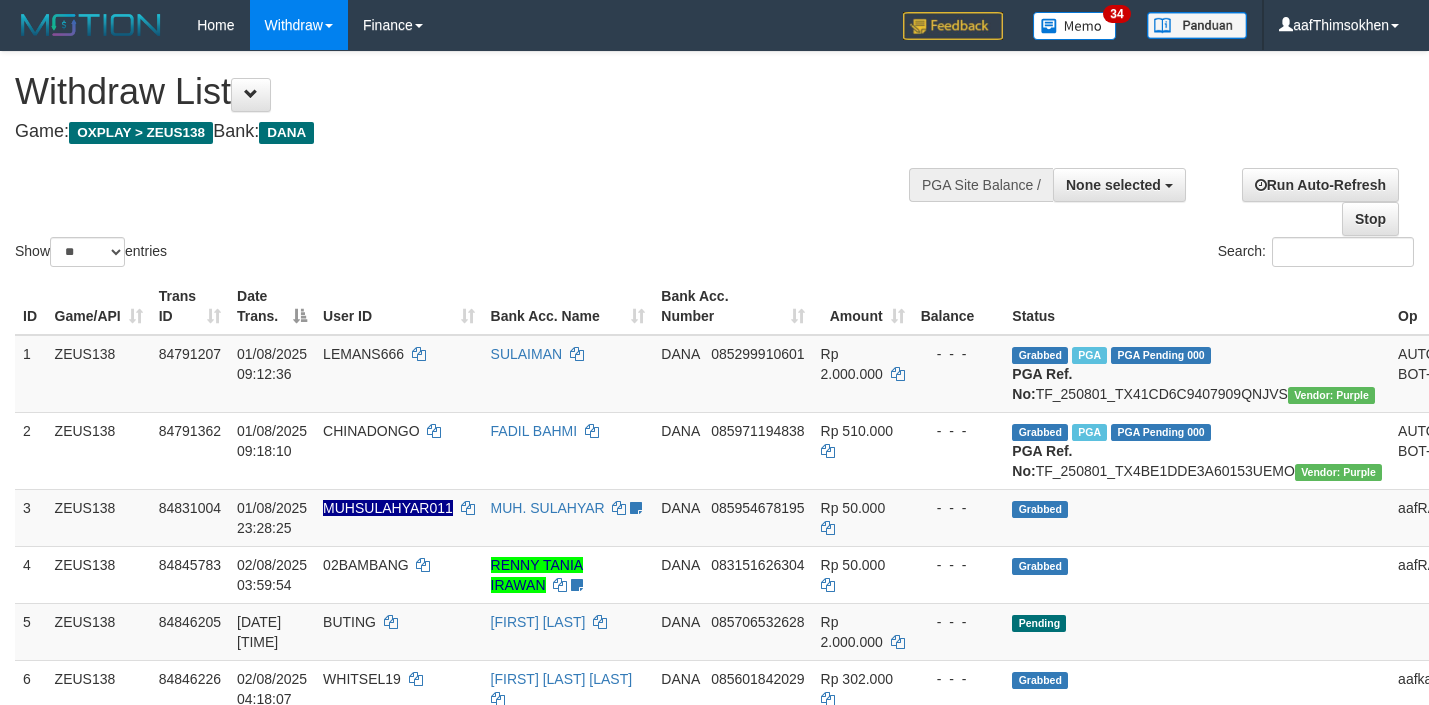 select 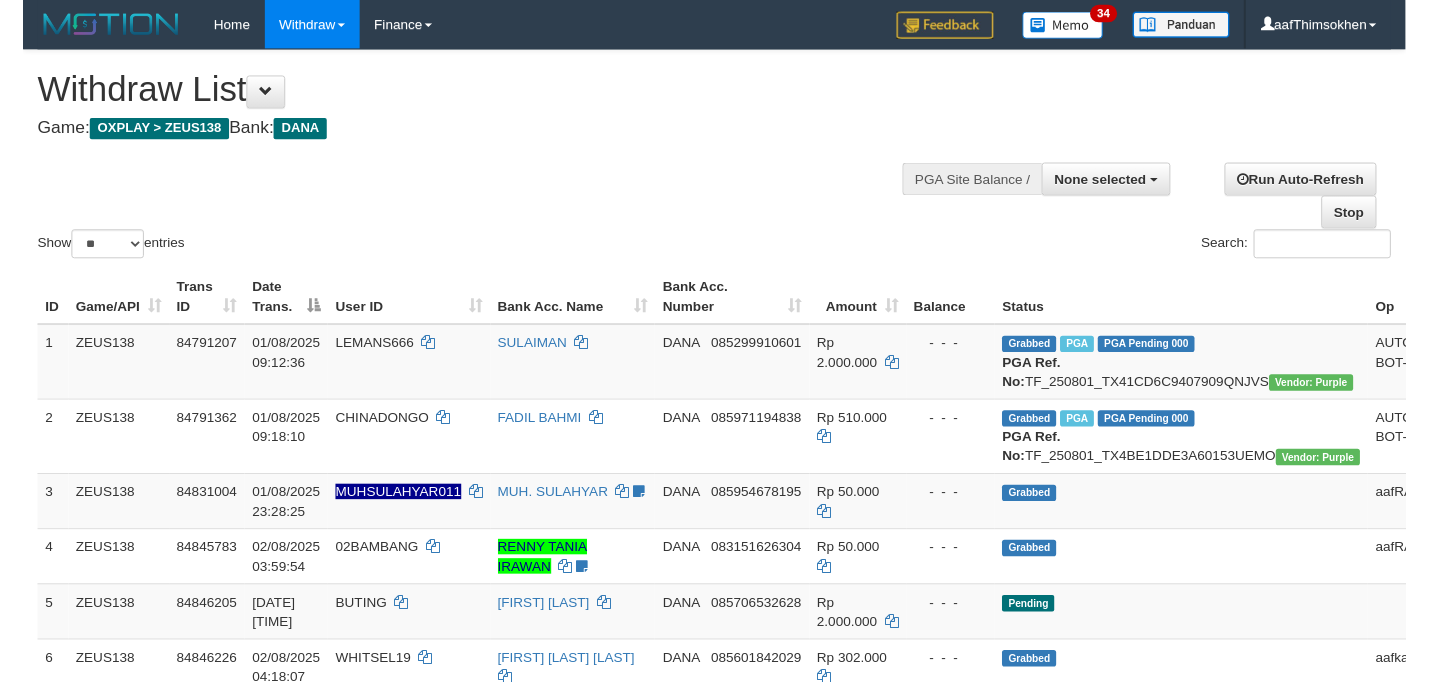 scroll, scrollTop: 349, scrollLeft: 0, axis: vertical 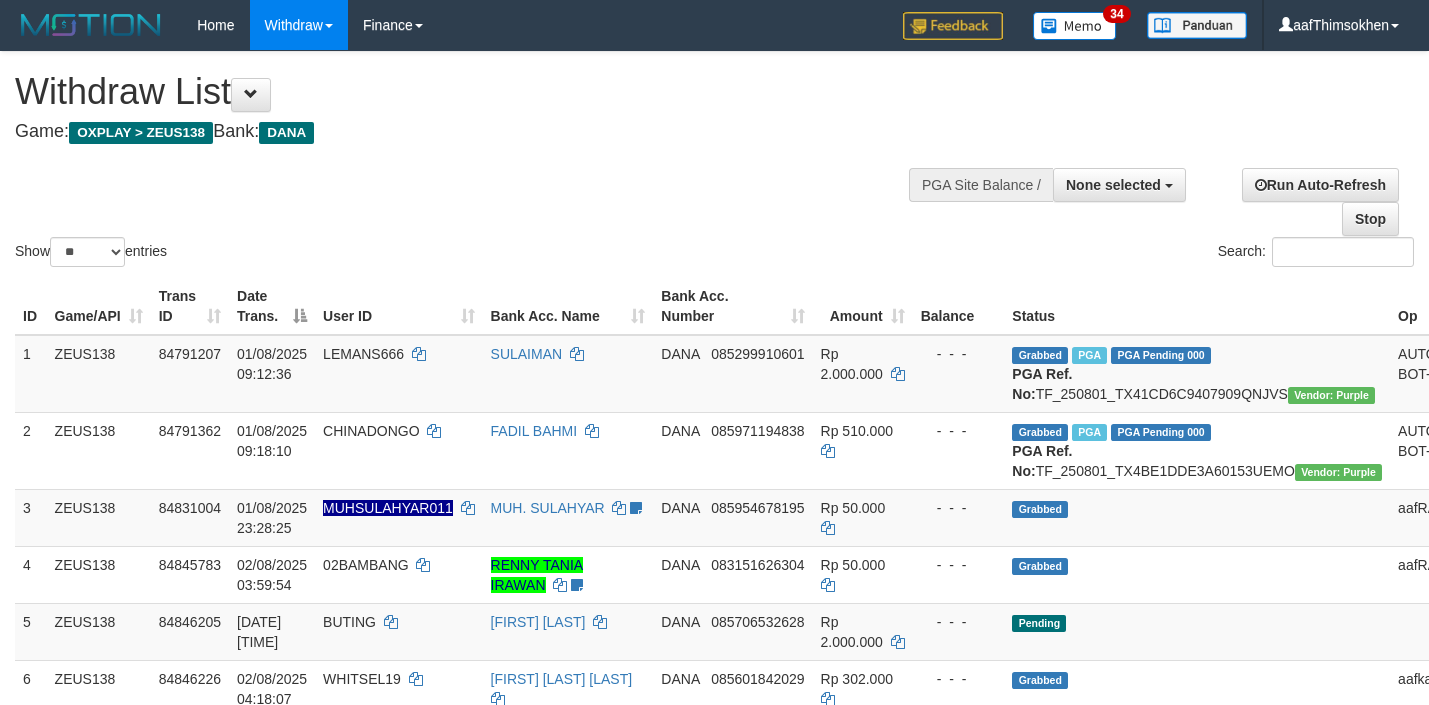 select 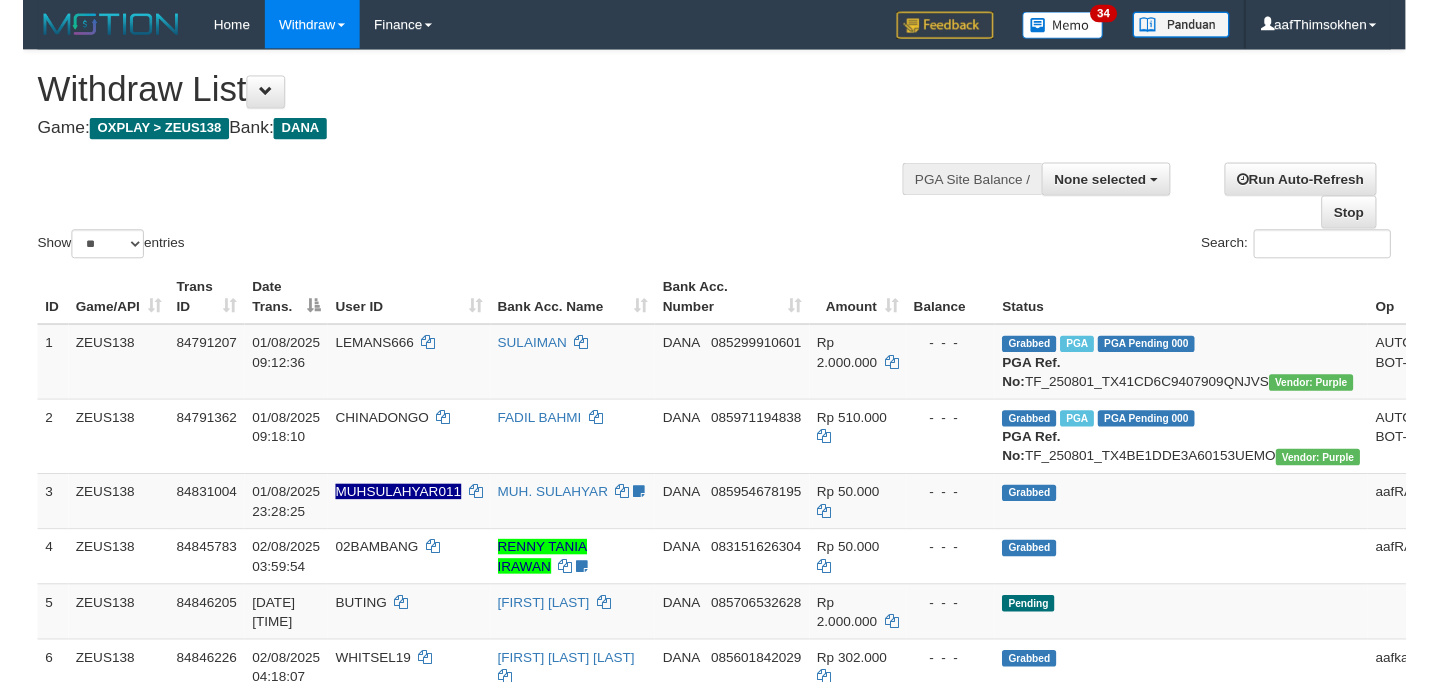 scroll, scrollTop: 349, scrollLeft: 0, axis: vertical 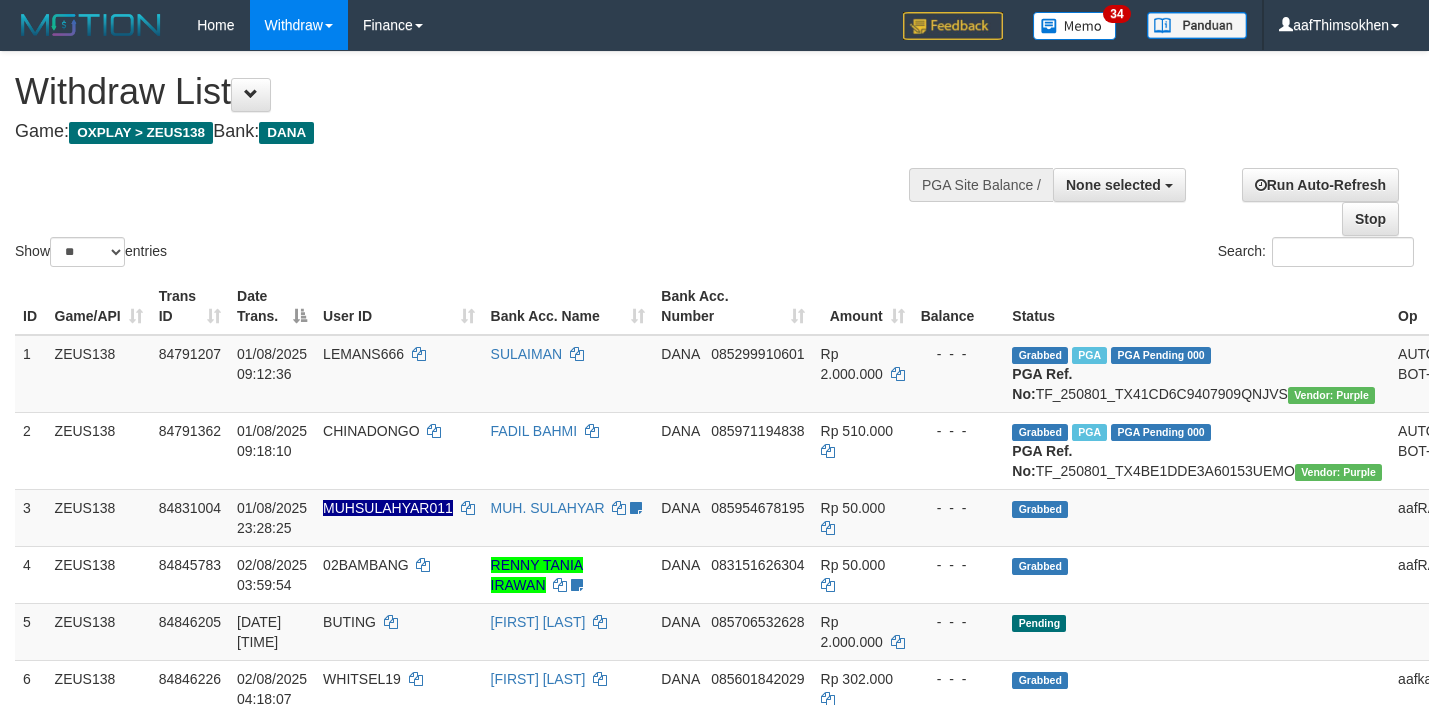 select 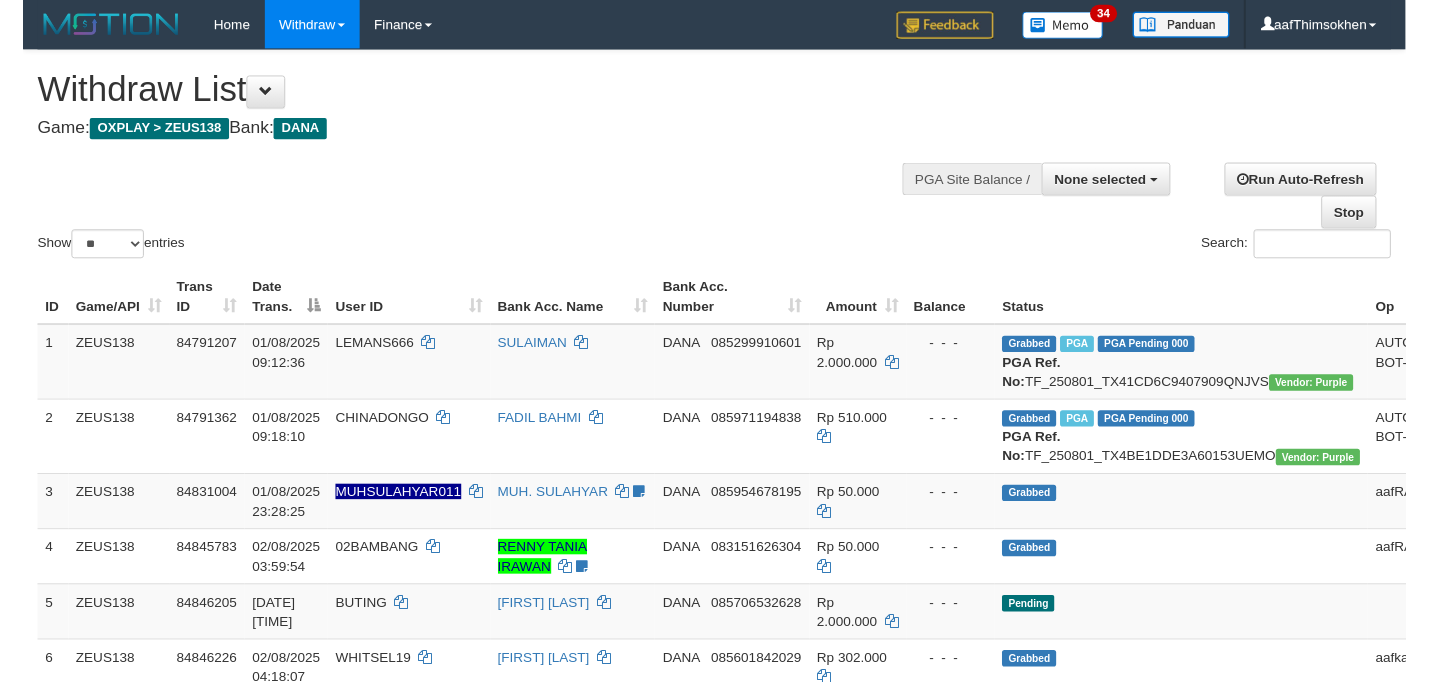 scroll, scrollTop: 349, scrollLeft: 0, axis: vertical 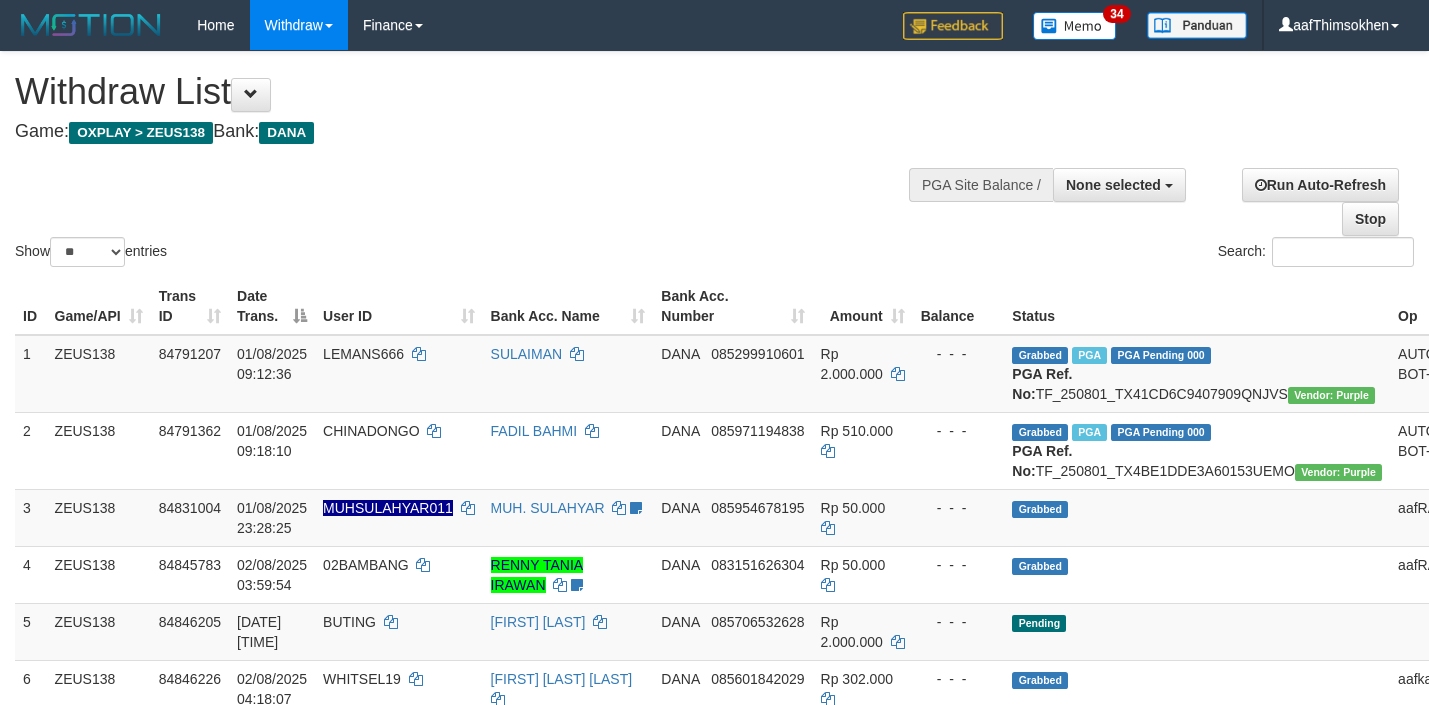 select 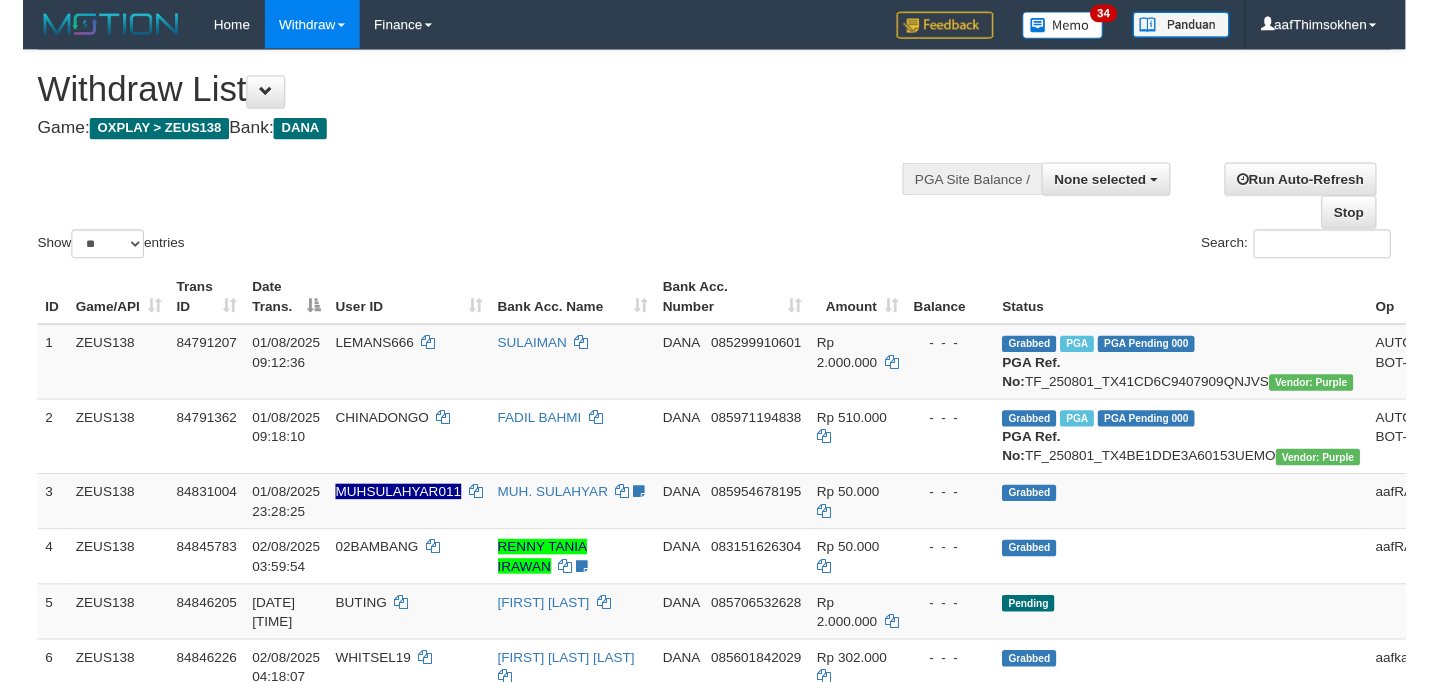scroll, scrollTop: 349, scrollLeft: 0, axis: vertical 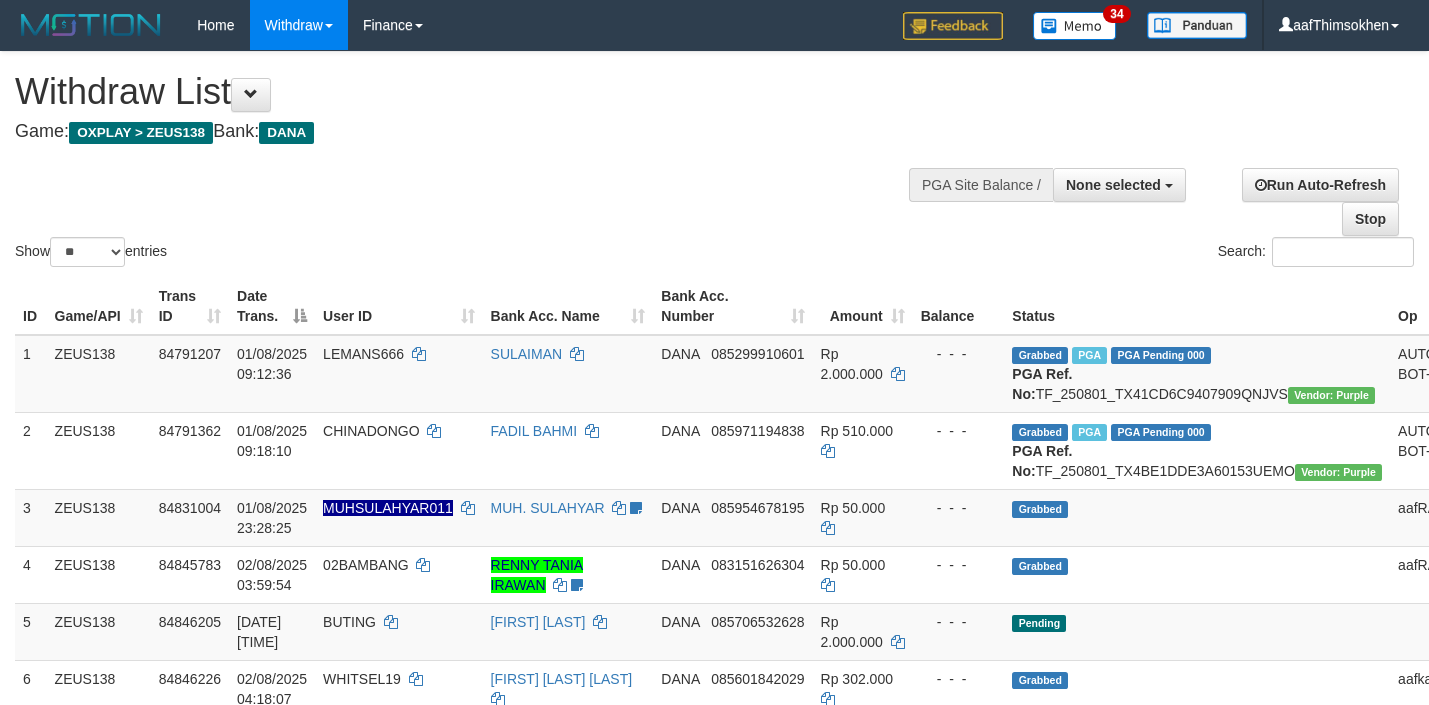 select 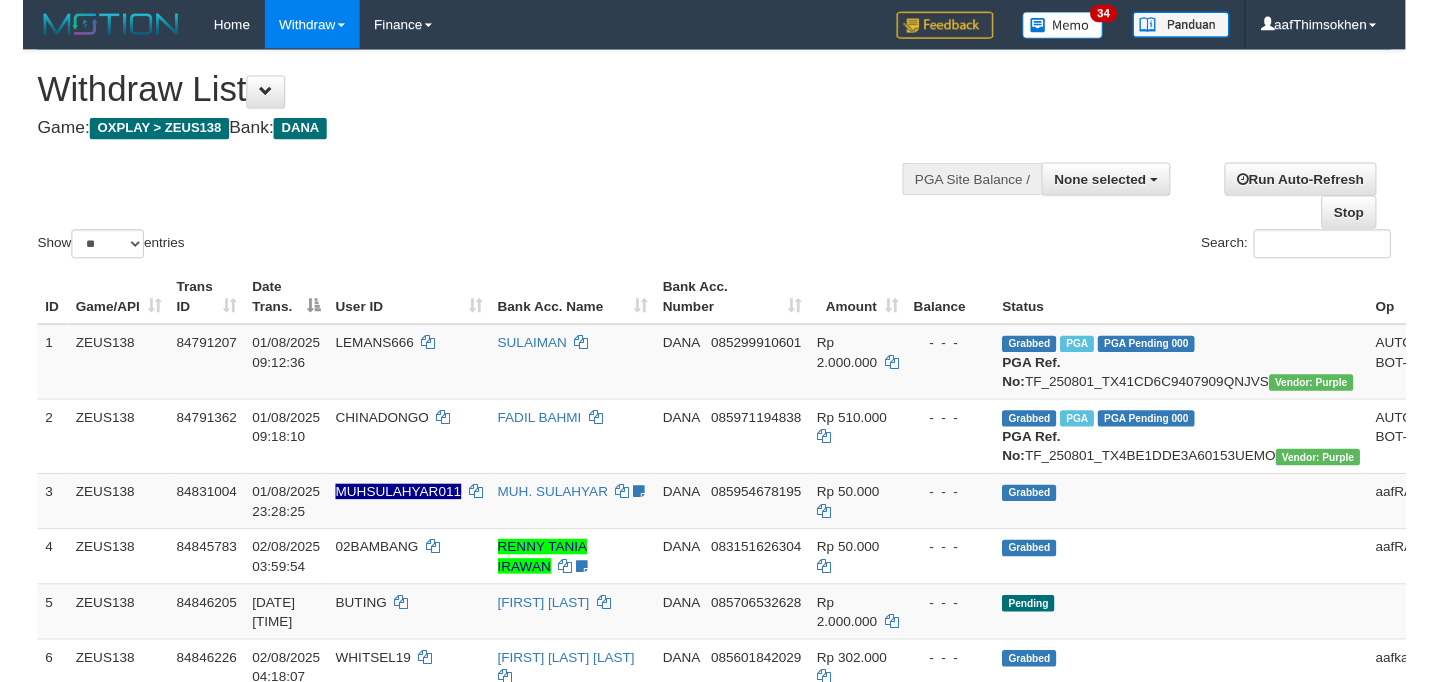 scroll, scrollTop: 349, scrollLeft: 0, axis: vertical 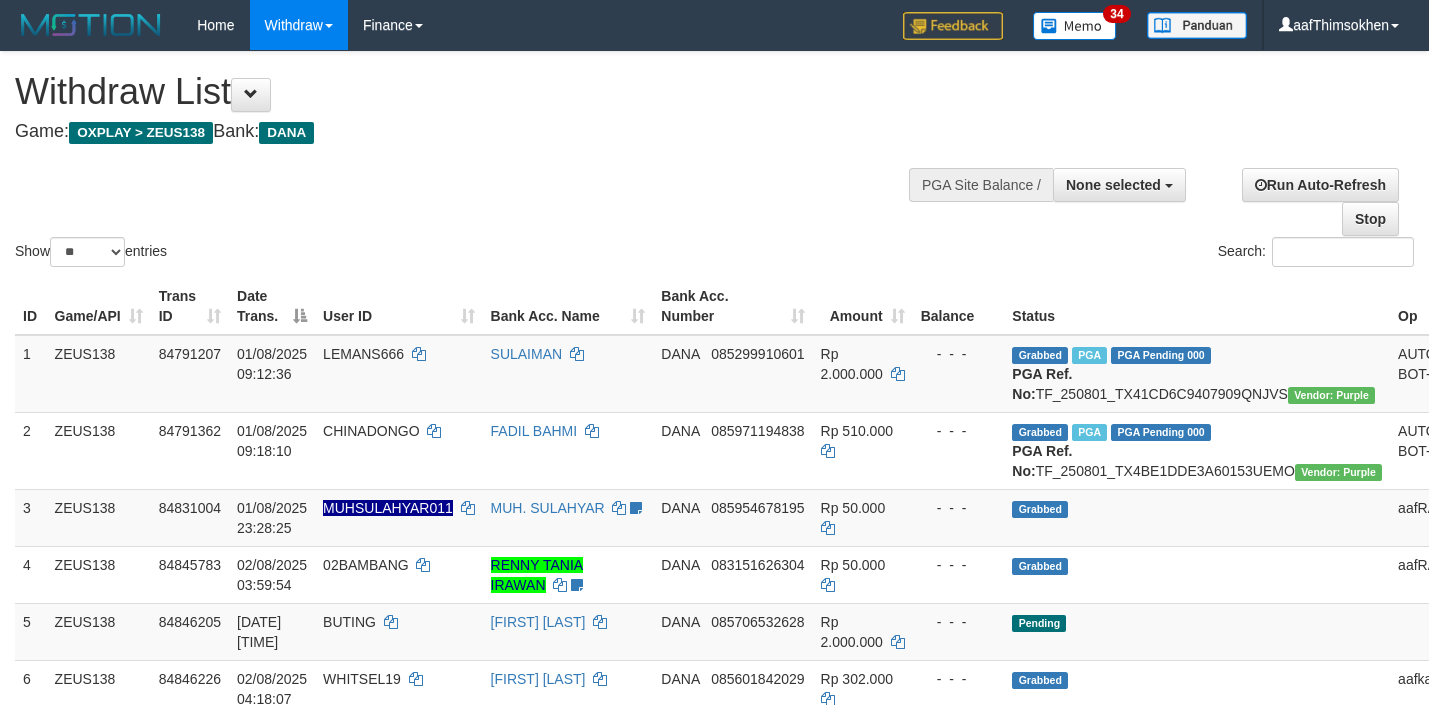 select 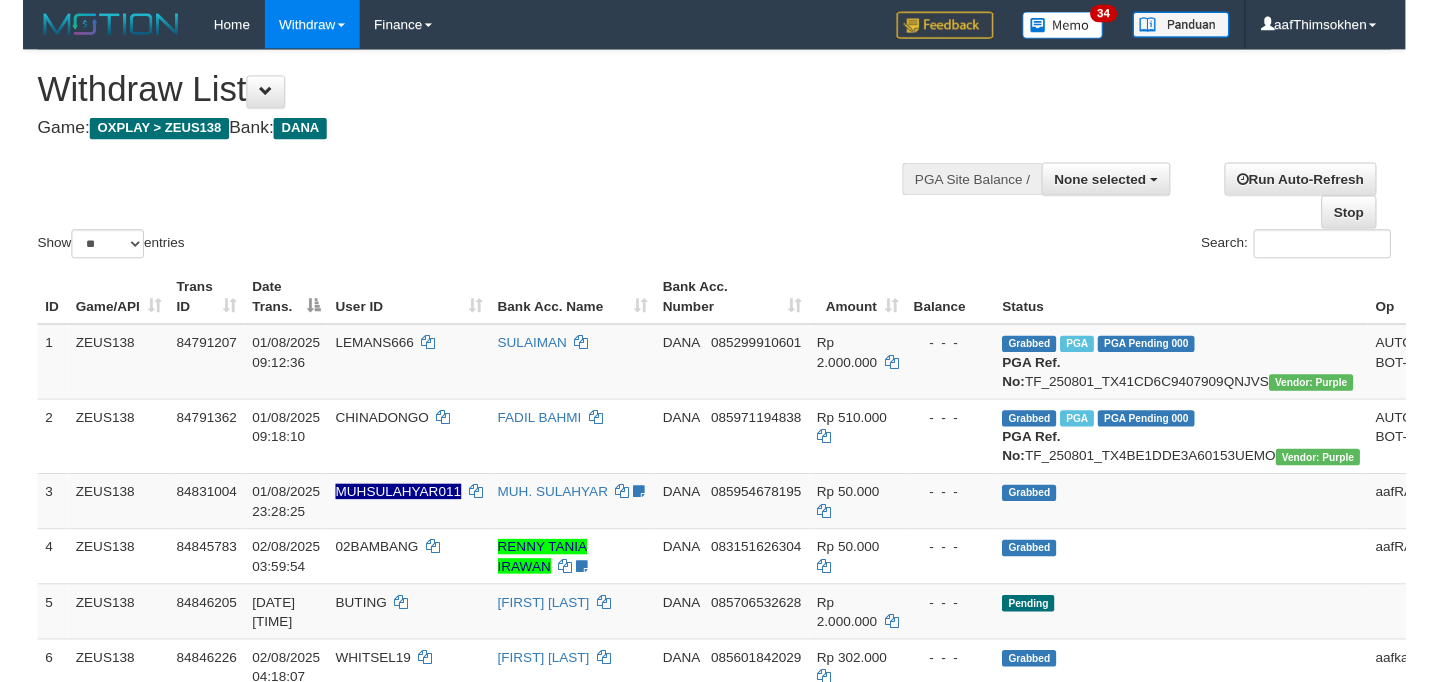 scroll, scrollTop: 349, scrollLeft: 0, axis: vertical 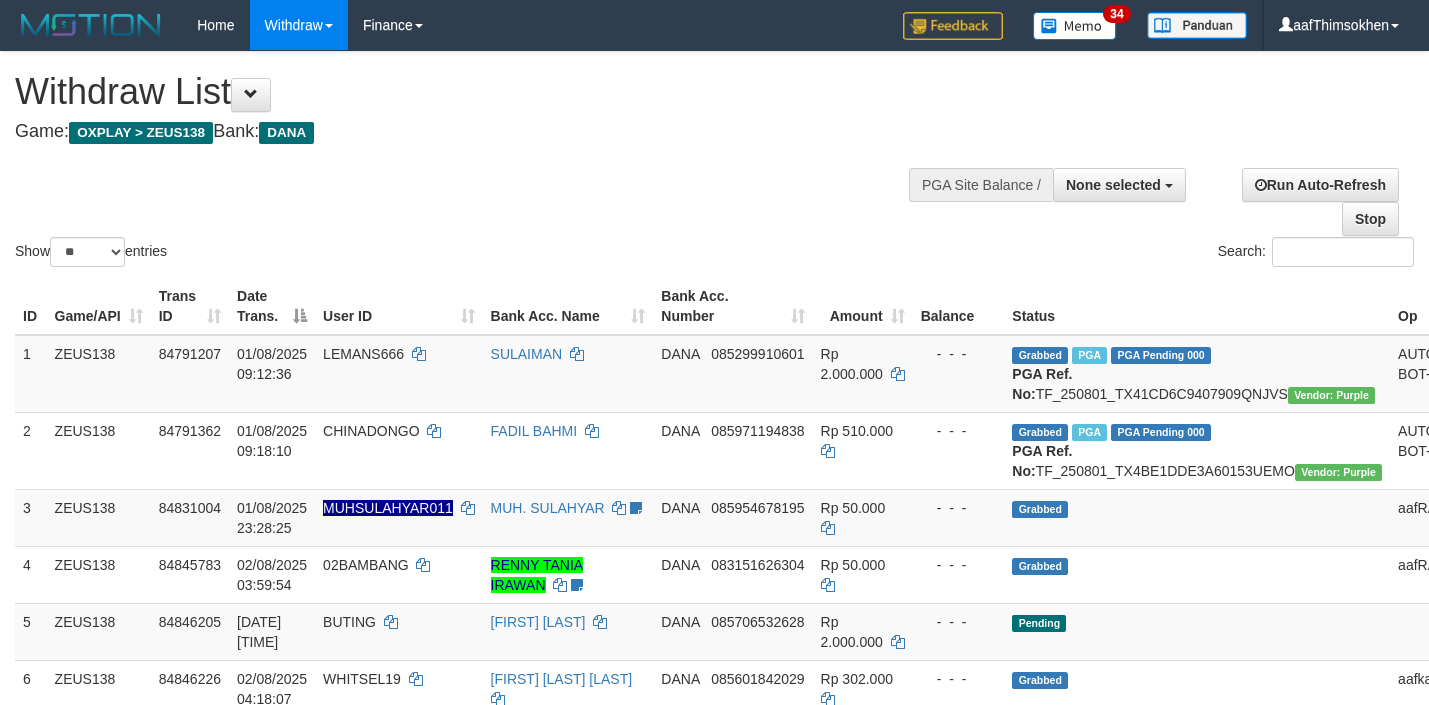 select 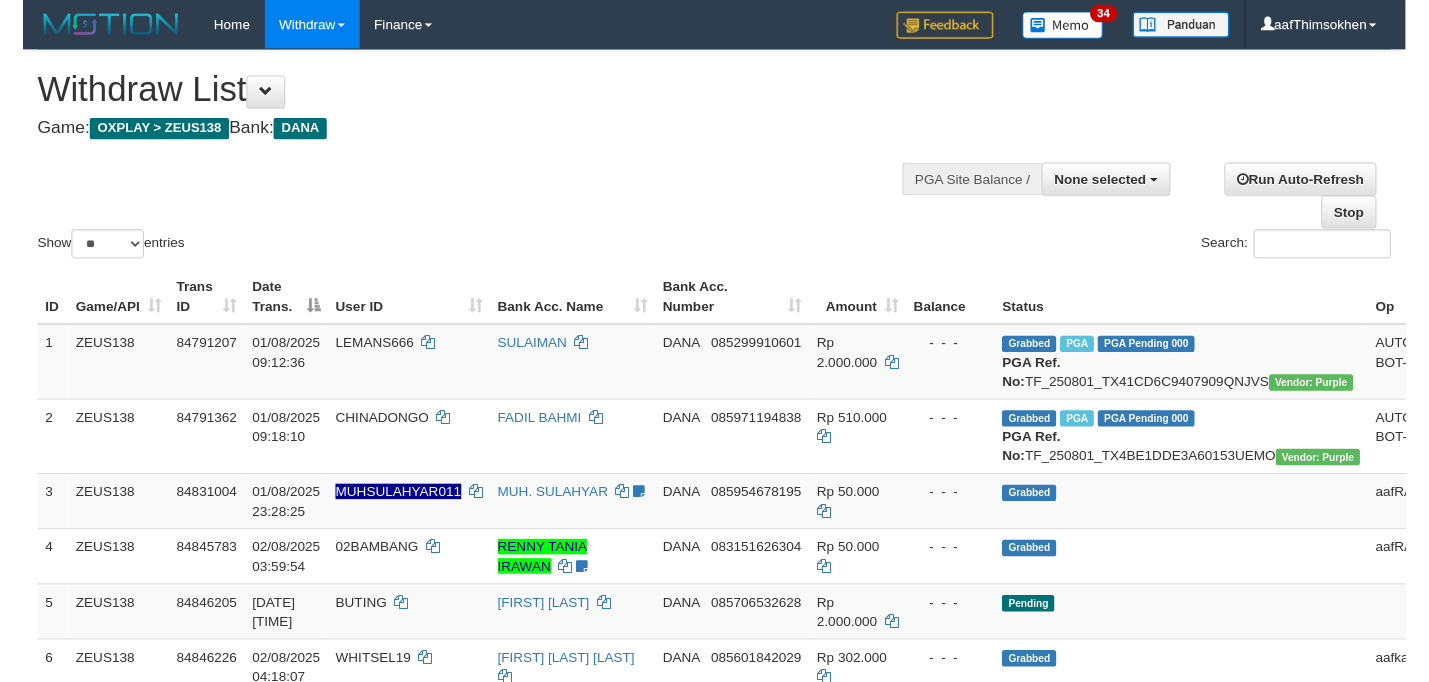 scroll, scrollTop: 349, scrollLeft: 0, axis: vertical 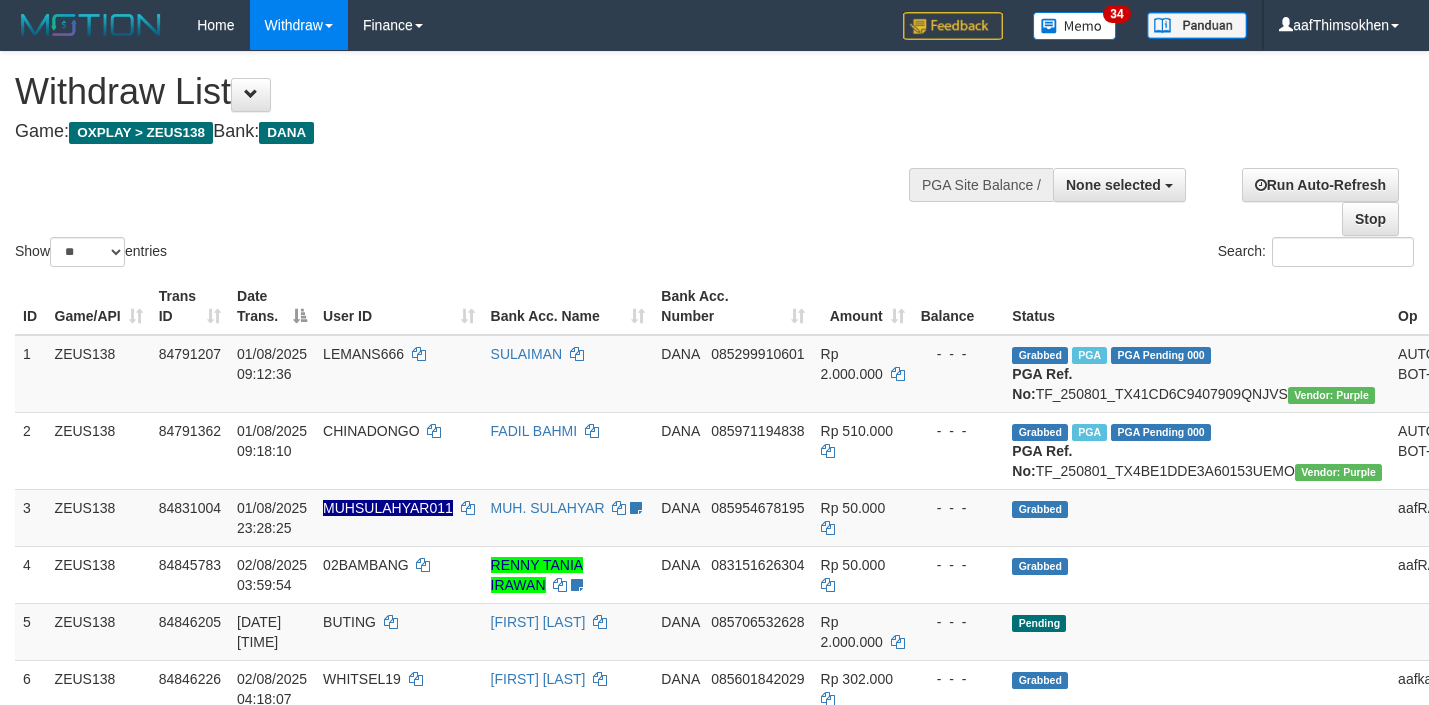 select 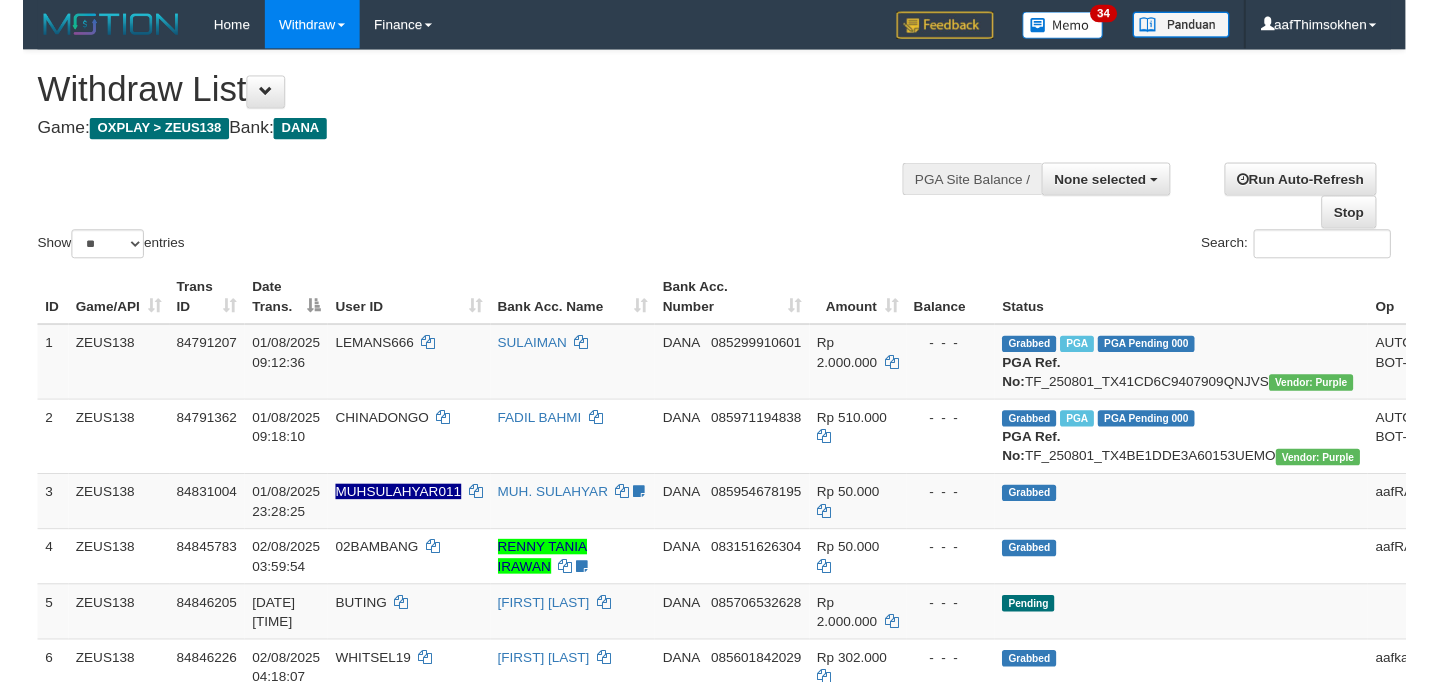 scroll, scrollTop: 349, scrollLeft: 0, axis: vertical 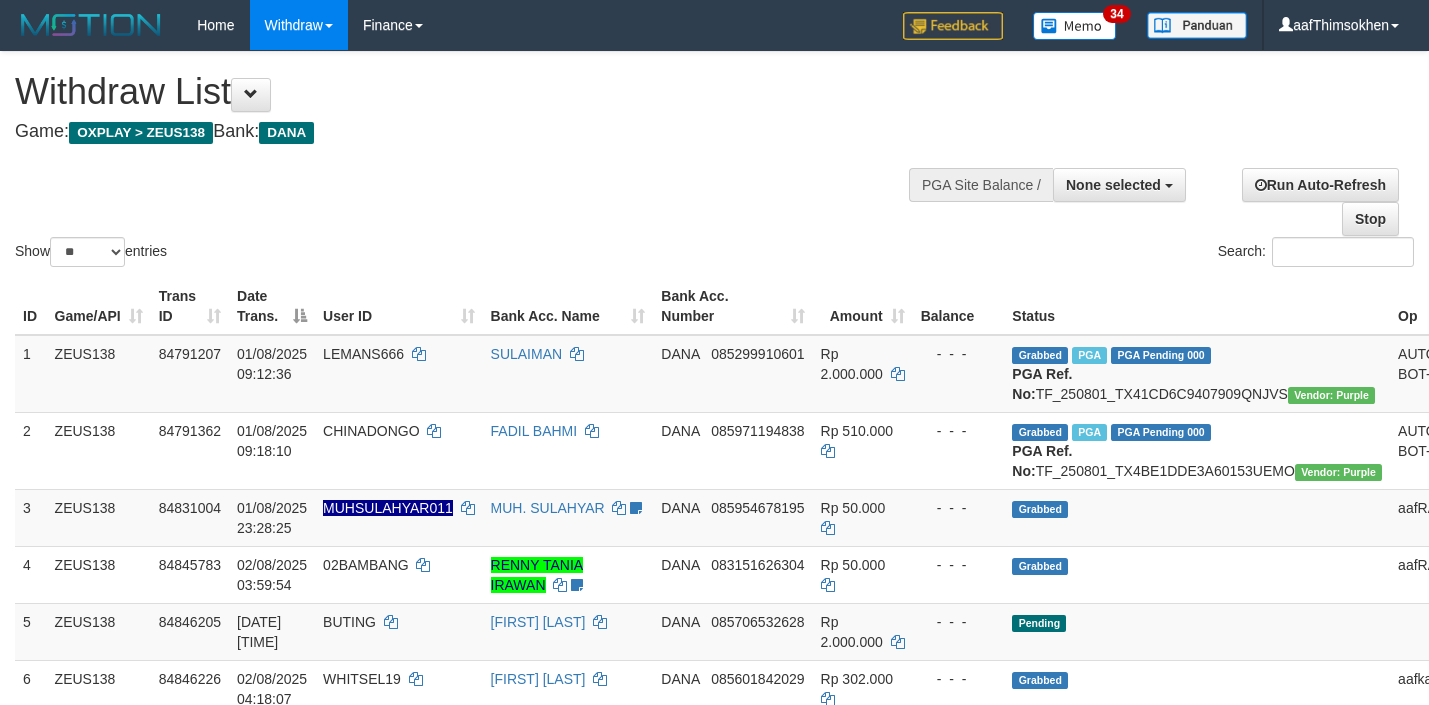select 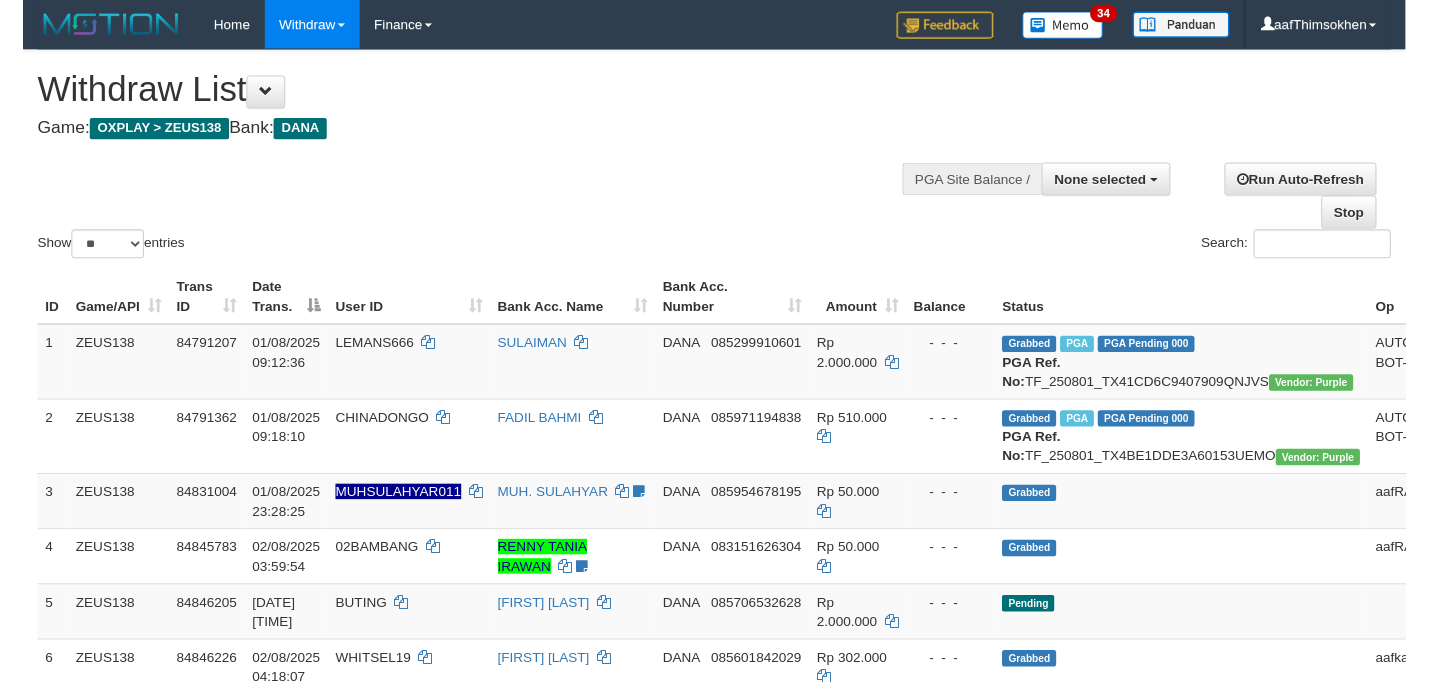 scroll, scrollTop: 349, scrollLeft: 0, axis: vertical 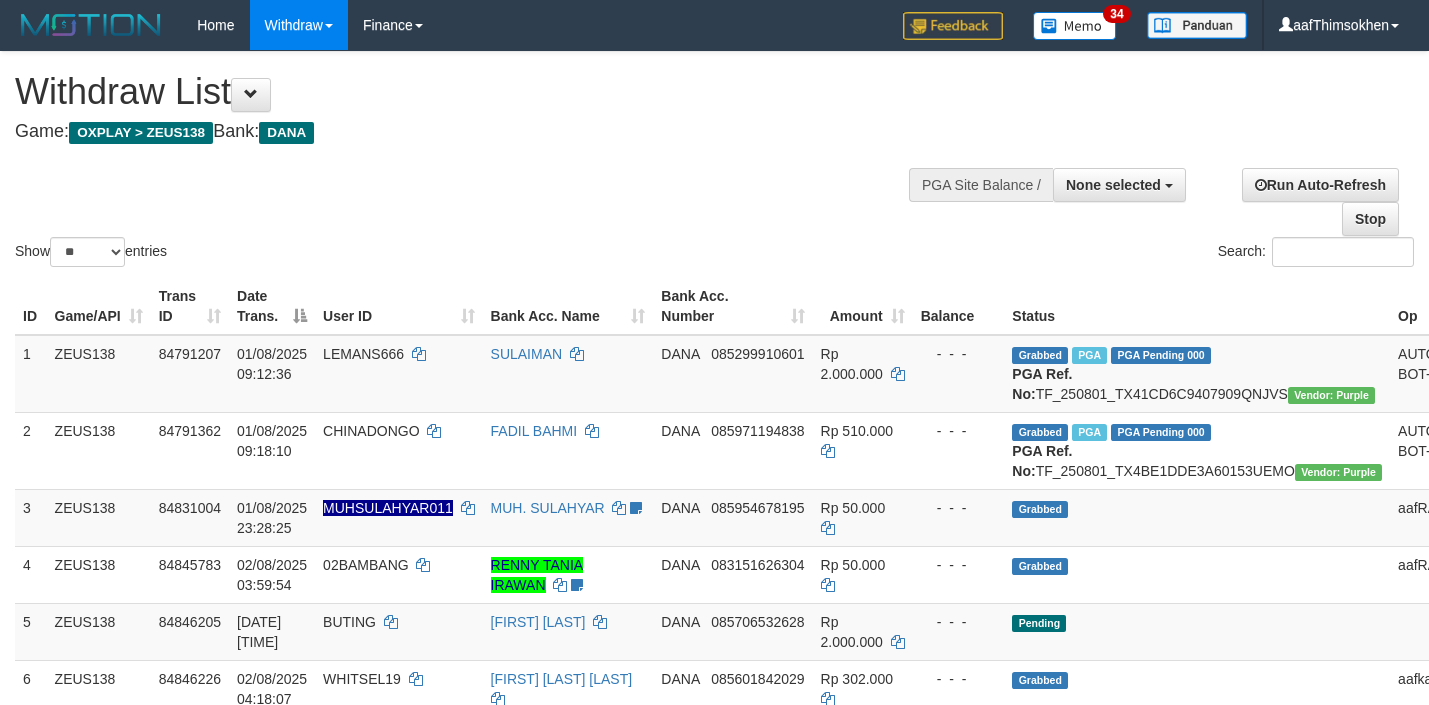 select 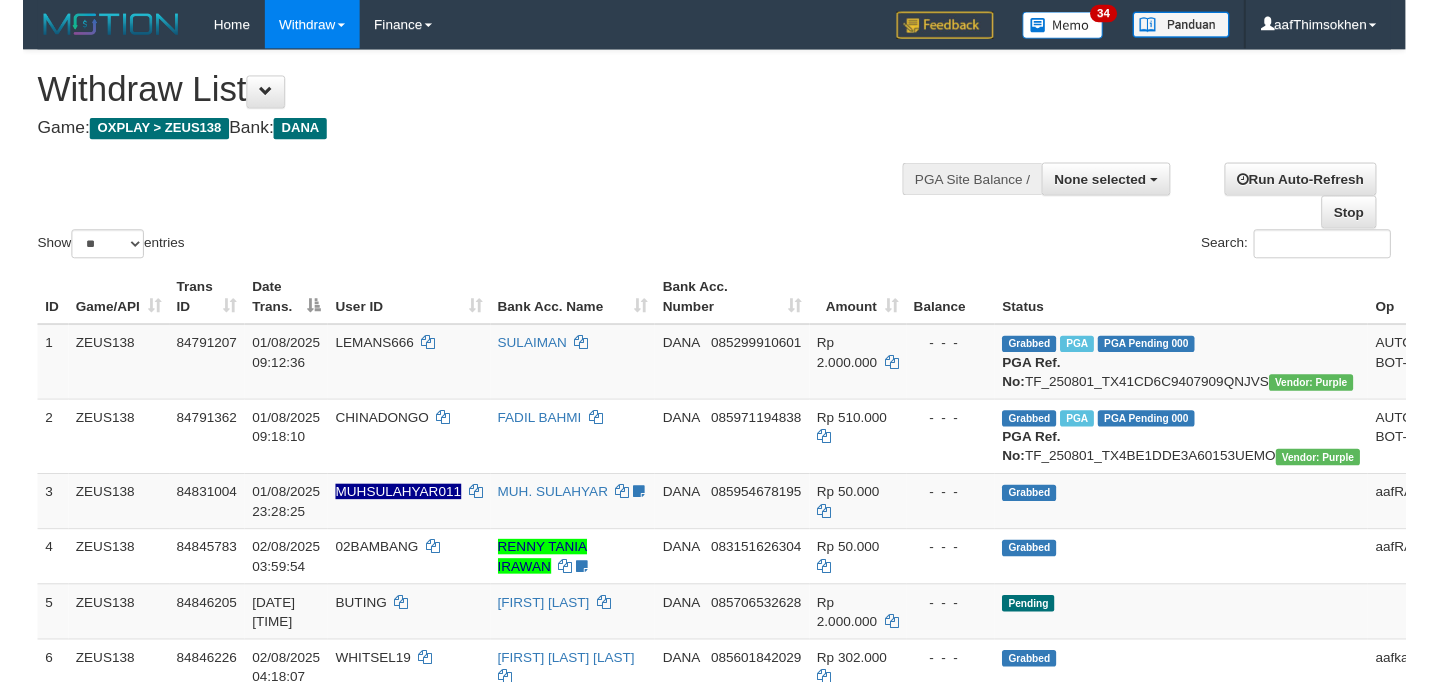 scroll, scrollTop: 349, scrollLeft: 0, axis: vertical 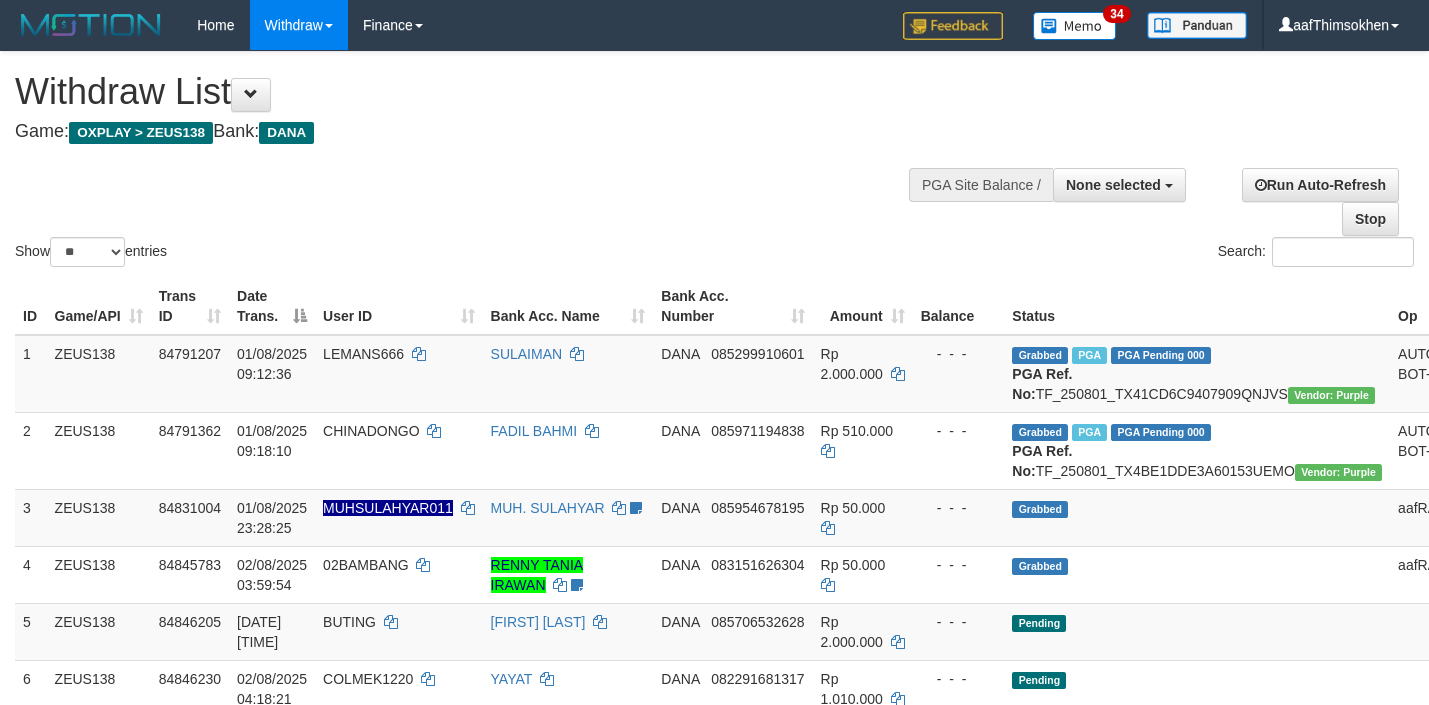 select 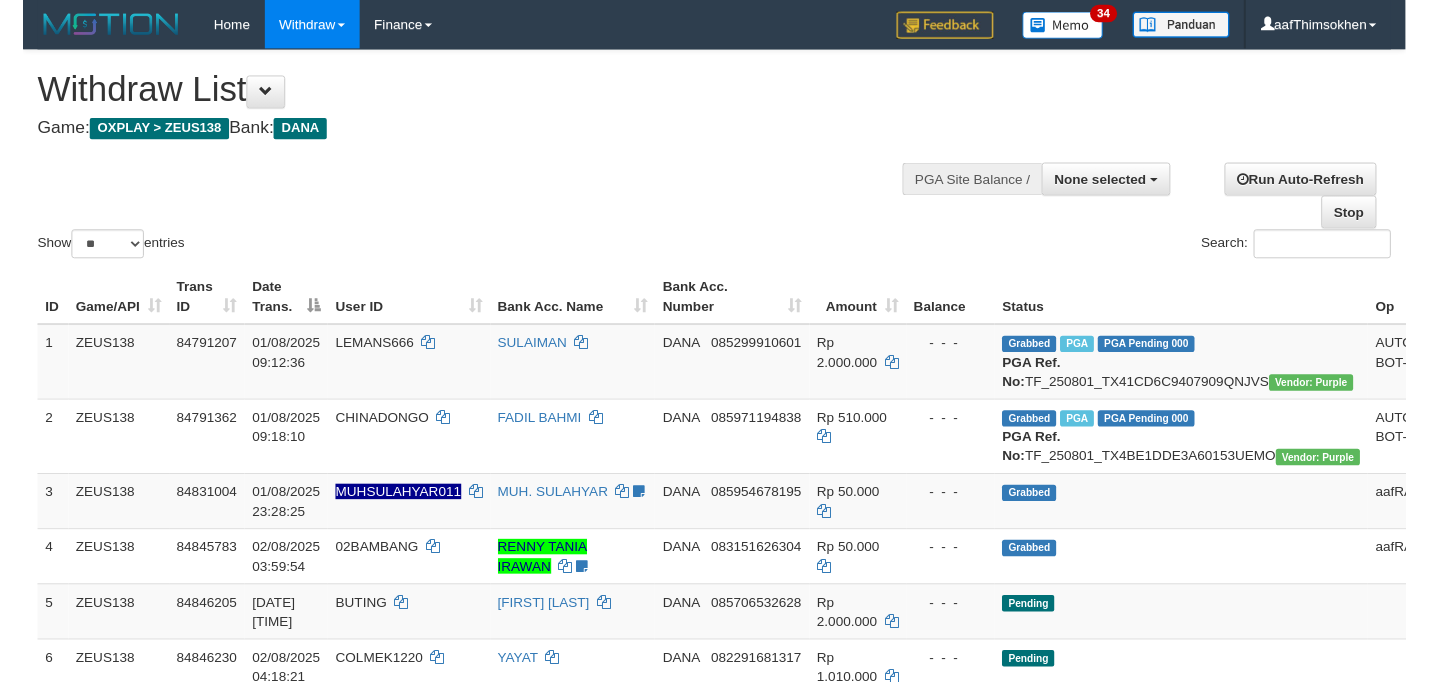 scroll, scrollTop: 349, scrollLeft: 0, axis: vertical 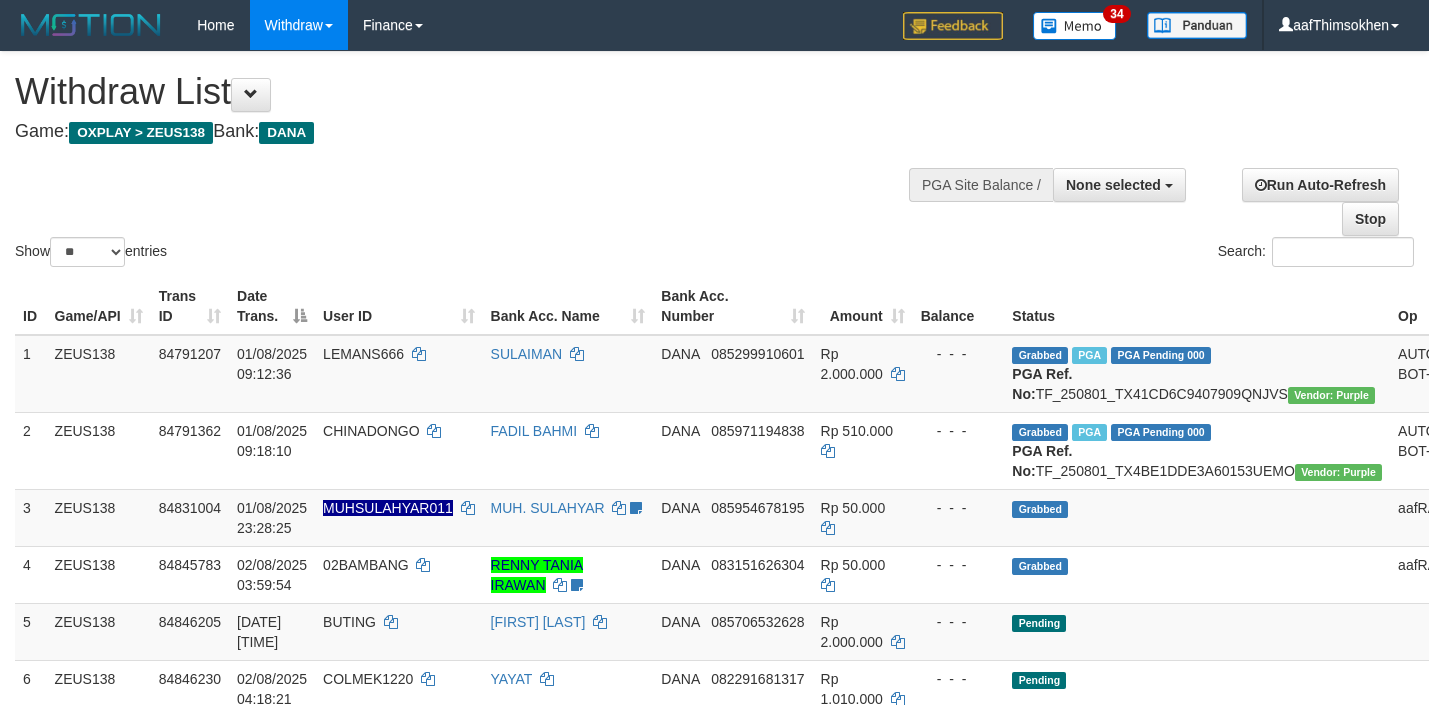 select 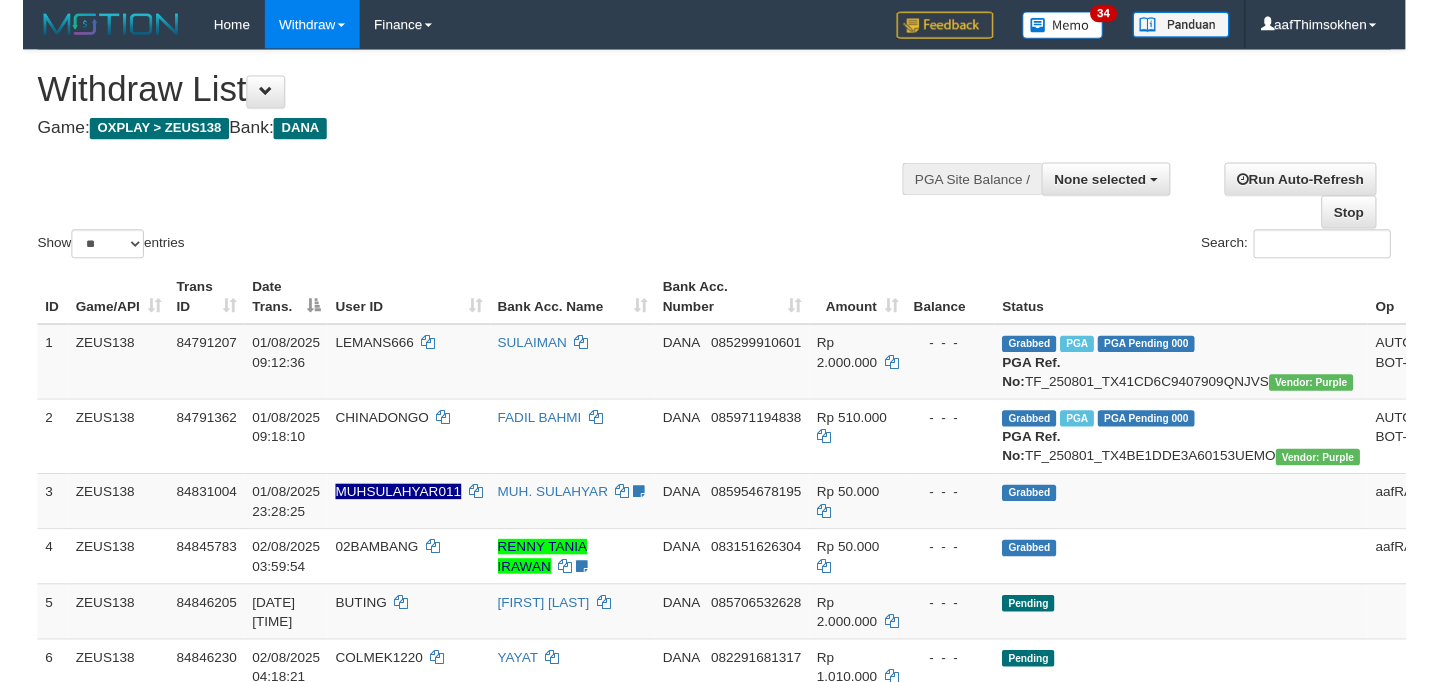 scroll, scrollTop: 349, scrollLeft: 0, axis: vertical 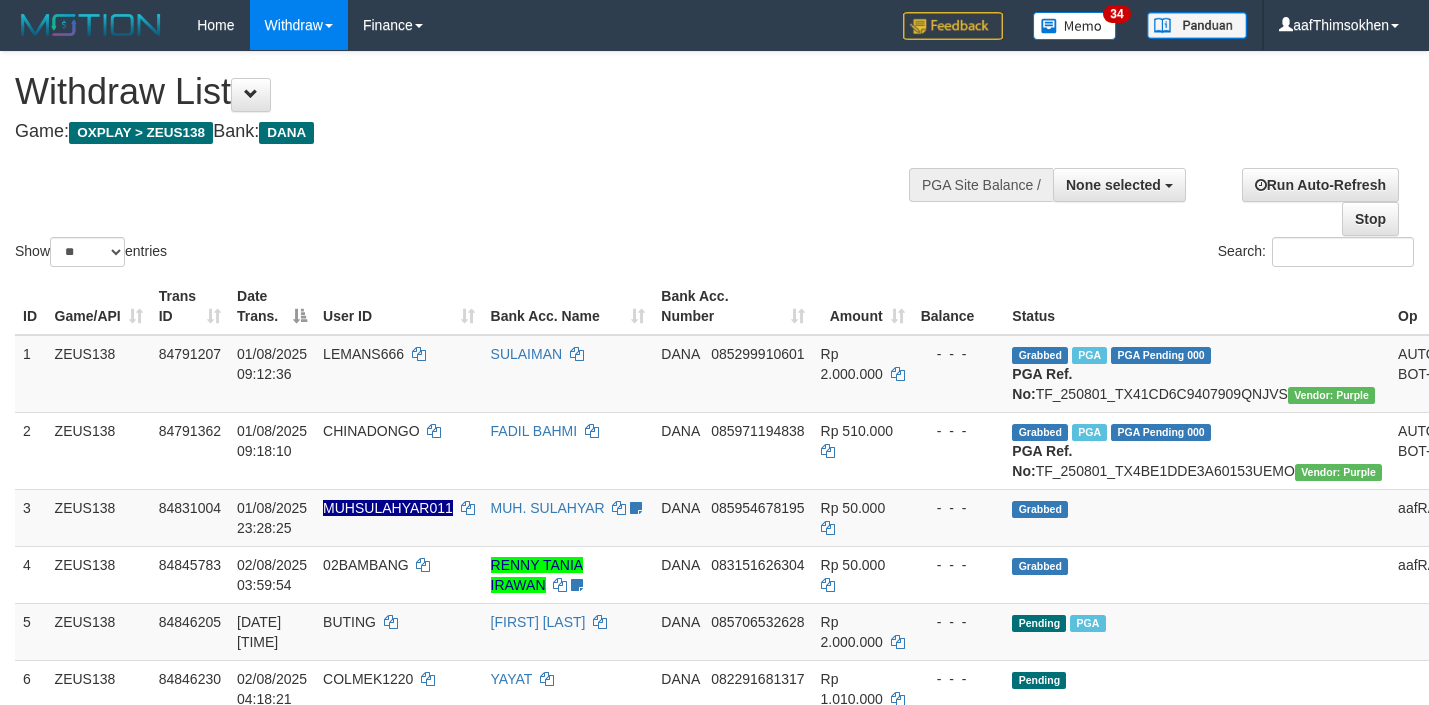 select 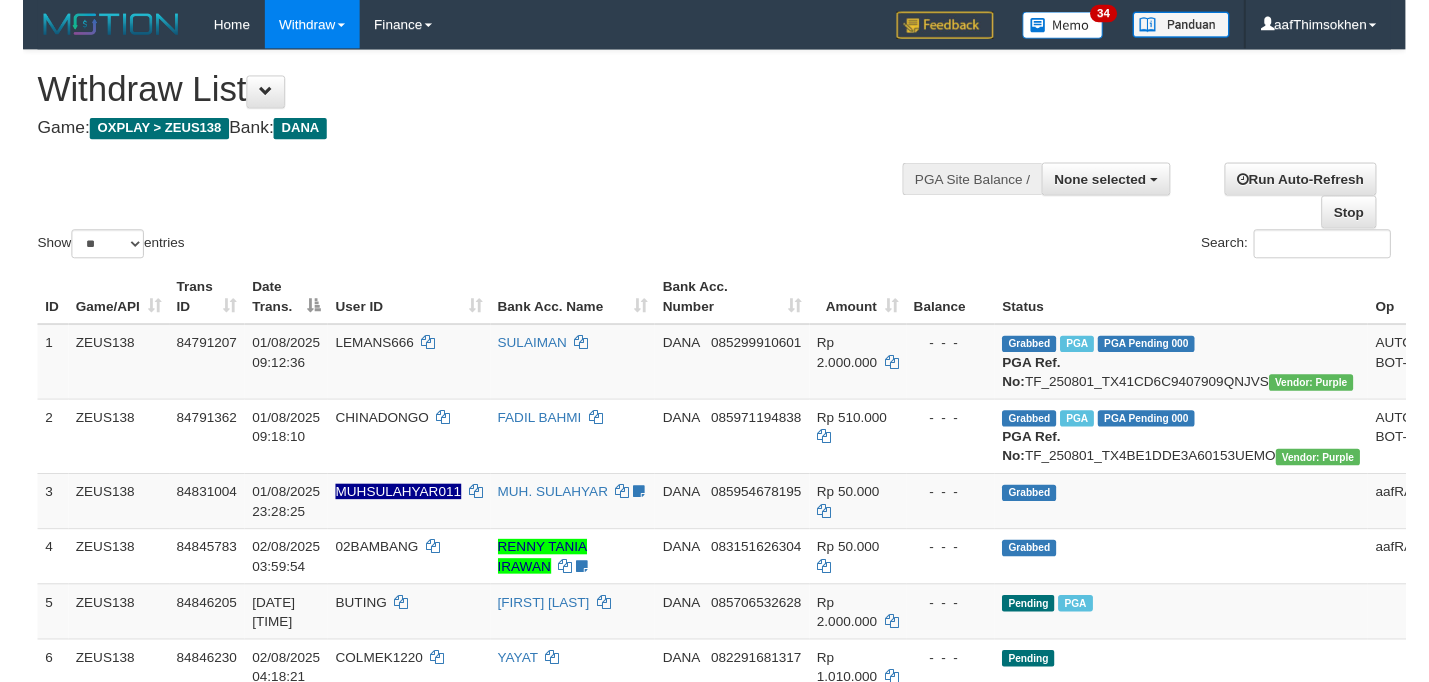 scroll, scrollTop: 349, scrollLeft: 0, axis: vertical 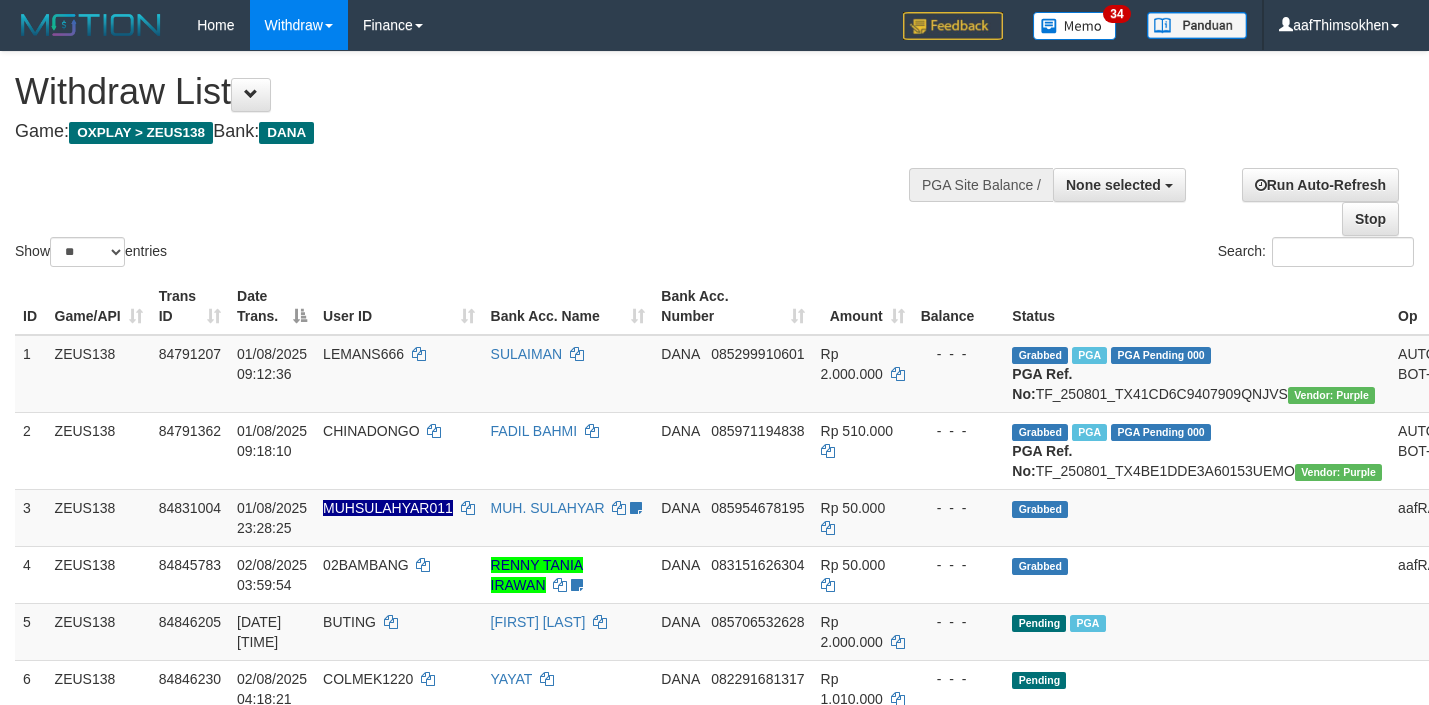 select 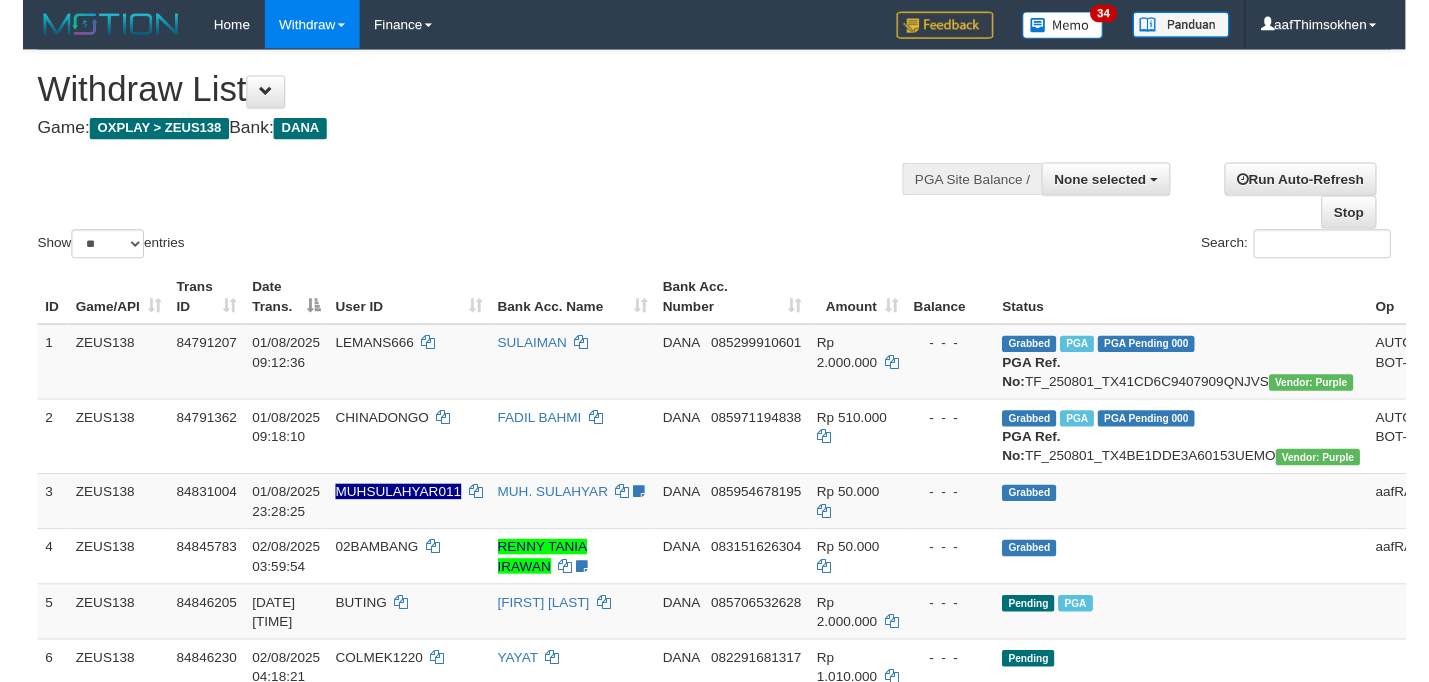 scroll, scrollTop: 349, scrollLeft: 0, axis: vertical 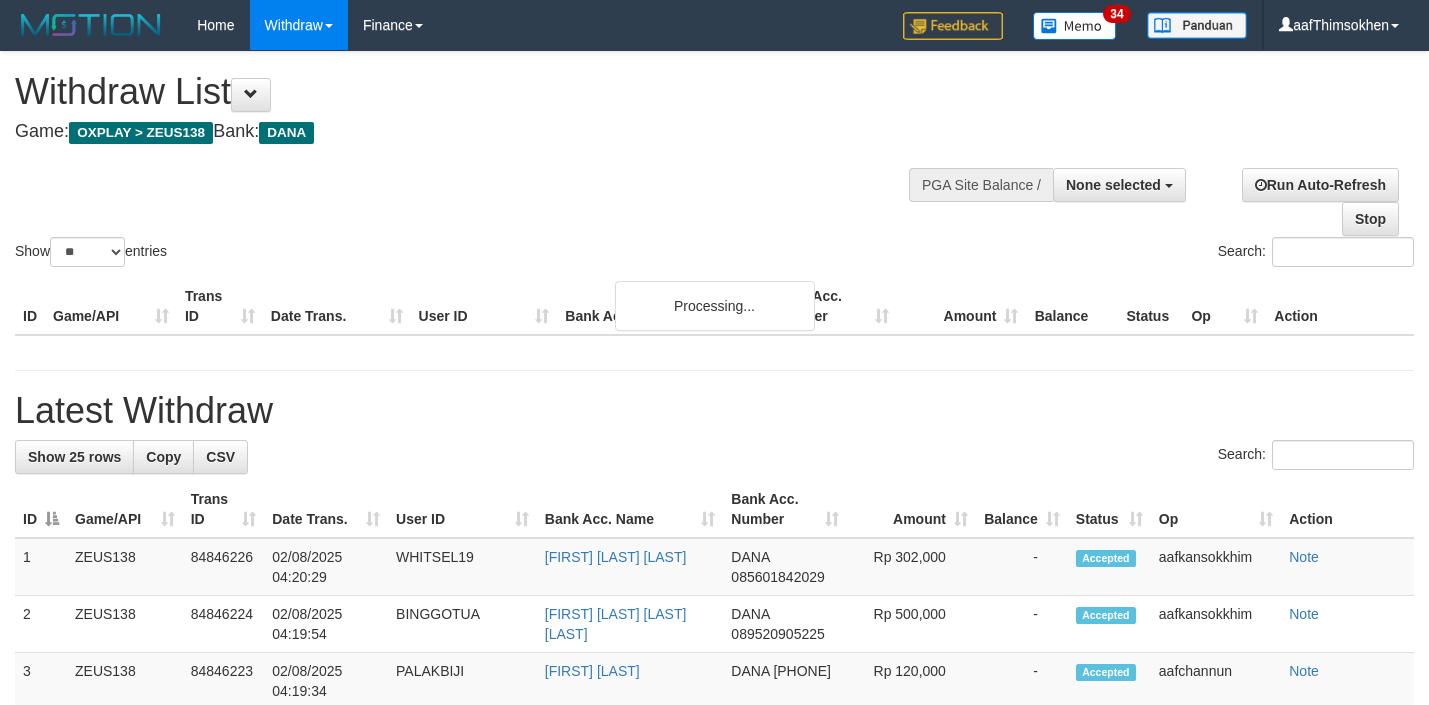 select 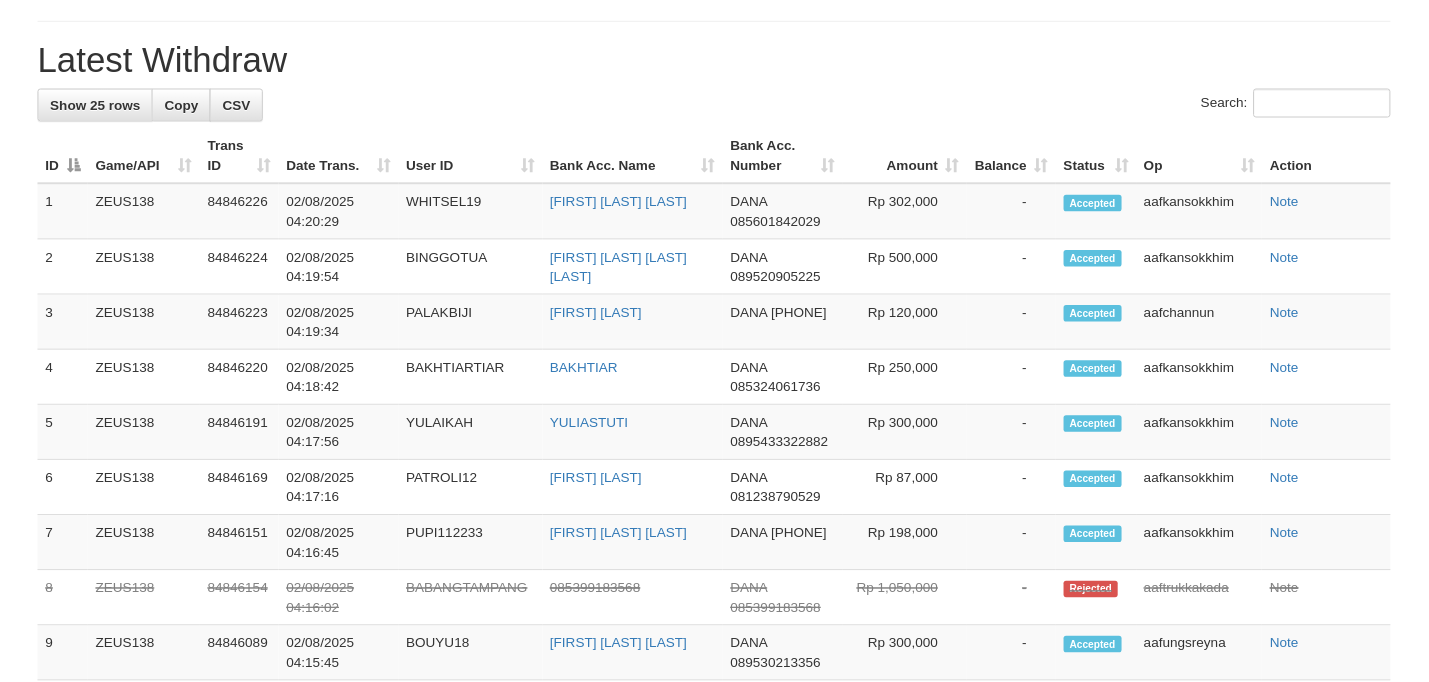 scroll, scrollTop: 349, scrollLeft: 0, axis: vertical 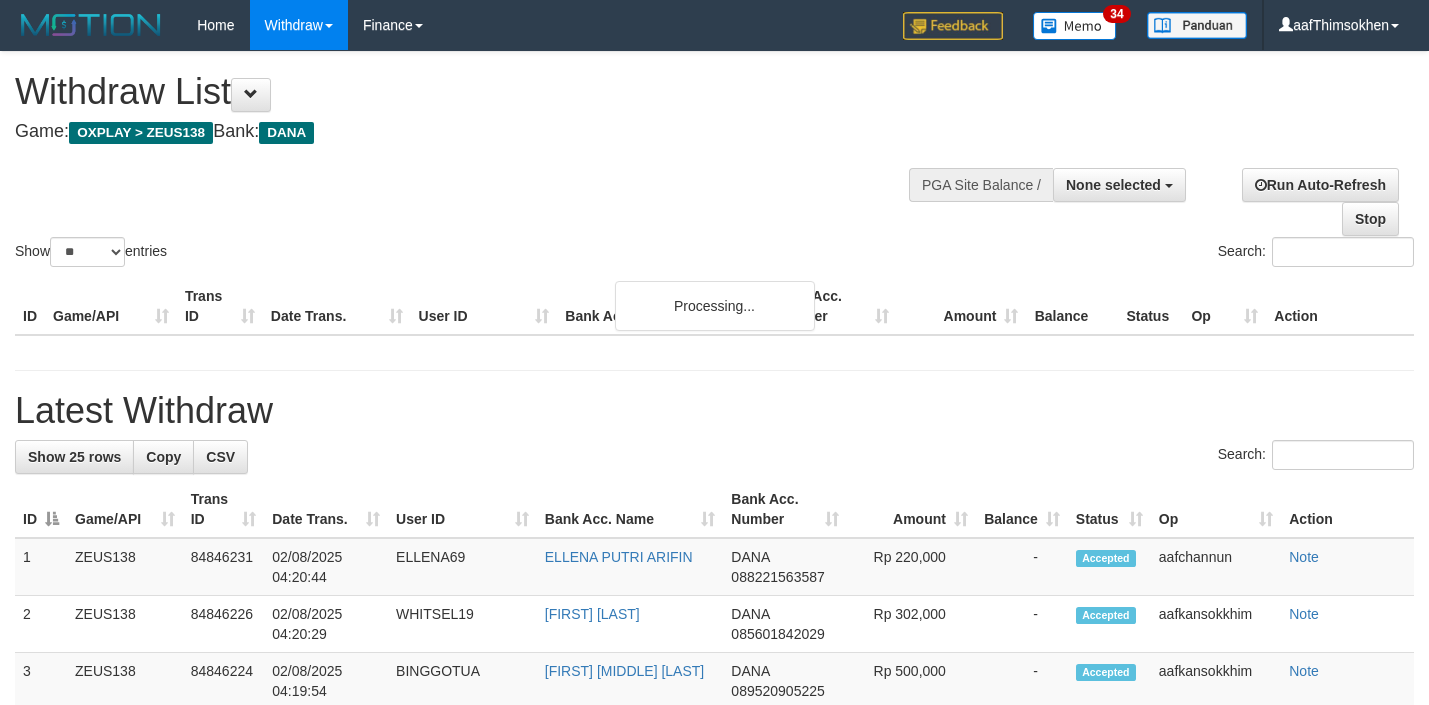 select 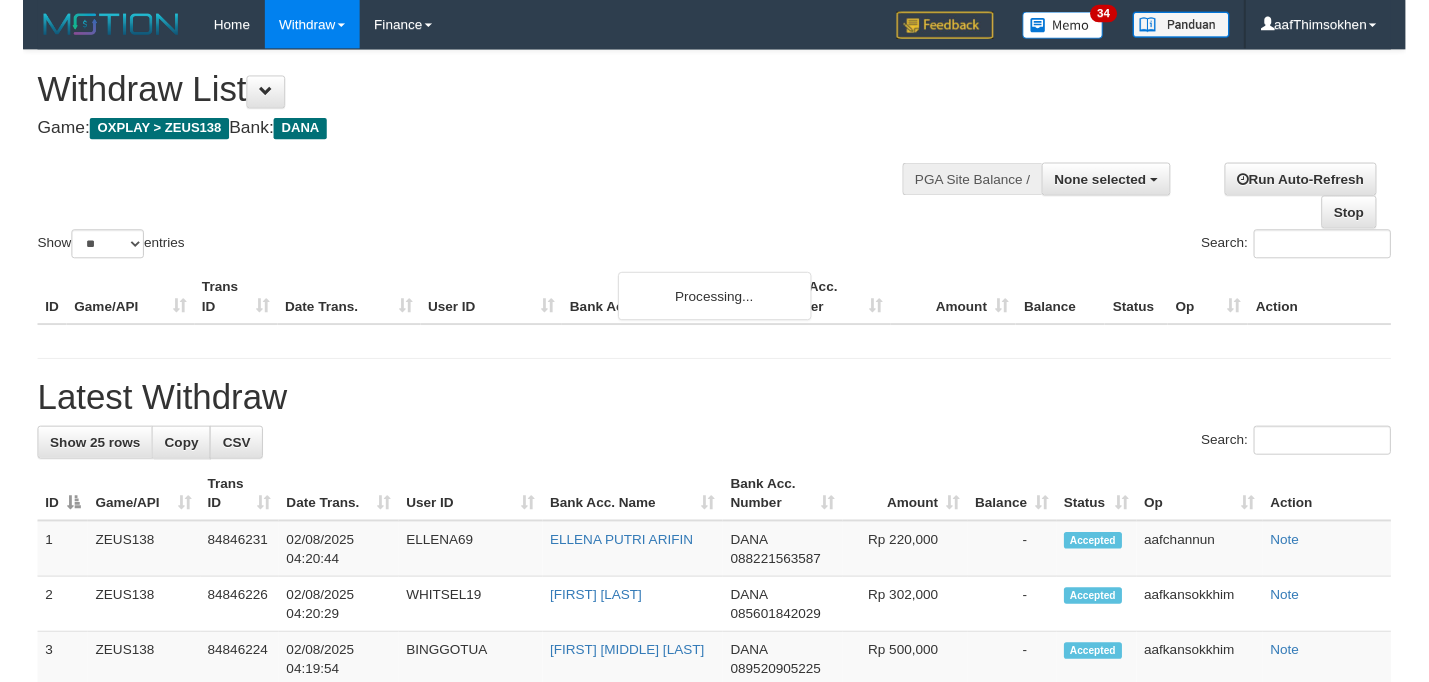 scroll, scrollTop: 349, scrollLeft: 0, axis: vertical 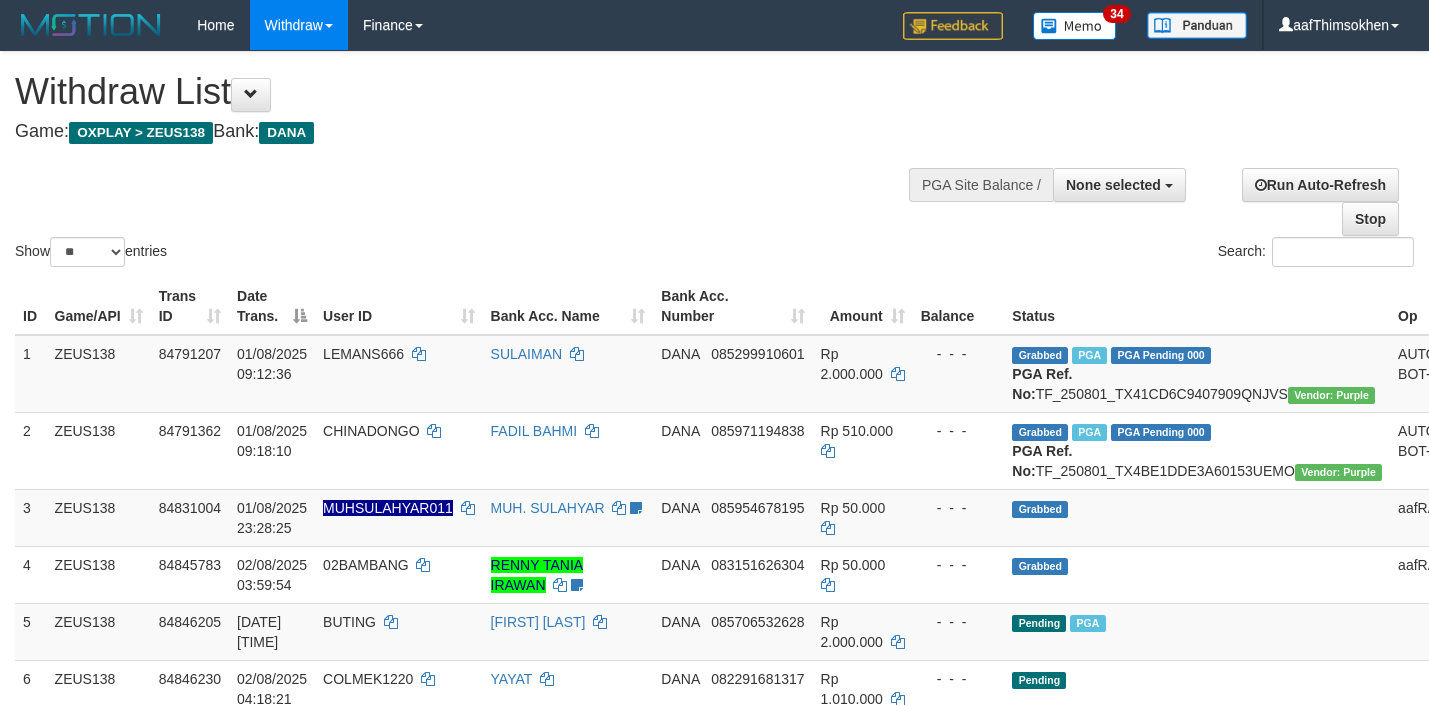 select 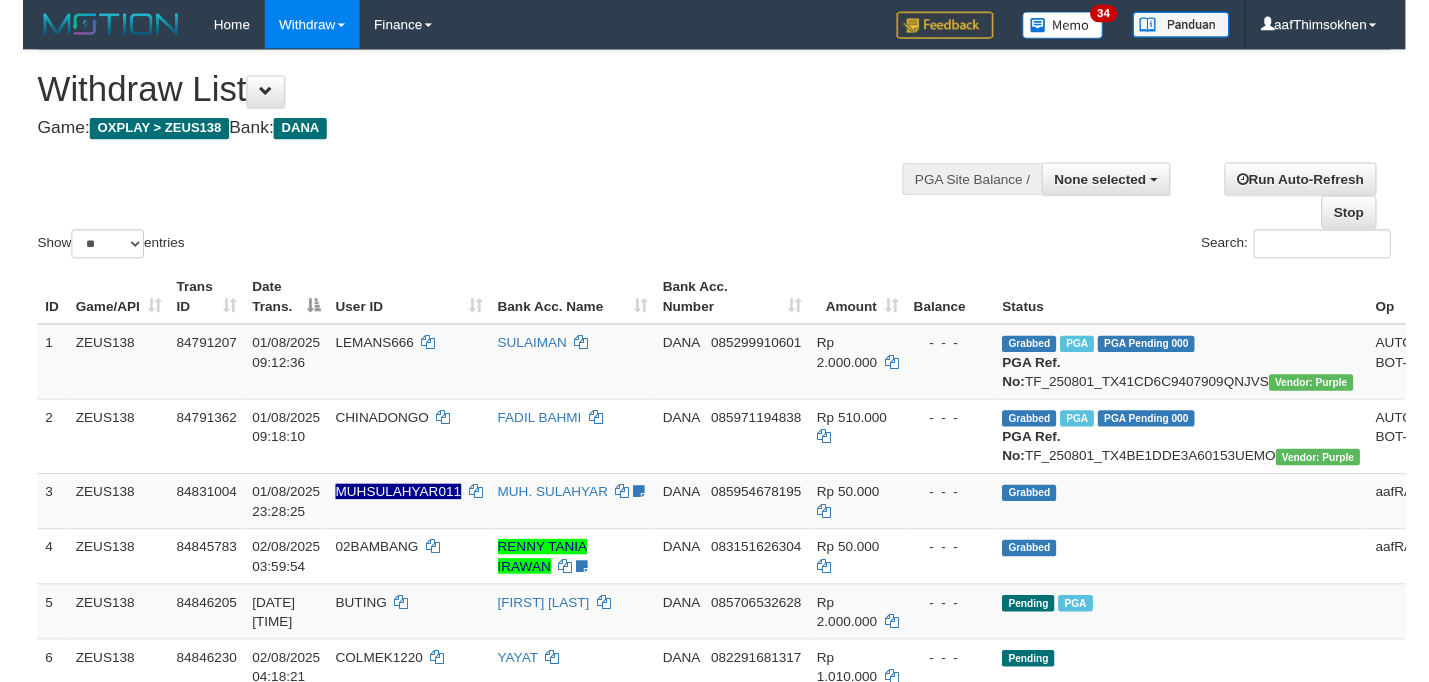 scroll, scrollTop: 349, scrollLeft: 0, axis: vertical 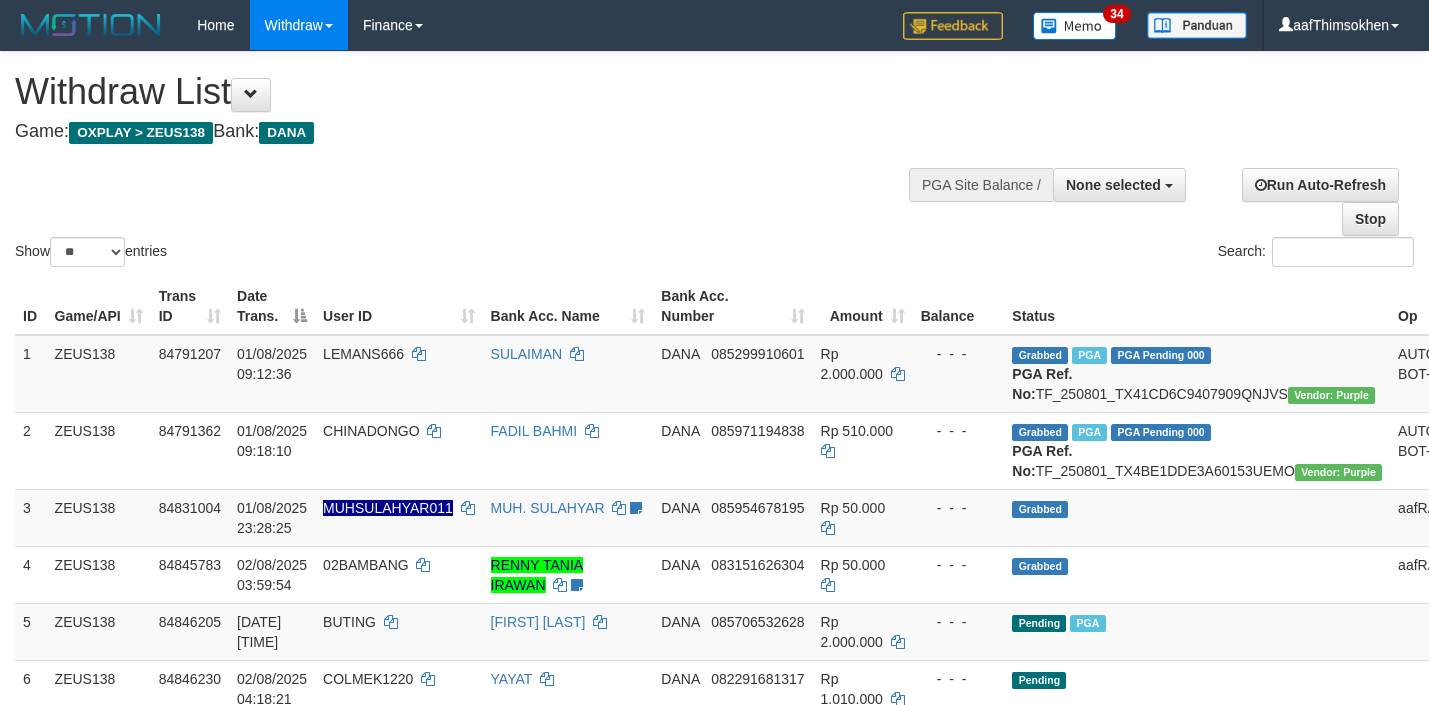 select 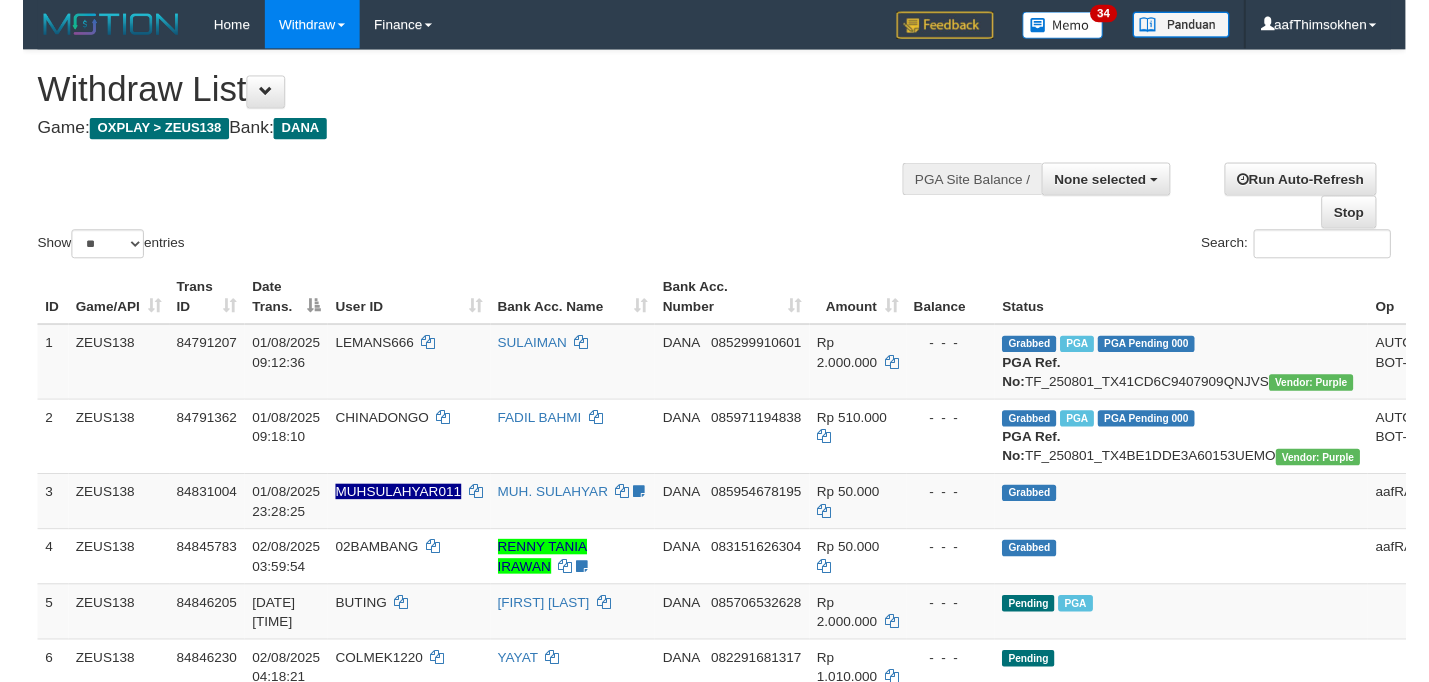 scroll, scrollTop: 349, scrollLeft: 0, axis: vertical 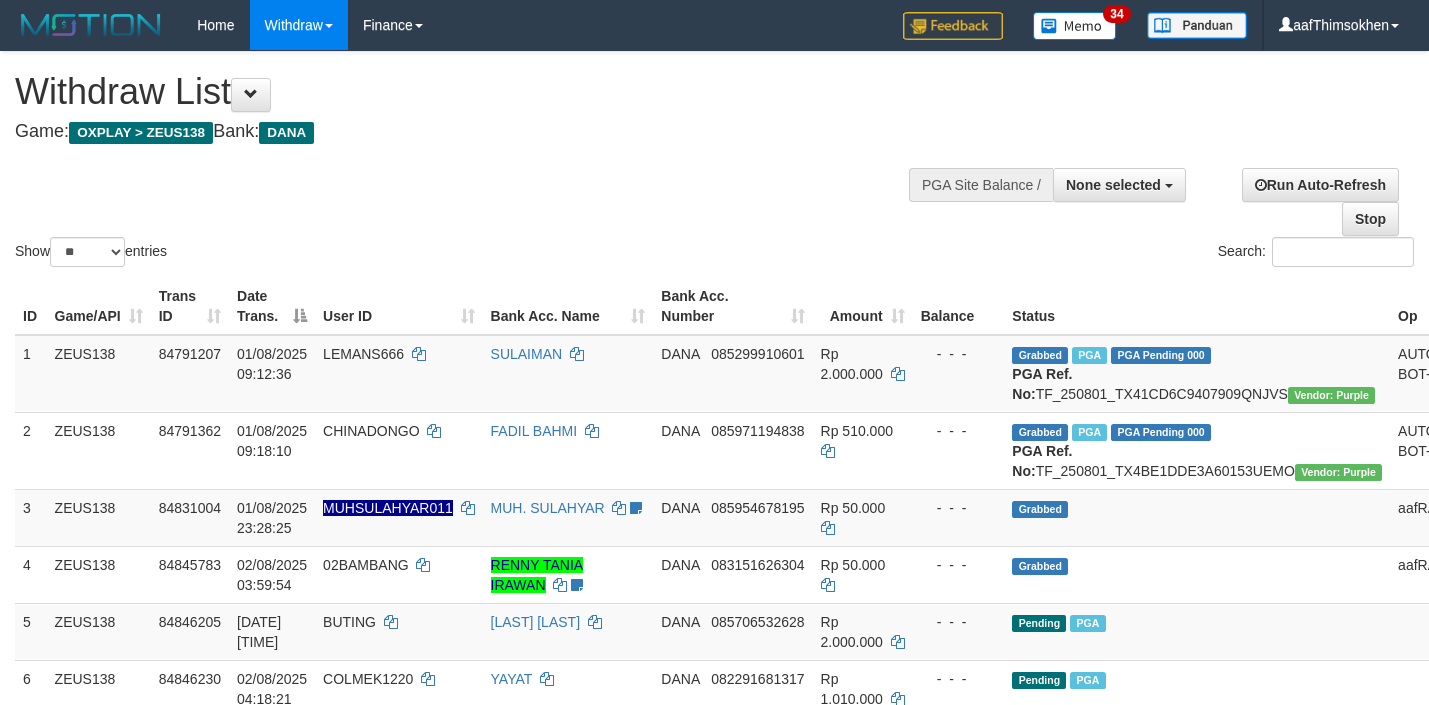 select 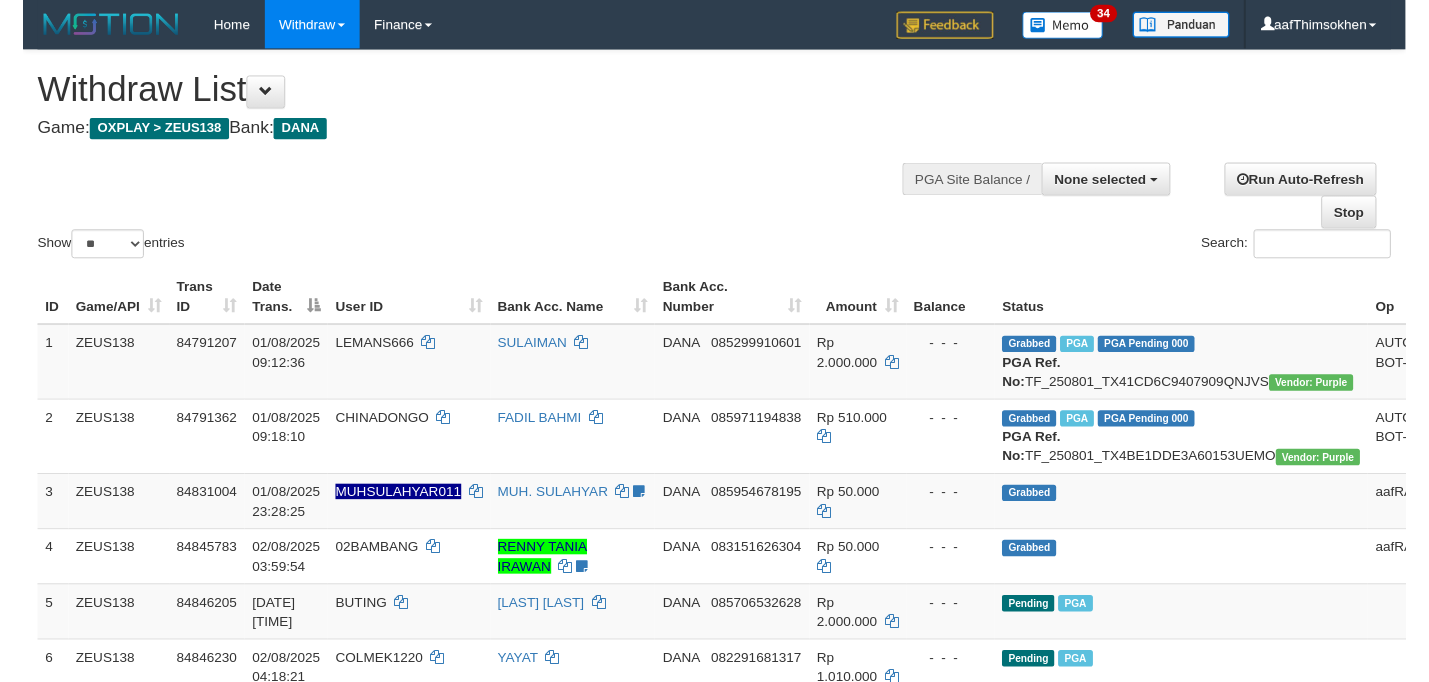 scroll, scrollTop: 349, scrollLeft: 0, axis: vertical 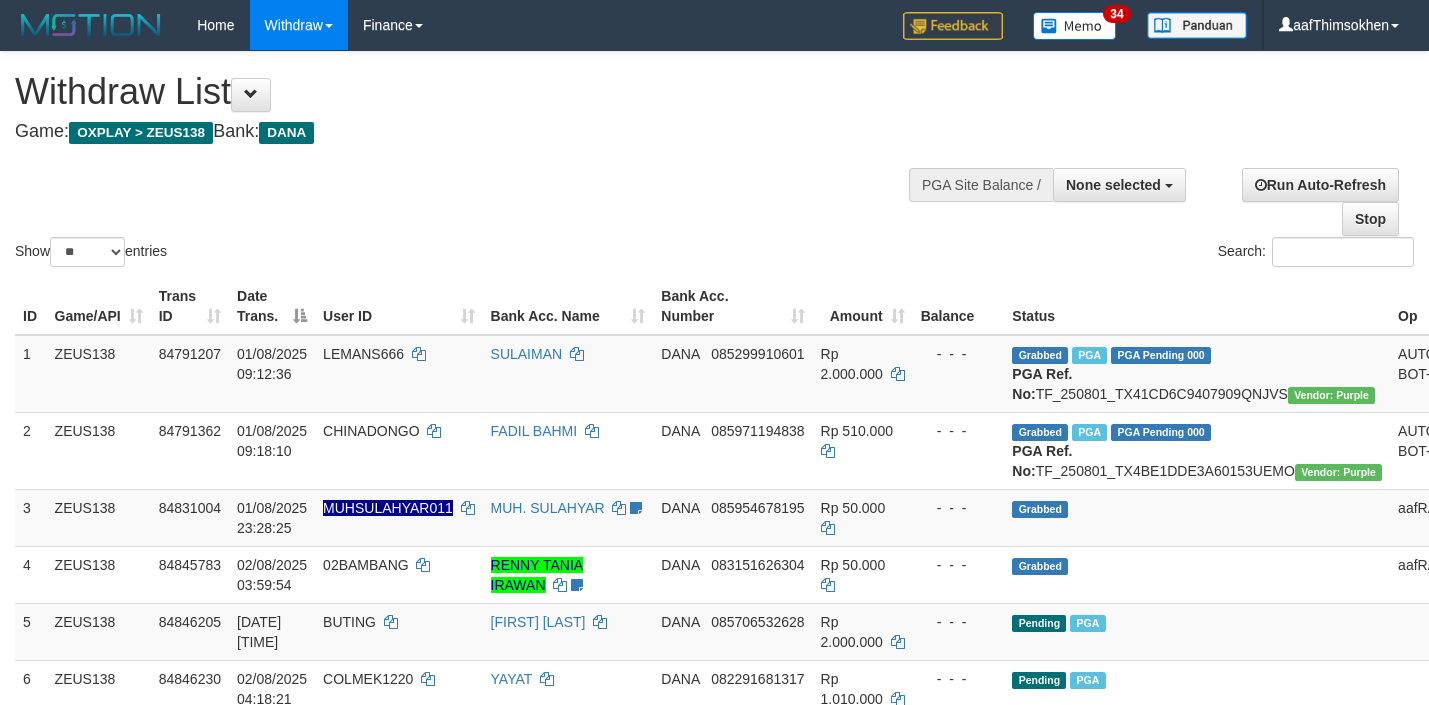 select 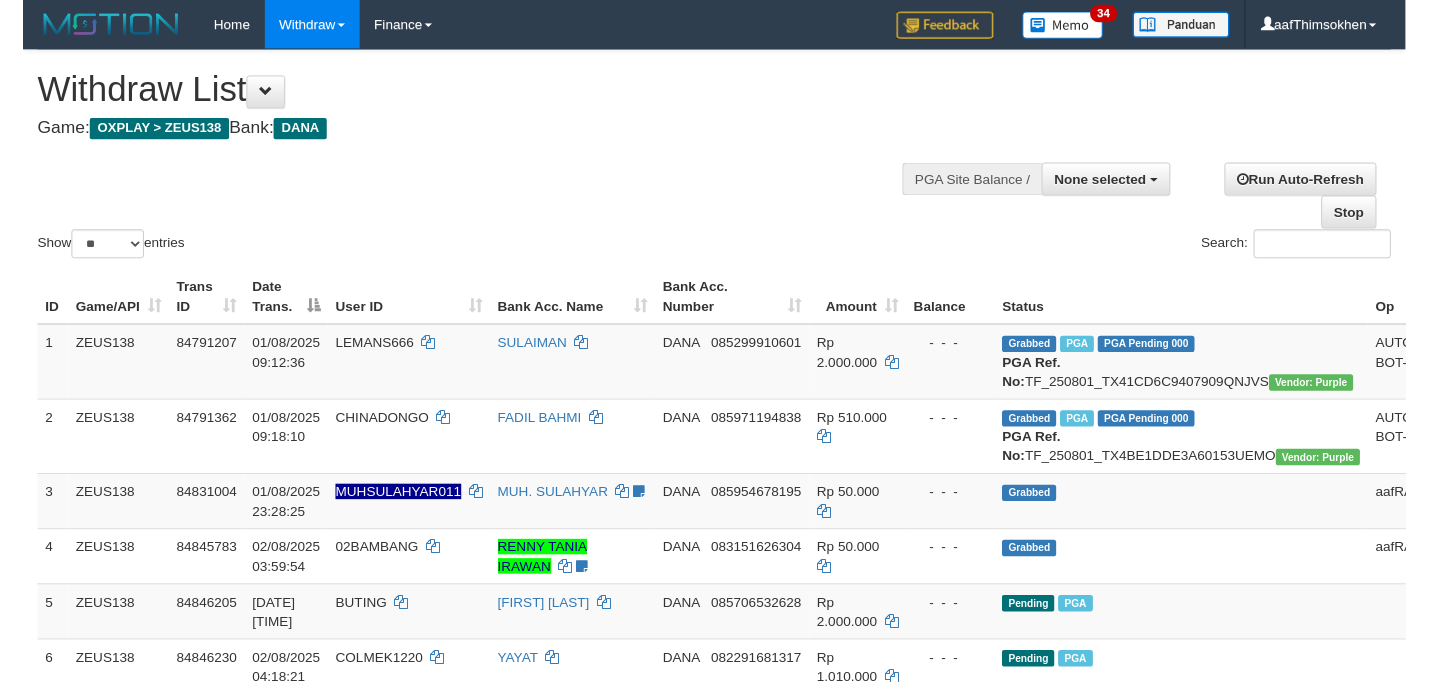 scroll, scrollTop: 349, scrollLeft: 0, axis: vertical 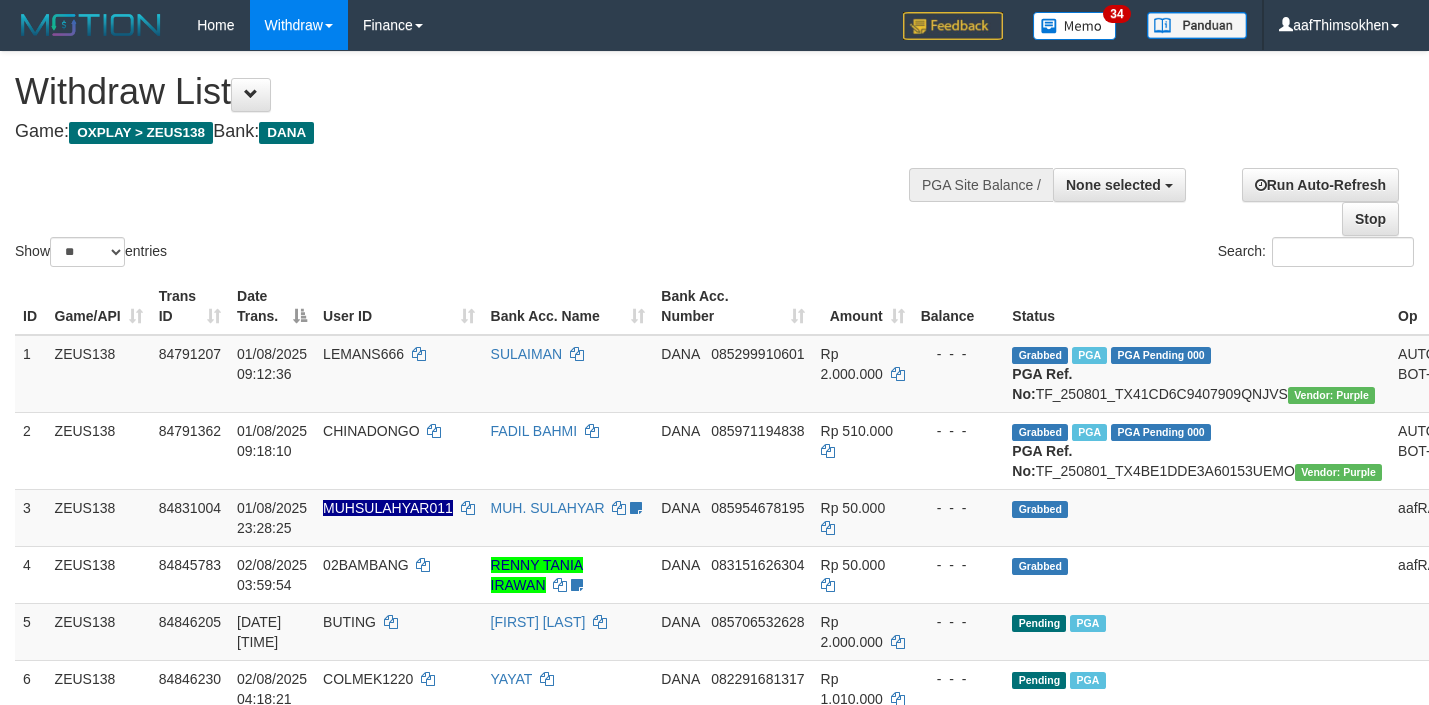 select 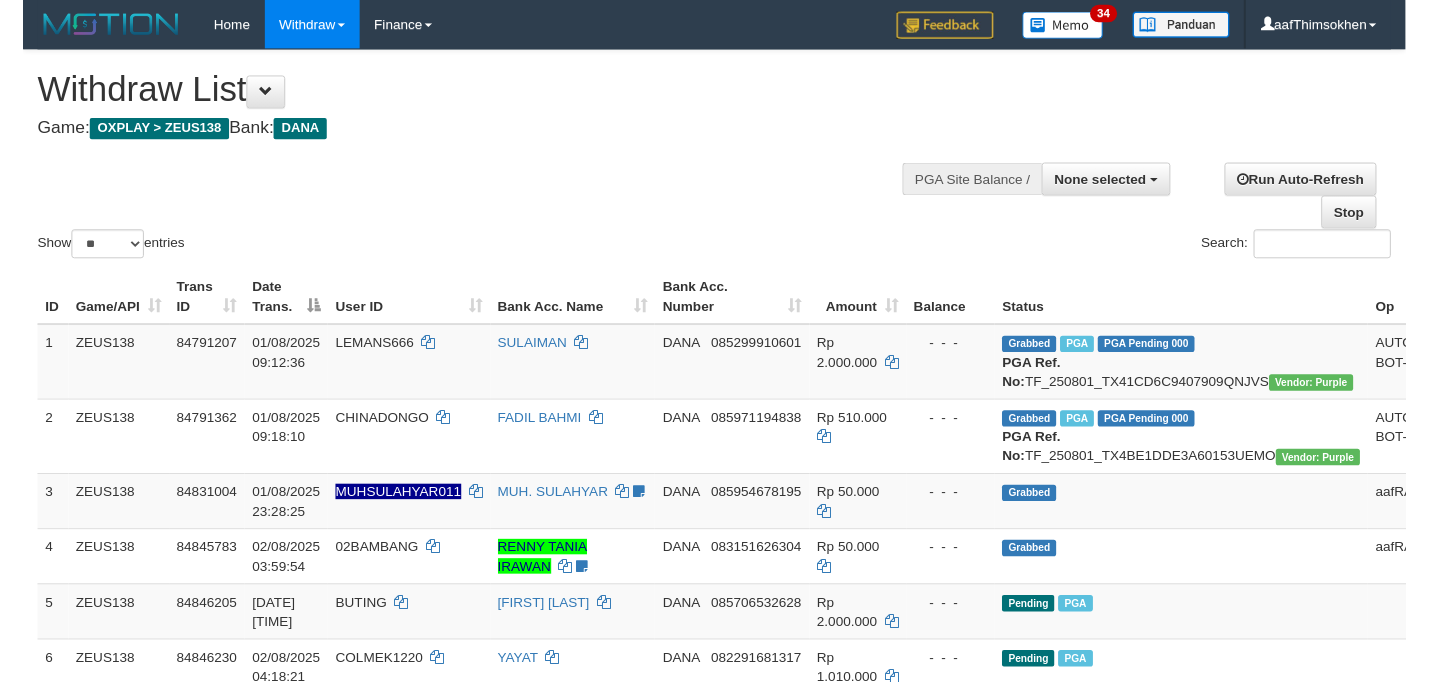 scroll, scrollTop: 349, scrollLeft: 0, axis: vertical 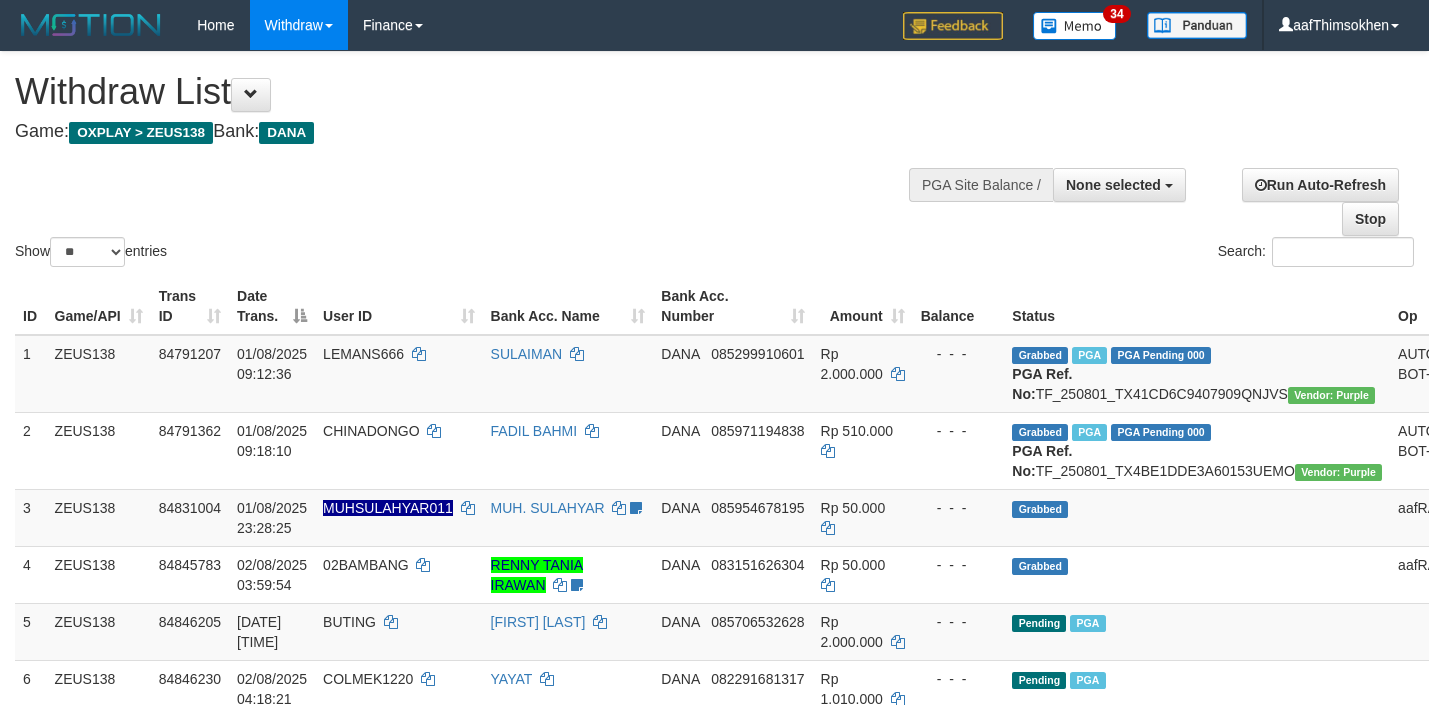 select 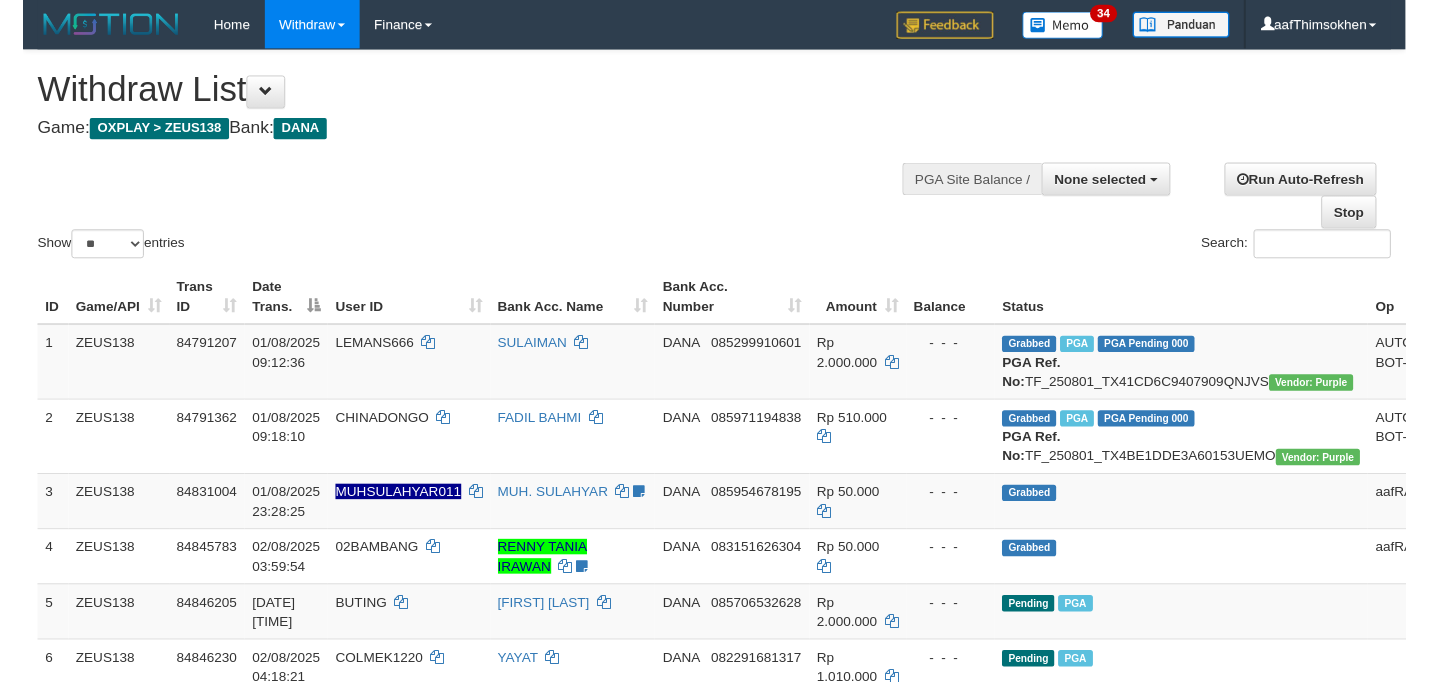 scroll, scrollTop: 349, scrollLeft: 0, axis: vertical 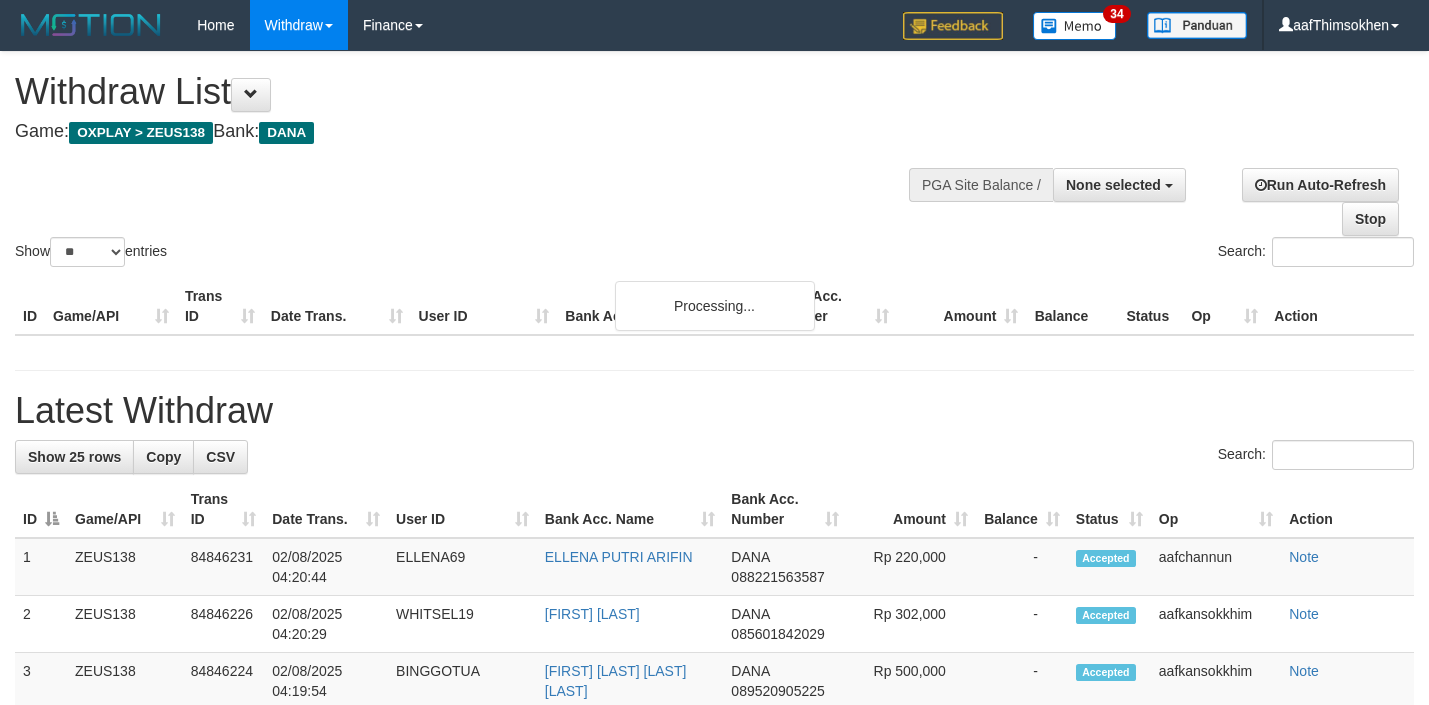 select 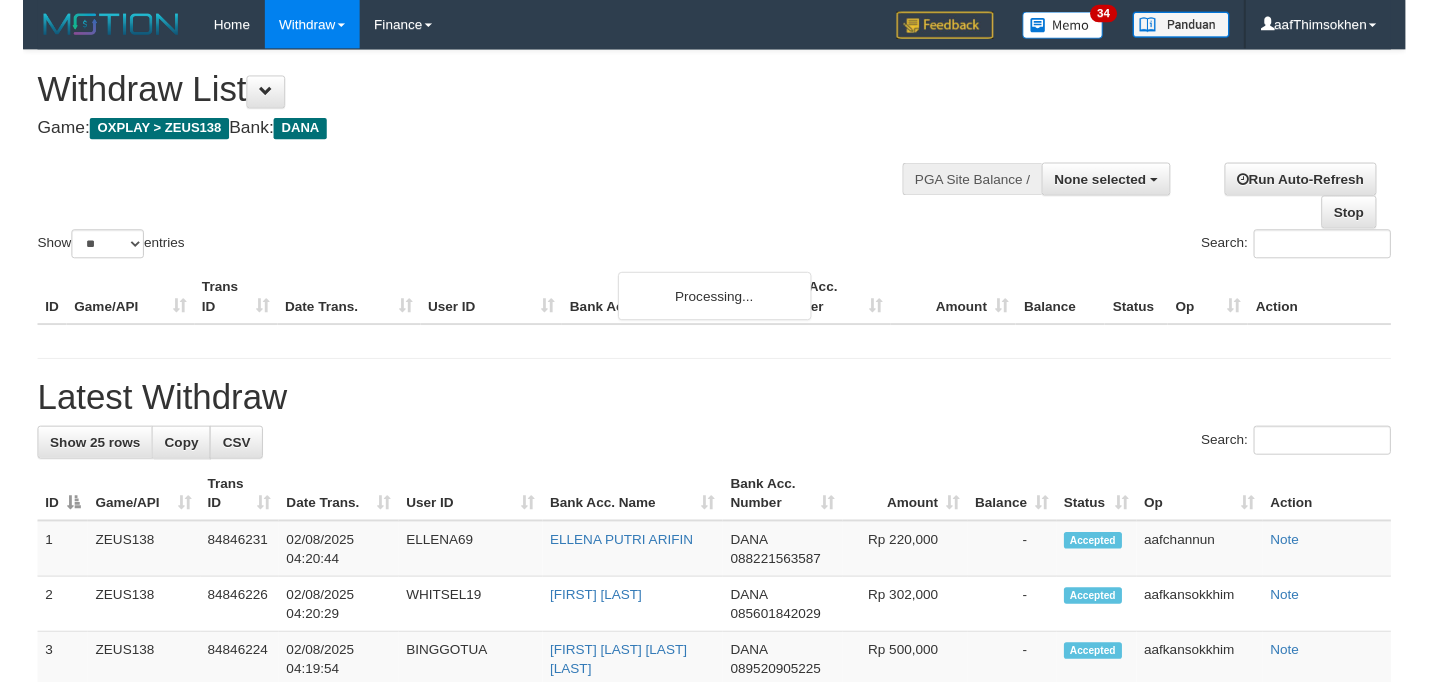 scroll, scrollTop: 349, scrollLeft: 0, axis: vertical 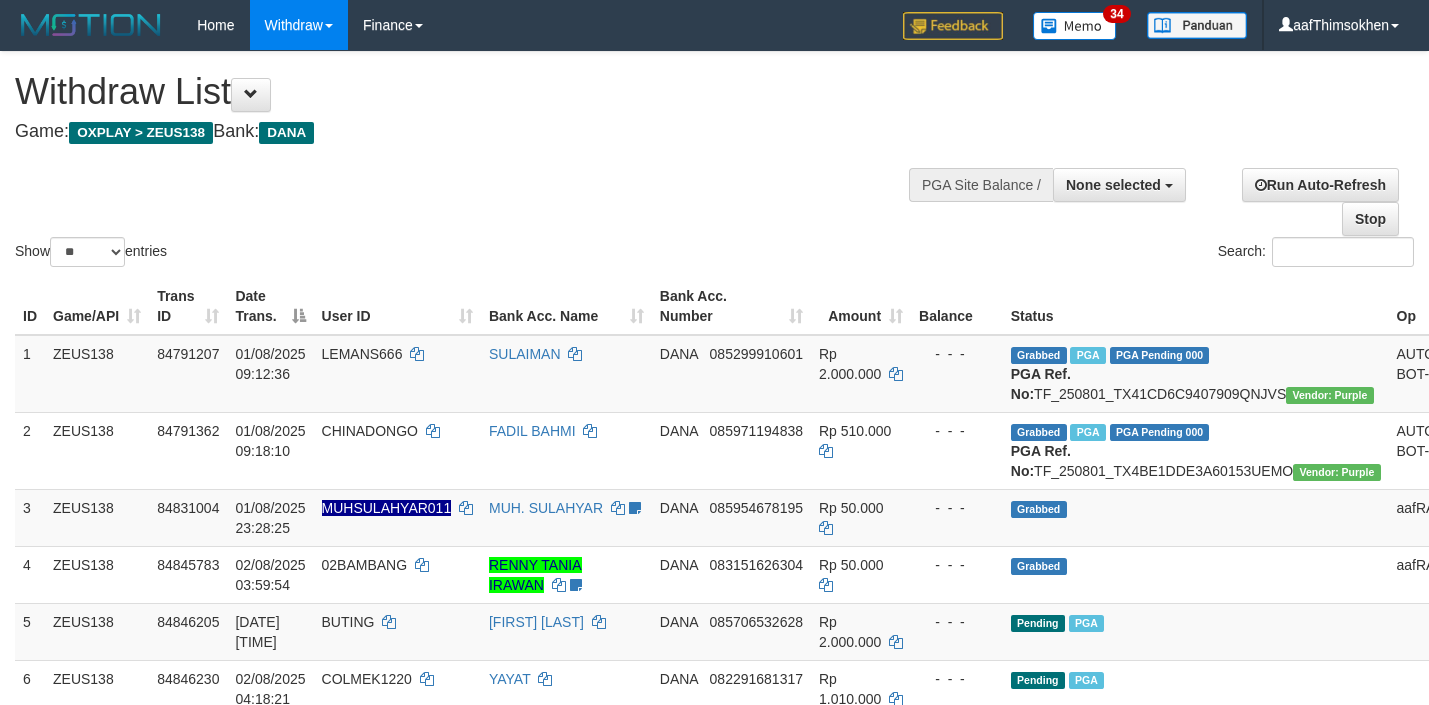 select 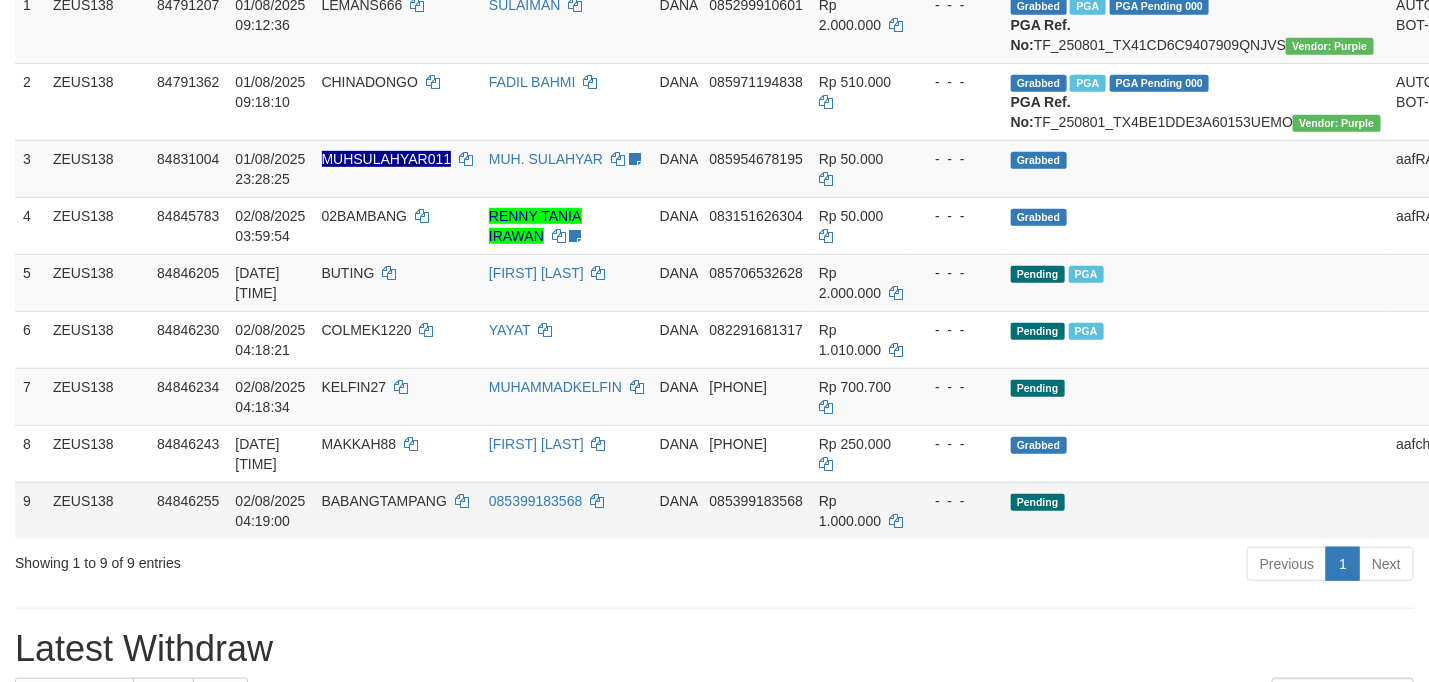 scroll, scrollTop: 349, scrollLeft: 0, axis: vertical 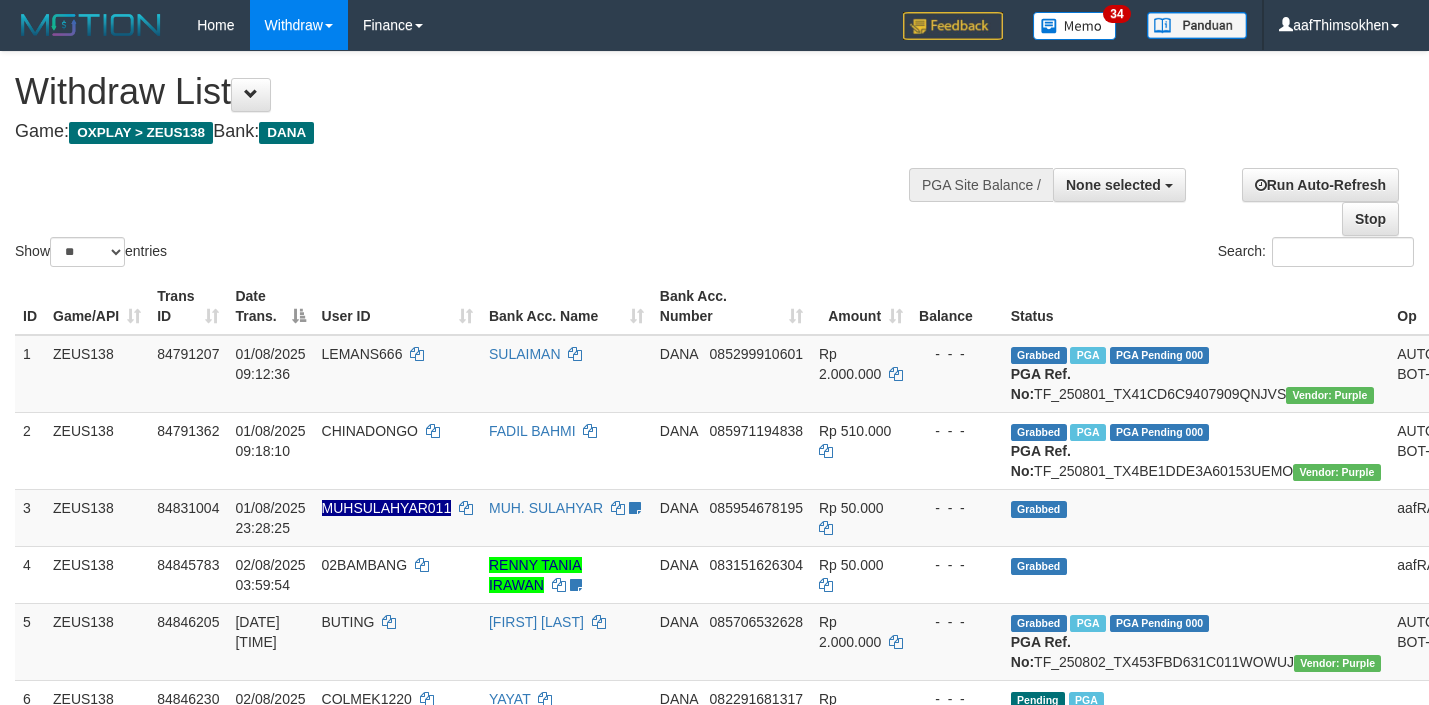 select 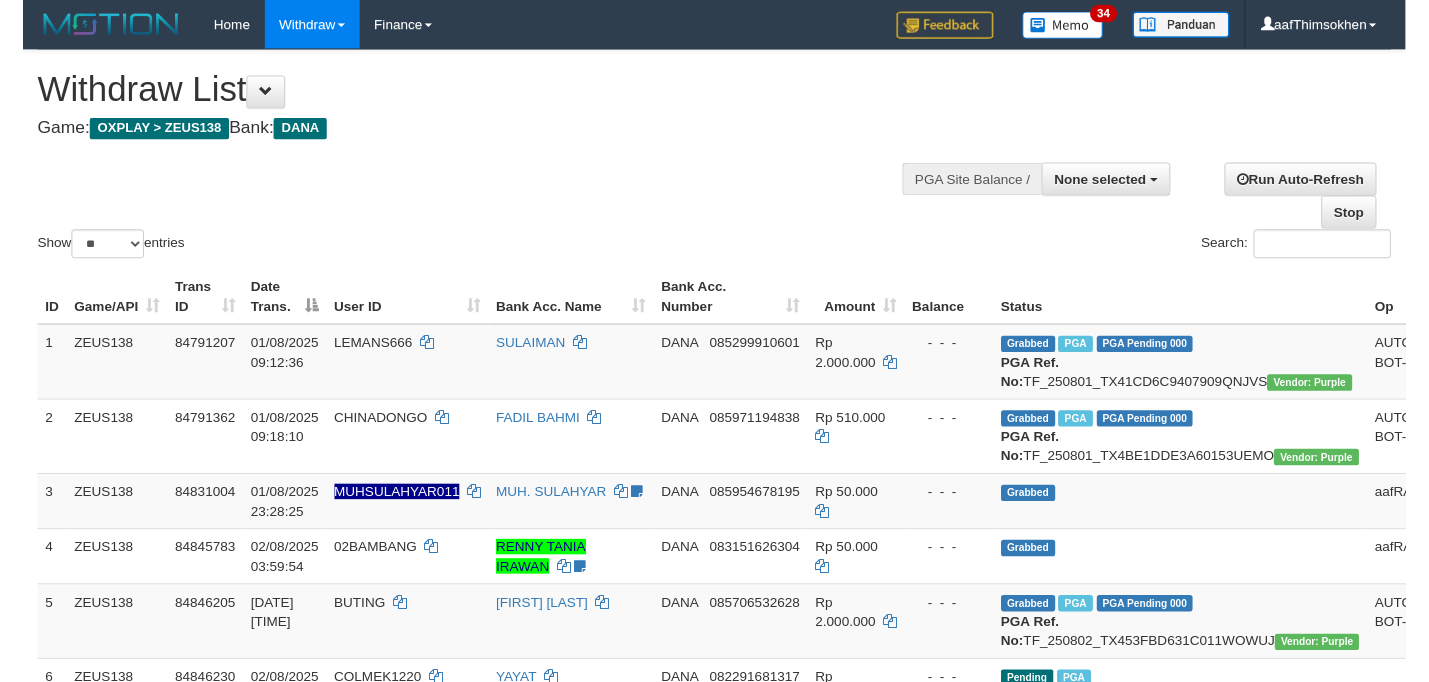 scroll, scrollTop: 349, scrollLeft: 0, axis: vertical 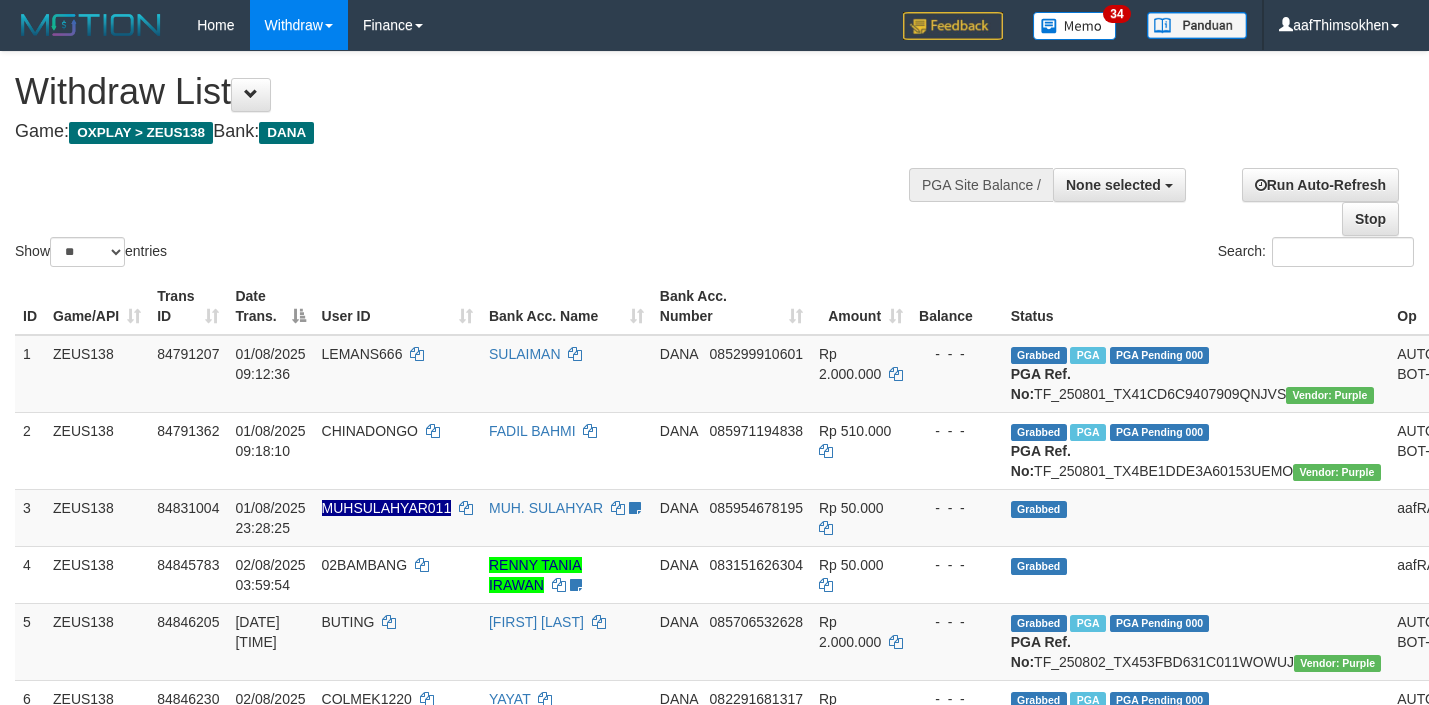 select 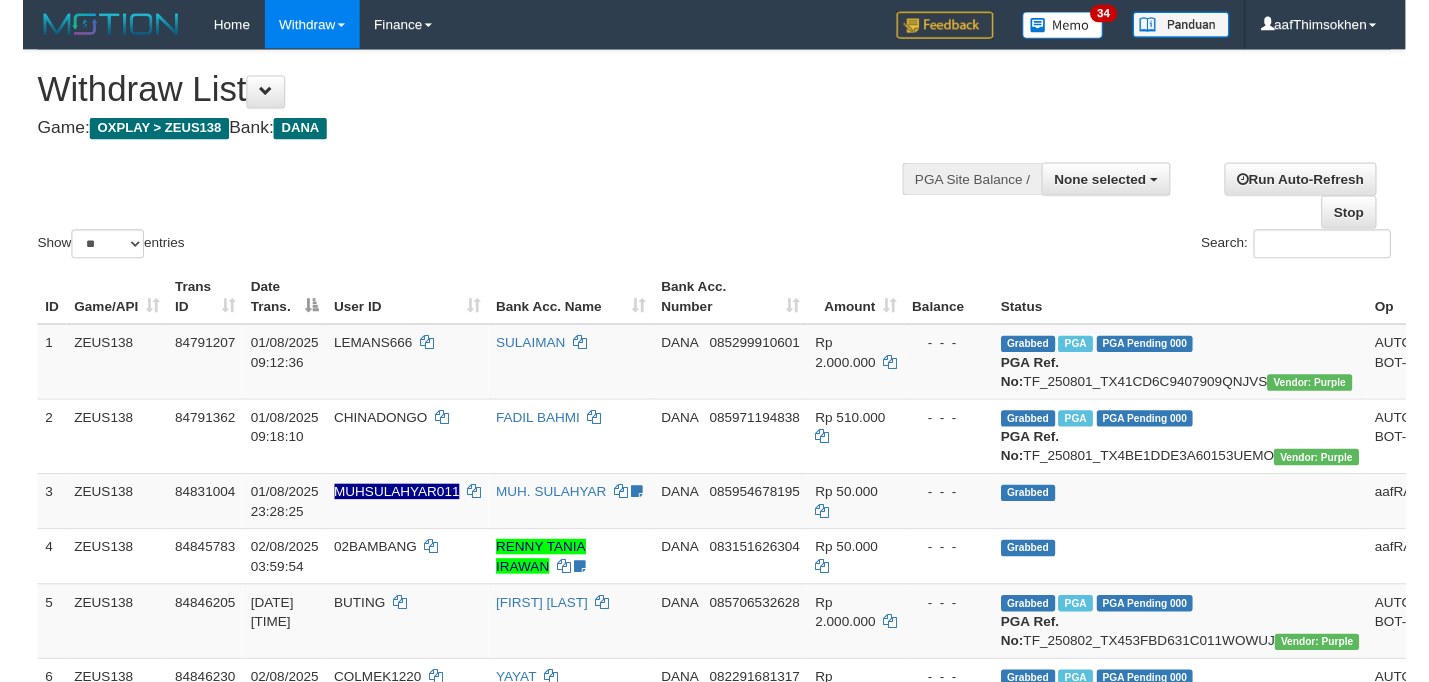 scroll, scrollTop: 349, scrollLeft: 0, axis: vertical 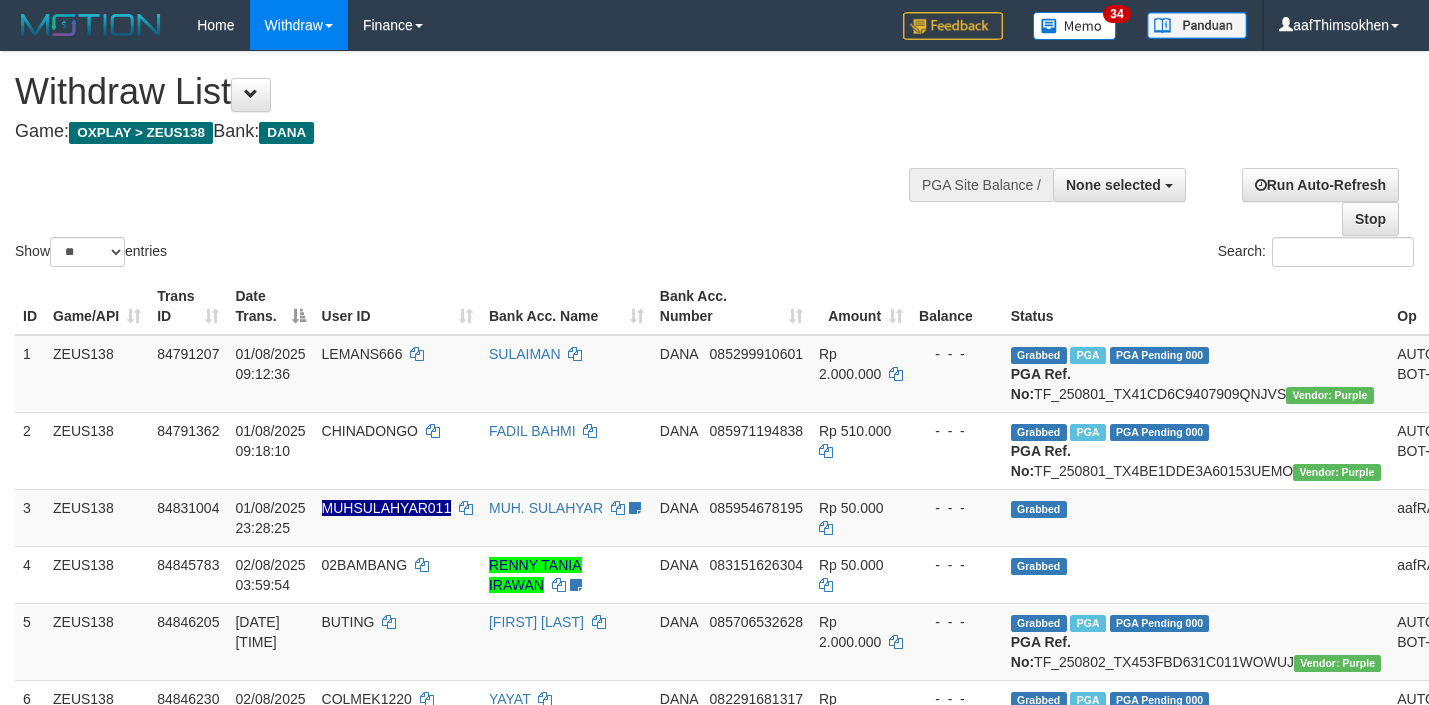 select 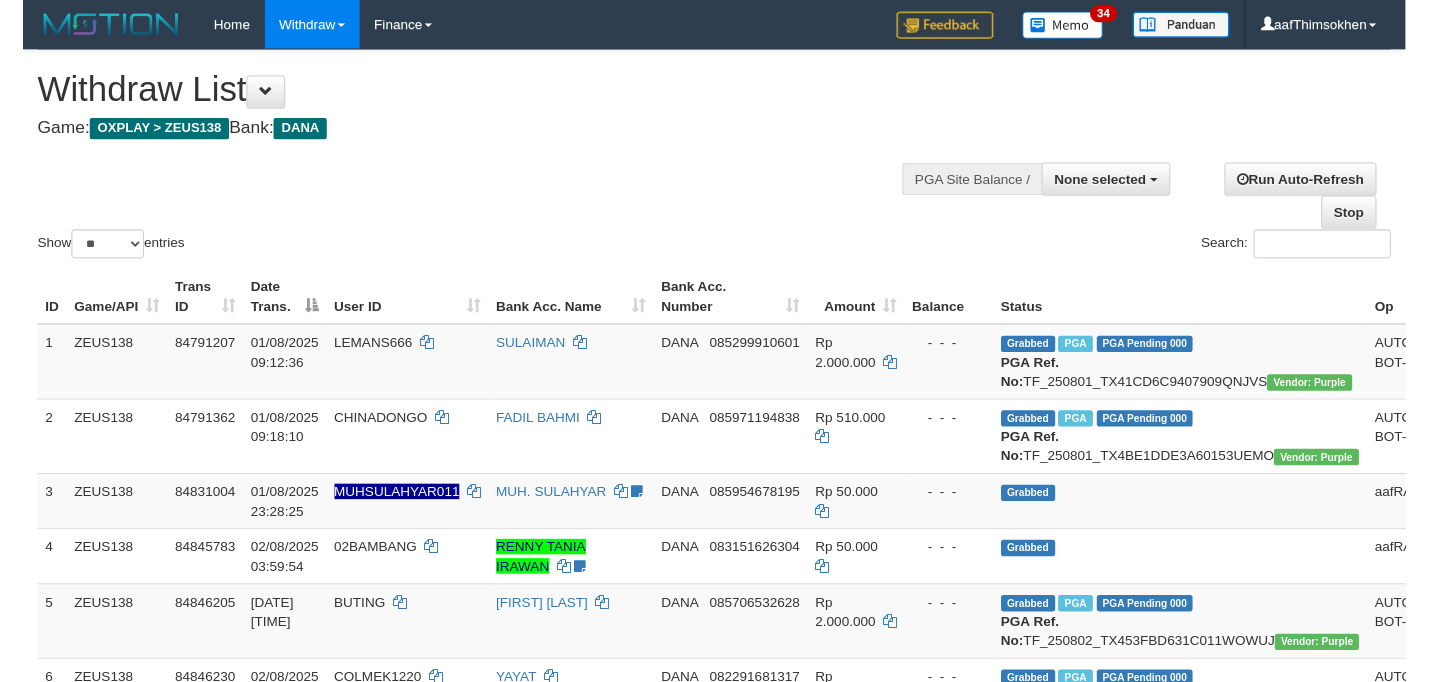 scroll, scrollTop: 349, scrollLeft: 0, axis: vertical 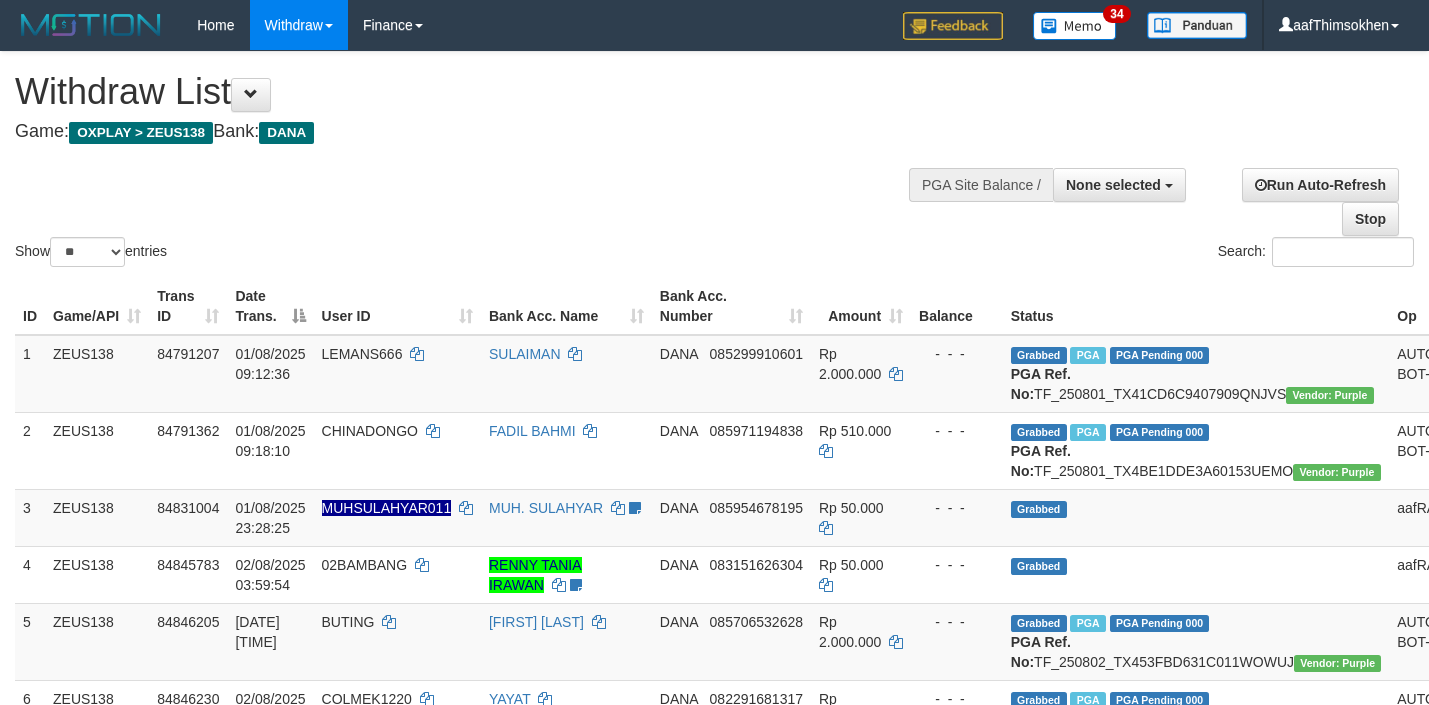 select 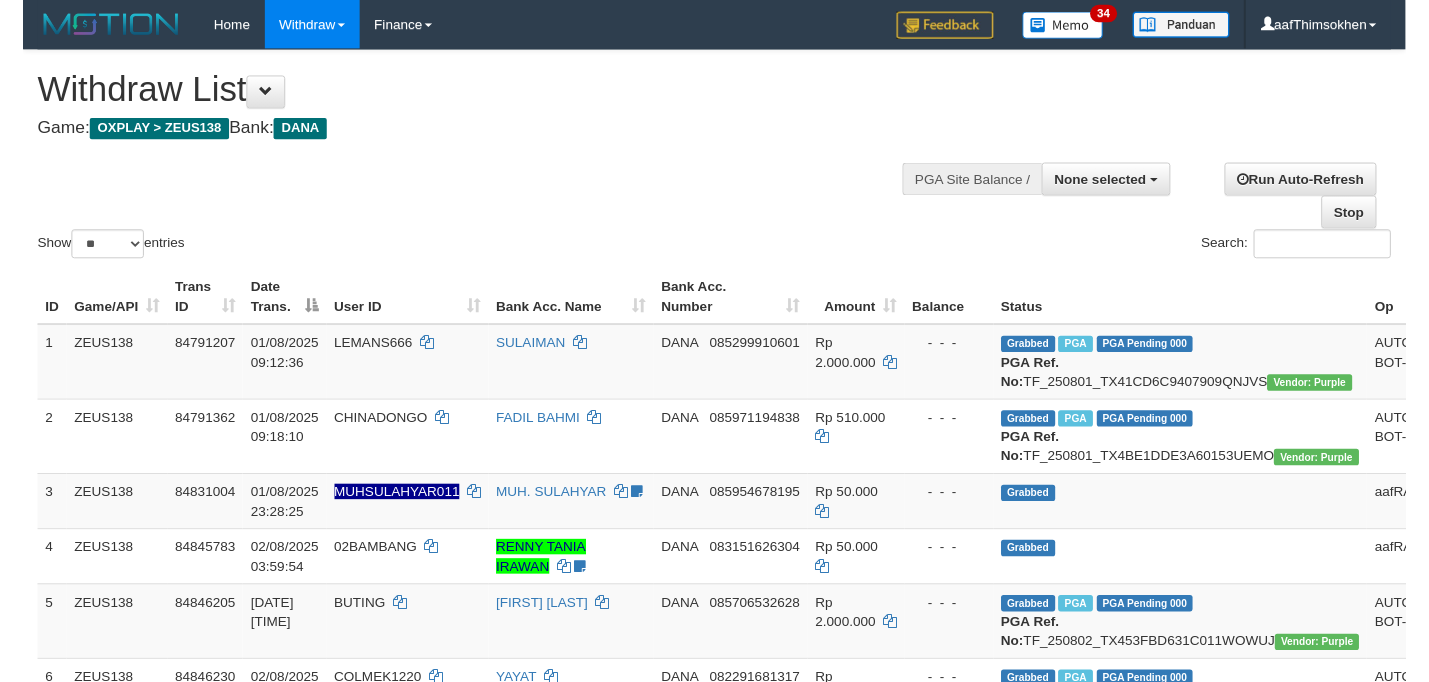 scroll, scrollTop: 349, scrollLeft: 0, axis: vertical 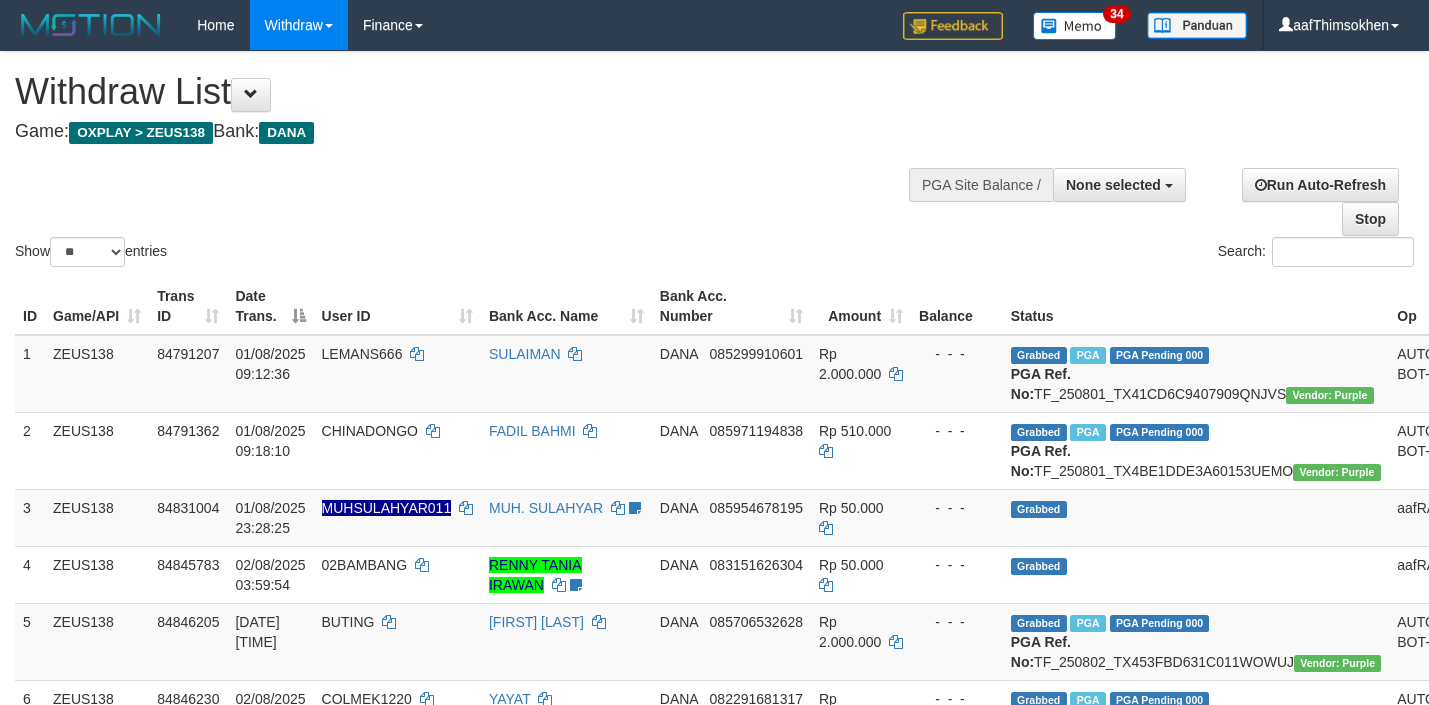 select 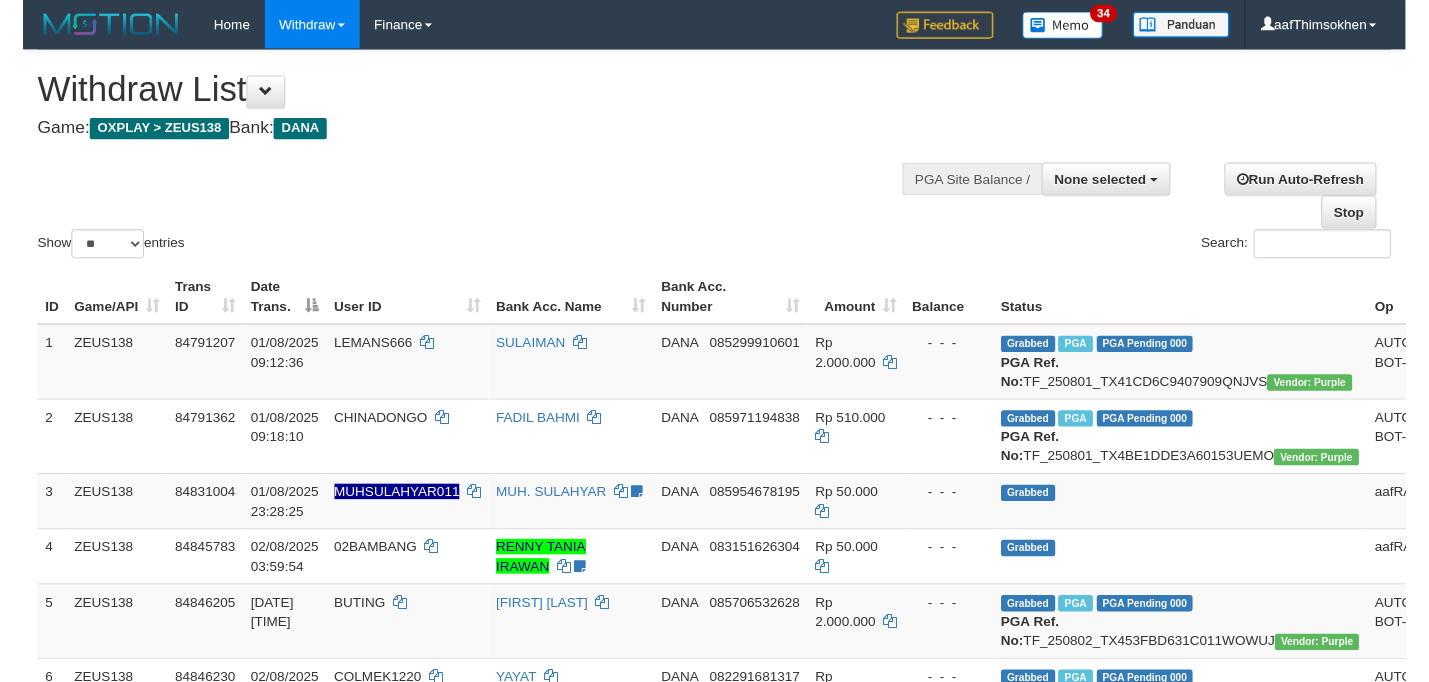 scroll, scrollTop: 349, scrollLeft: 0, axis: vertical 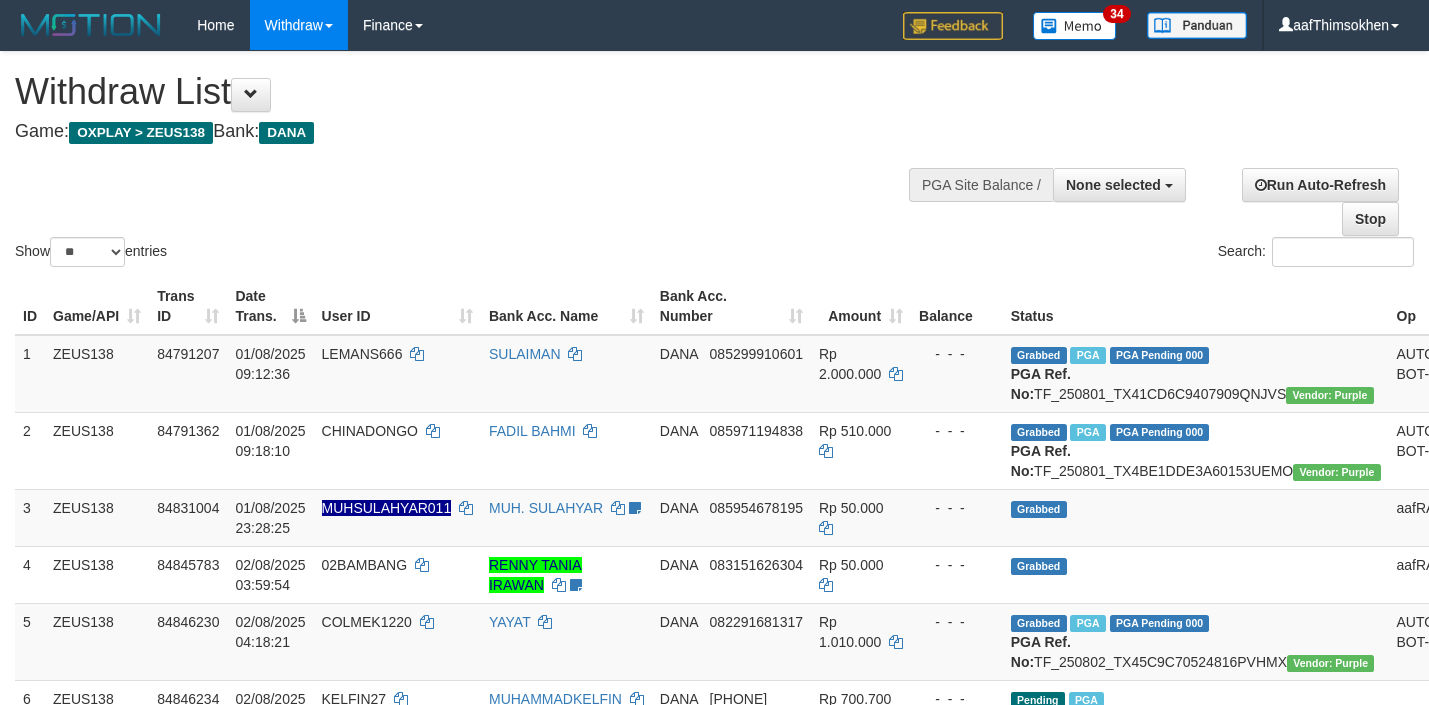 select 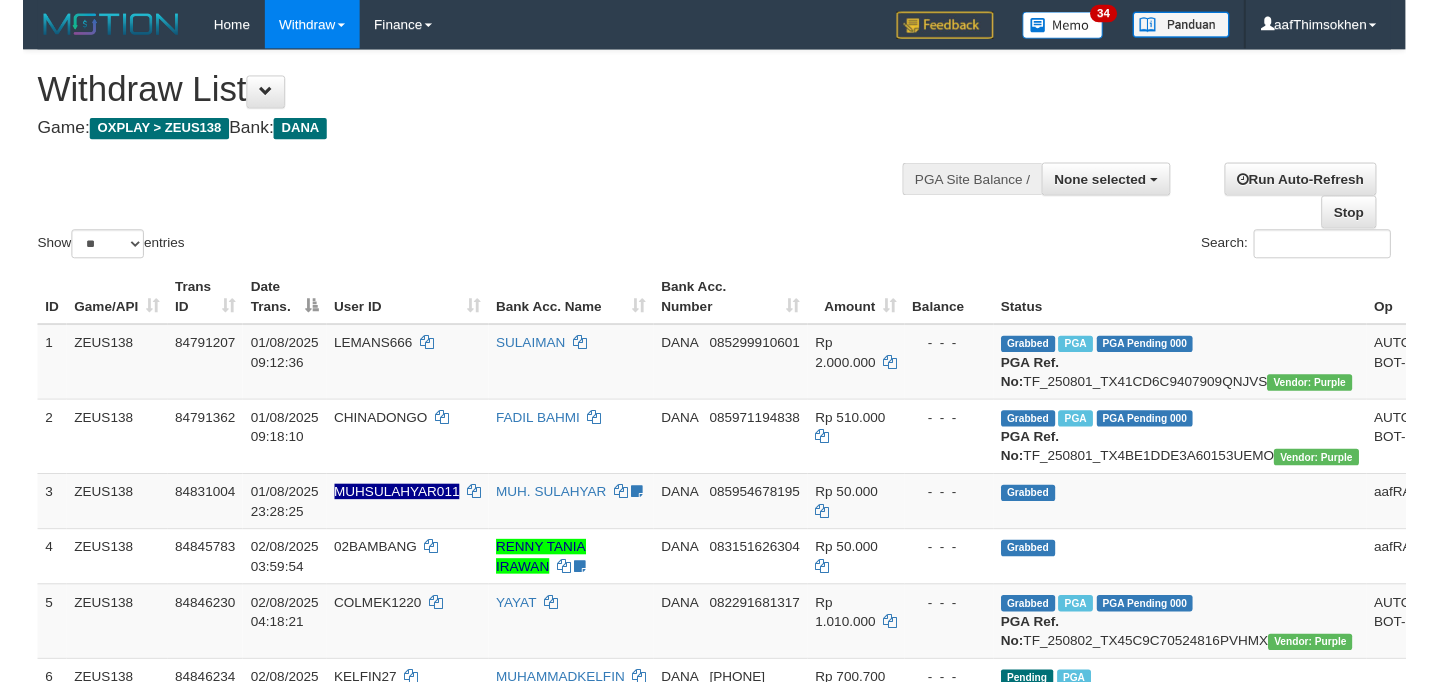 scroll, scrollTop: 349, scrollLeft: 0, axis: vertical 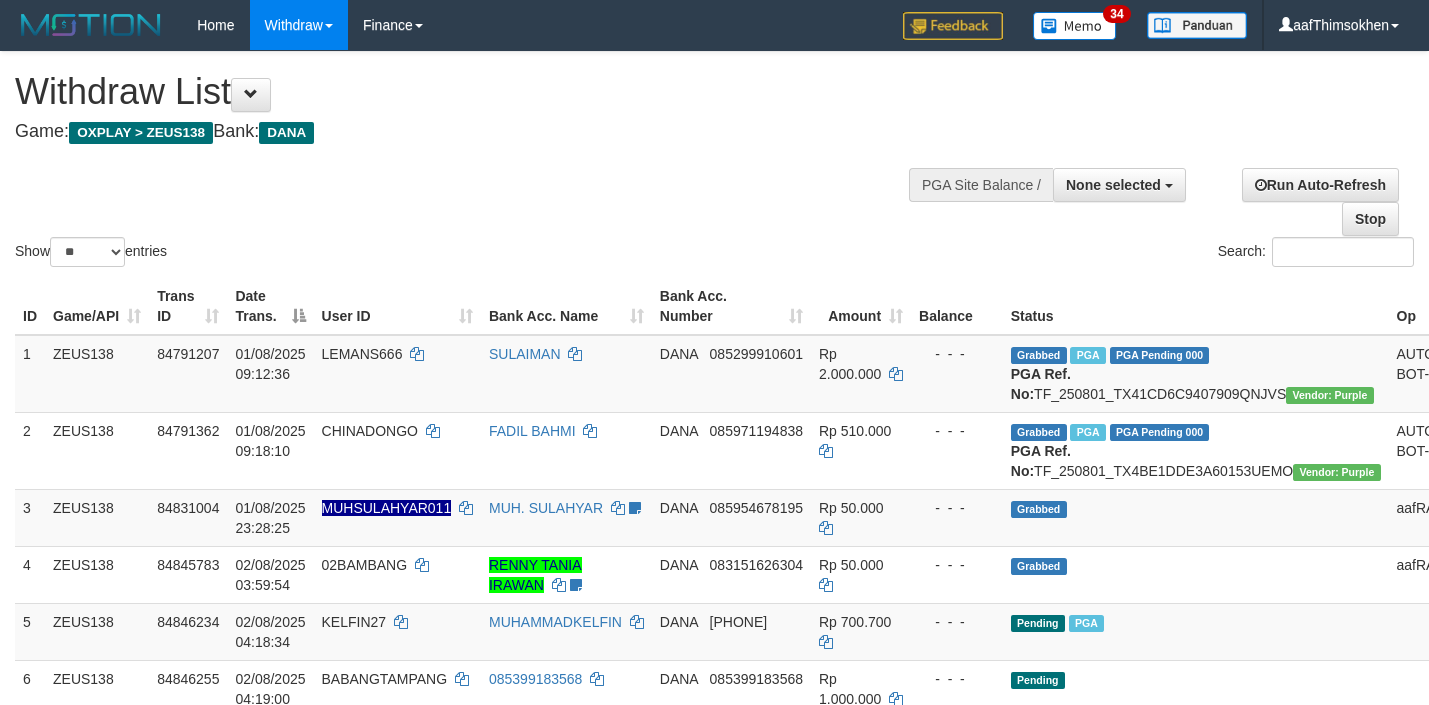 select 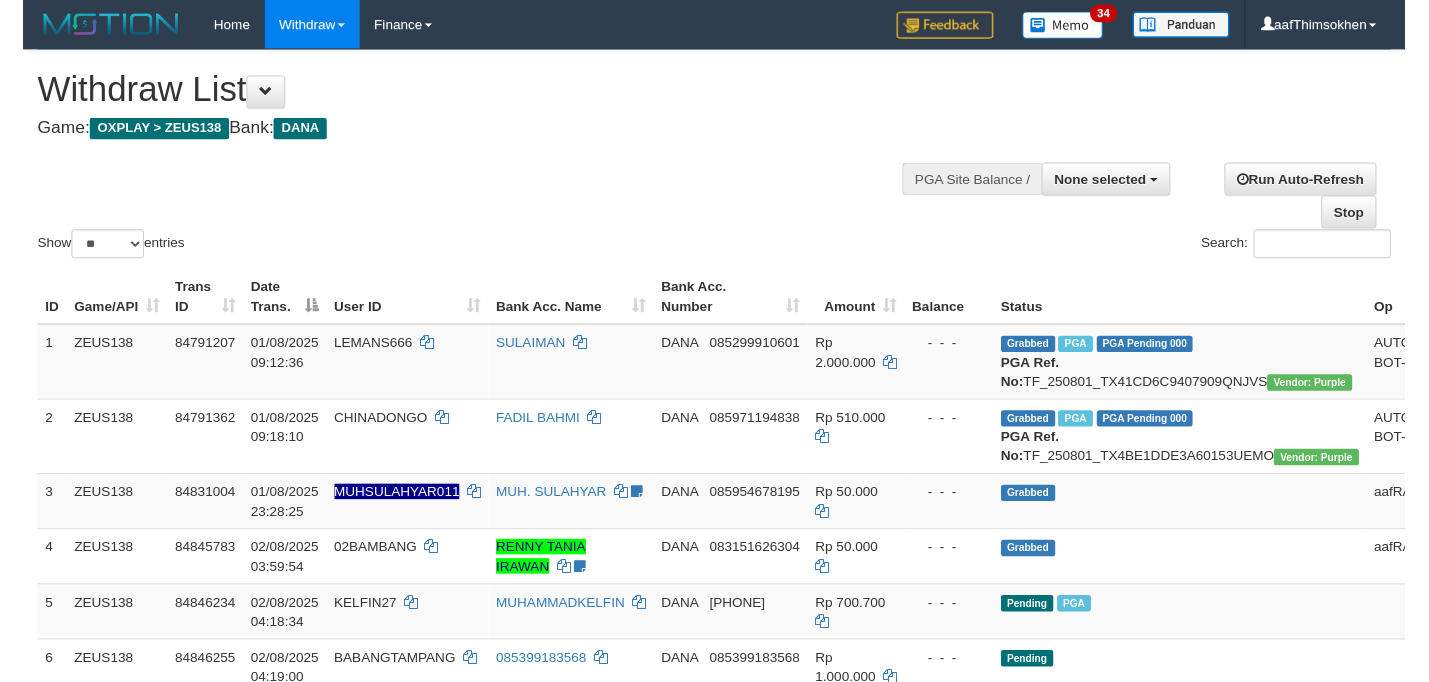 scroll, scrollTop: 349, scrollLeft: 0, axis: vertical 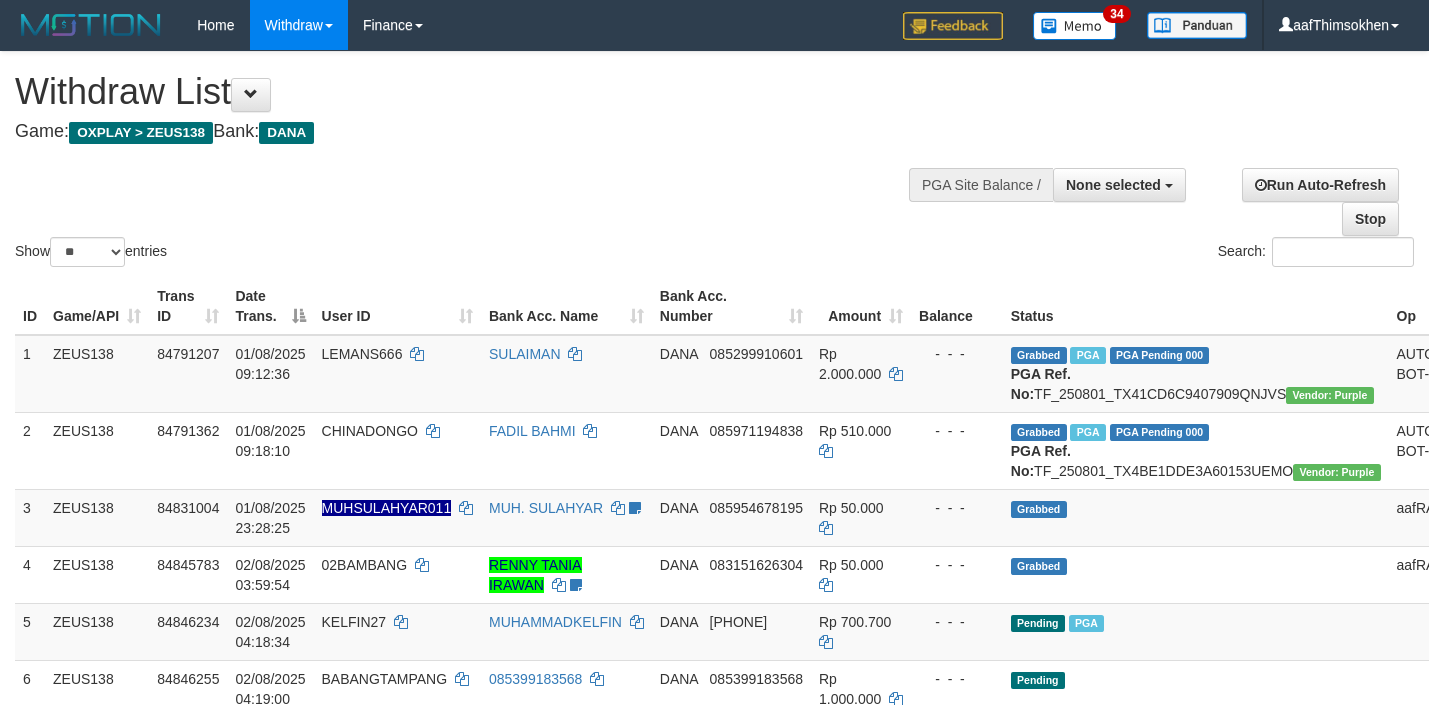 select 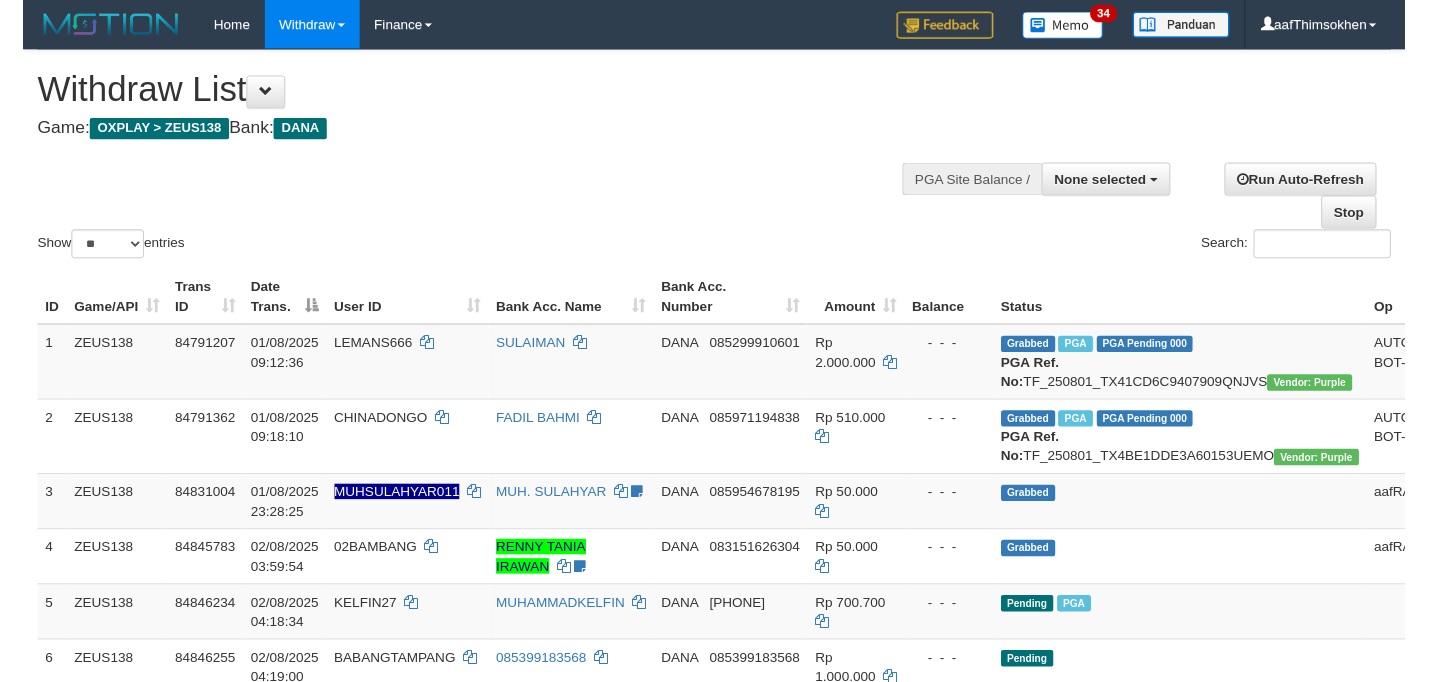 scroll, scrollTop: 349, scrollLeft: 0, axis: vertical 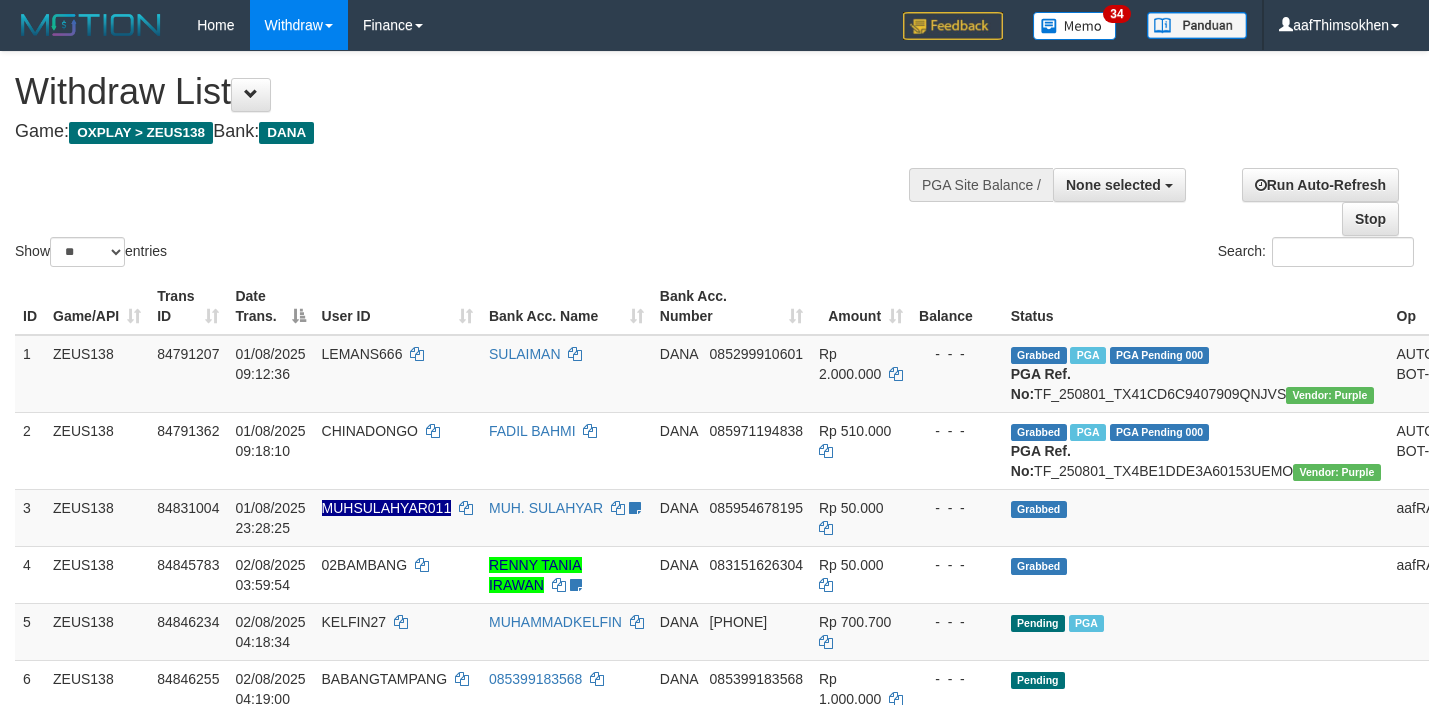 select 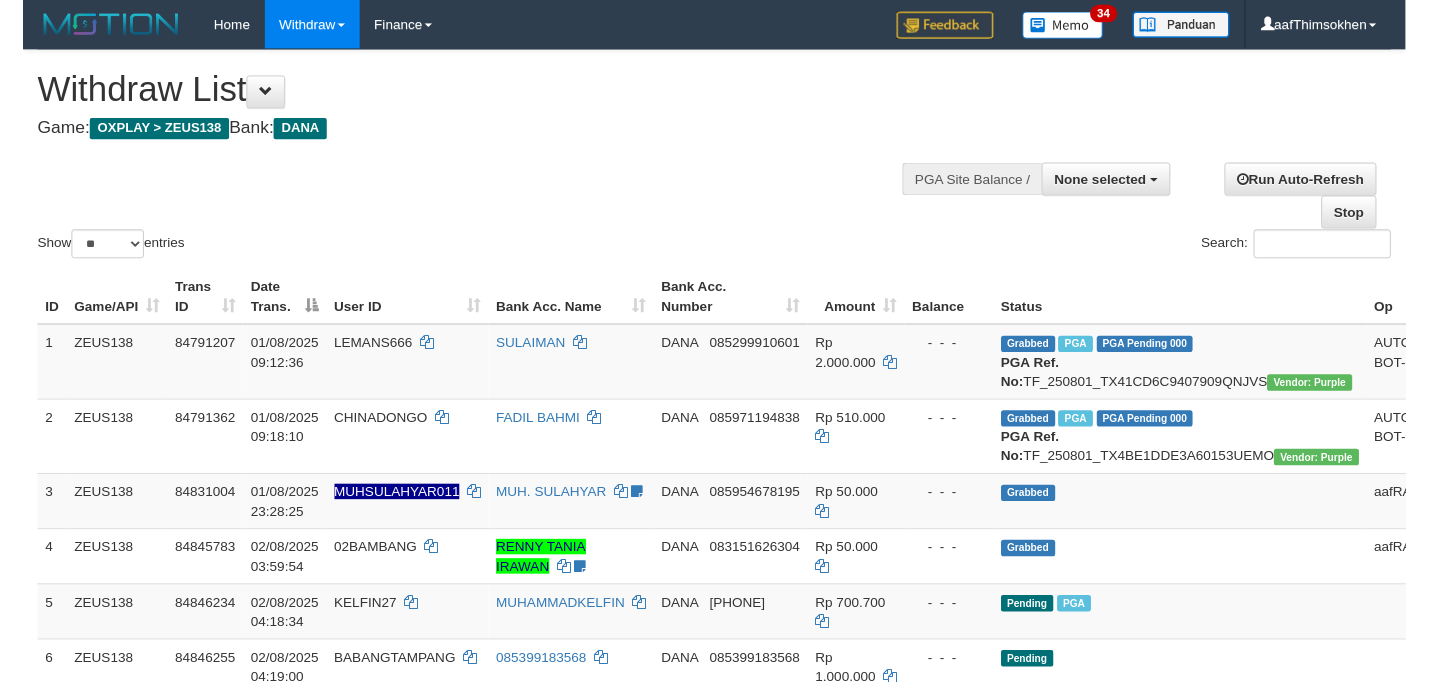 scroll, scrollTop: 349, scrollLeft: 0, axis: vertical 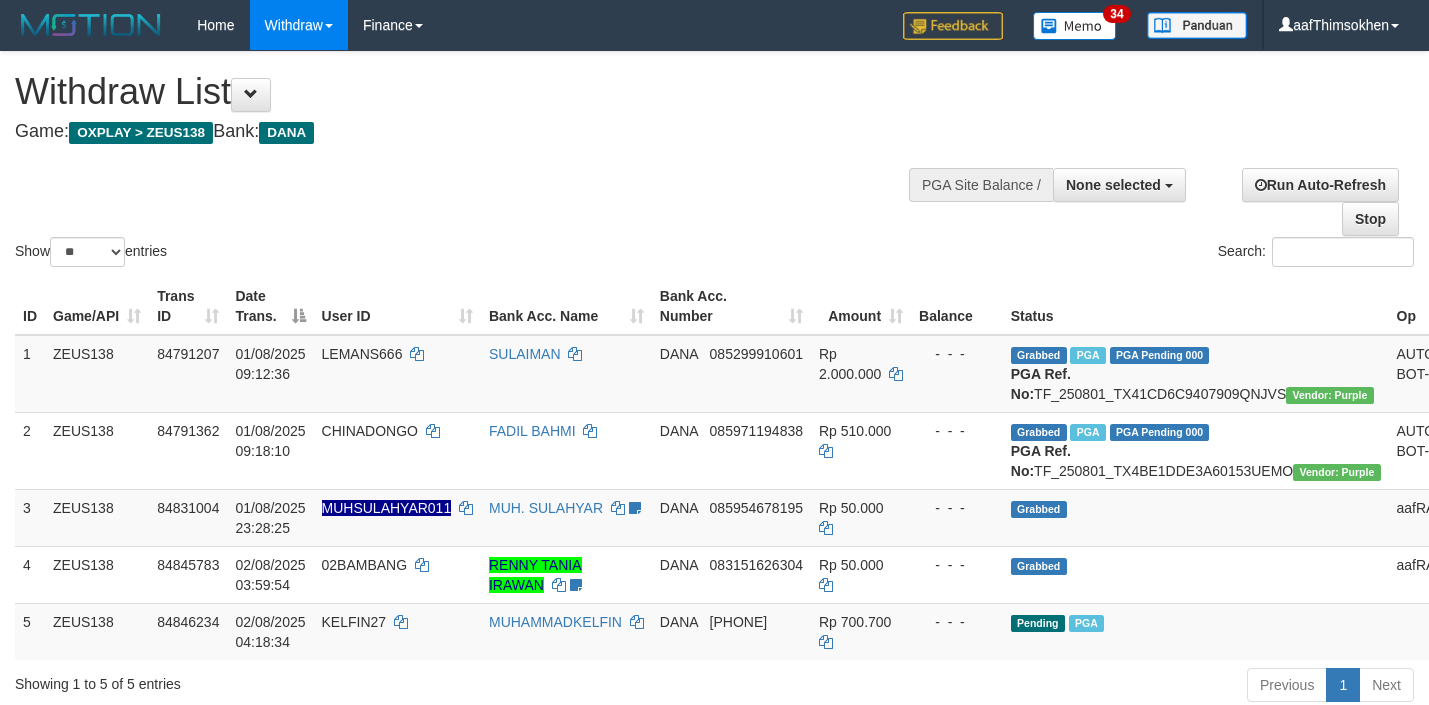 select 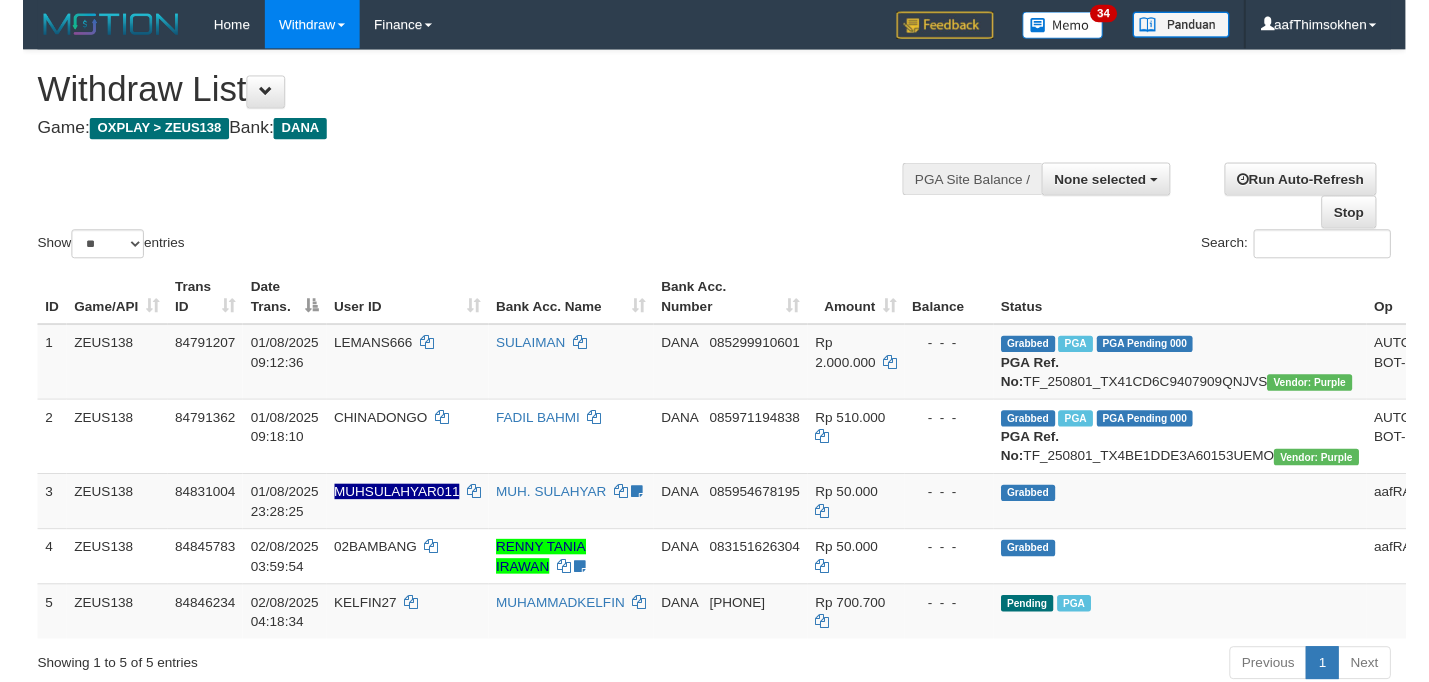 scroll, scrollTop: 349, scrollLeft: 0, axis: vertical 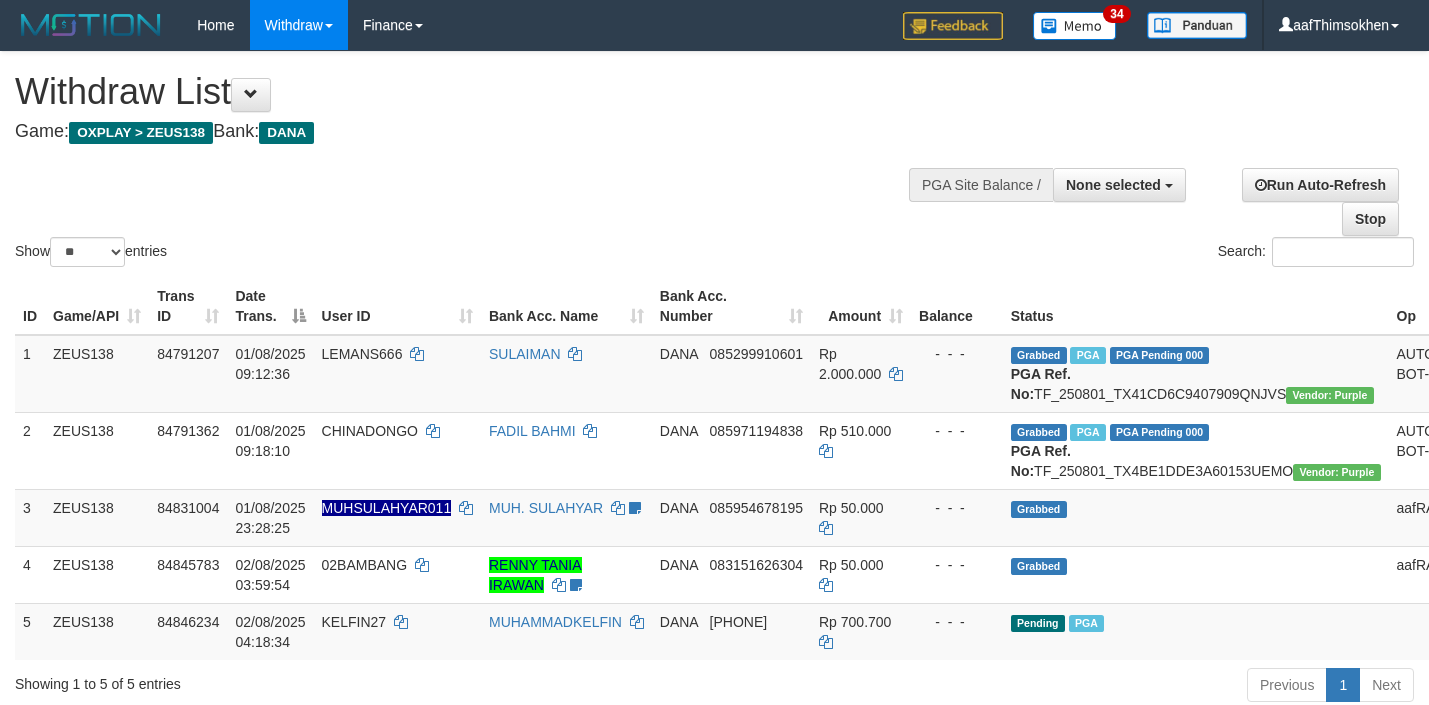 select 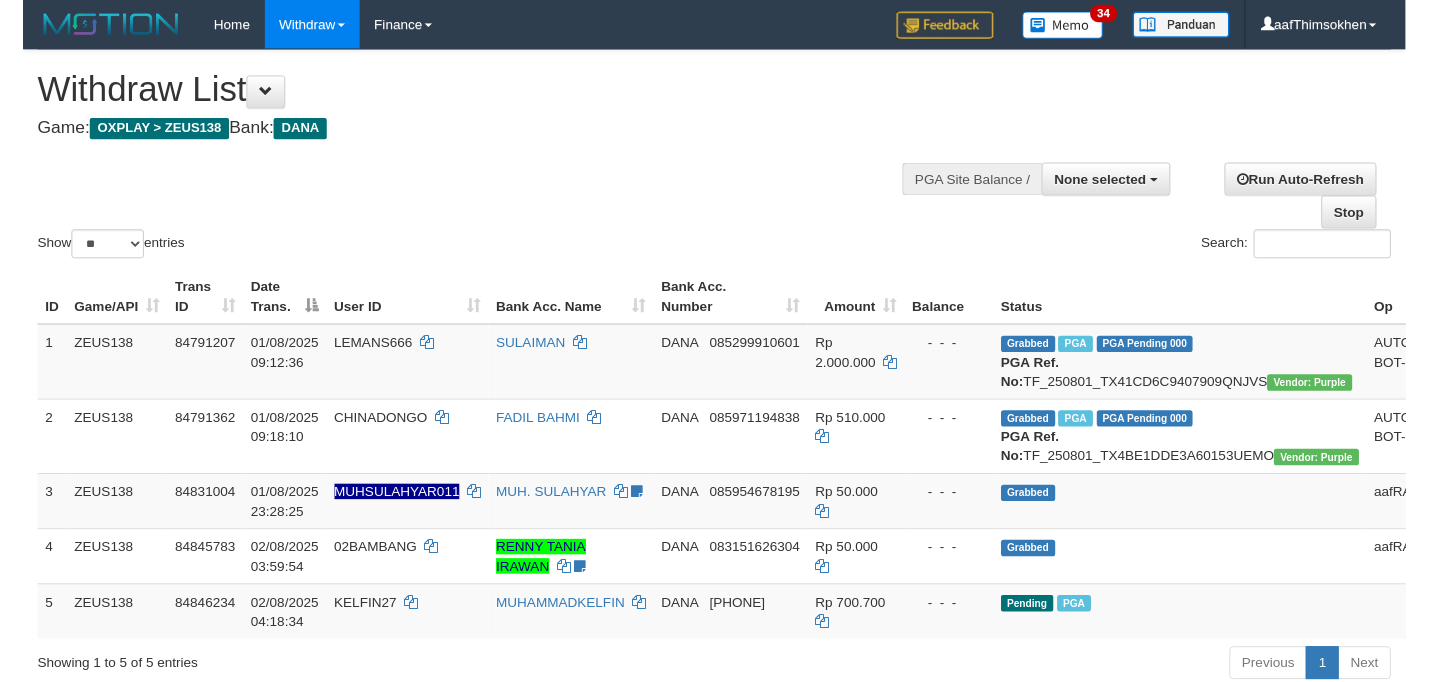 scroll, scrollTop: 349, scrollLeft: 0, axis: vertical 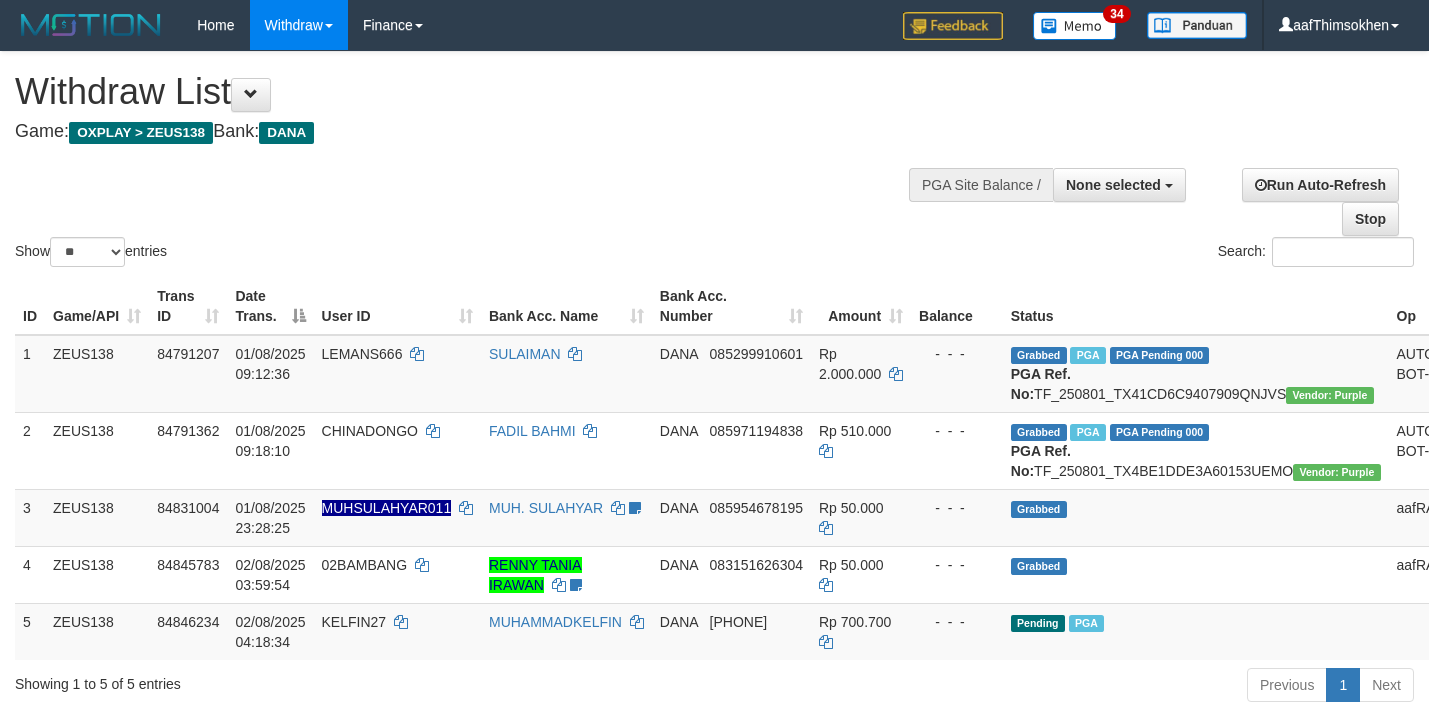 select 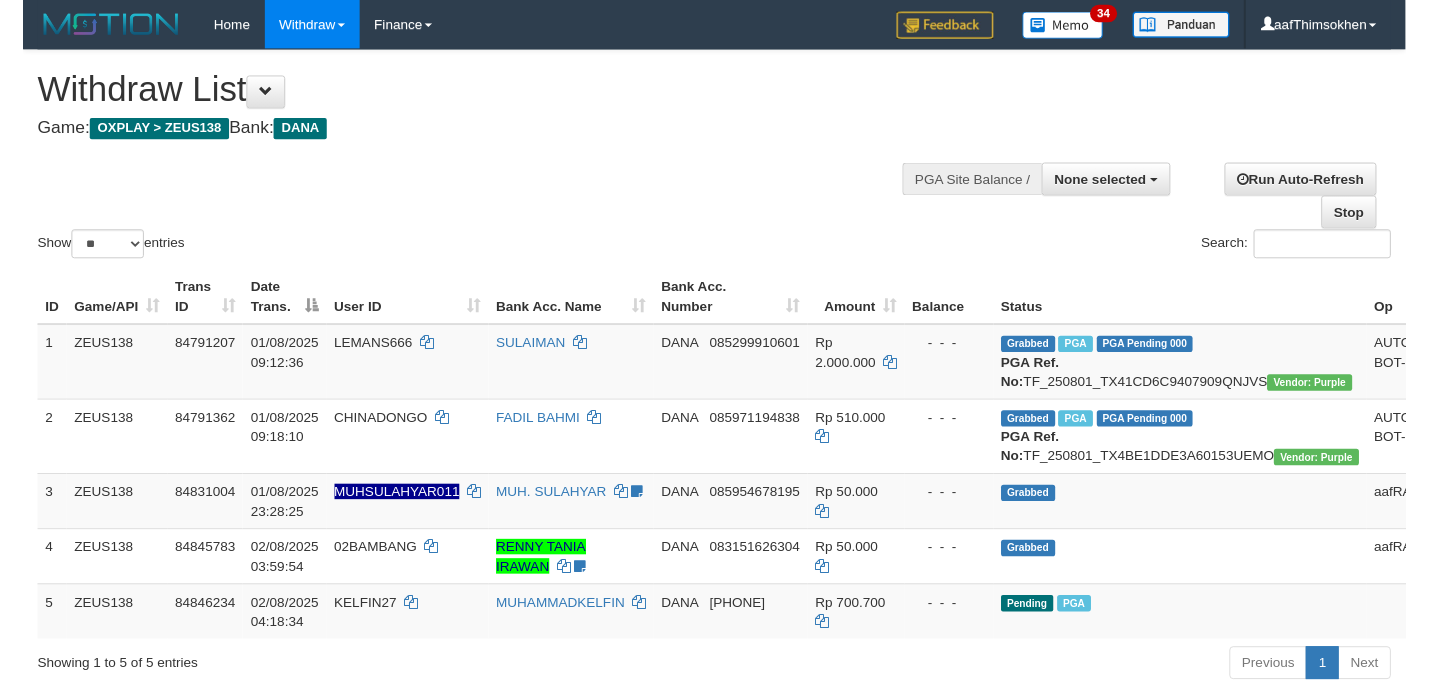 scroll, scrollTop: 349, scrollLeft: 0, axis: vertical 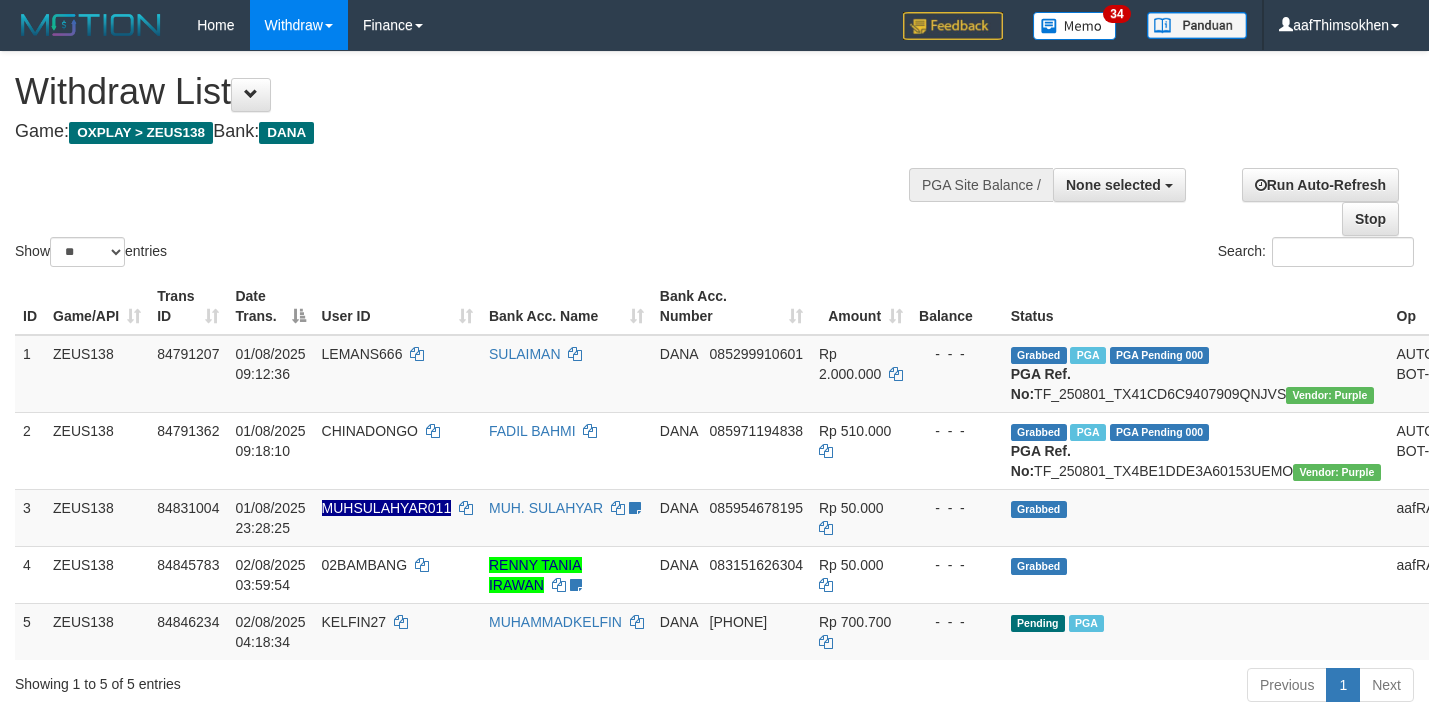 select 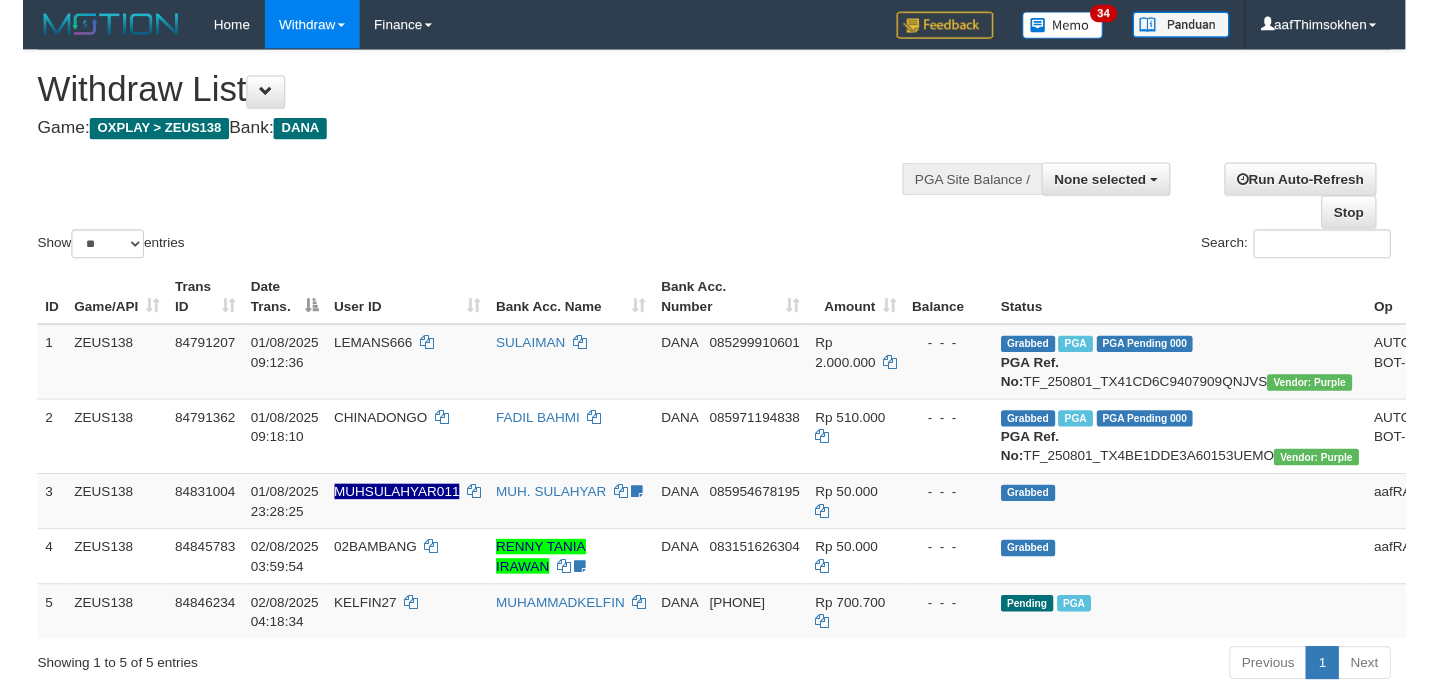 scroll, scrollTop: 349, scrollLeft: 0, axis: vertical 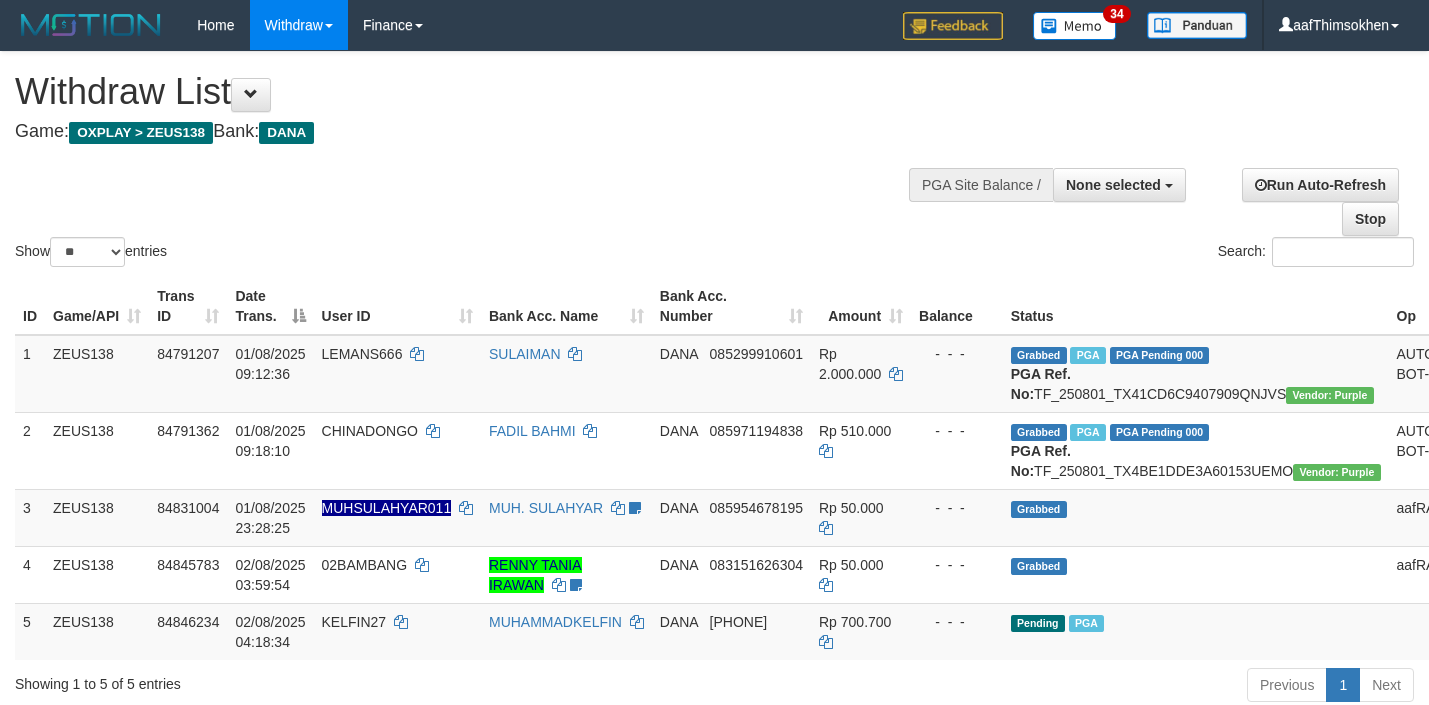 select 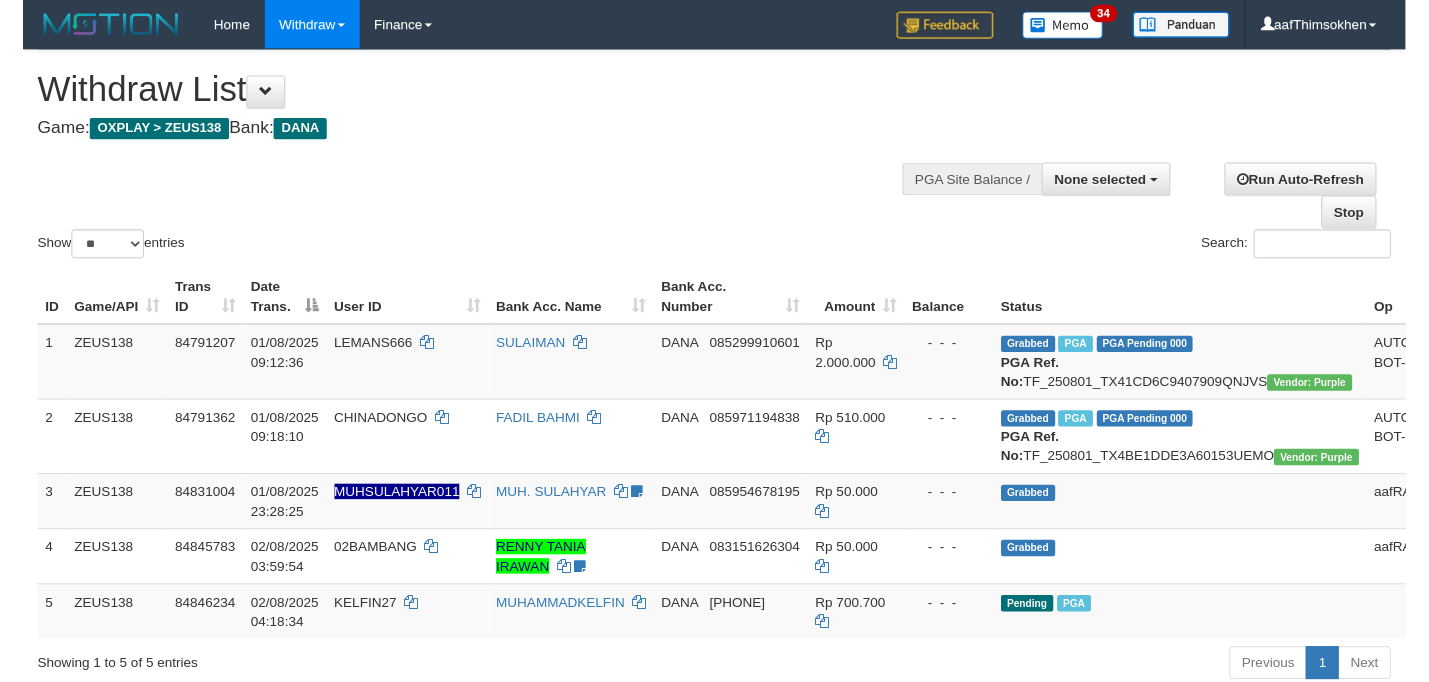 scroll, scrollTop: 349, scrollLeft: 0, axis: vertical 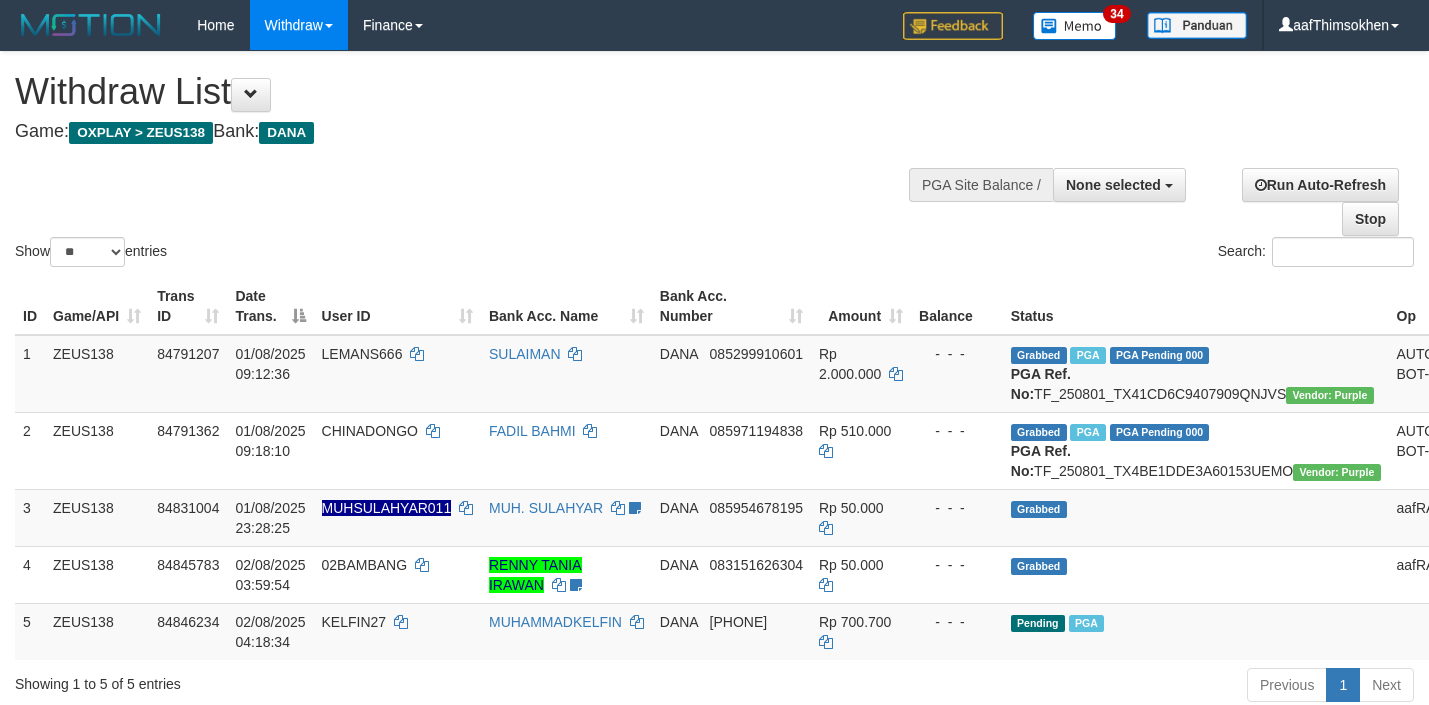 select 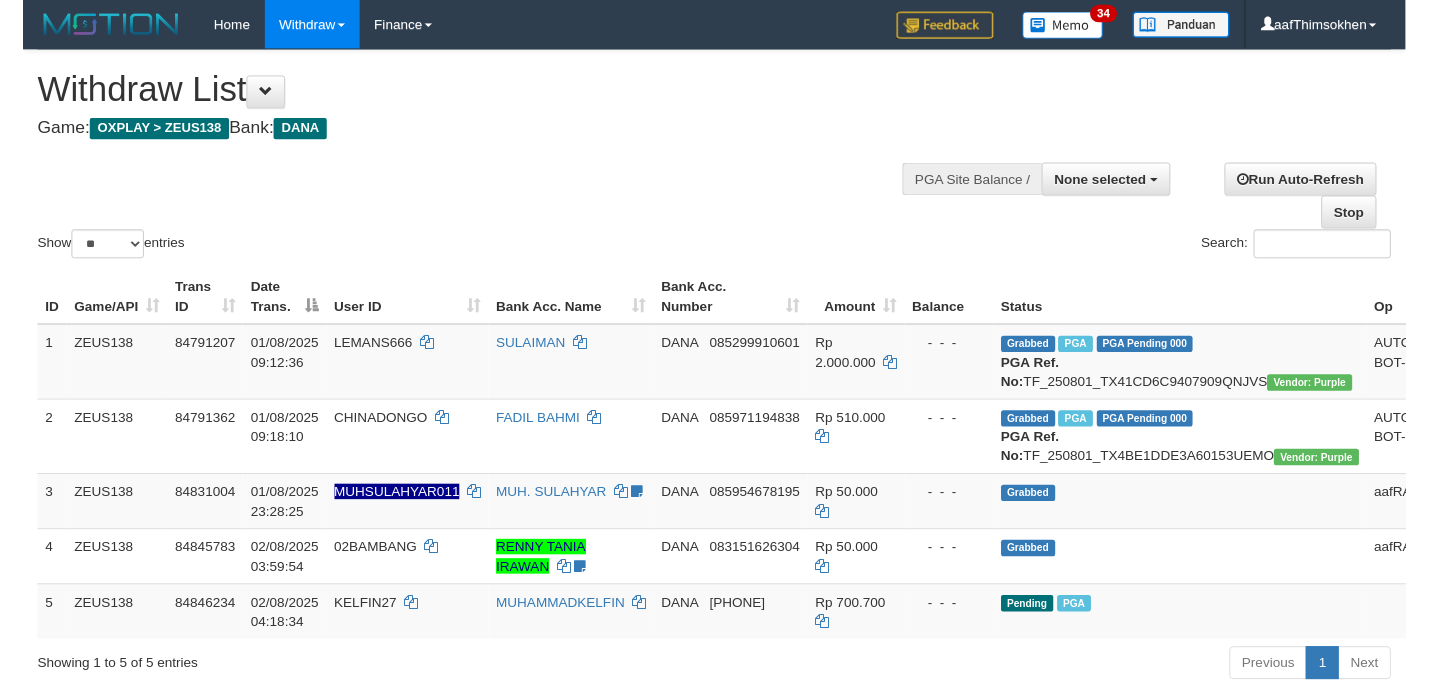 scroll, scrollTop: 349, scrollLeft: 0, axis: vertical 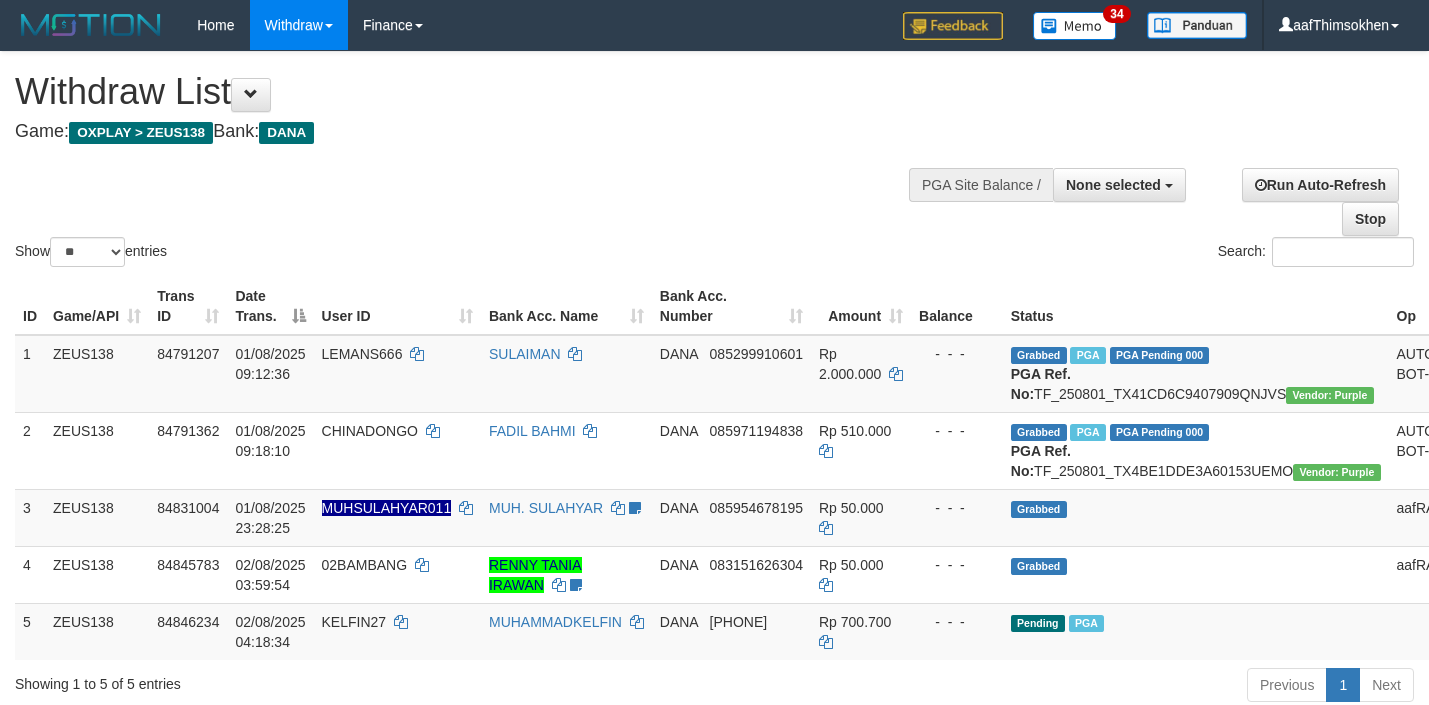 select 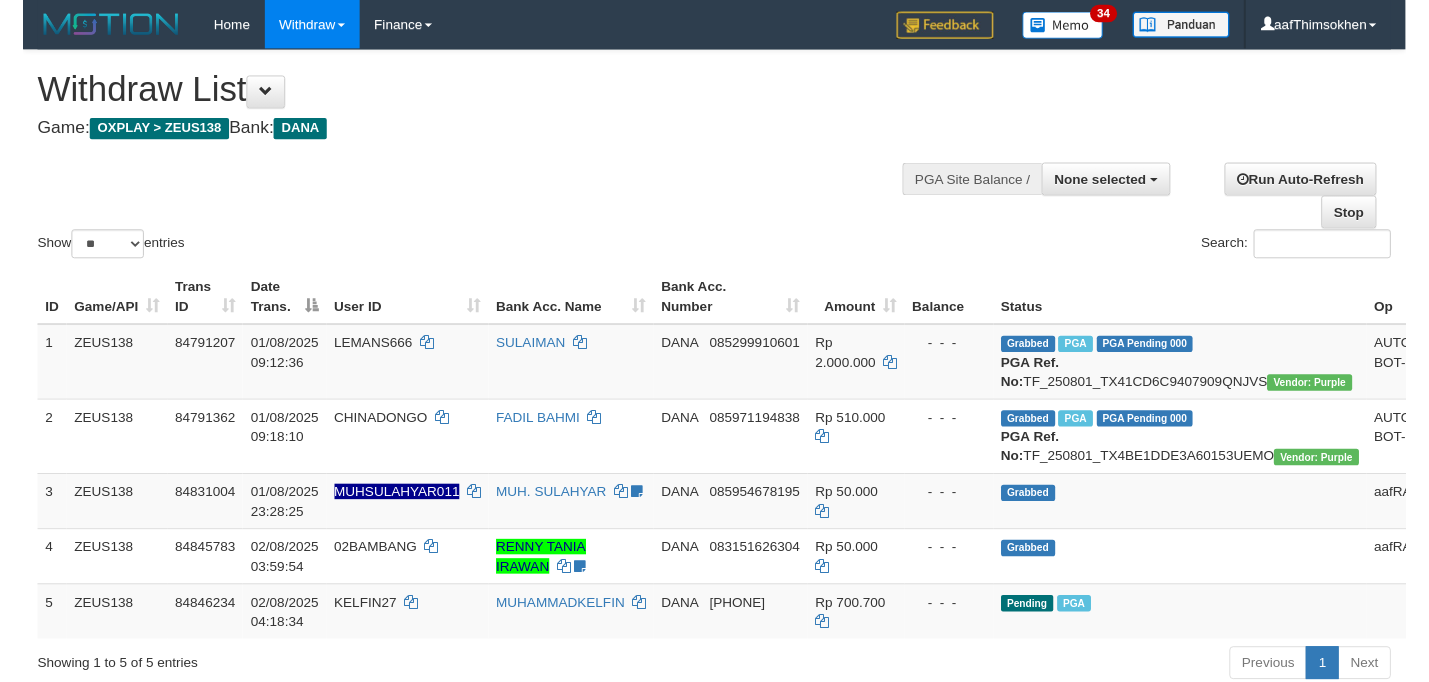 scroll, scrollTop: 349, scrollLeft: 0, axis: vertical 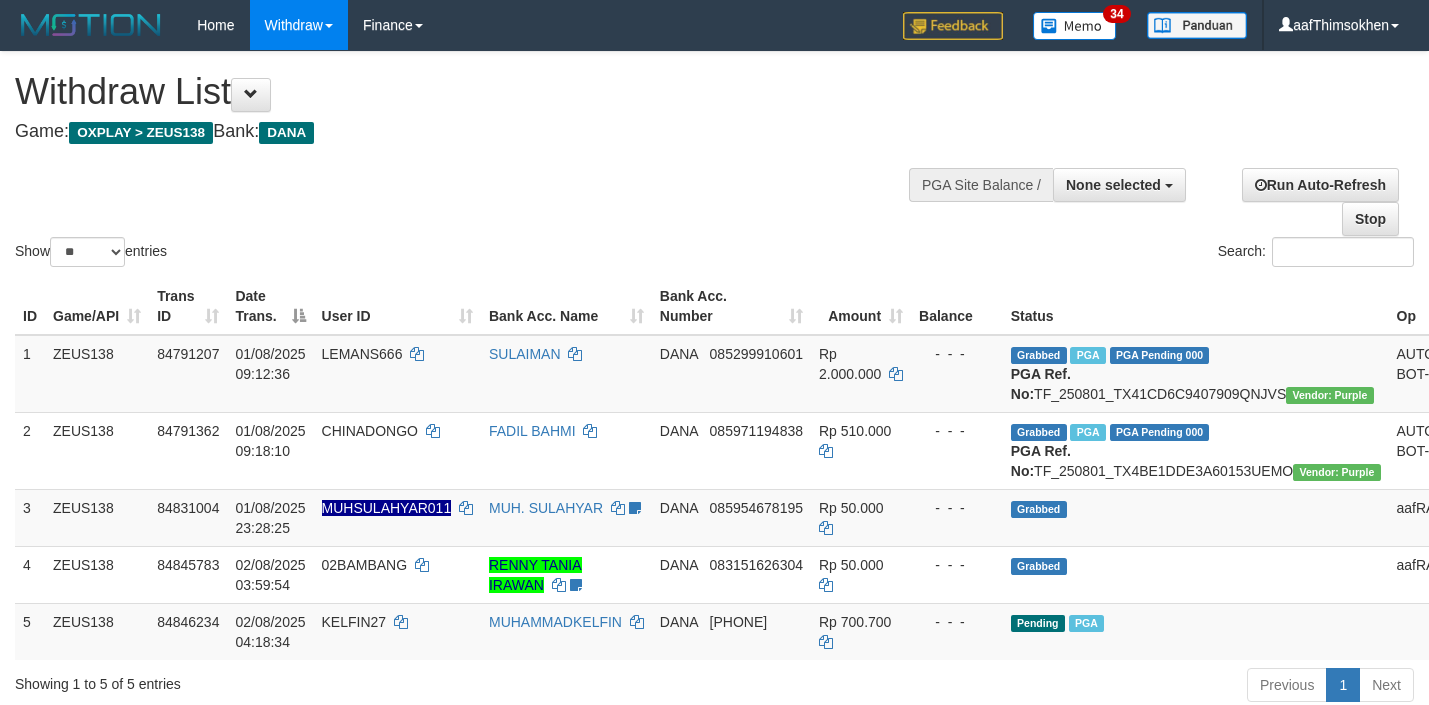 select 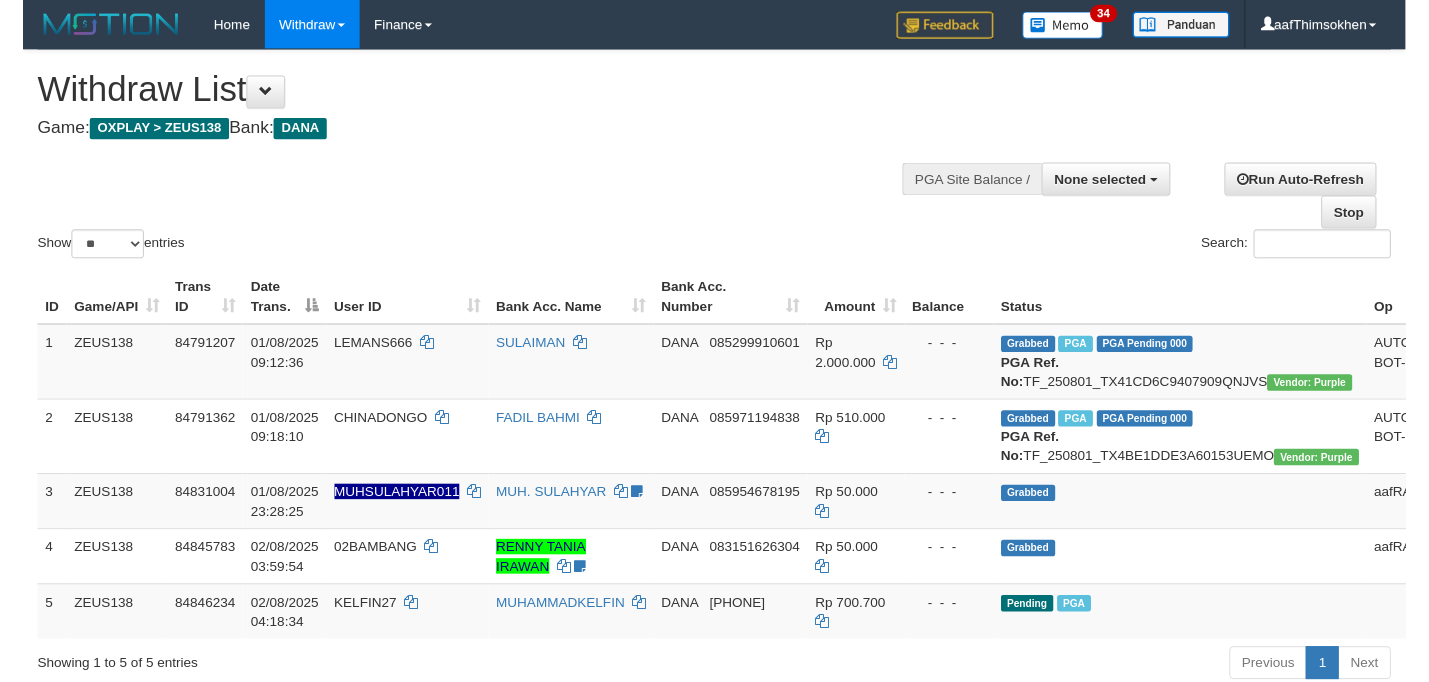 scroll, scrollTop: 349, scrollLeft: 0, axis: vertical 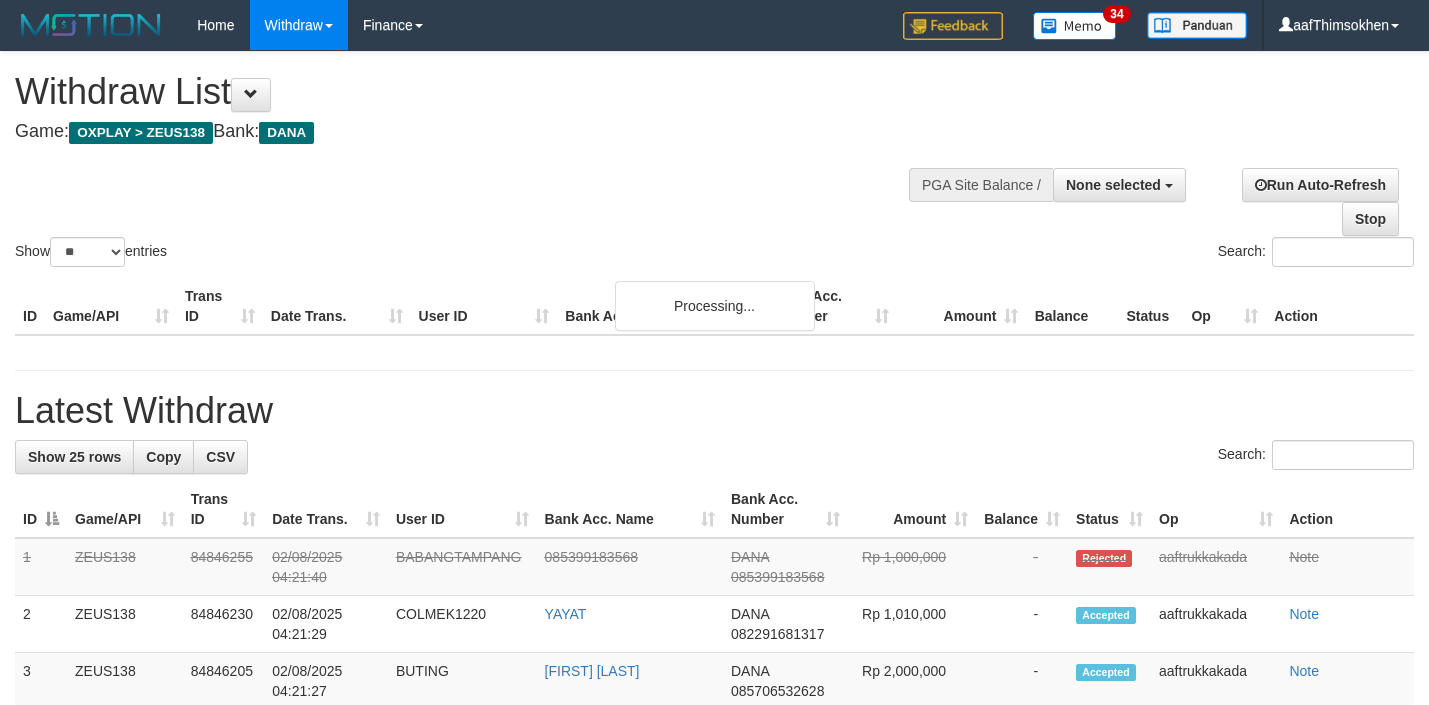 select 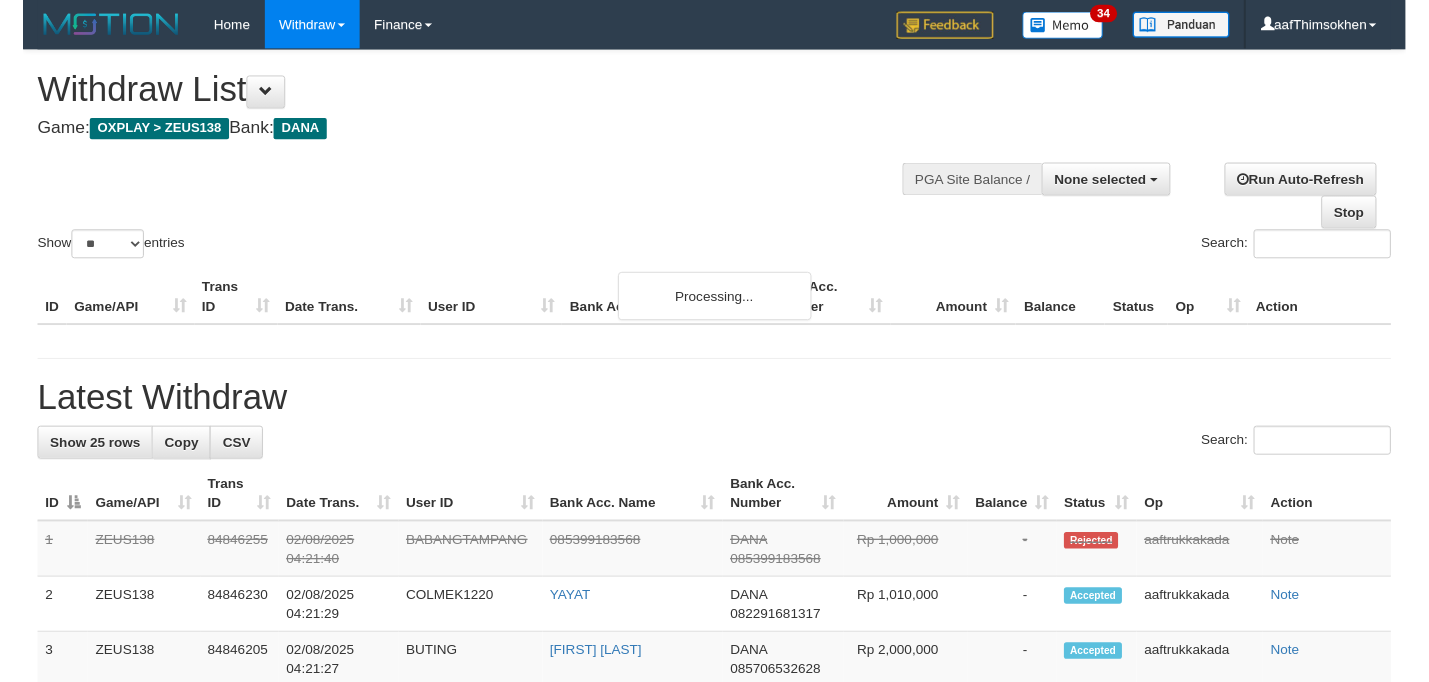 scroll, scrollTop: 349, scrollLeft: 0, axis: vertical 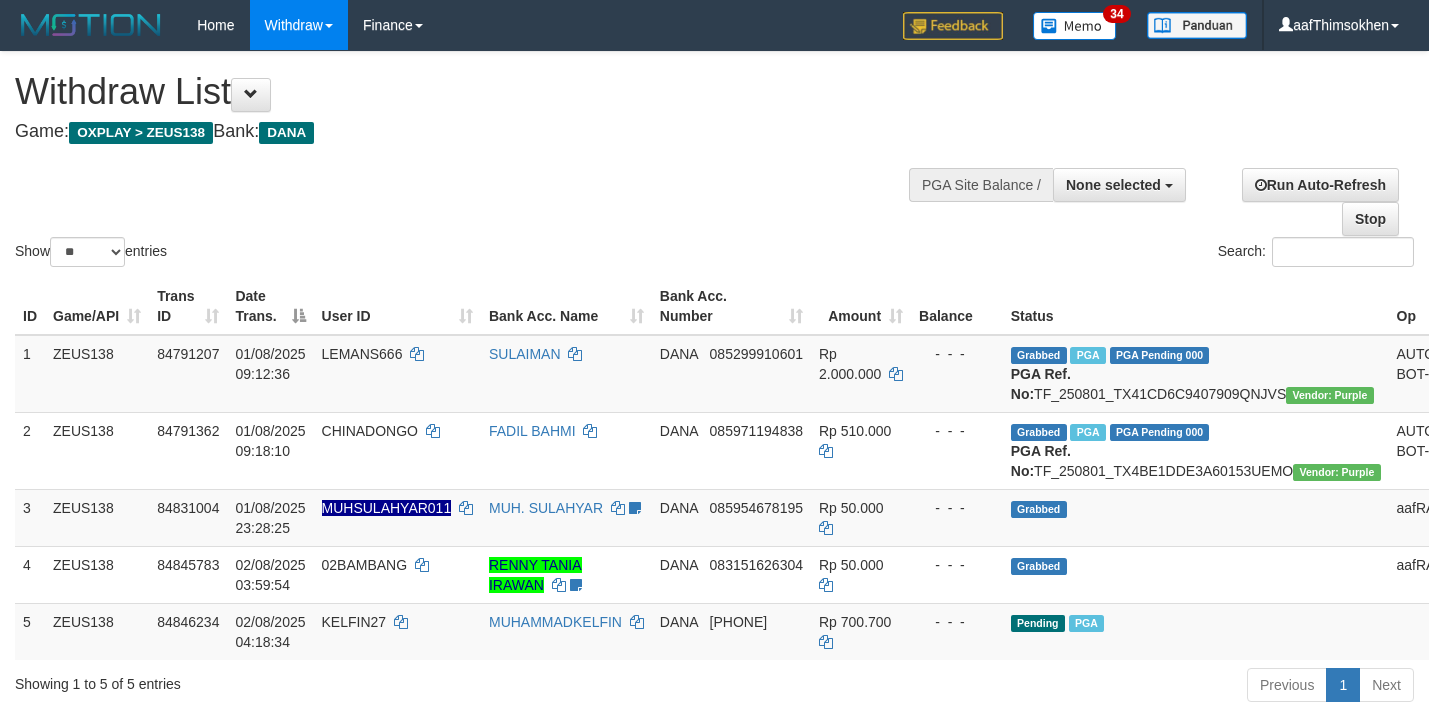 select 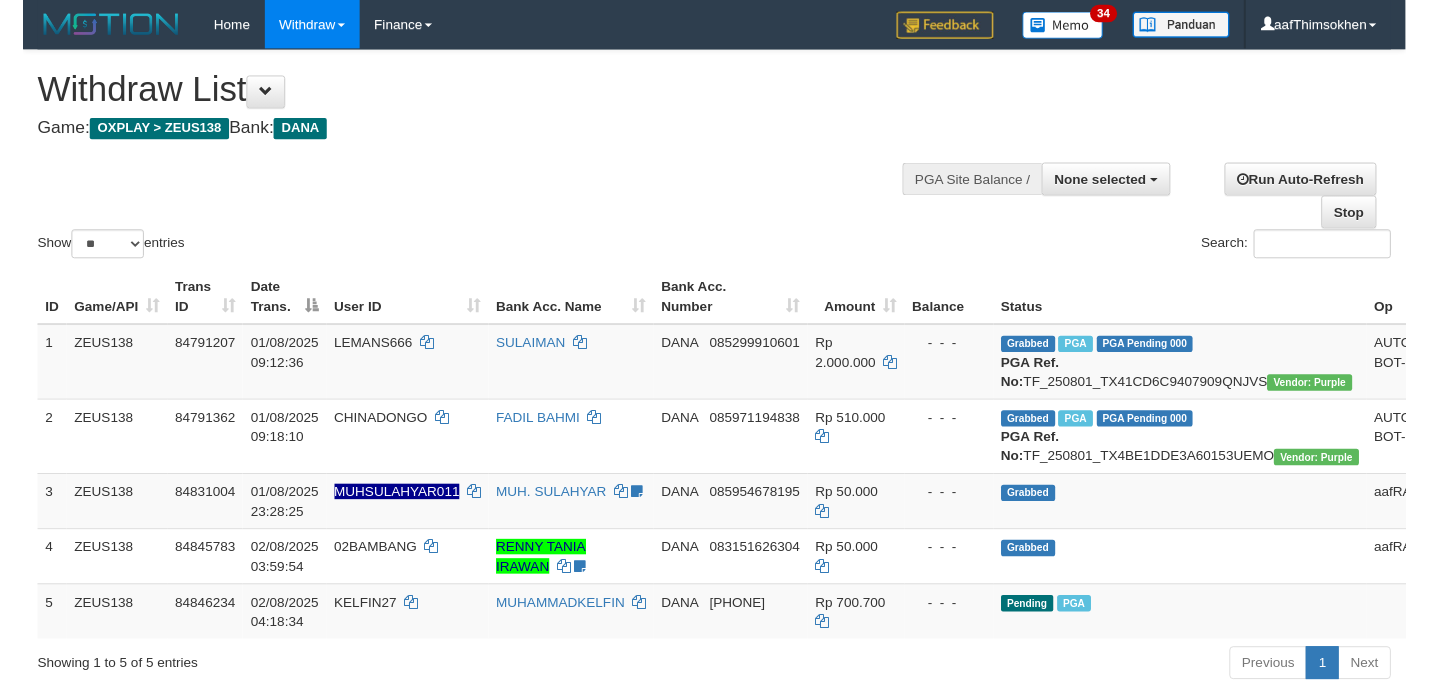 scroll, scrollTop: 349, scrollLeft: 0, axis: vertical 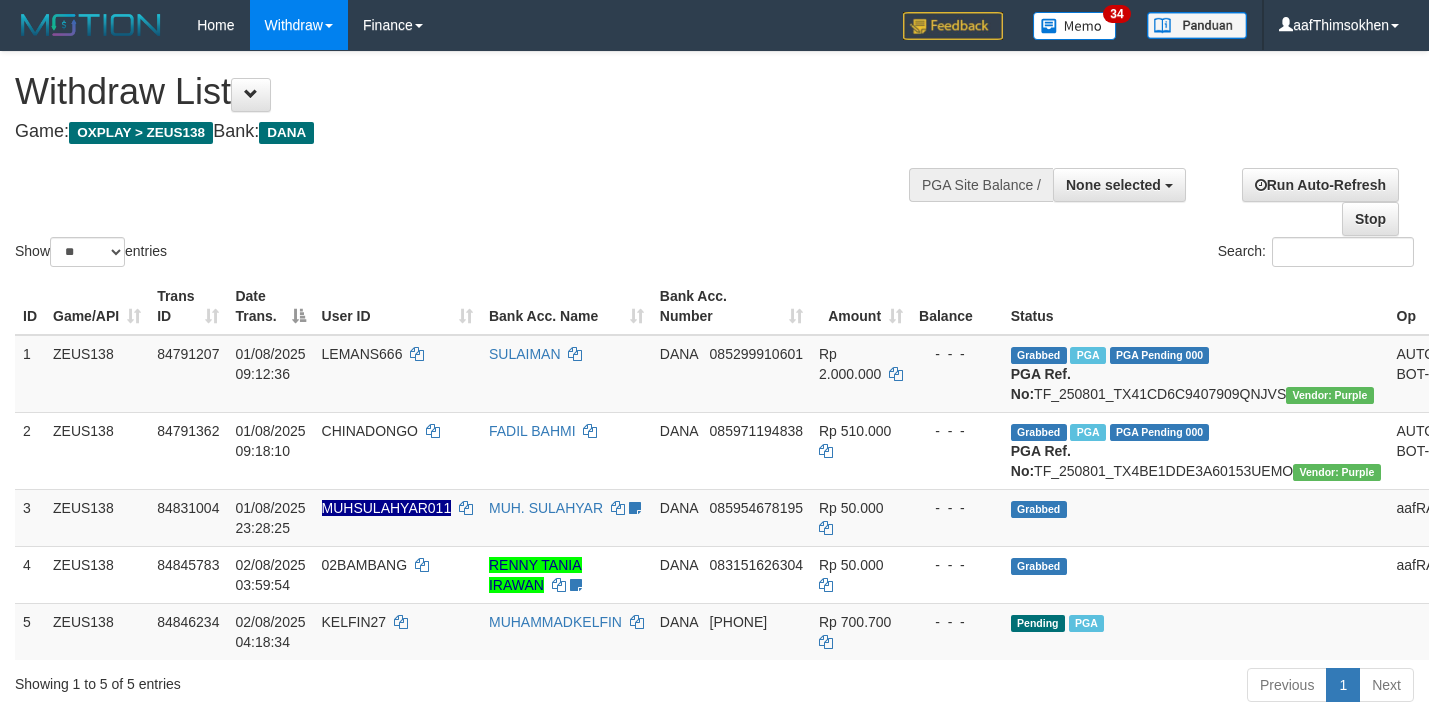 select 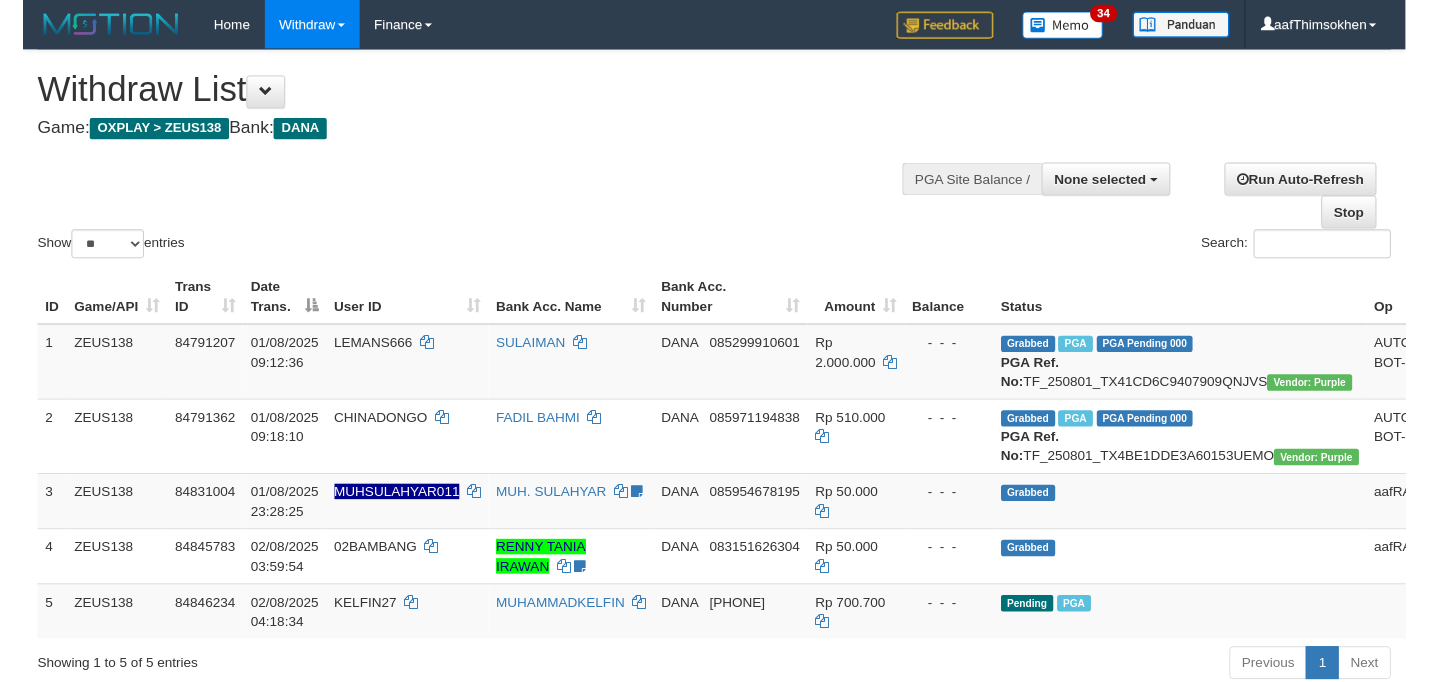 scroll, scrollTop: 349, scrollLeft: 0, axis: vertical 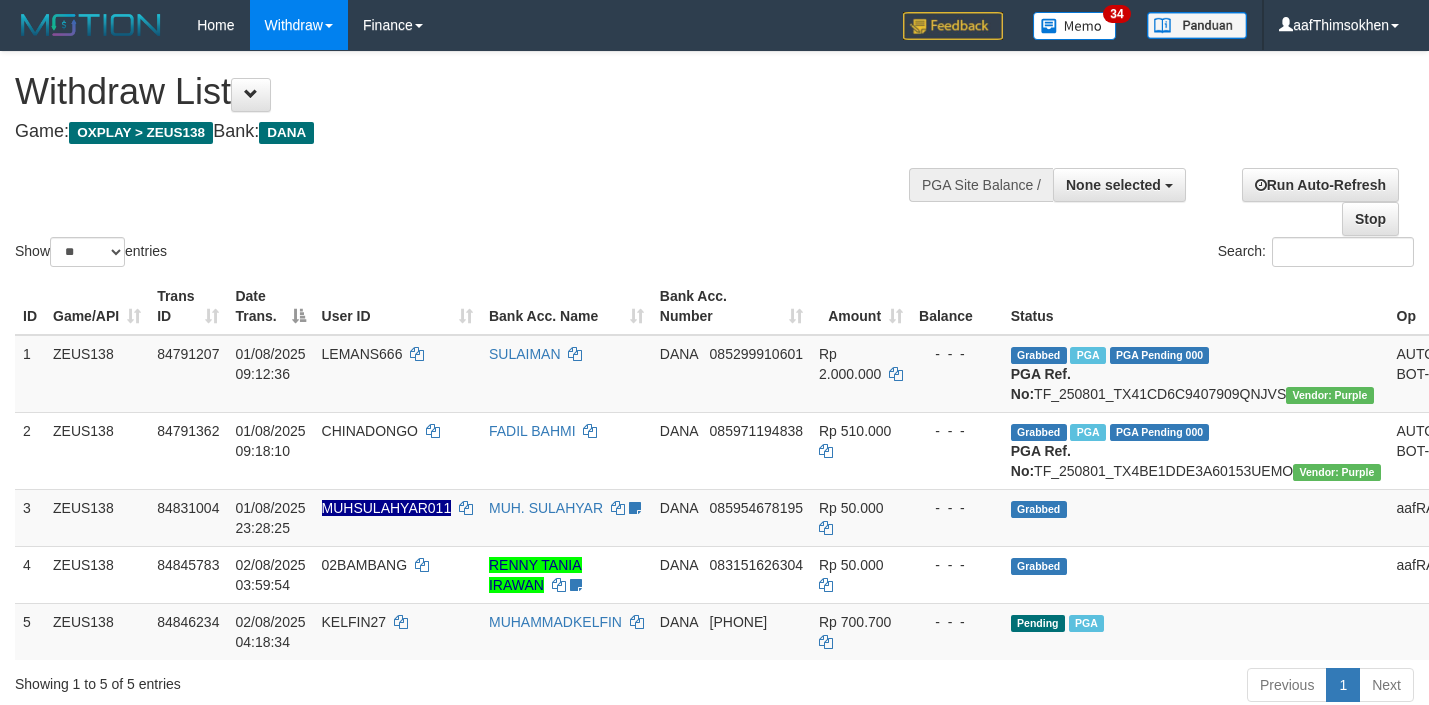 select 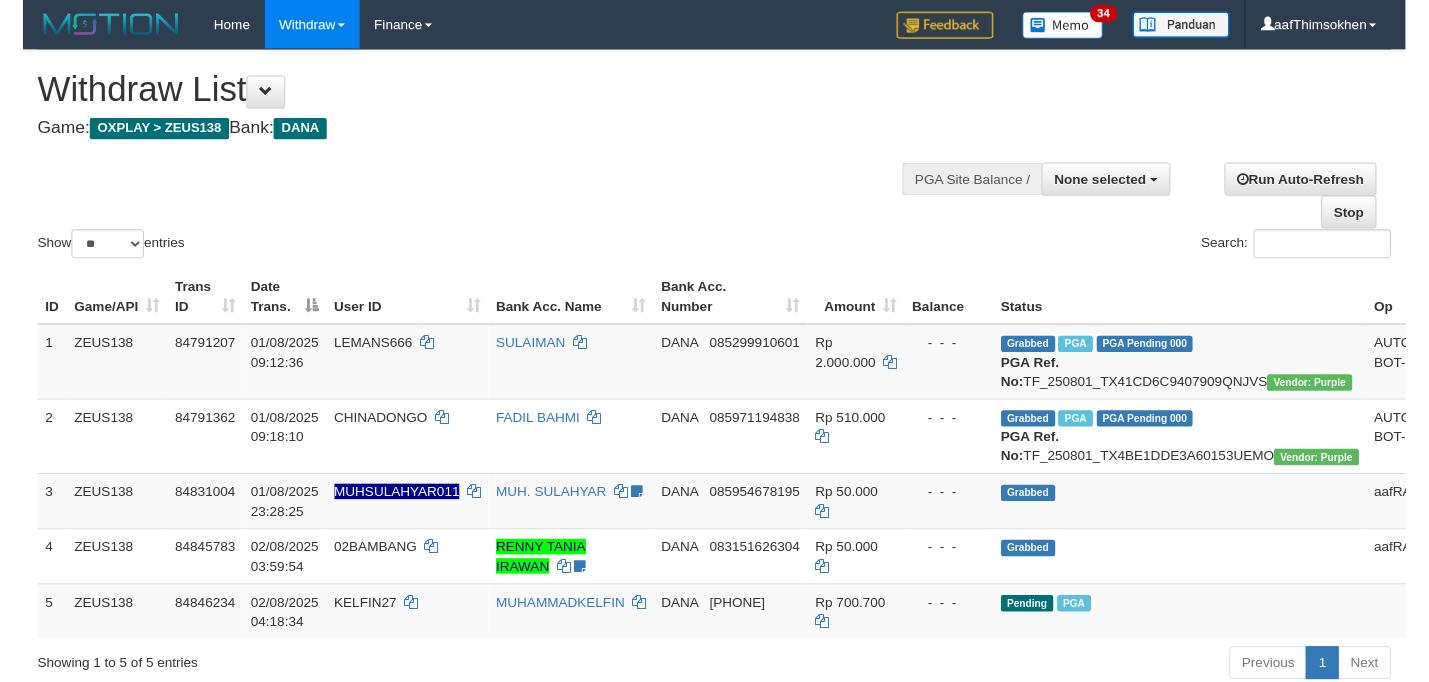 scroll, scrollTop: 349, scrollLeft: 0, axis: vertical 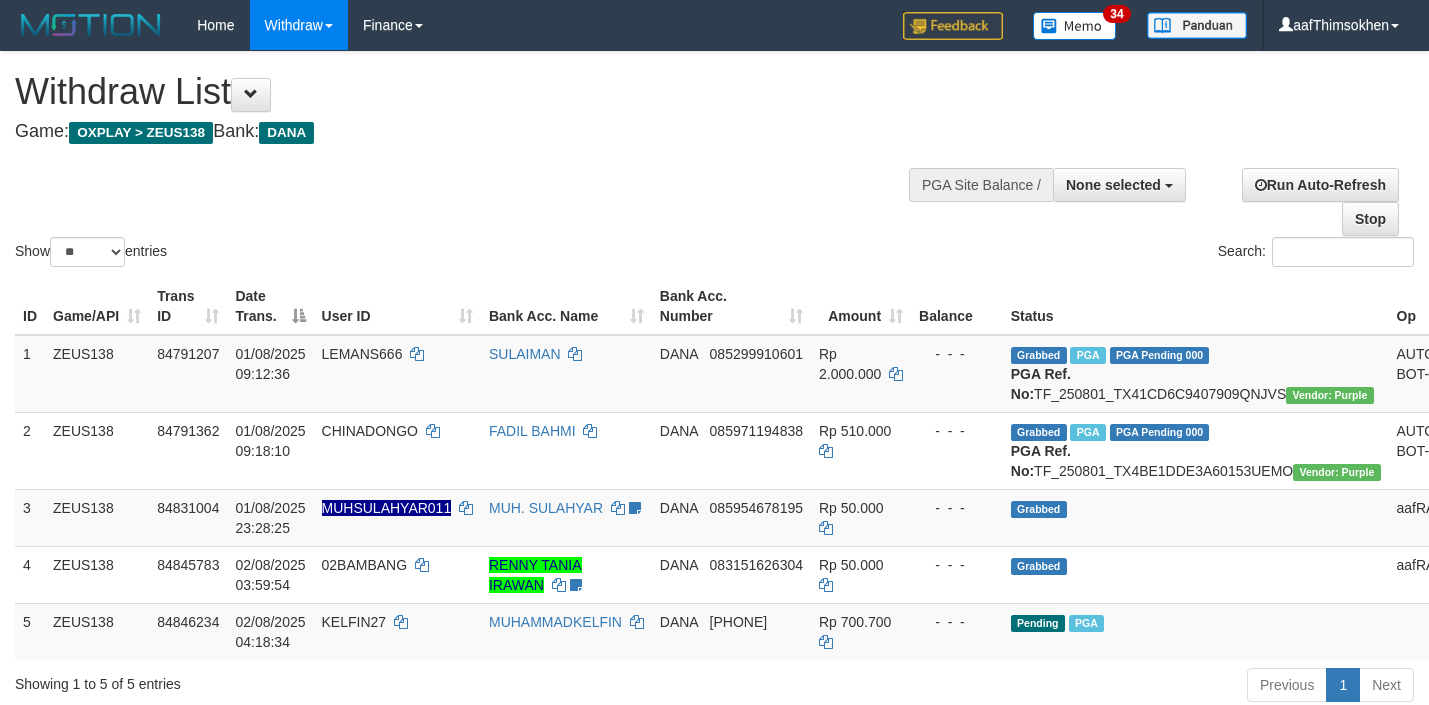 select 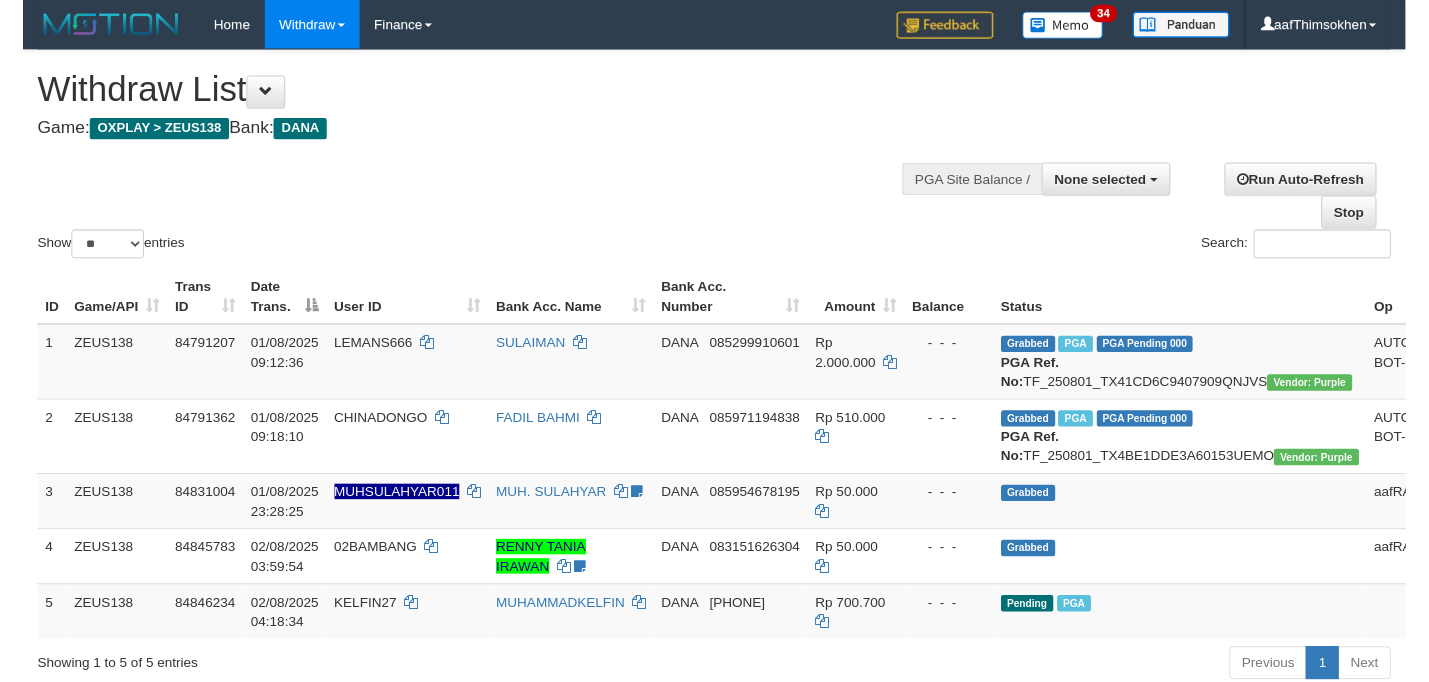scroll, scrollTop: 349, scrollLeft: 0, axis: vertical 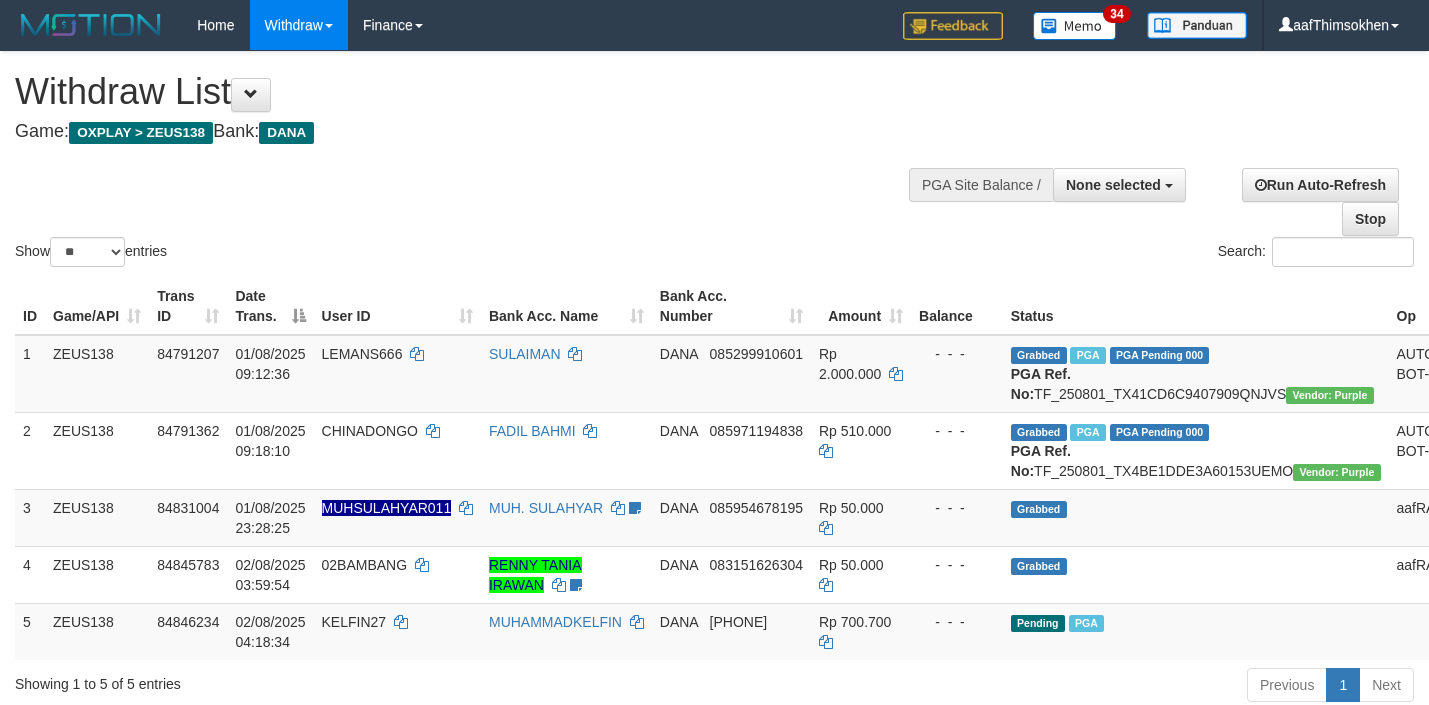 select 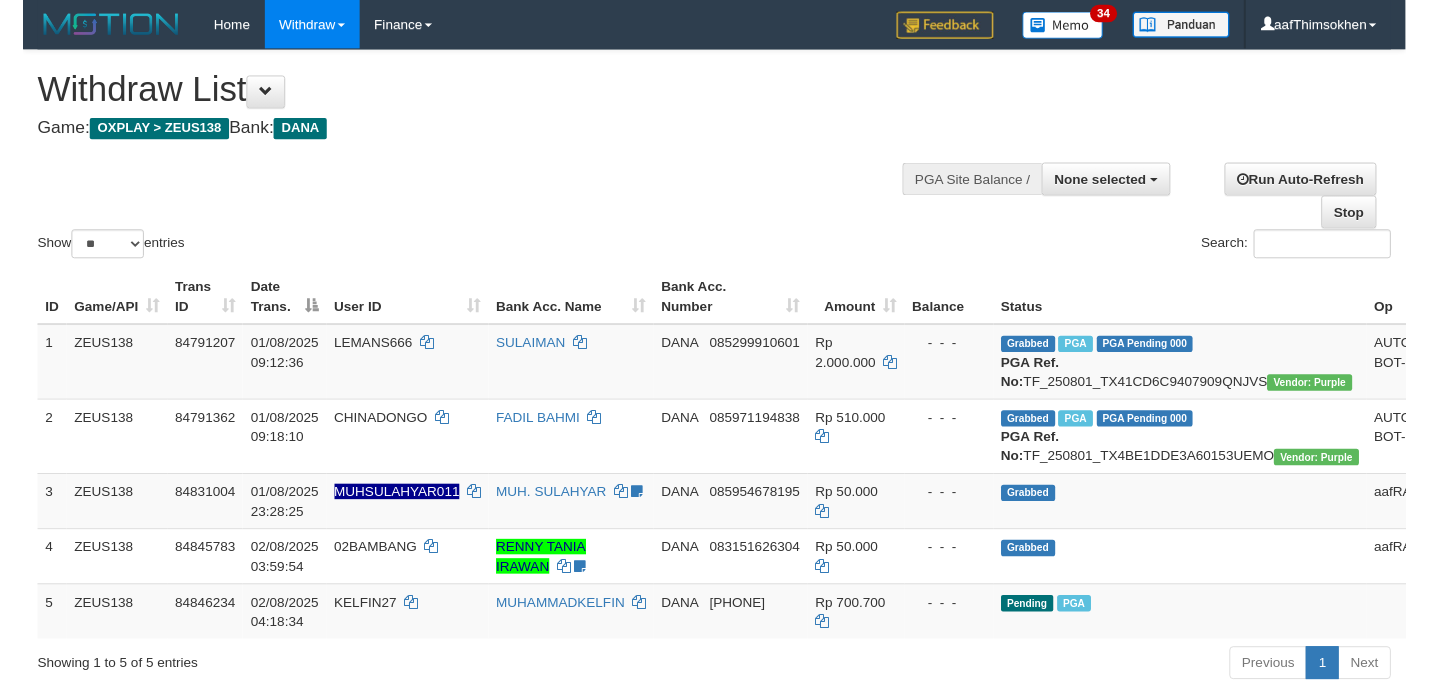 scroll, scrollTop: 349, scrollLeft: 0, axis: vertical 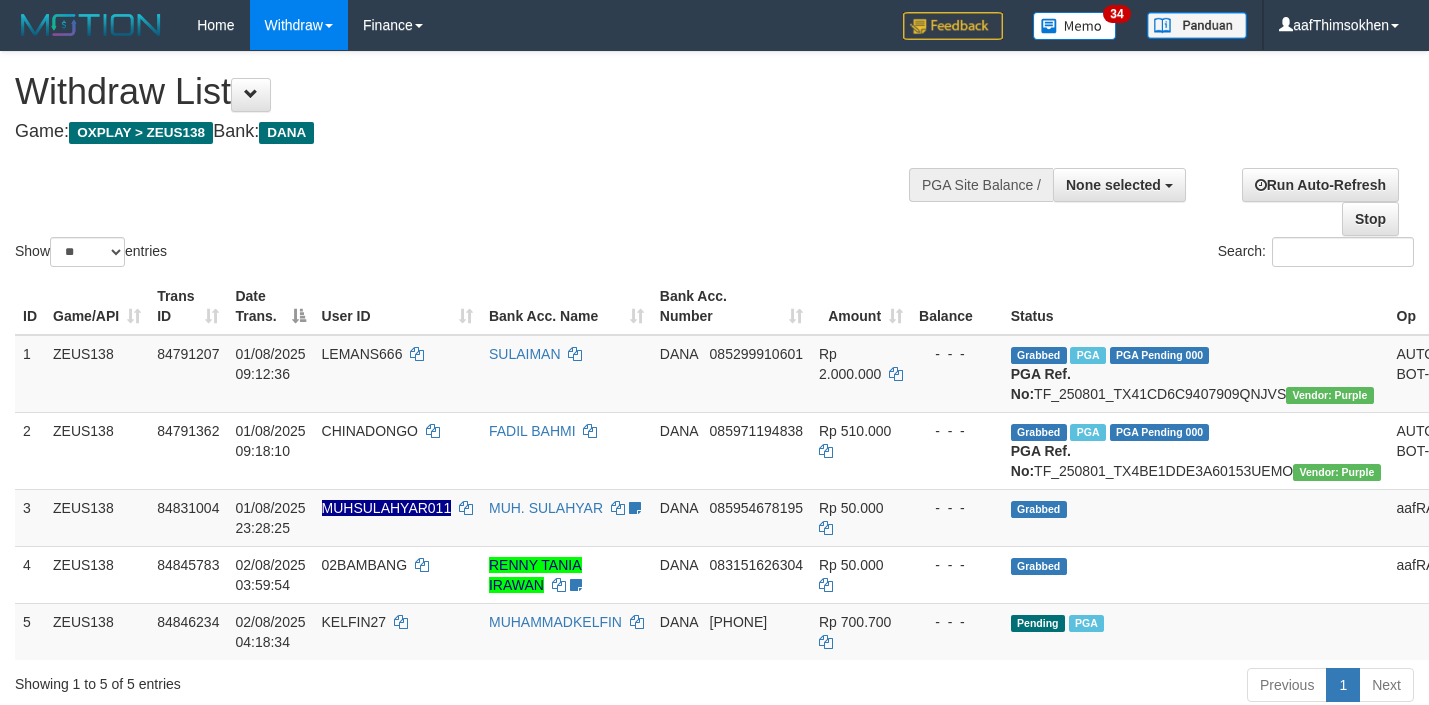select 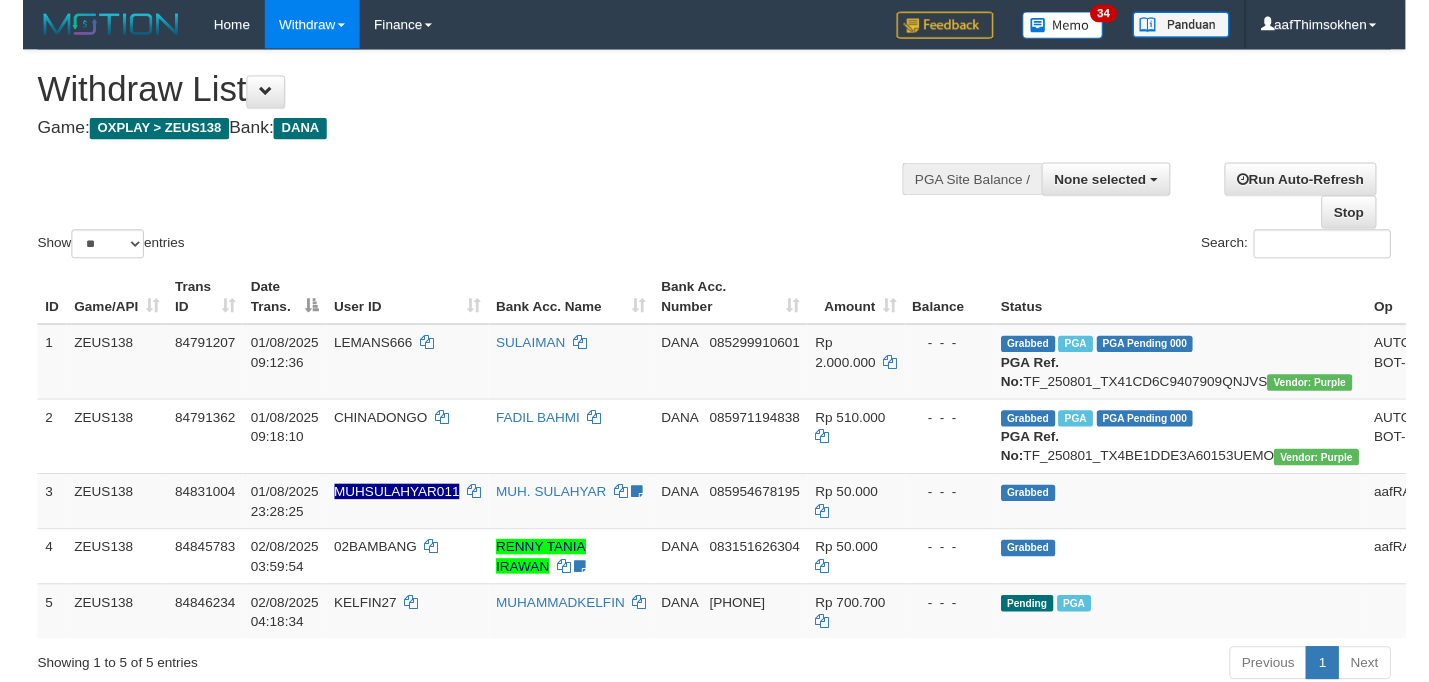 scroll, scrollTop: 349, scrollLeft: 0, axis: vertical 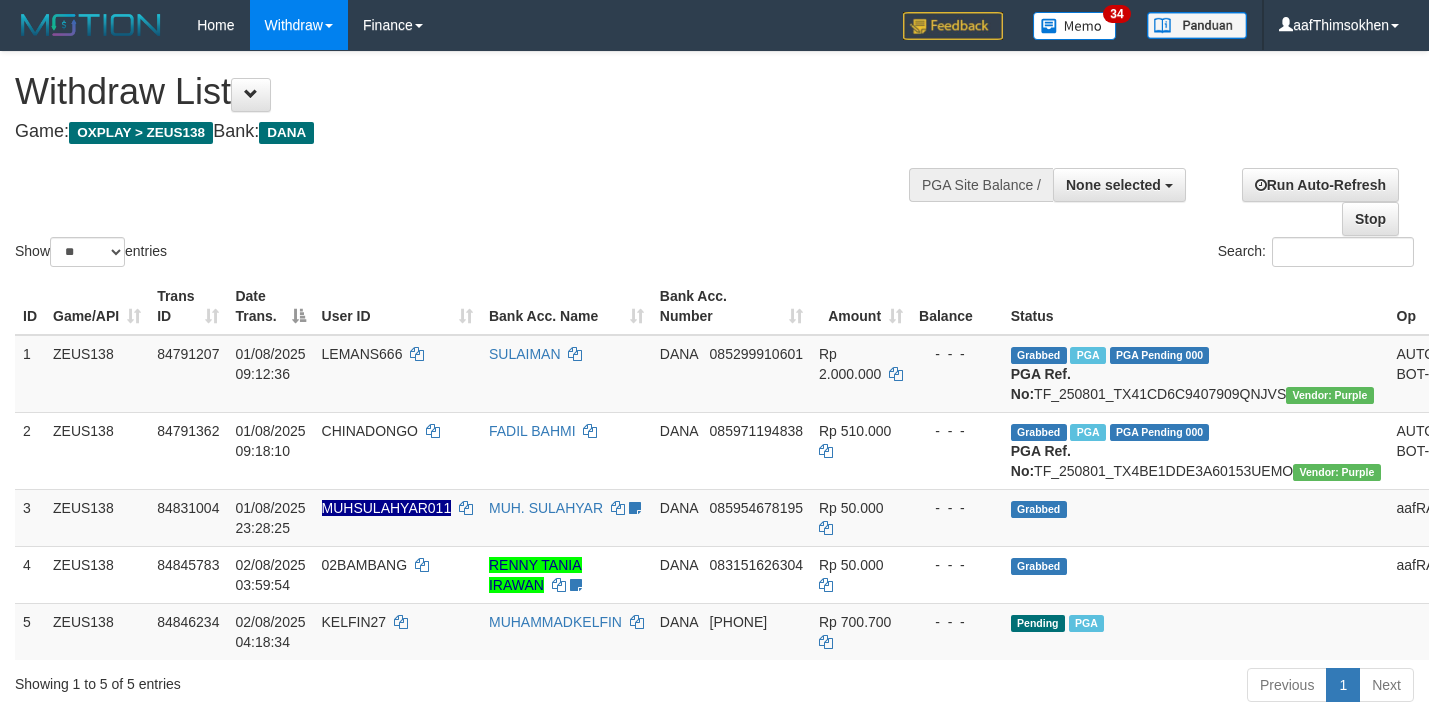select 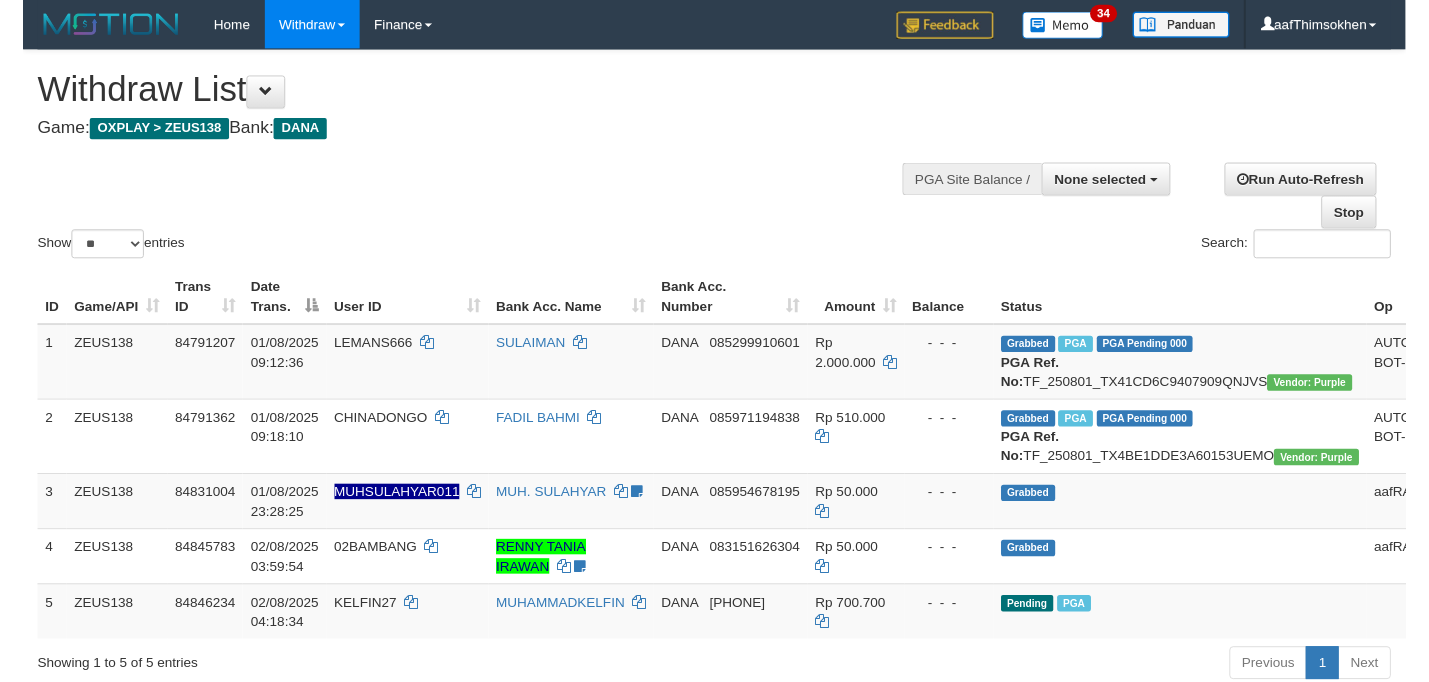 scroll, scrollTop: 349, scrollLeft: 0, axis: vertical 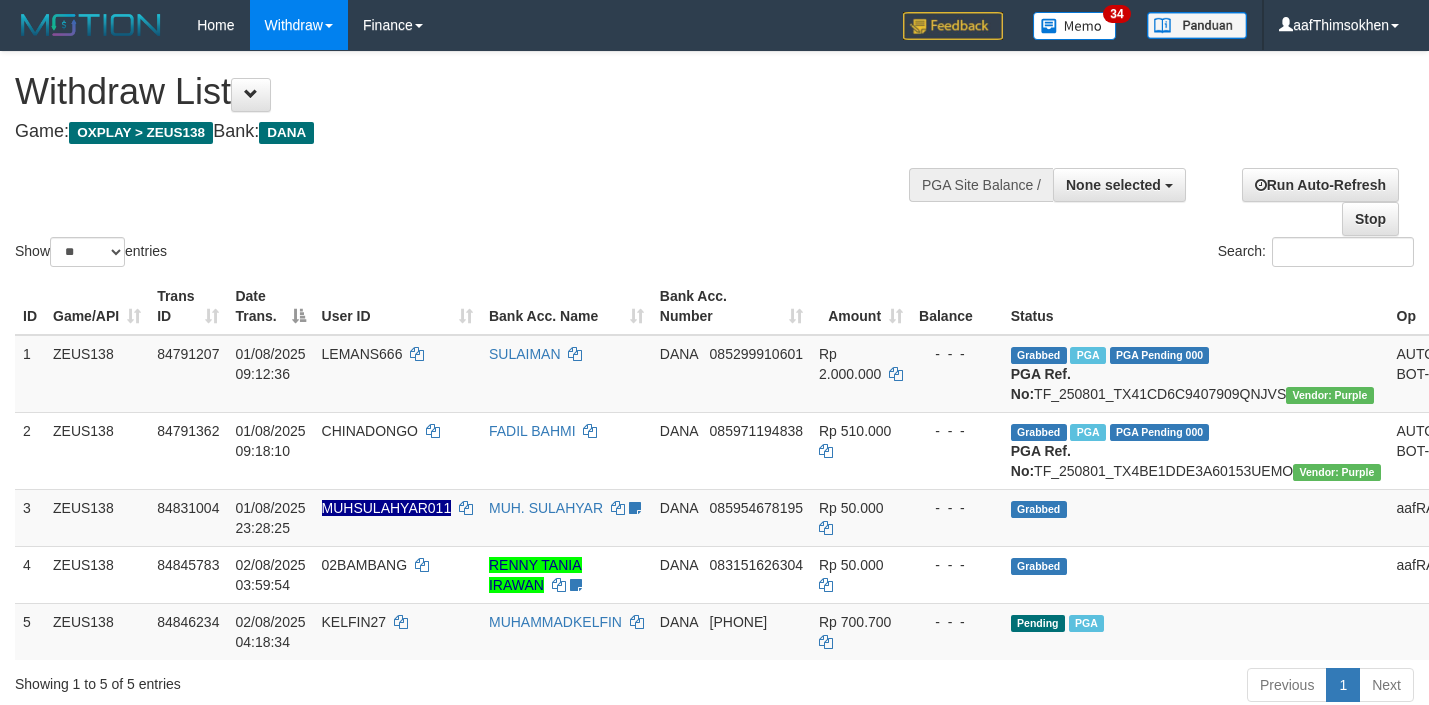 select 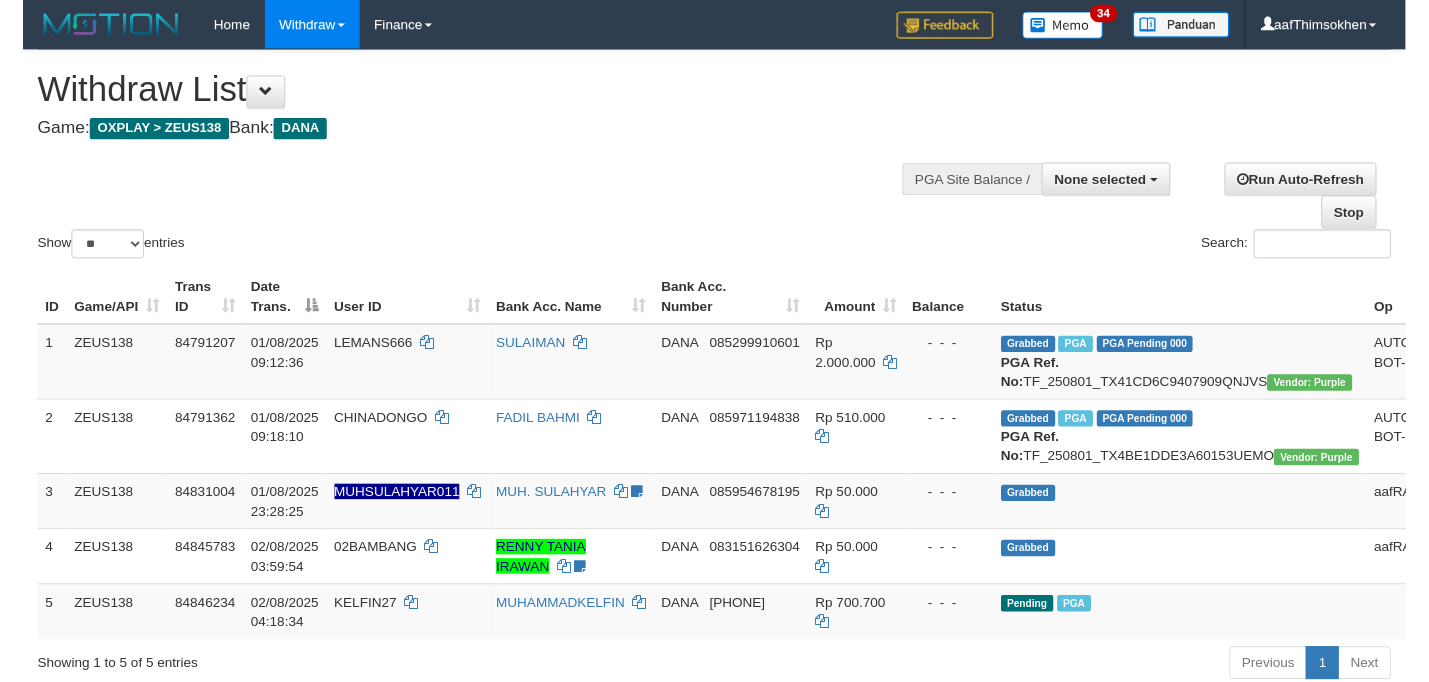 scroll, scrollTop: 349, scrollLeft: 0, axis: vertical 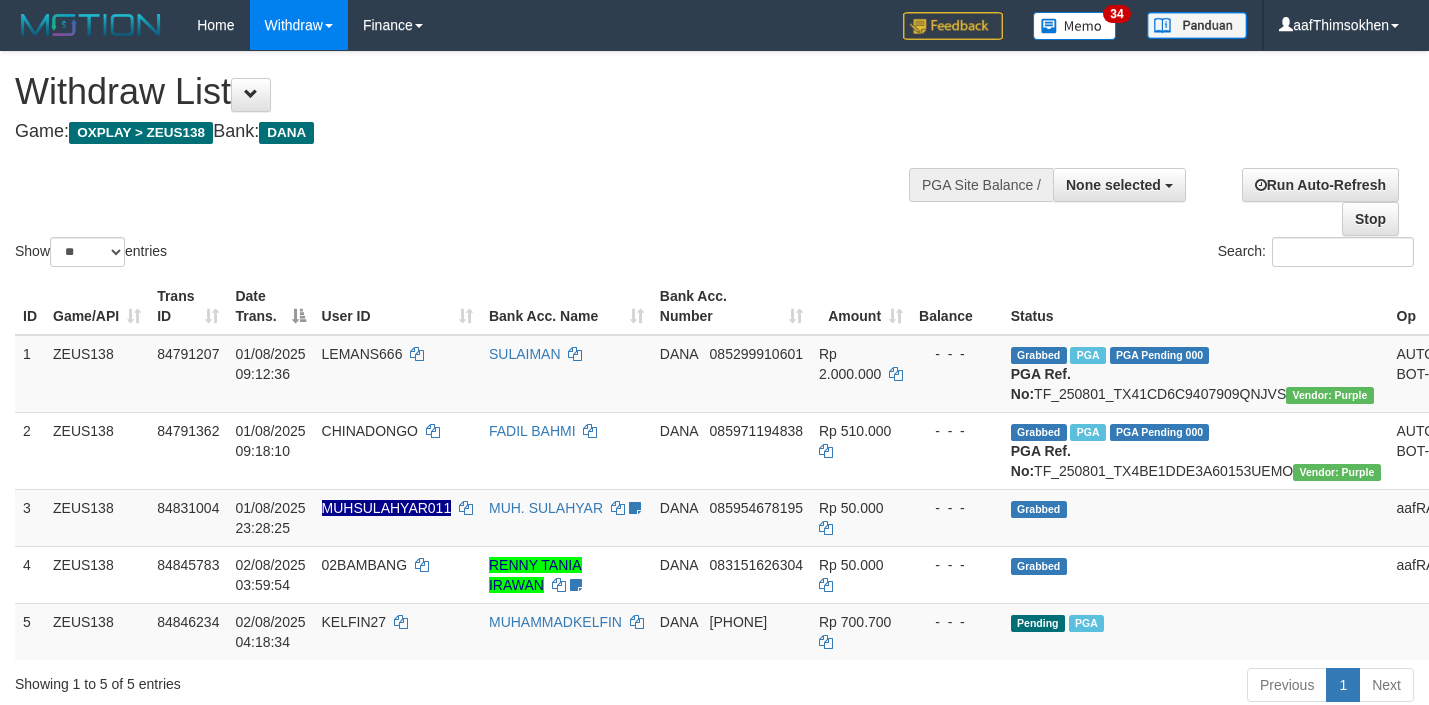 select 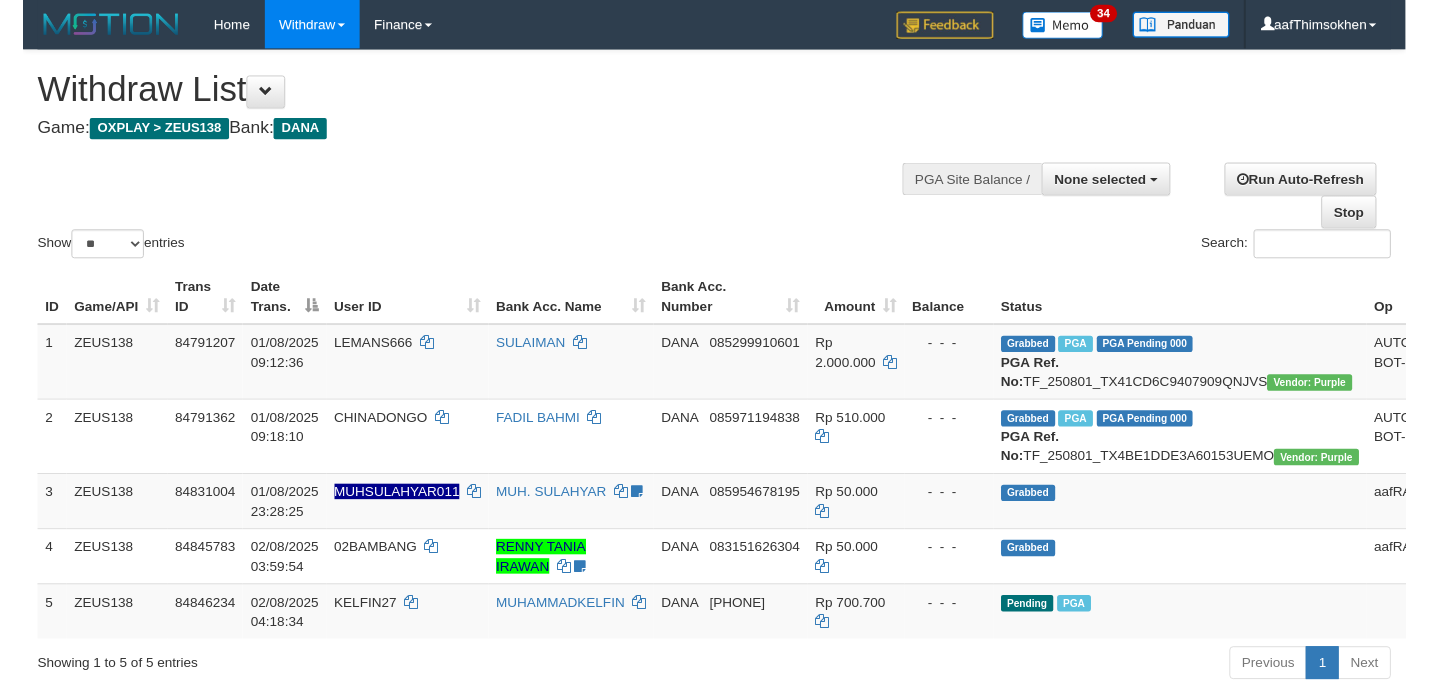 scroll, scrollTop: 349, scrollLeft: 0, axis: vertical 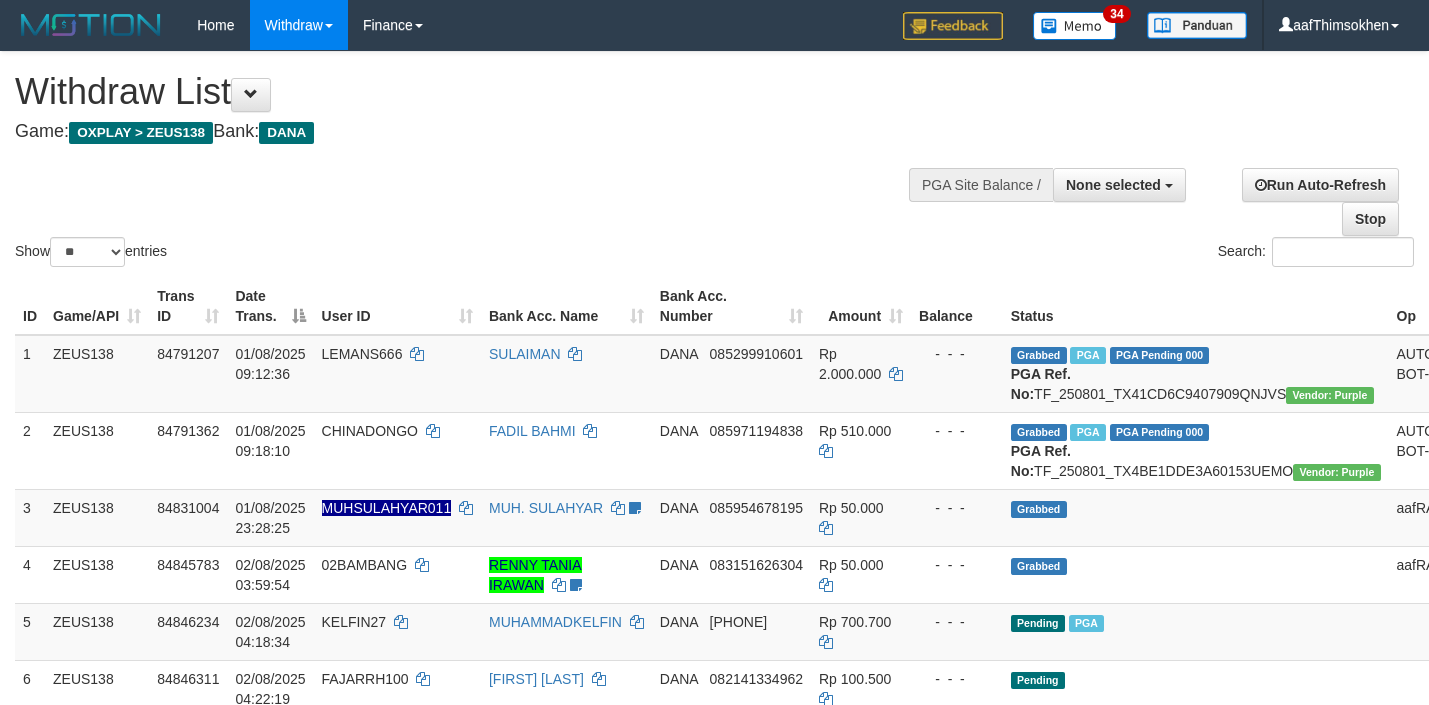 select 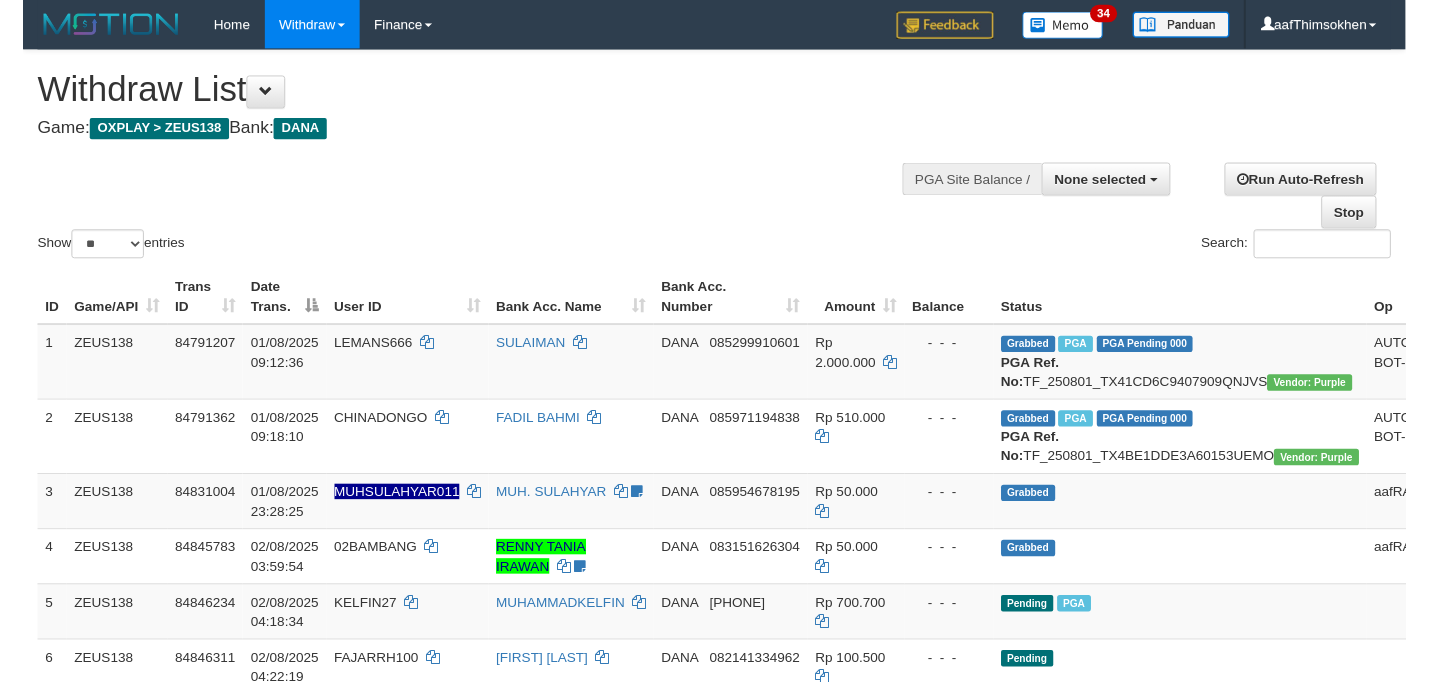 scroll, scrollTop: 349, scrollLeft: 0, axis: vertical 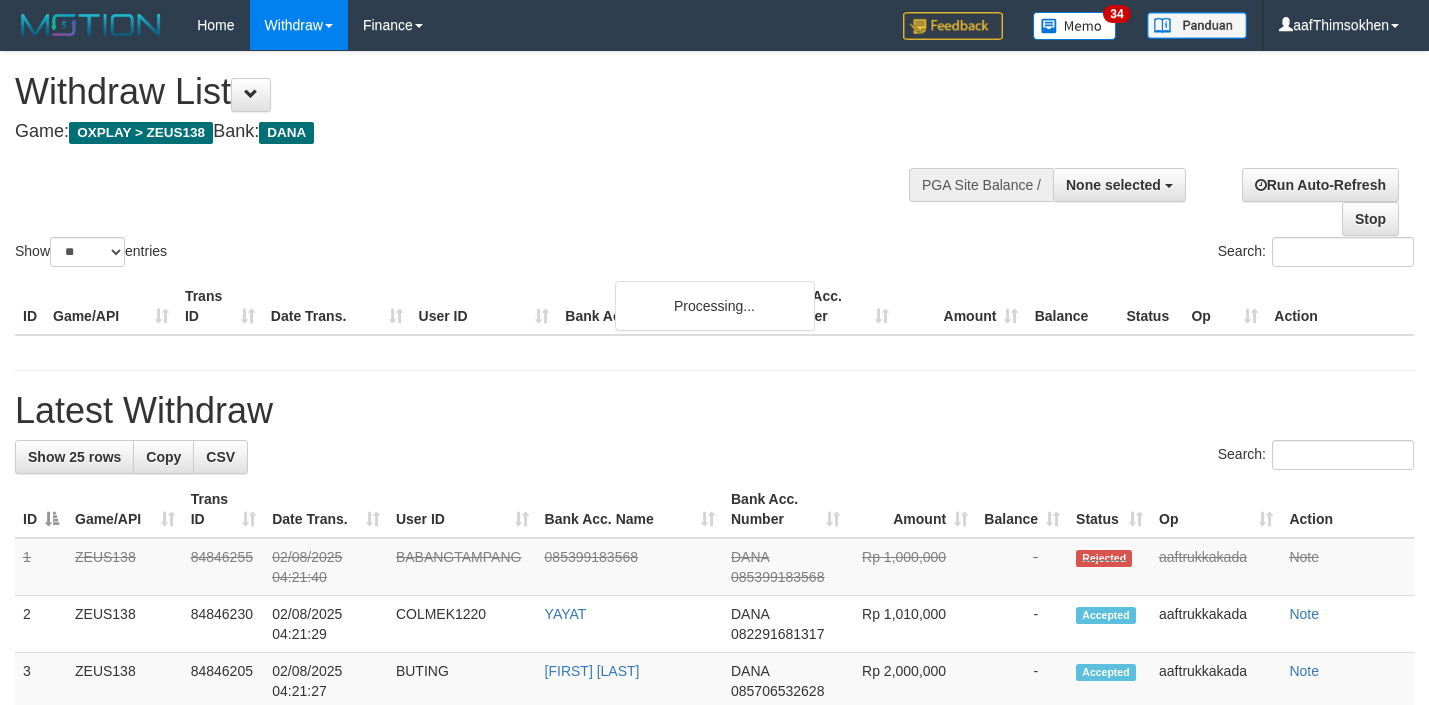 select 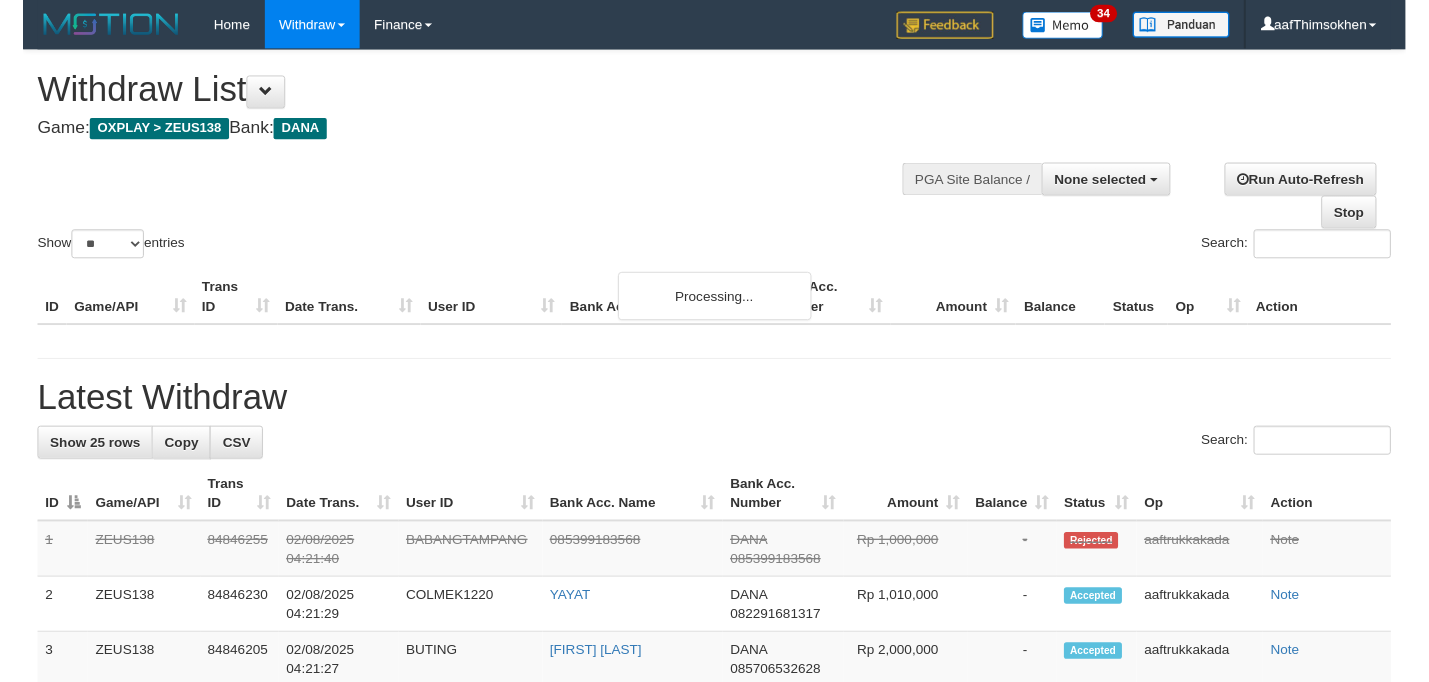 scroll, scrollTop: 349, scrollLeft: 0, axis: vertical 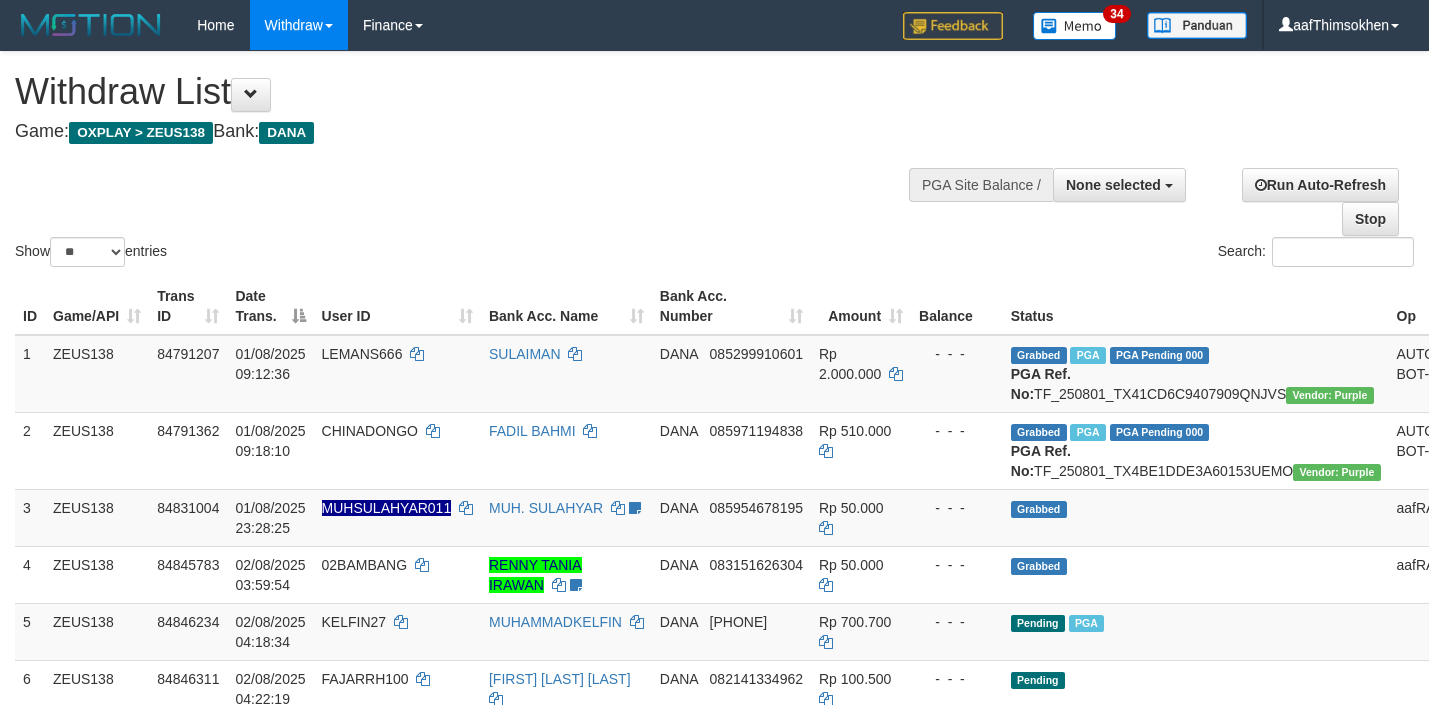 select 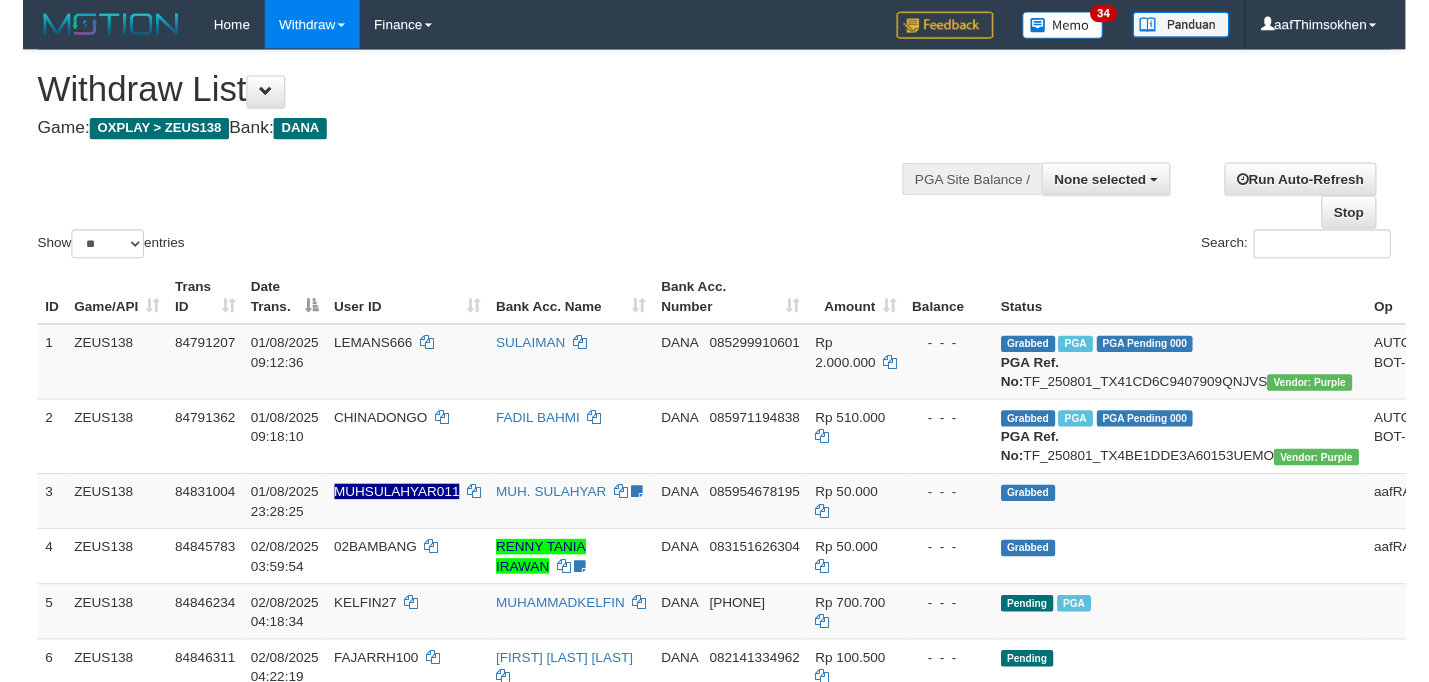 scroll, scrollTop: 349, scrollLeft: 0, axis: vertical 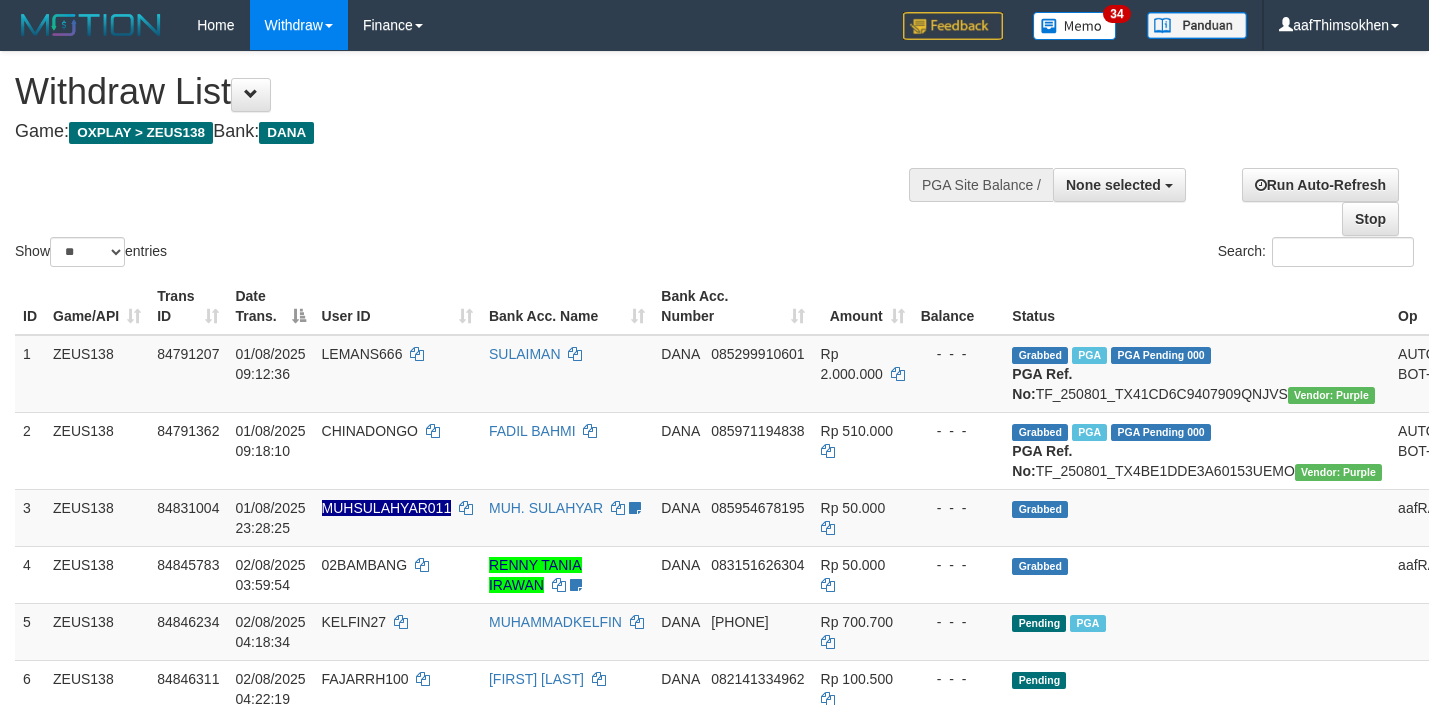 select 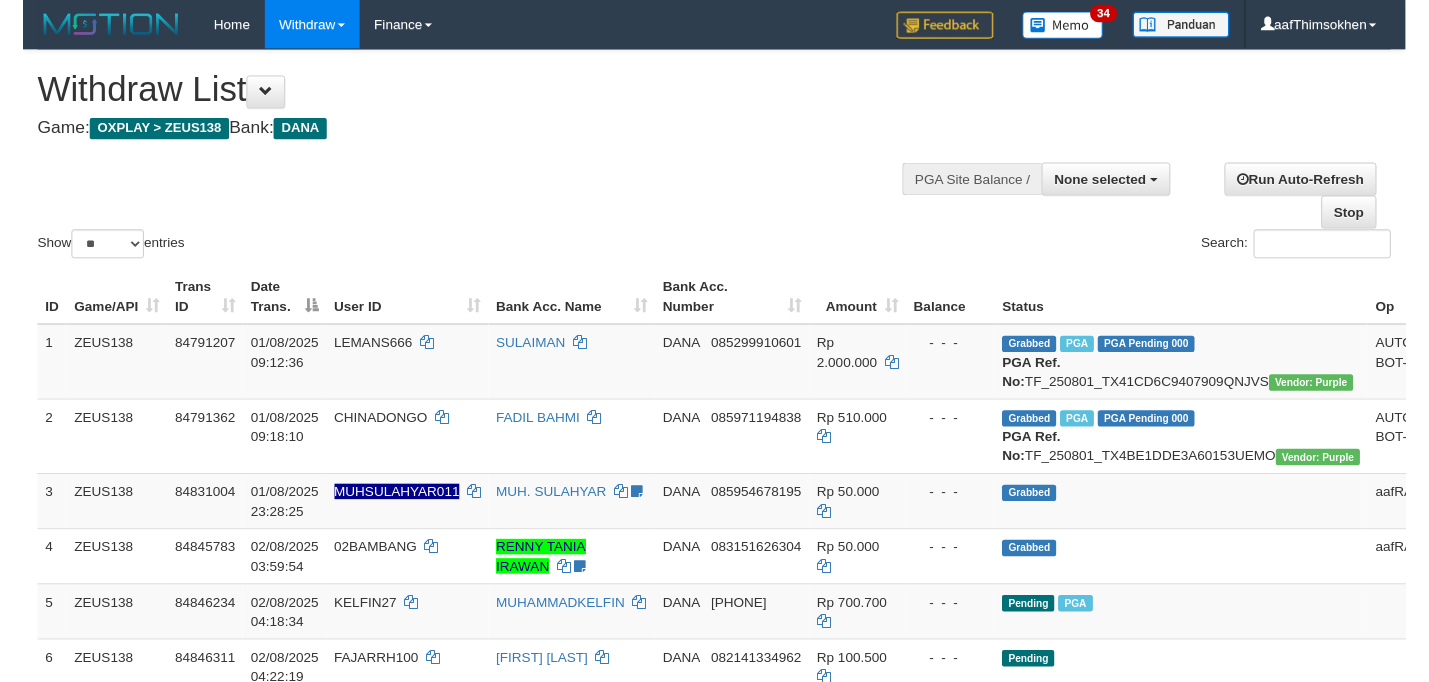 scroll, scrollTop: 349, scrollLeft: 0, axis: vertical 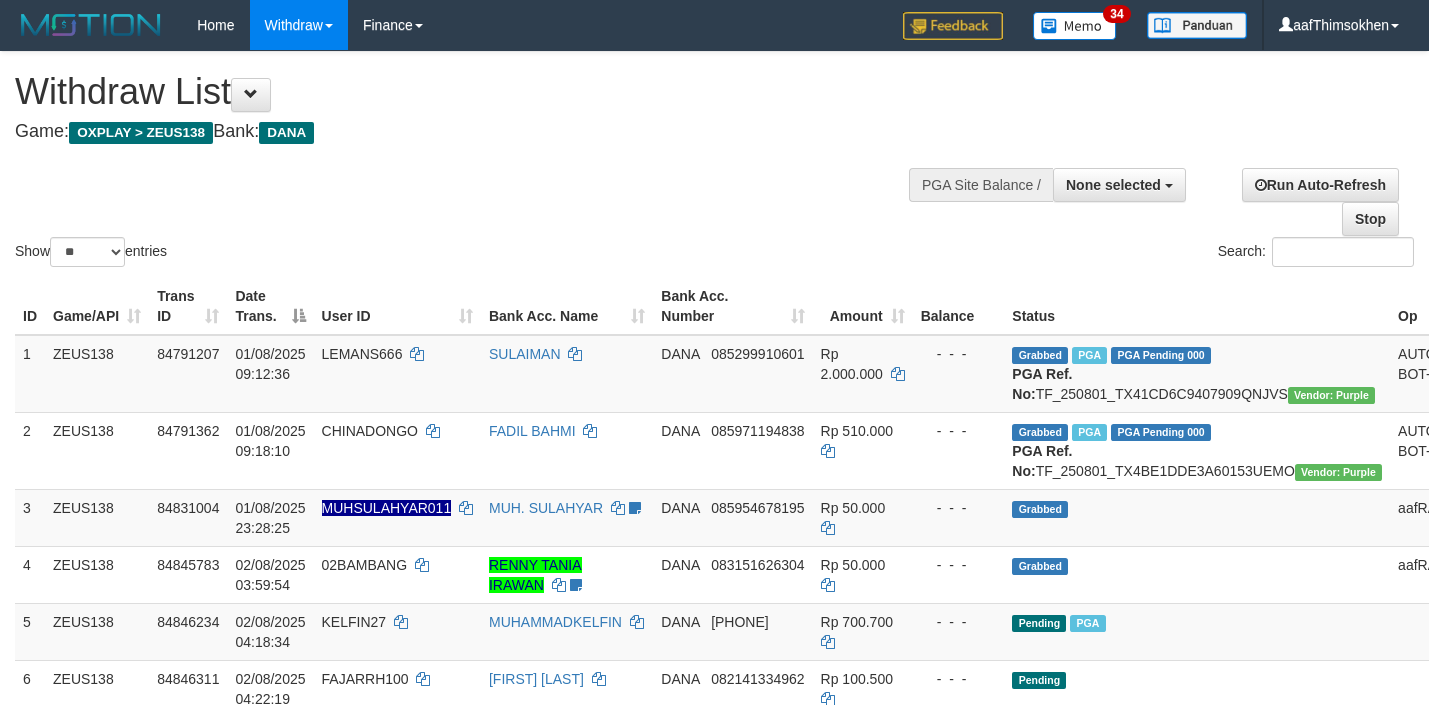 select 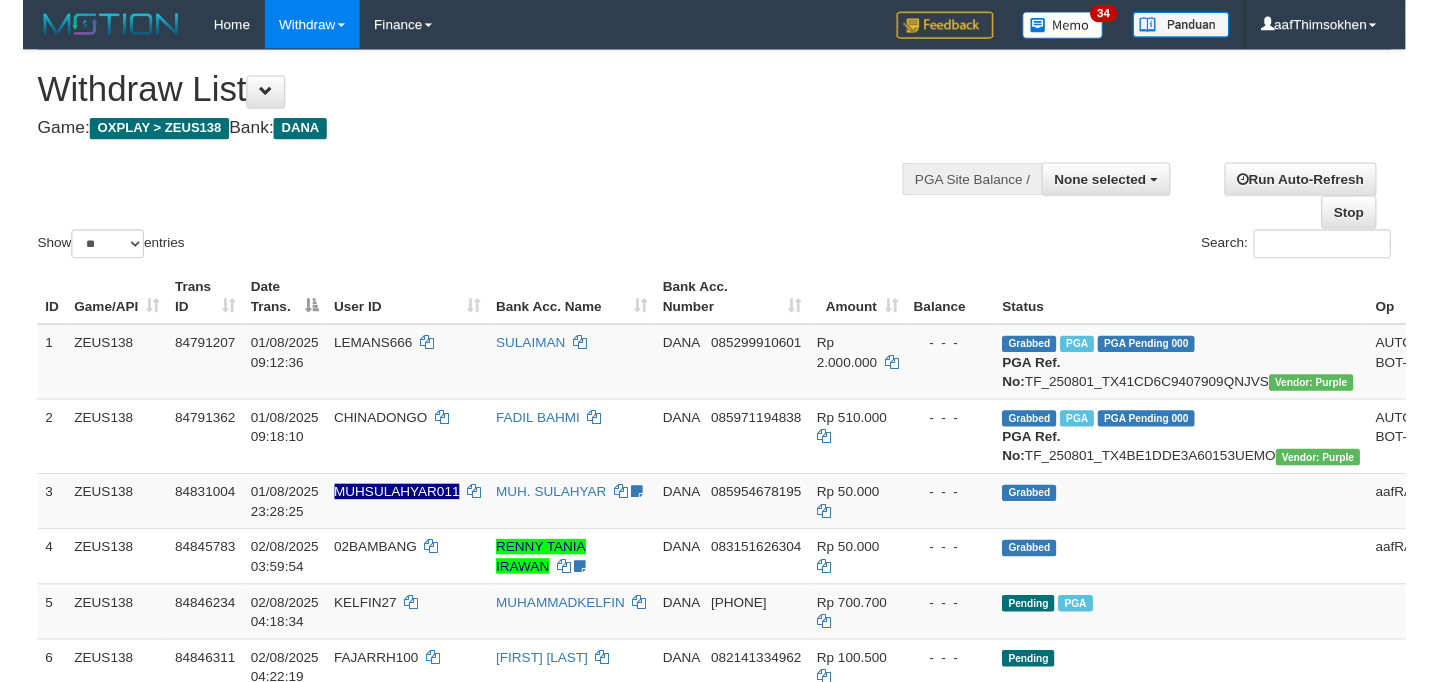 scroll, scrollTop: 349, scrollLeft: 0, axis: vertical 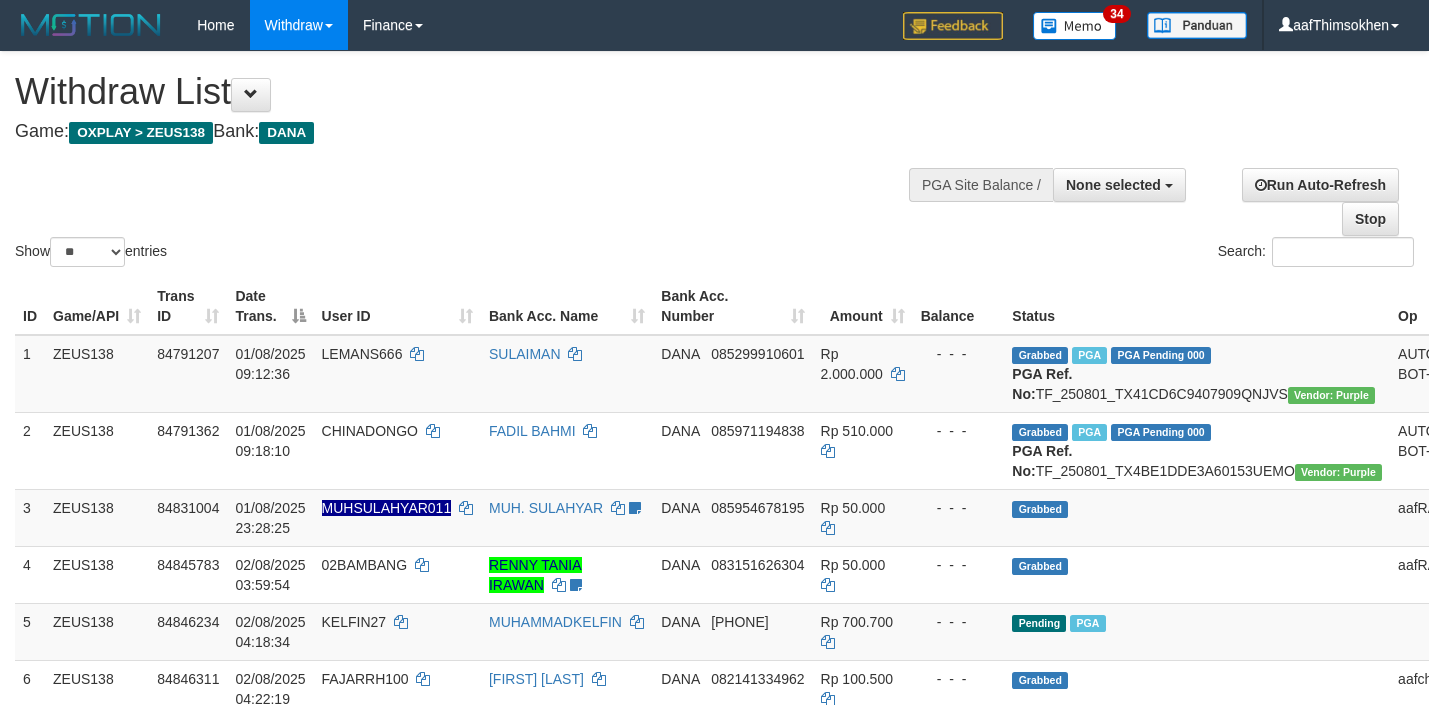 select 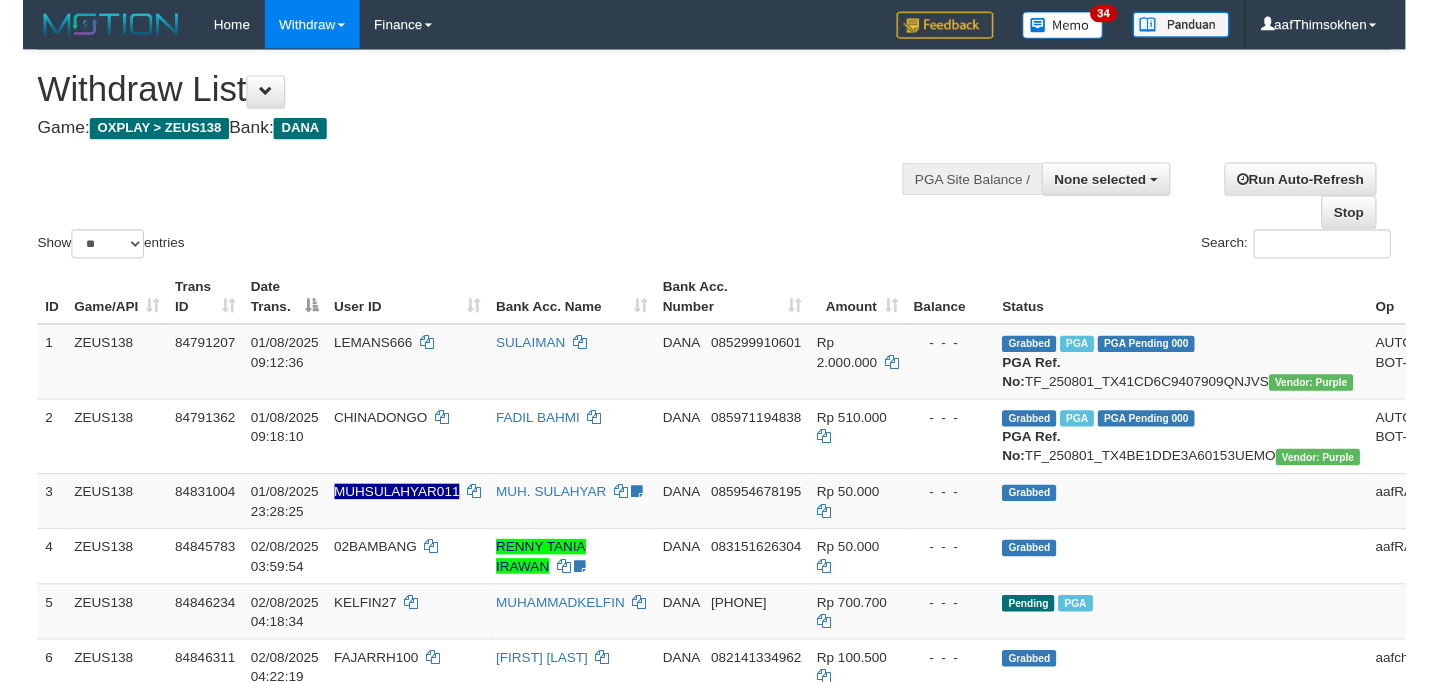 scroll, scrollTop: 349, scrollLeft: 0, axis: vertical 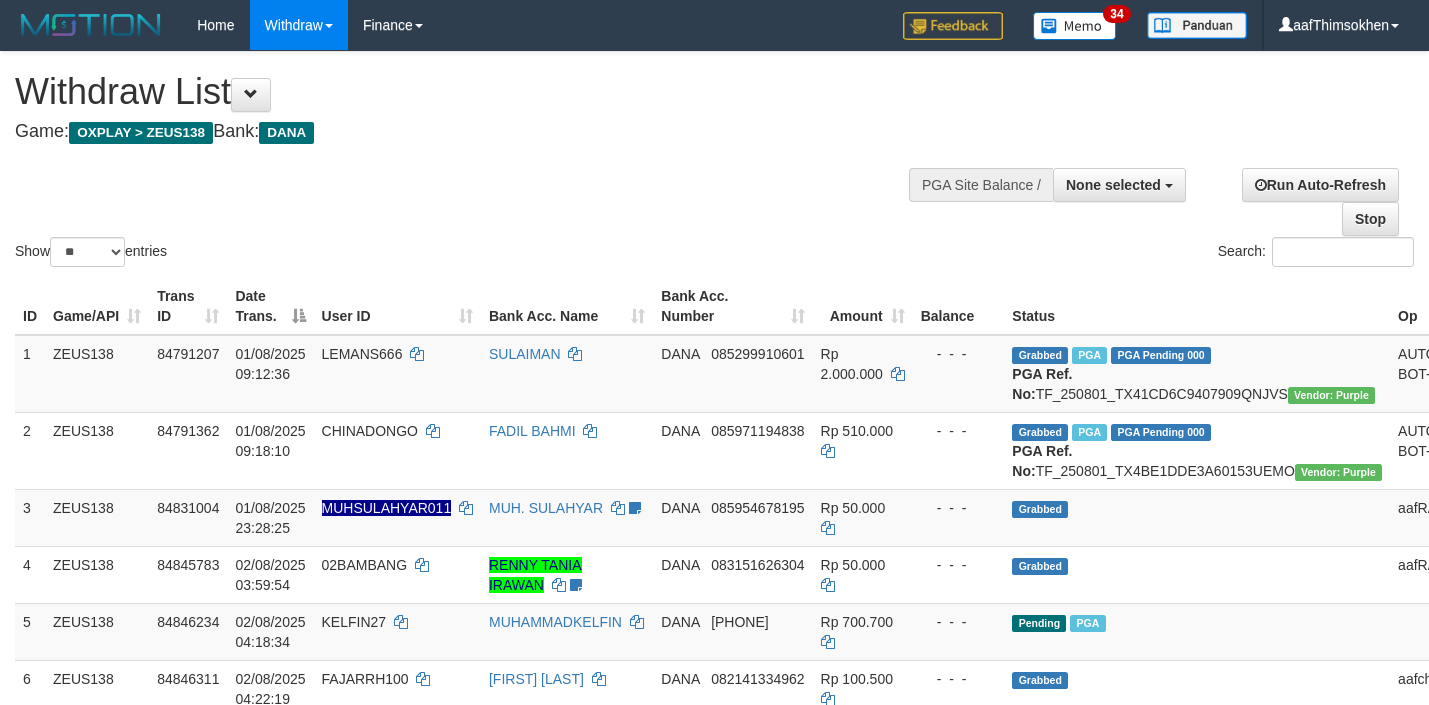 select 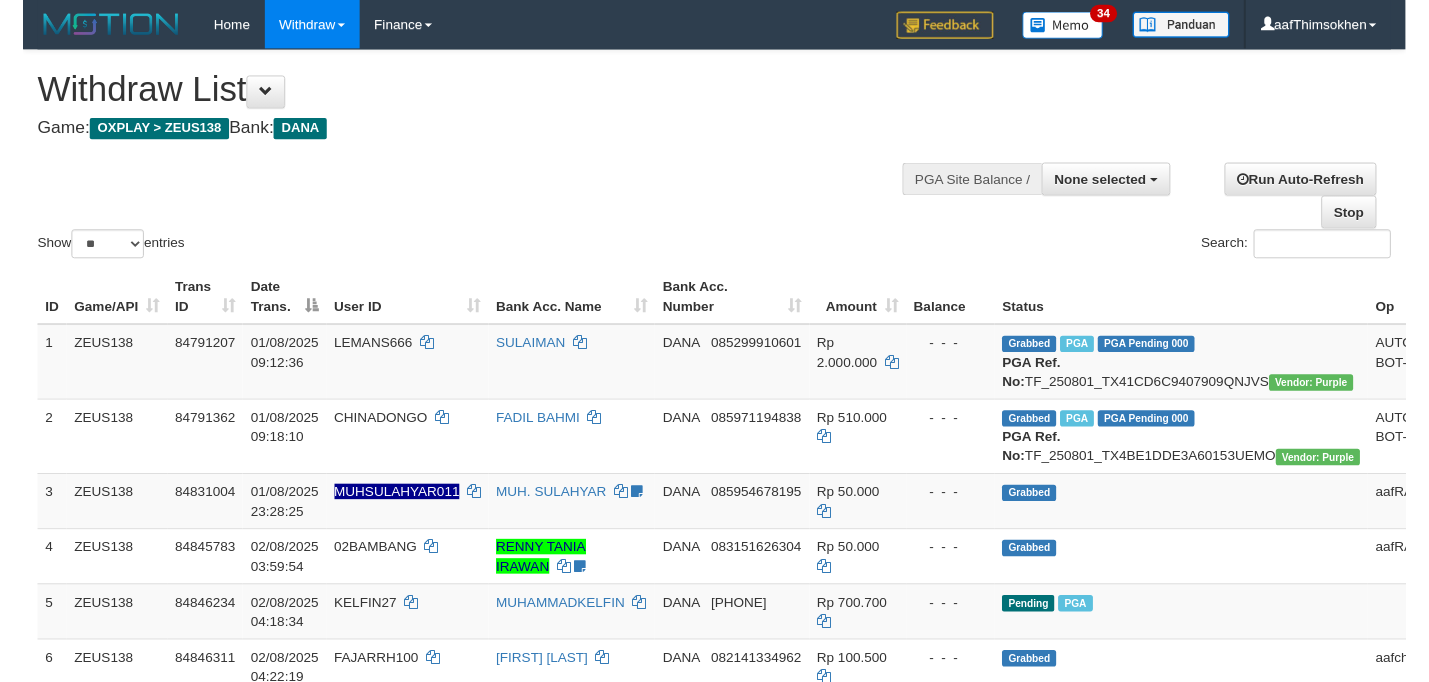 scroll, scrollTop: 349, scrollLeft: 0, axis: vertical 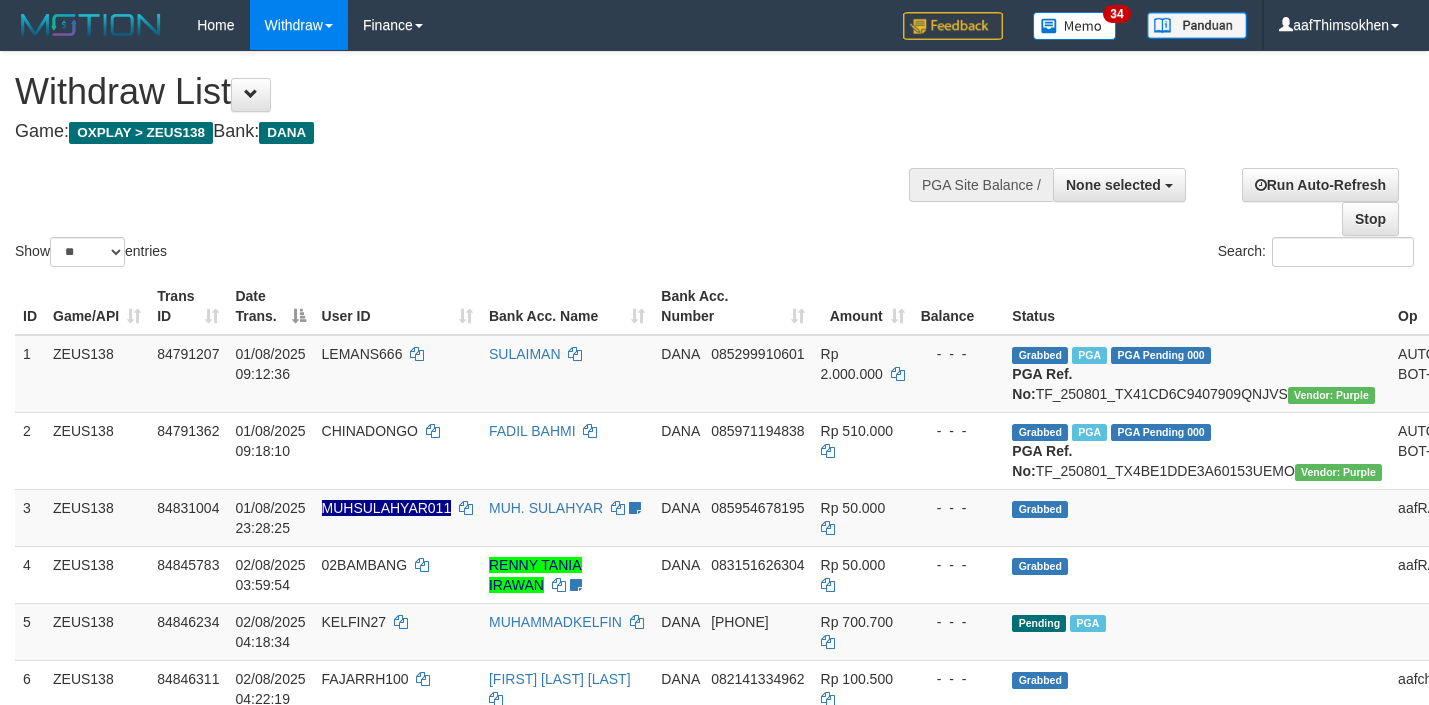 select 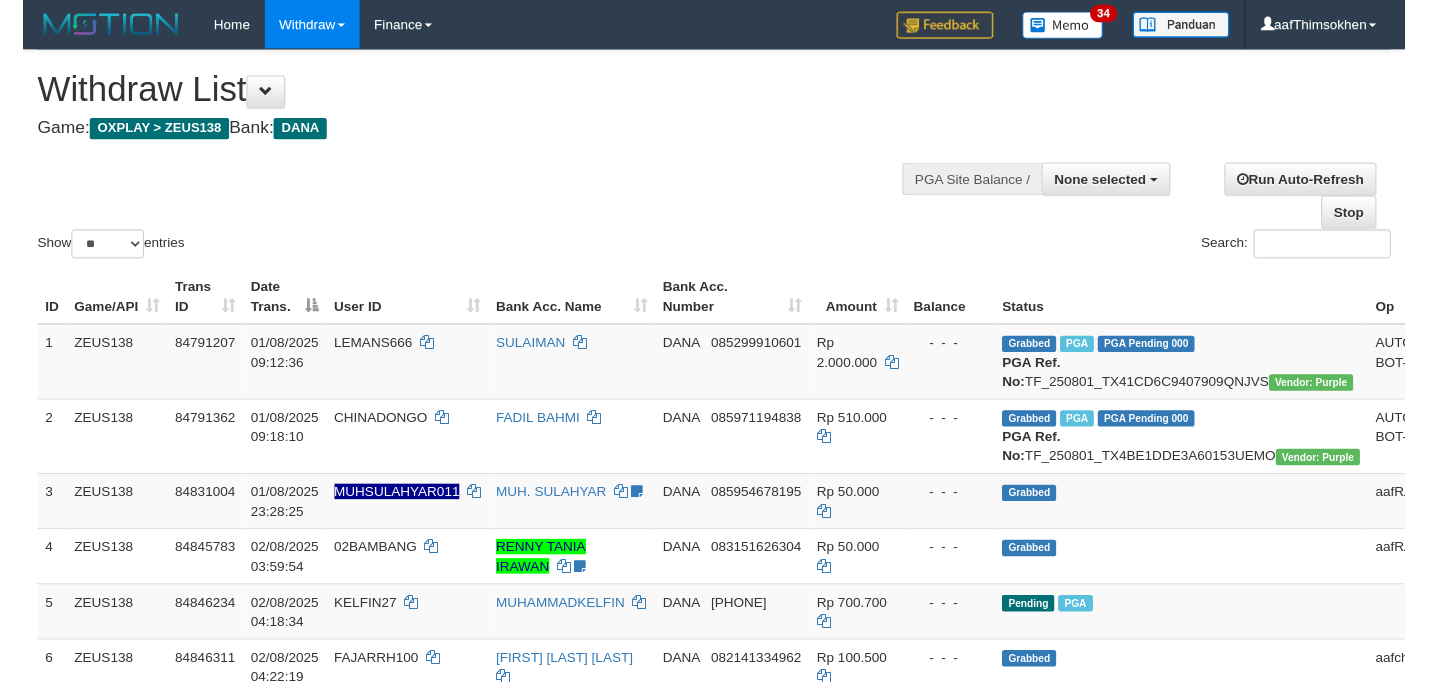 scroll, scrollTop: 349, scrollLeft: 0, axis: vertical 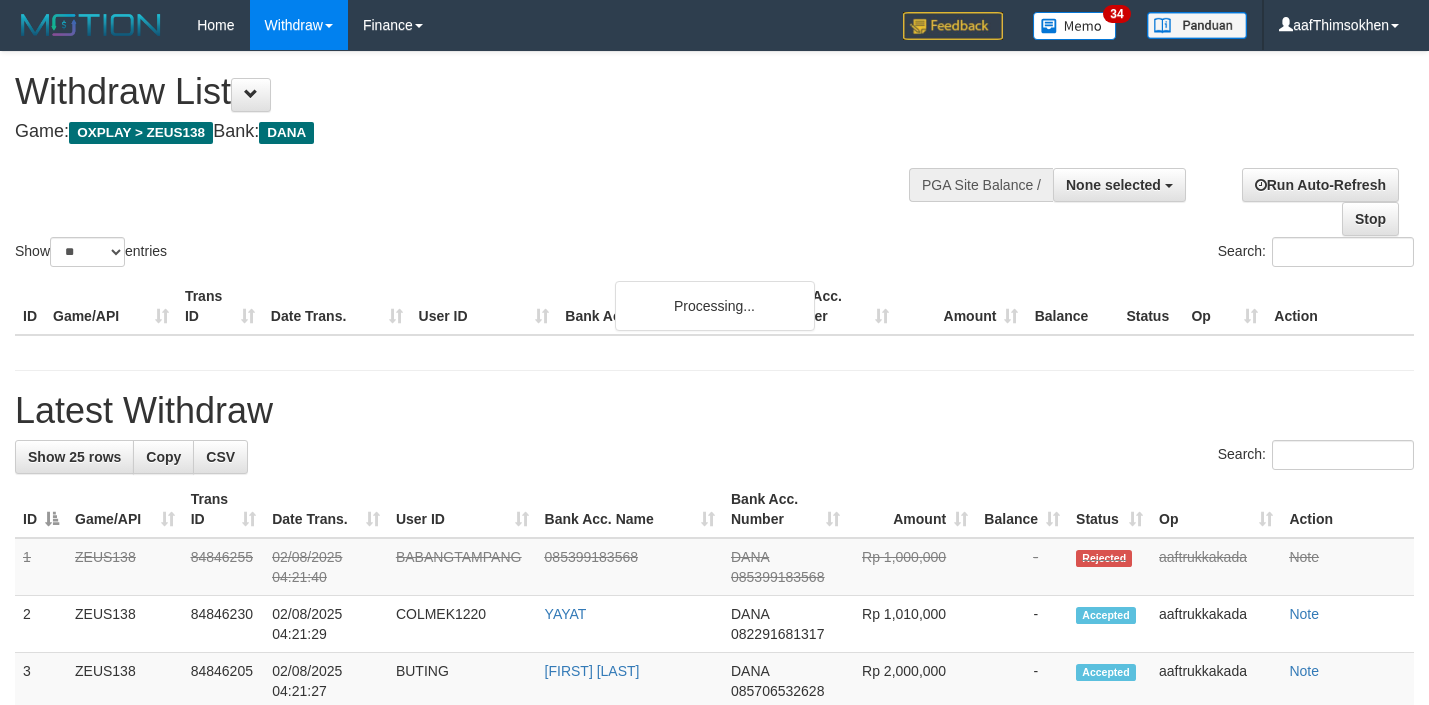 select 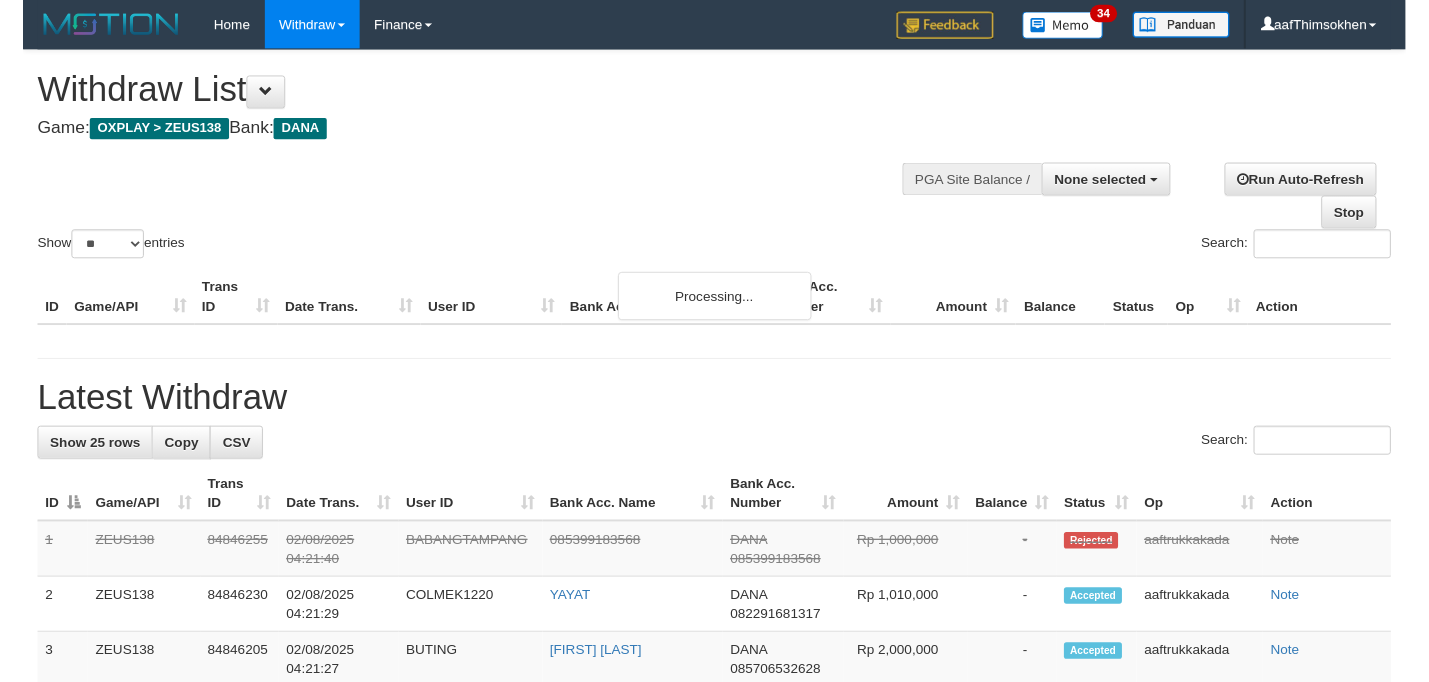 scroll, scrollTop: 349, scrollLeft: 0, axis: vertical 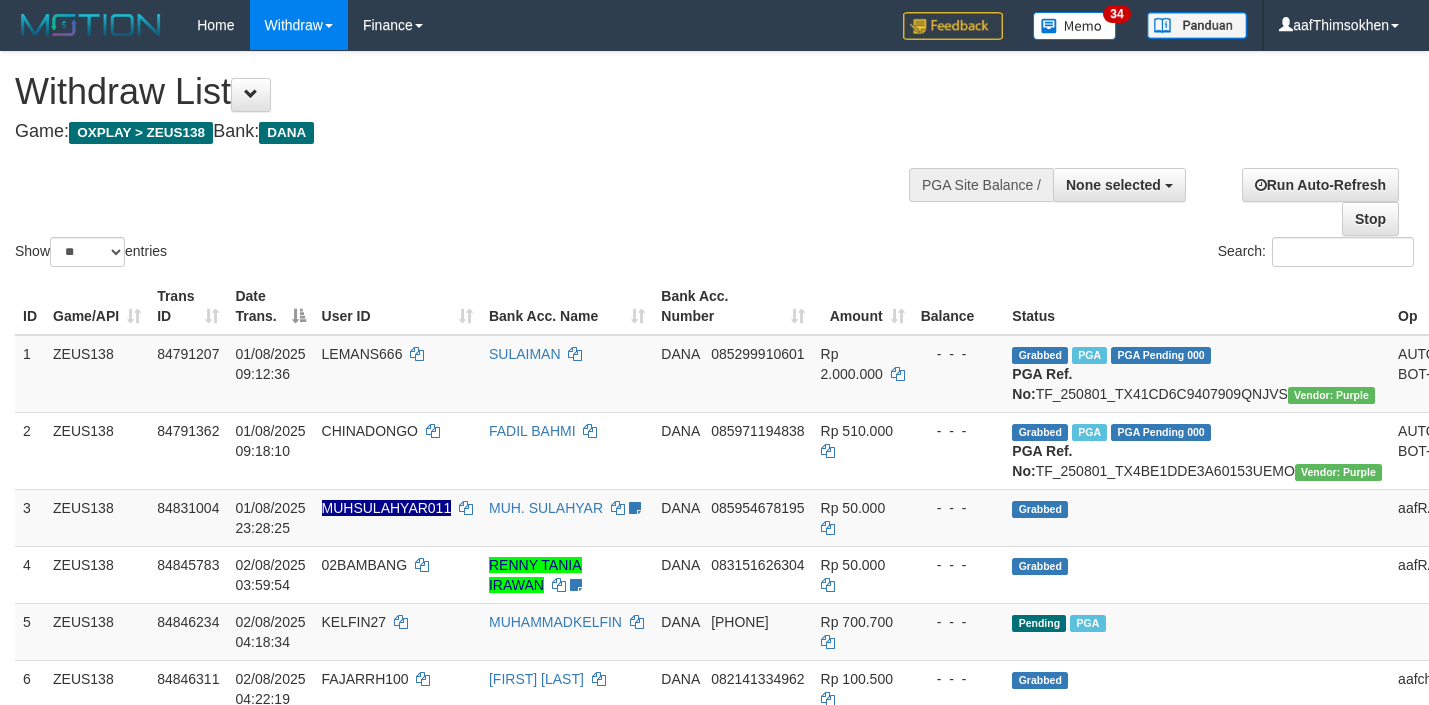 select 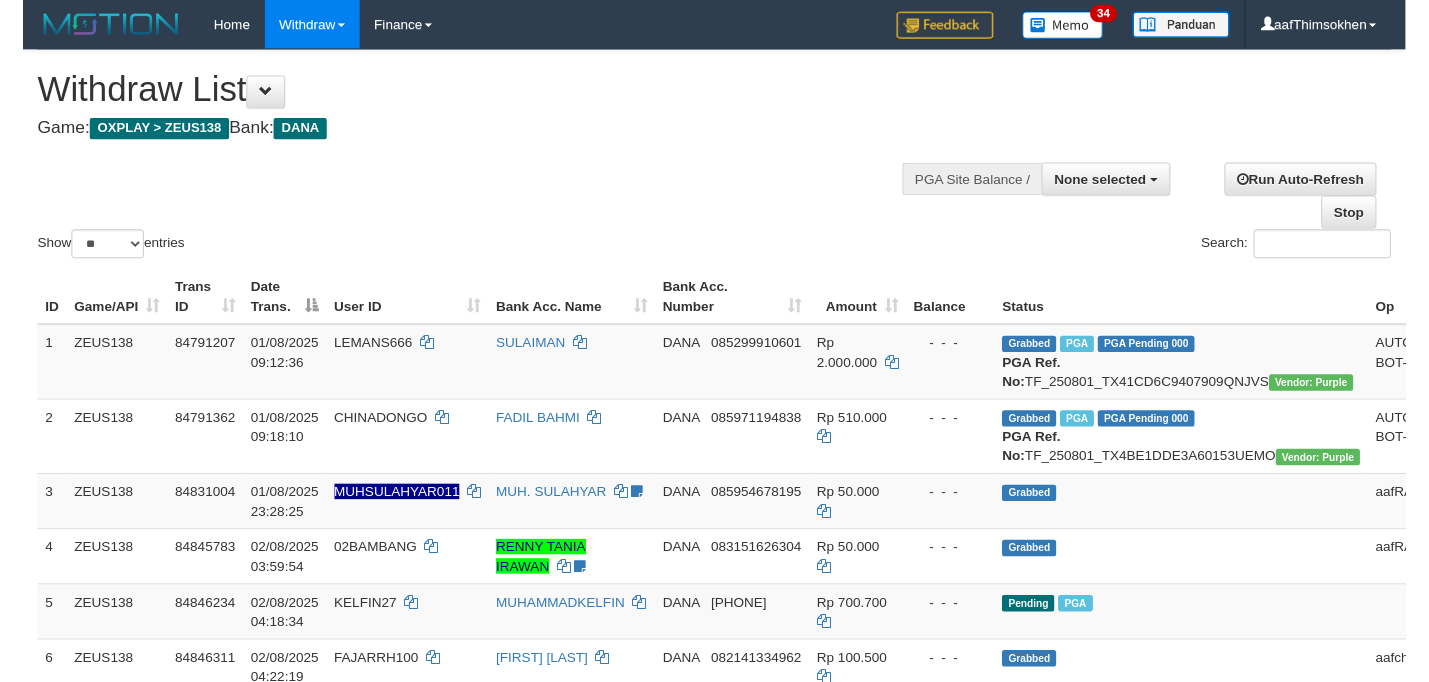 scroll, scrollTop: 349, scrollLeft: 0, axis: vertical 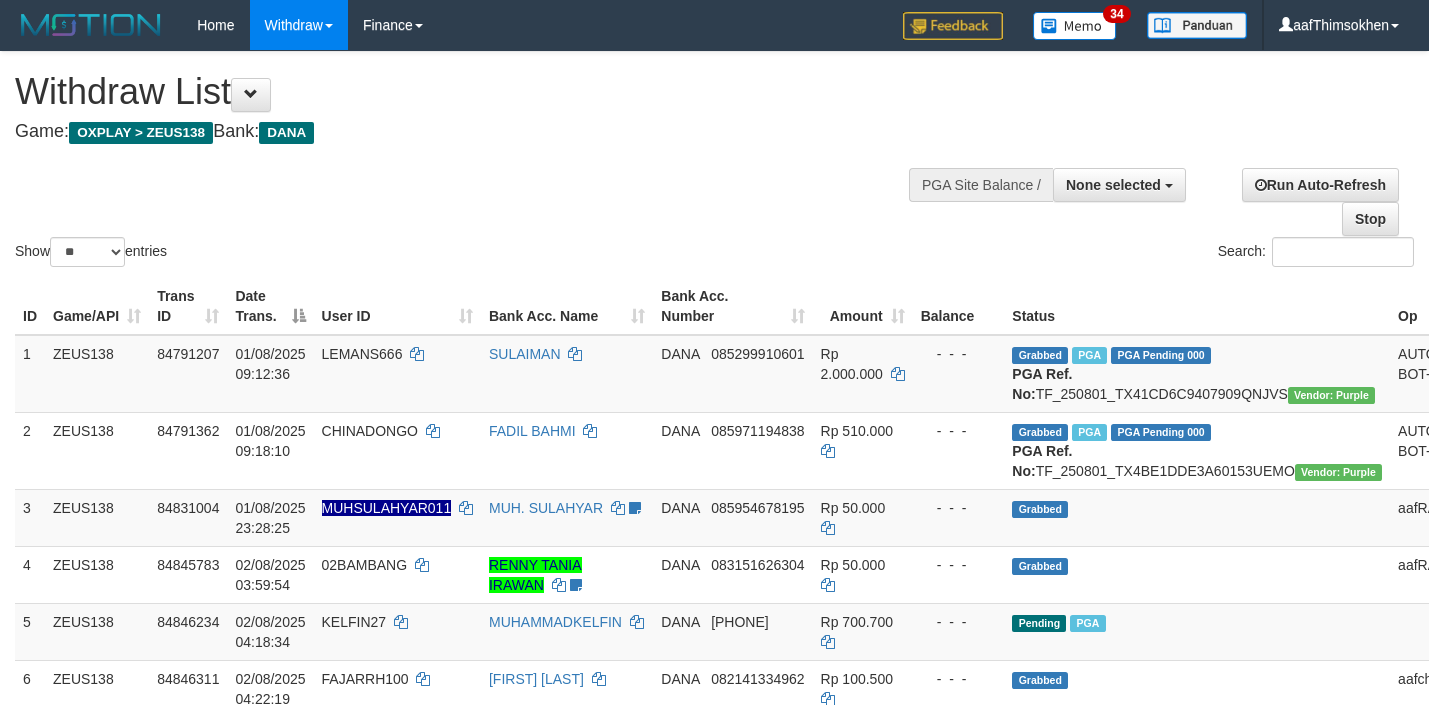 select 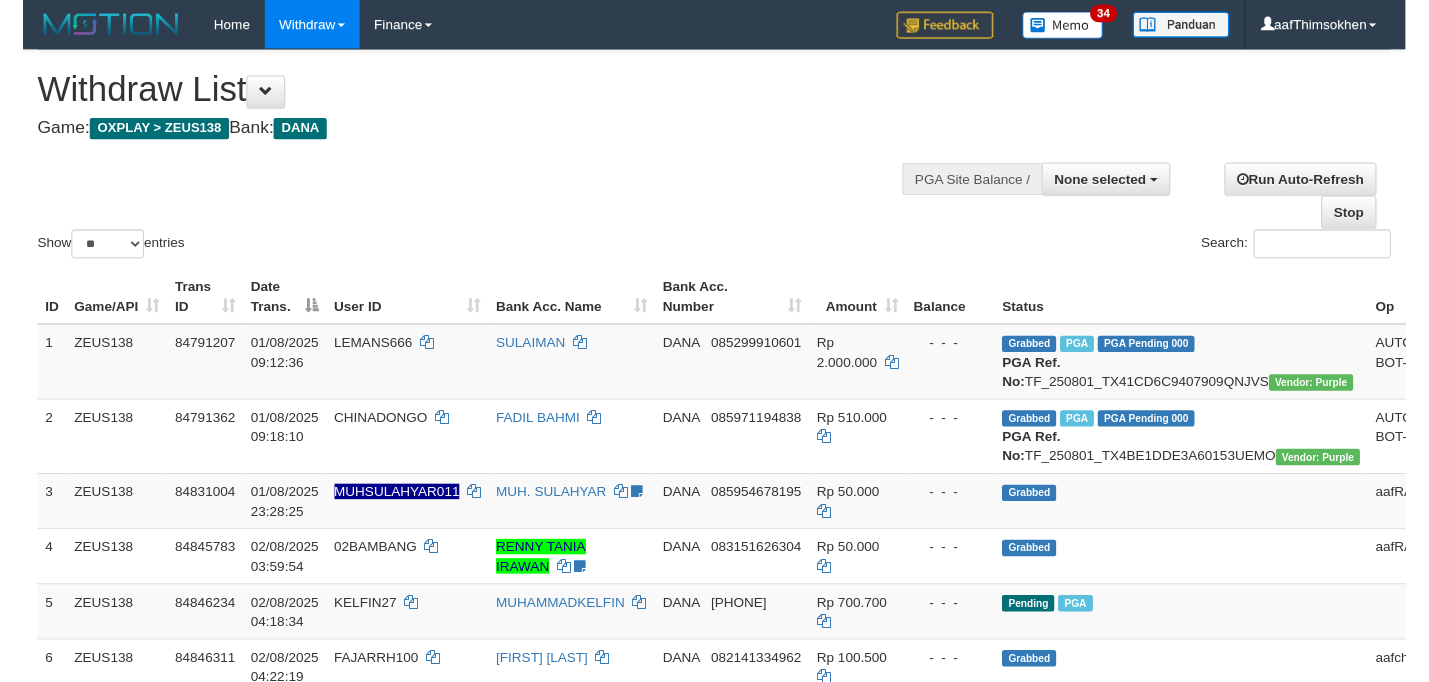scroll, scrollTop: 349, scrollLeft: 0, axis: vertical 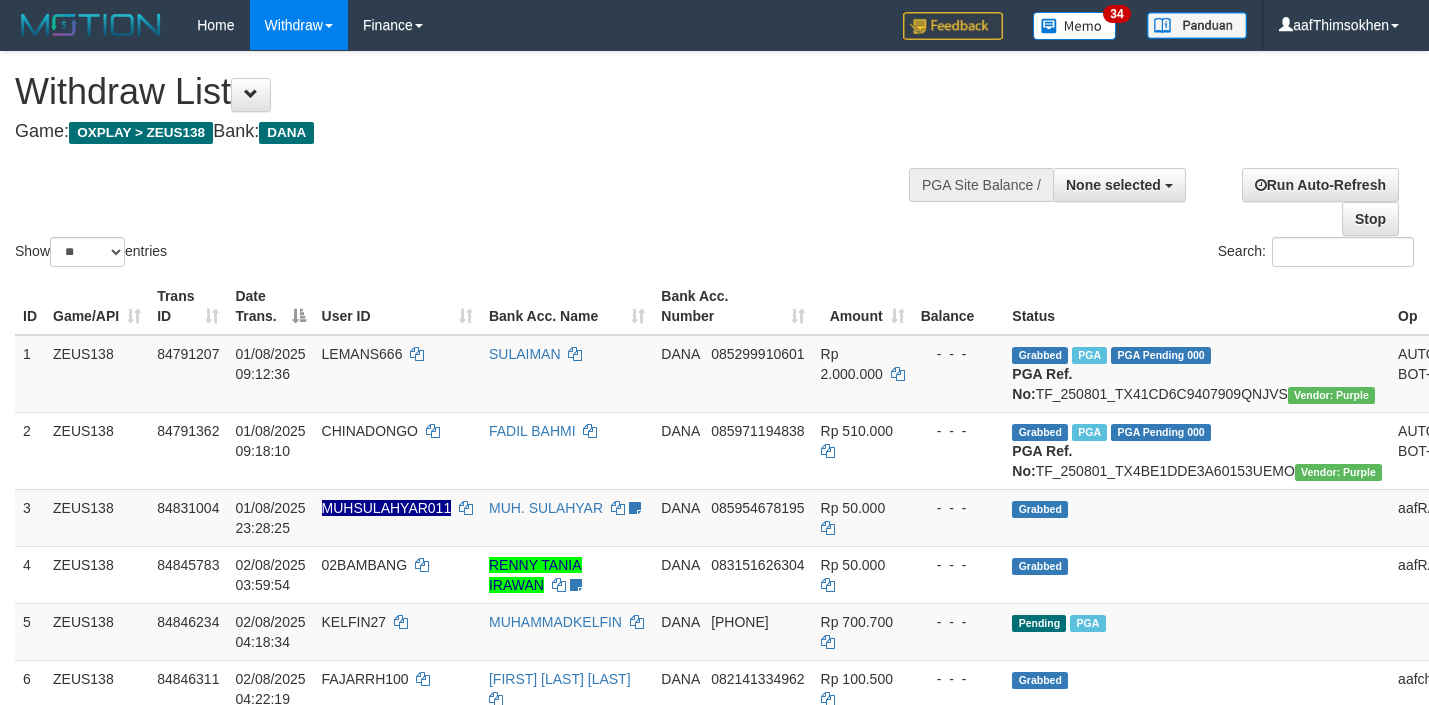select 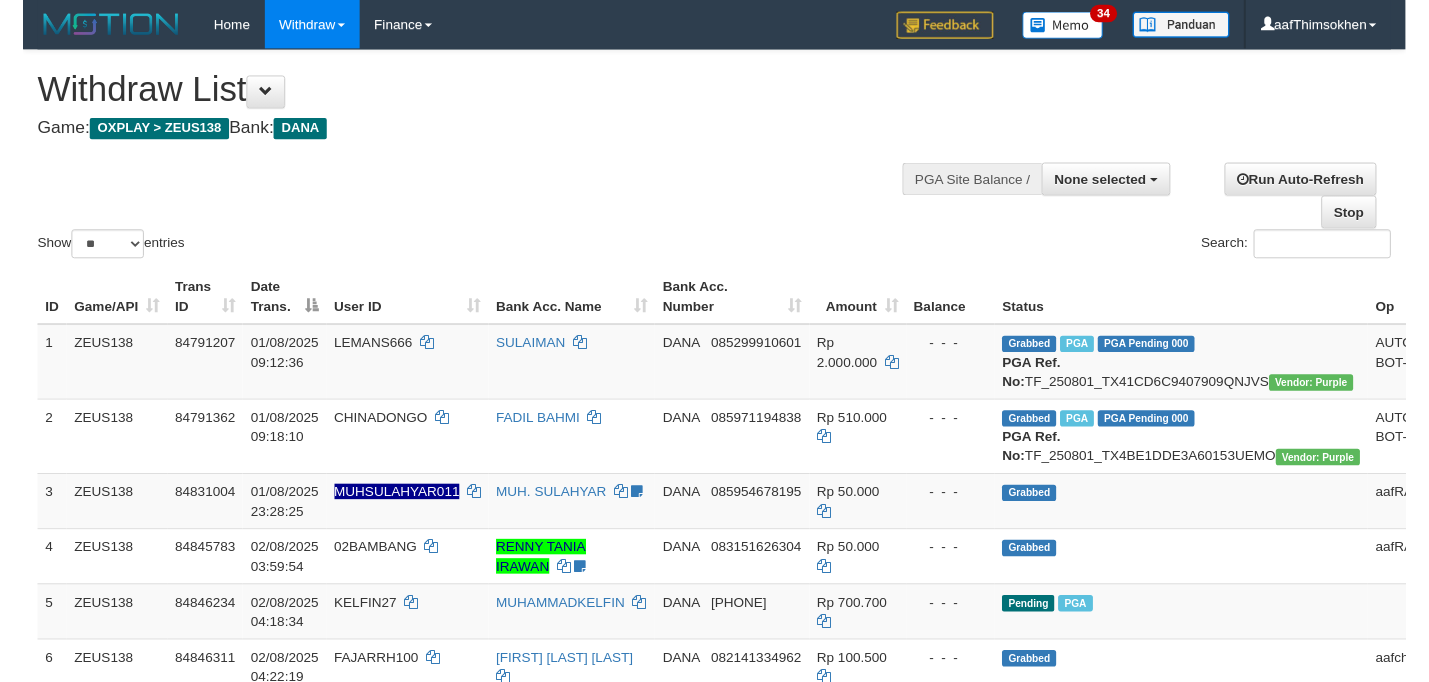 scroll, scrollTop: 349, scrollLeft: 0, axis: vertical 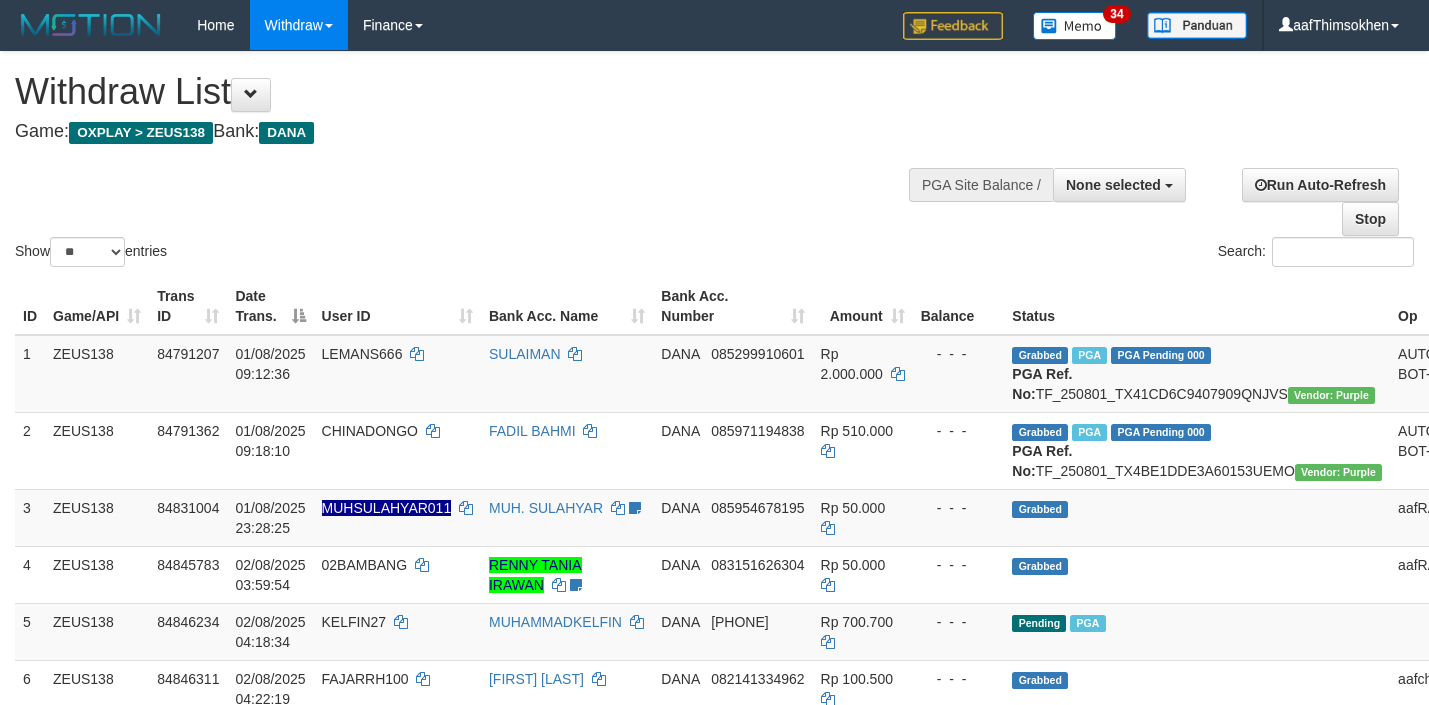 select 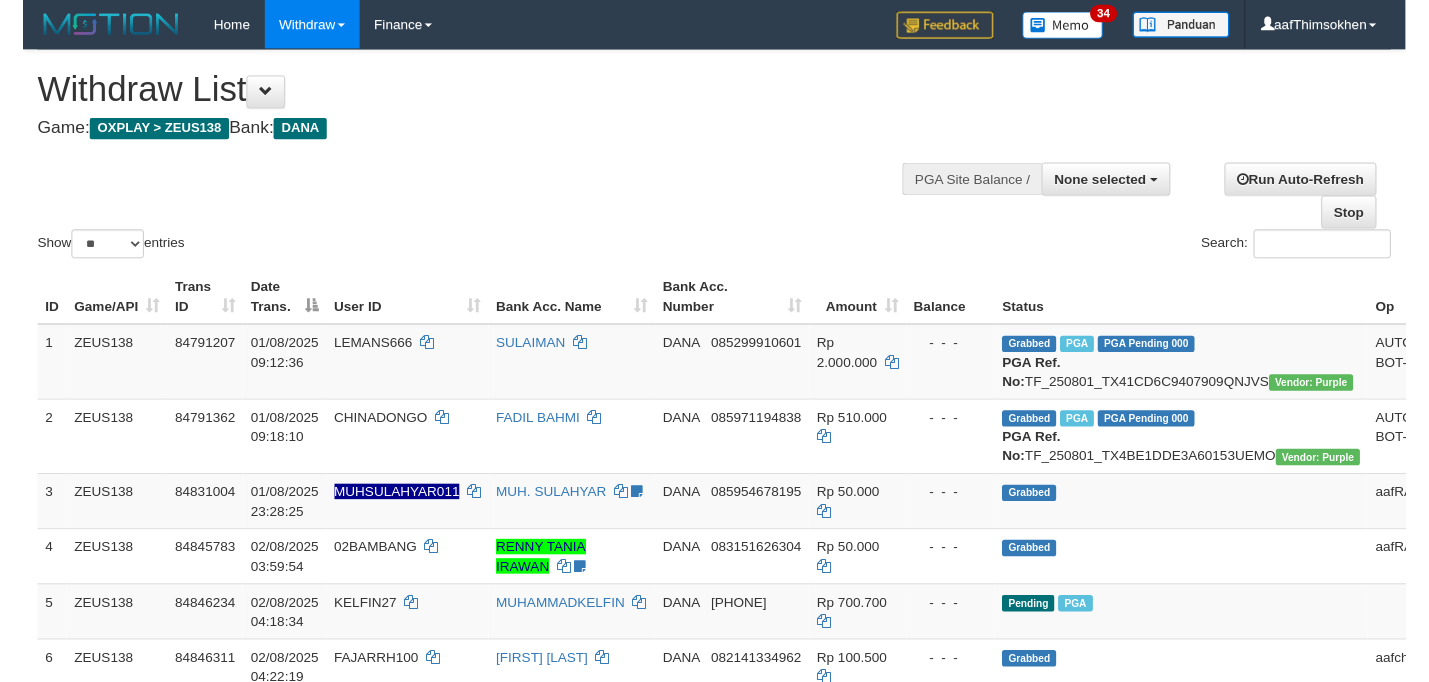 scroll, scrollTop: 349, scrollLeft: 0, axis: vertical 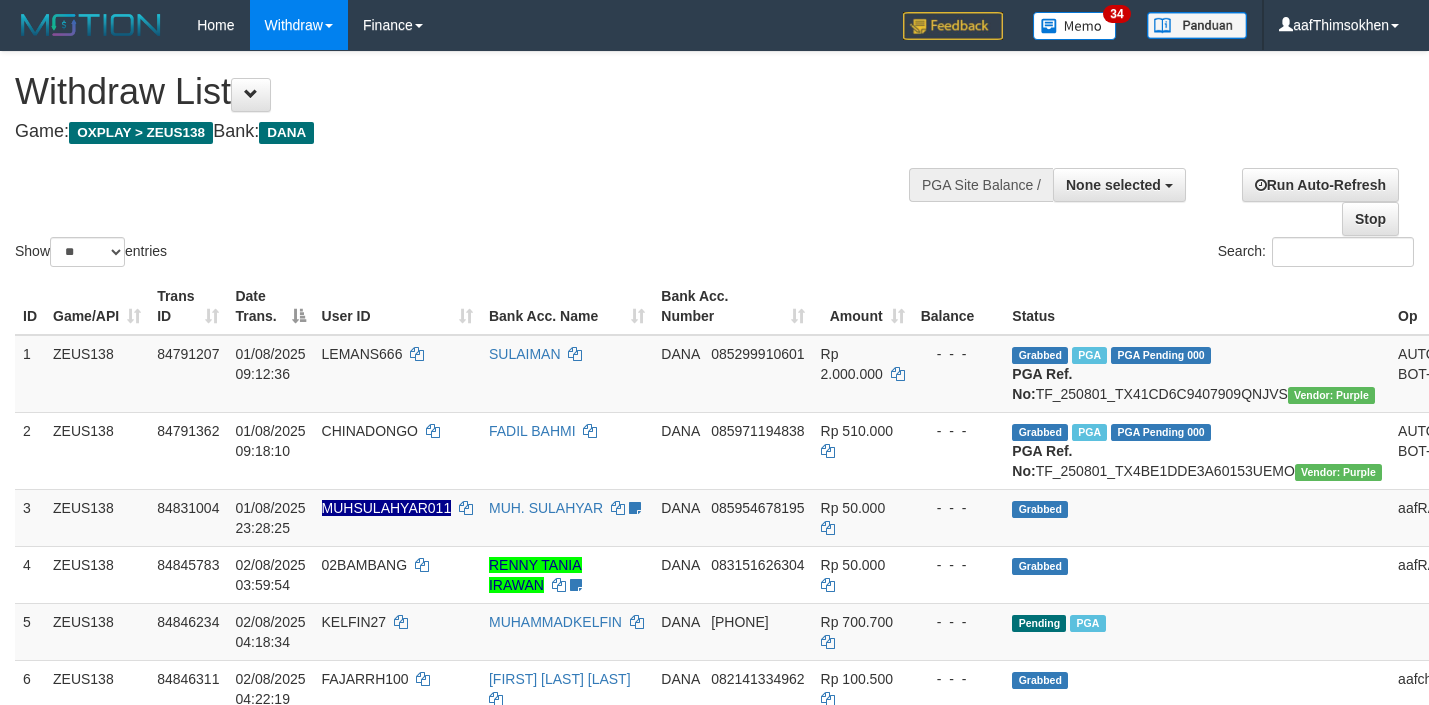 select 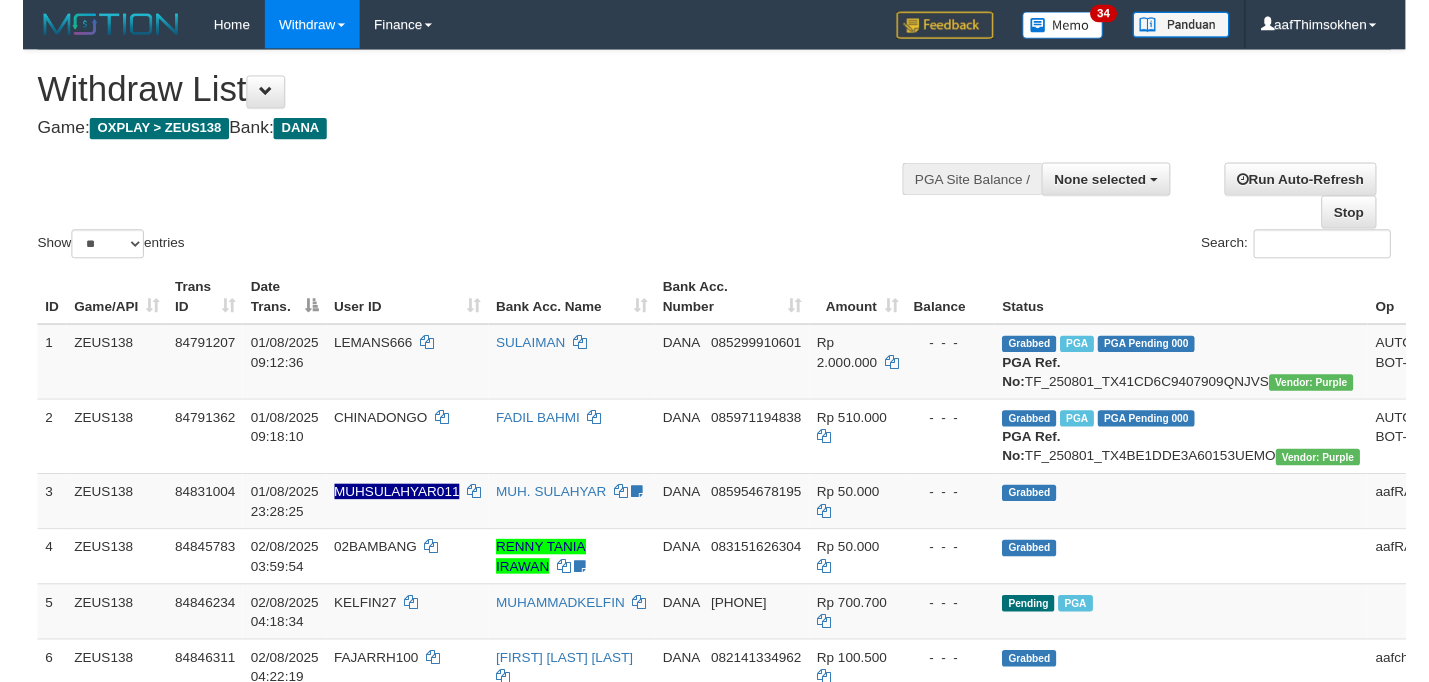 scroll, scrollTop: 349, scrollLeft: 0, axis: vertical 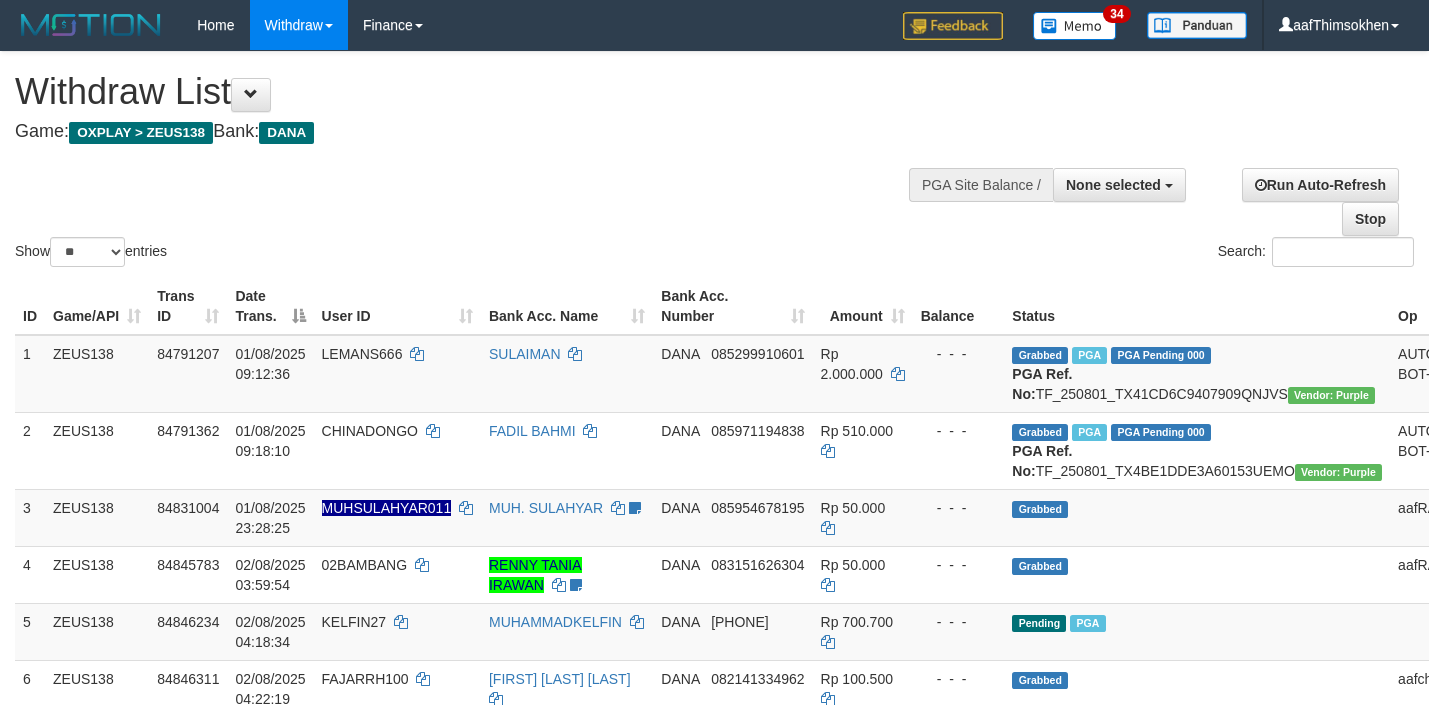 select 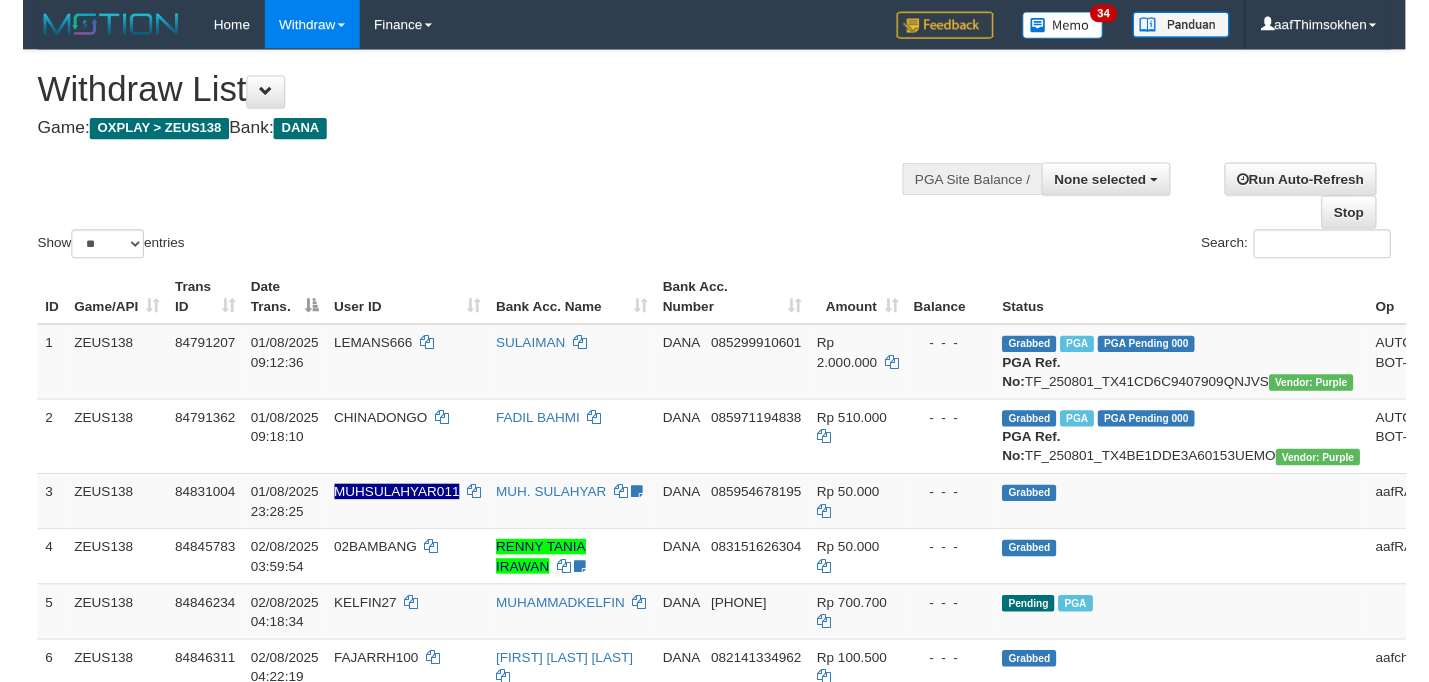 scroll, scrollTop: 349, scrollLeft: 0, axis: vertical 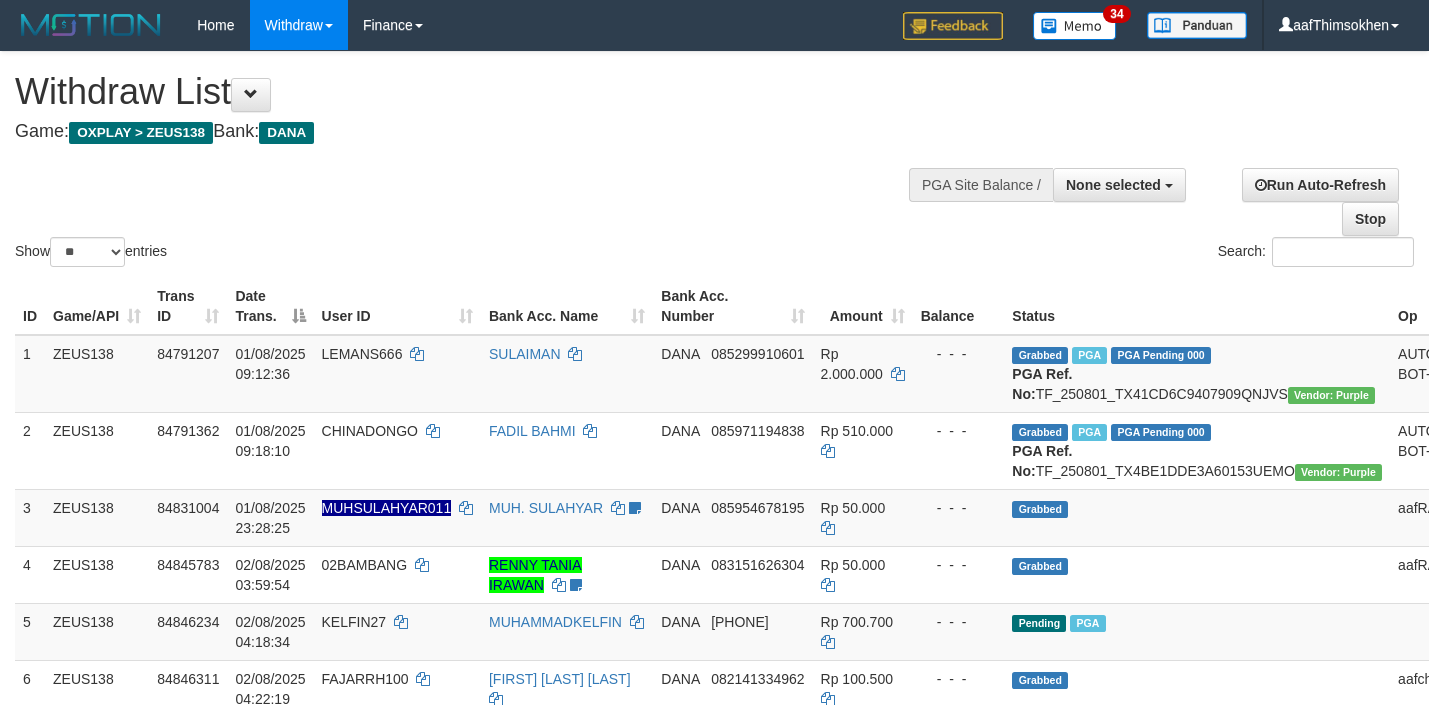 select 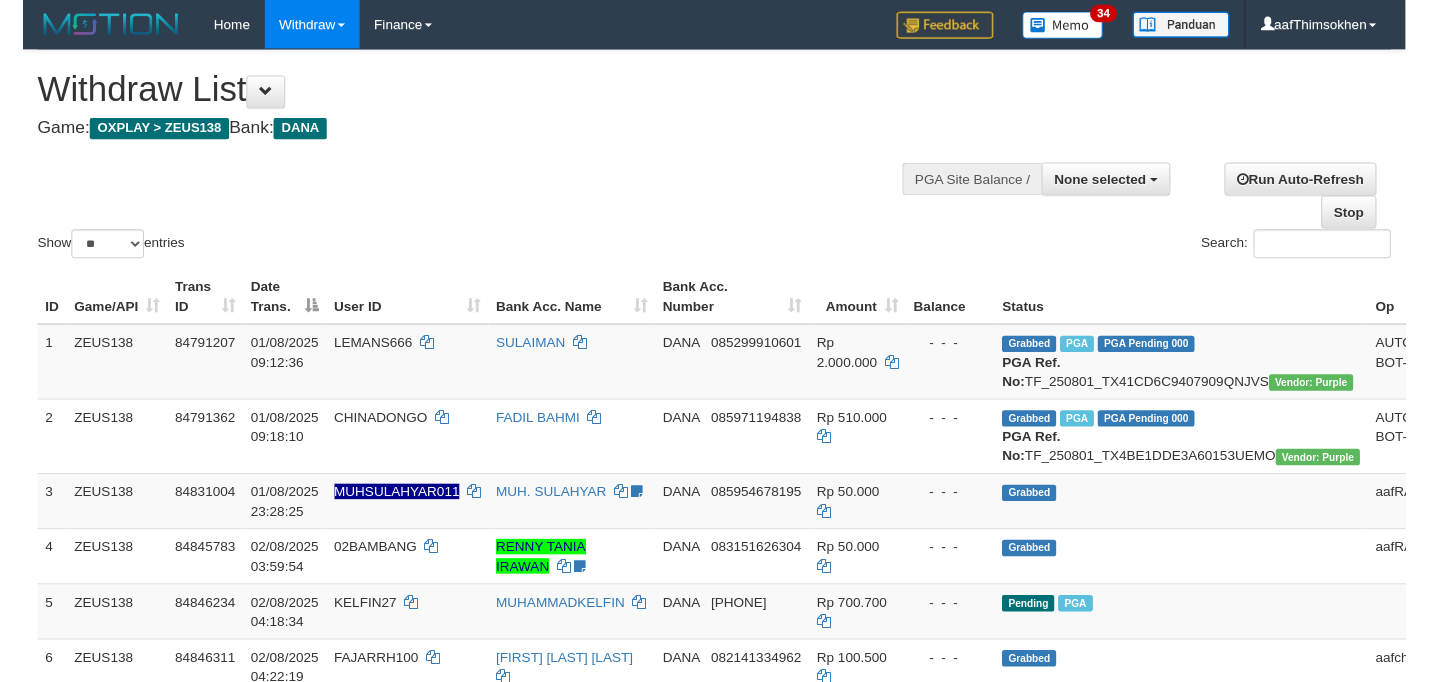 scroll, scrollTop: 349, scrollLeft: 0, axis: vertical 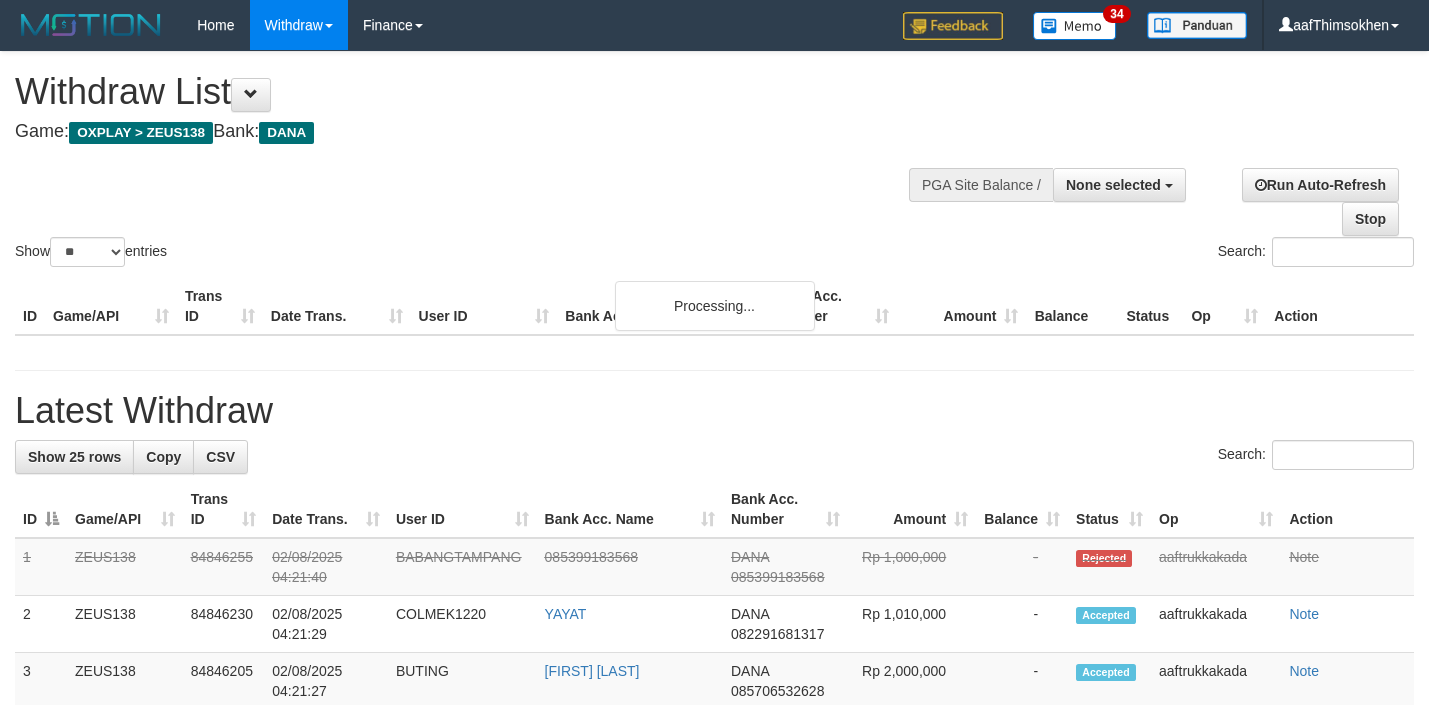 select 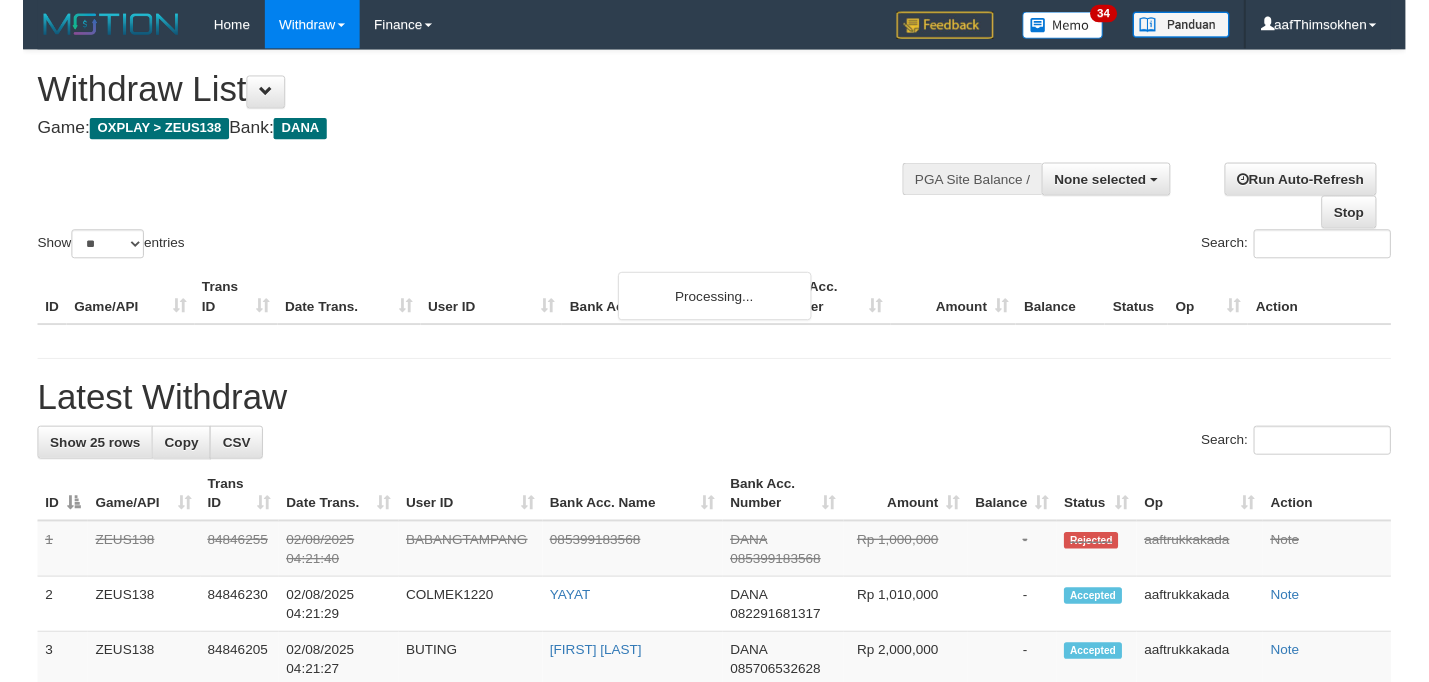 scroll, scrollTop: 349, scrollLeft: 0, axis: vertical 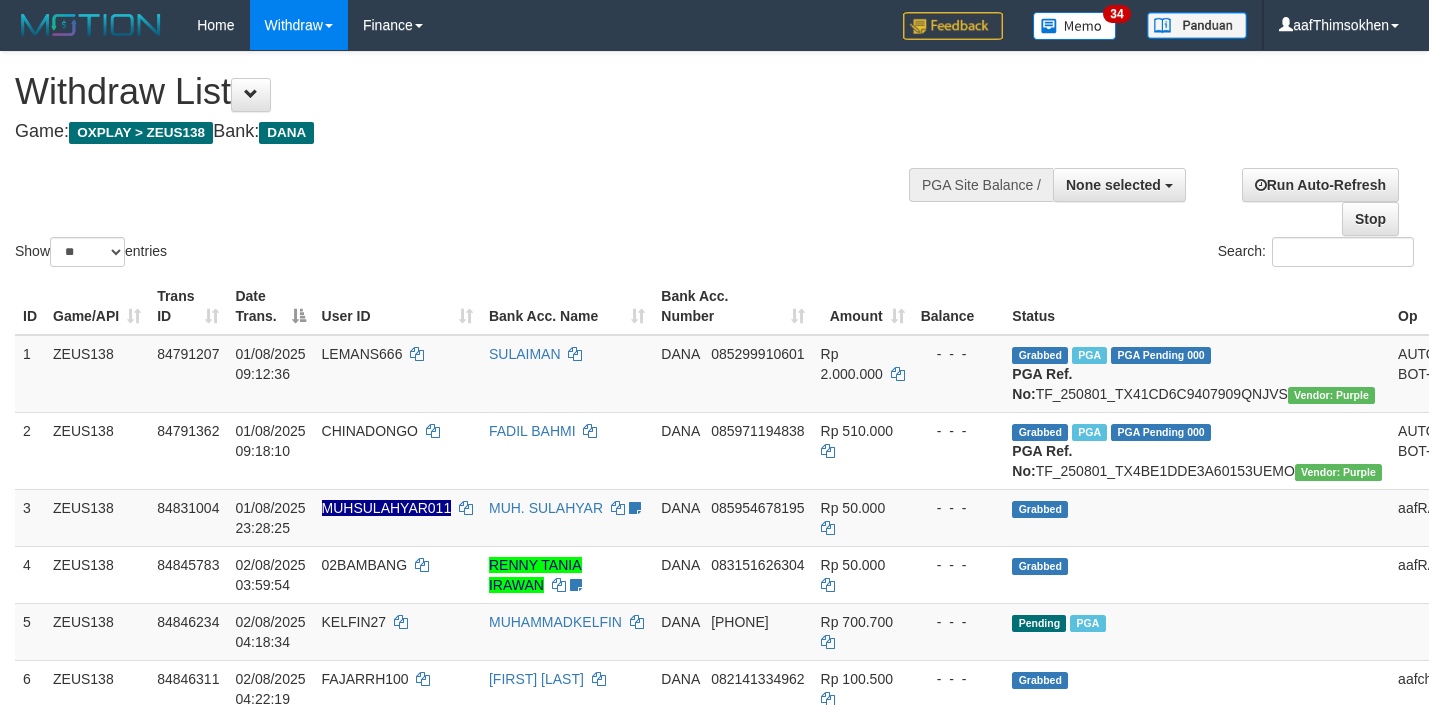 select 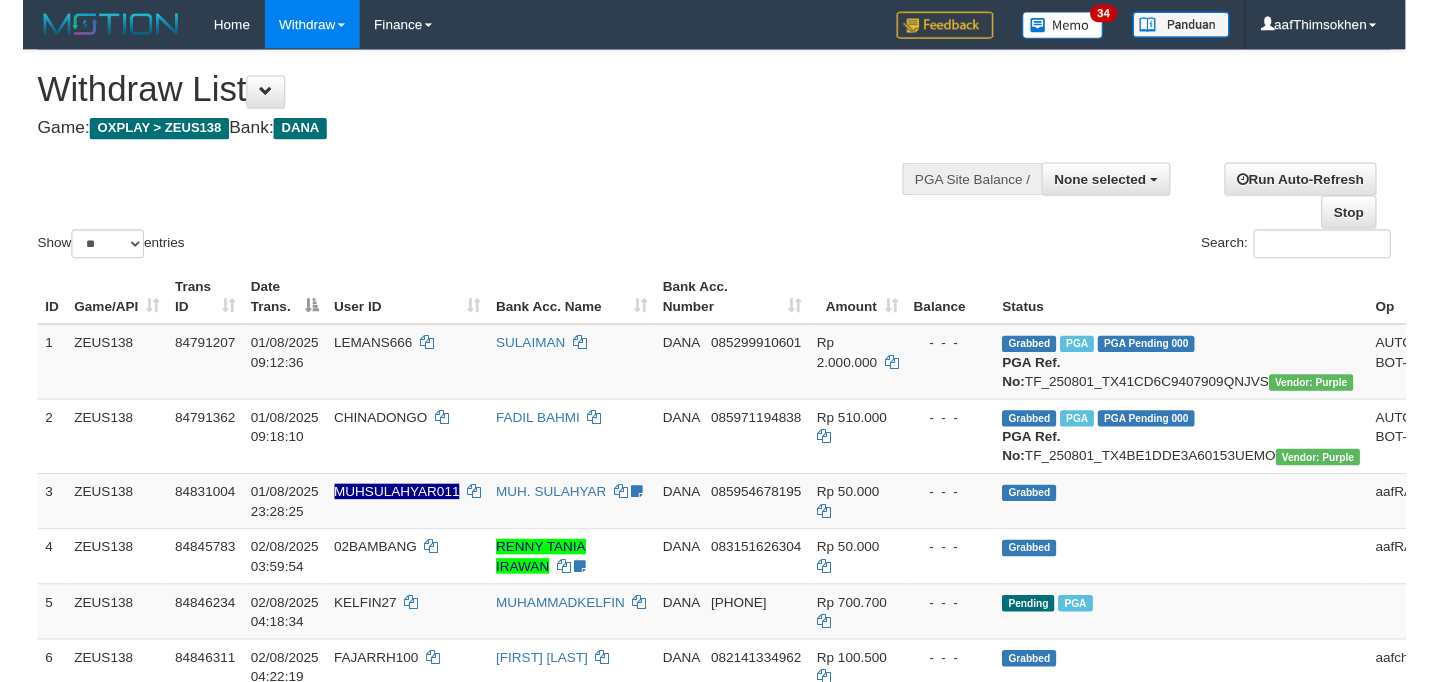 scroll, scrollTop: 349, scrollLeft: 0, axis: vertical 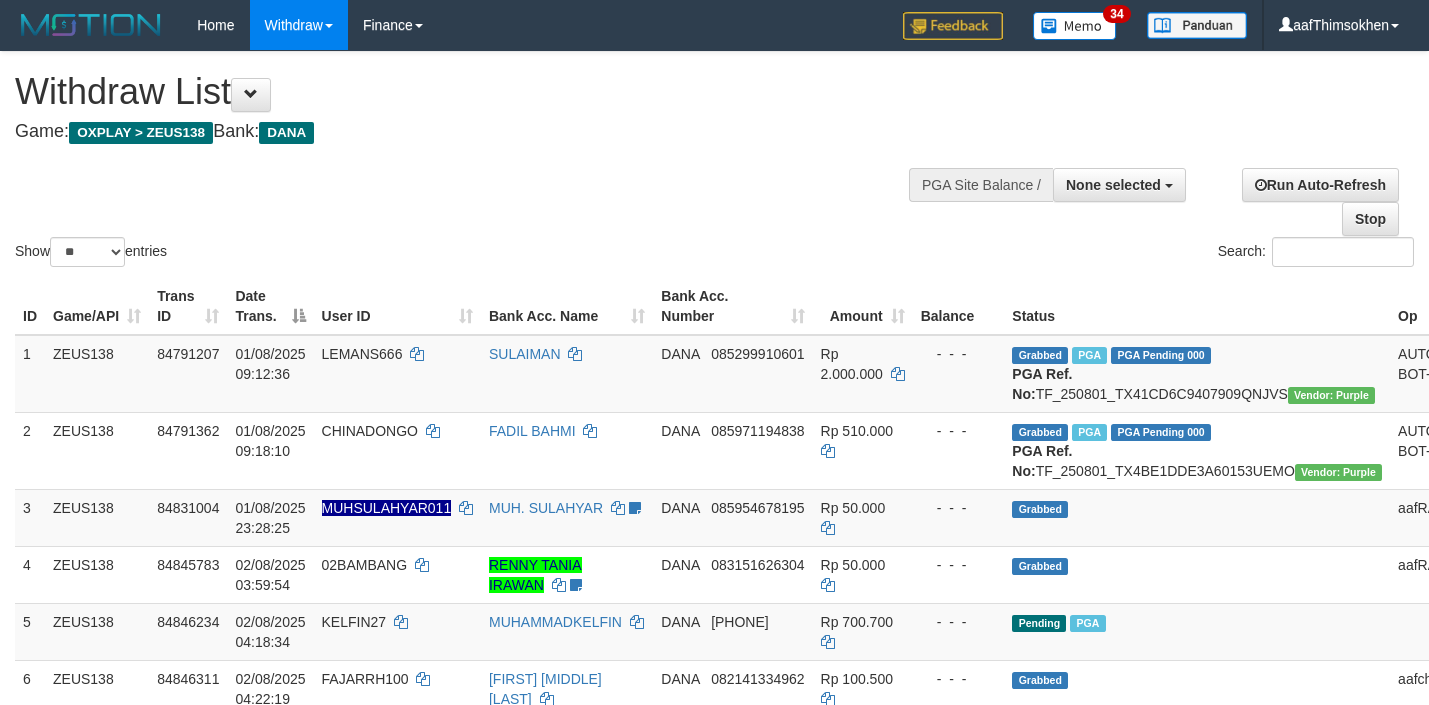 select 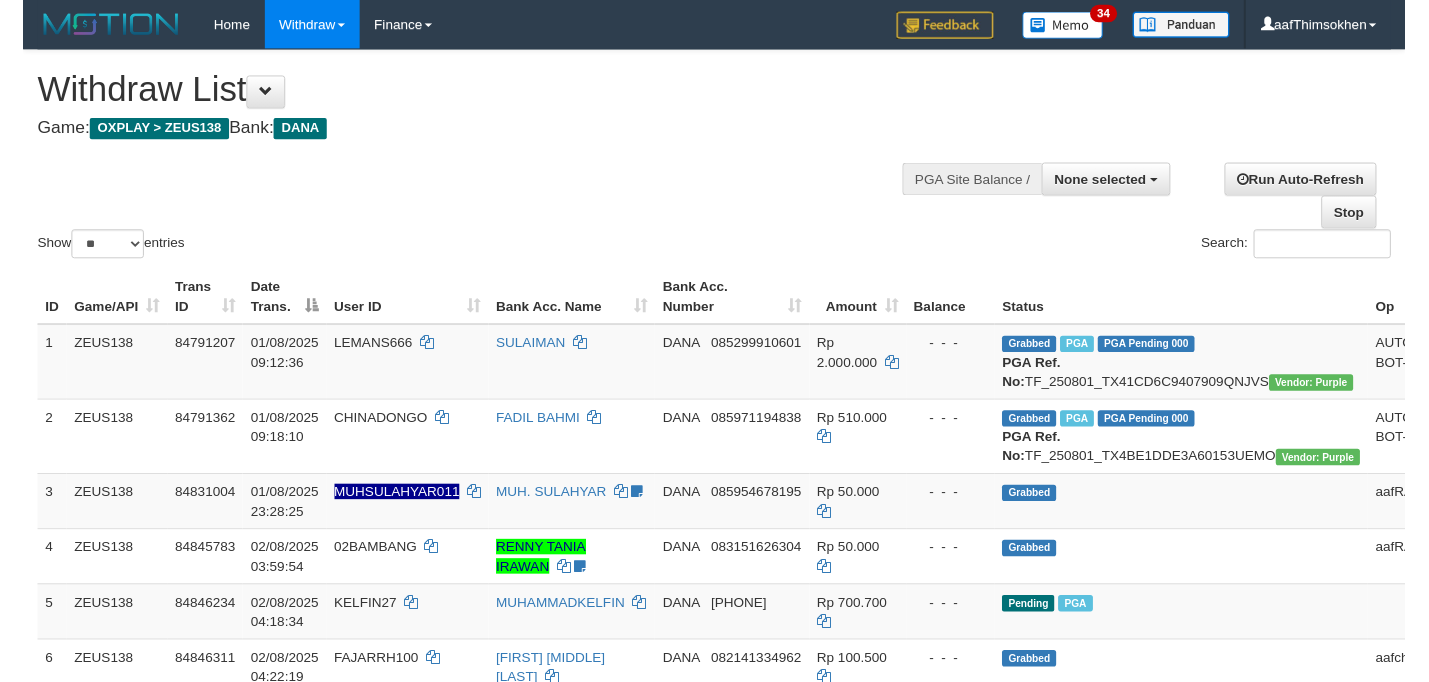 scroll, scrollTop: 349, scrollLeft: 0, axis: vertical 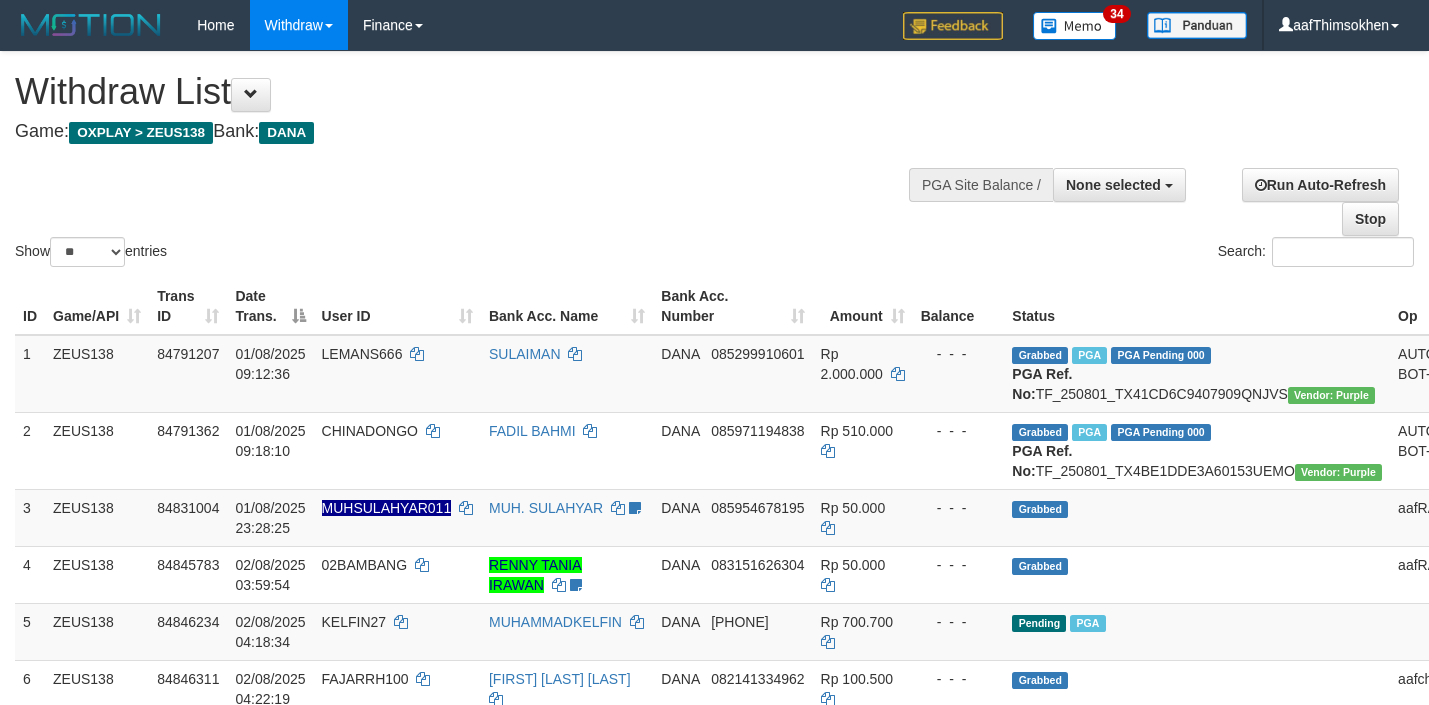 select 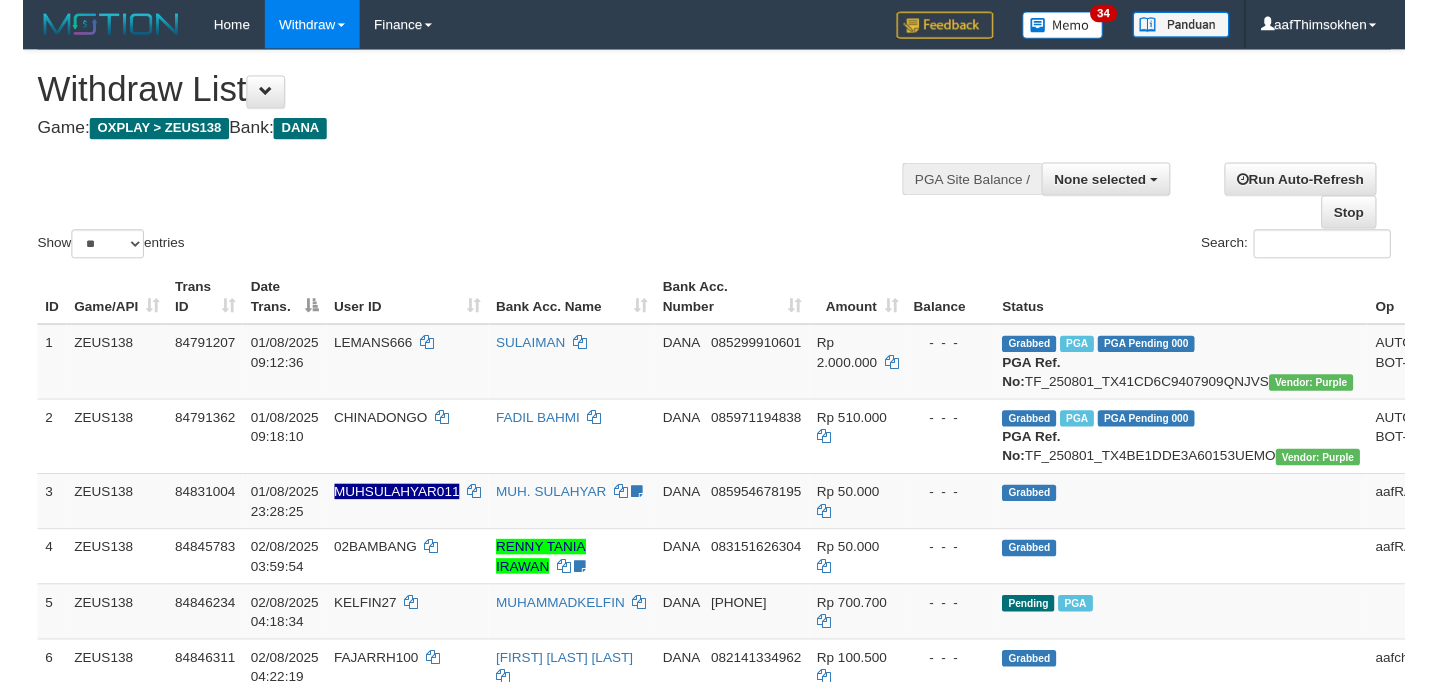 scroll, scrollTop: 349, scrollLeft: 0, axis: vertical 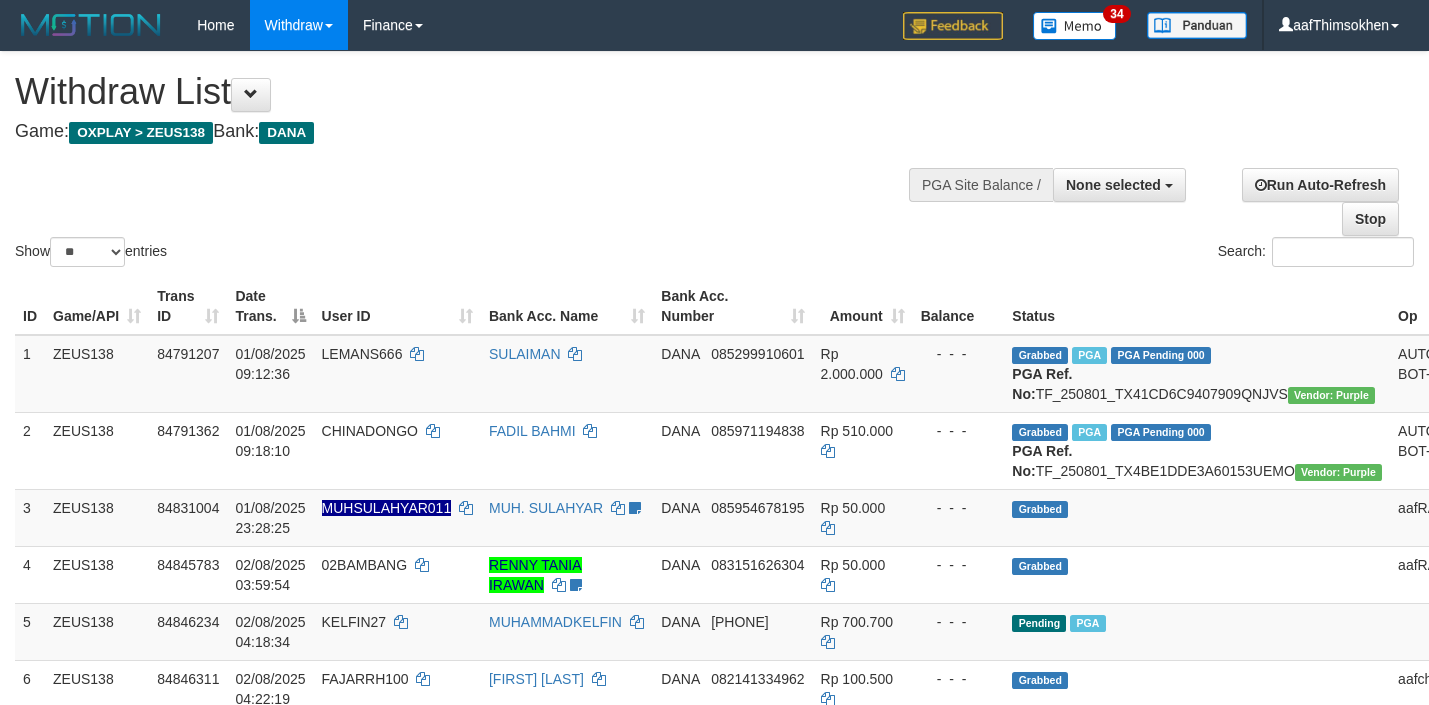 select 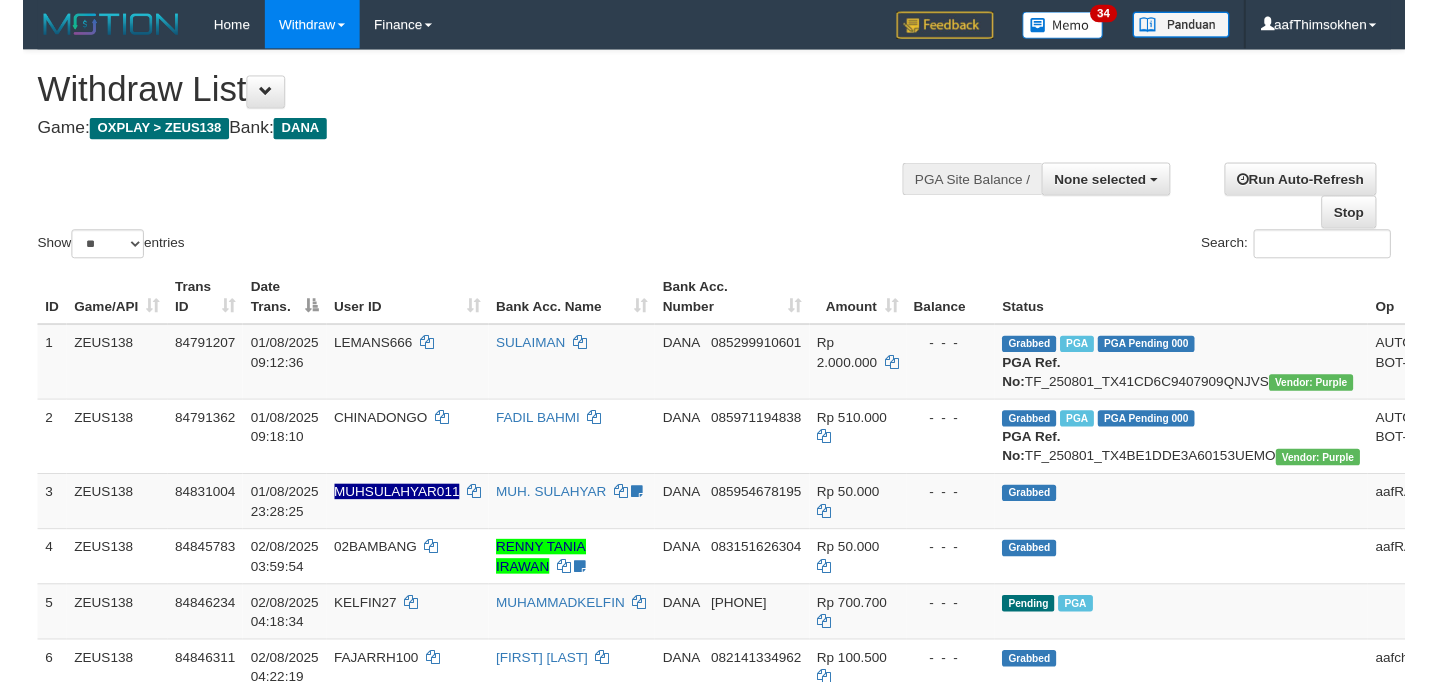 scroll, scrollTop: 349, scrollLeft: 0, axis: vertical 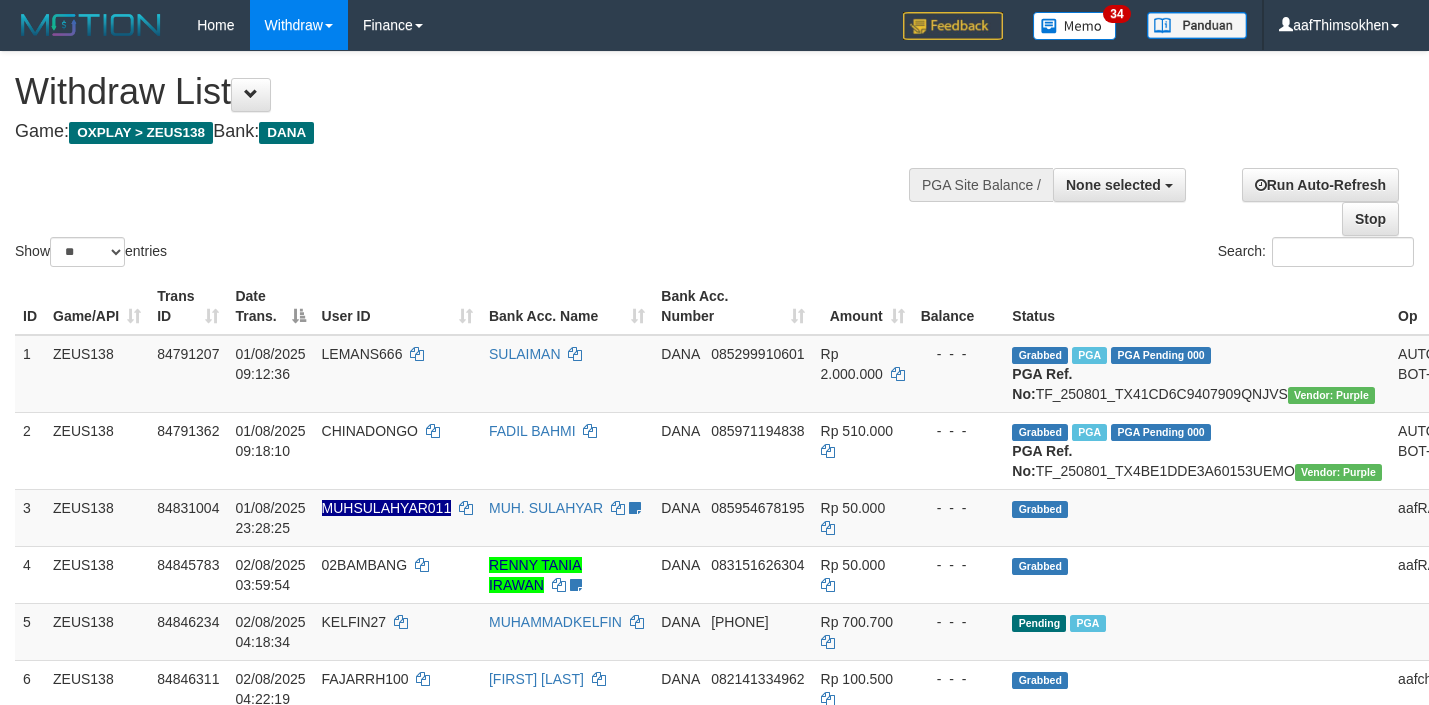 select 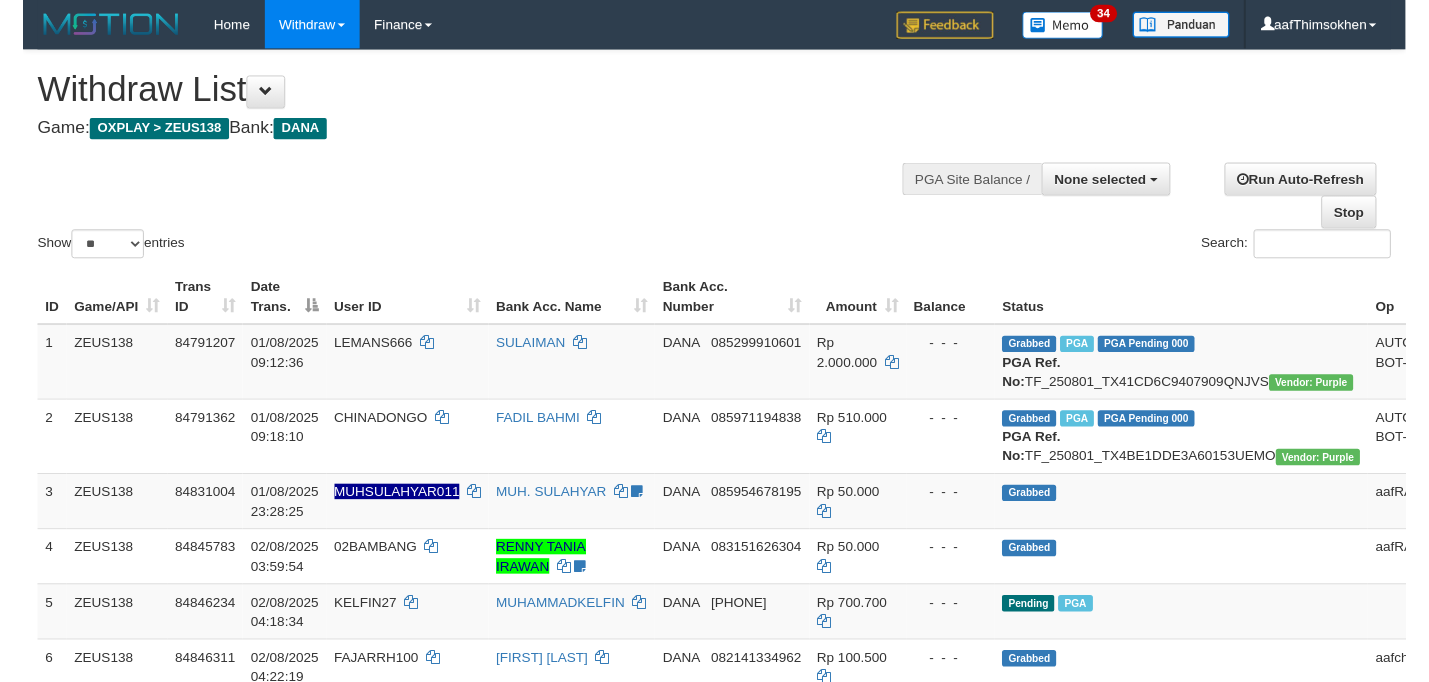 scroll, scrollTop: 349, scrollLeft: 0, axis: vertical 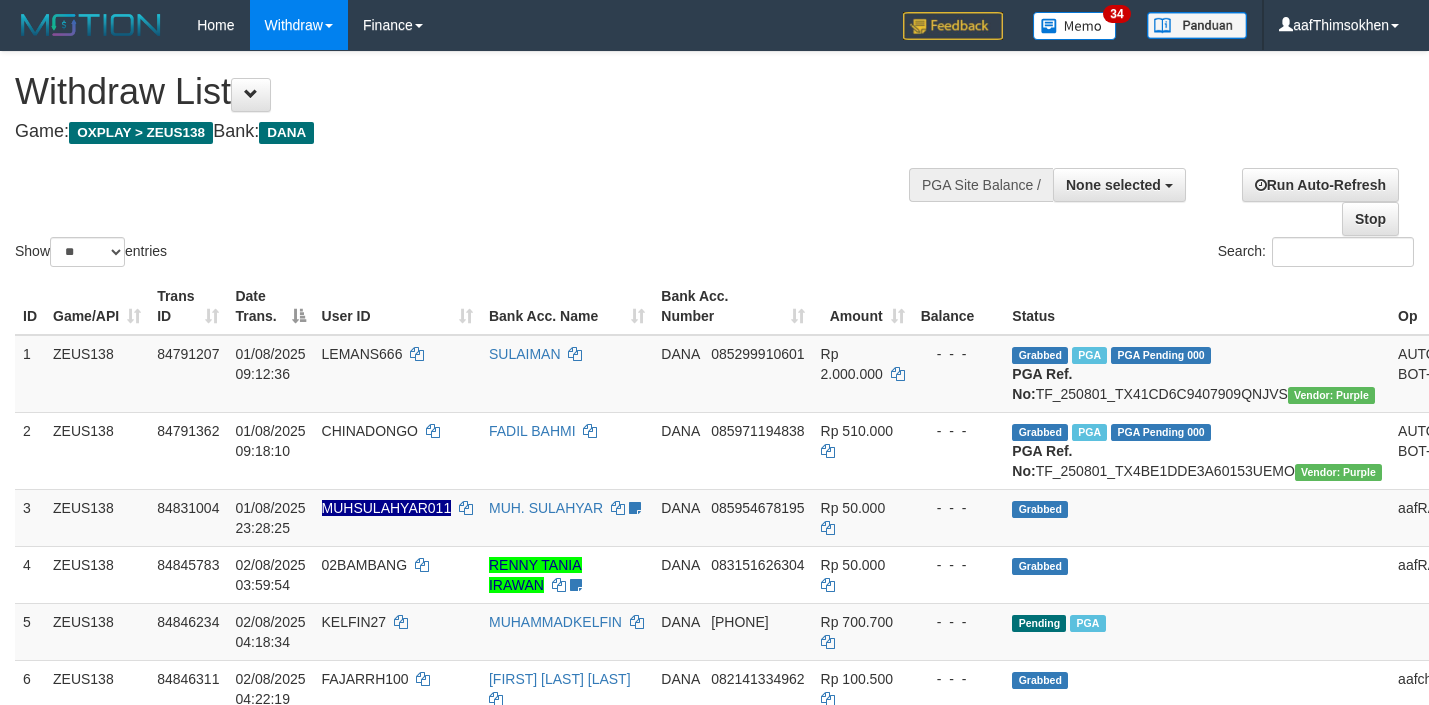 select 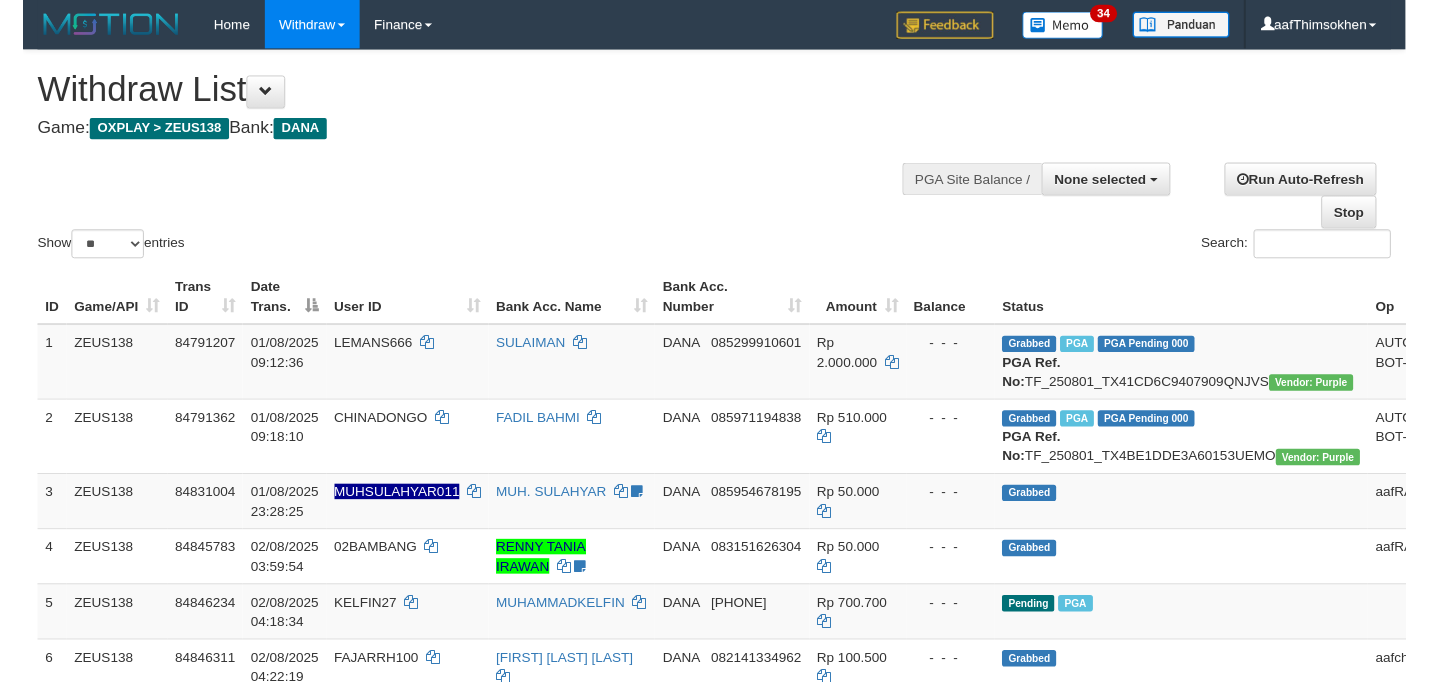 scroll, scrollTop: 349, scrollLeft: 0, axis: vertical 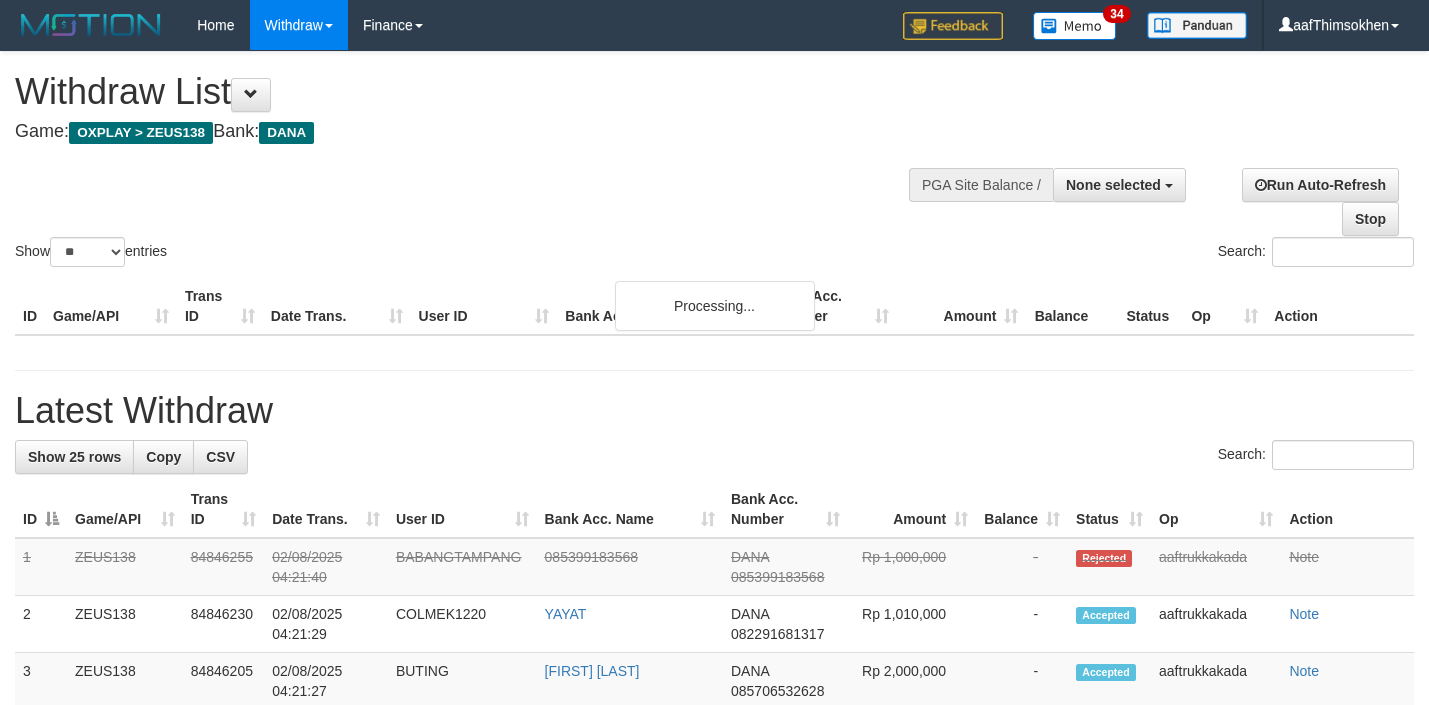 select 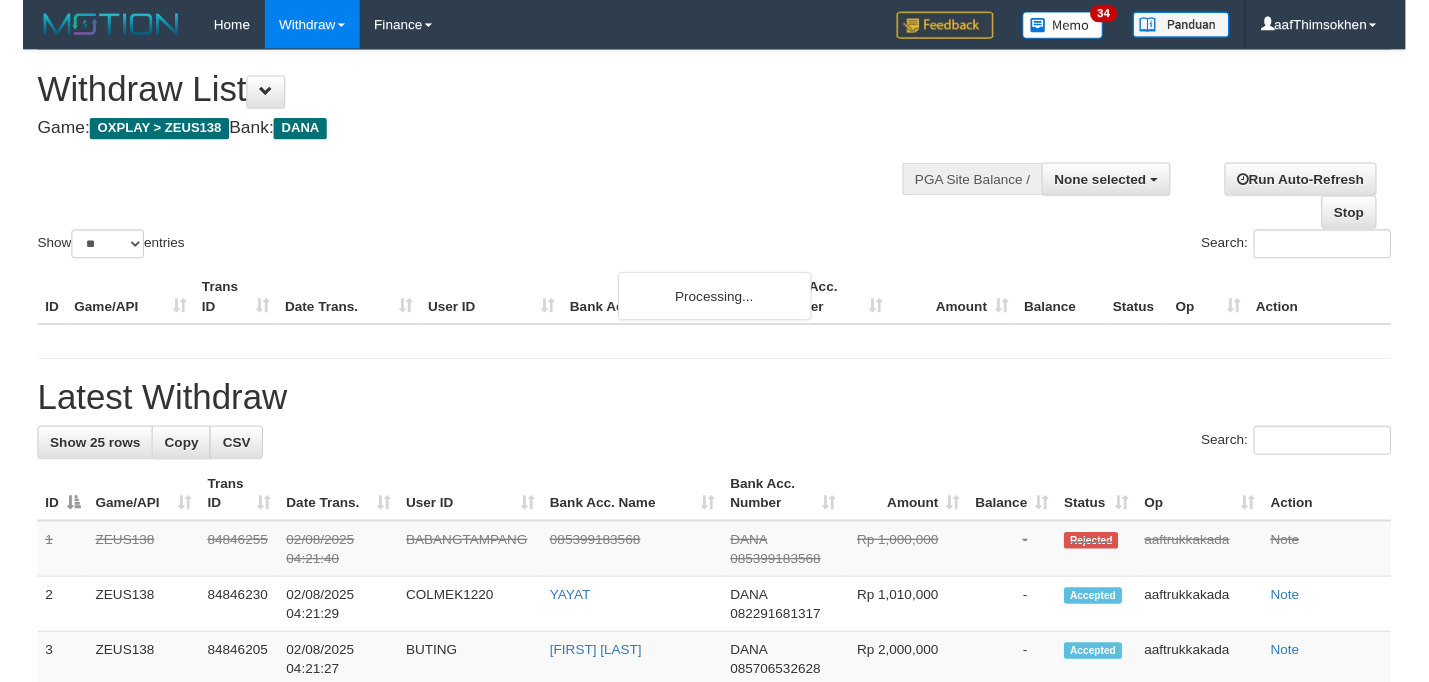 scroll, scrollTop: 349, scrollLeft: 0, axis: vertical 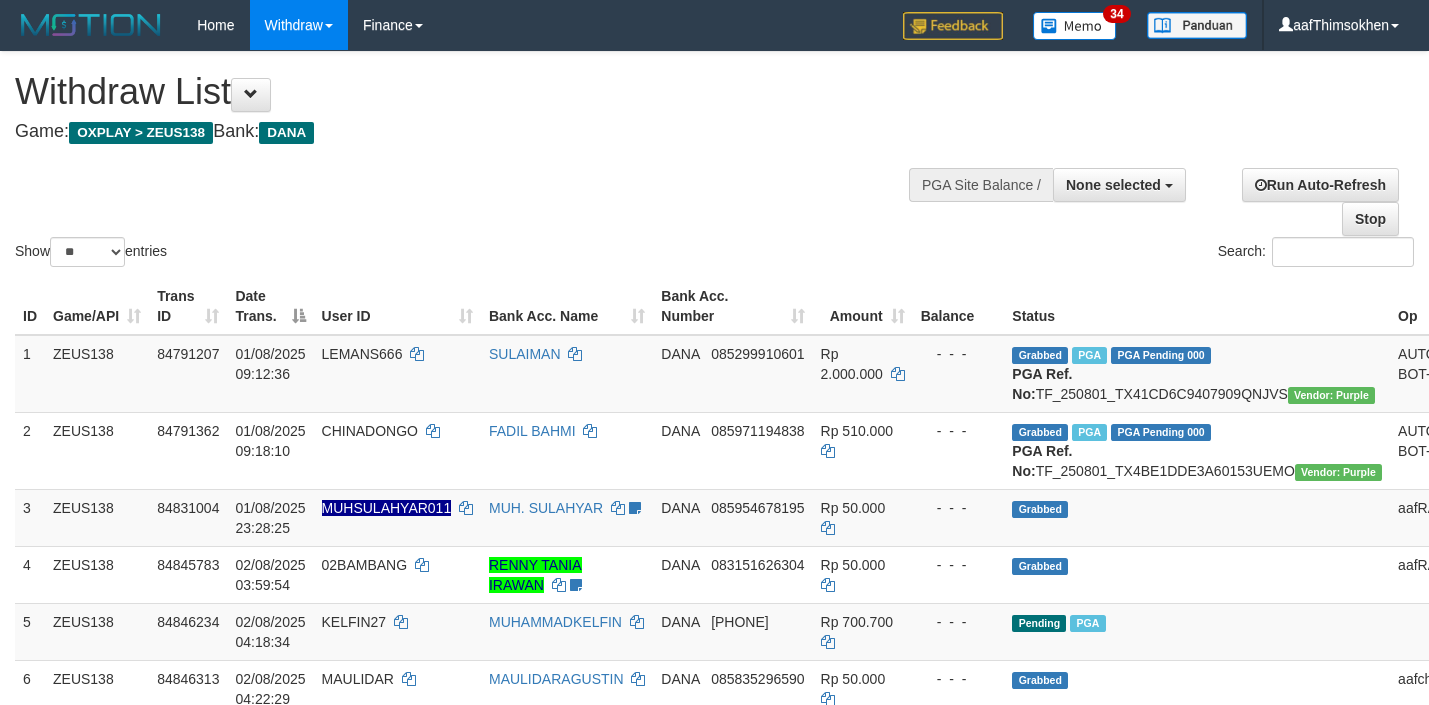 select 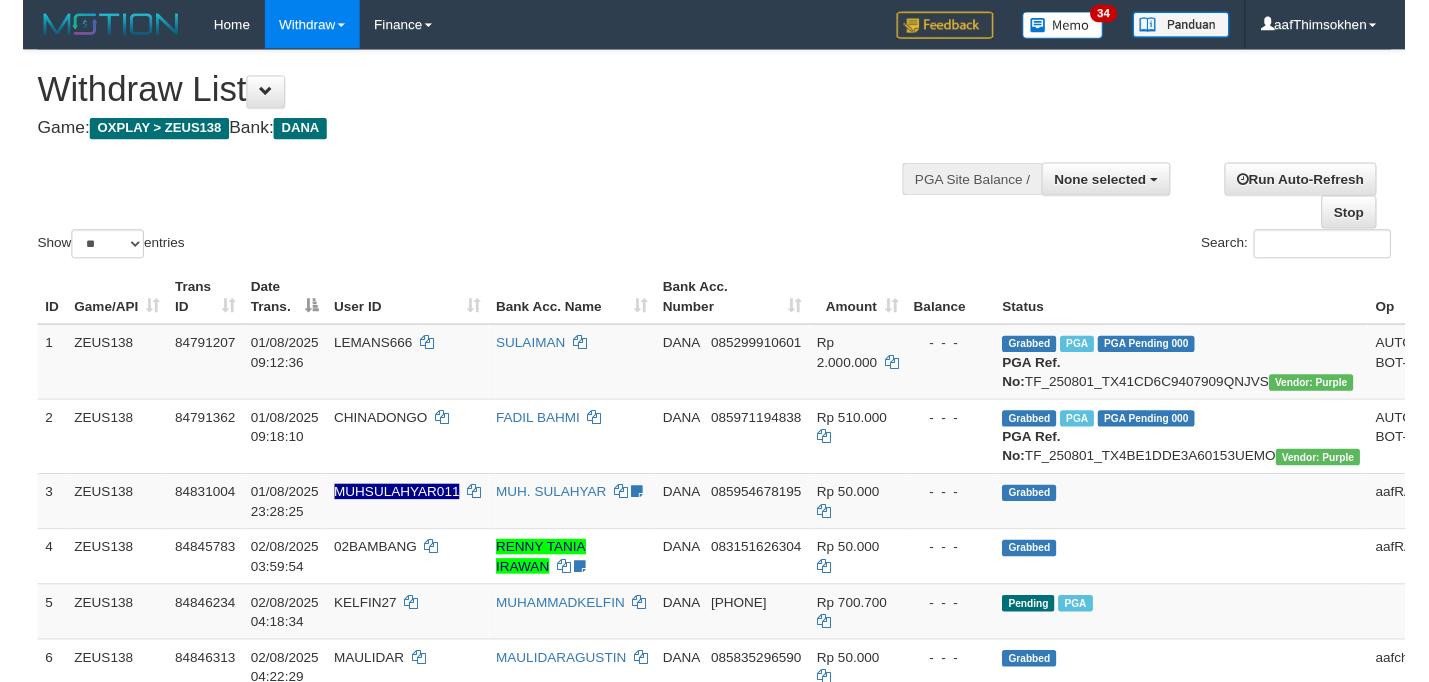 scroll, scrollTop: 349, scrollLeft: 0, axis: vertical 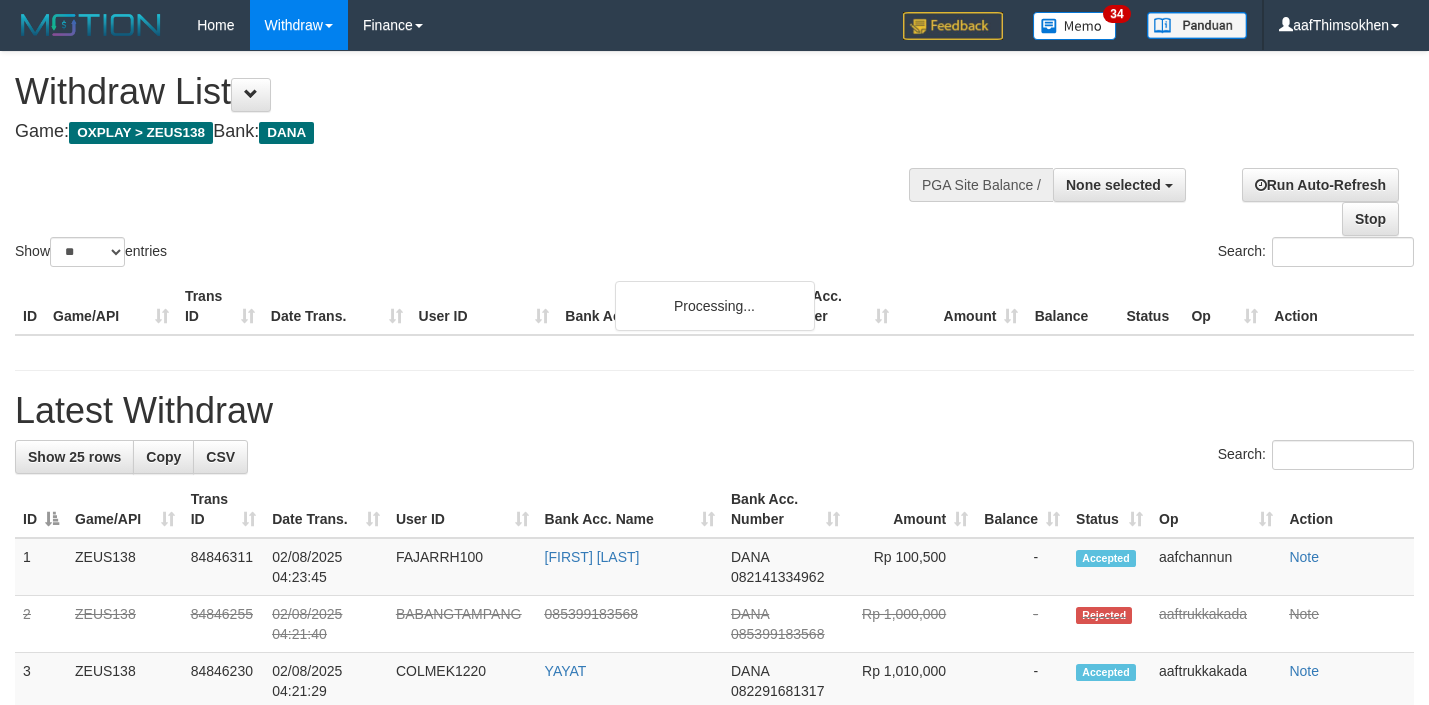 select 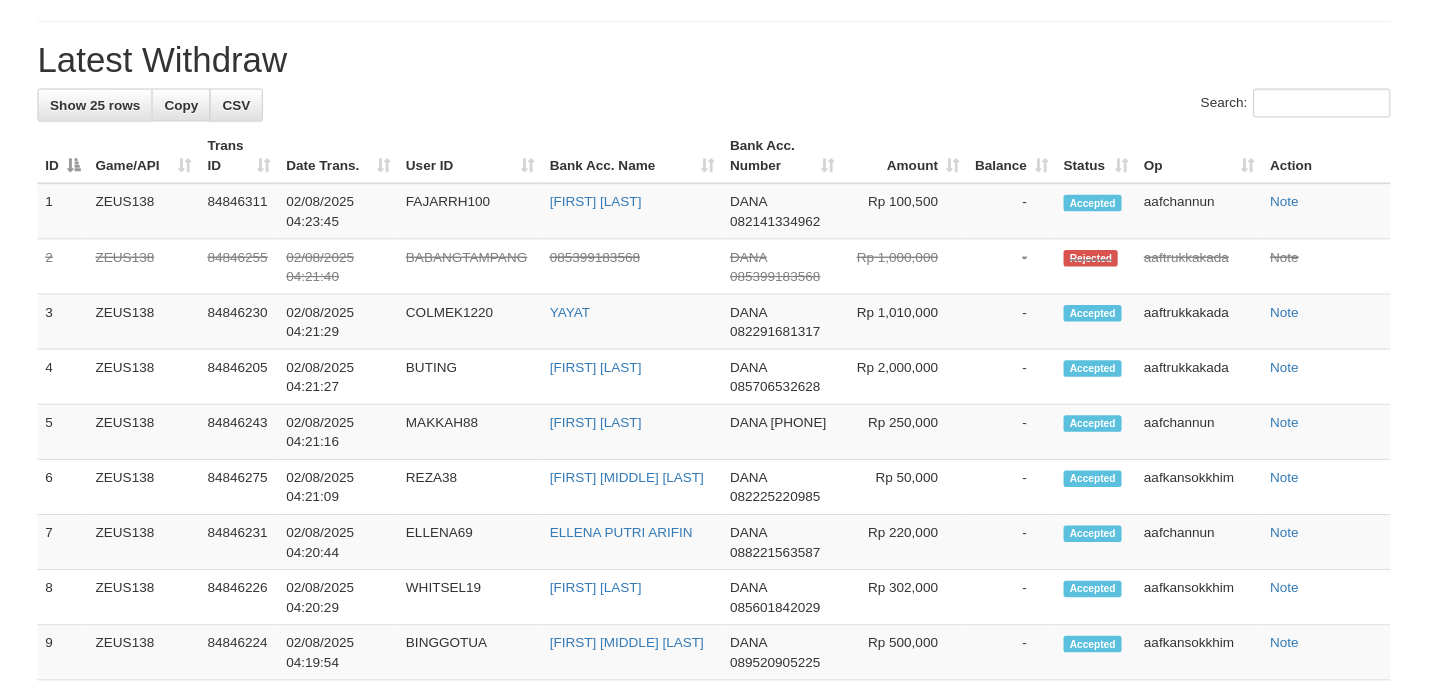 scroll, scrollTop: 349, scrollLeft: 0, axis: vertical 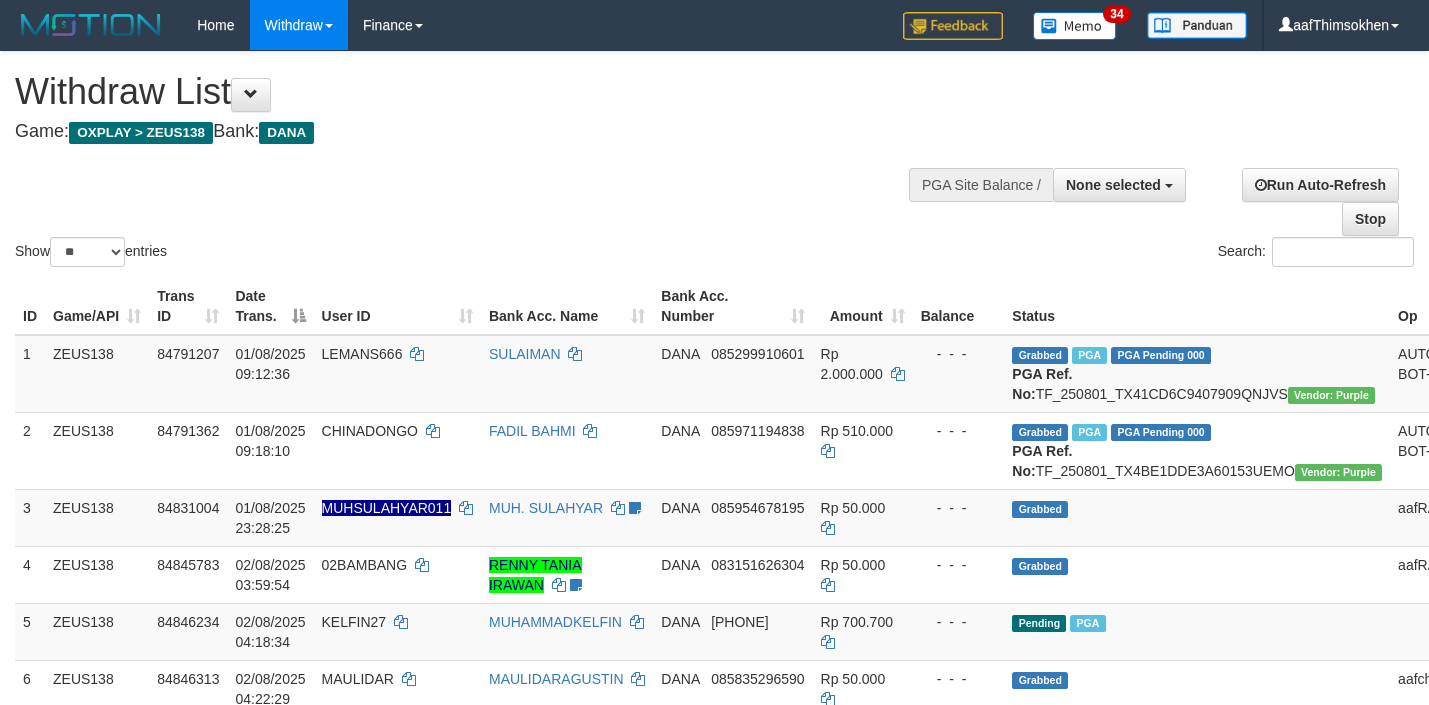 select 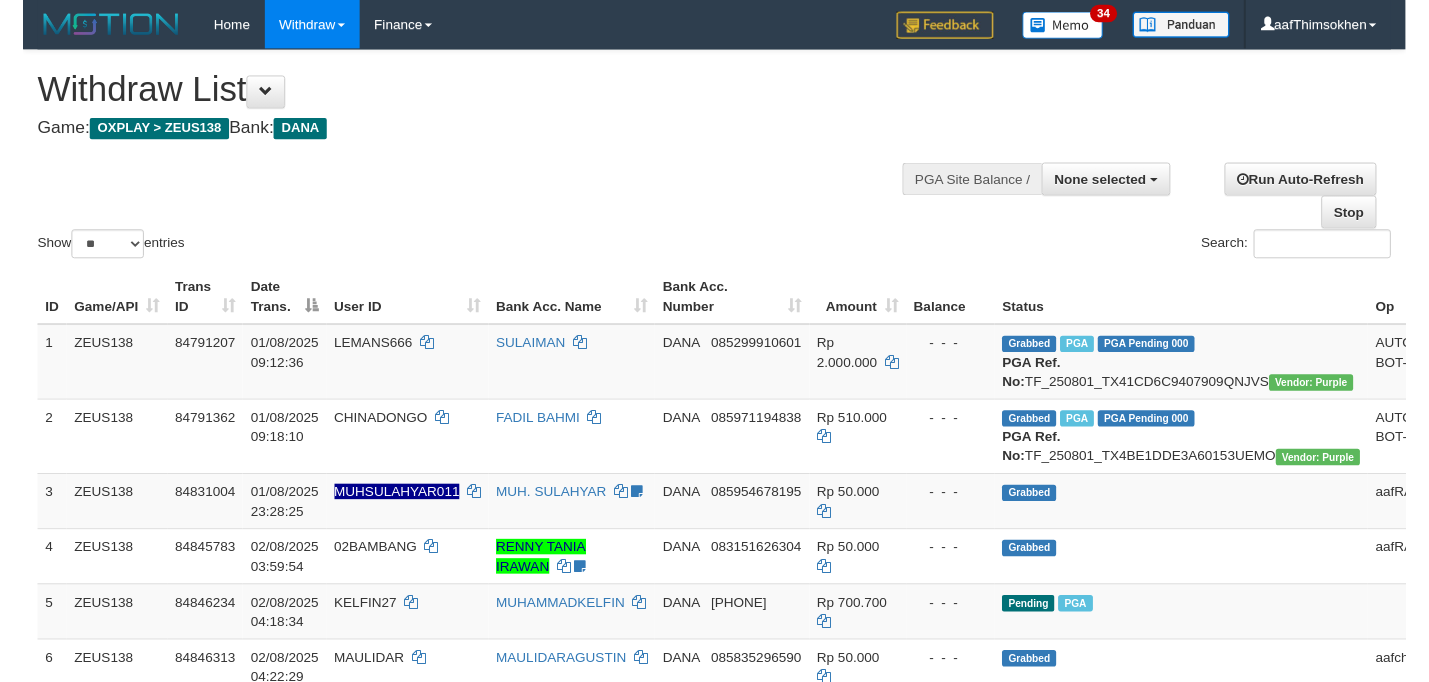 scroll, scrollTop: 349, scrollLeft: 0, axis: vertical 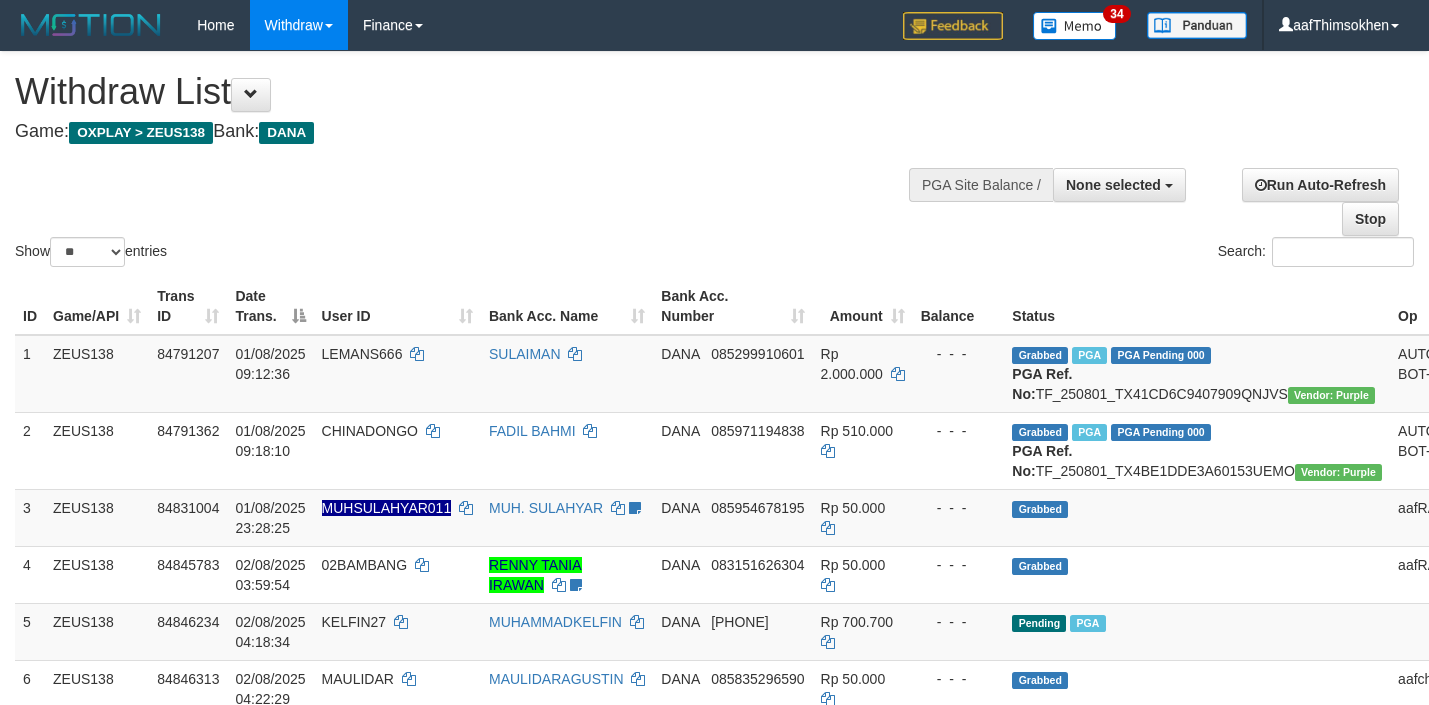 select 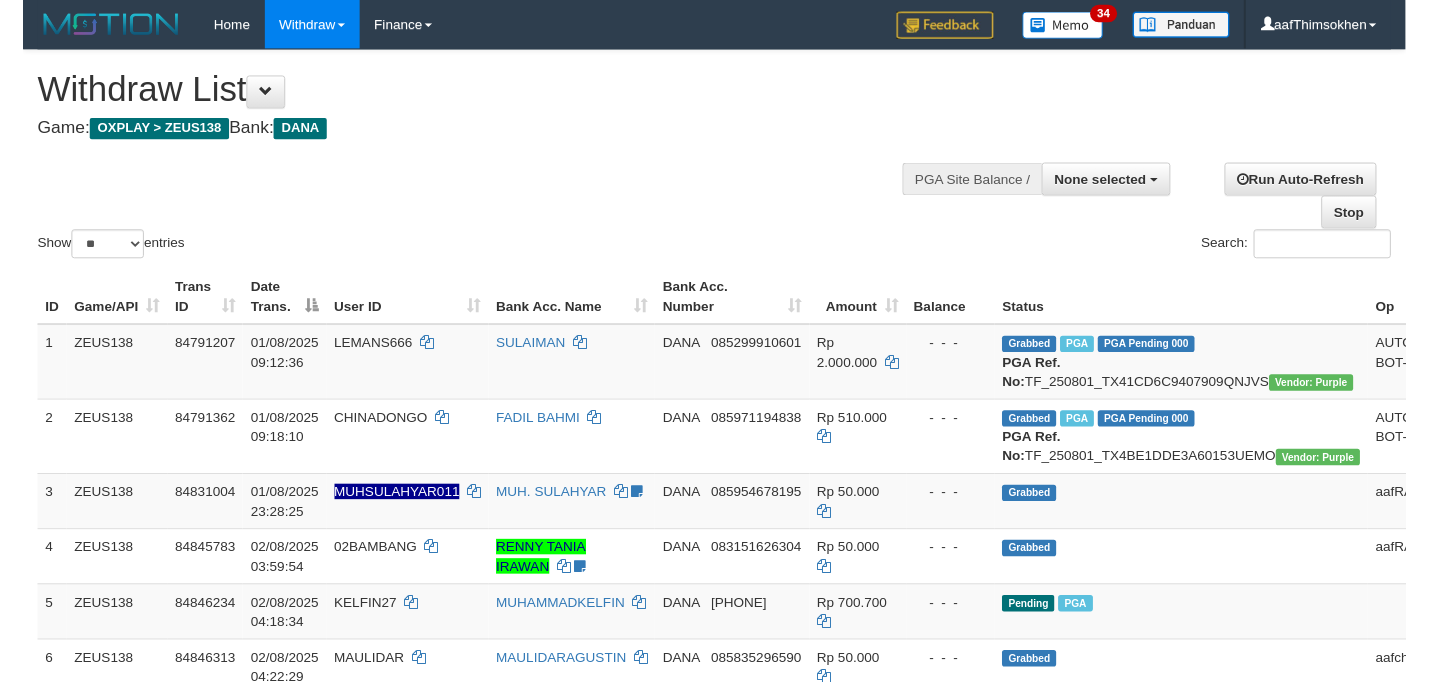 scroll, scrollTop: 349, scrollLeft: 0, axis: vertical 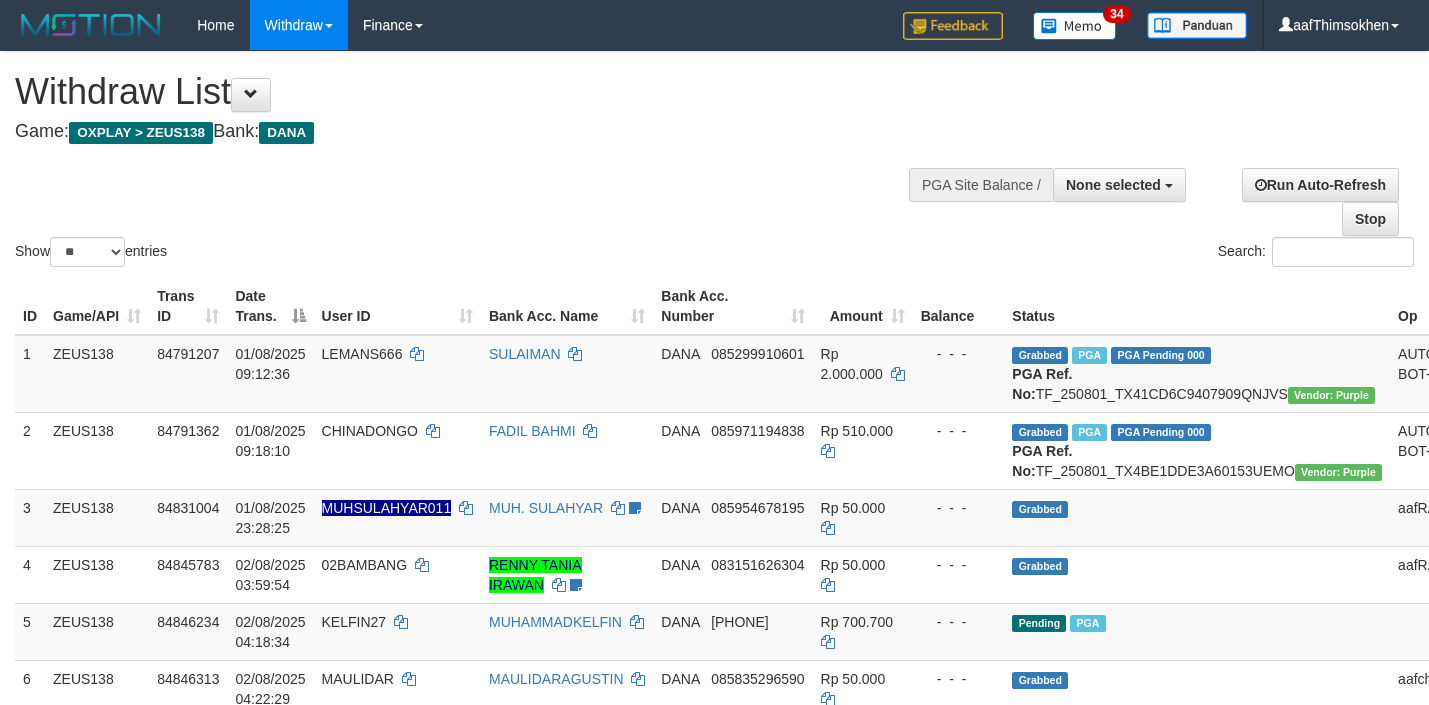 select 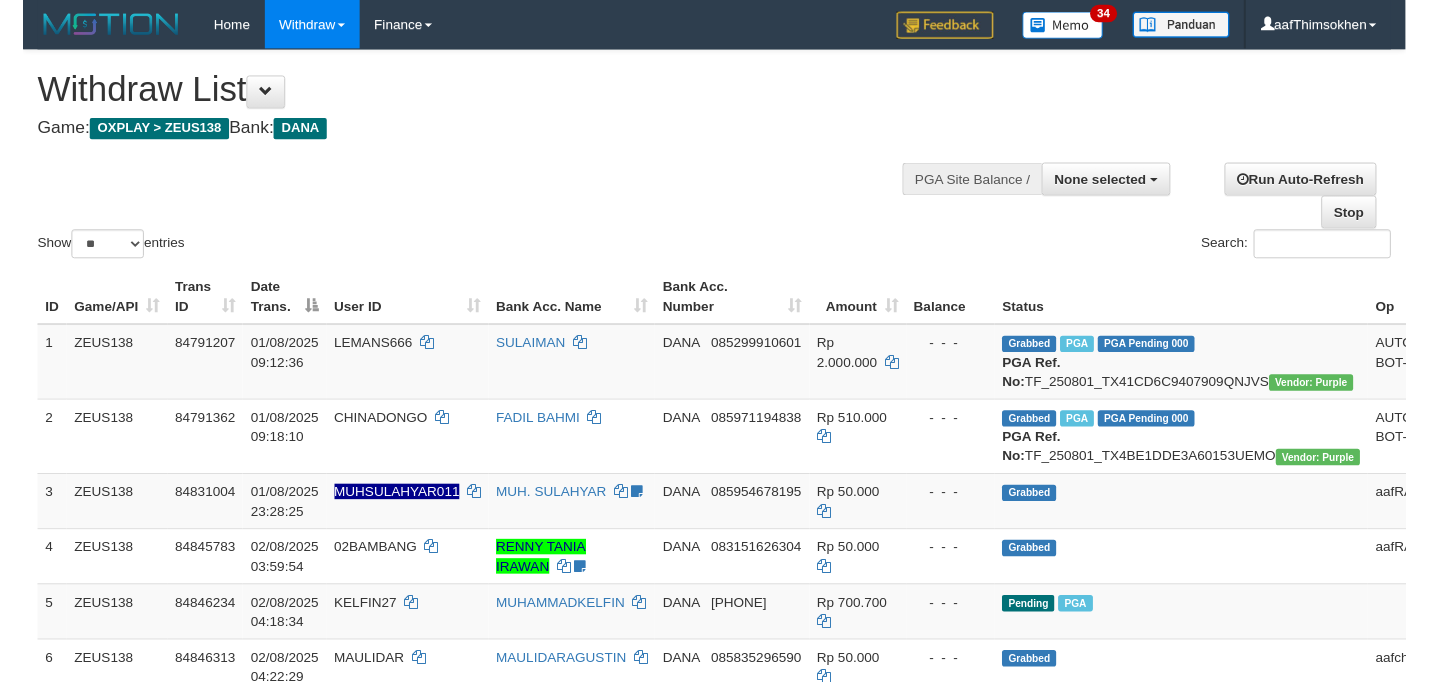 scroll, scrollTop: 349, scrollLeft: 0, axis: vertical 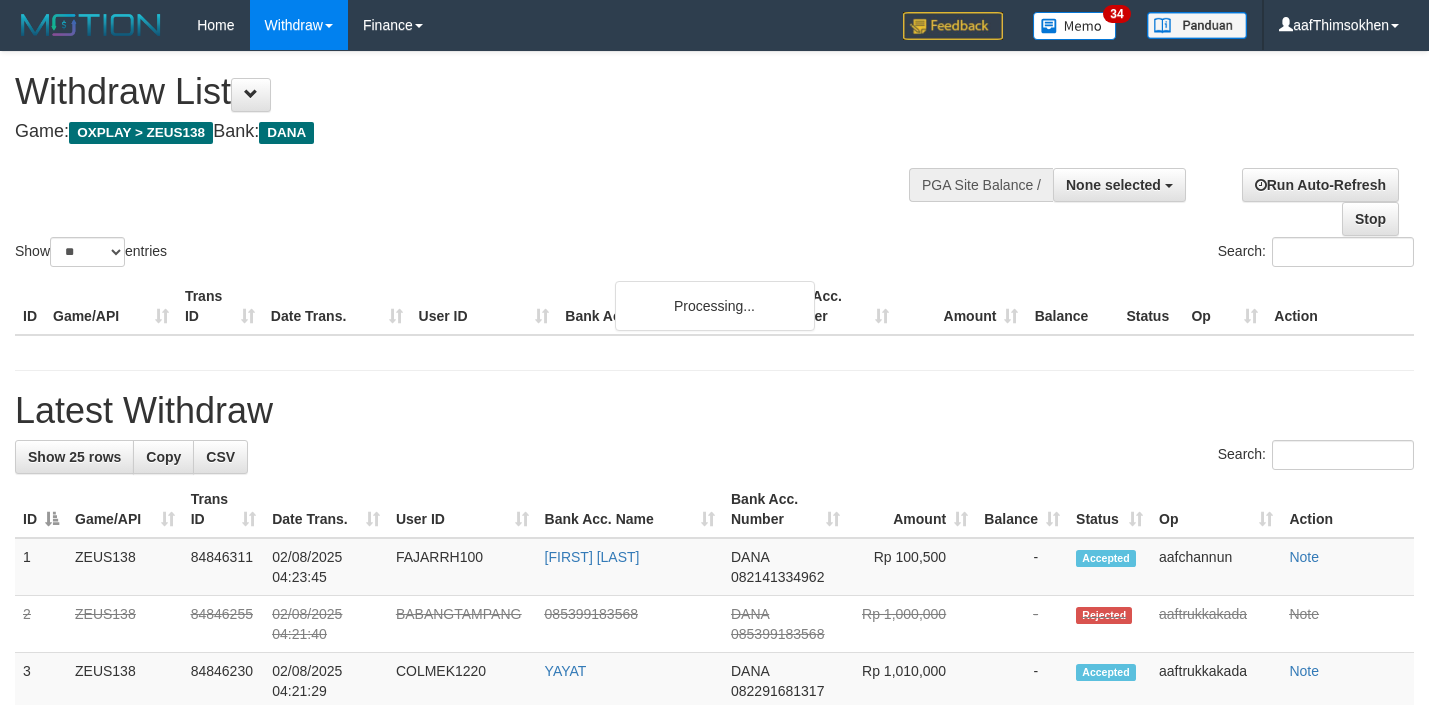 select 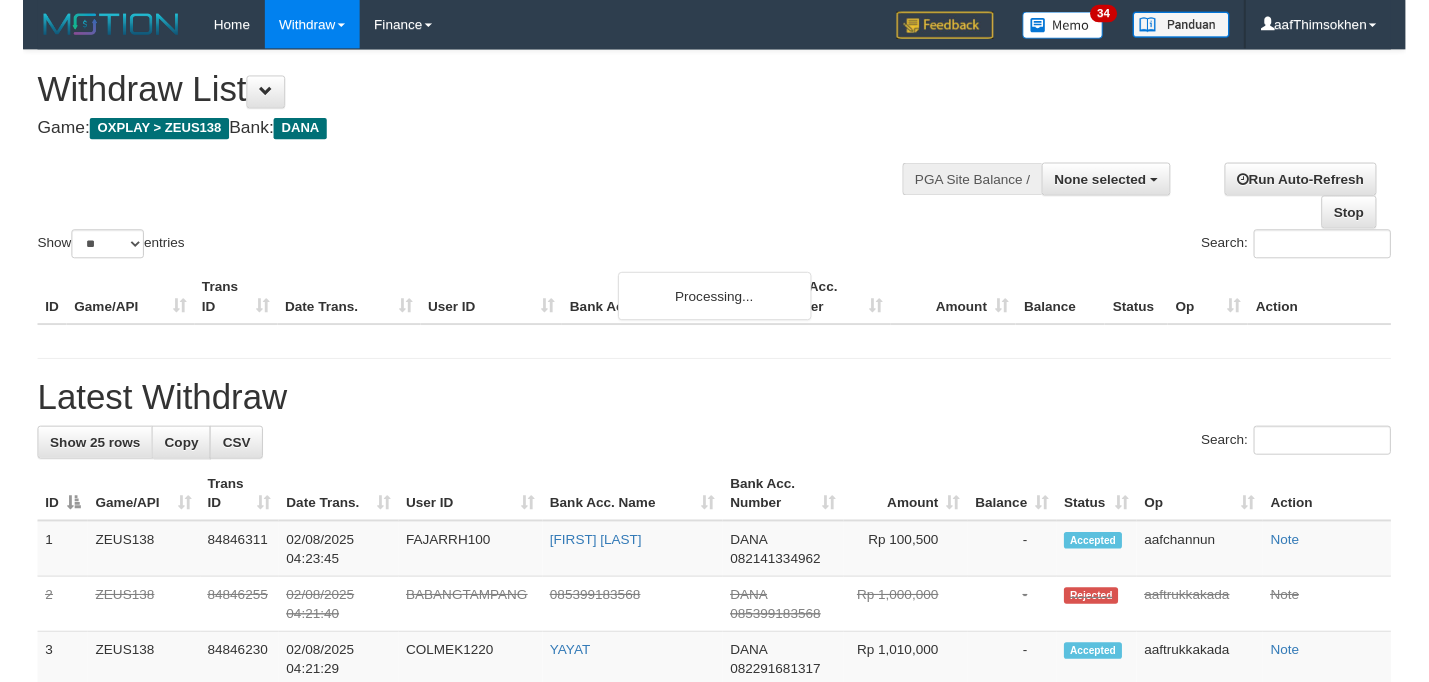 scroll, scrollTop: 349, scrollLeft: 0, axis: vertical 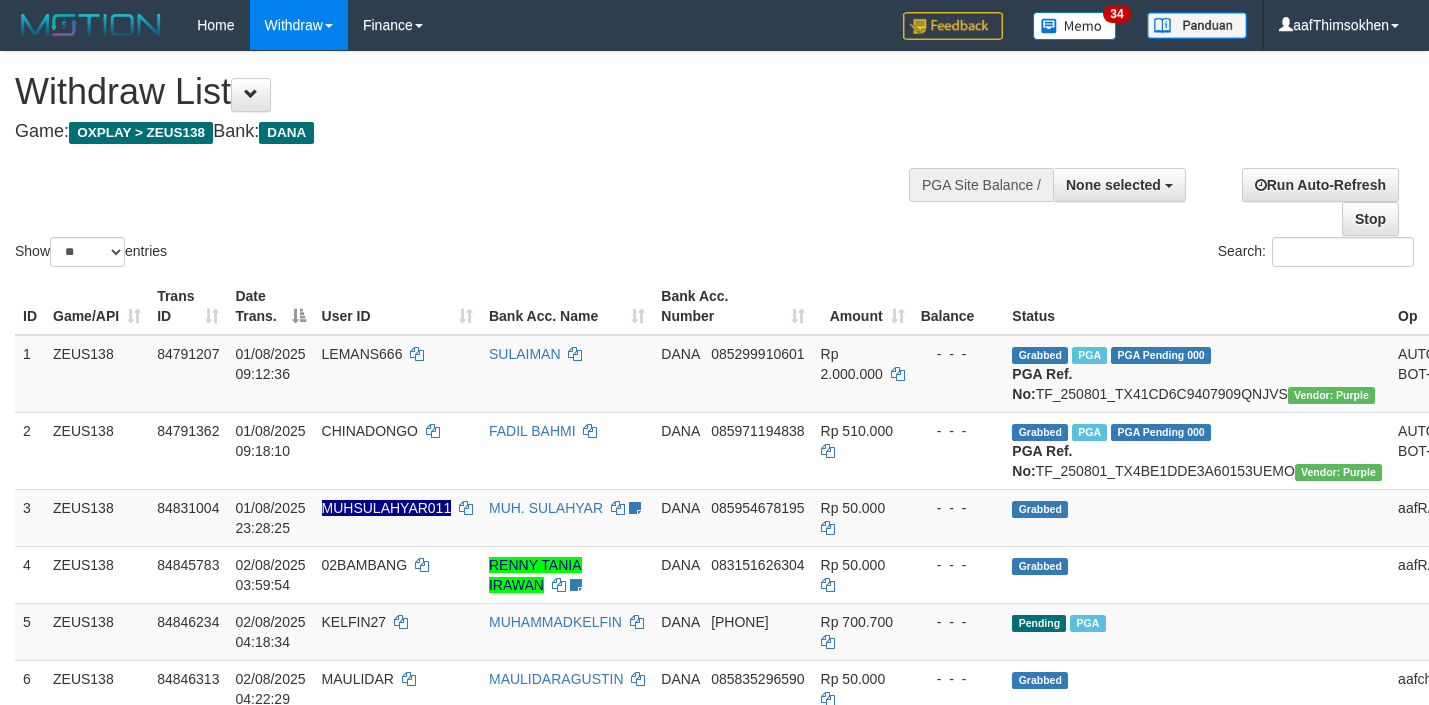 select 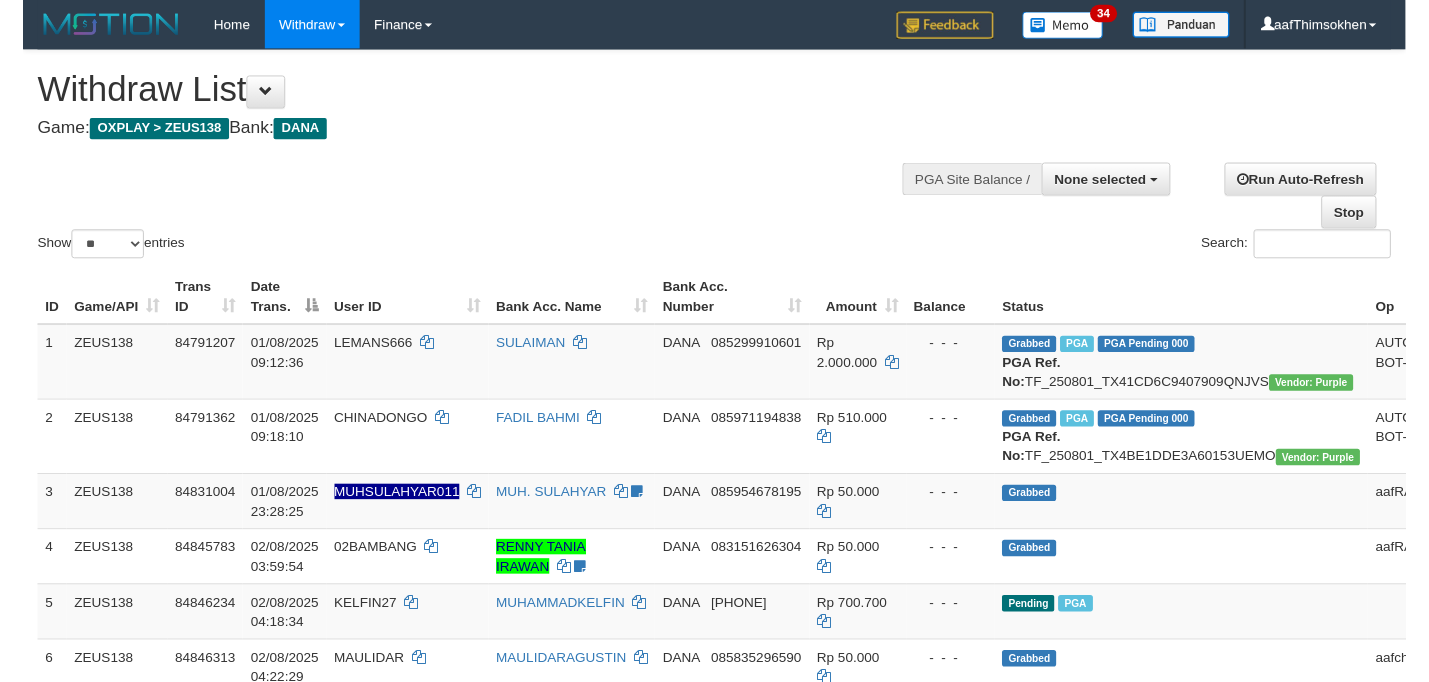 scroll, scrollTop: 349, scrollLeft: 0, axis: vertical 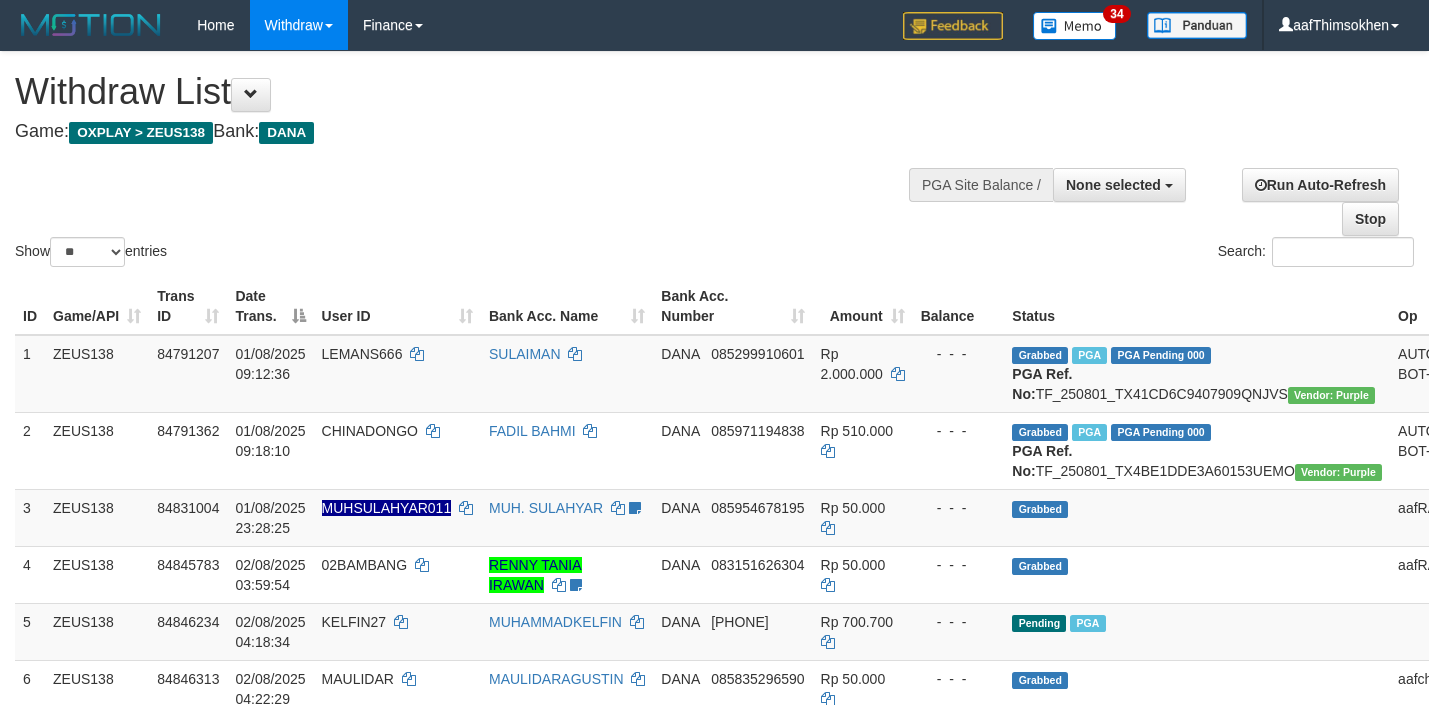 select 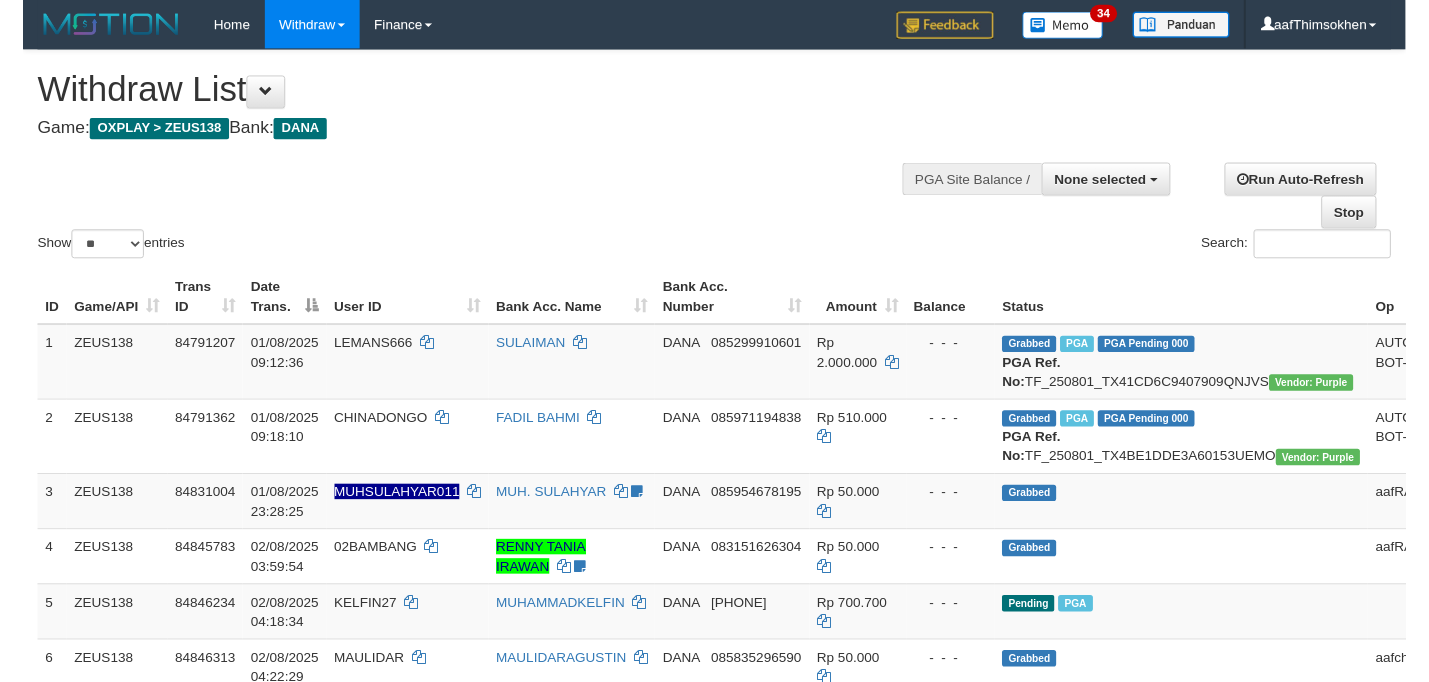 scroll, scrollTop: 349, scrollLeft: 0, axis: vertical 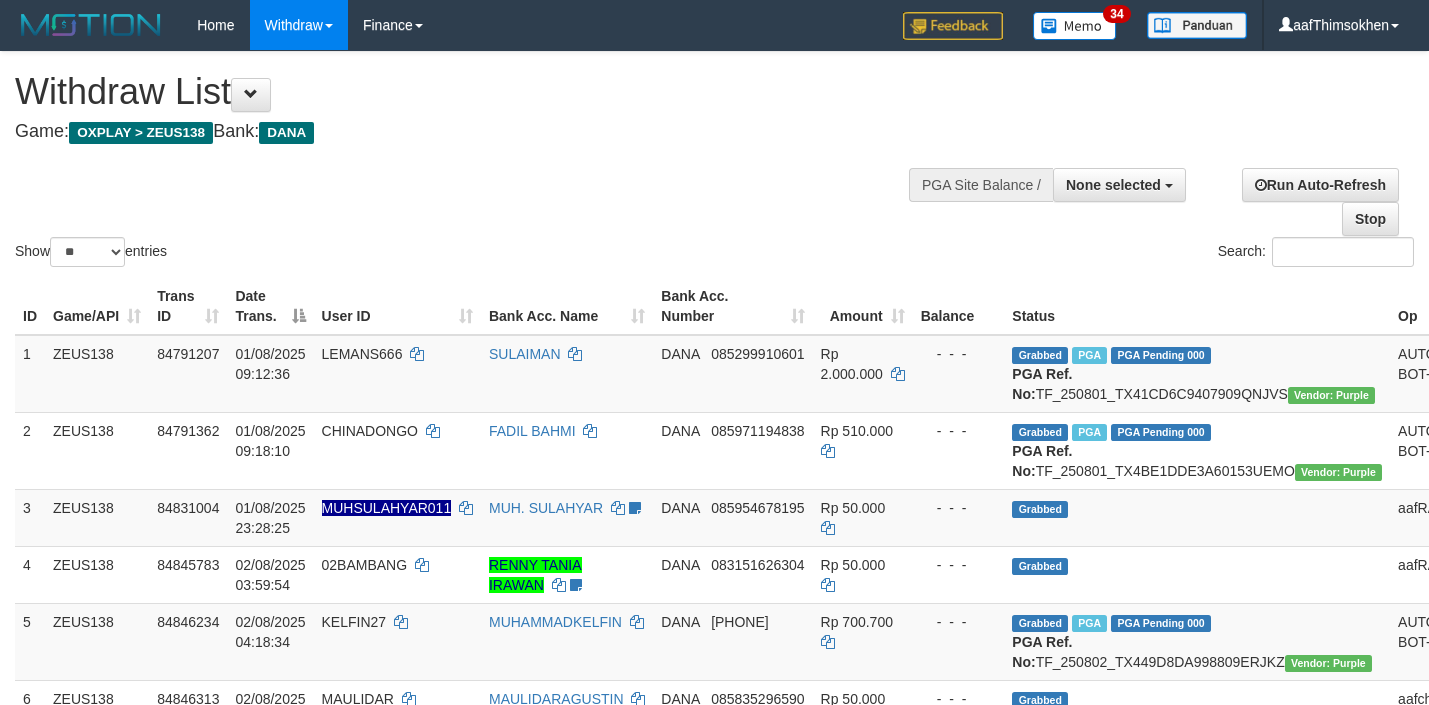 select 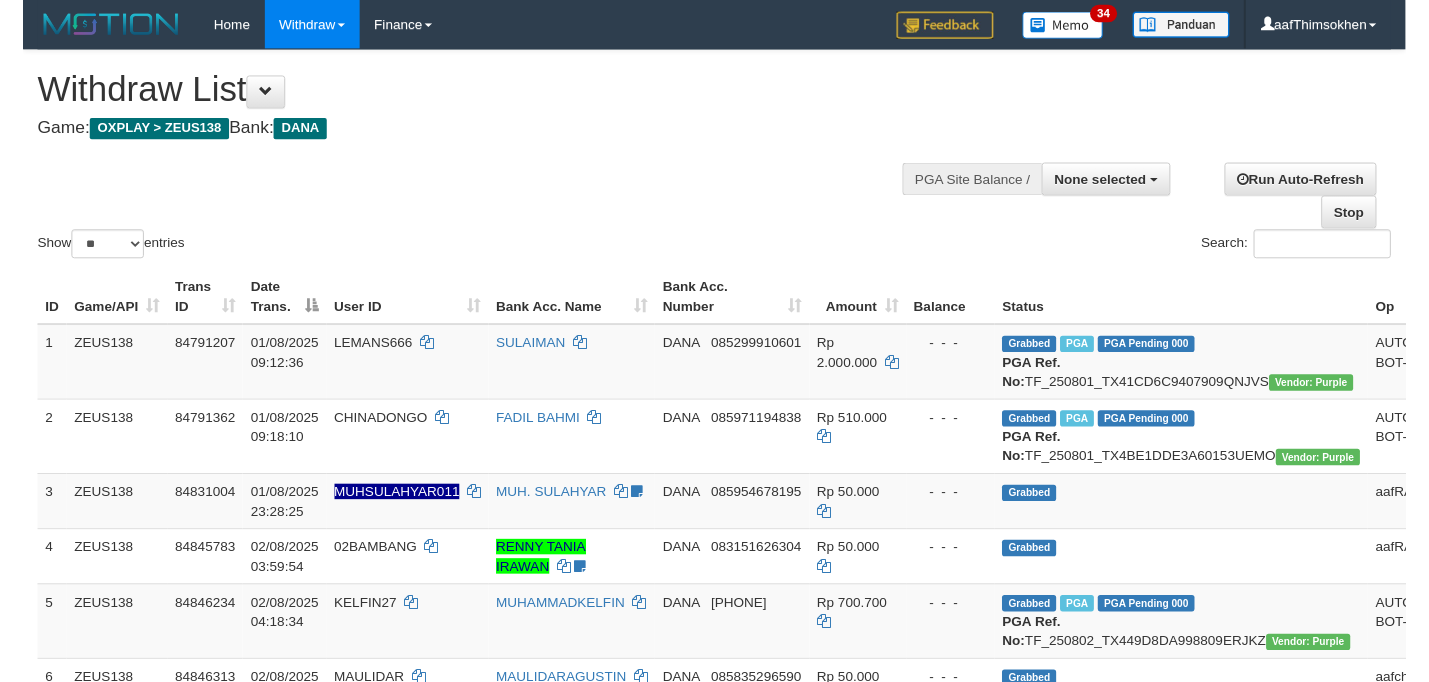 scroll, scrollTop: 349, scrollLeft: 0, axis: vertical 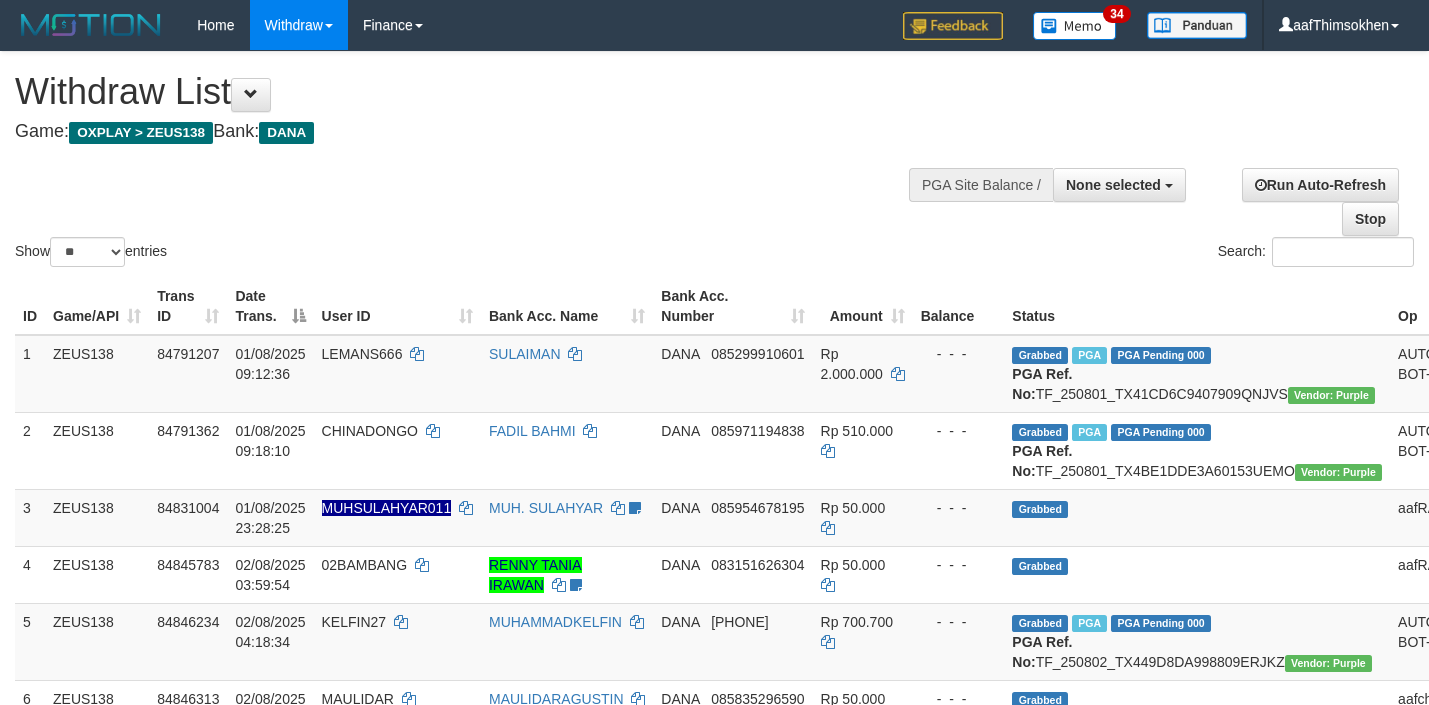 select 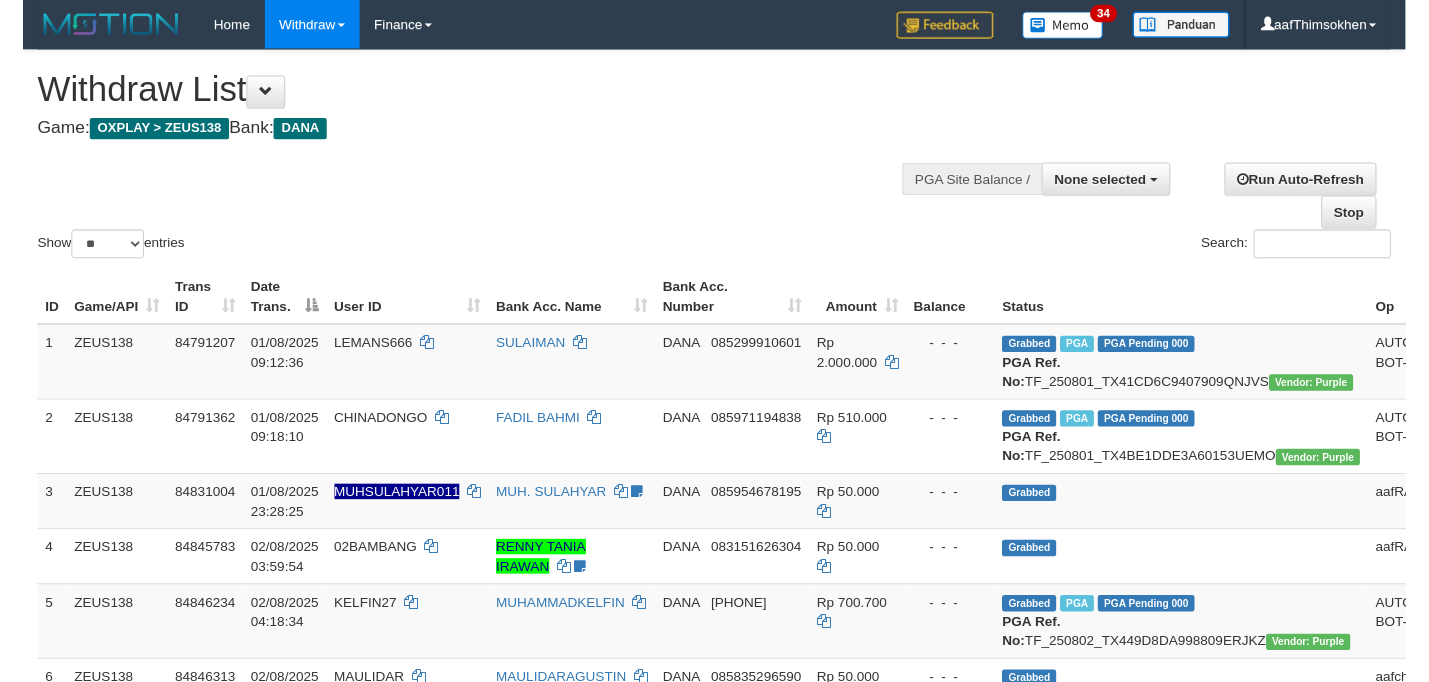 scroll, scrollTop: 349, scrollLeft: 0, axis: vertical 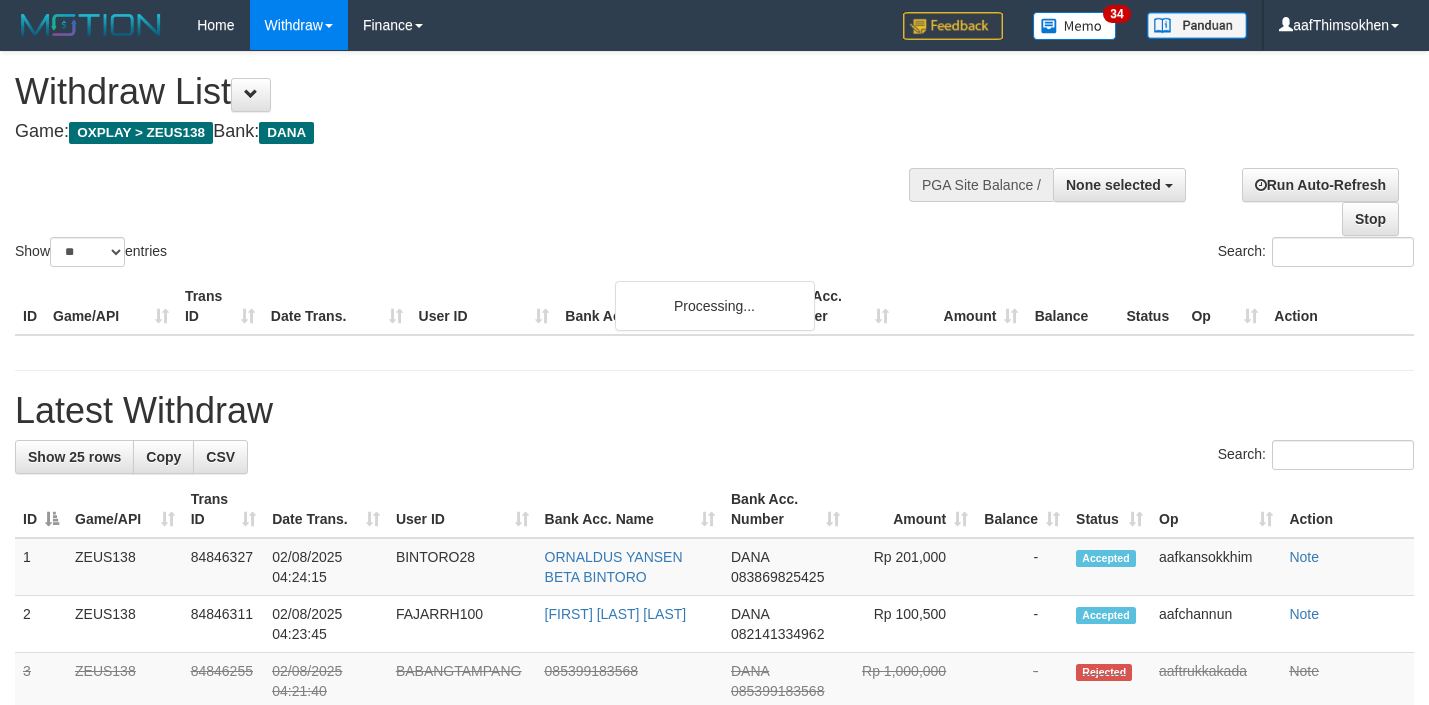 select 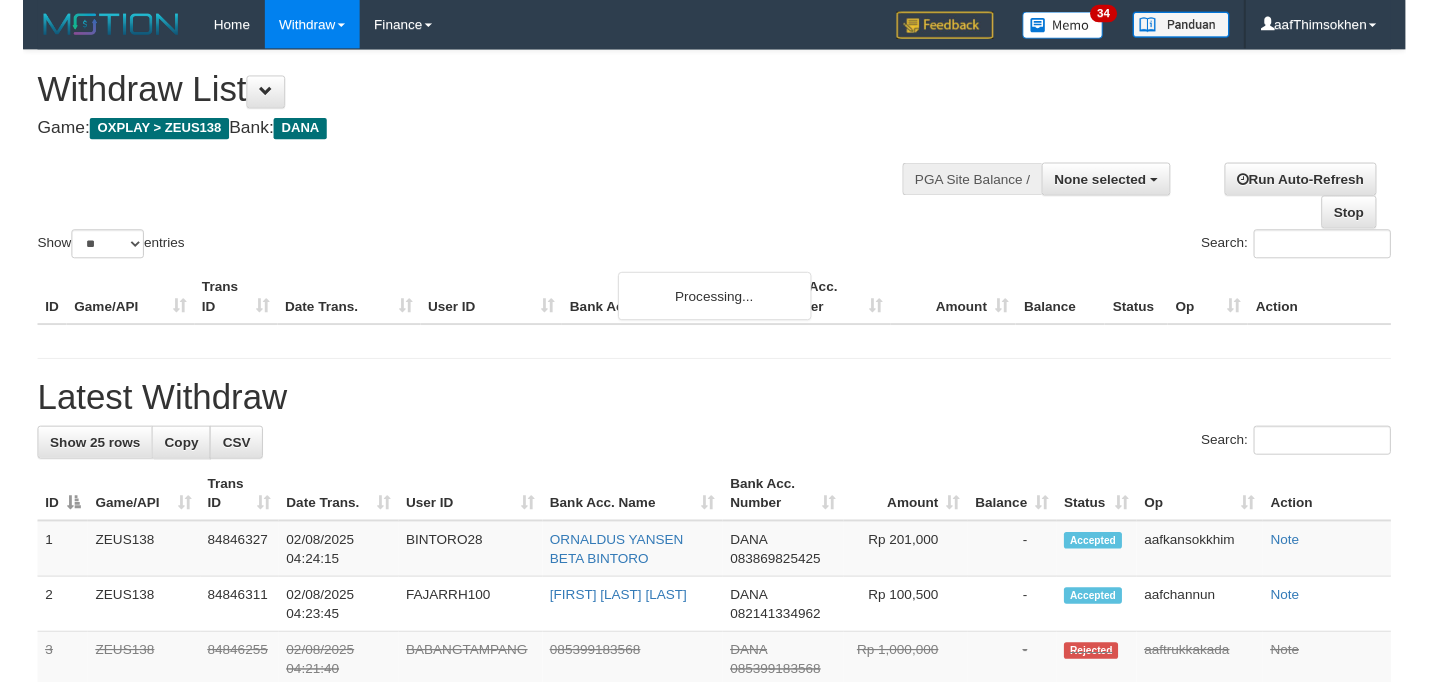 scroll, scrollTop: 349, scrollLeft: 0, axis: vertical 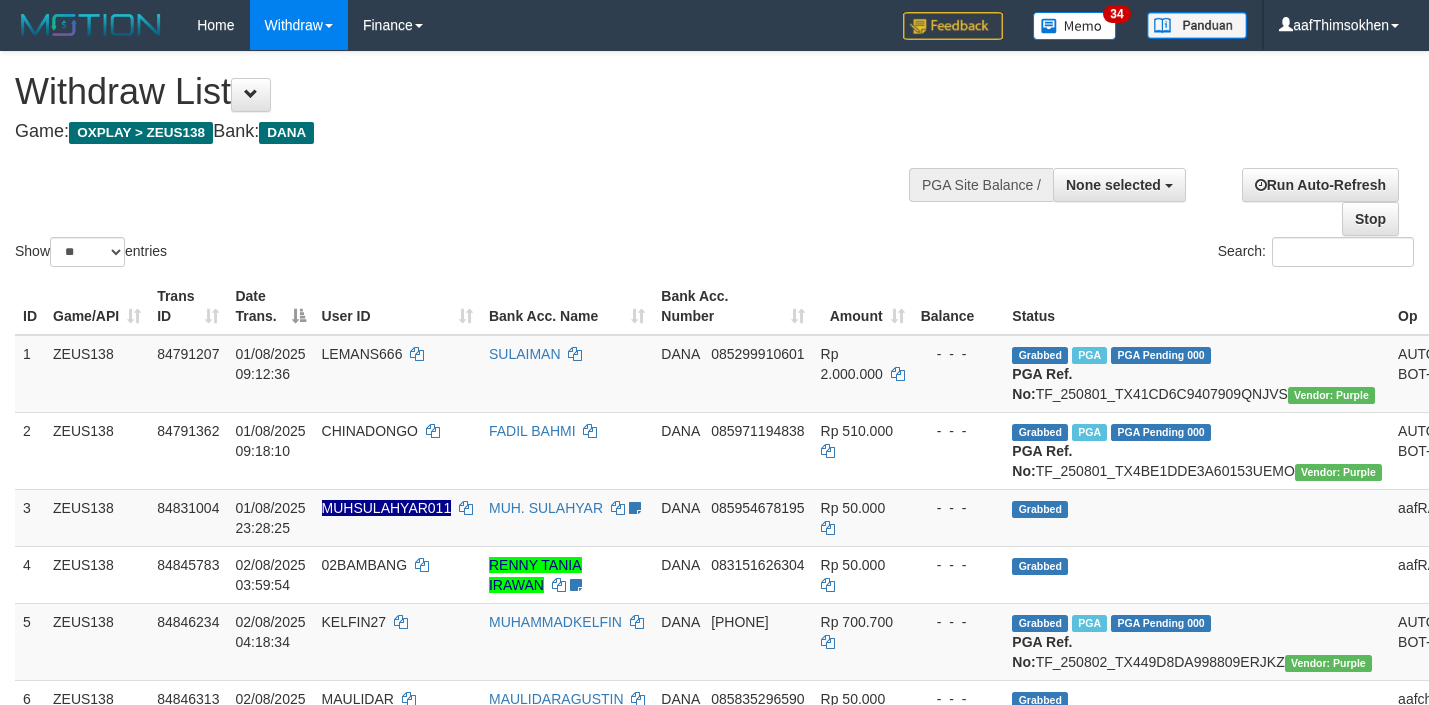 select 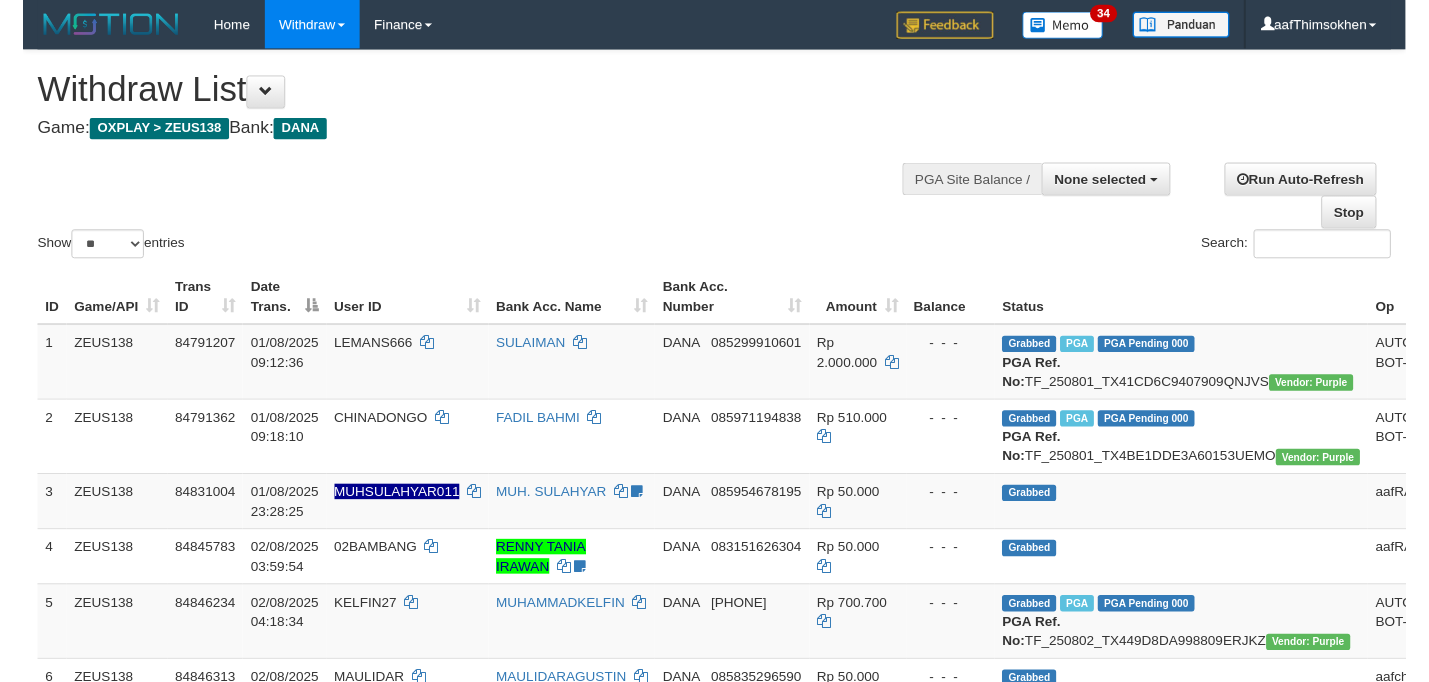 scroll, scrollTop: 349, scrollLeft: 0, axis: vertical 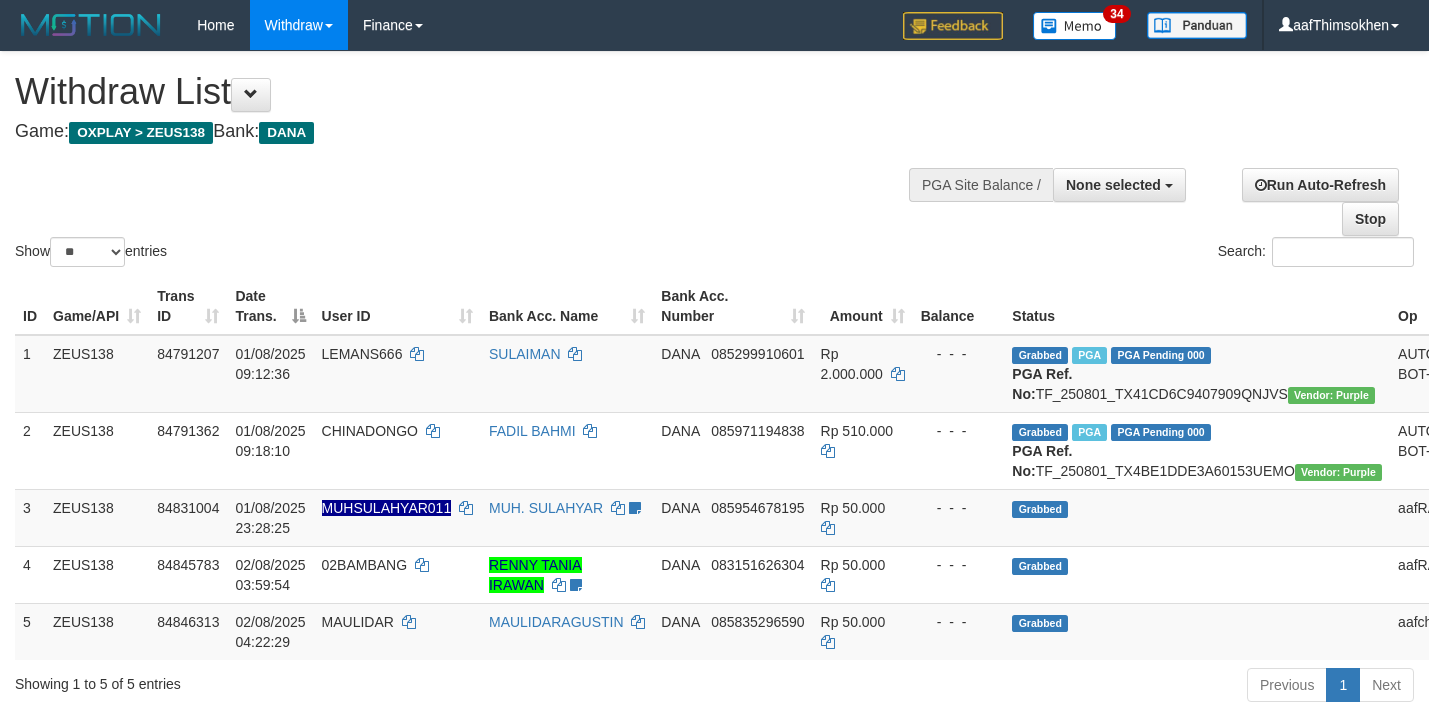 select 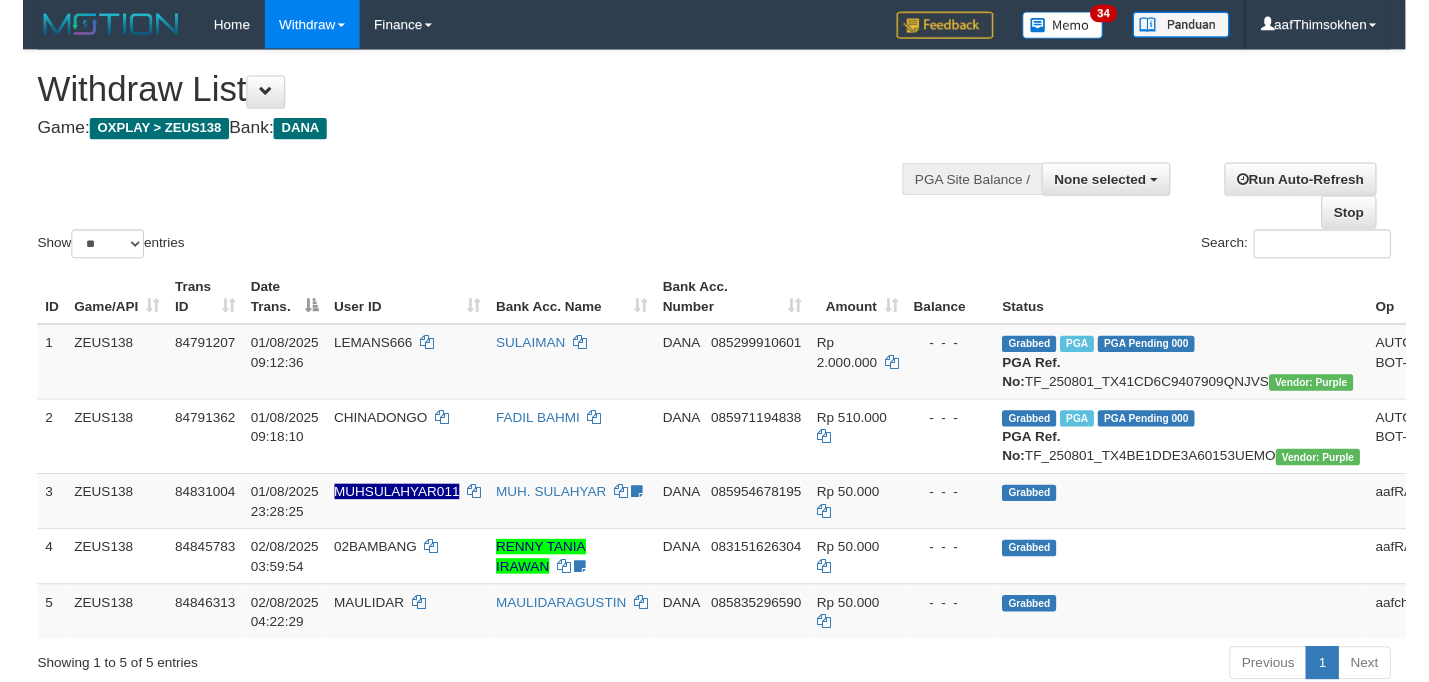 scroll, scrollTop: 349, scrollLeft: 0, axis: vertical 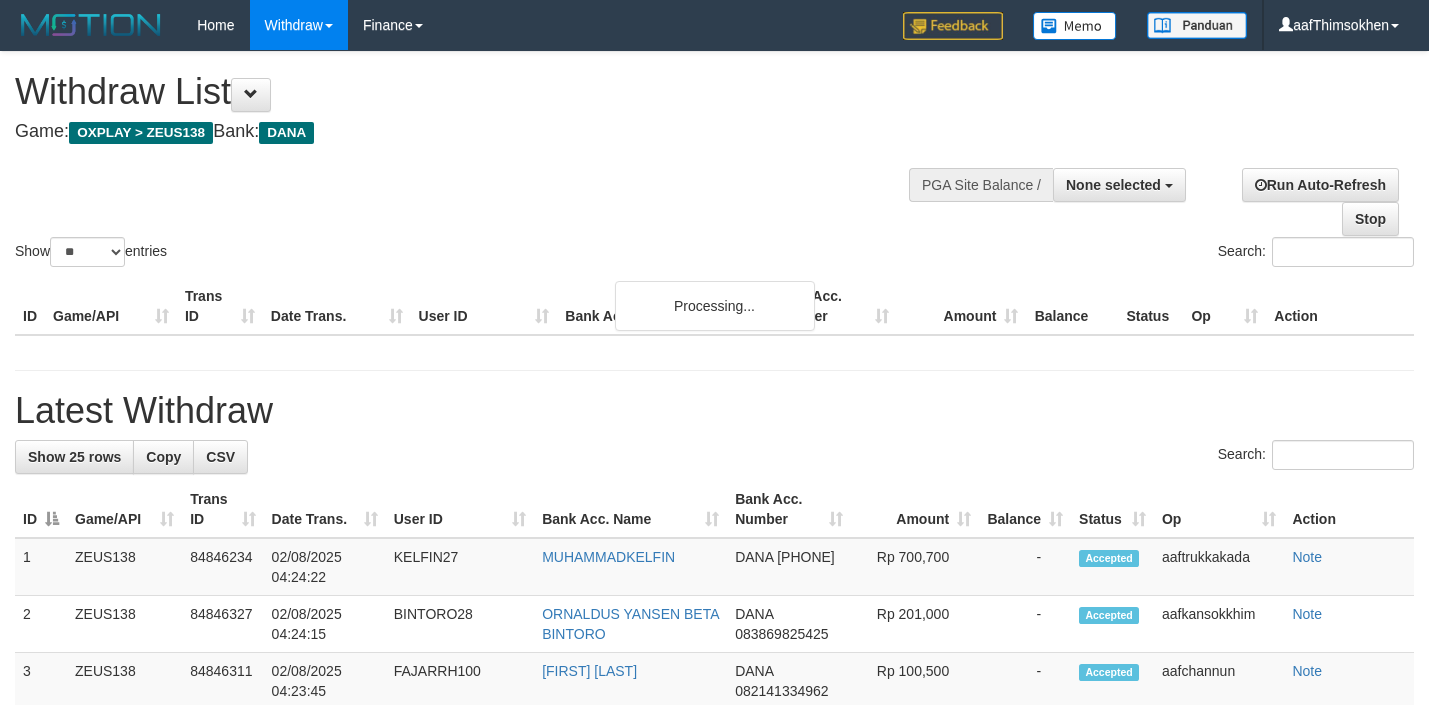 select 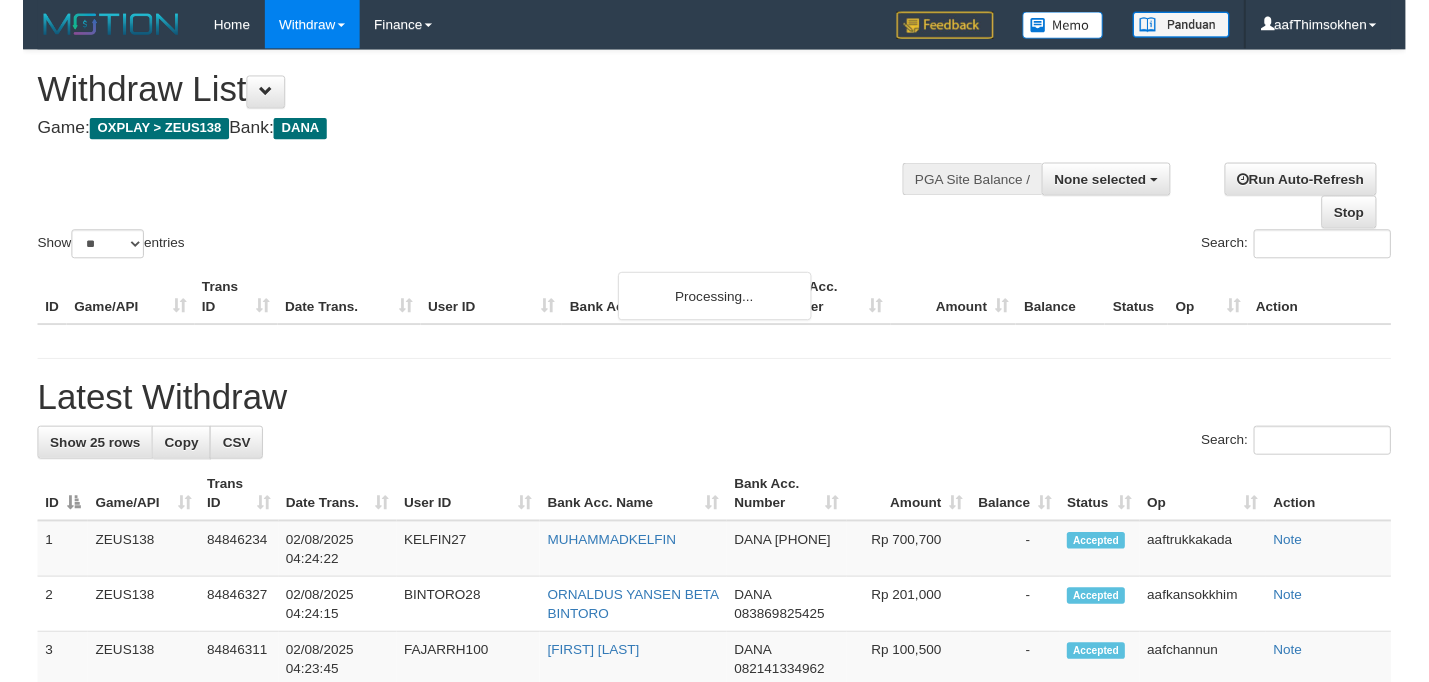 scroll, scrollTop: 349, scrollLeft: 0, axis: vertical 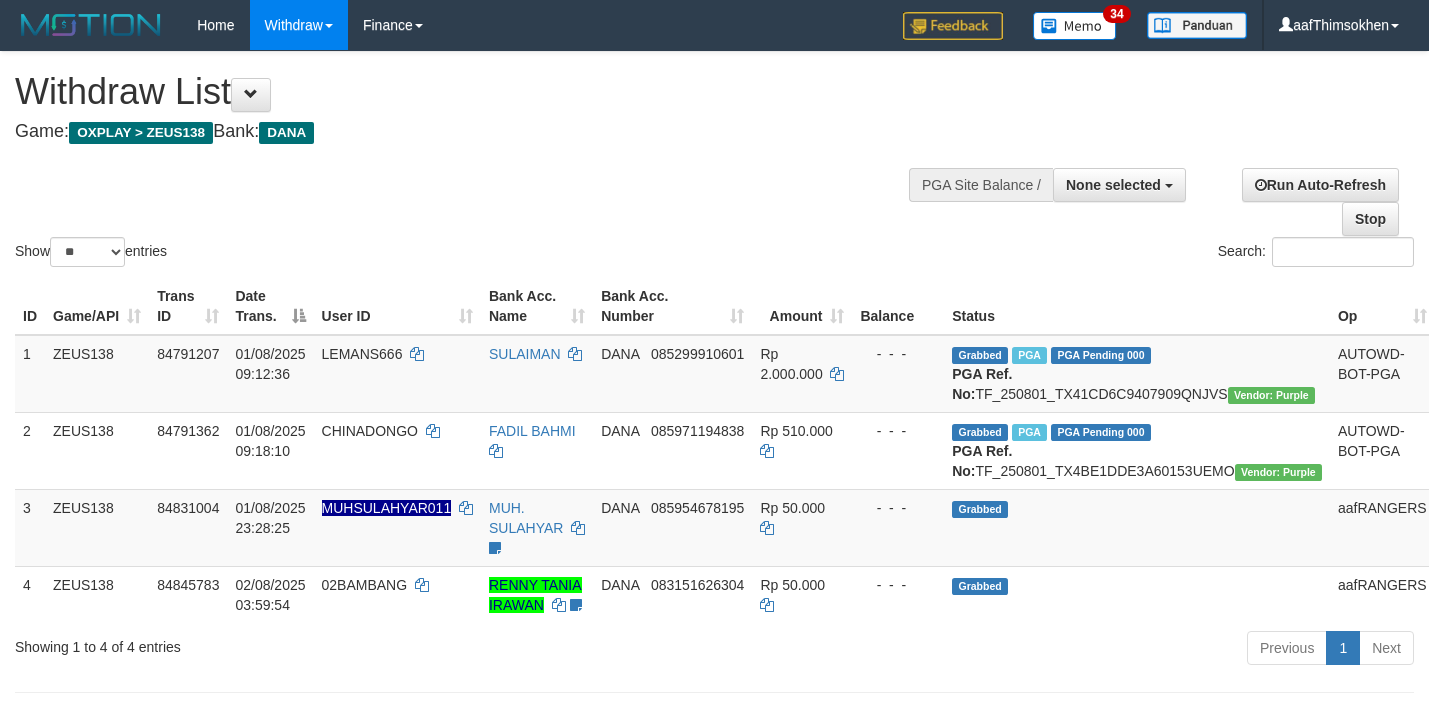 select 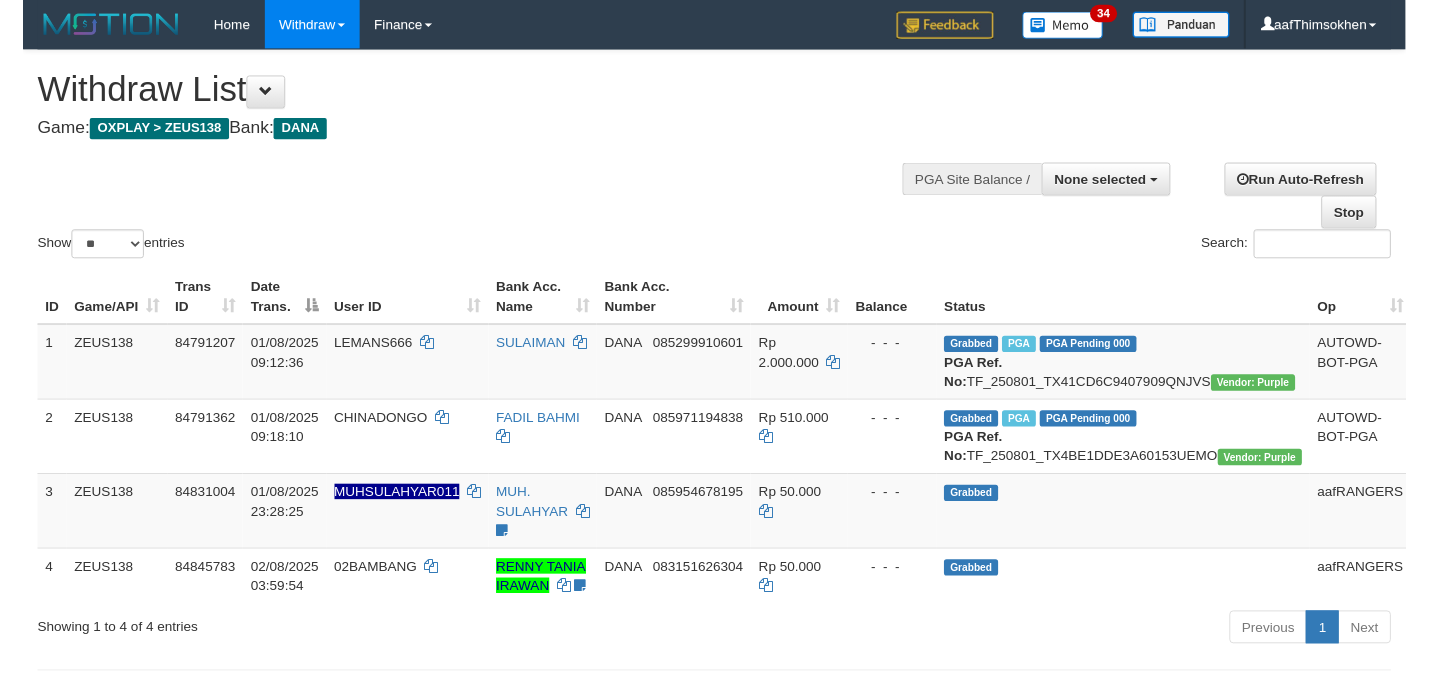 scroll, scrollTop: 349, scrollLeft: 0, axis: vertical 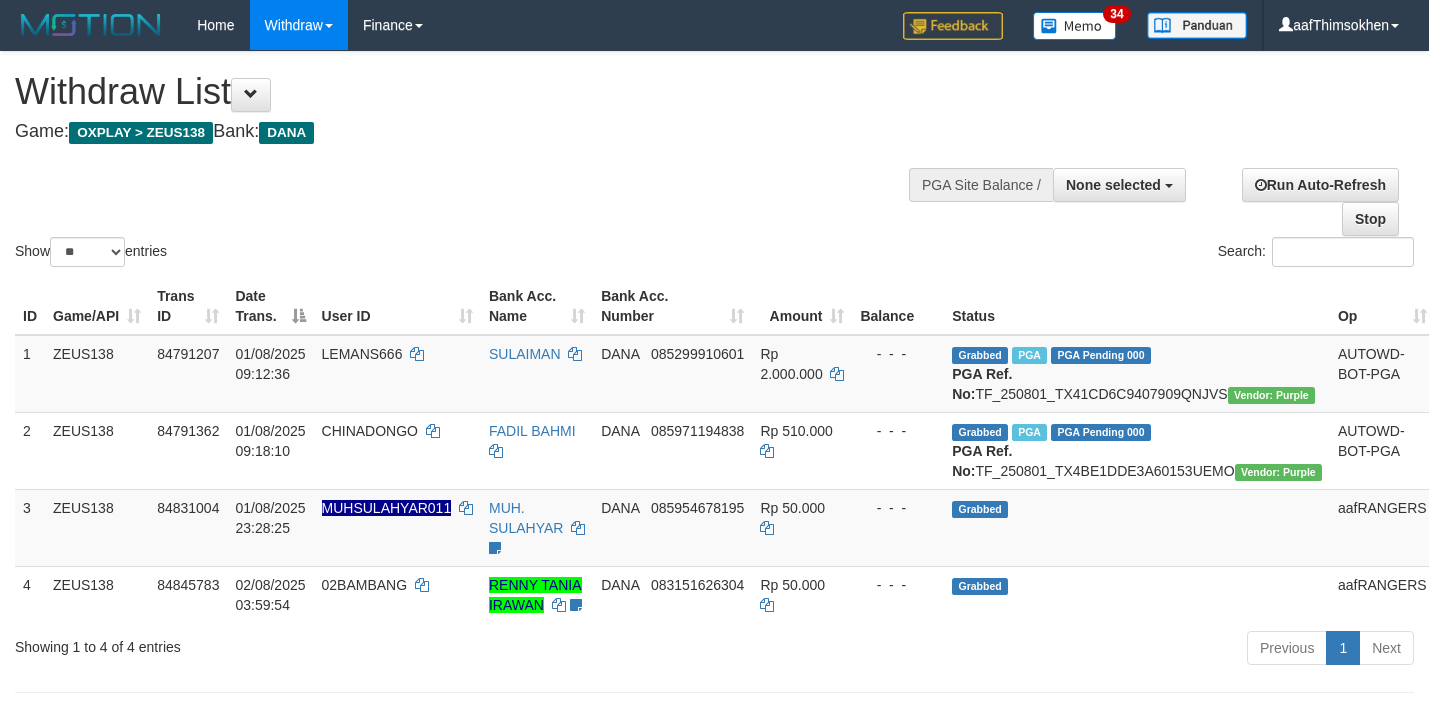 select 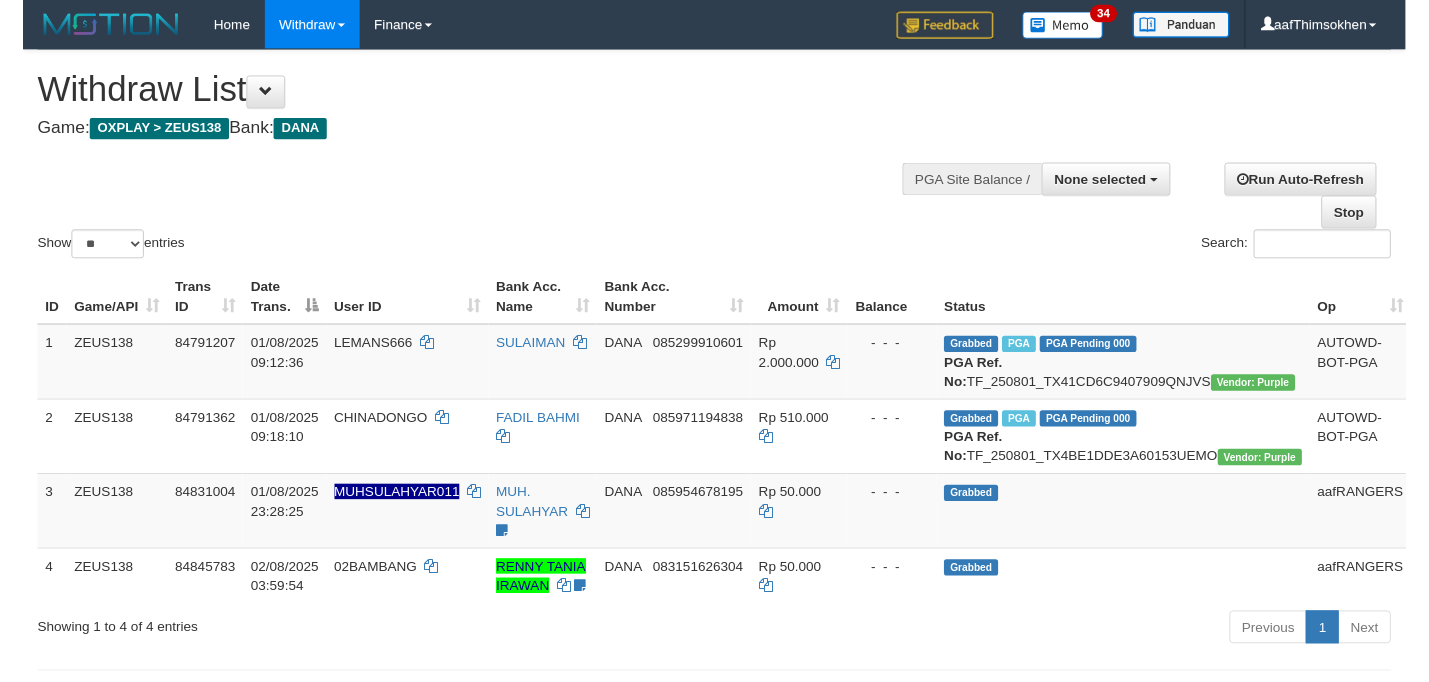 scroll, scrollTop: 349, scrollLeft: 0, axis: vertical 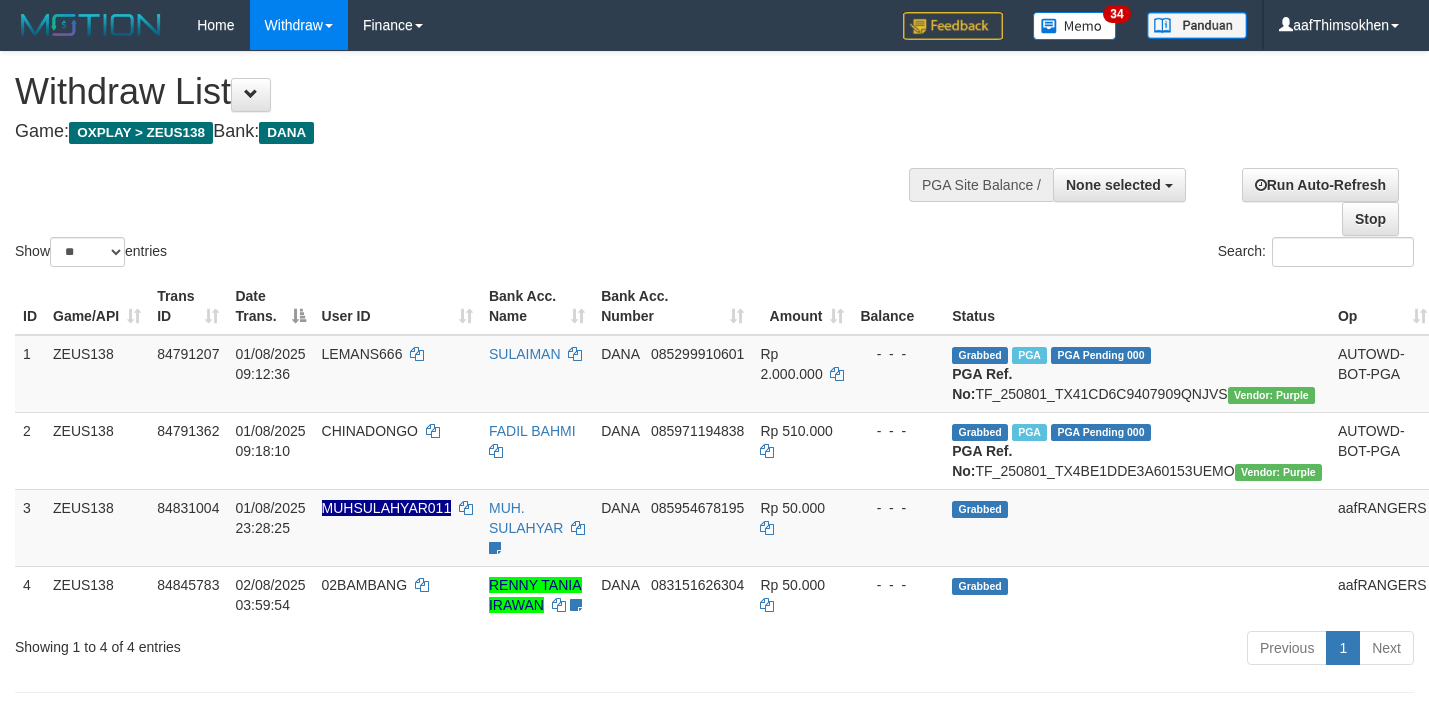 select 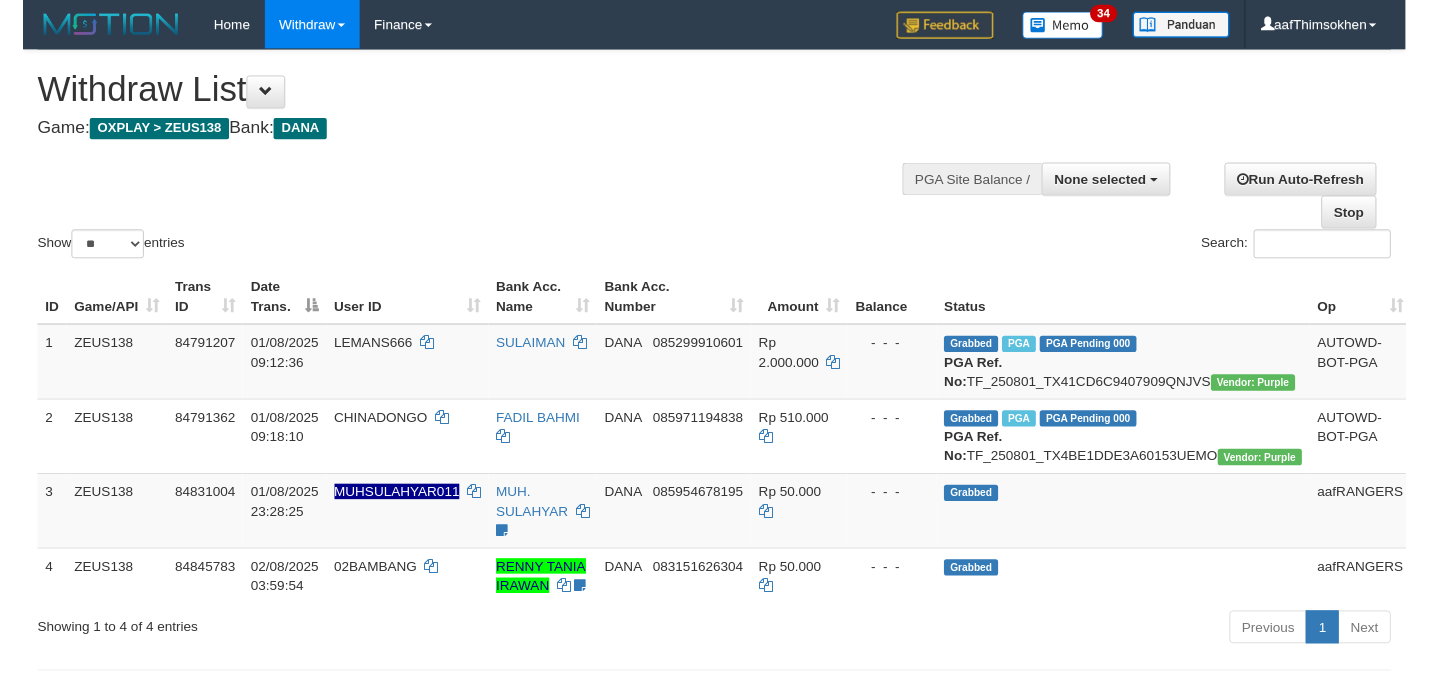 scroll, scrollTop: 349, scrollLeft: 0, axis: vertical 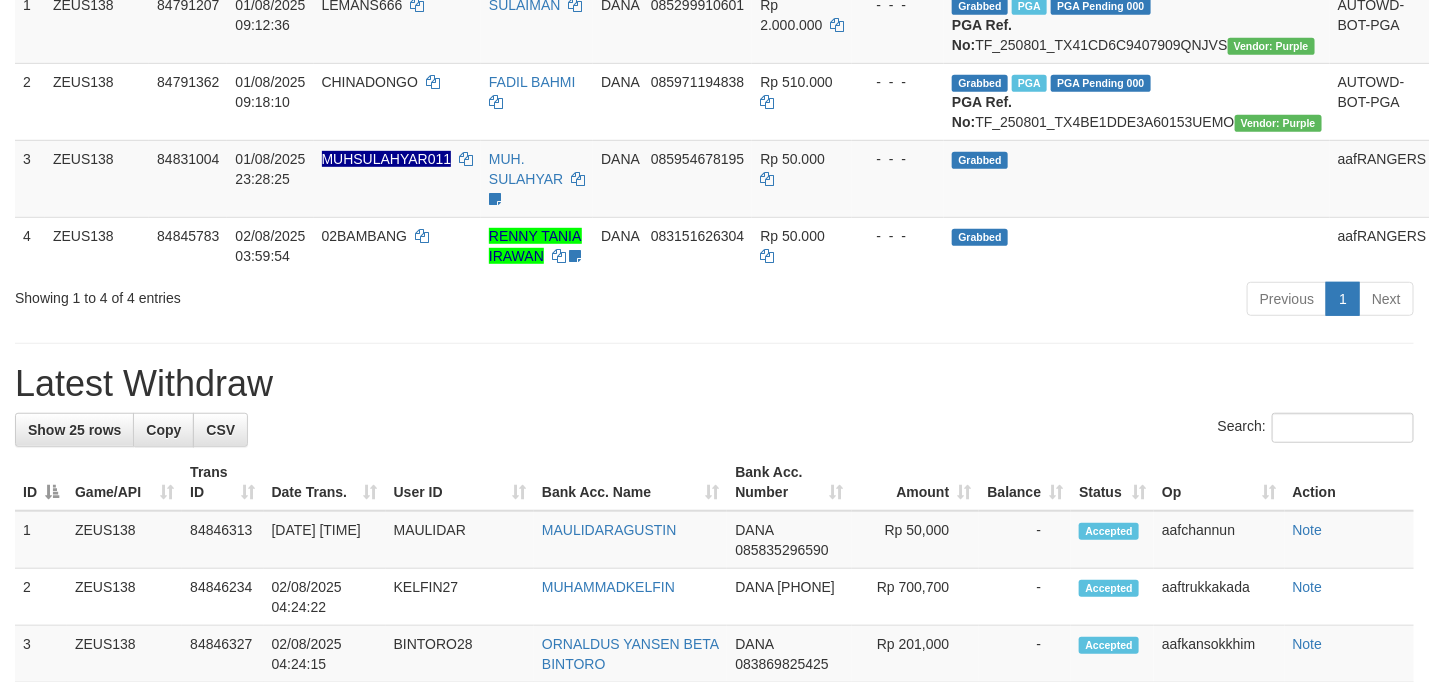 click on "Latest Withdraw" at bounding box center [714, 384] 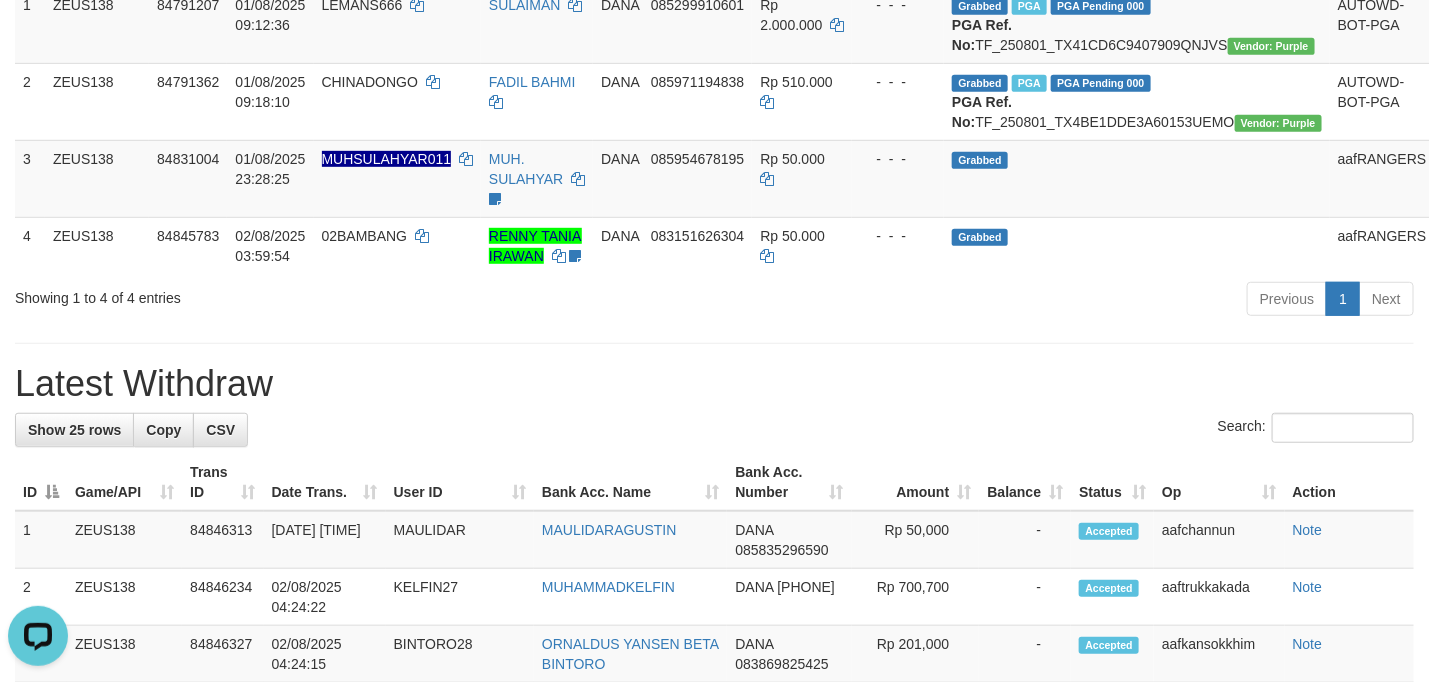 scroll, scrollTop: 0, scrollLeft: 0, axis: both 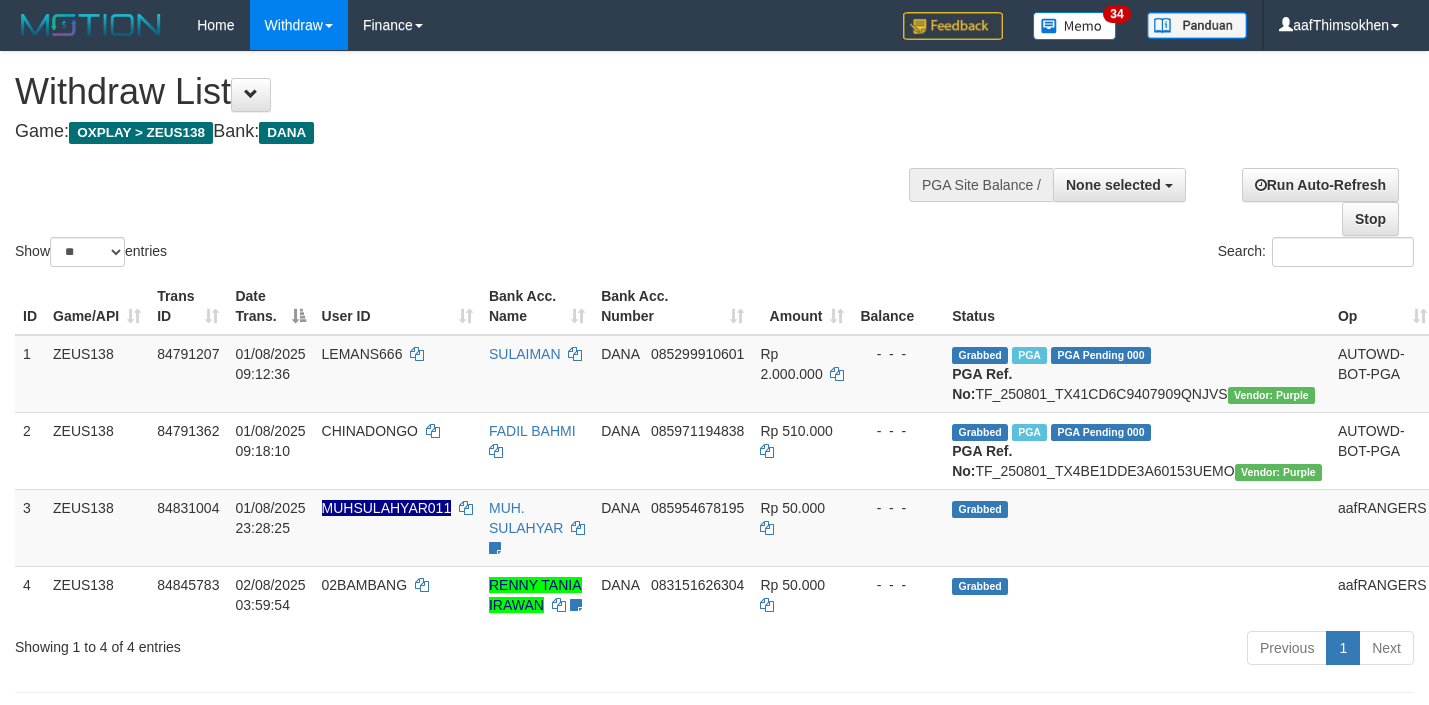 select 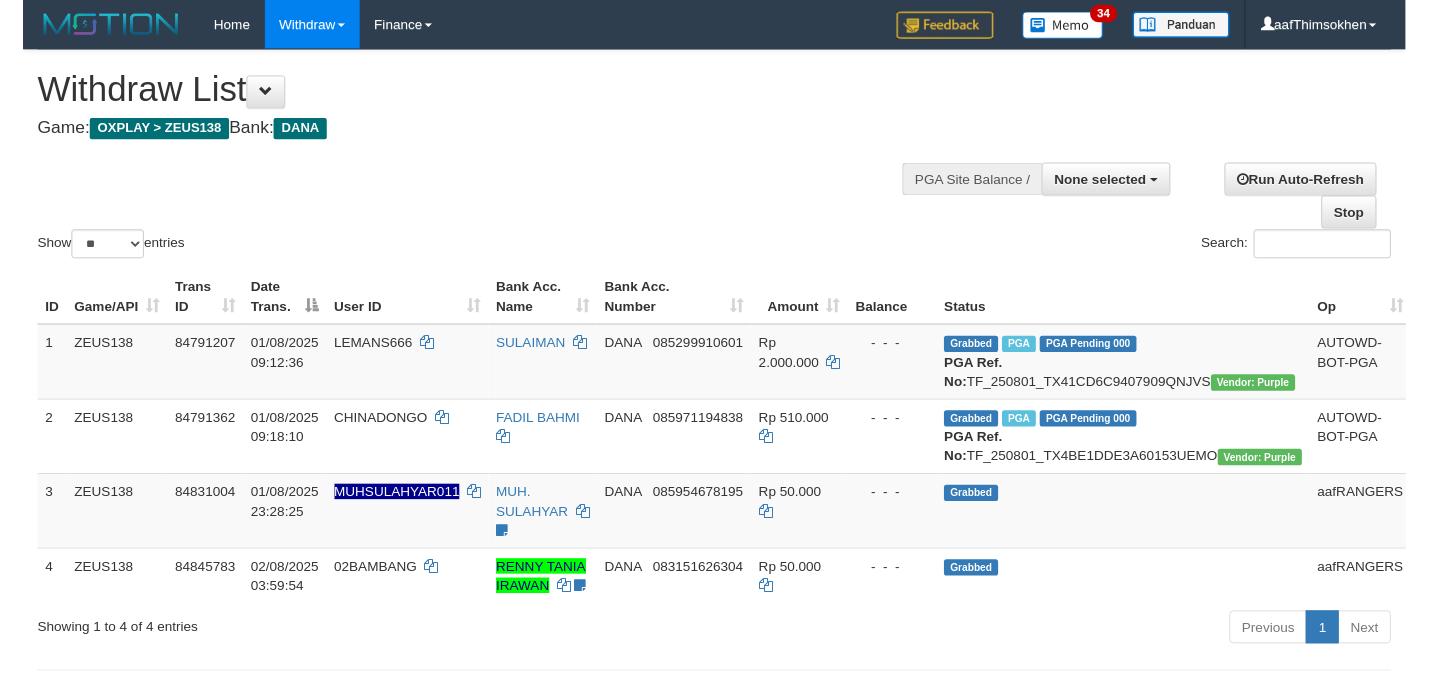 scroll, scrollTop: 349, scrollLeft: 0, axis: vertical 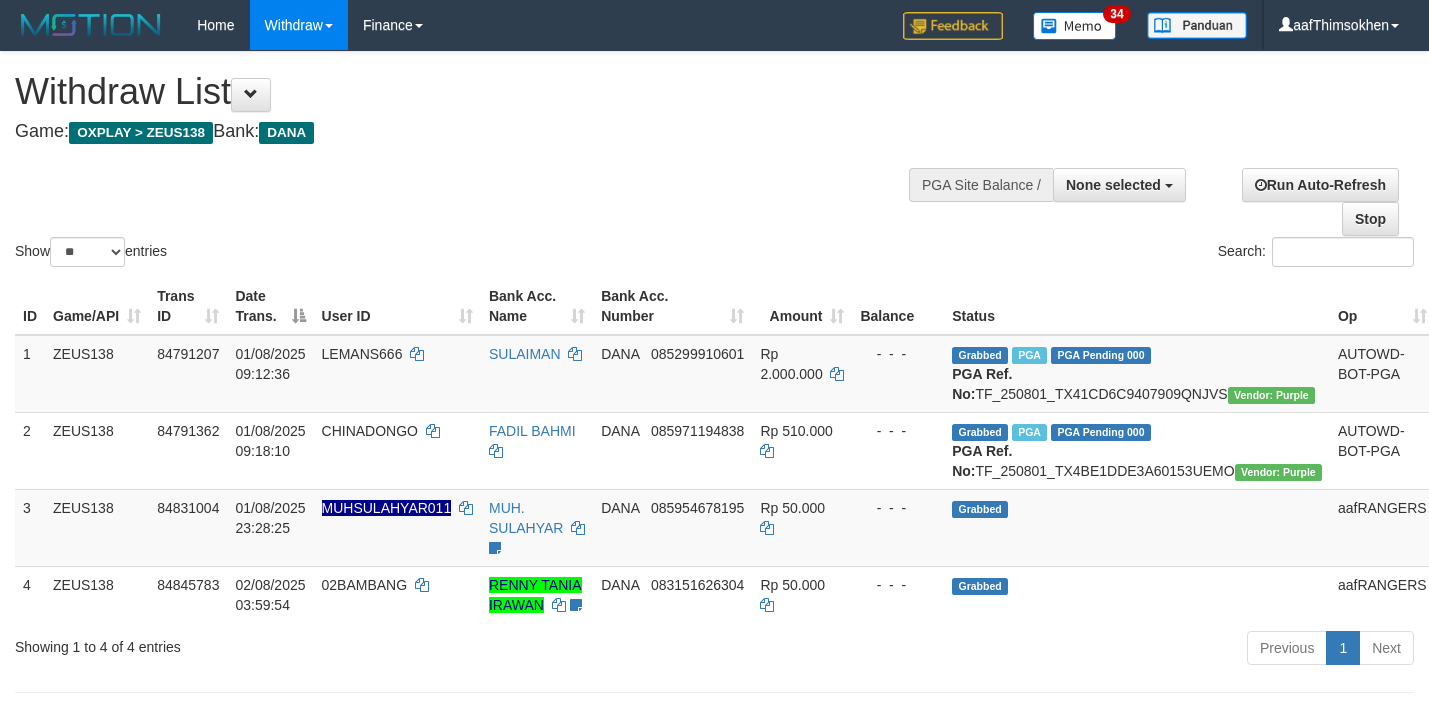 select 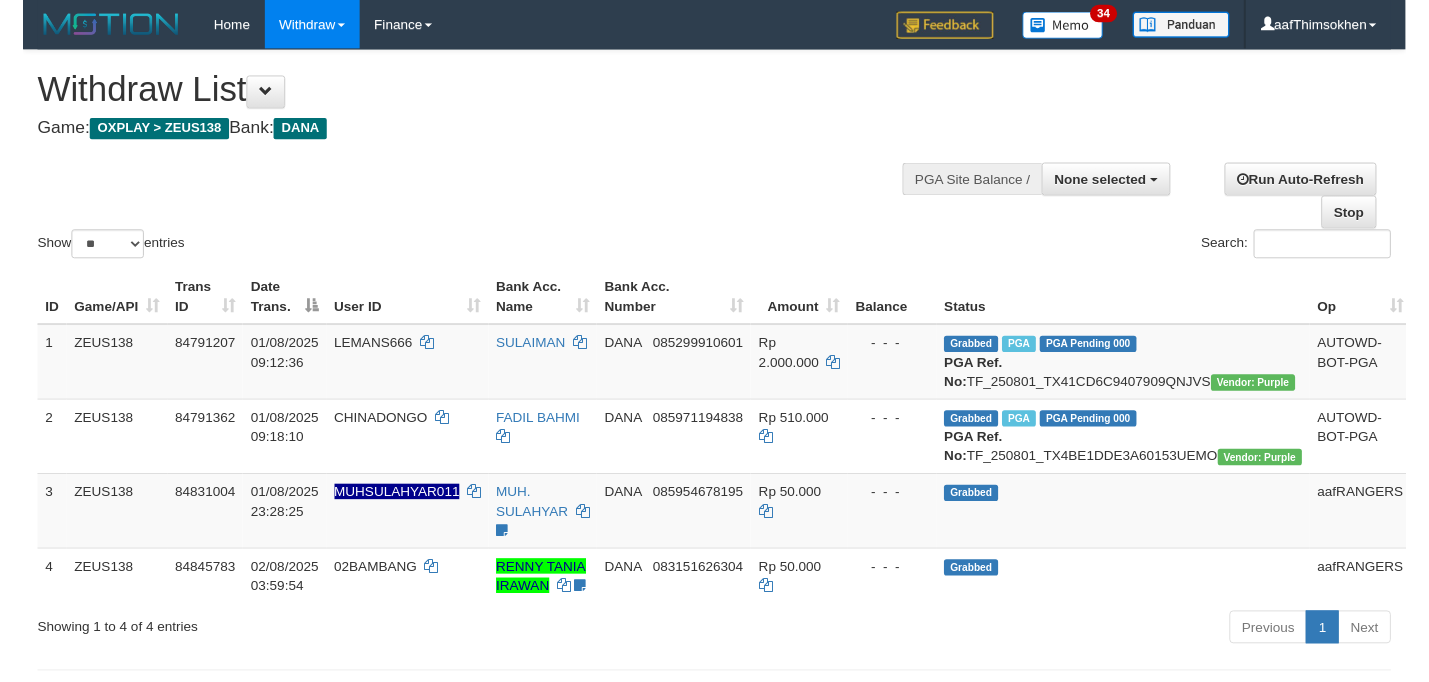 scroll, scrollTop: 349, scrollLeft: 0, axis: vertical 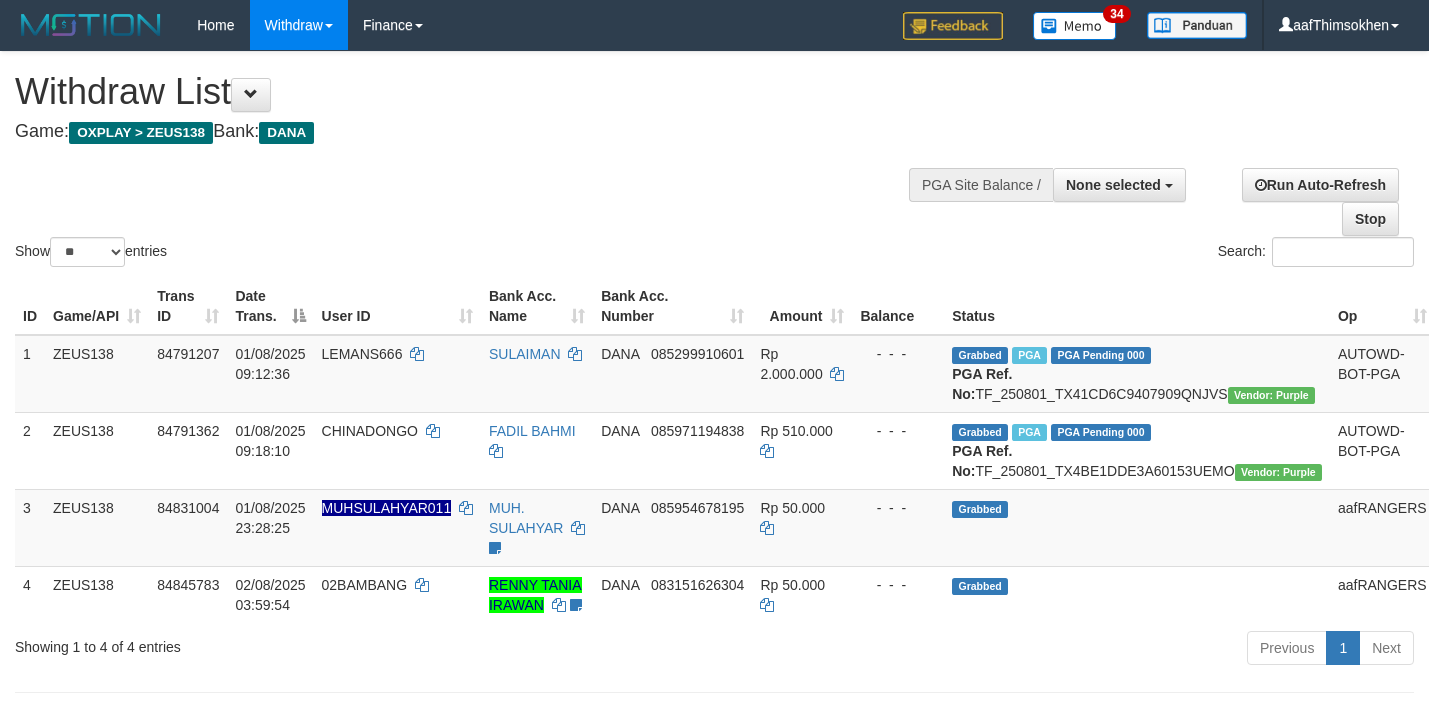 select 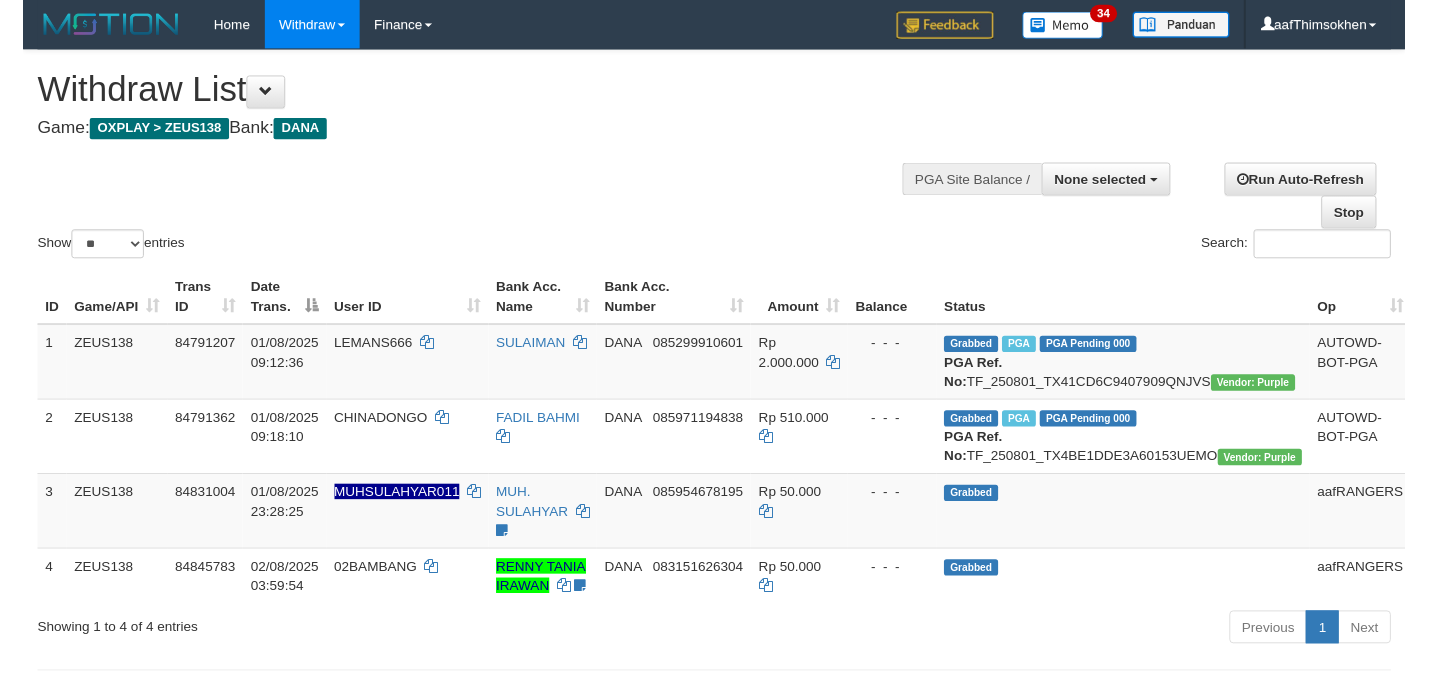 scroll, scrollTop: 349, scrollLeft: 0, axis: vertical 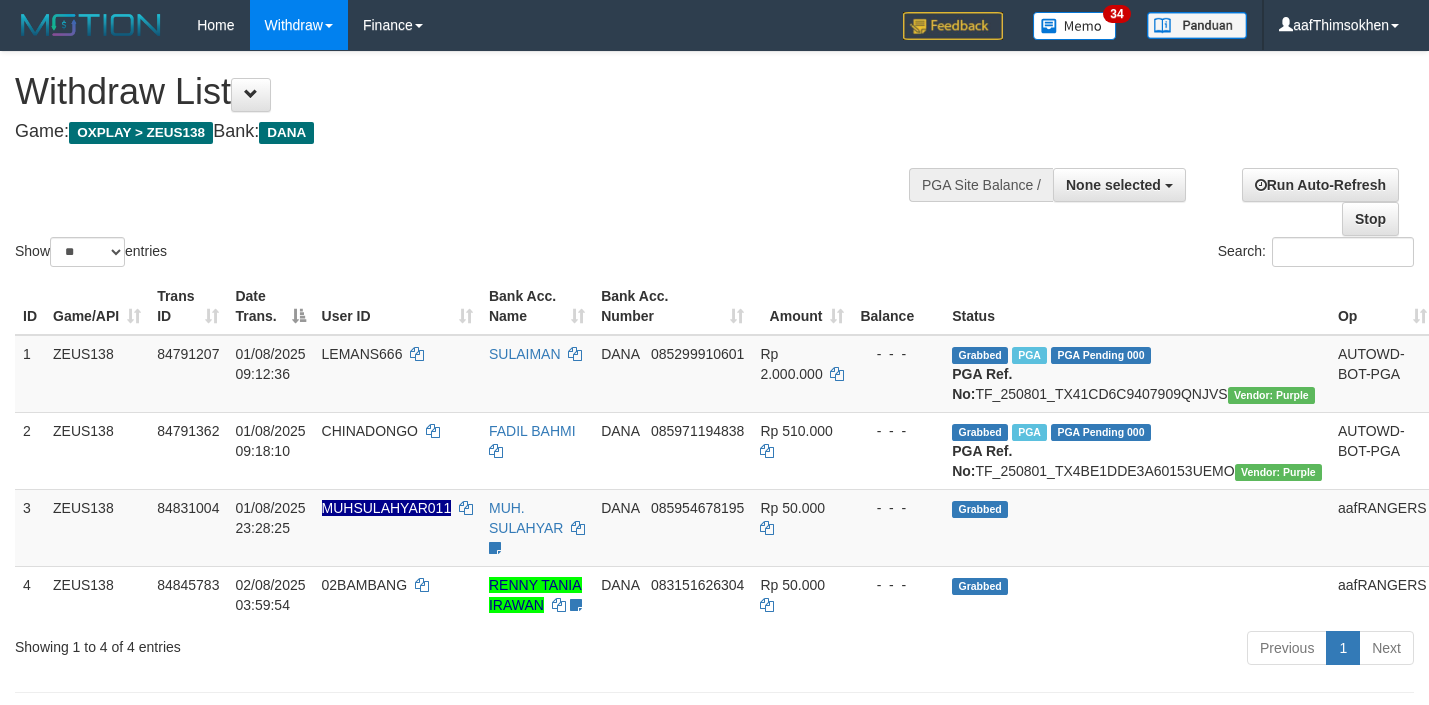 select 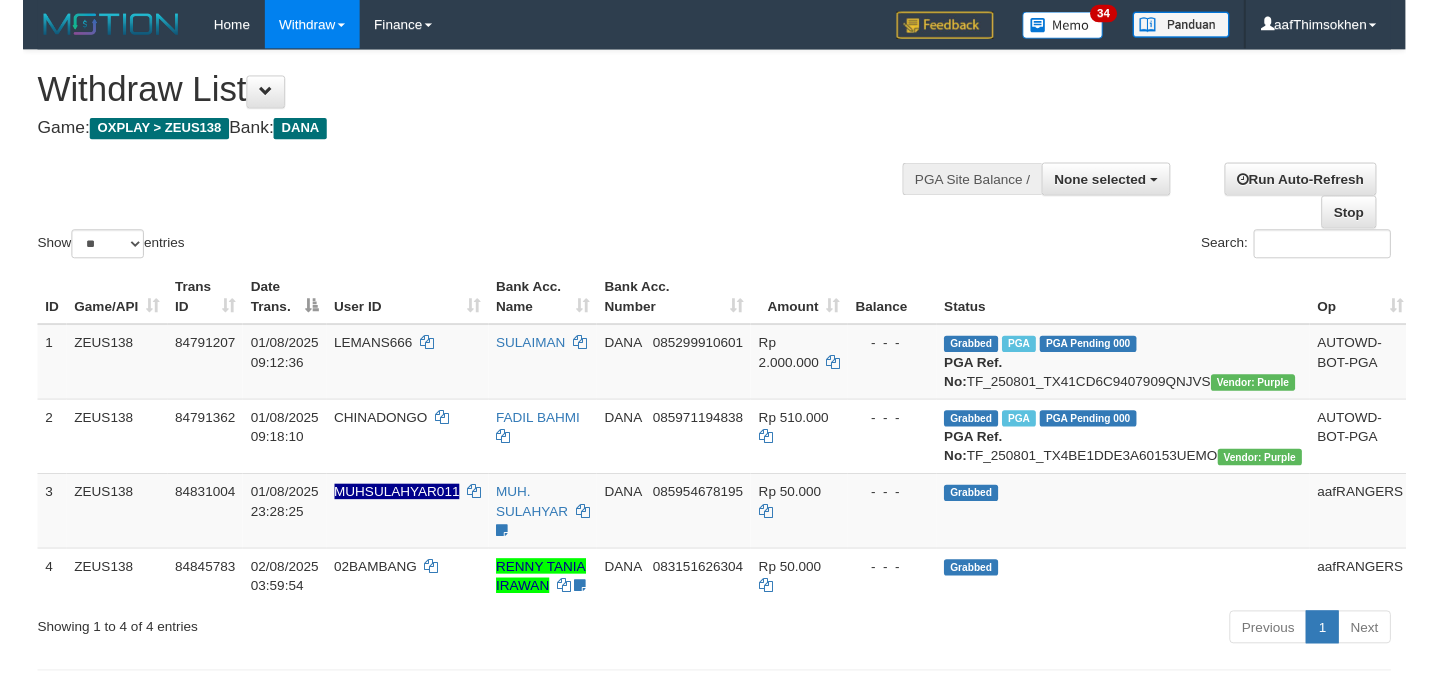 scroll, scrollTop: 349, scrollLeft: 0, axis: vertical 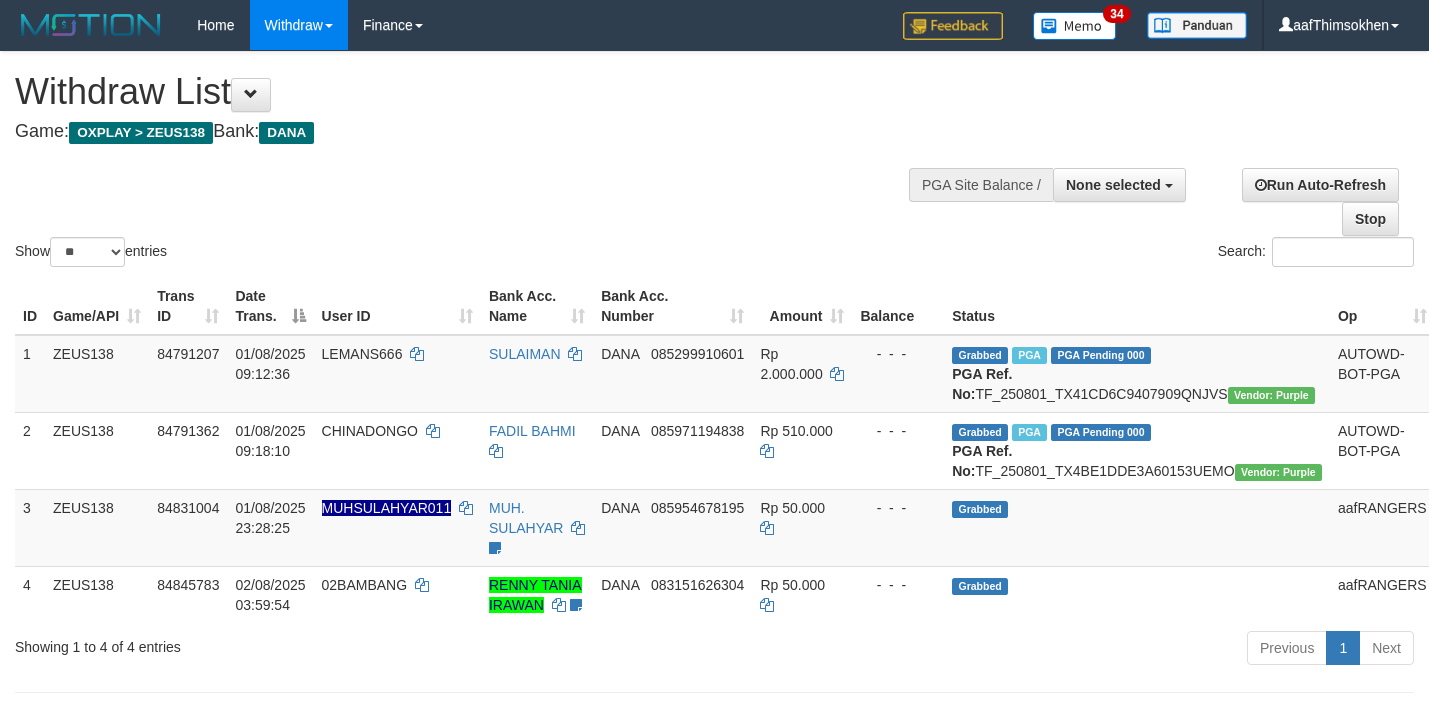 select 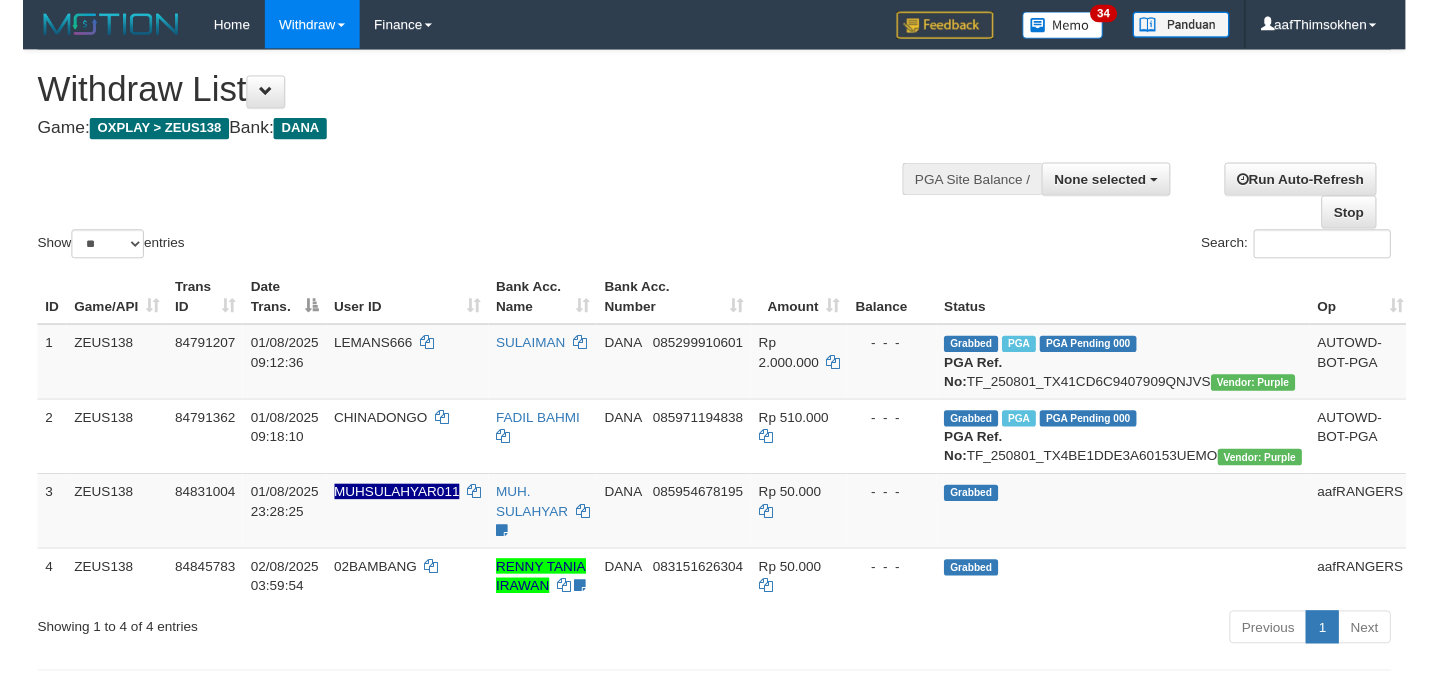 scroll, scrollTop: 349, scrollLeft: 0, axis: vertical 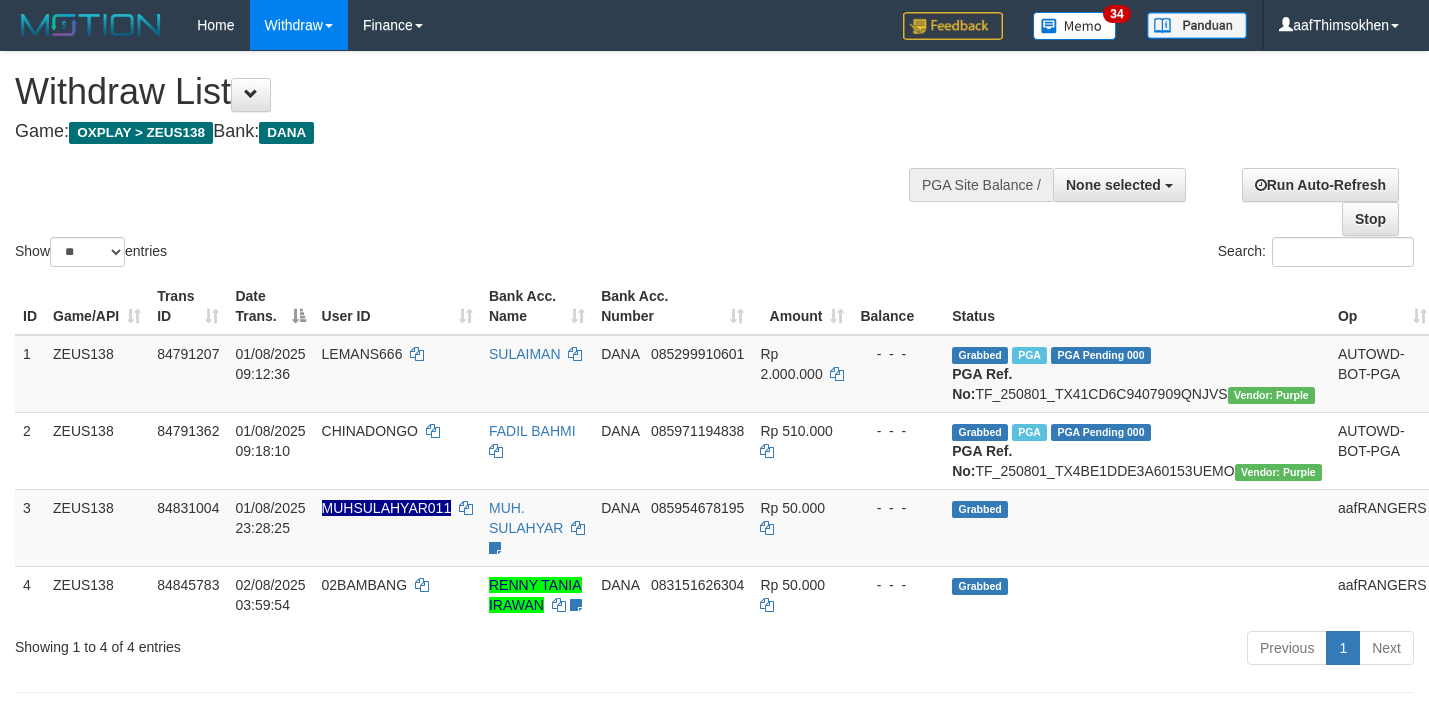 select 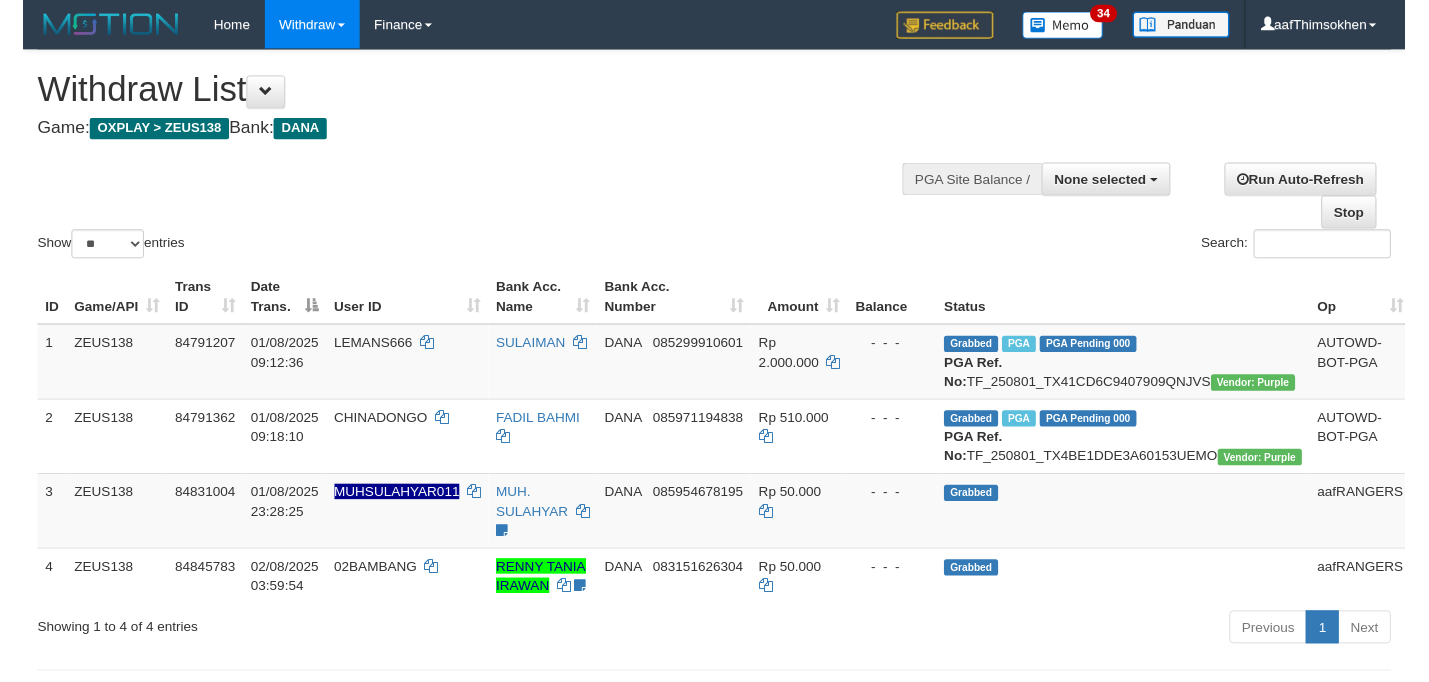 scroll, scrollTop: 349, scrollLeft: 0, axis: vertical 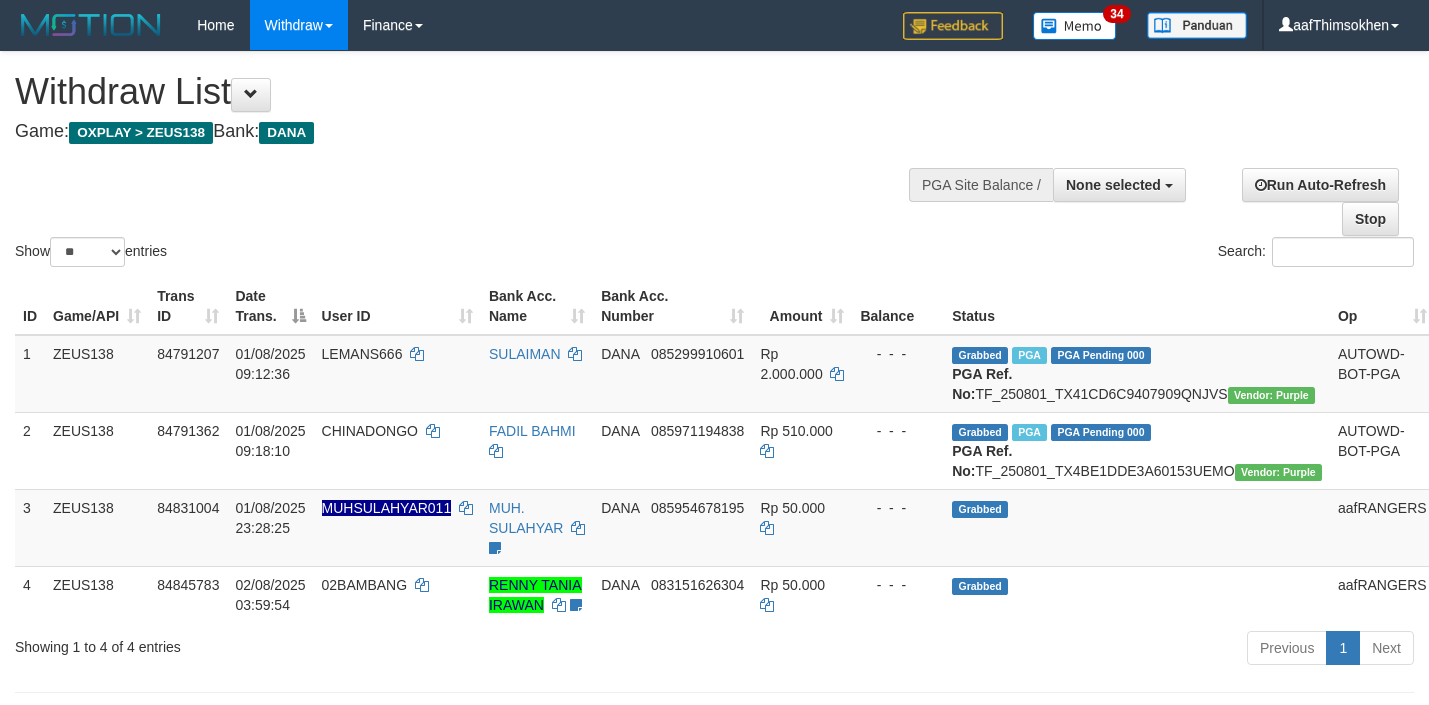 select 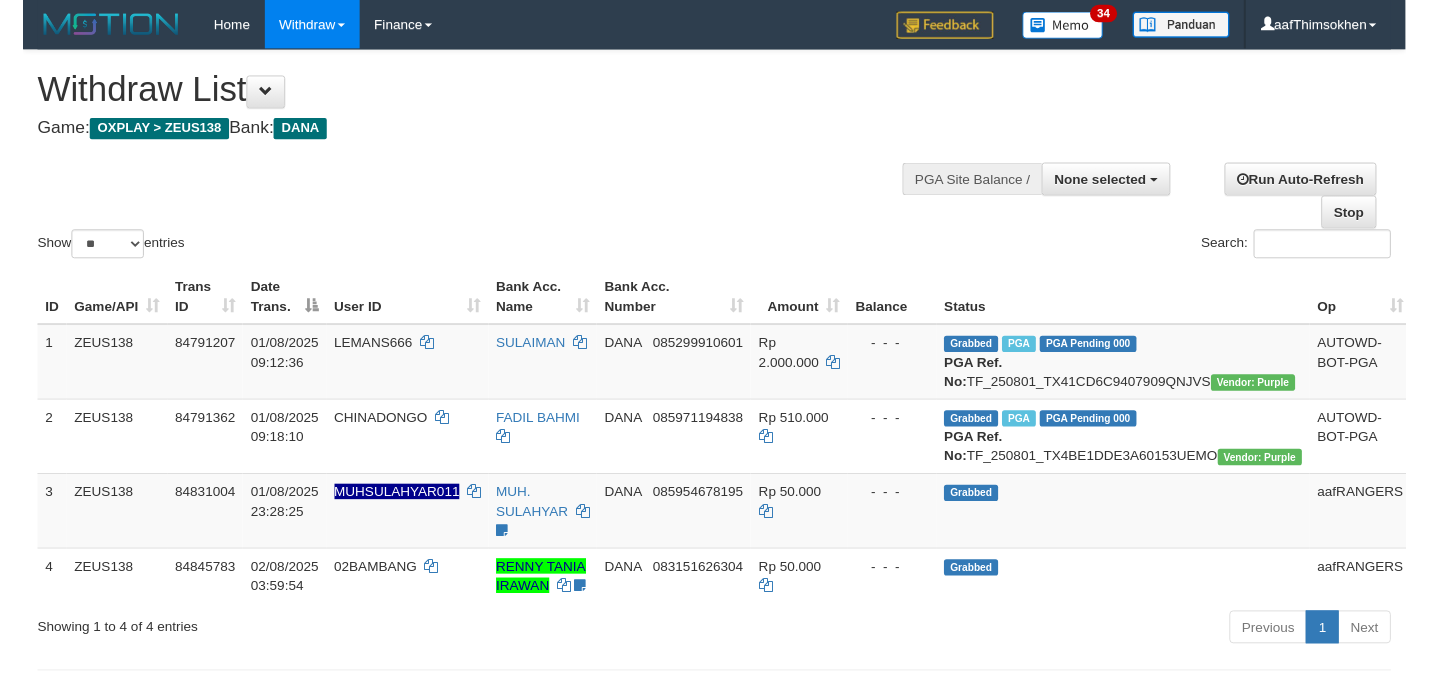 scroll, scrollTop: 349, scrollLeft: 0, axis: vertical 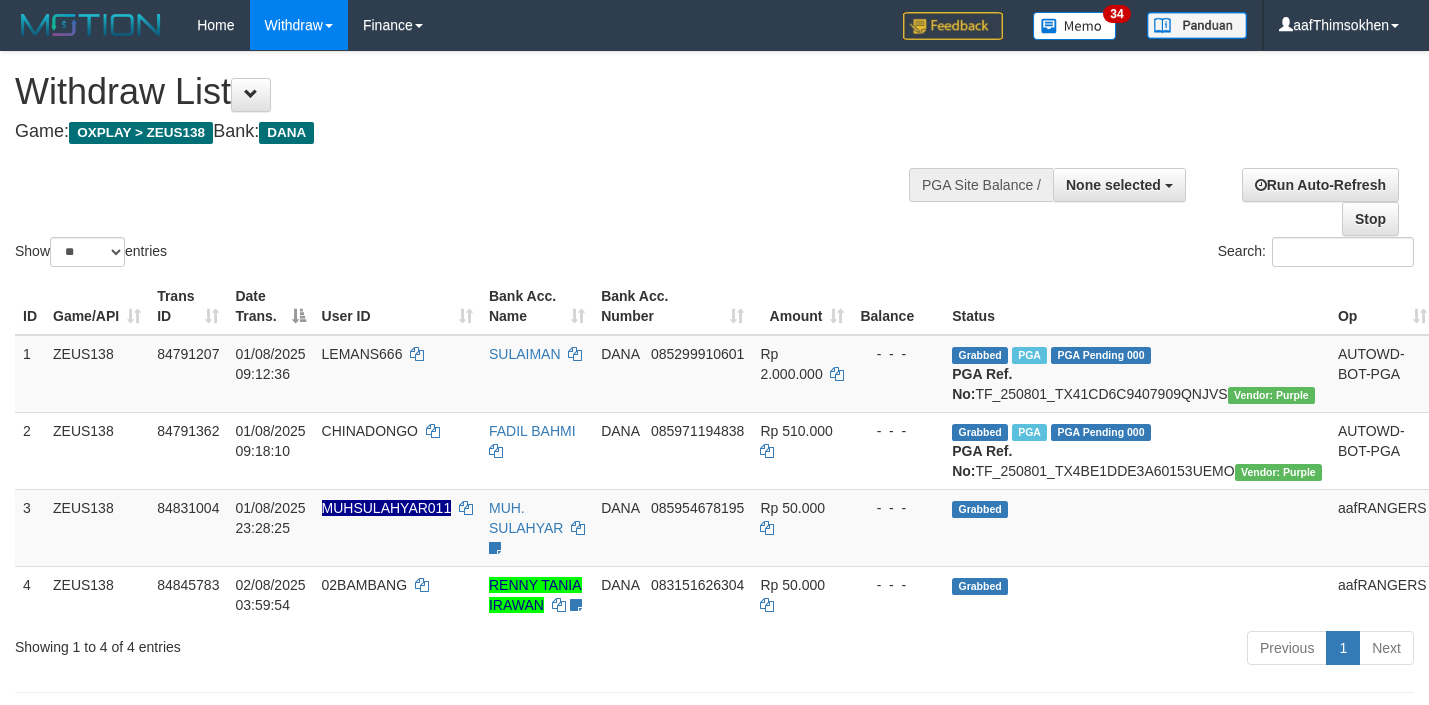 select 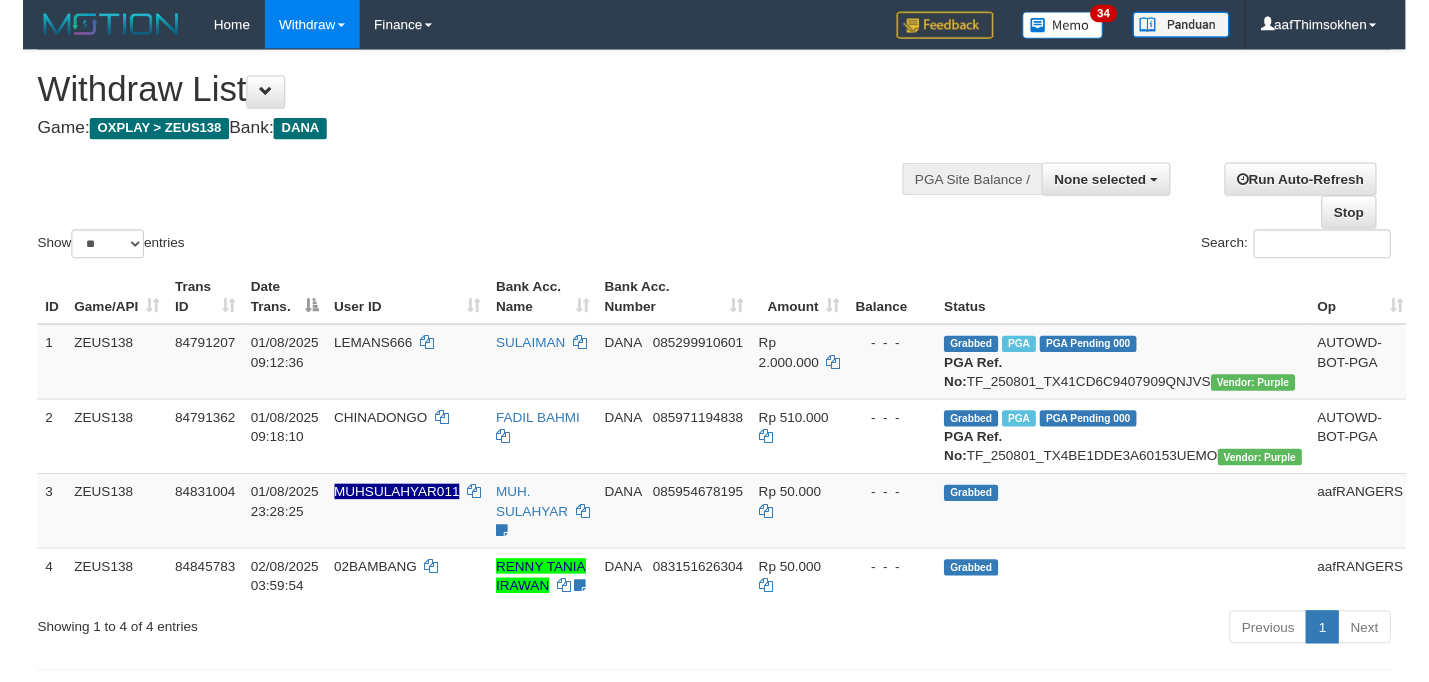 scroll, scrollTop: 349, scrollLeft: 0, axis: vertical 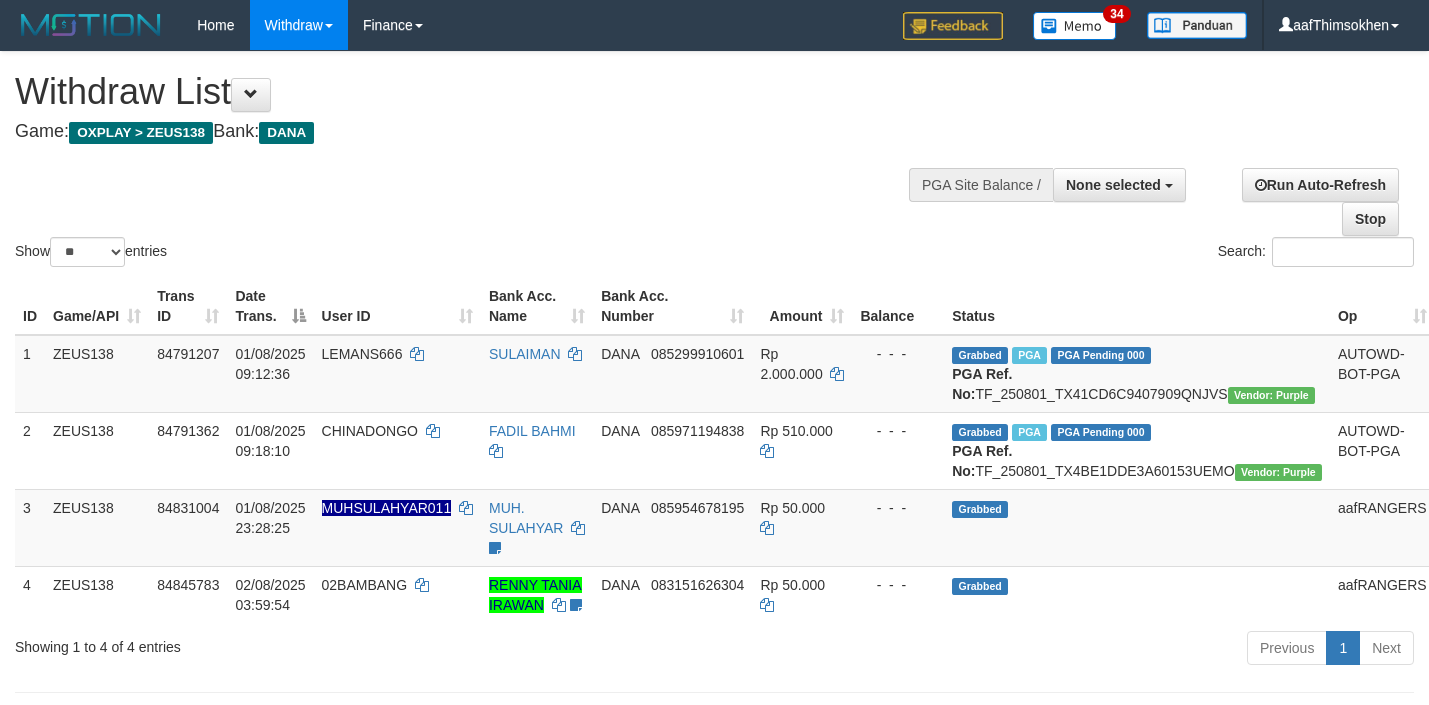 select 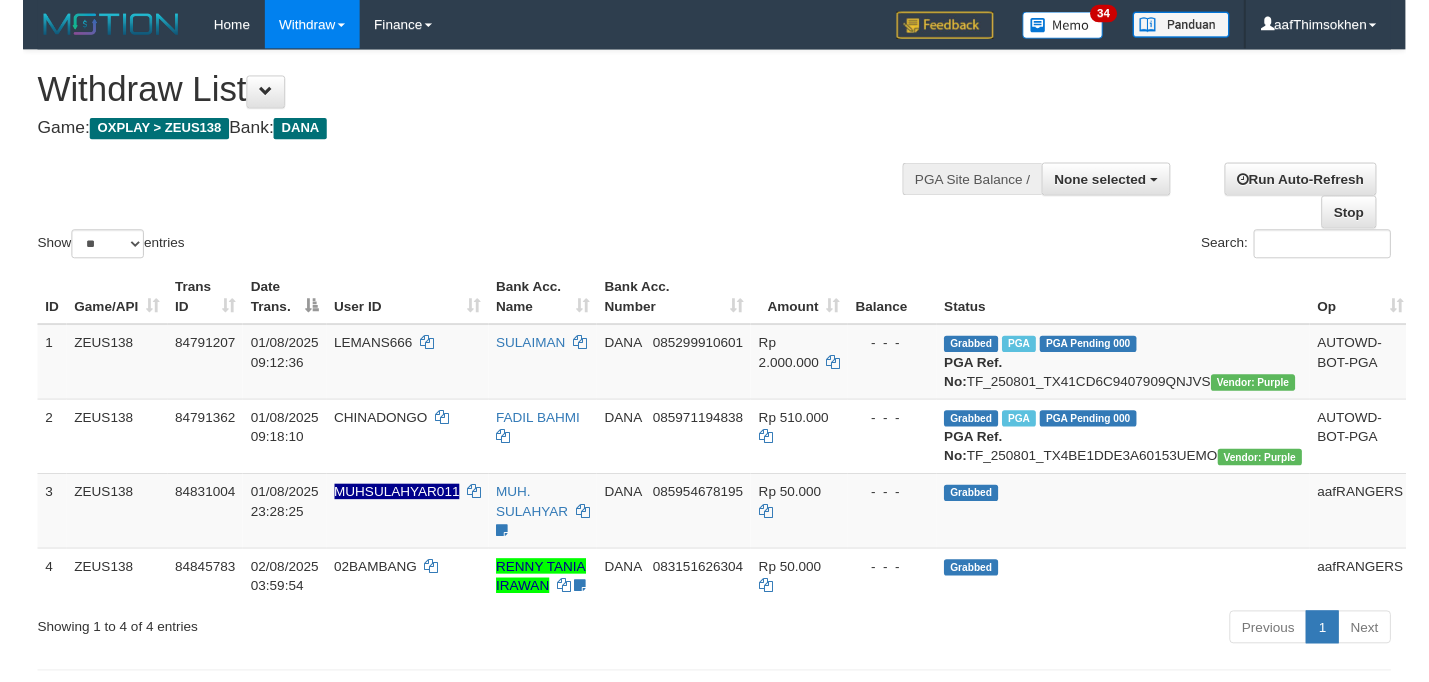 scroll, scrollTop: 349, scrollLeft: 0, axis: vertical 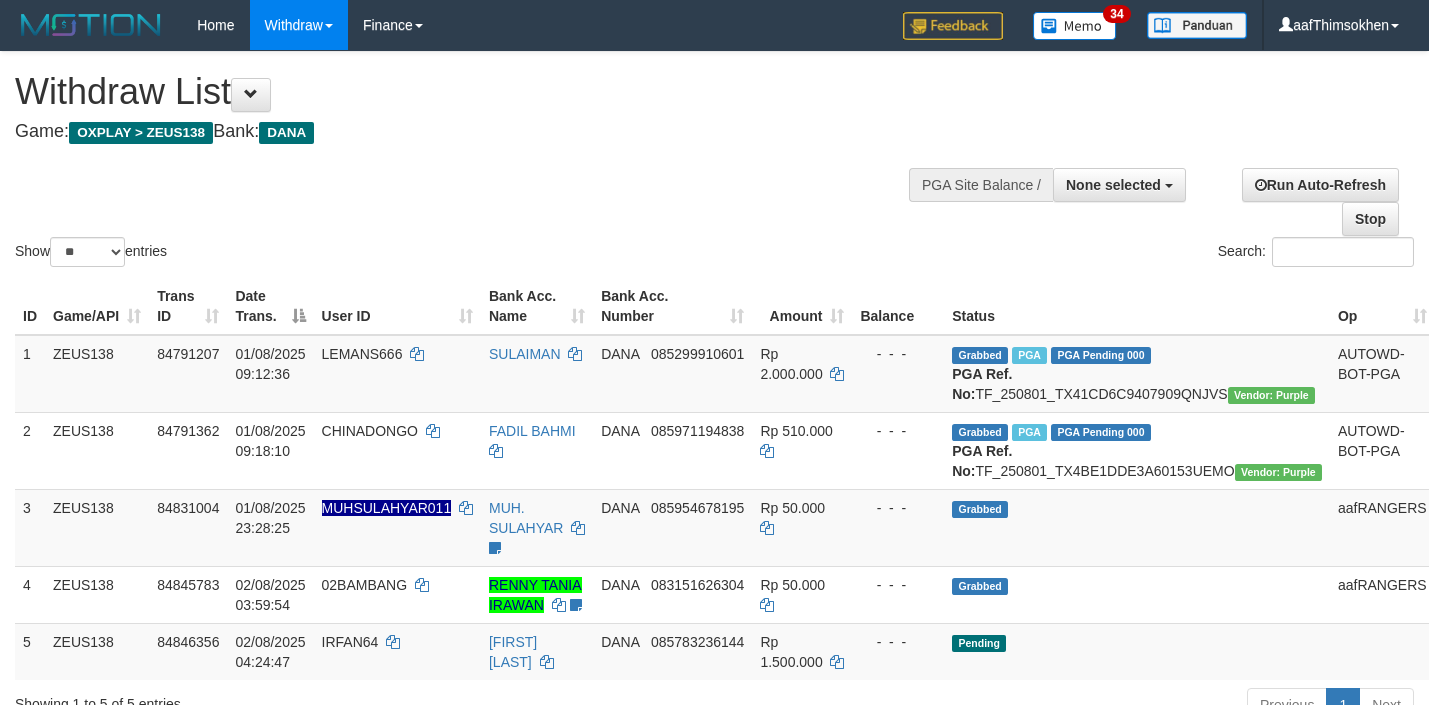 select 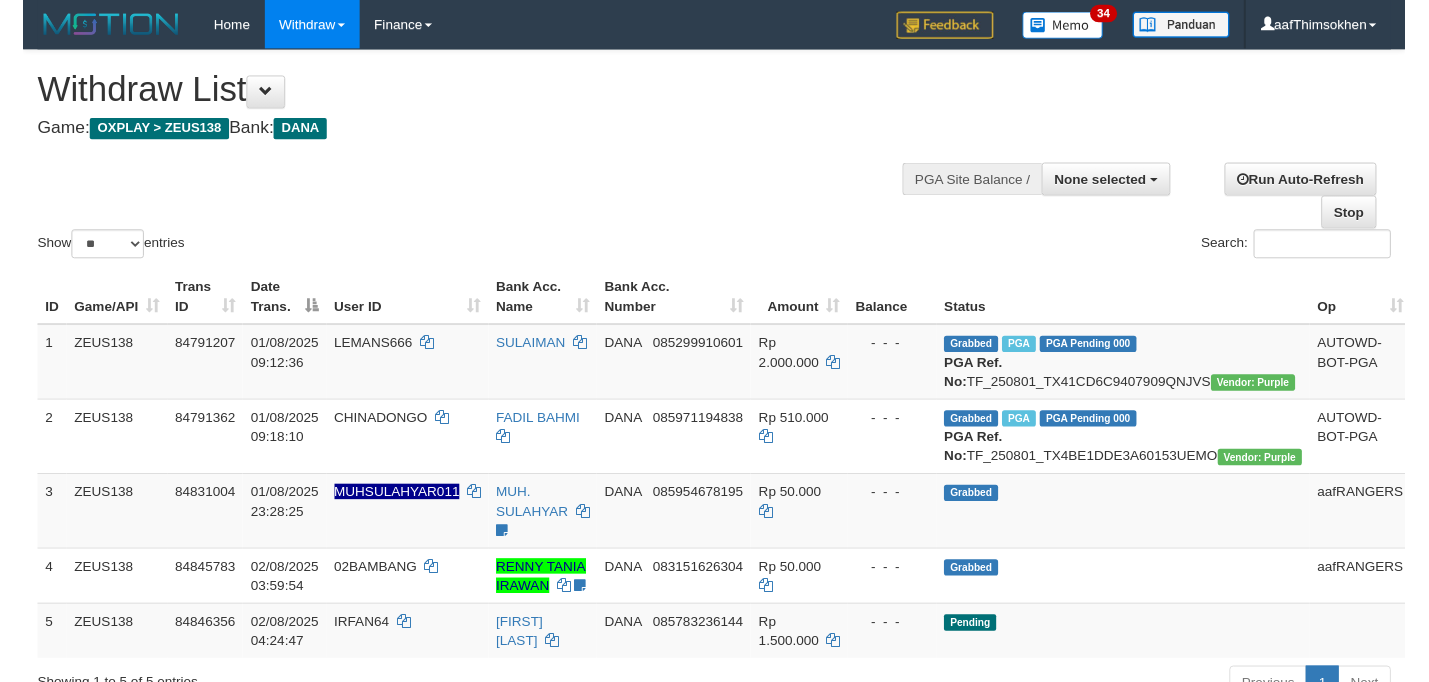 scroll, scrollTop: 349, scrollLeft: 0, axis: vertical 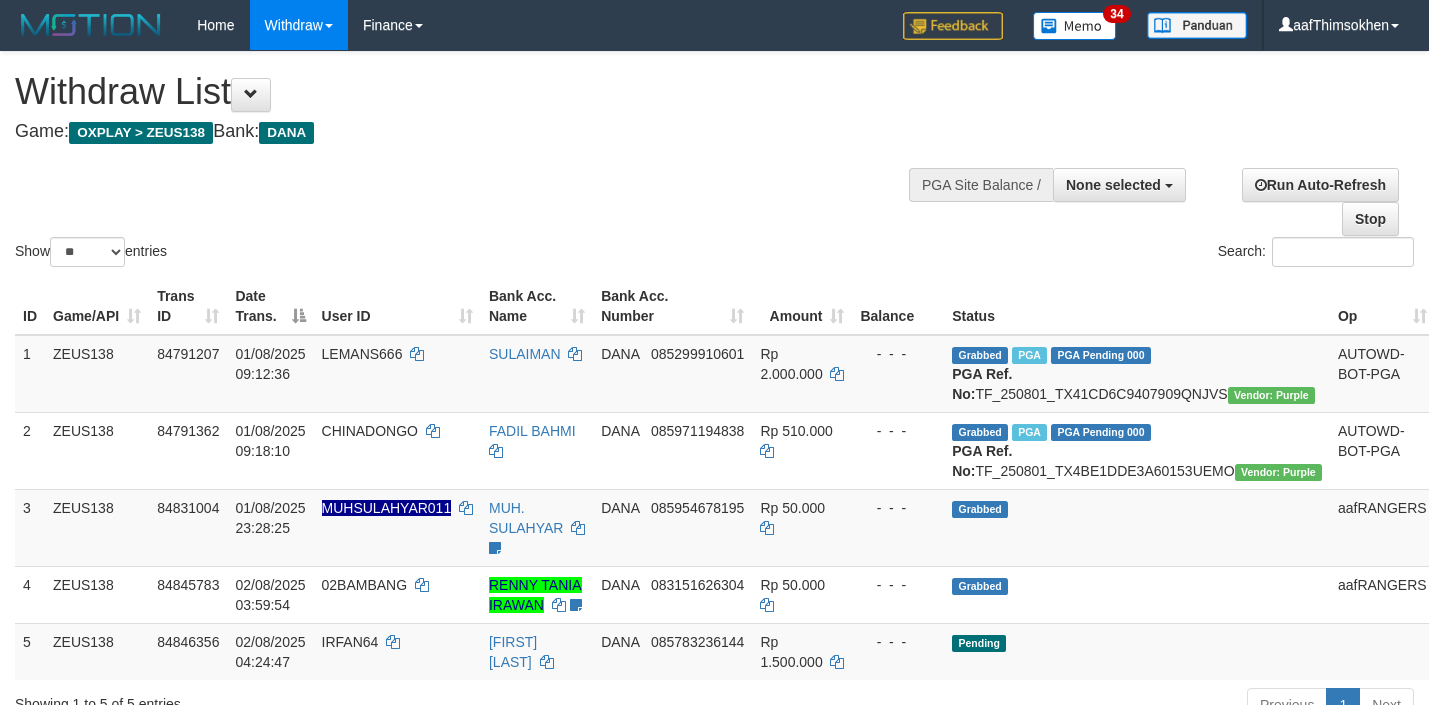 select 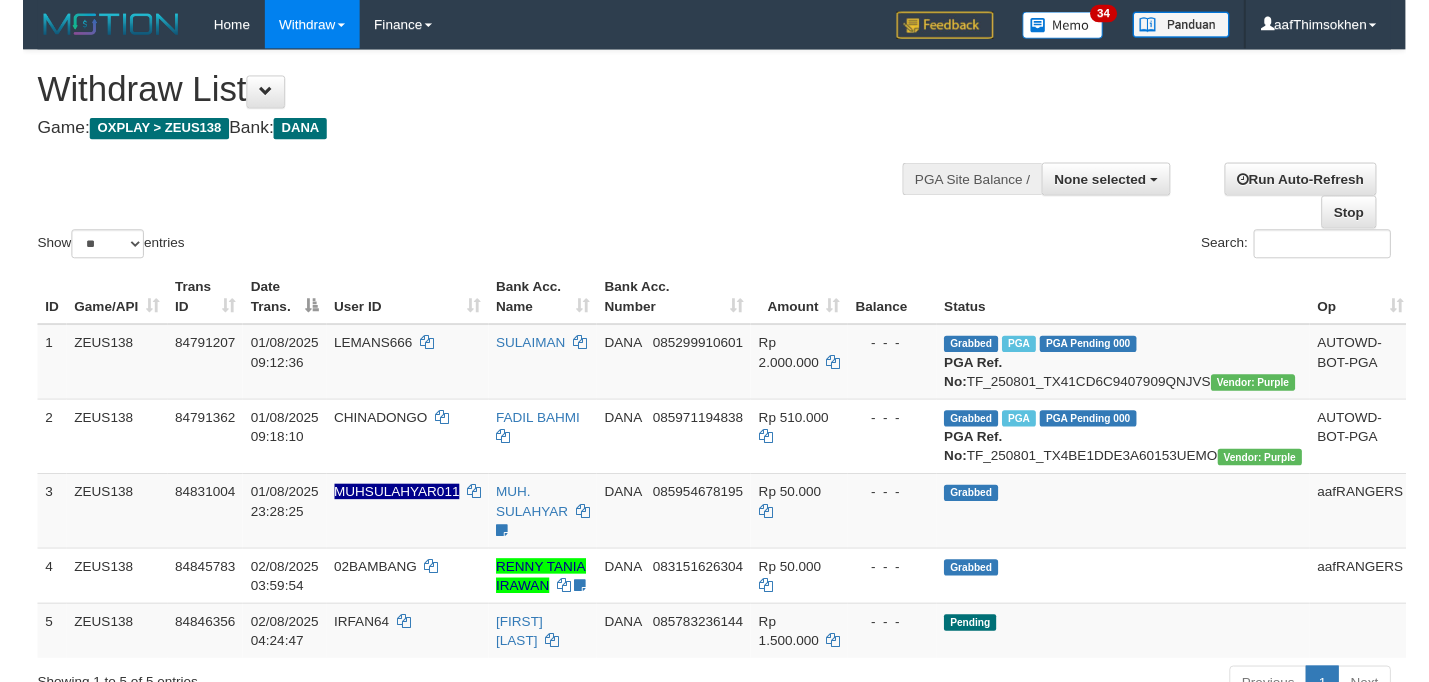 scroll, scrollTop: 349, scrollLeft: 0, axis: vertical 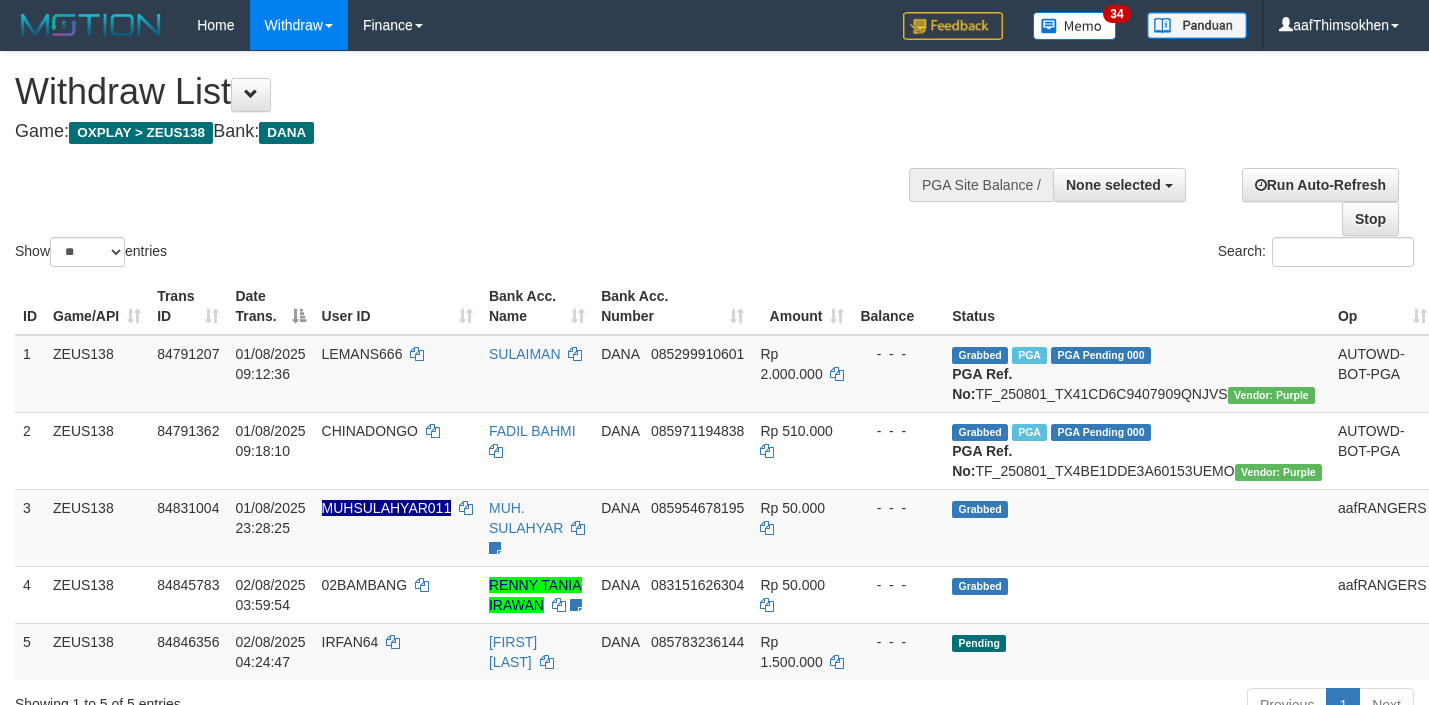 select 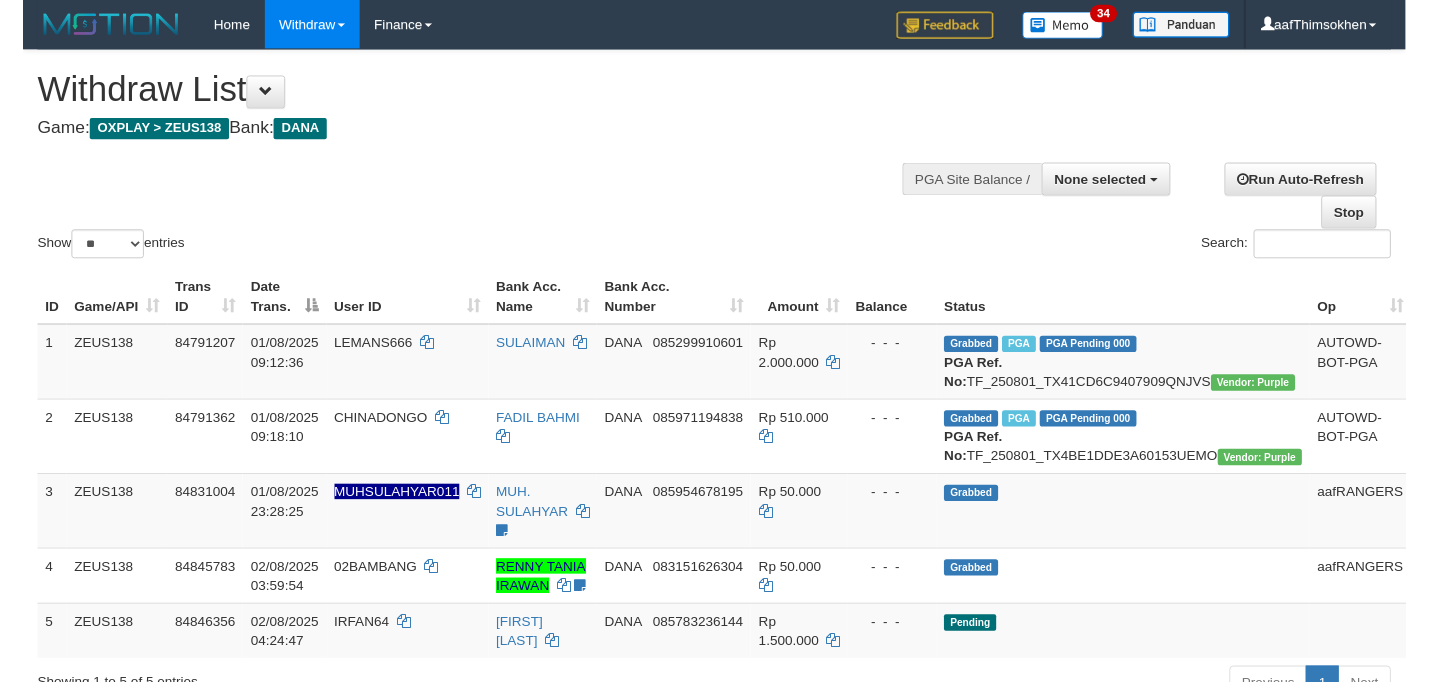 scroll, scrollTop: 349, scrollLeft: 0, axis: vertical 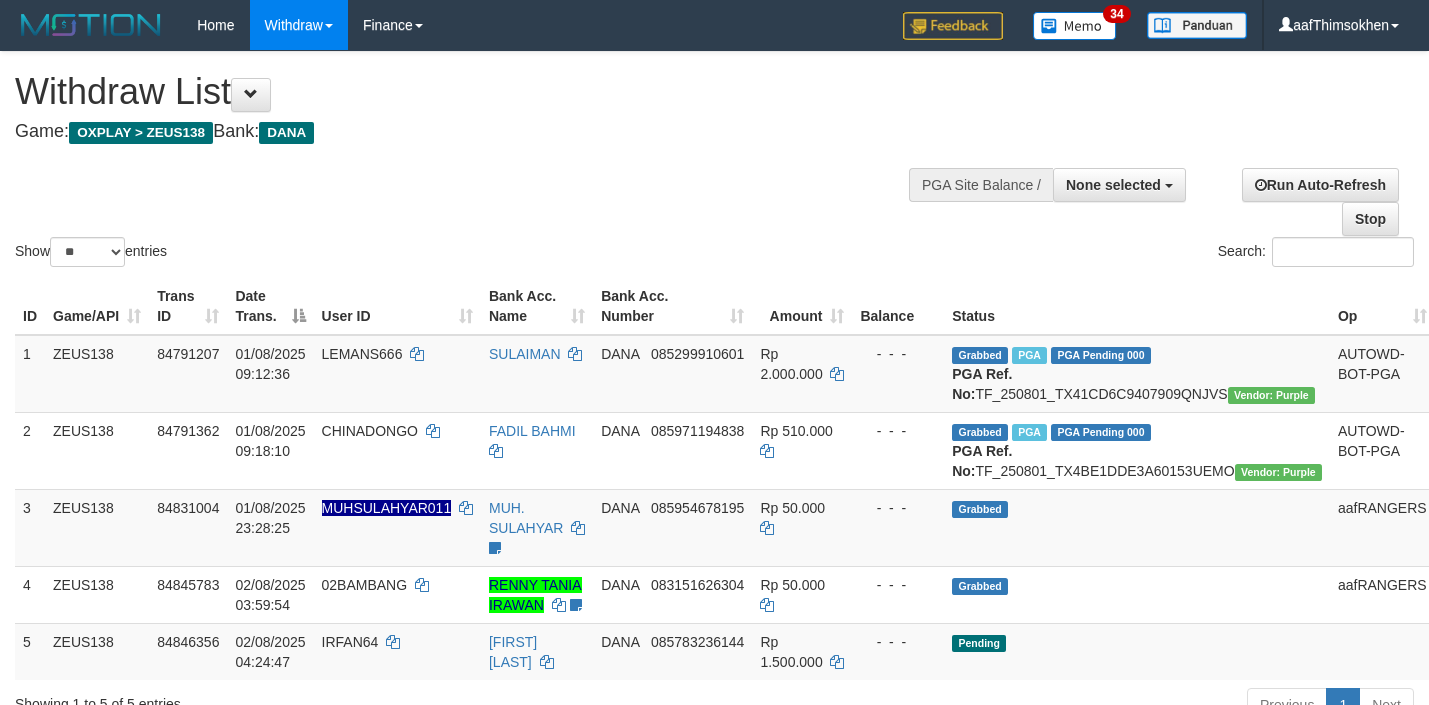 select 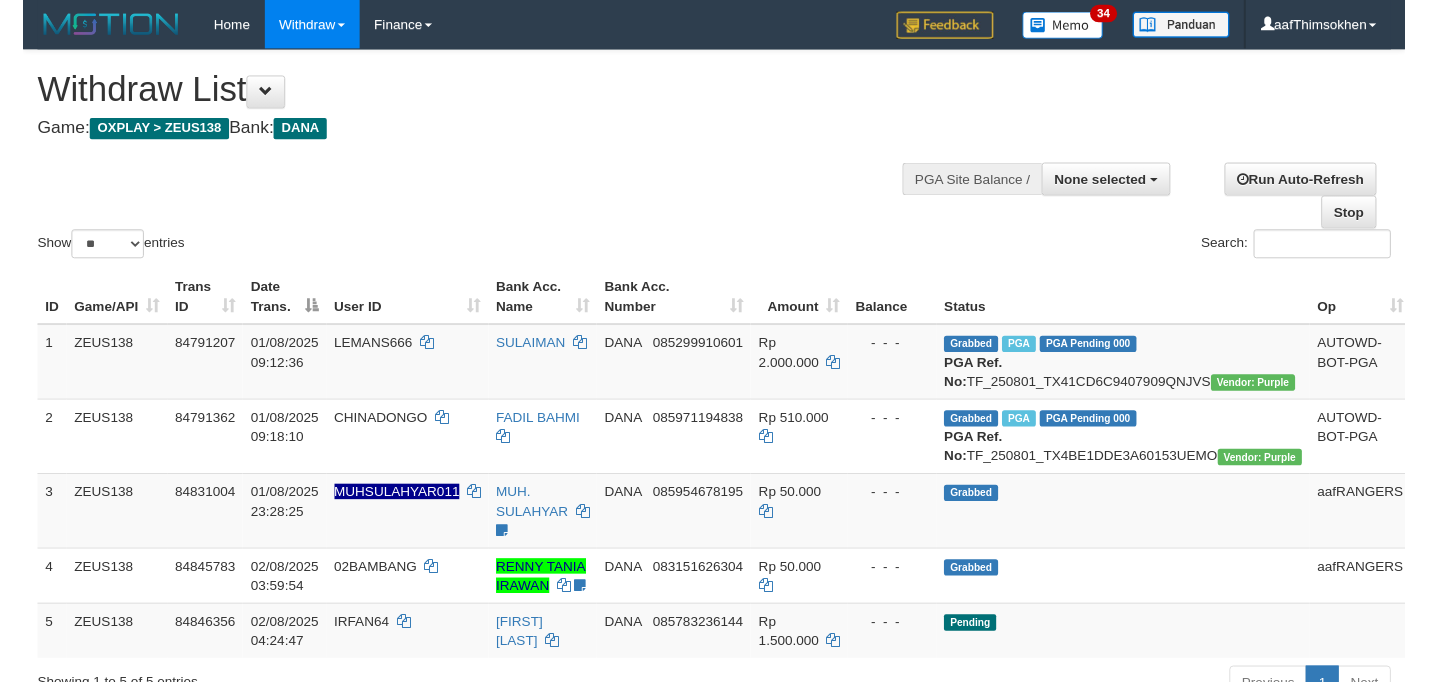 scroll, scrollTop: 349, scrollLeft: 0, axis: vertical 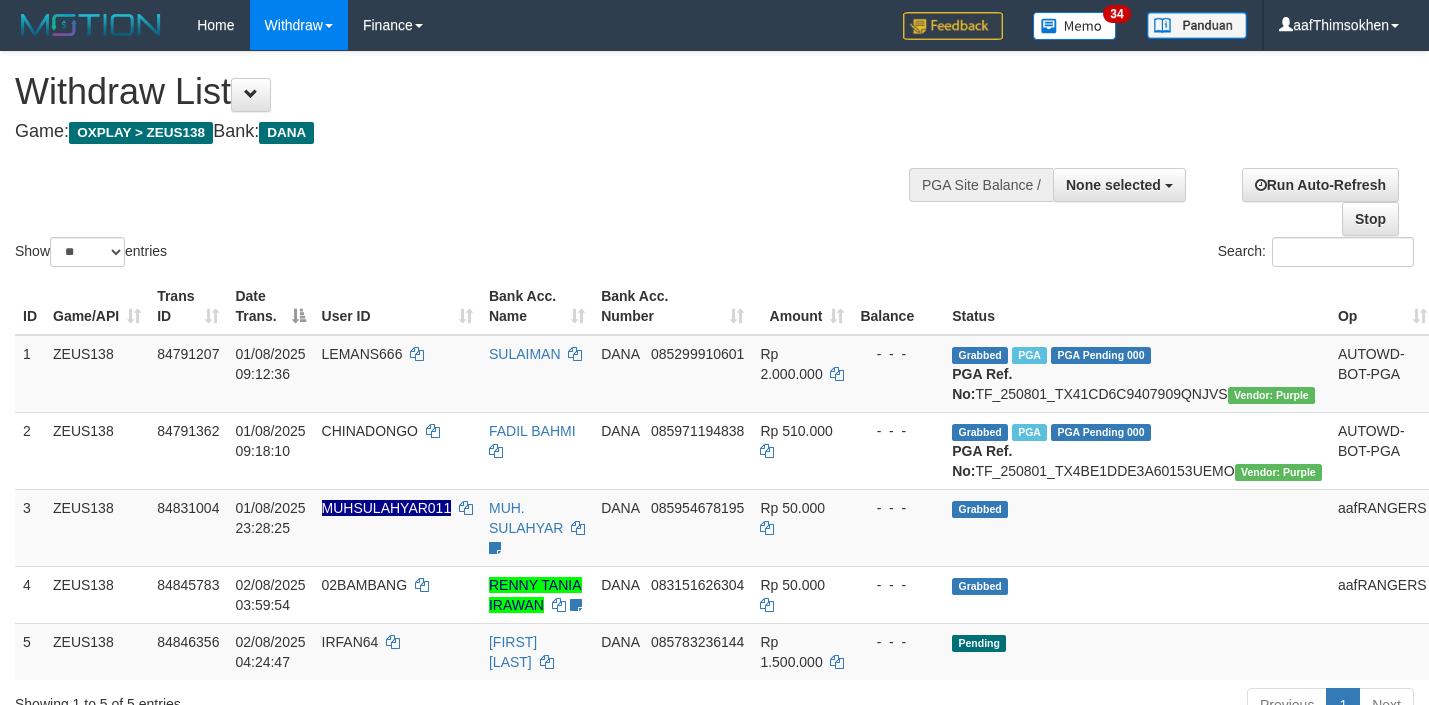 select 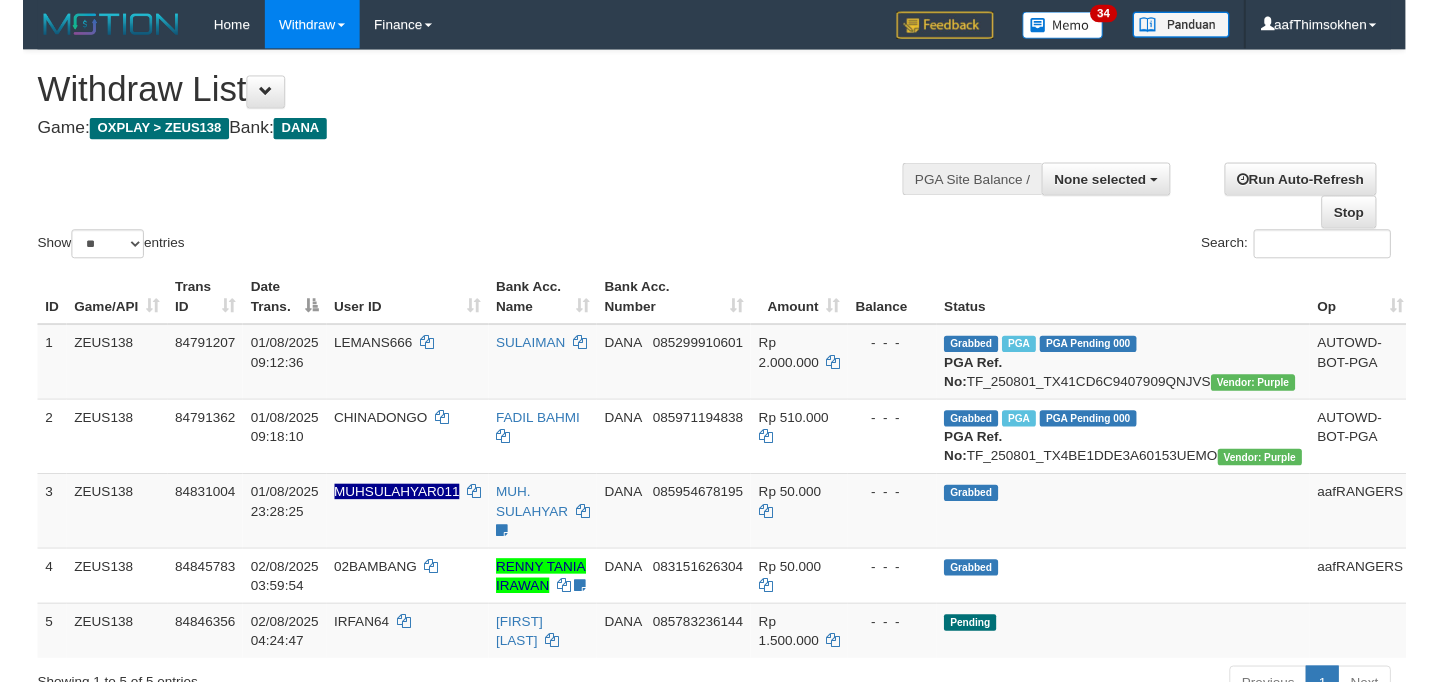 scroll, scrollTop: 349, scrollLeft: 0, axis: vertical 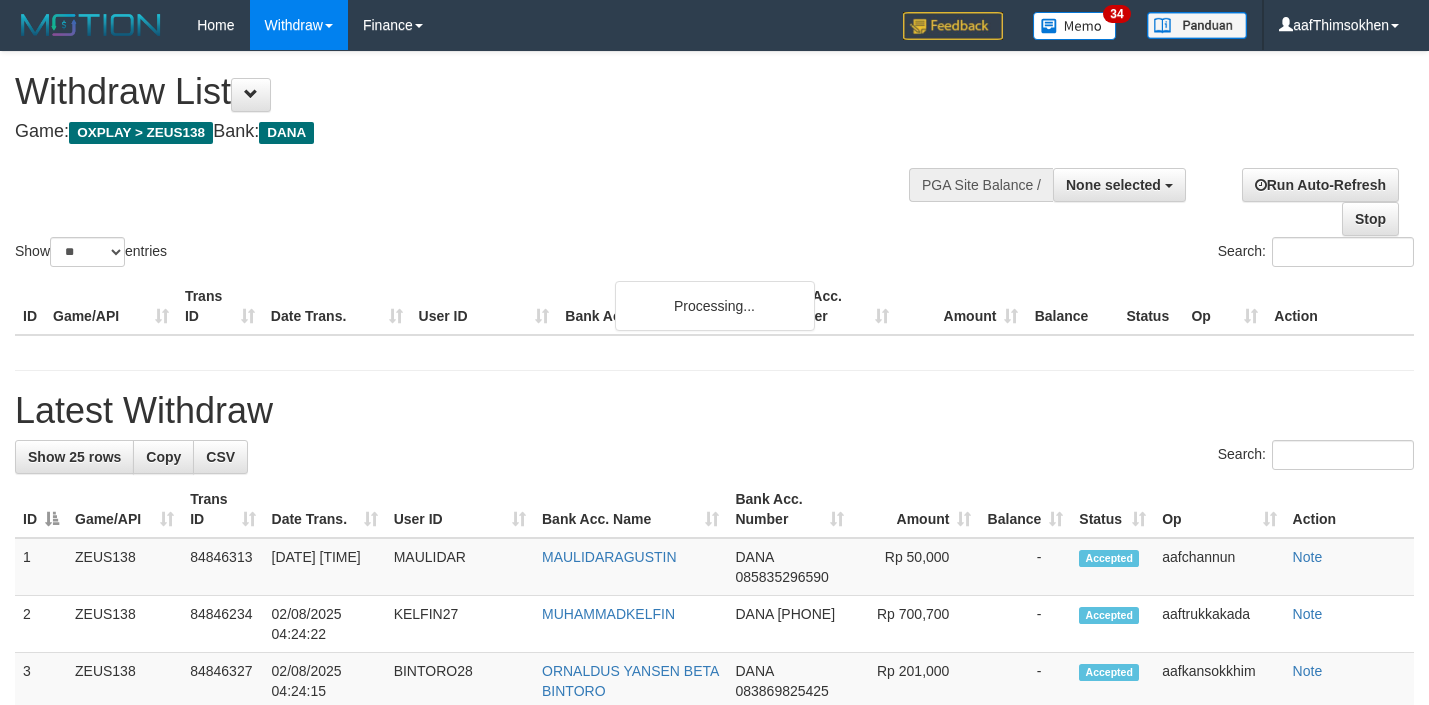 select 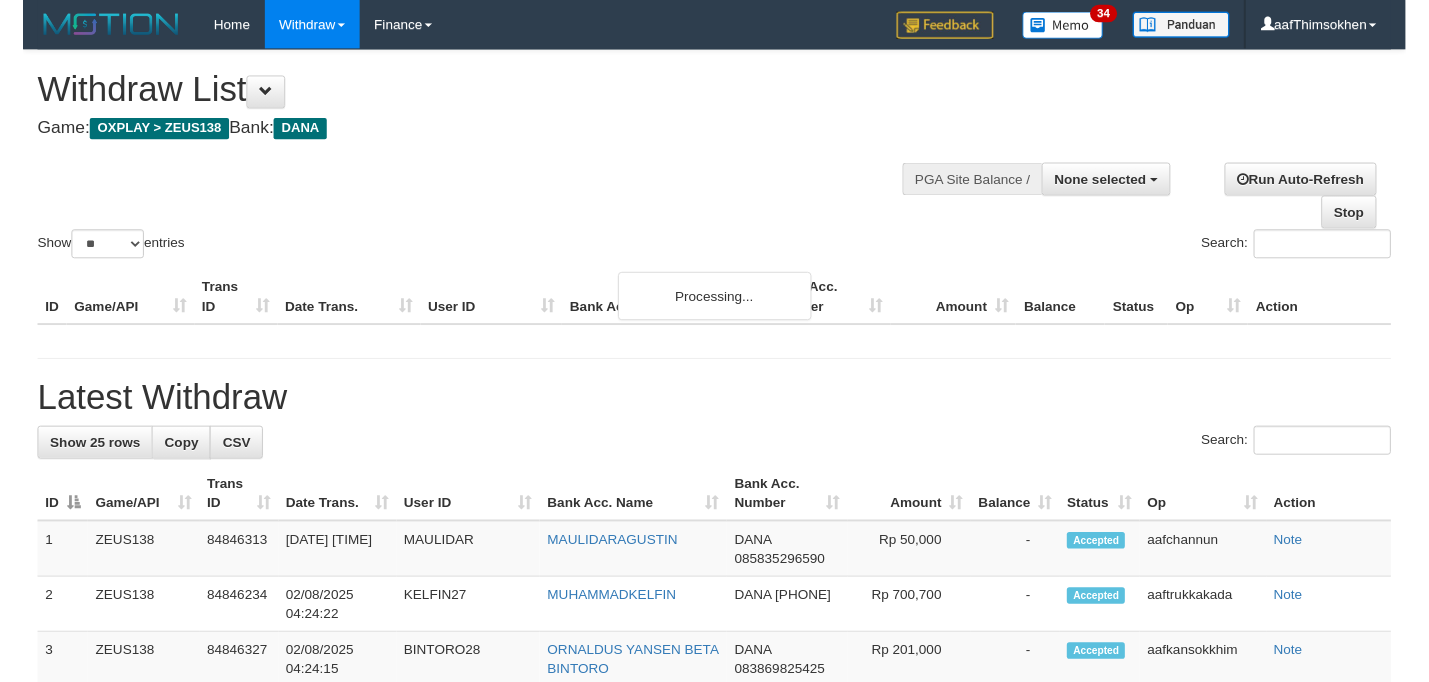 scroll, scrollTop: 349, scrollLeft: 0, axis: vertical 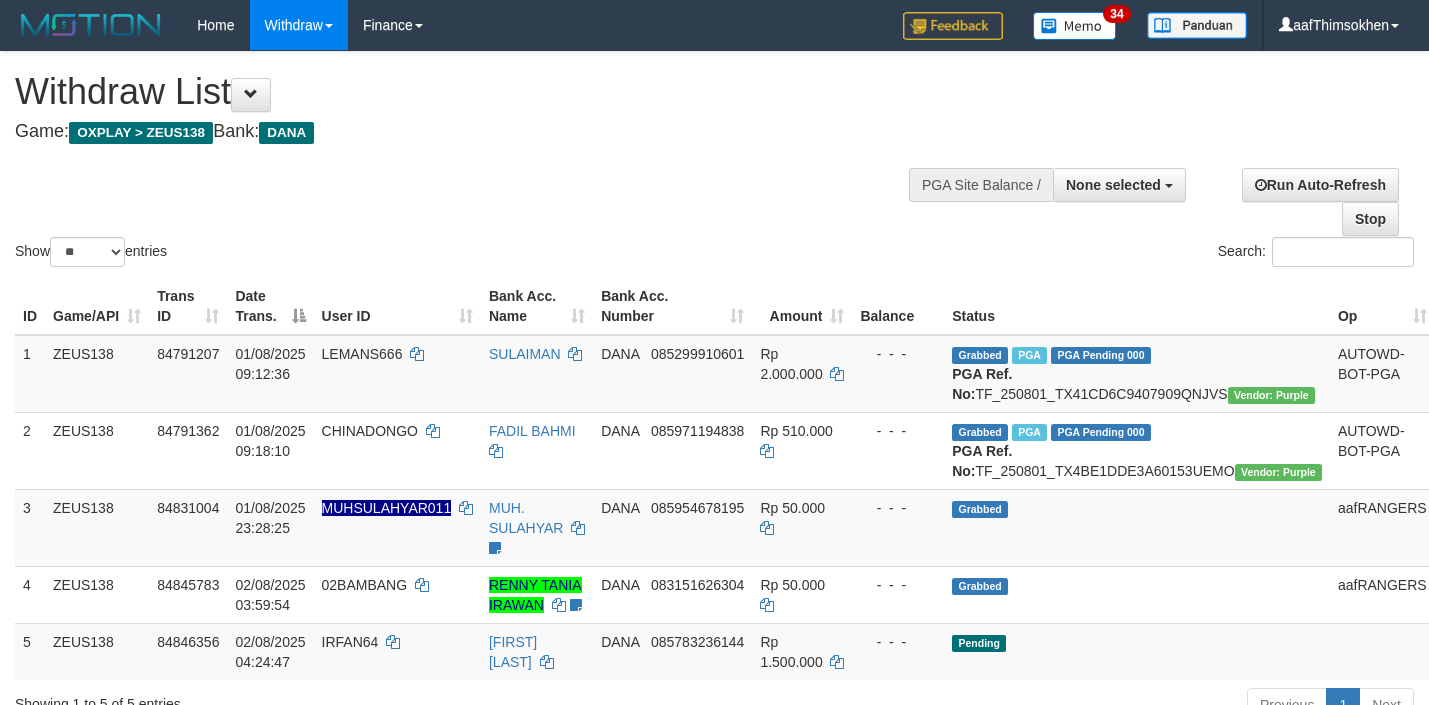 select 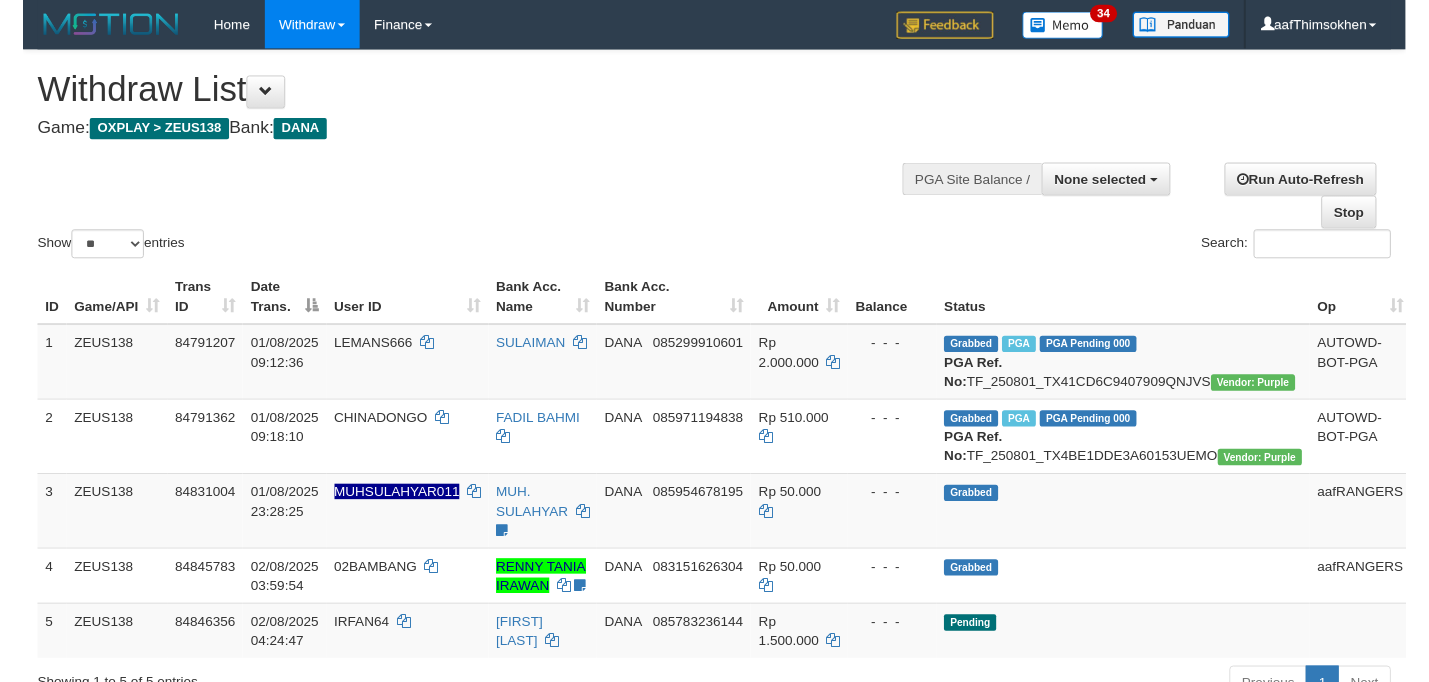 scroll, scrollTop: 349, scrollLeft: 0, axis: vertical 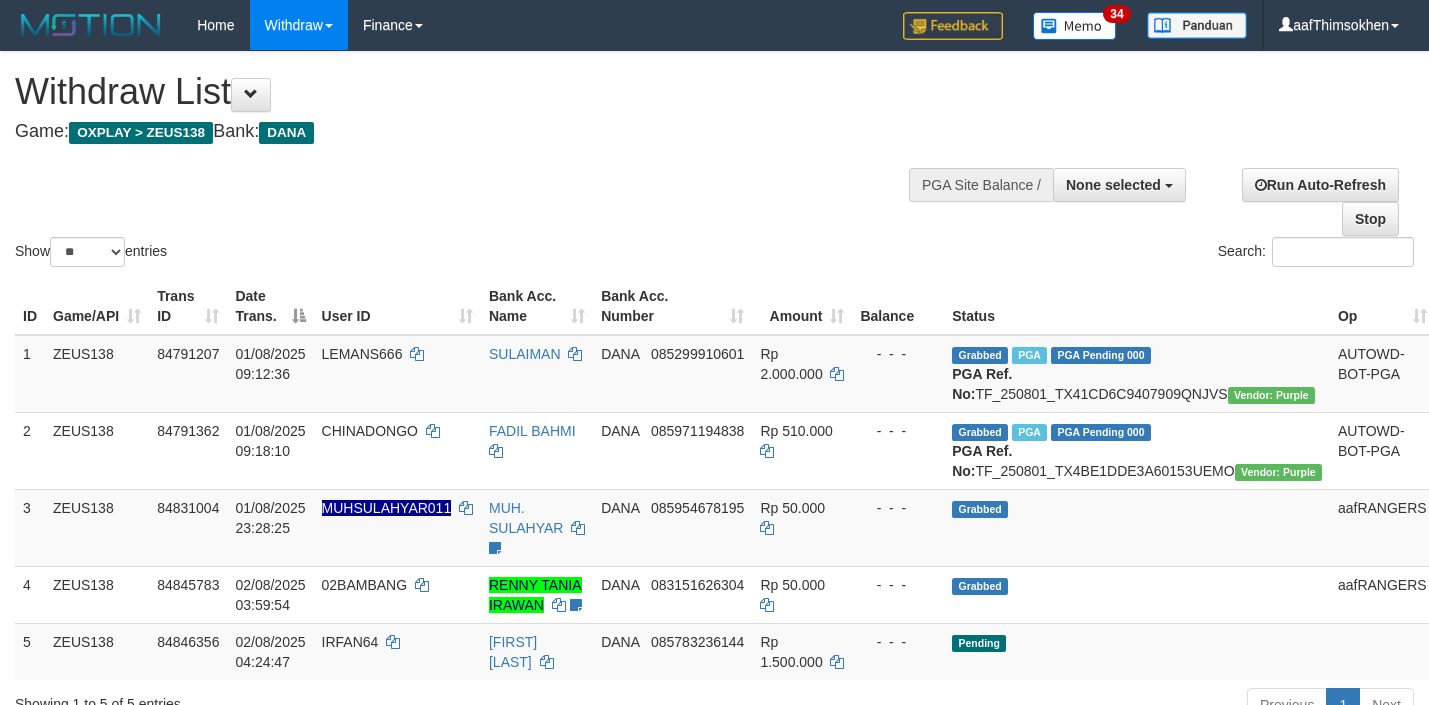 select 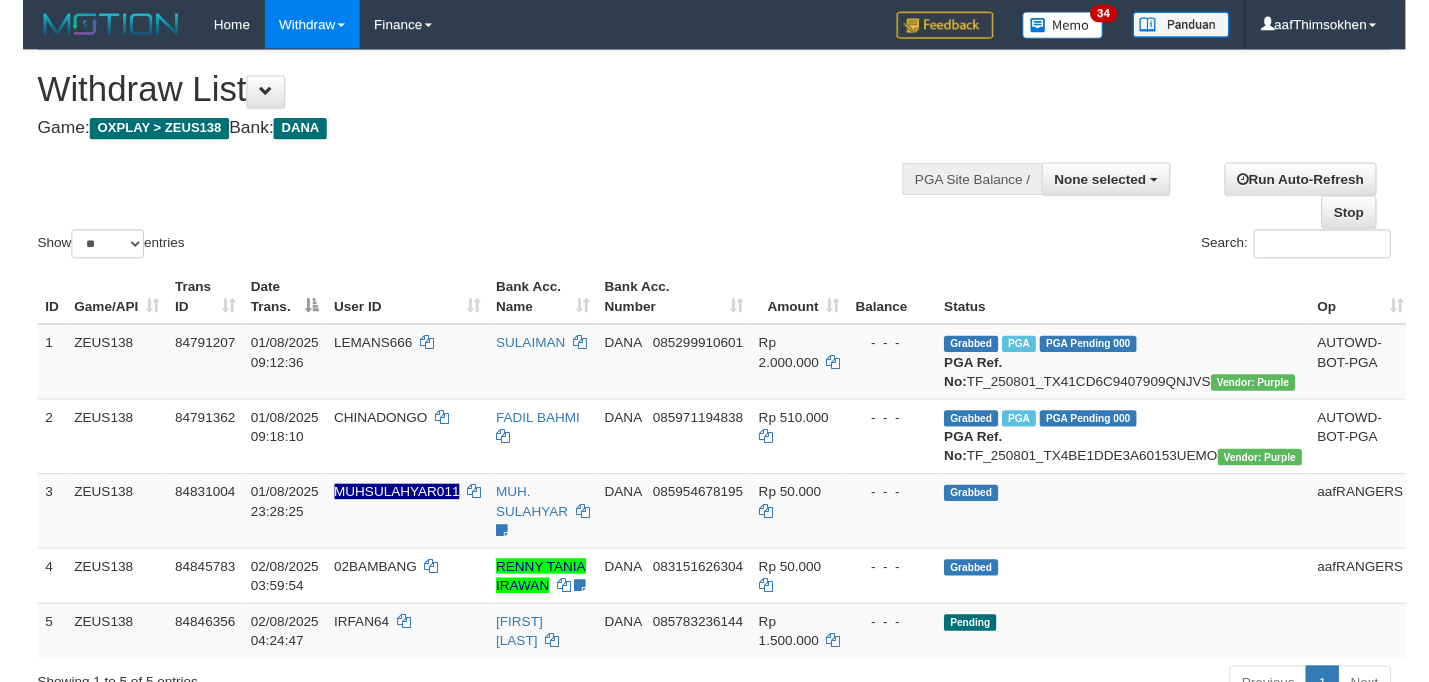 scroll, scrollTop: 349, scrollLeft: 0, axis: vertical 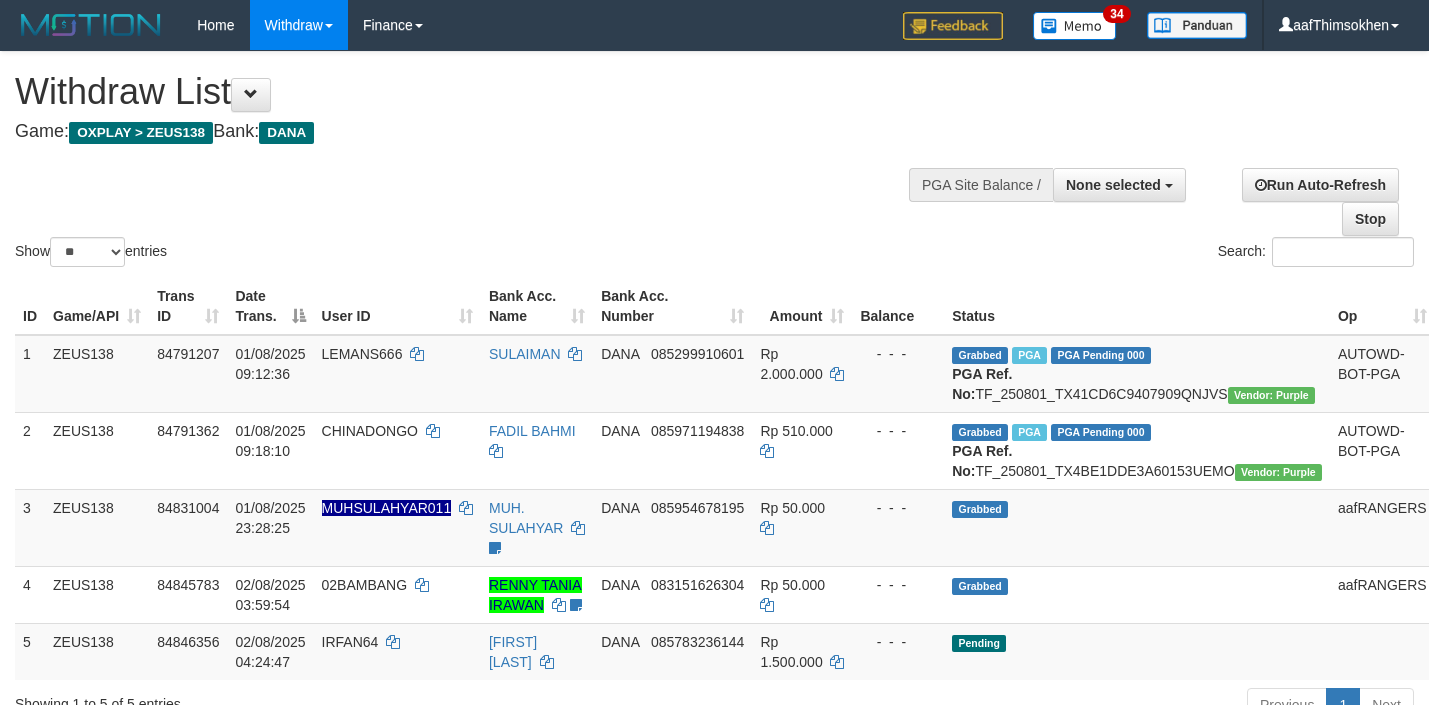select 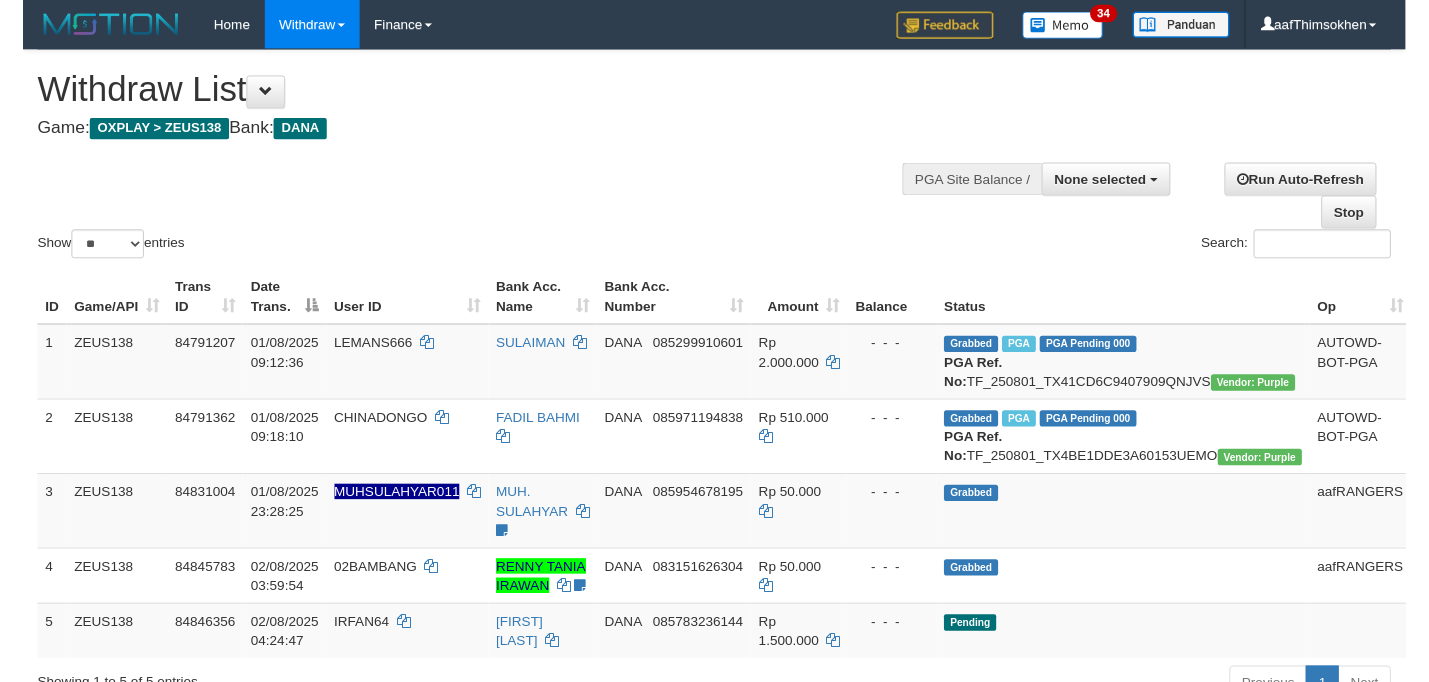 scroll, scrollTop: 349, scrollLeft: 0, axis: vertical 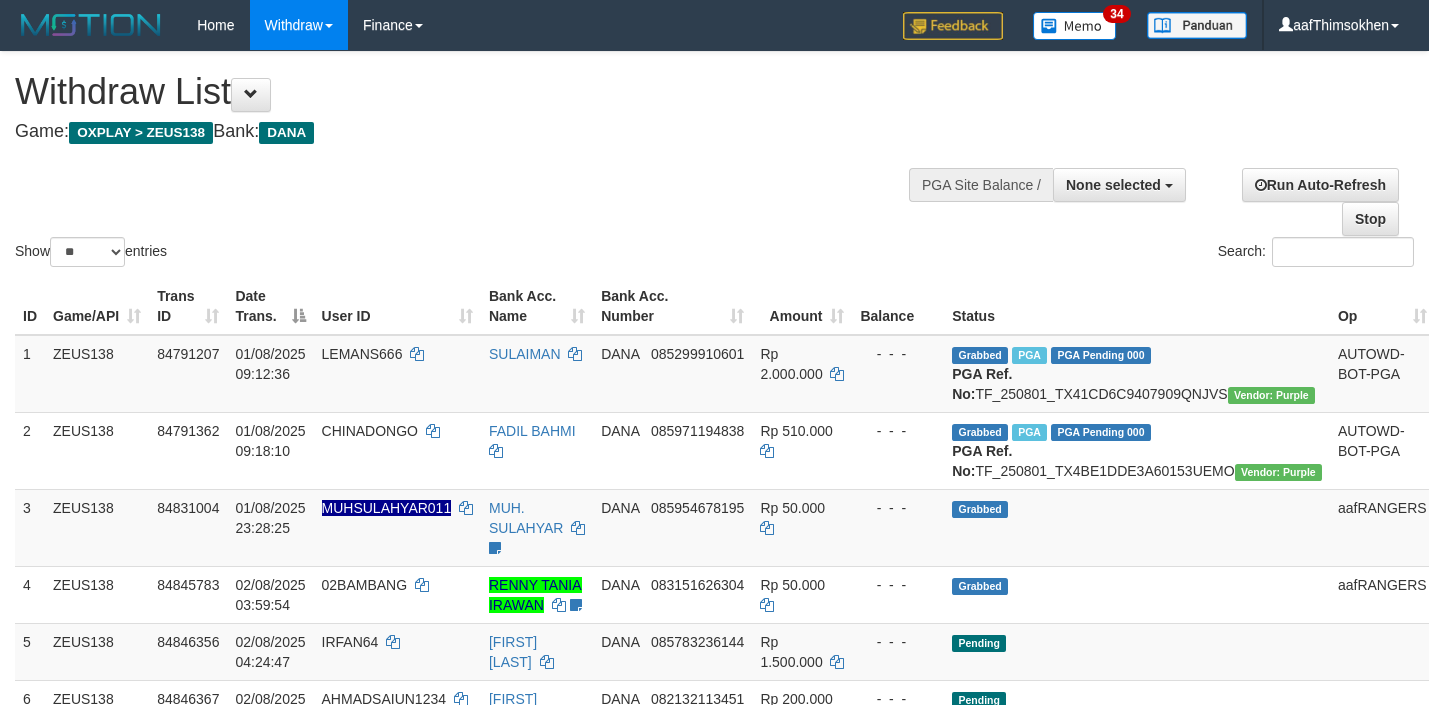 select 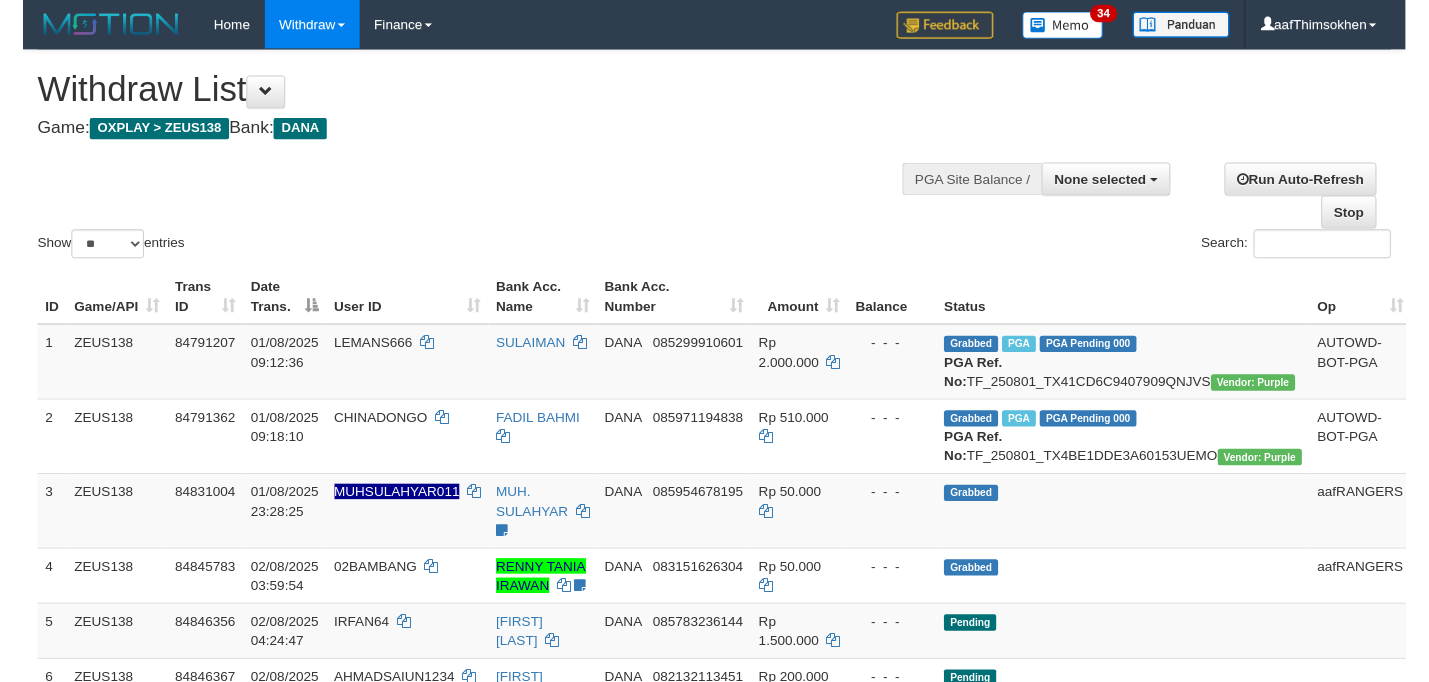 scroll, scrollTop: 349, scrollLeft: 0, axis: vertical 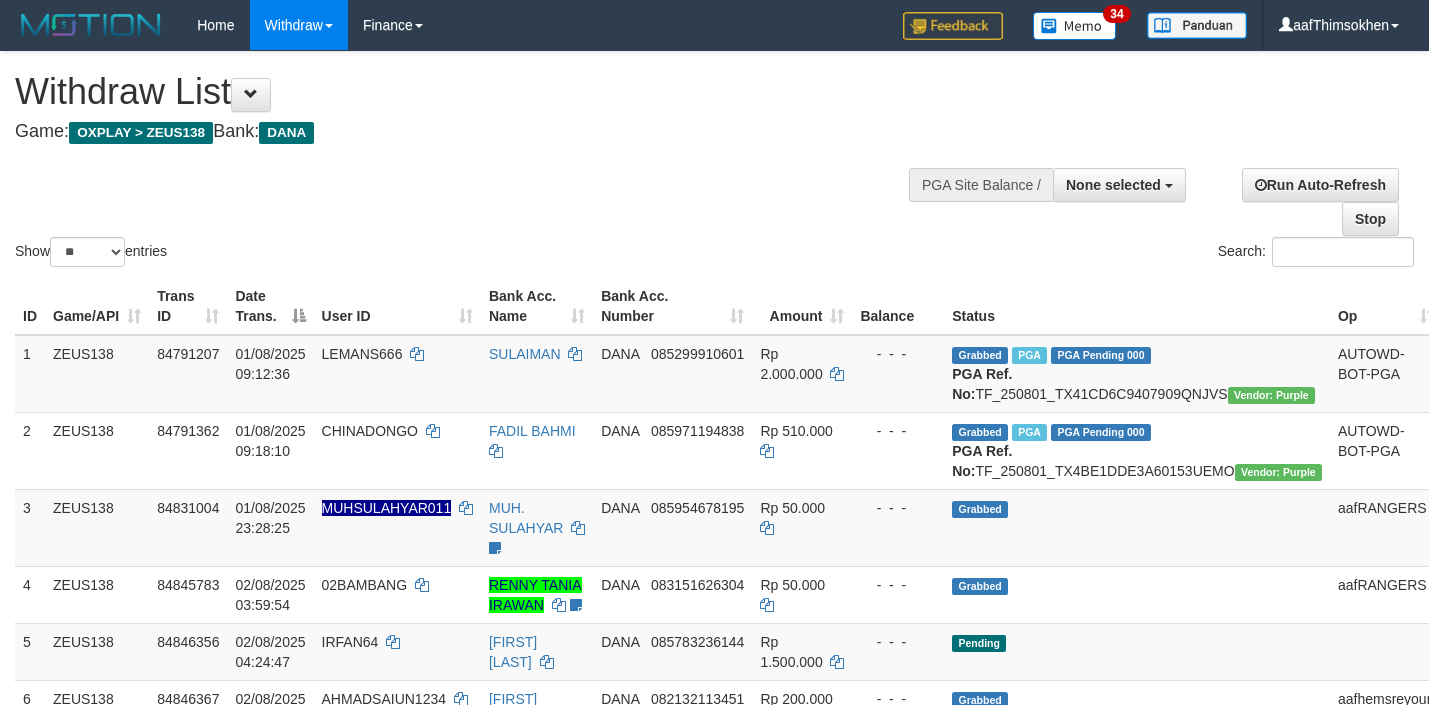 select 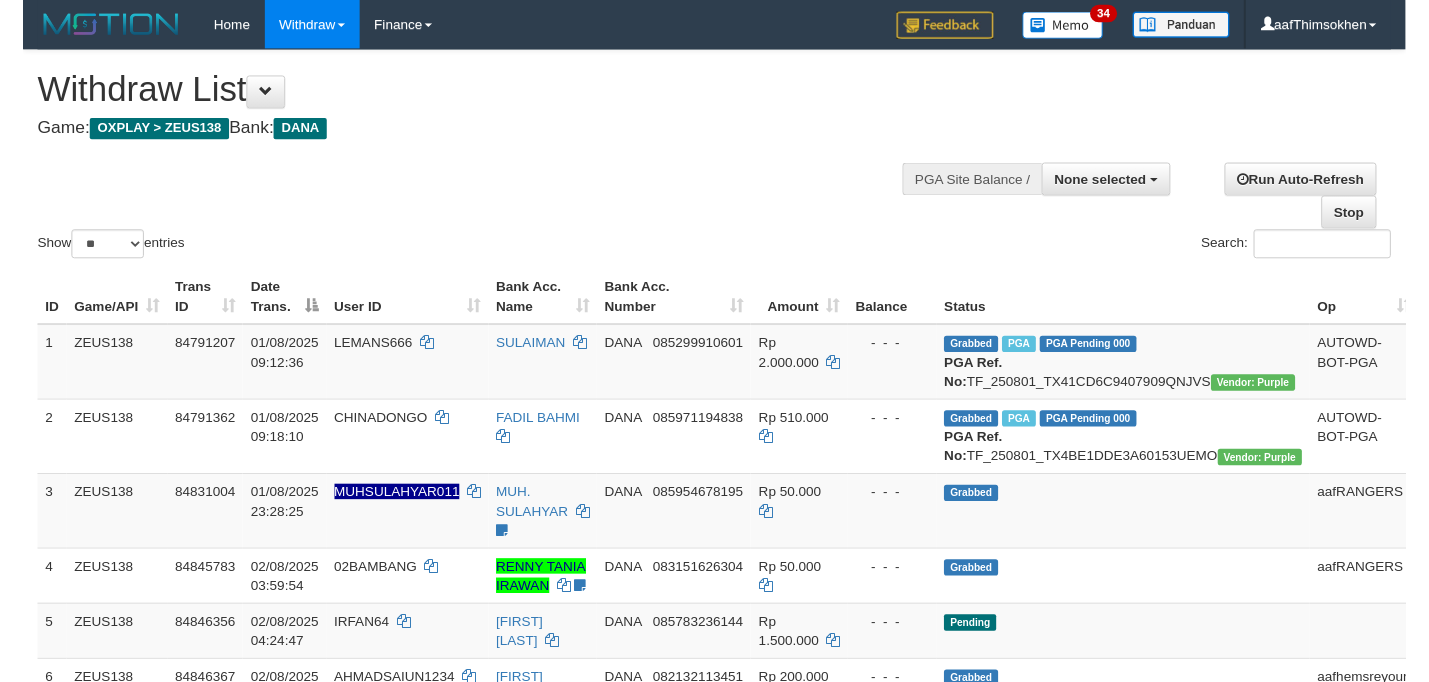 scroll, scrollTop: 349, scrollLeft: 0, axis: vertical 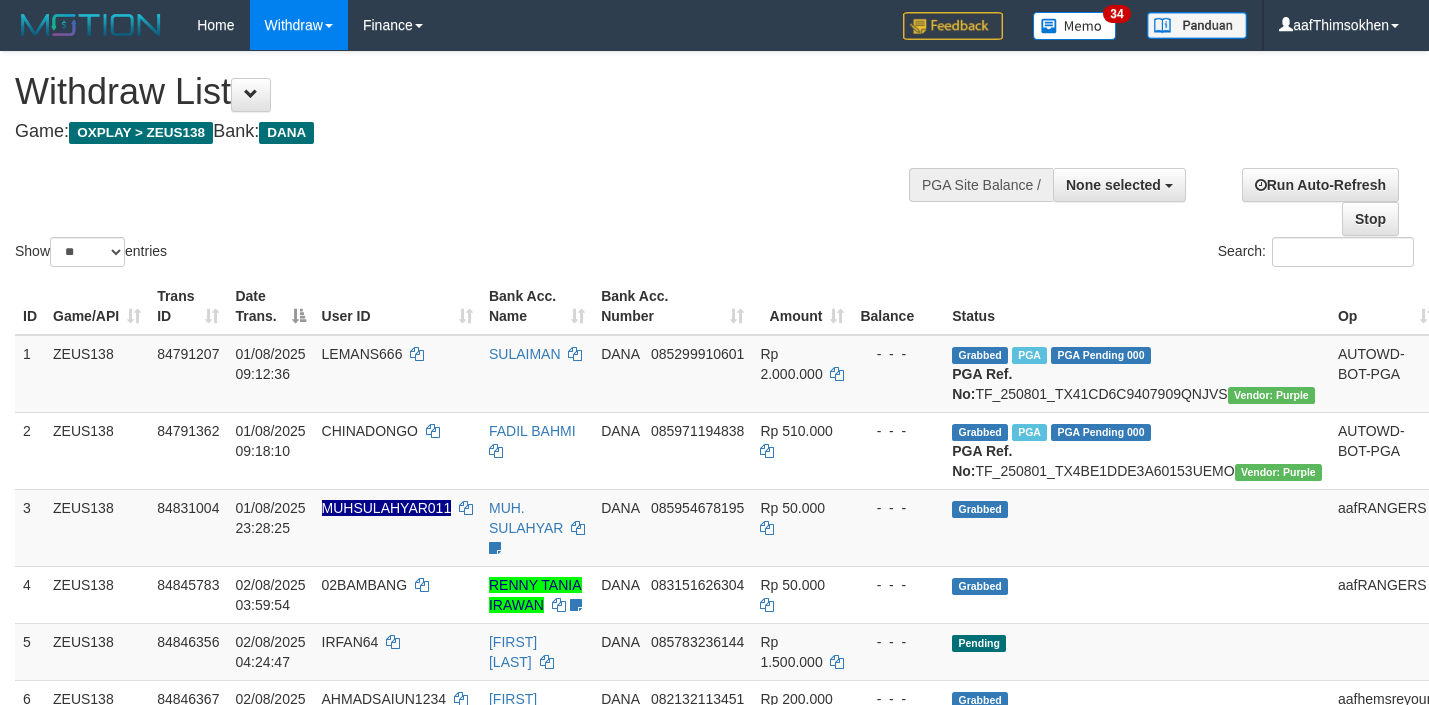 select 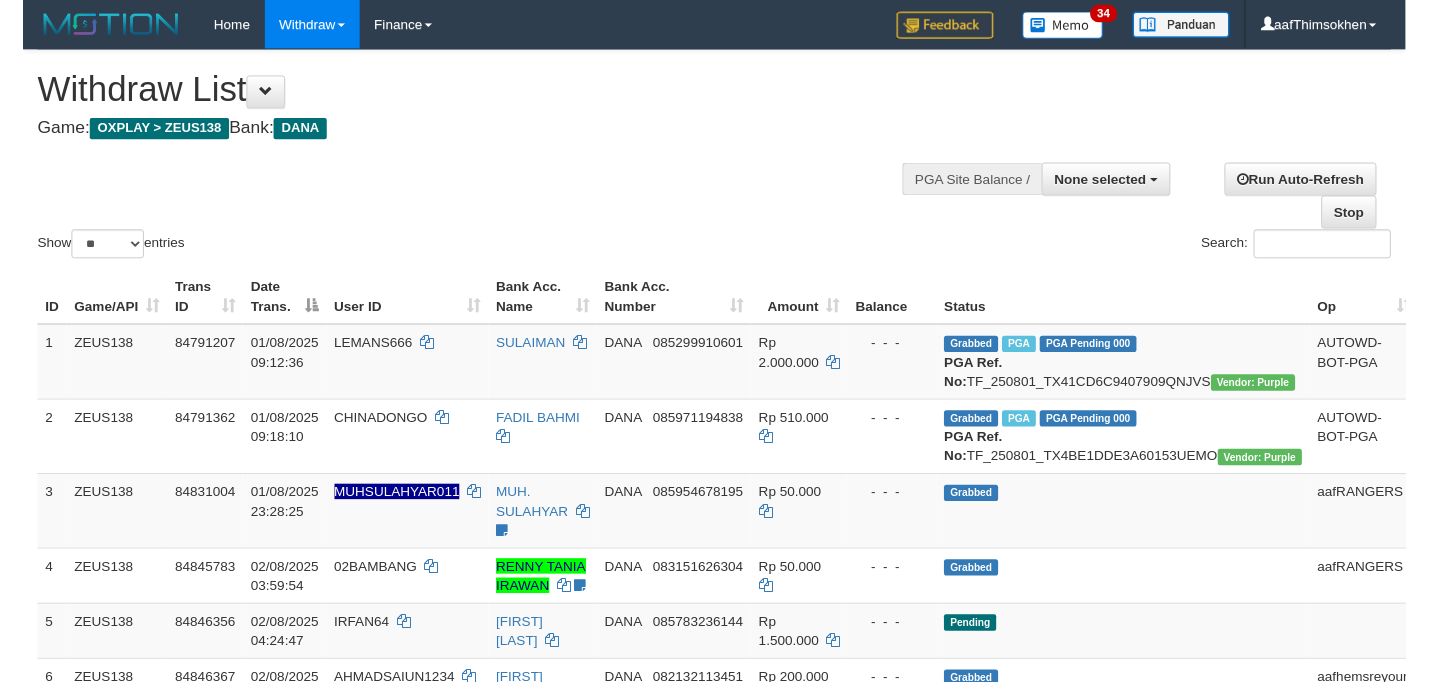 scroll, scrollTop: 349, scrollLeft: 0, axis: vertical 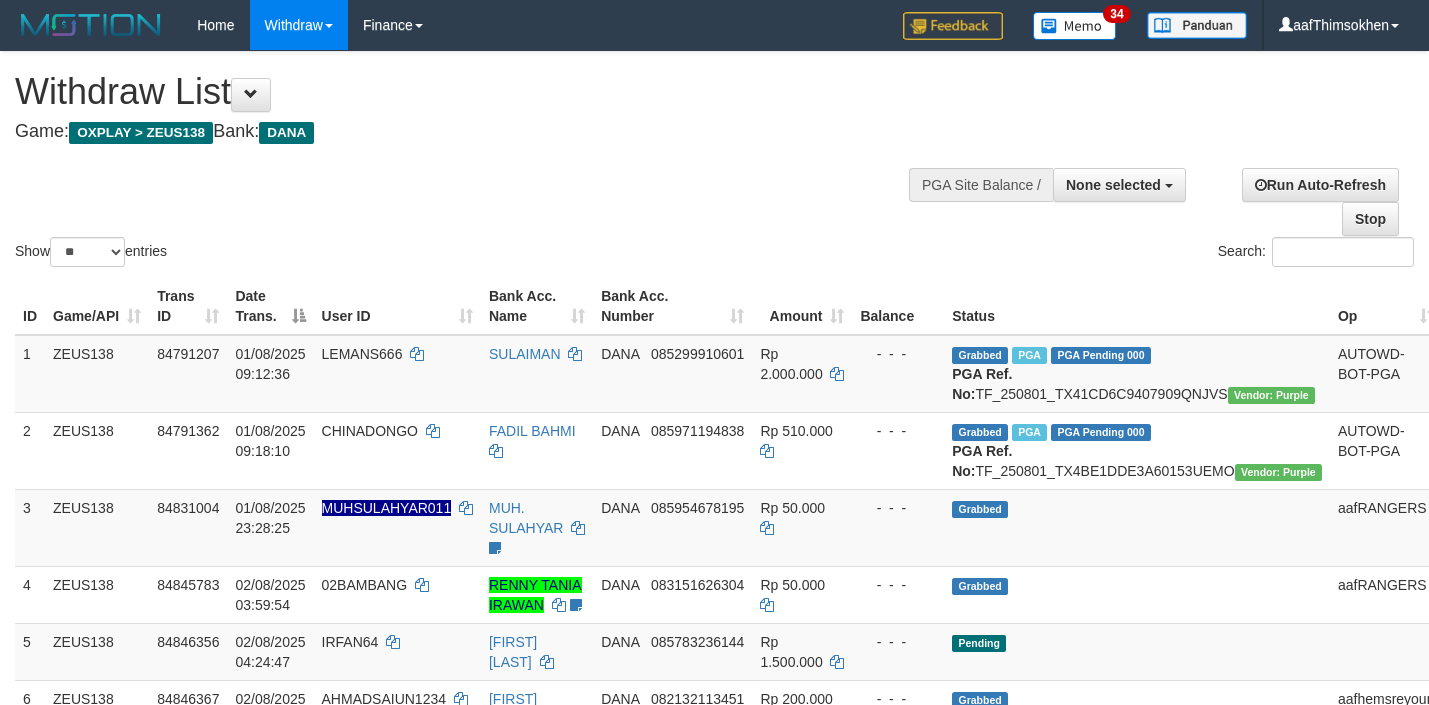 select 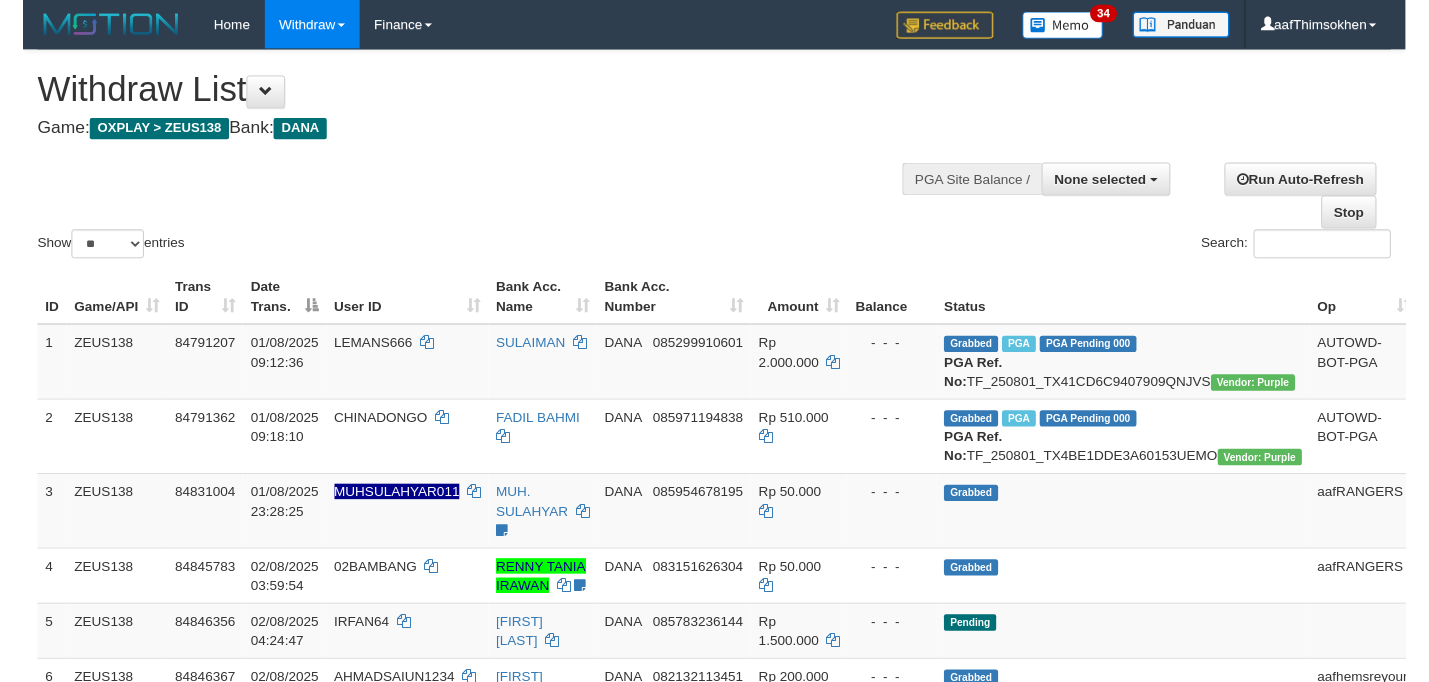 scroll, scrollTop: 349, scrollLeft: 0, axis: vertical 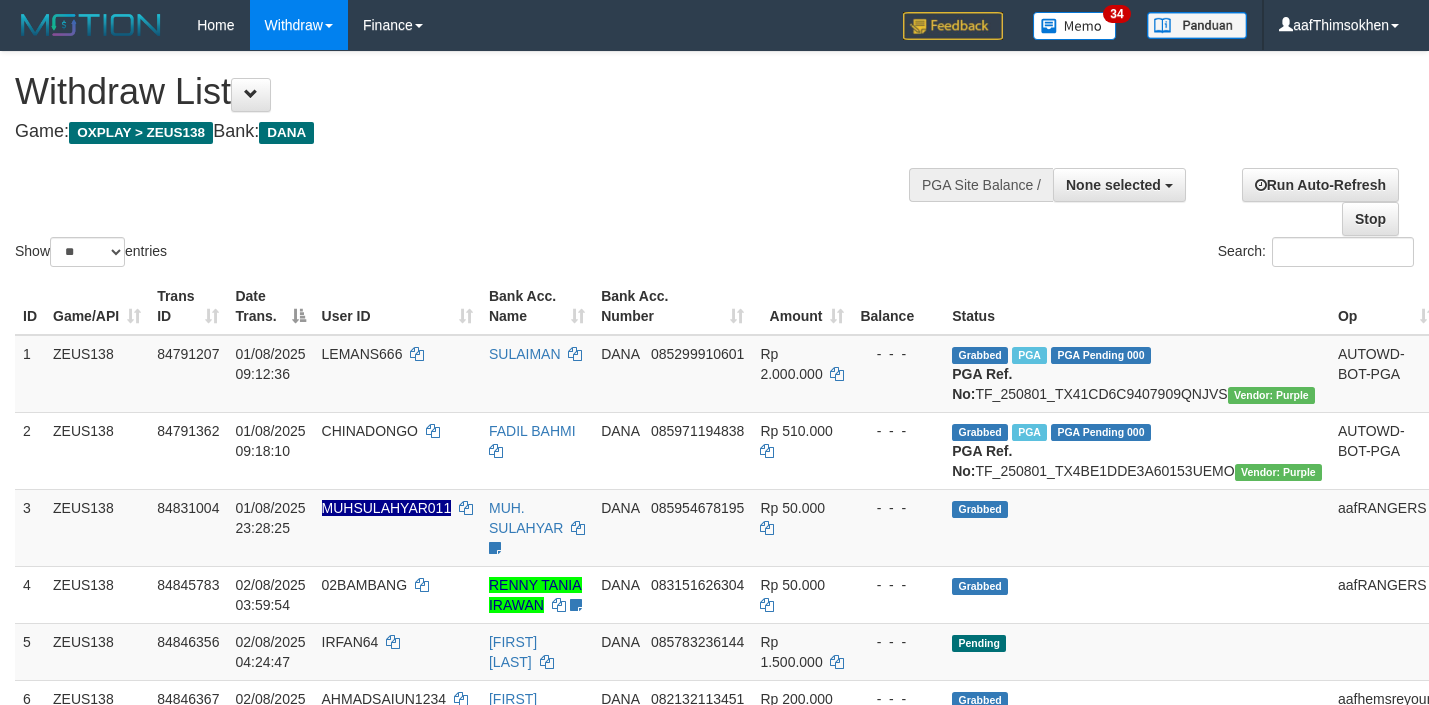 select 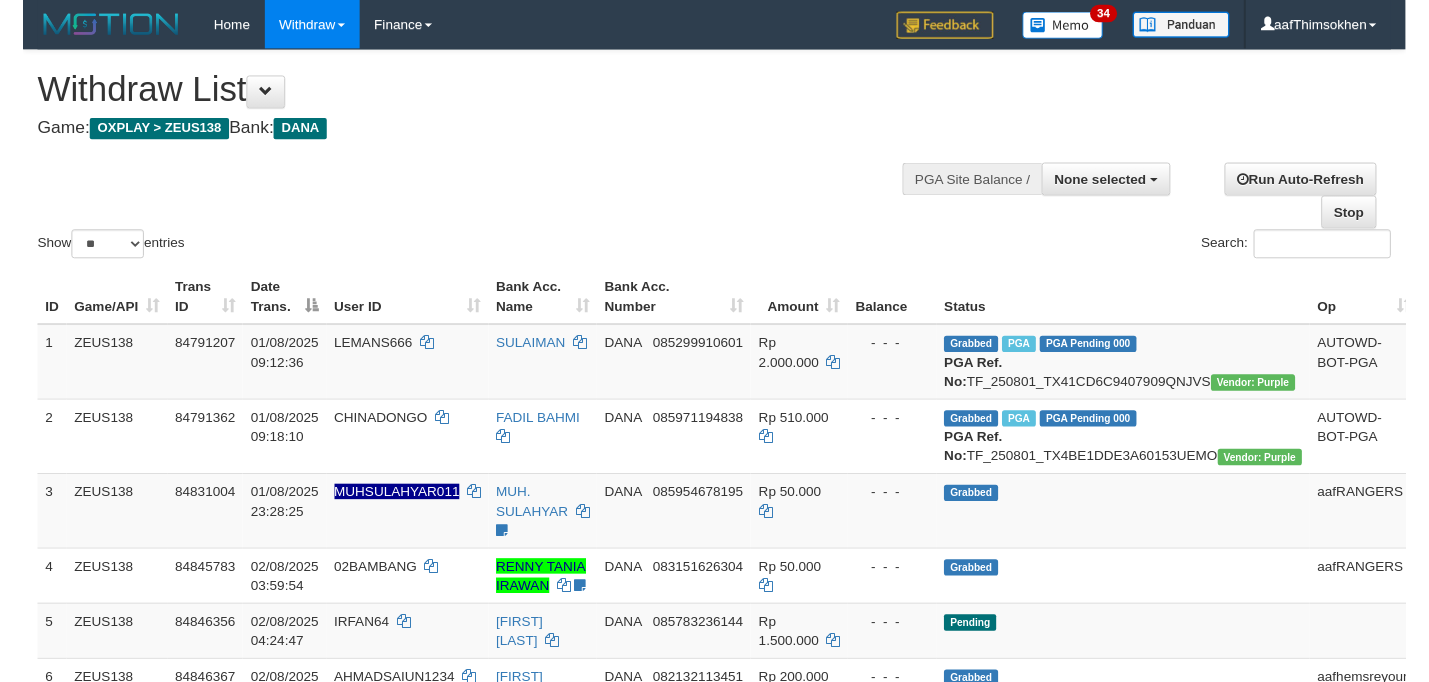 scroll, scrollTop: 349, scrollLeft: 0, axis: vertical 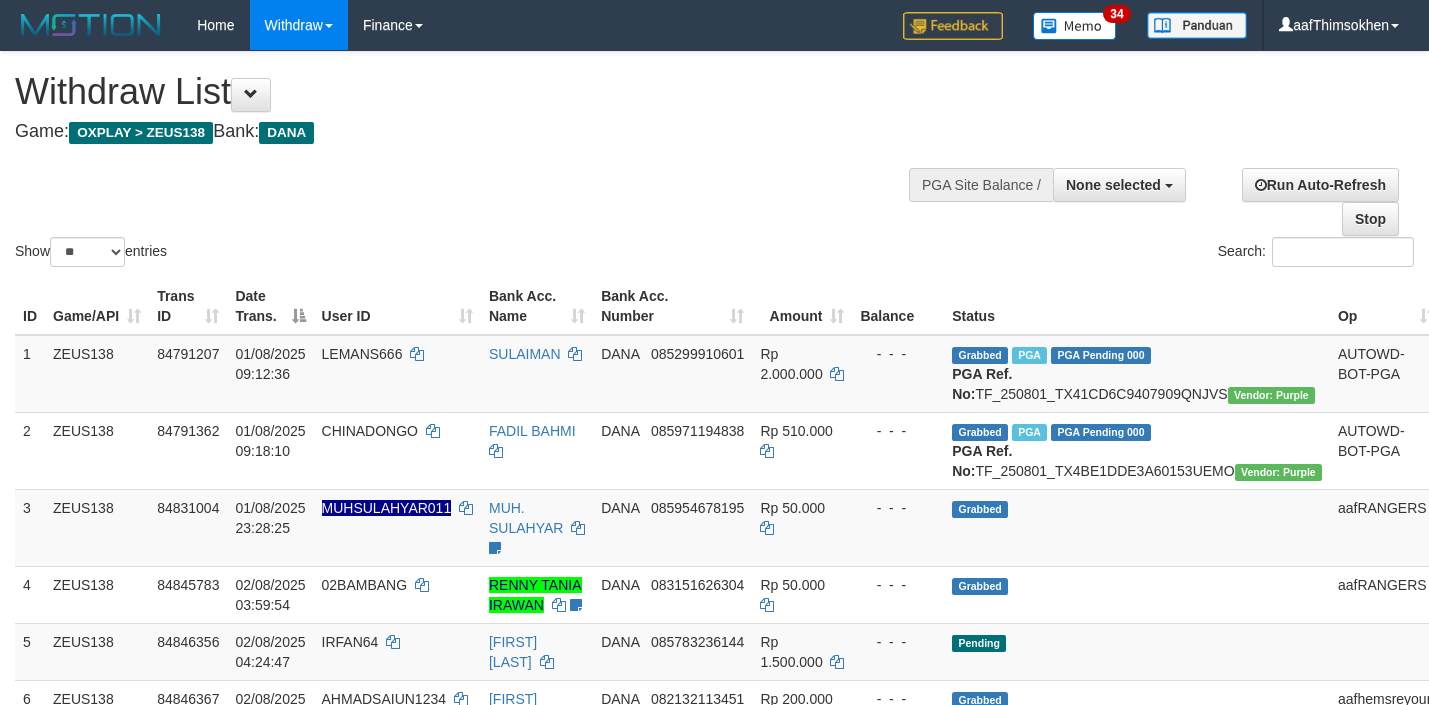 select 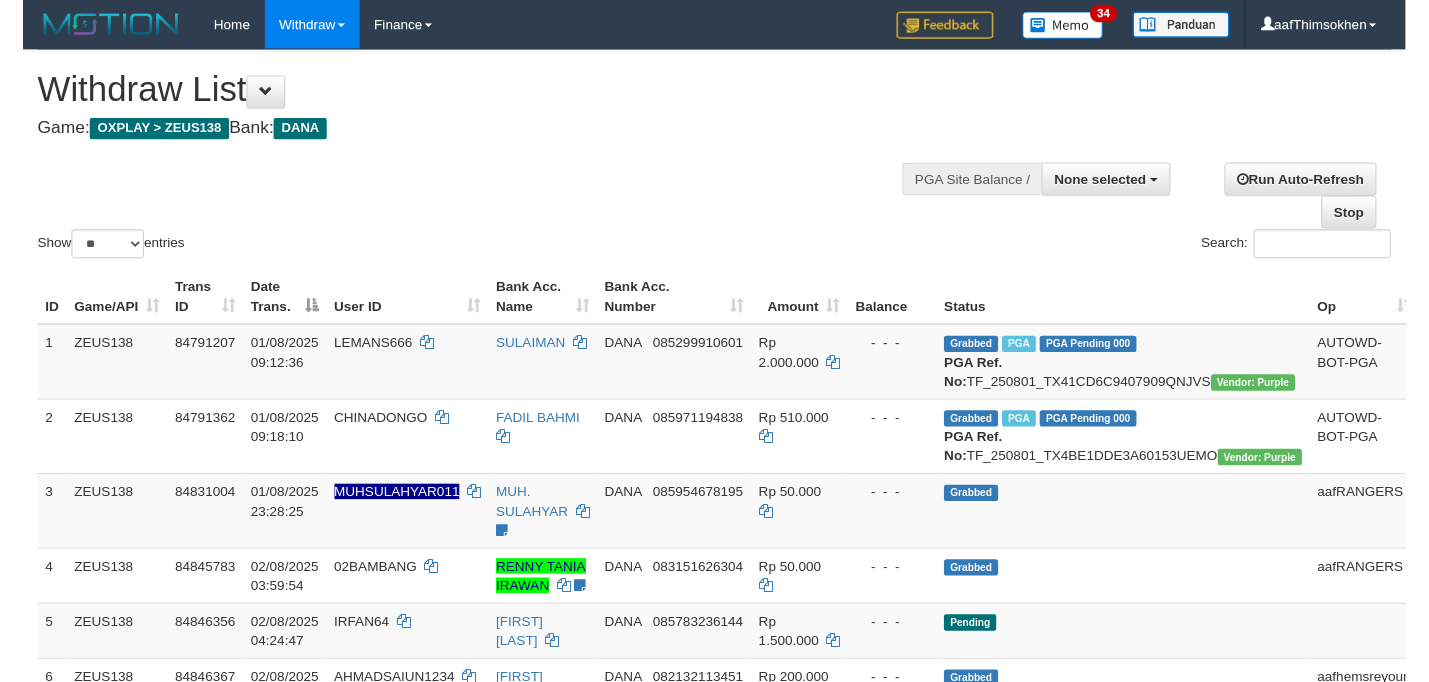 scroll, scrollTop: 349, scrollLeft: 0, axis: vertical 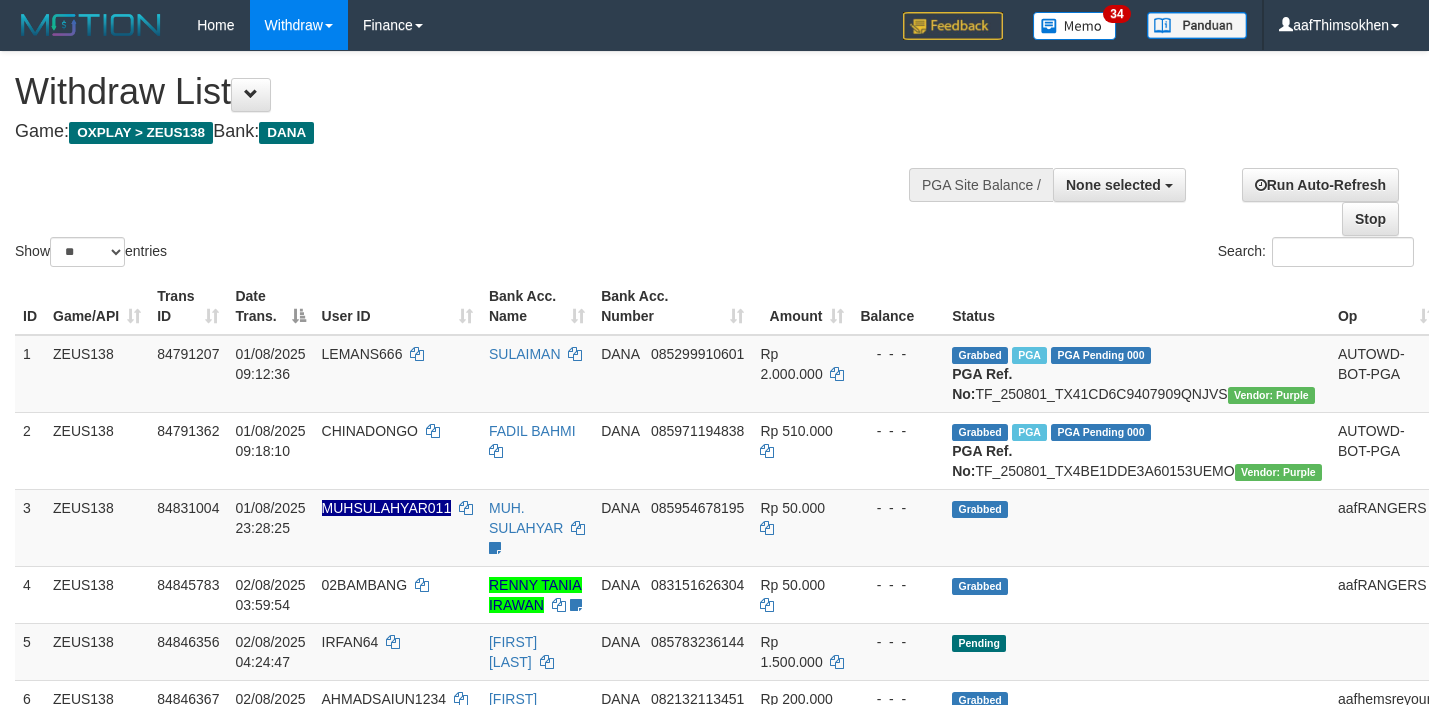 select 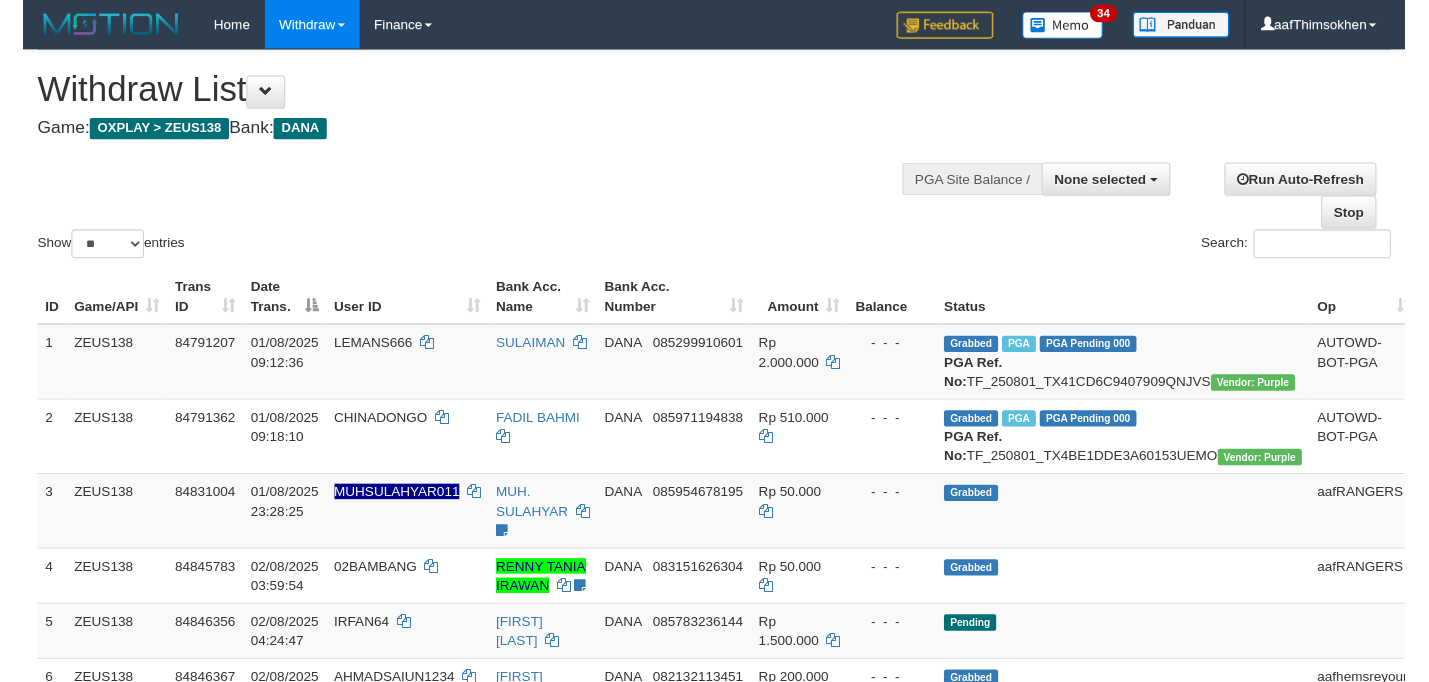 scroll, scrollTop: 349, scrollLeft: 0, axis: vertical 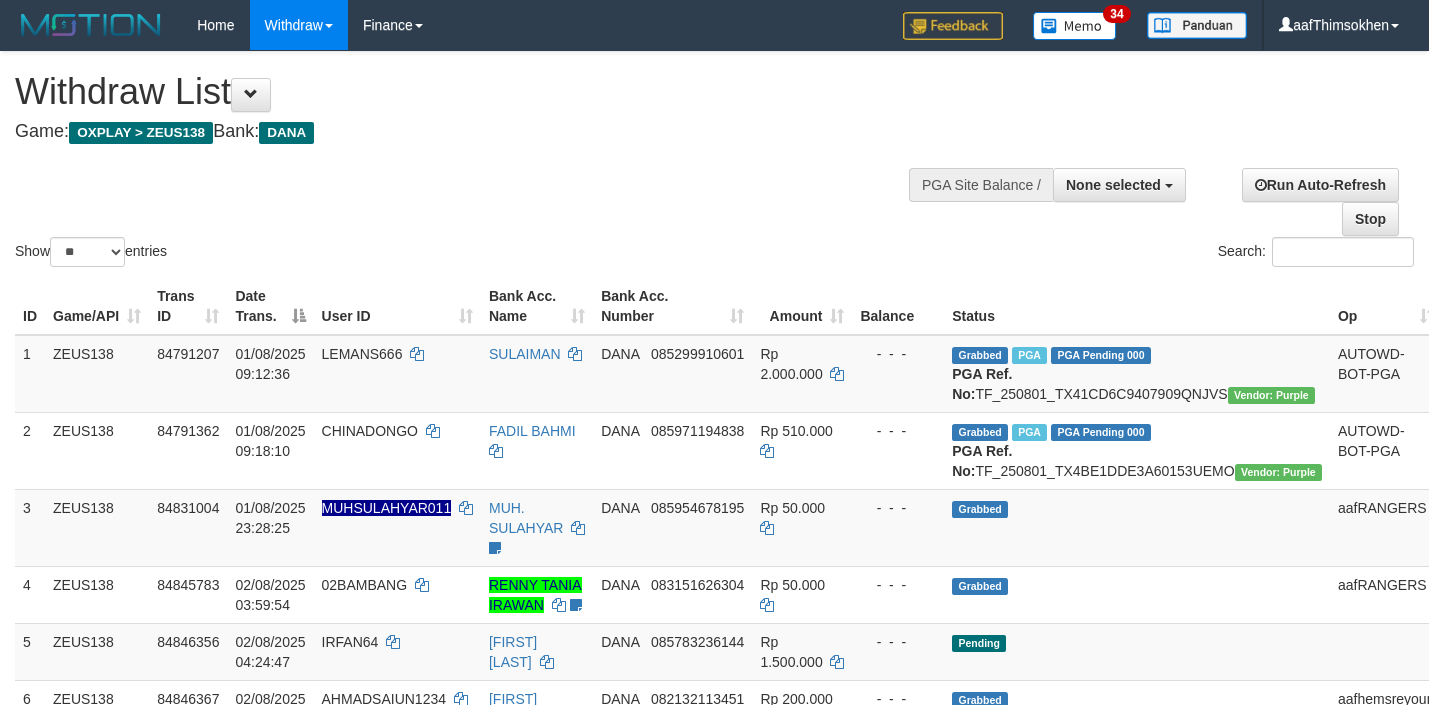 select 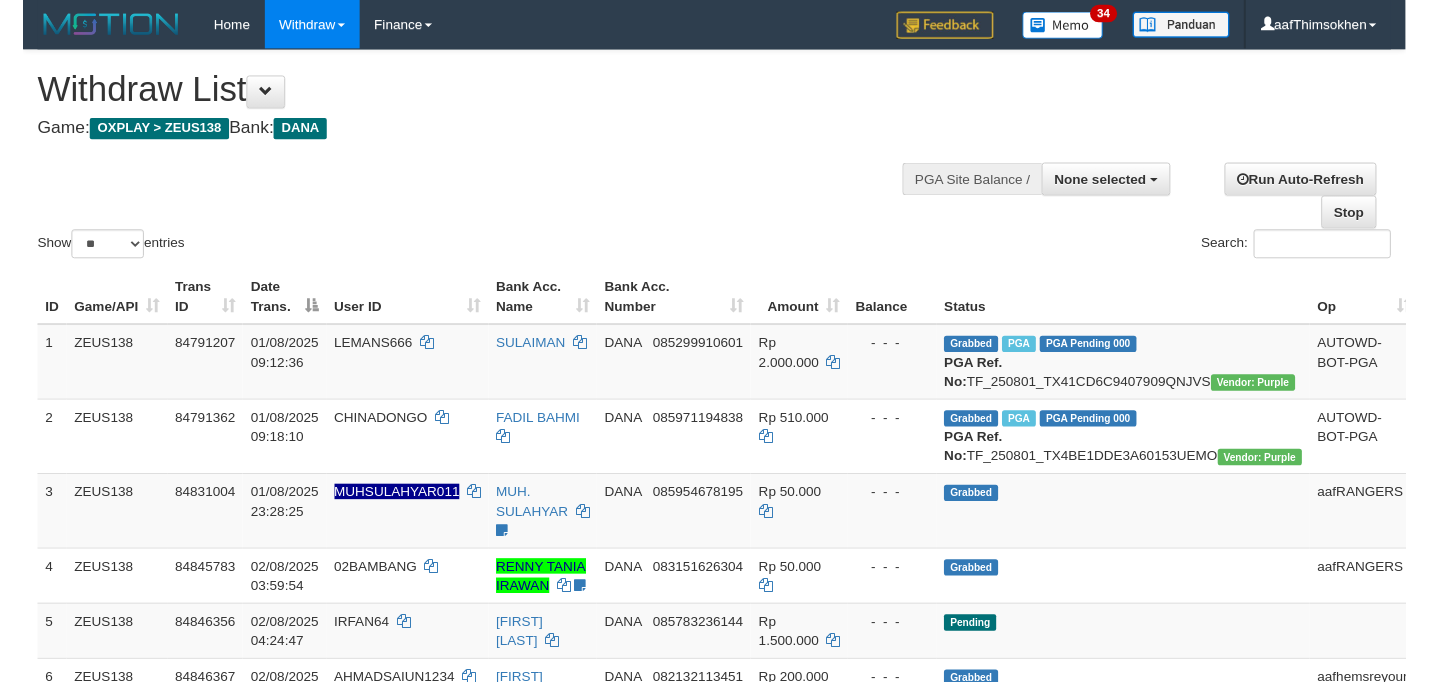 scroll, scrollTop: 349, scrollLeft: 0, axis: vertical 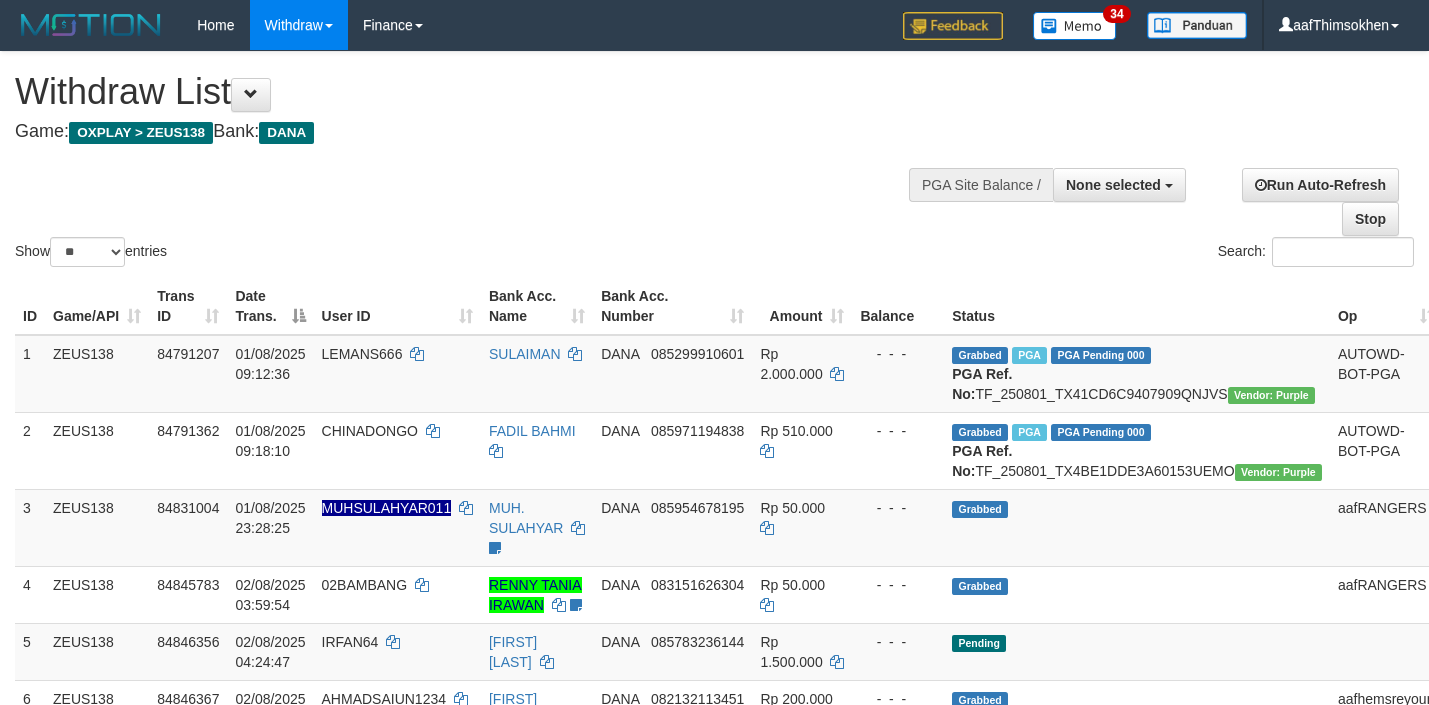select 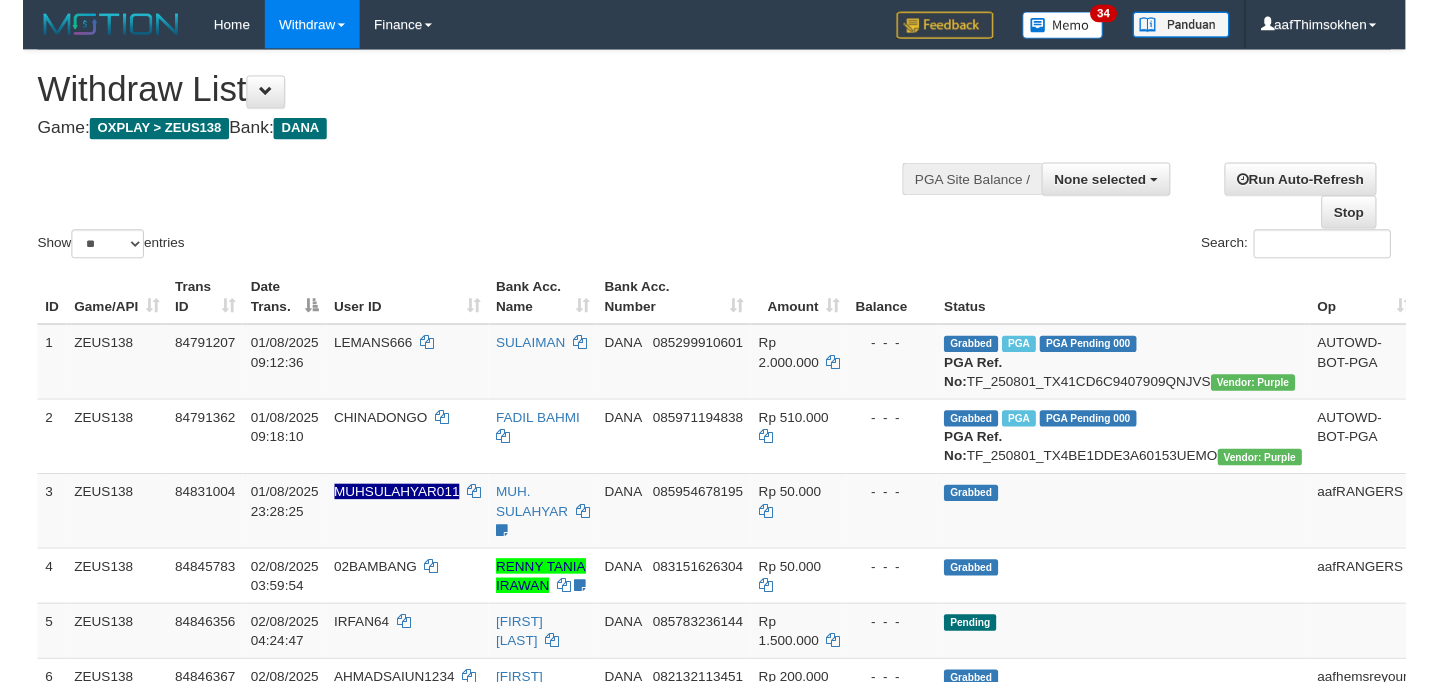 scroll, scrollTop: 349, scrollLeft: 0, axis: vertical 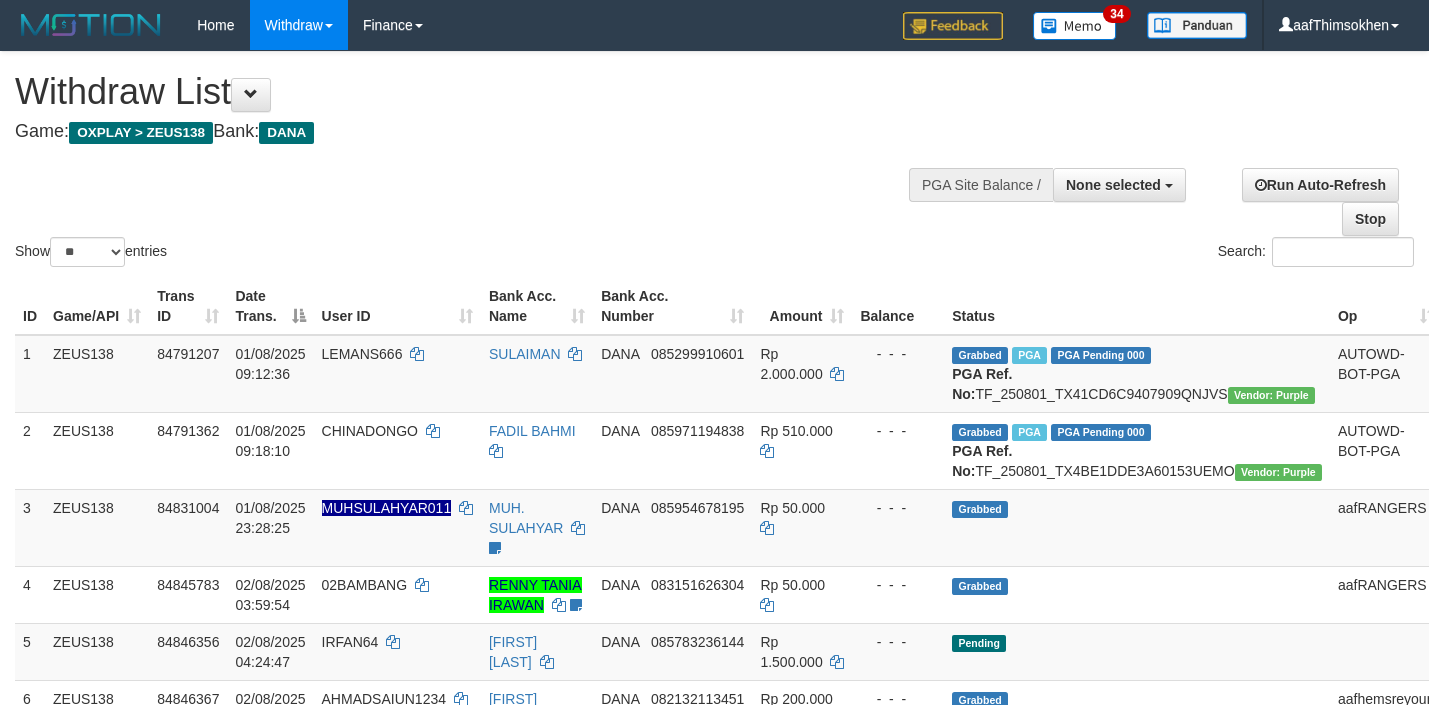 select 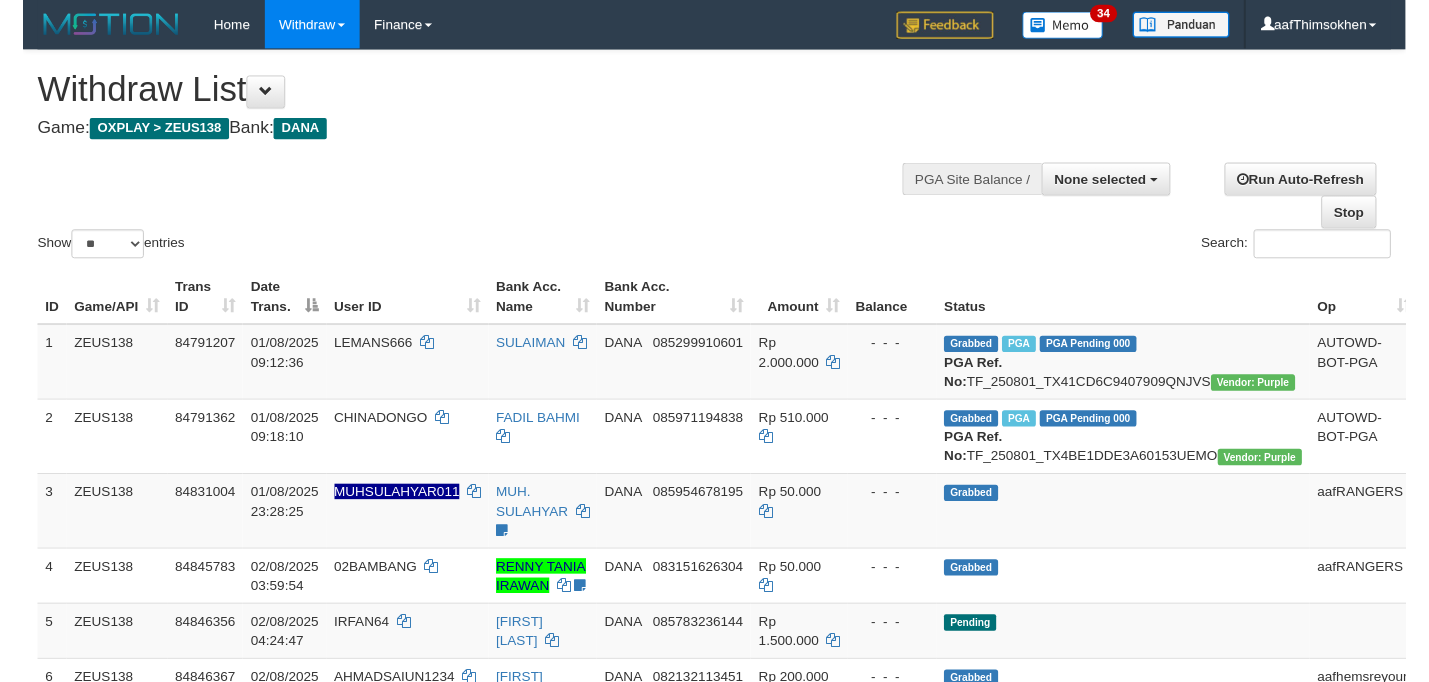 scroll, scrollTop: 349, scrollLeft: 0, axis: vertical 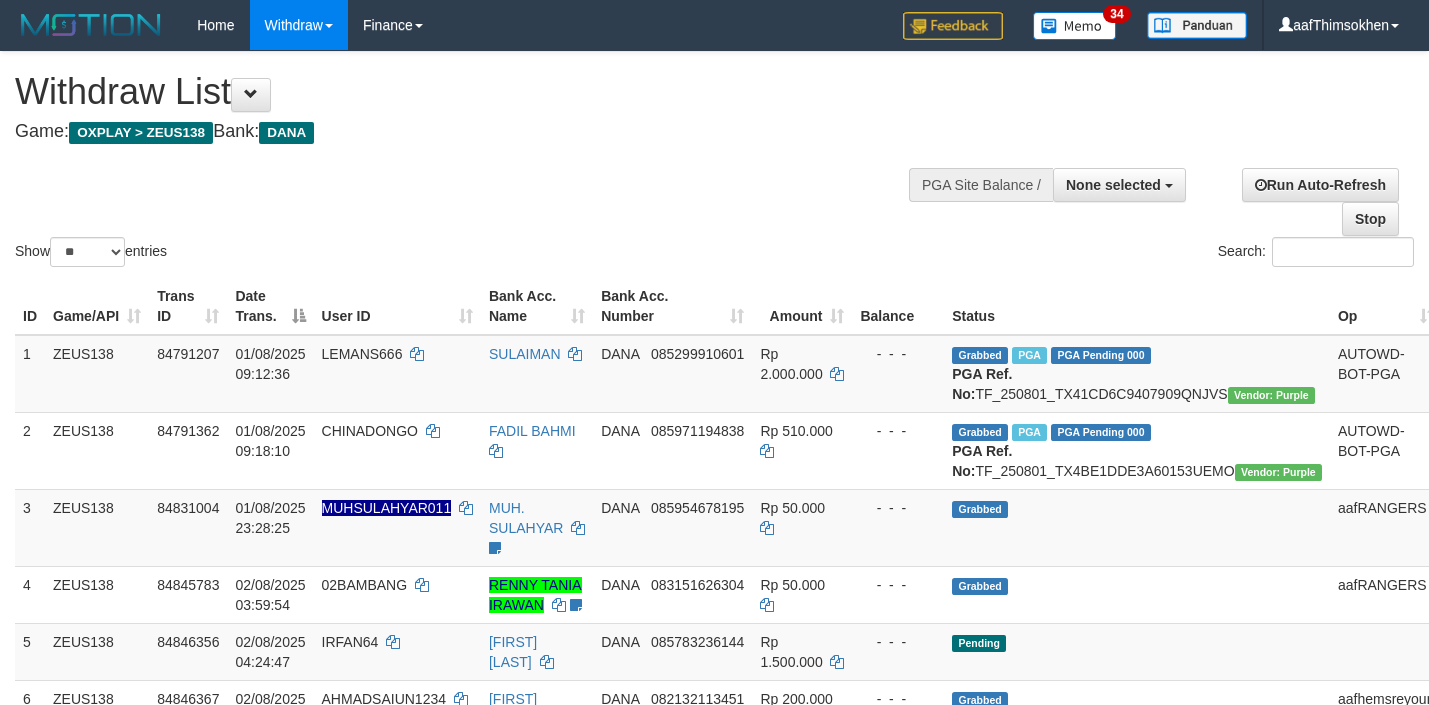 select 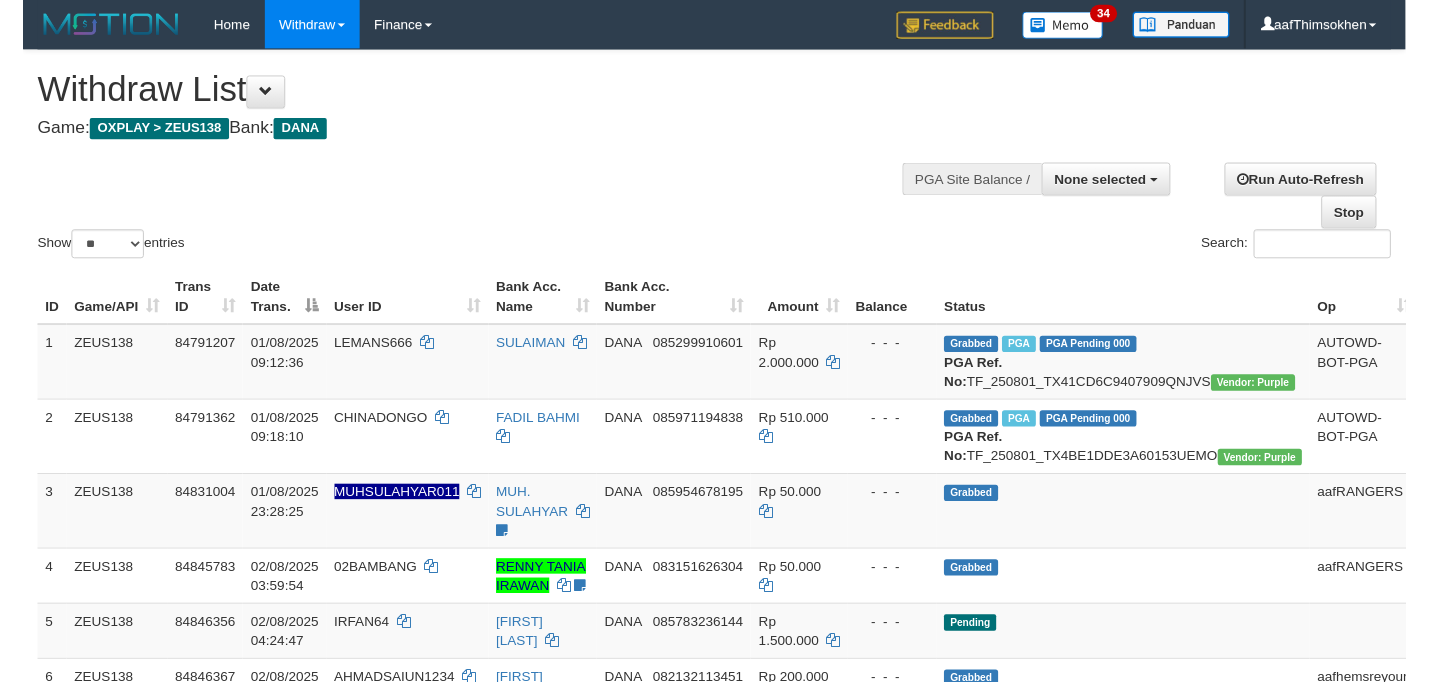 scroll, scrollTop: 349, scrollLeft: 0, axis: vertical 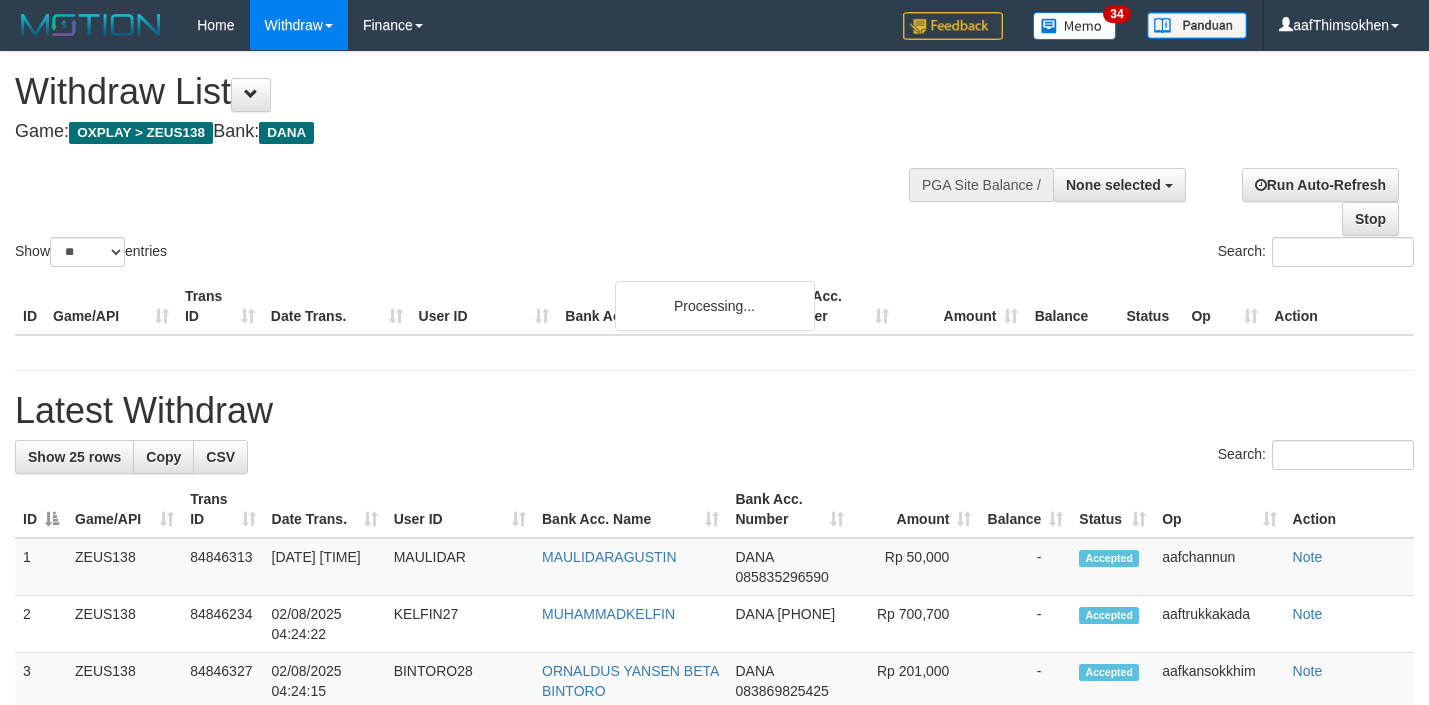 select 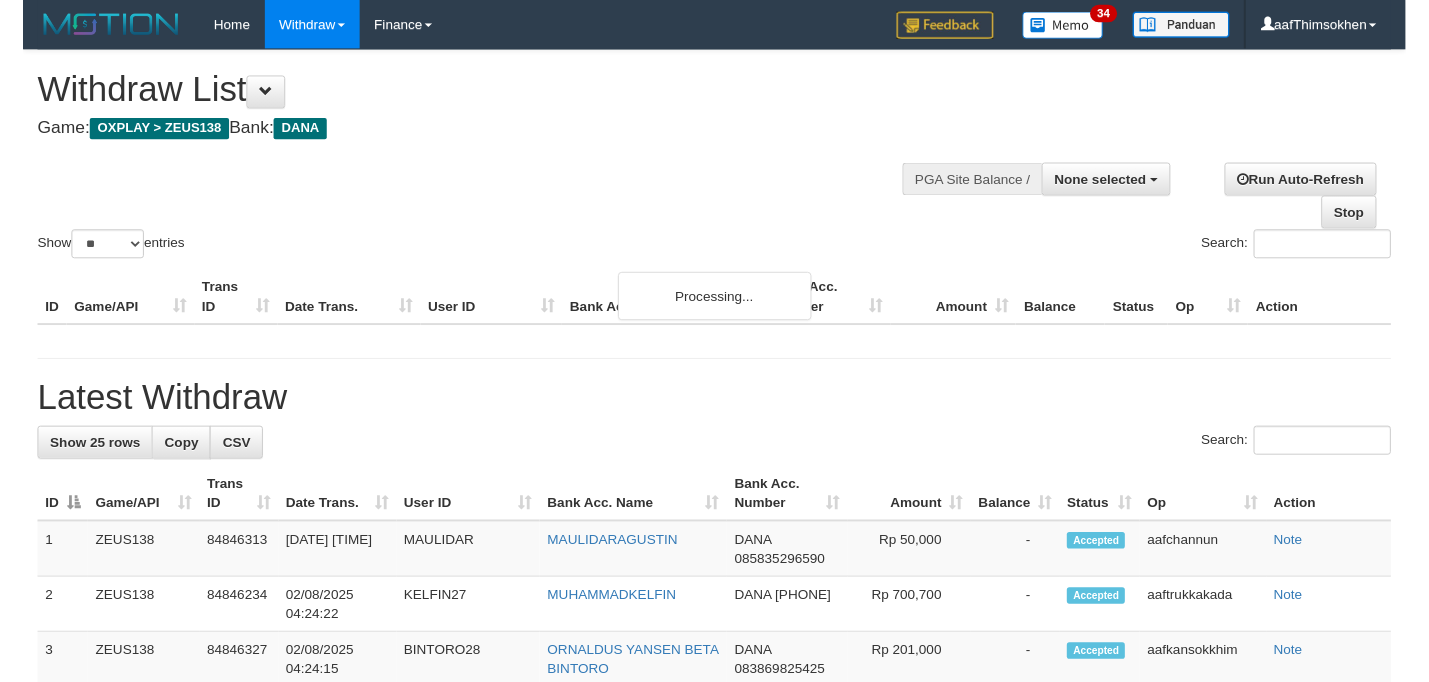scroll, scrollTop: 349, scrollLeft: 0, axis: vertical 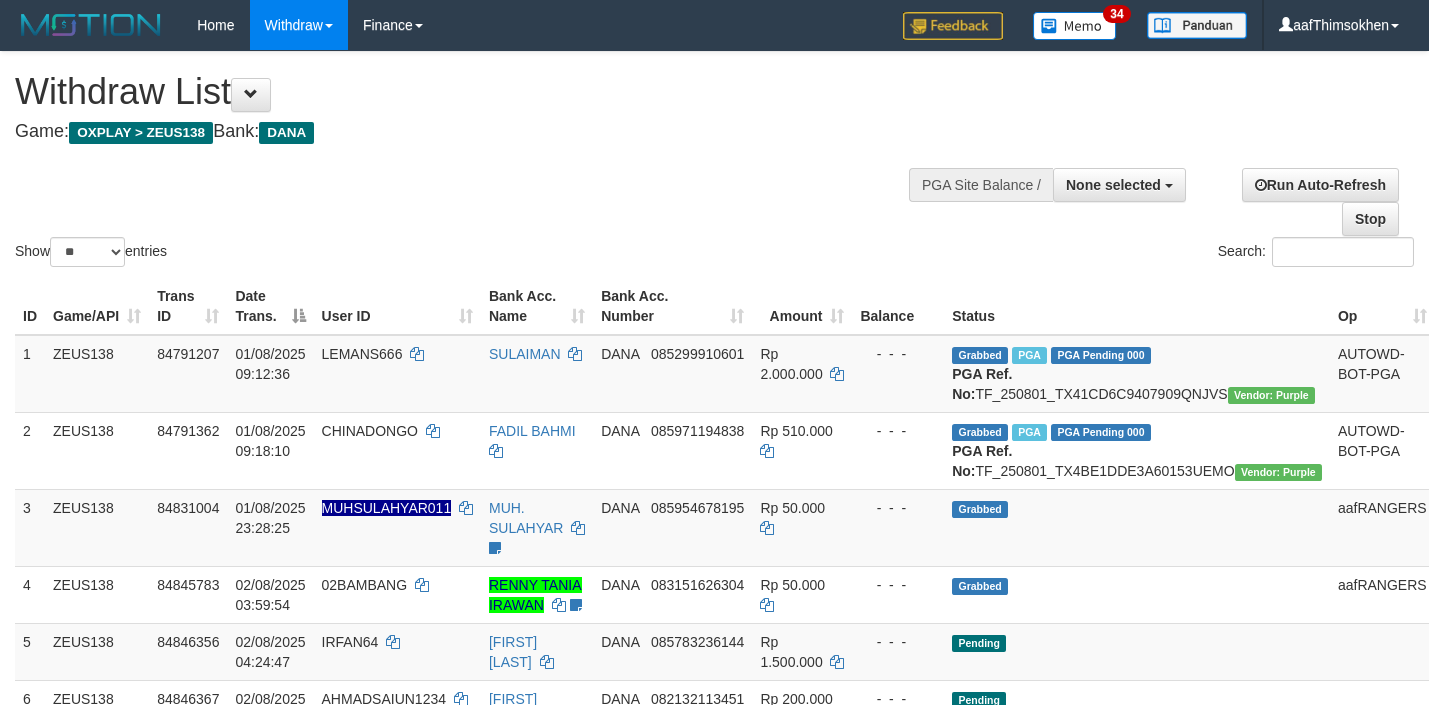 select 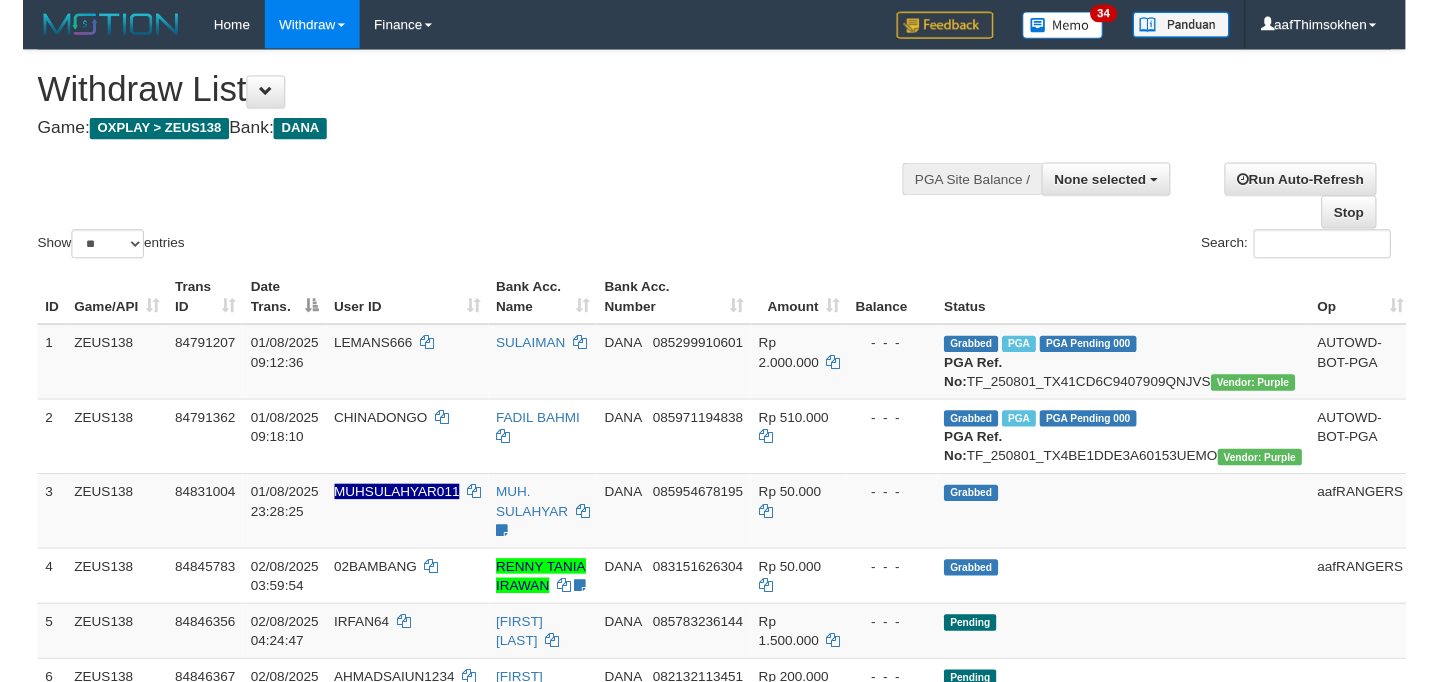 scroll, scrollTop: 349, scrollLeft: 0, axis: vertical 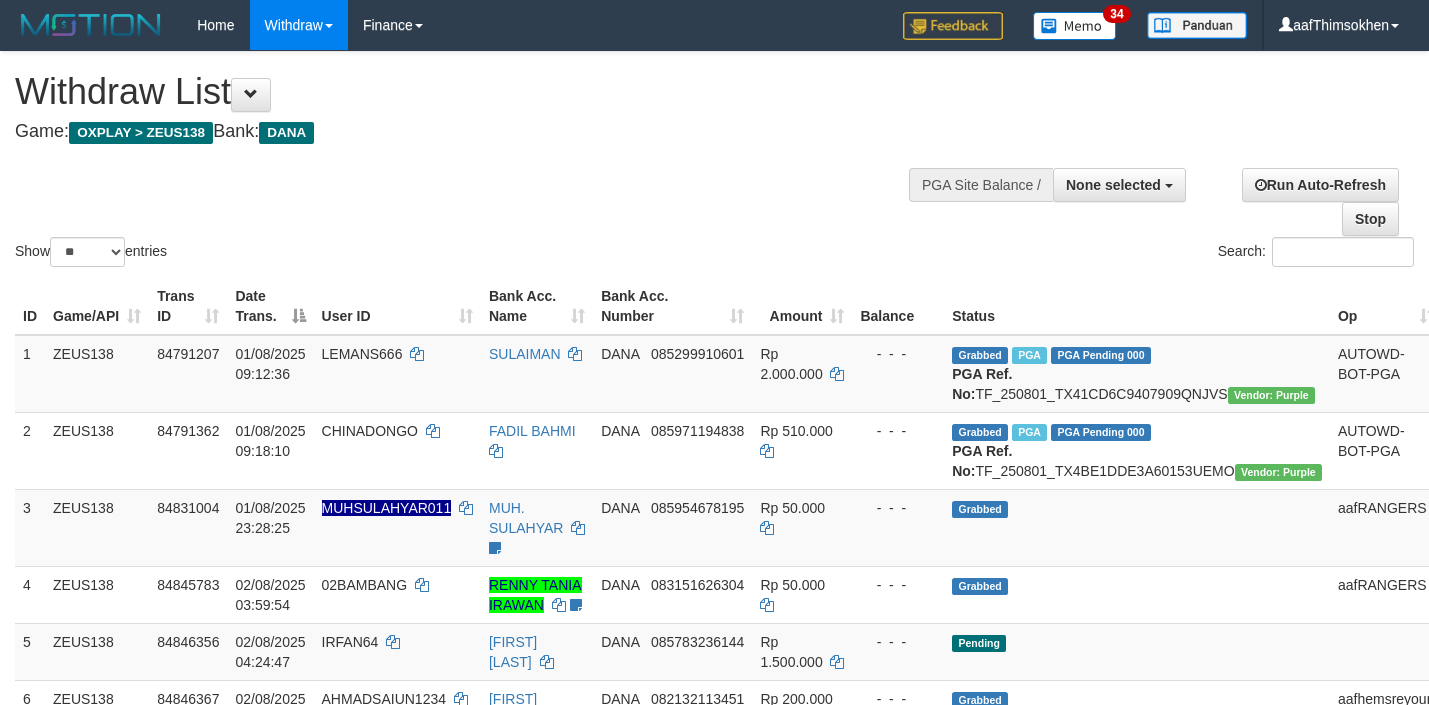 select 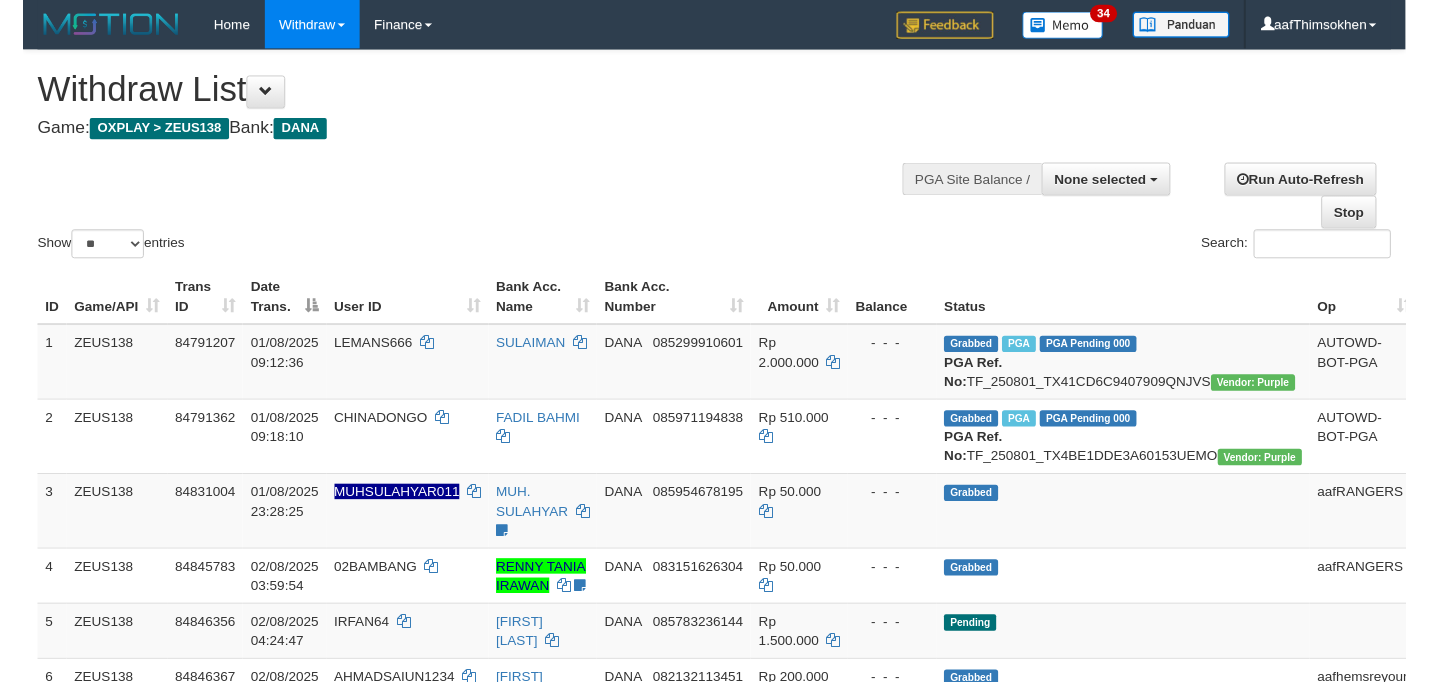 scroll, scrollTop: 349, scrollLeft: 0, axis: vertical 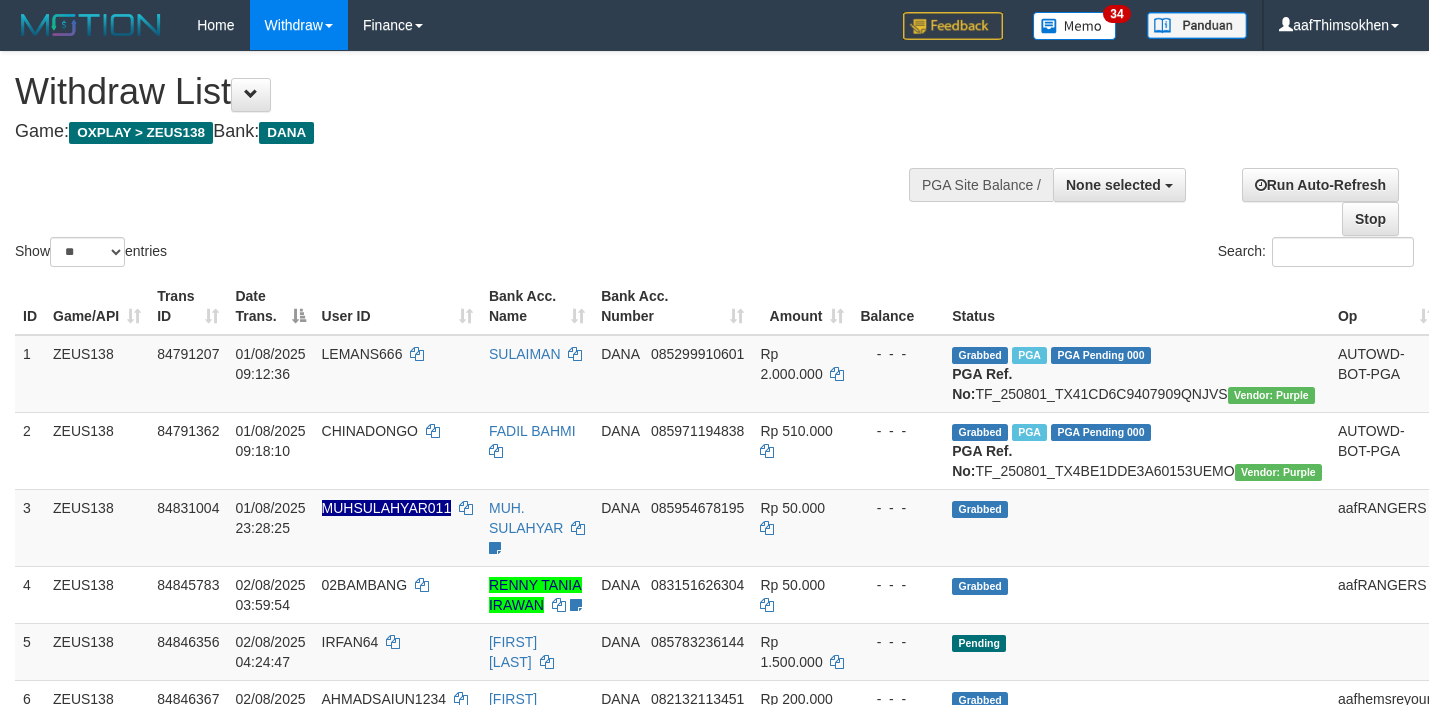 select 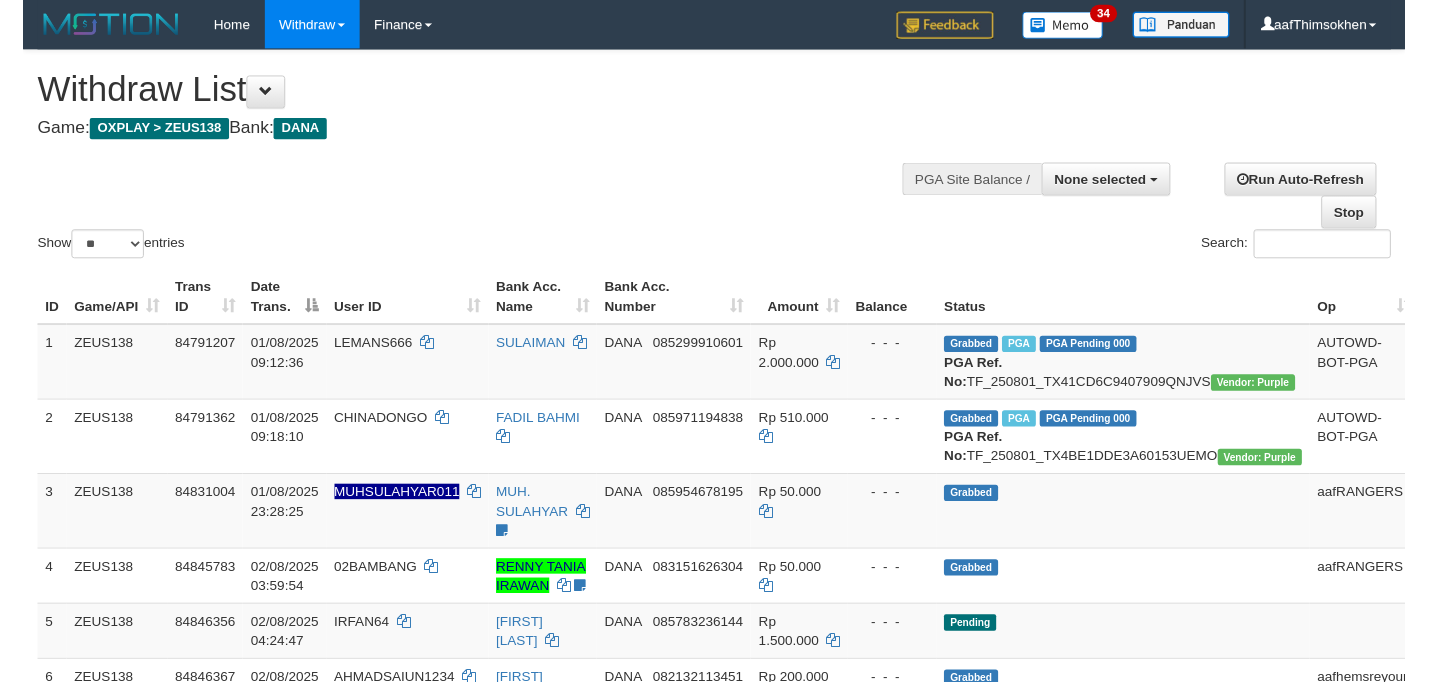 scroll, scrollTop: 349, scrollLeft: 0, axis: vertical 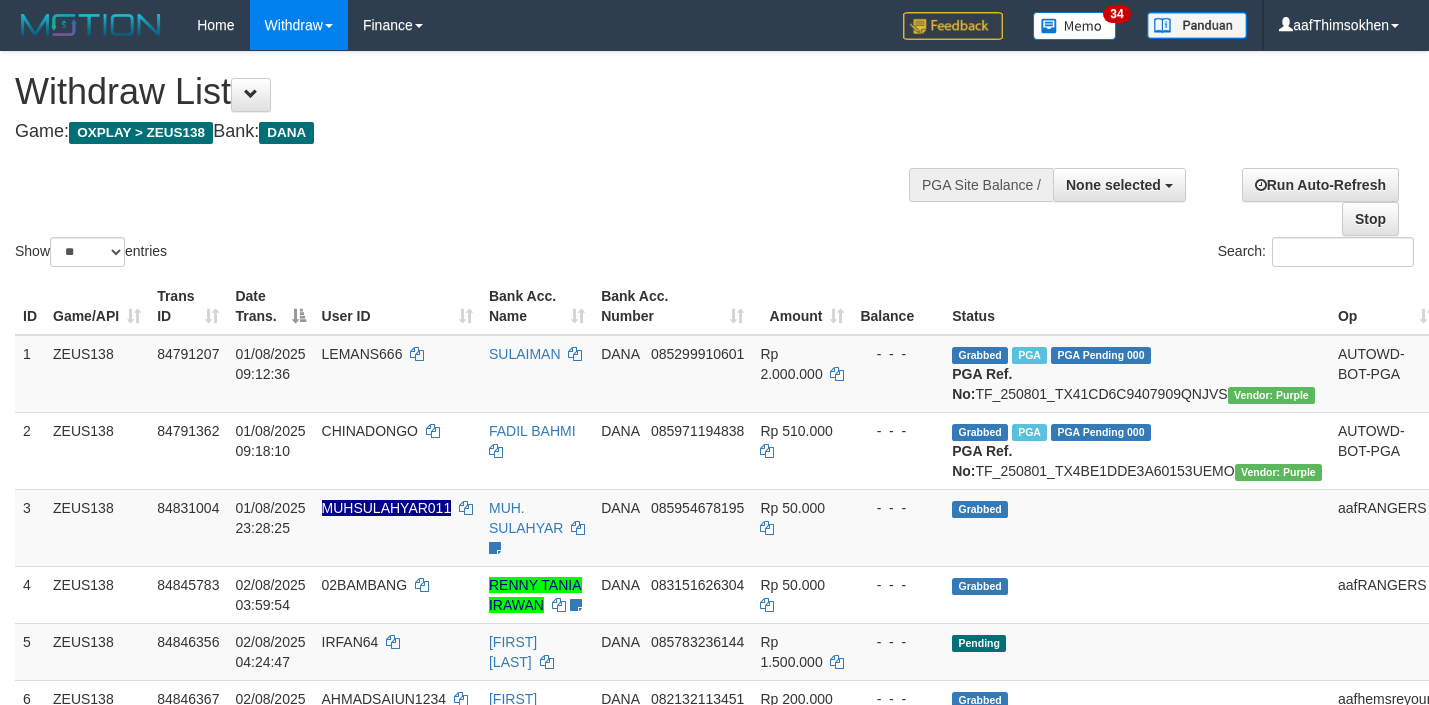 select 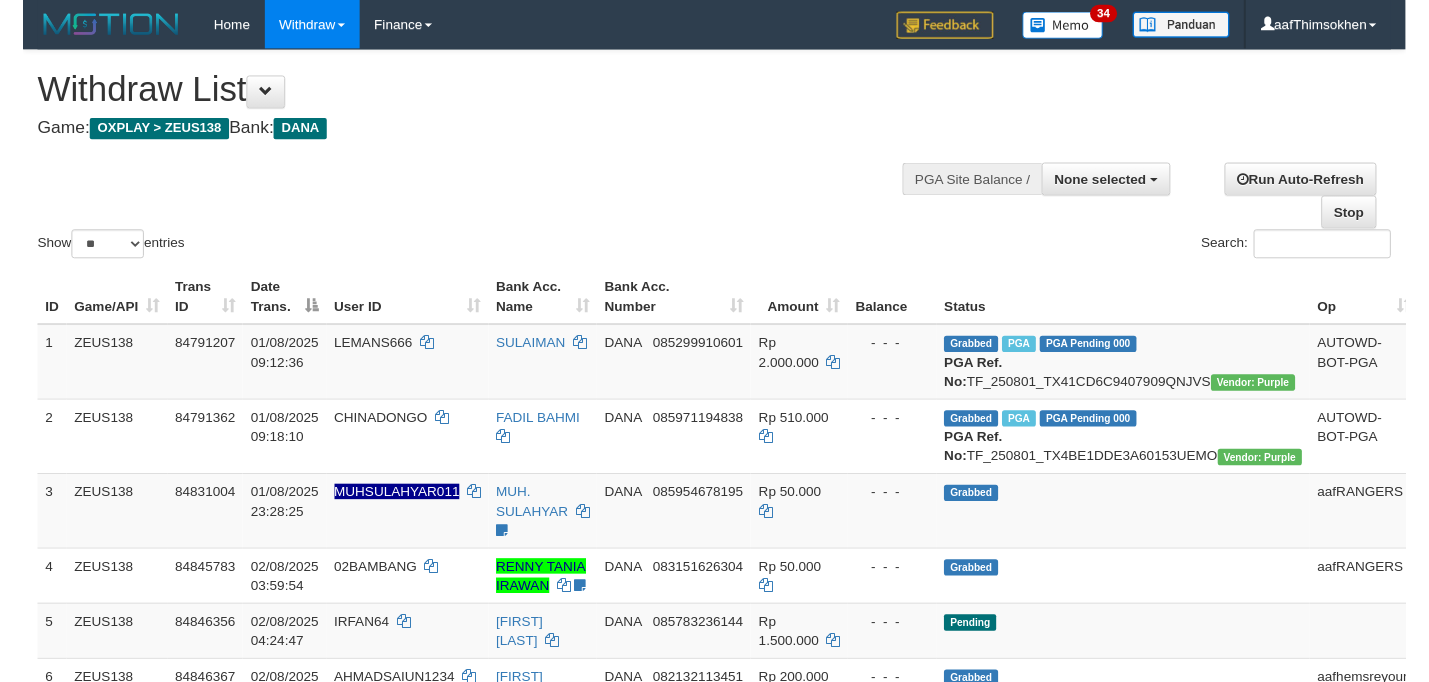 scroll, scrollTop: 349, scrollLeft: 0, axis: vertical 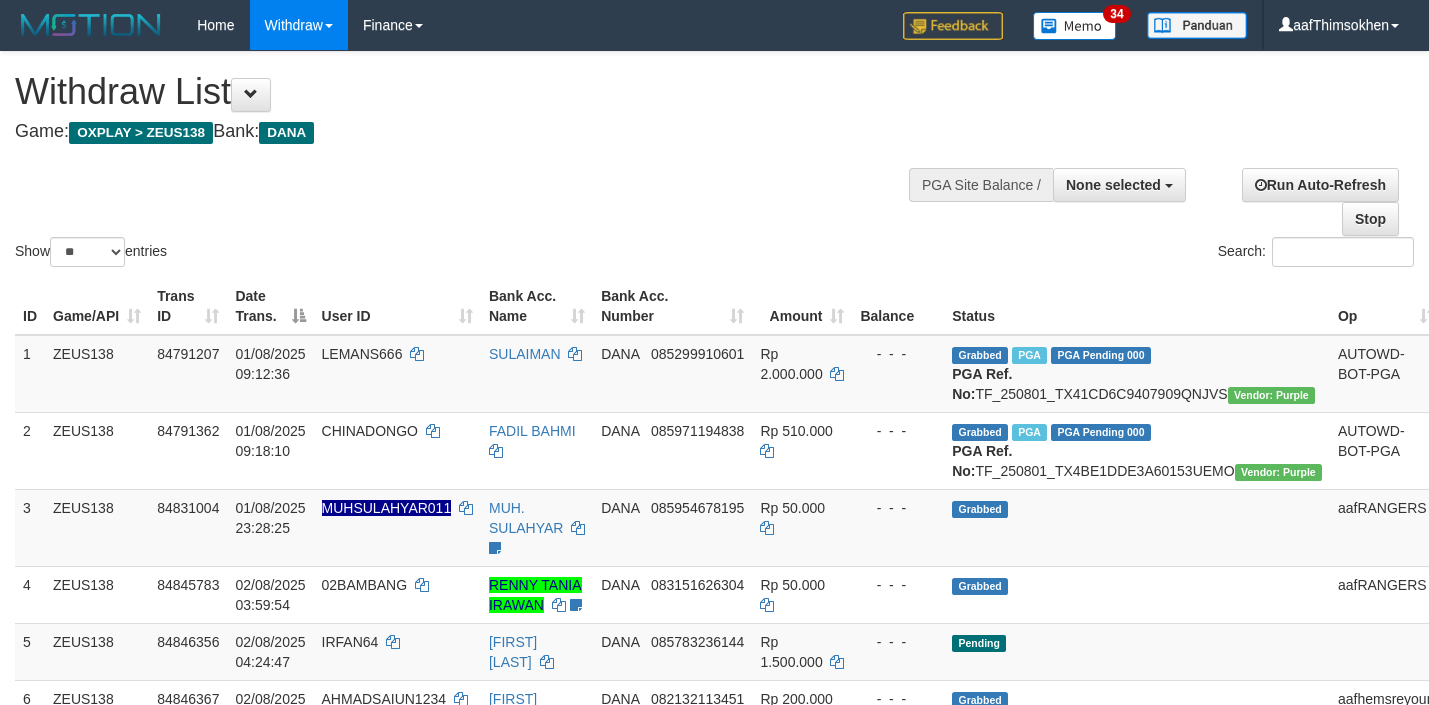 select 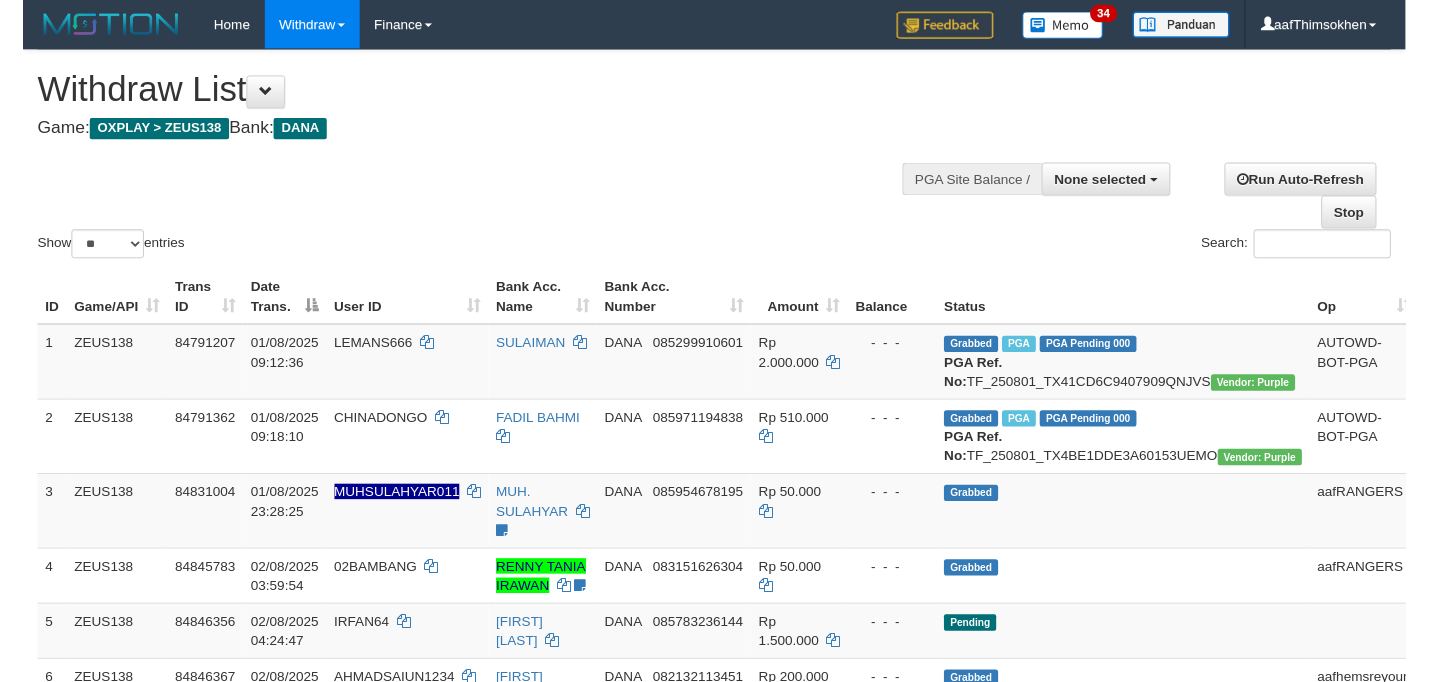 scroll, scrollTop: 349, scrollLeft: 0, axis: vertical 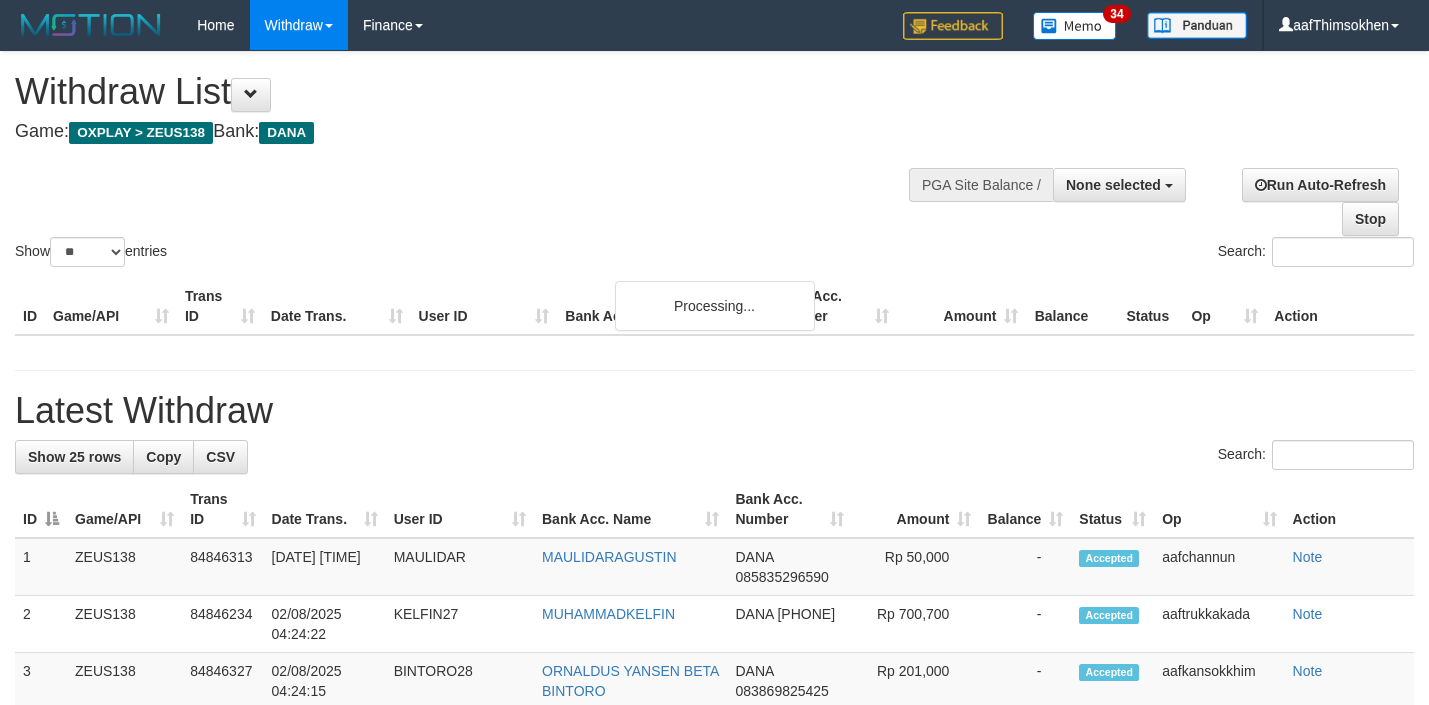 select 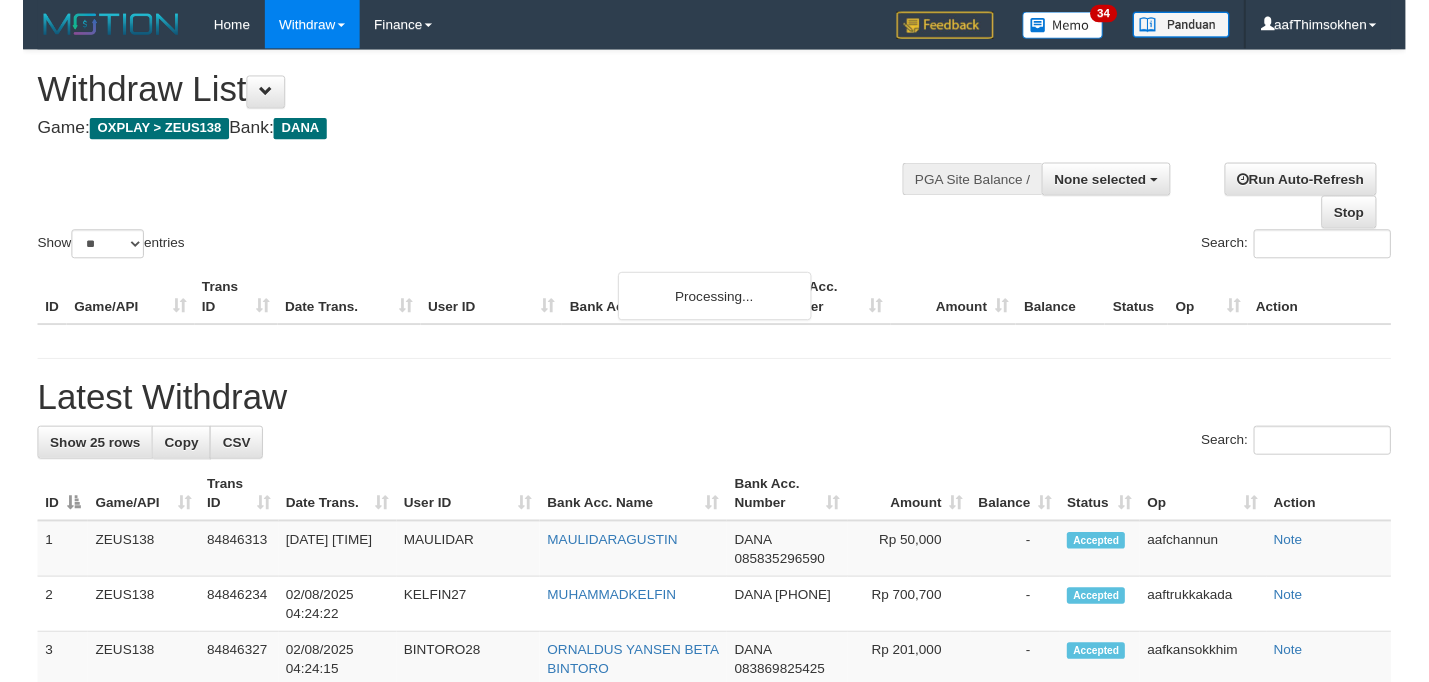 scroll, scrollTop: 349, scrollLeft: 0, axis: vertical 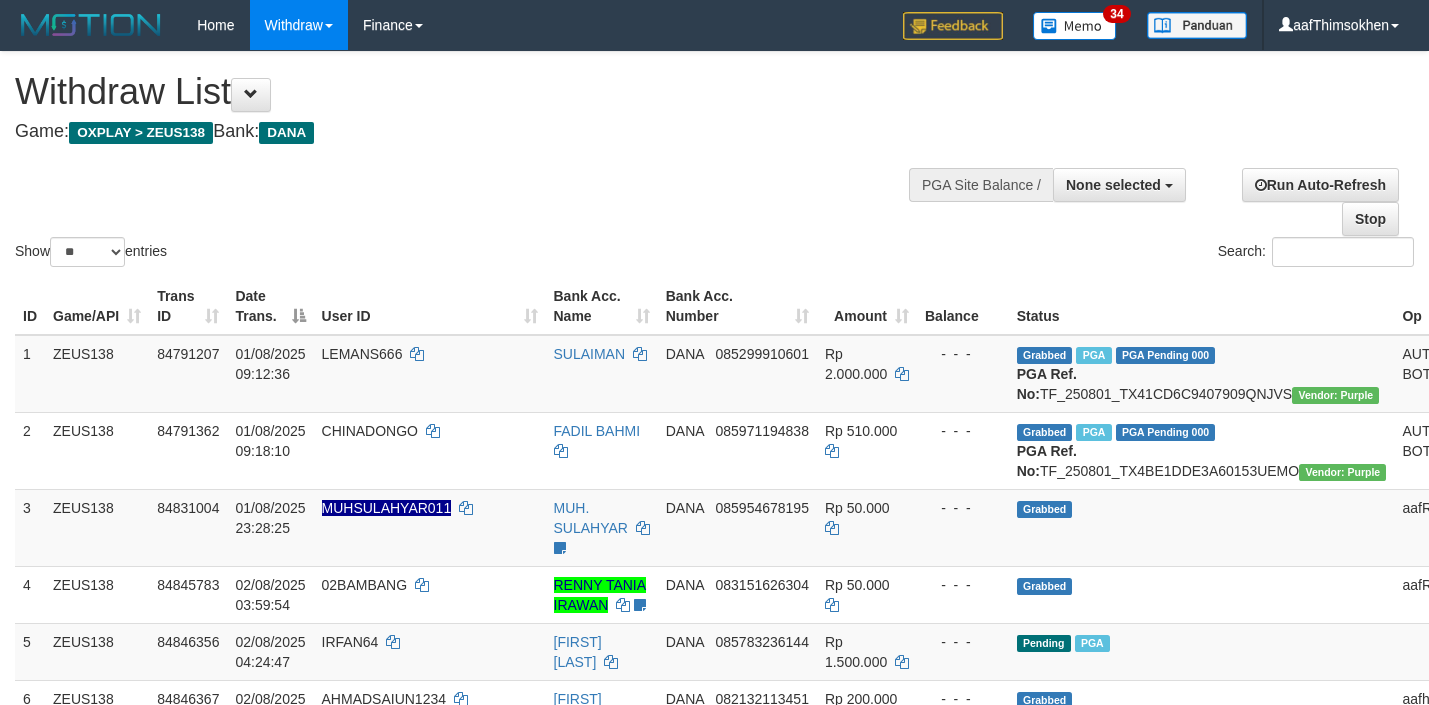 select 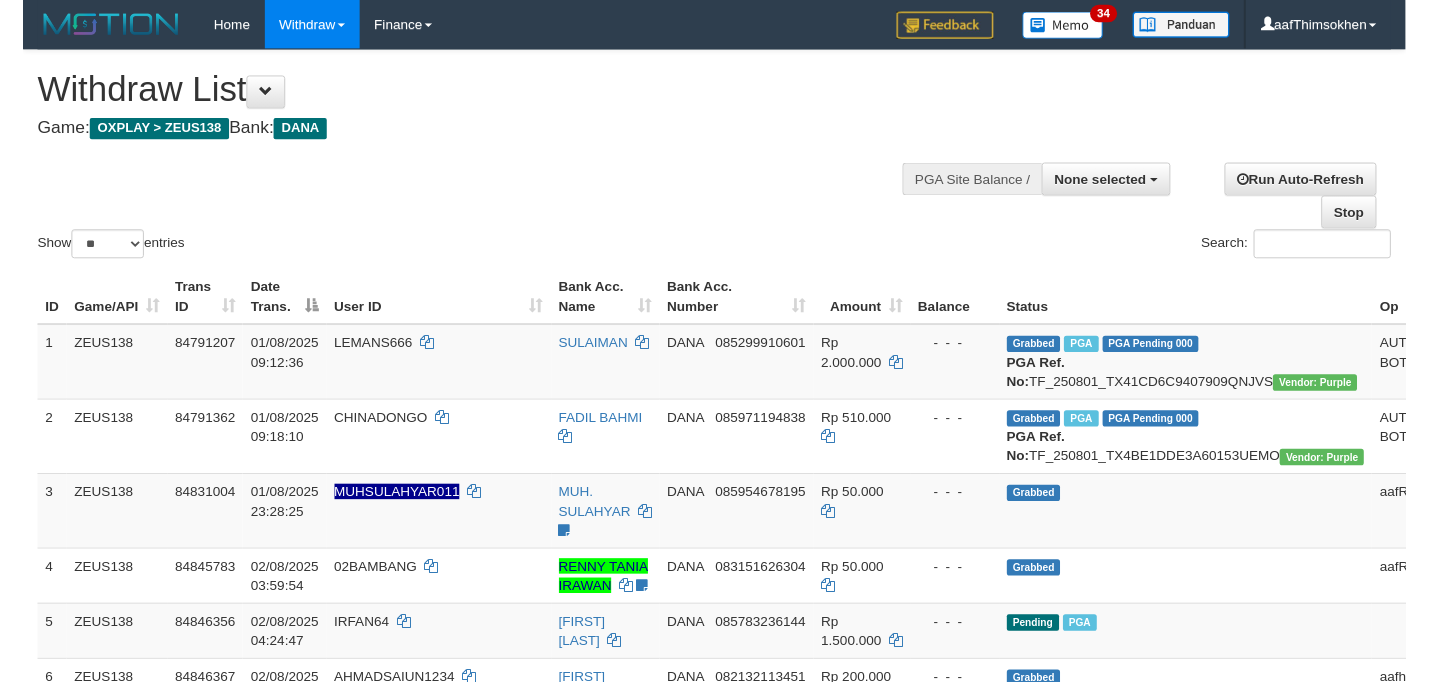 scroll, scrollTop: 349, scrollLeft: 0, axis: vertical 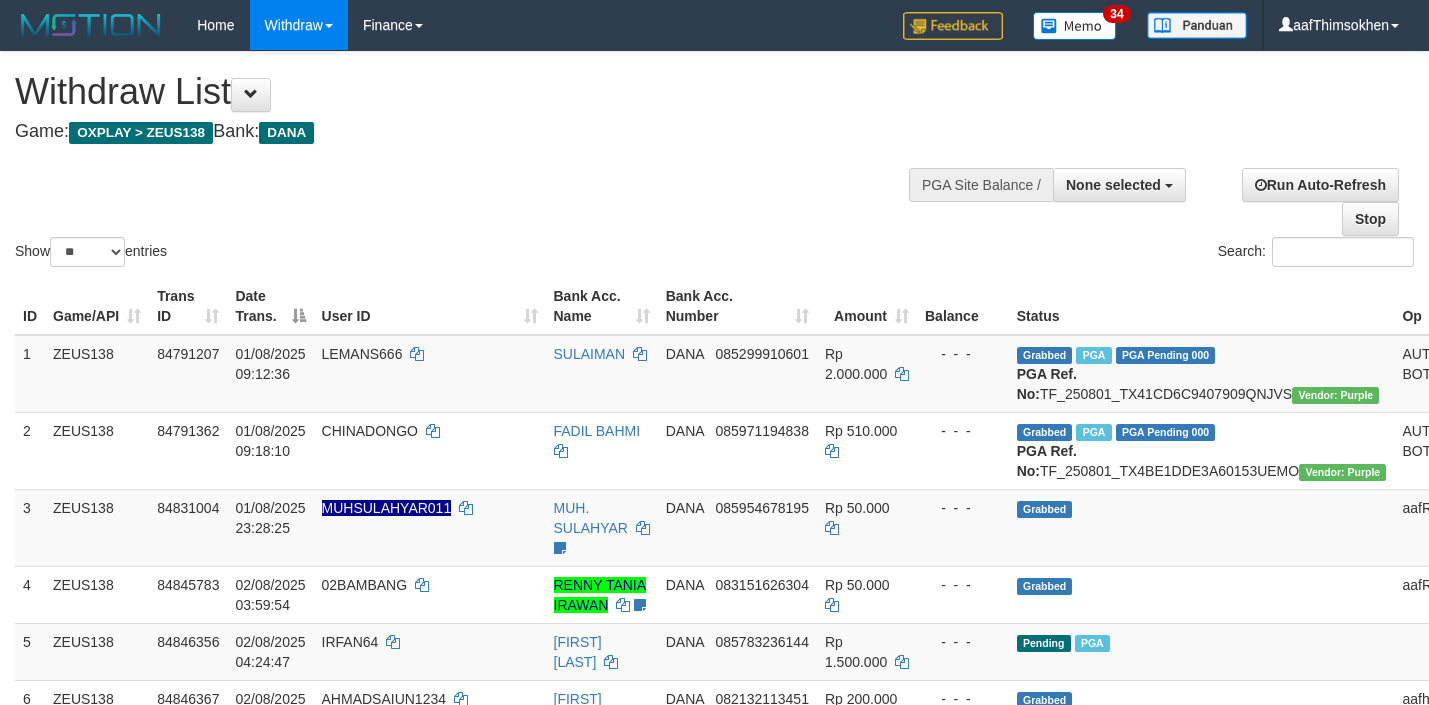 select 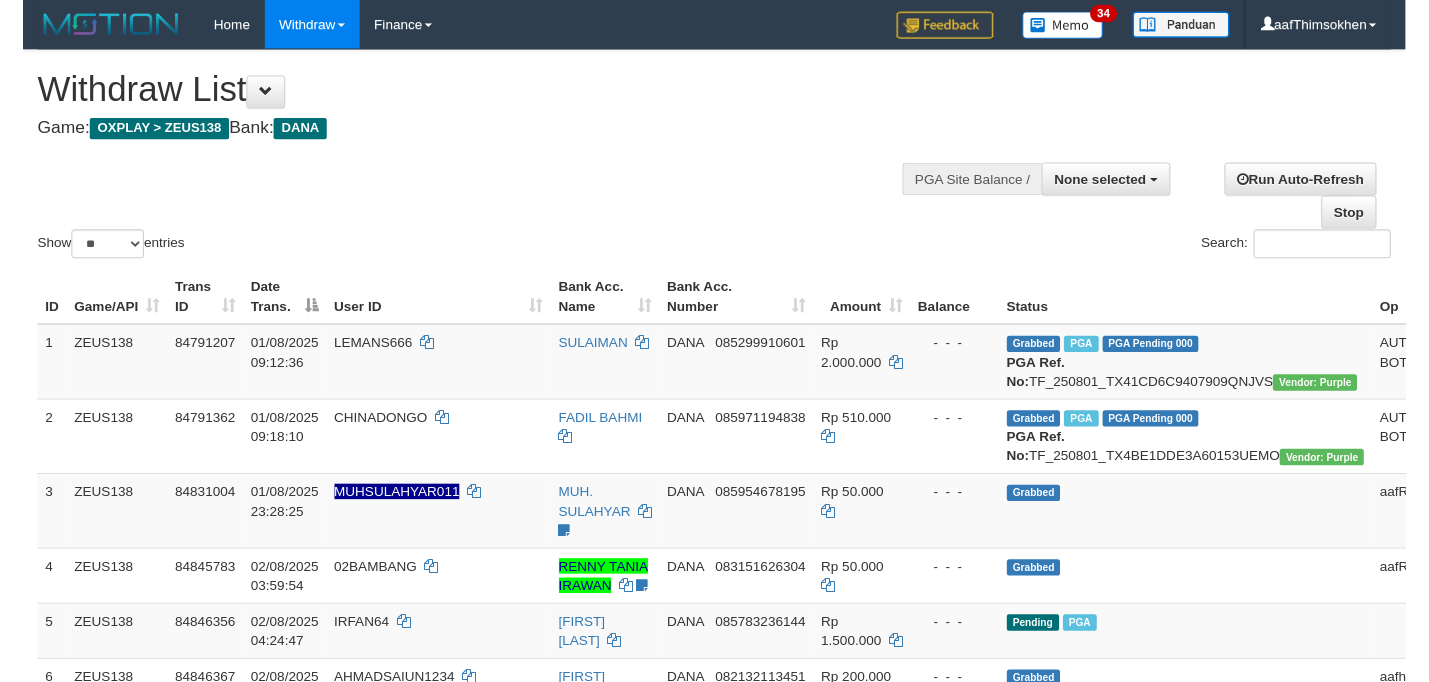 scroll, scrollTop: 349, scrollLeft: 0, axis: vertical 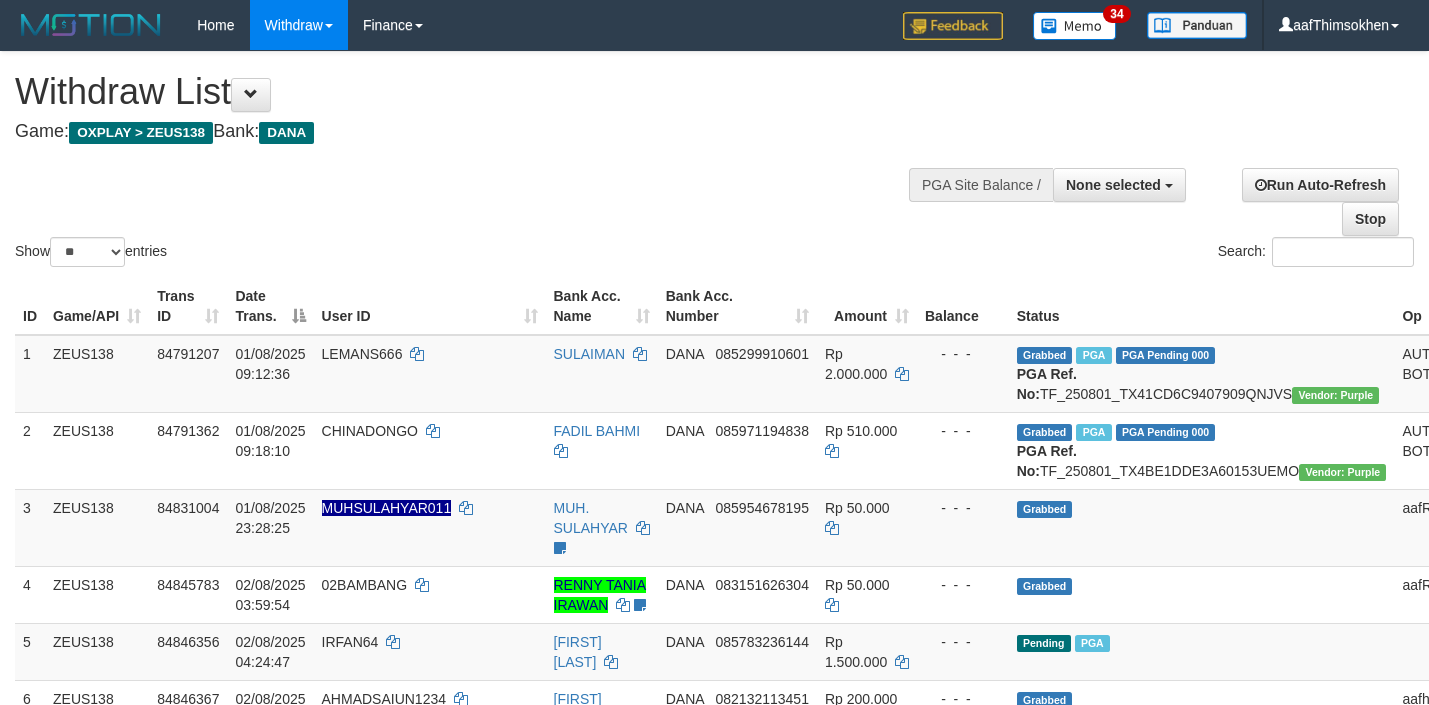 select 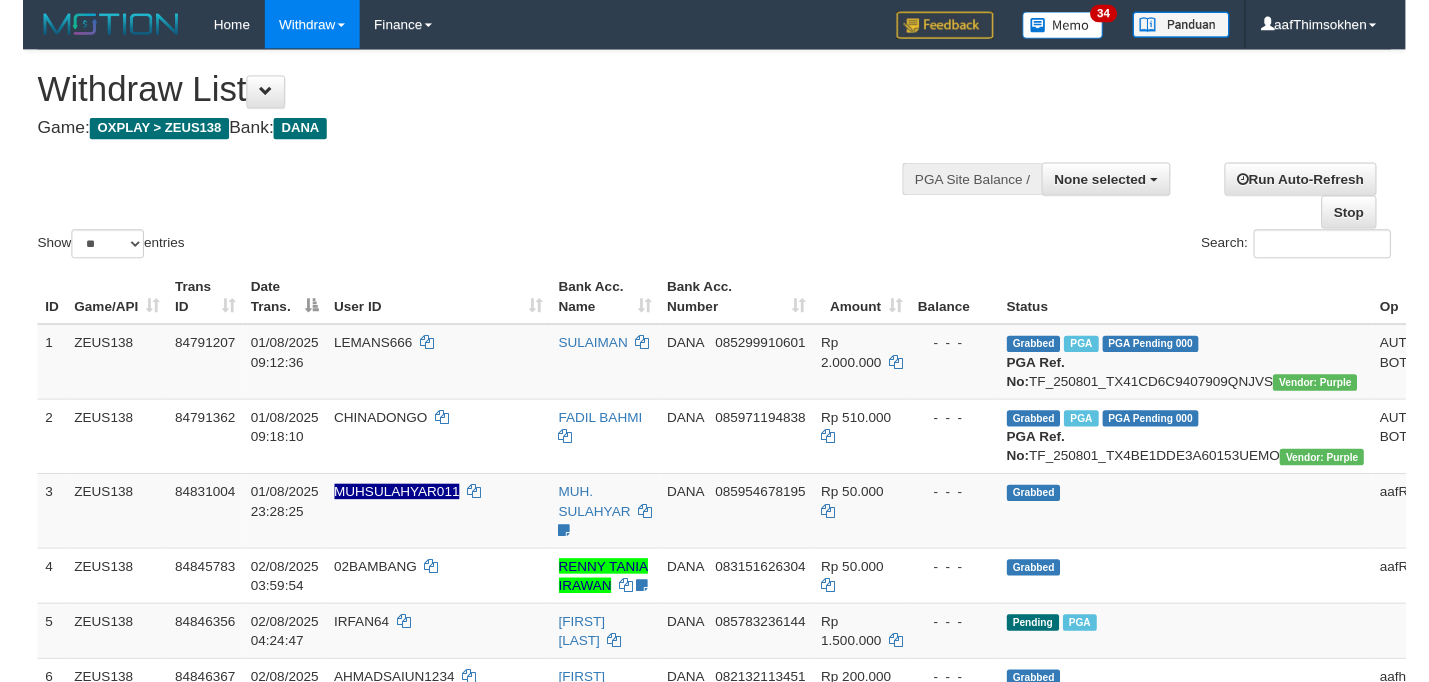 scroll, scrollTop: 349, scrollLeft: 0, axis: vertical 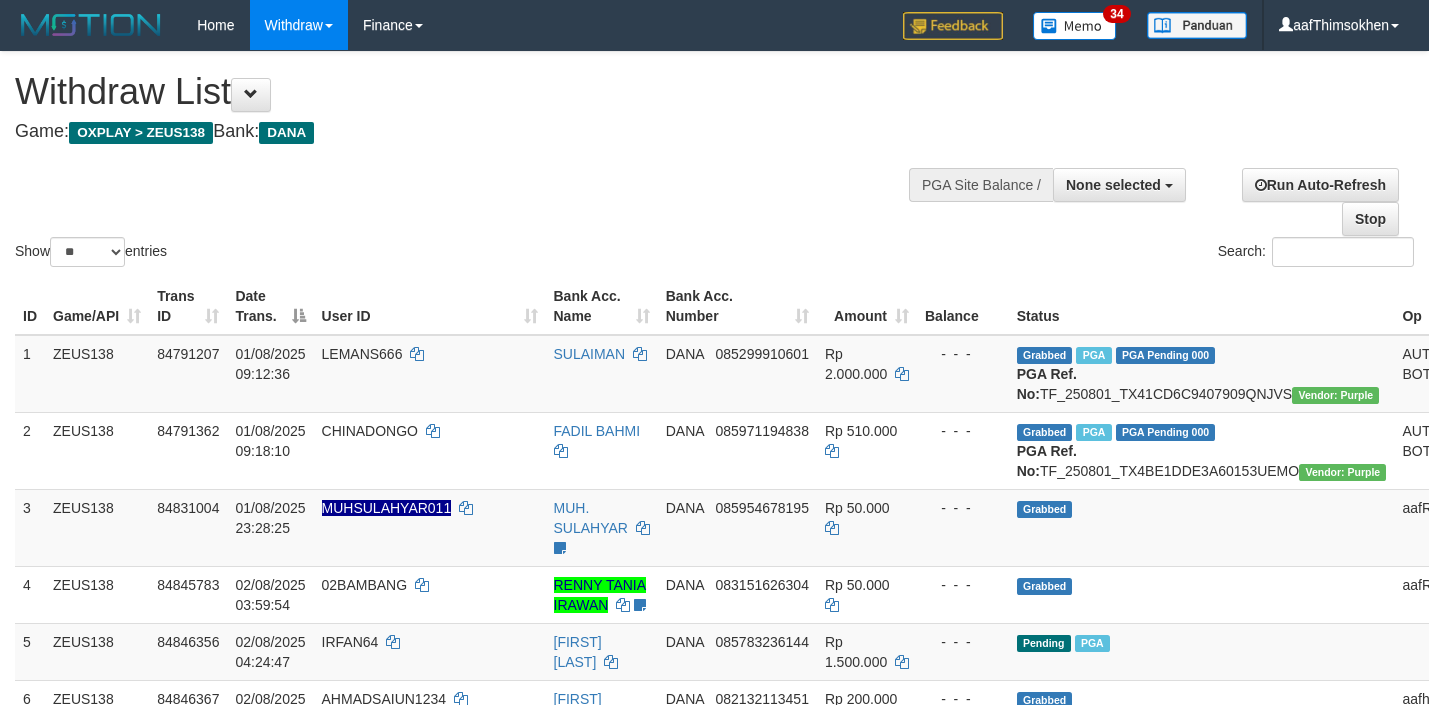 select 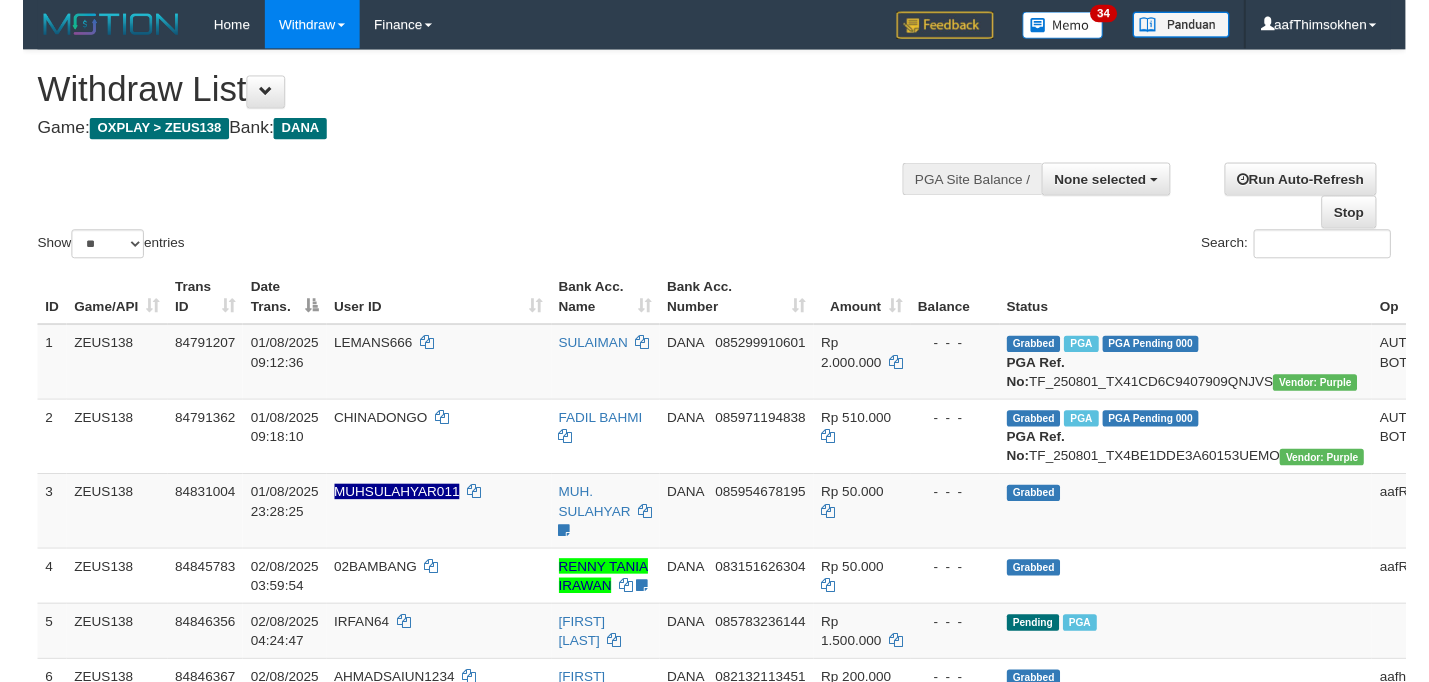 scroll, scrollTop: 349, scrollLeft: 0, axis: vertical 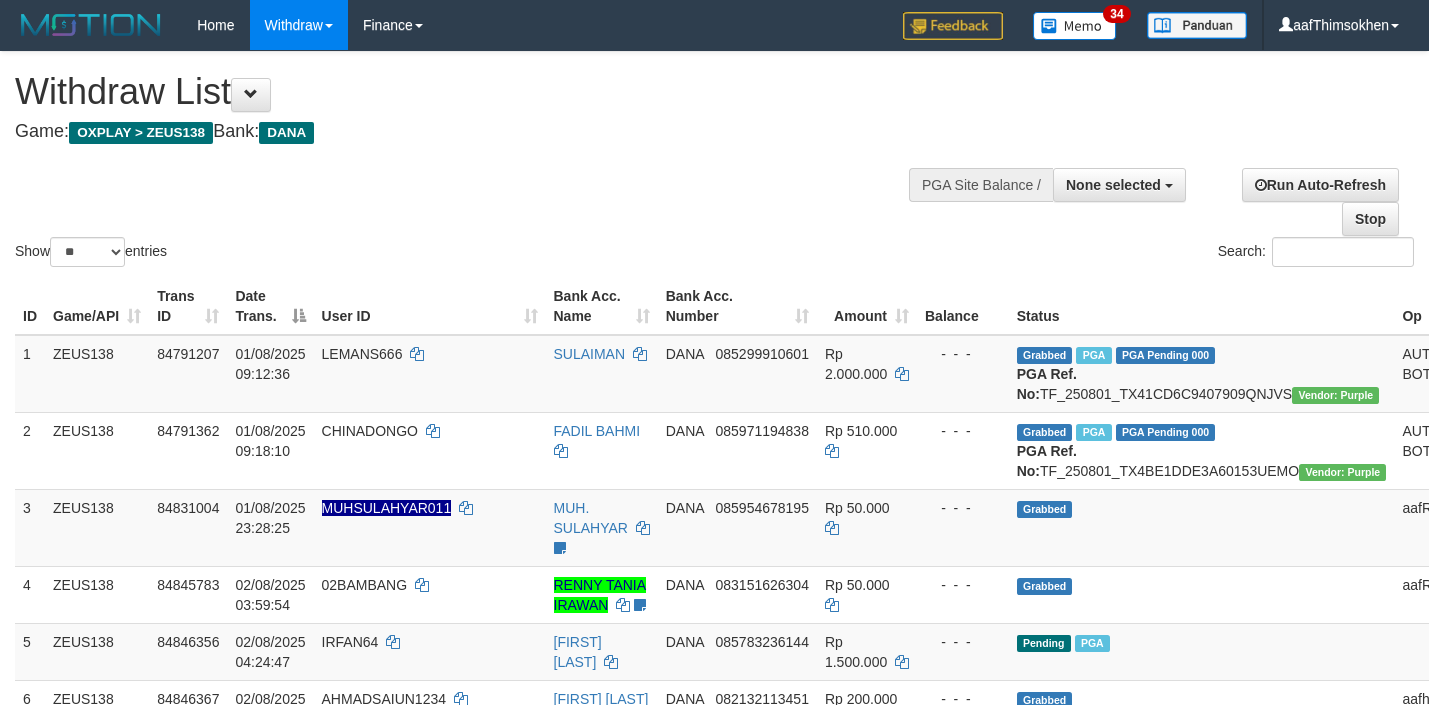 select 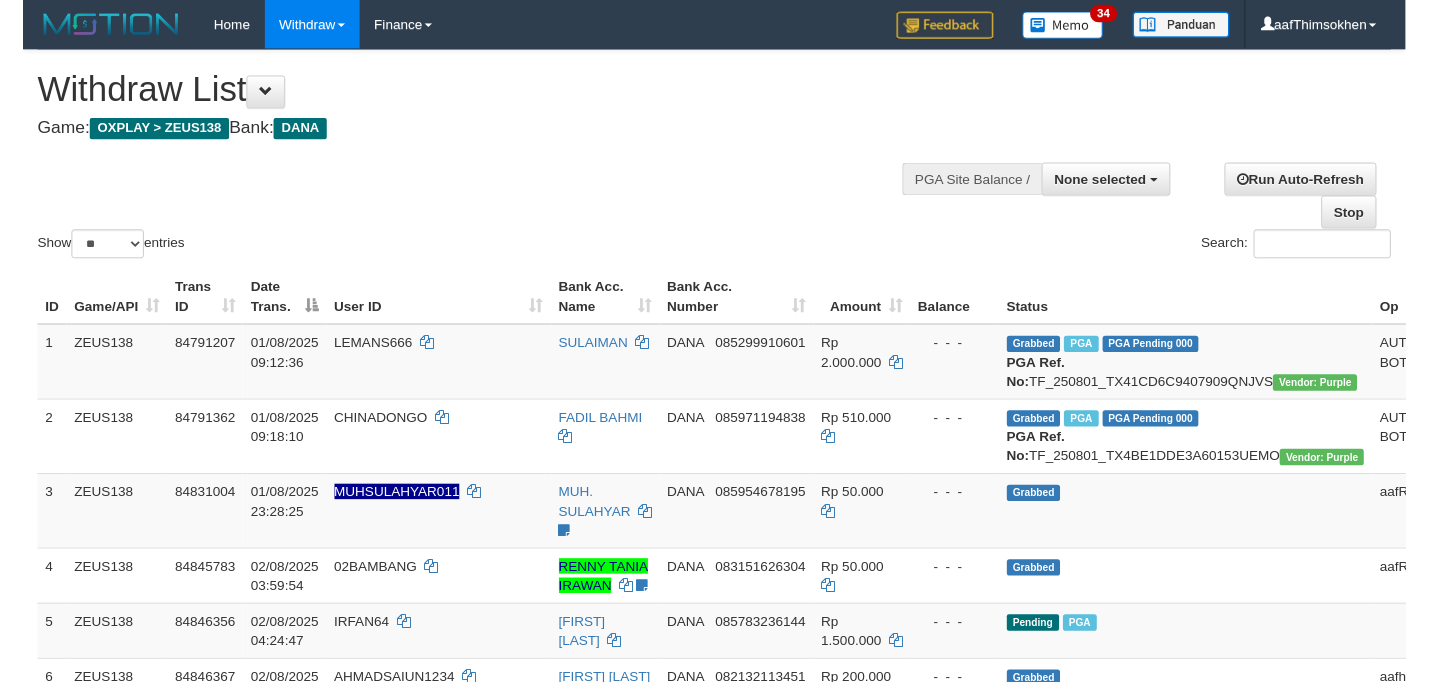 scroll, scrollTop: 349, scrollLeft: 0, axis: vertical 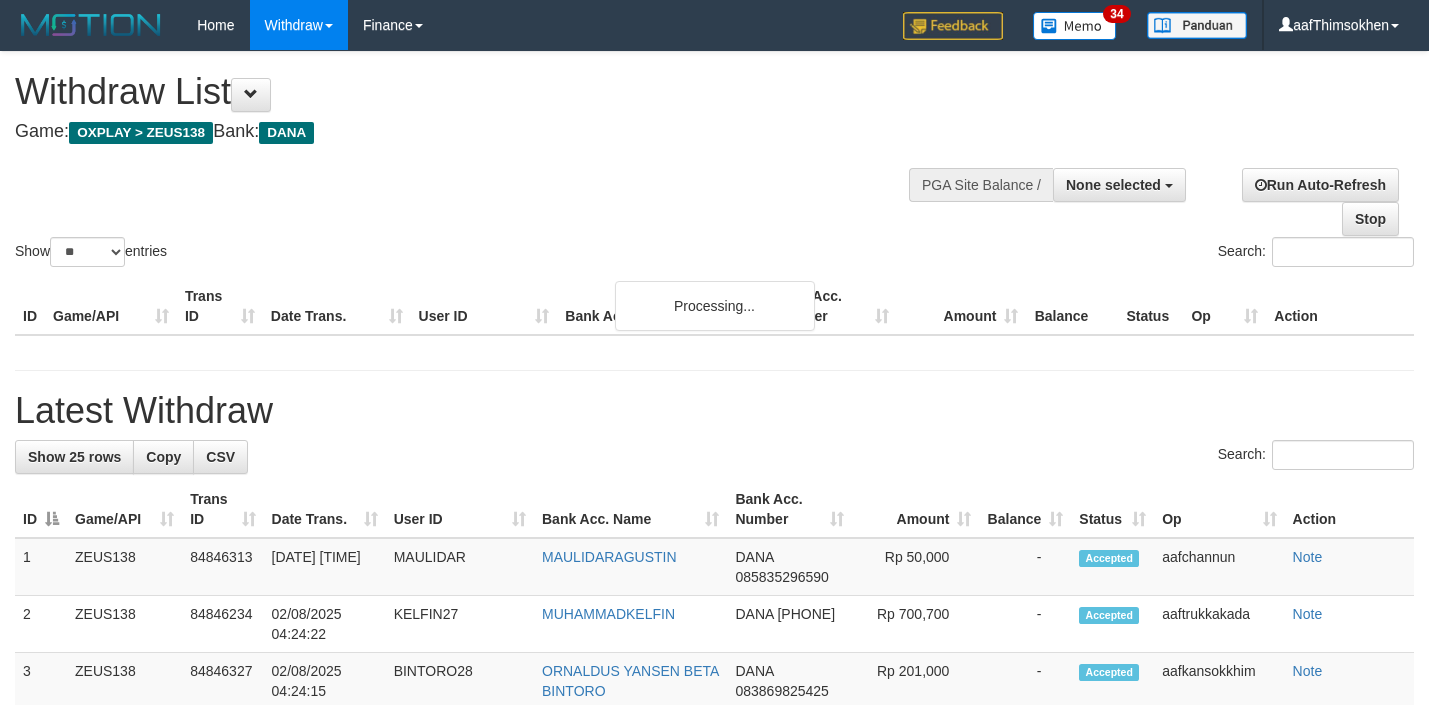select 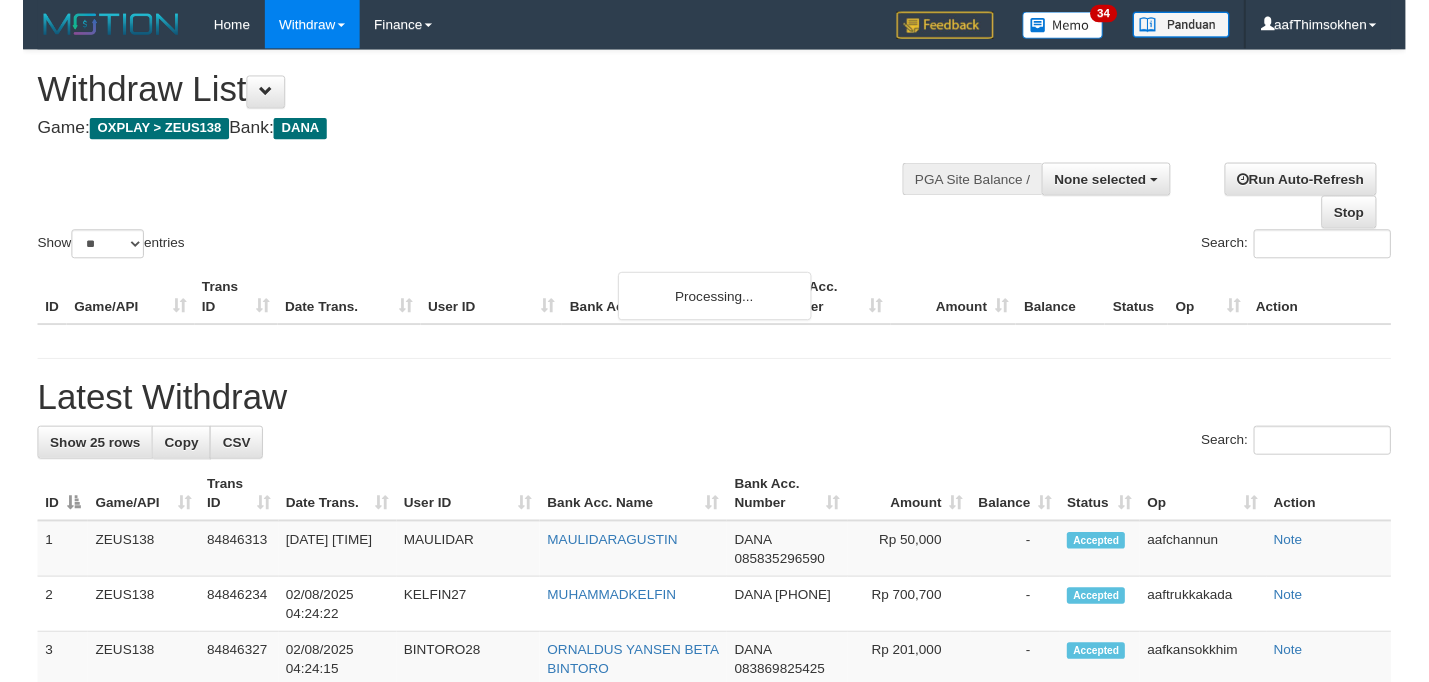 scroll, scrollTop: 349, scrollLeft: 0, axis: vertical 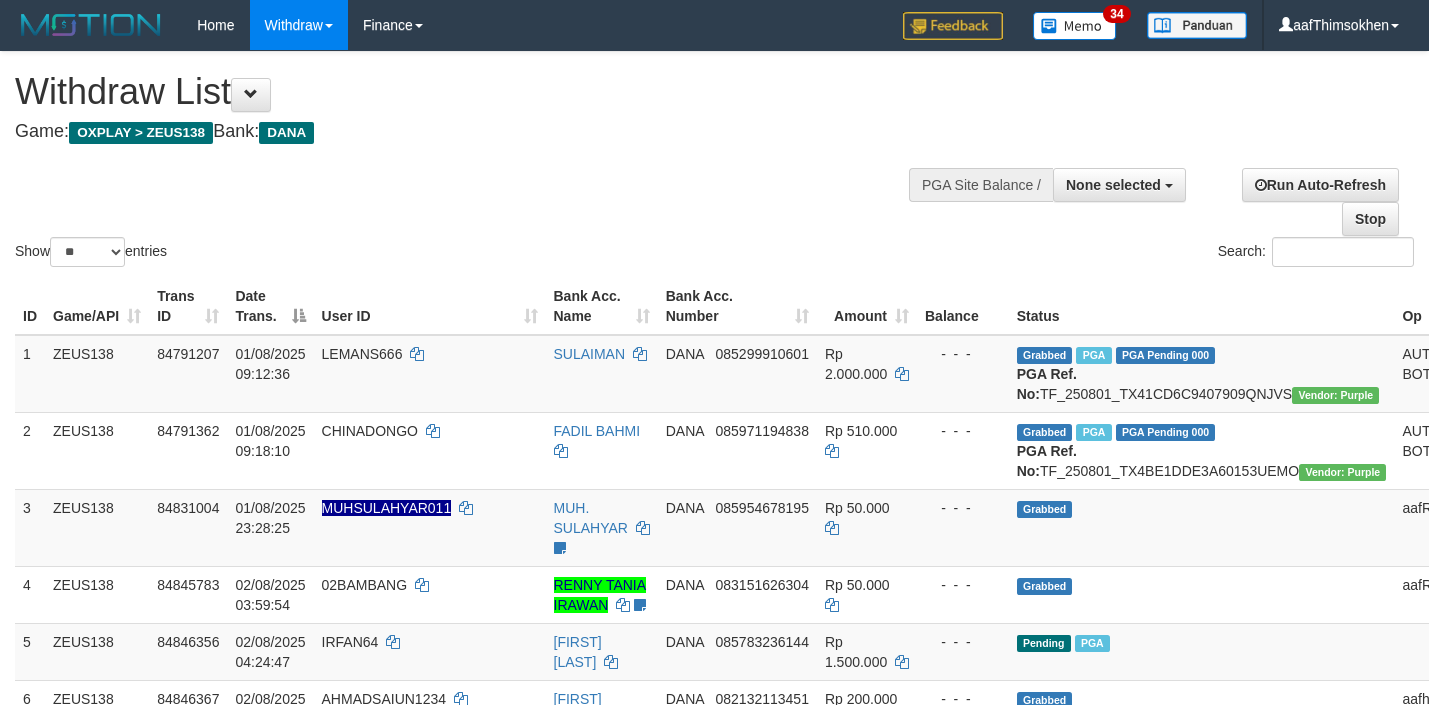 select 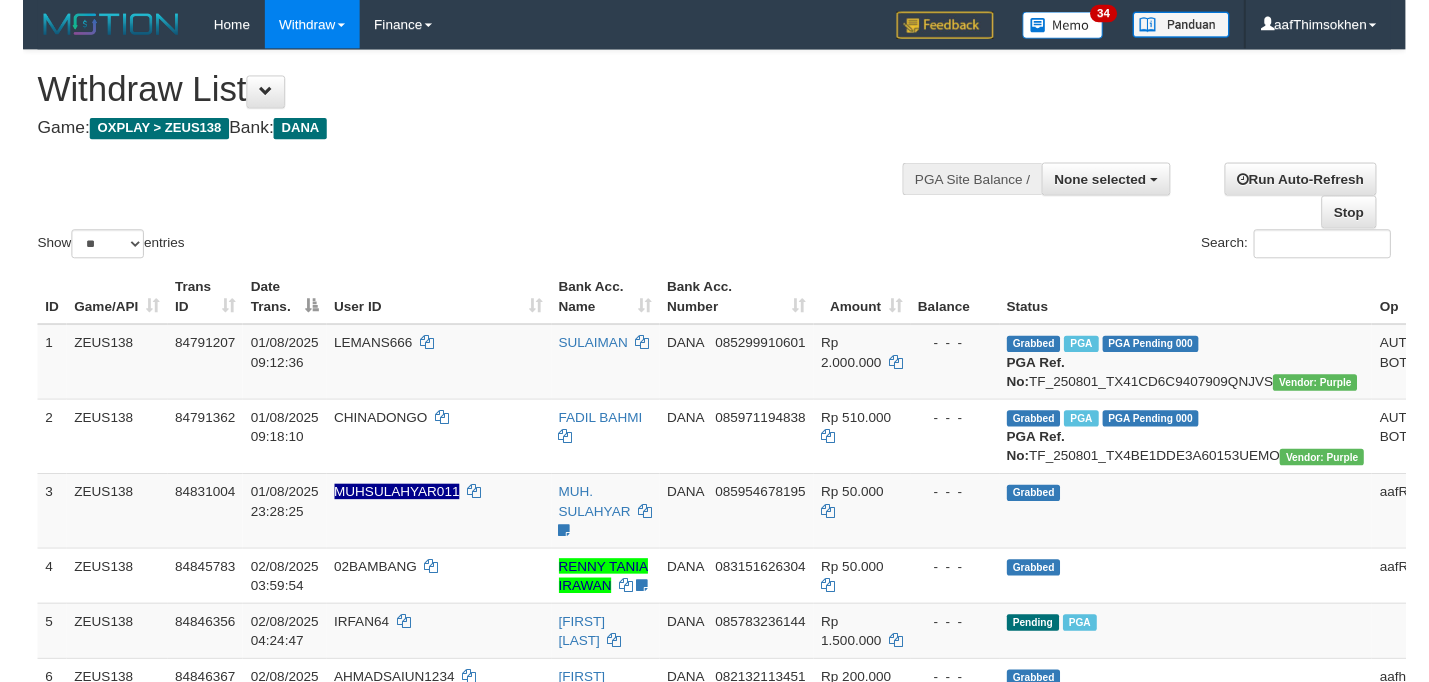scroll, scrollTop: 349, scrollLeft: 0, axis: vertical 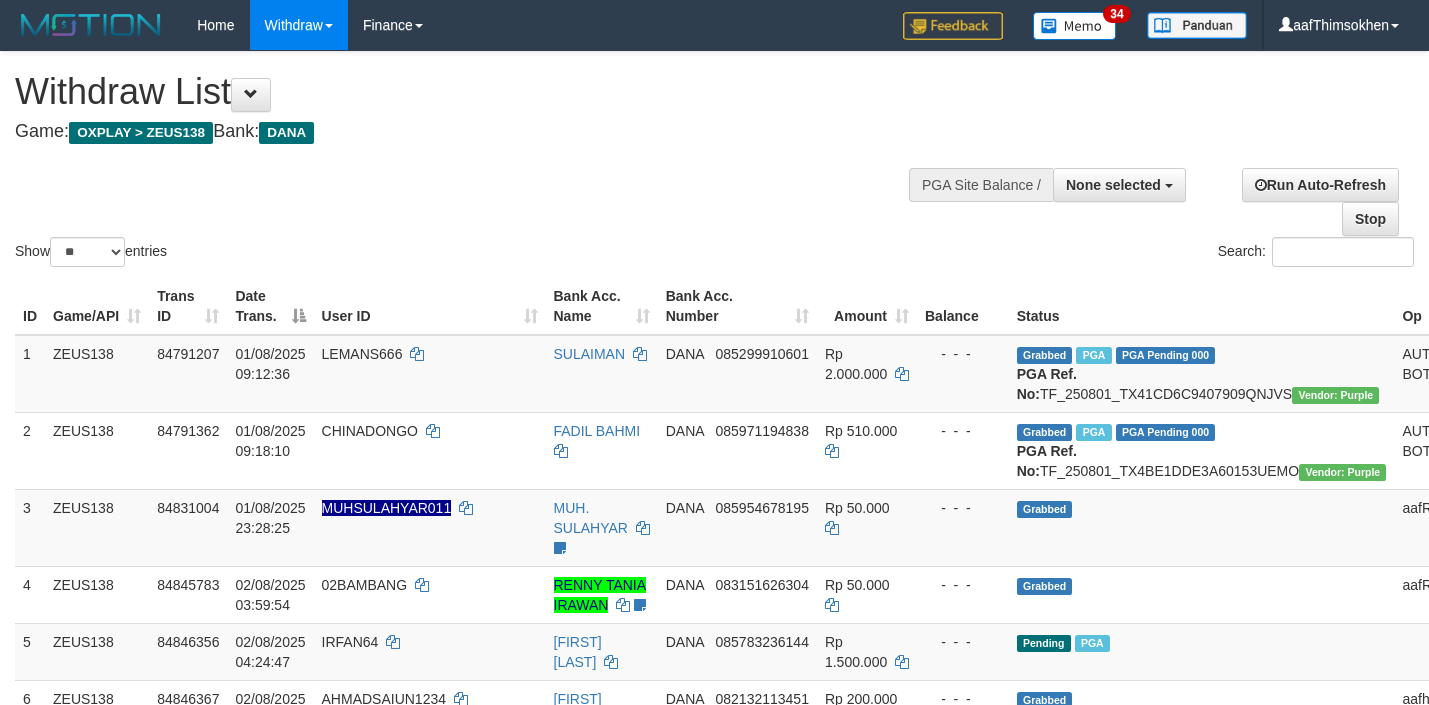 select 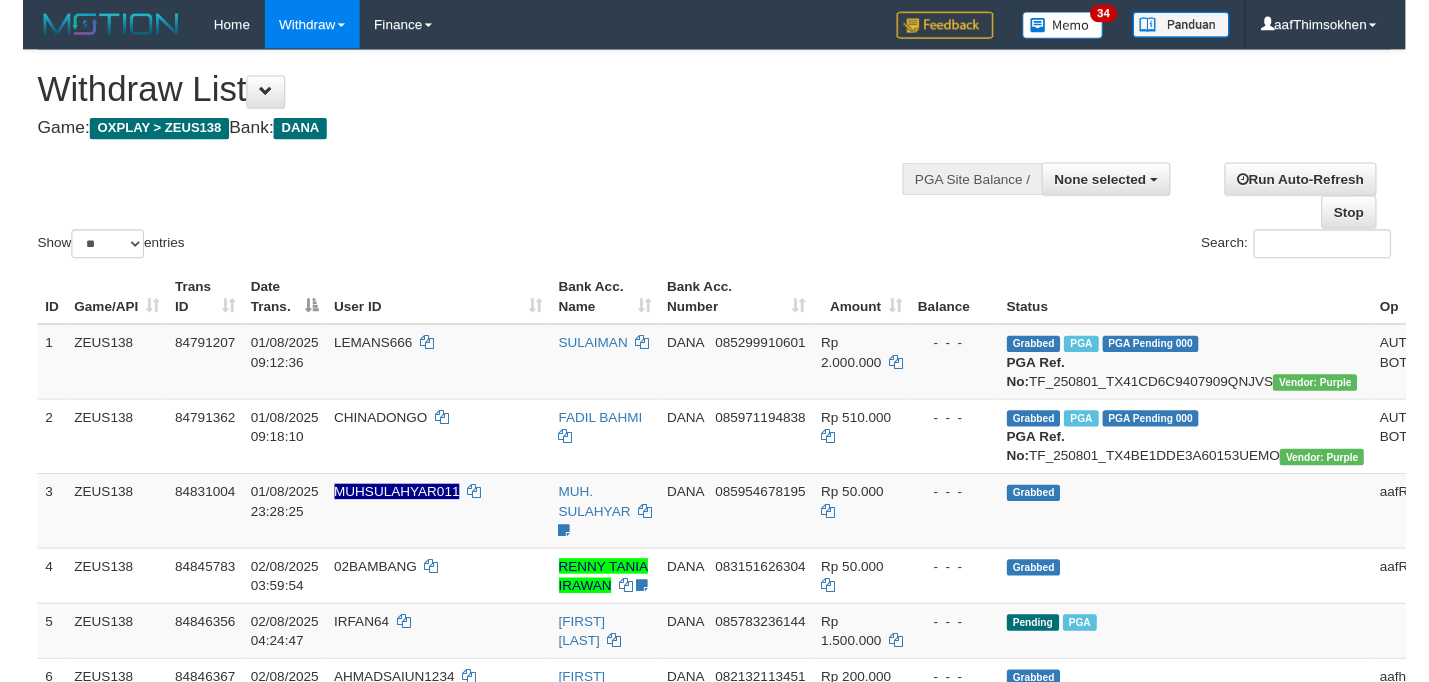 scroll, scrollTop: 349, scrollLeft: 0, axis: vertical 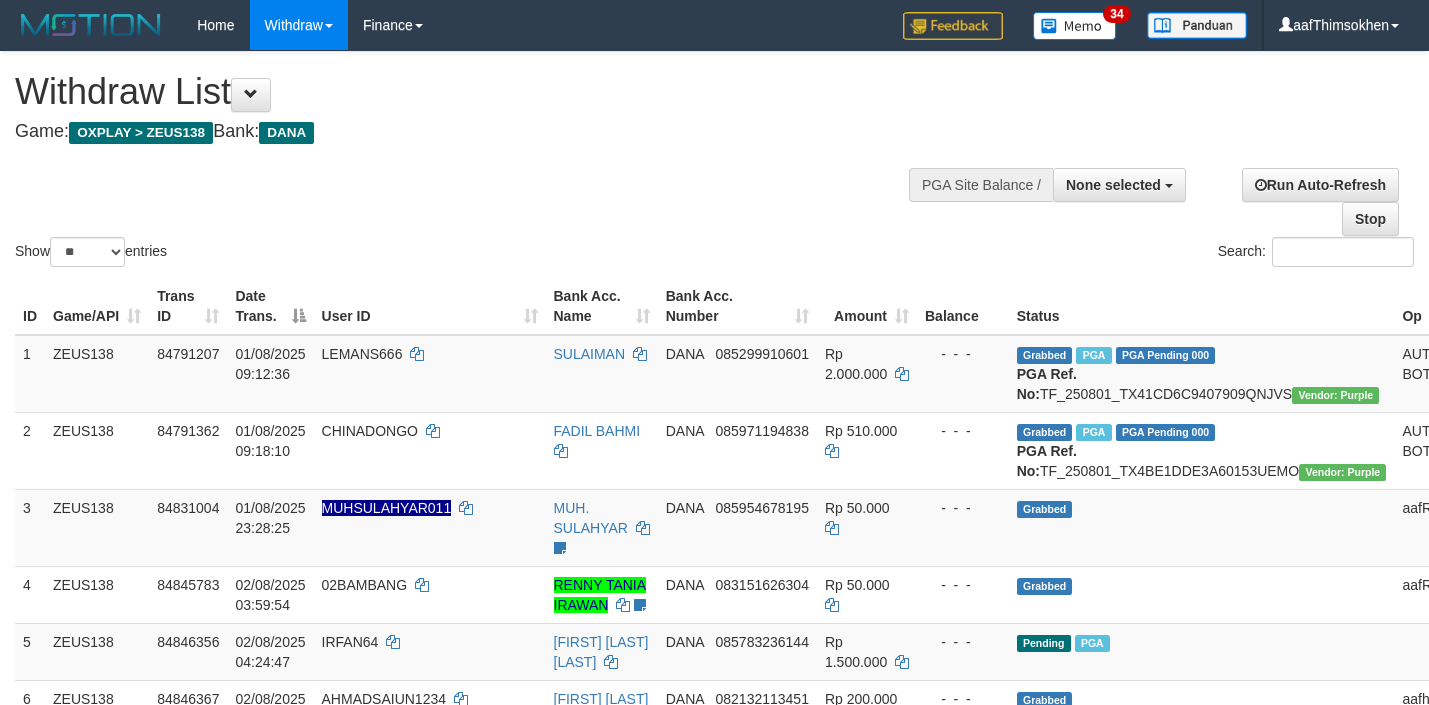 select 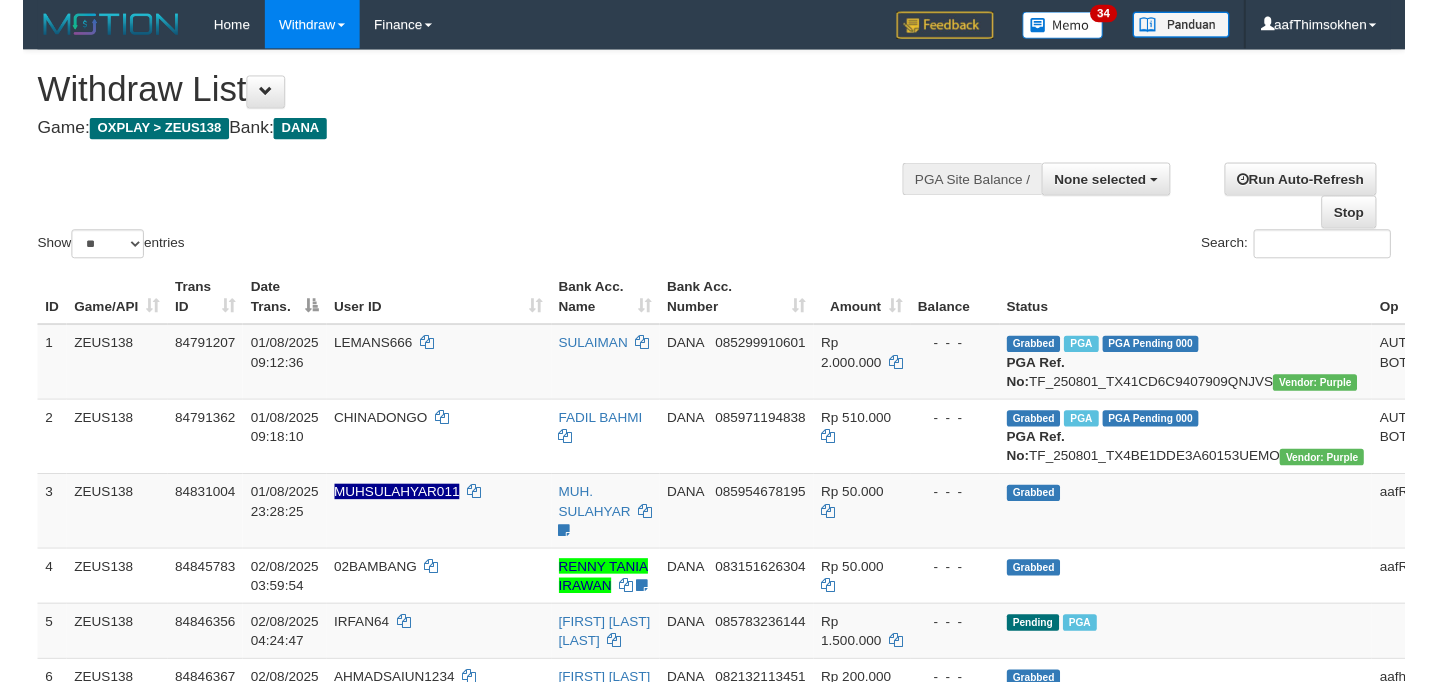 scroll, scrollTop: 349, scrollLeft: 0, axis: vertical 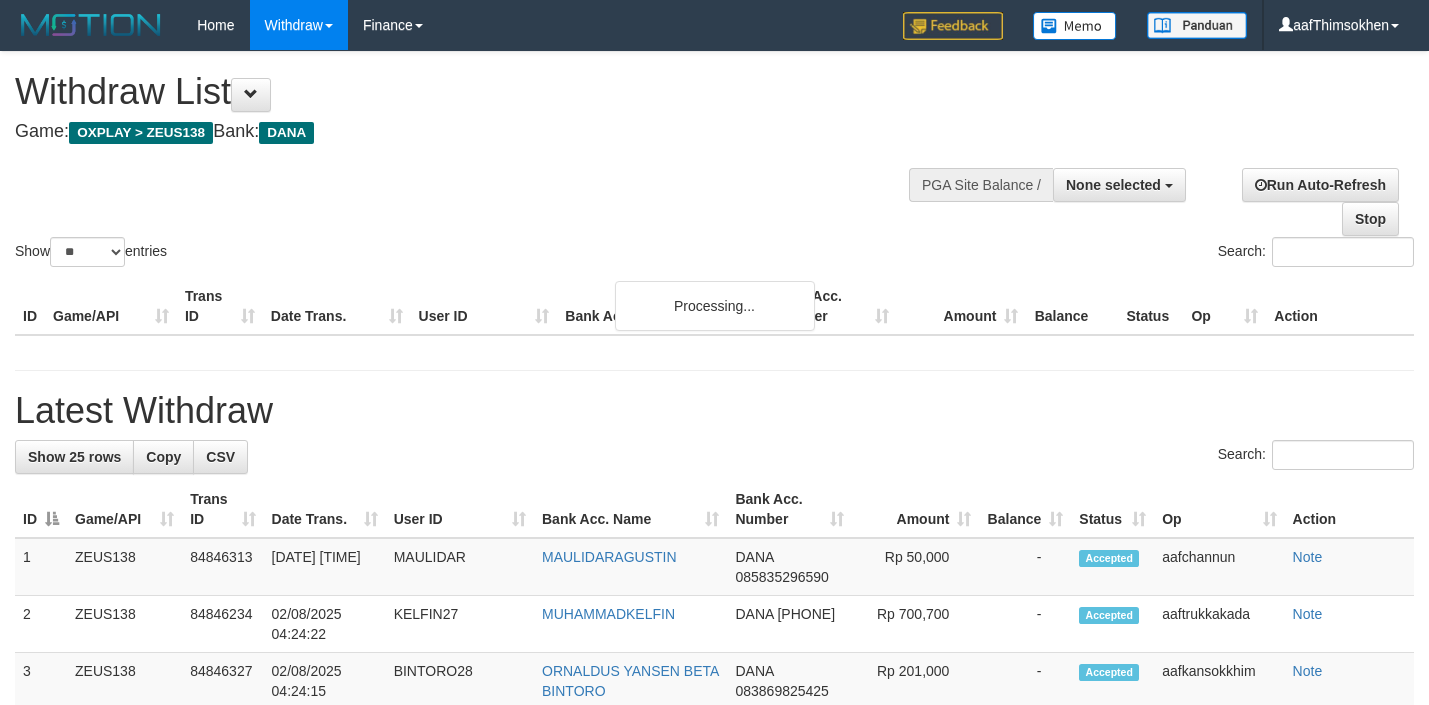 select 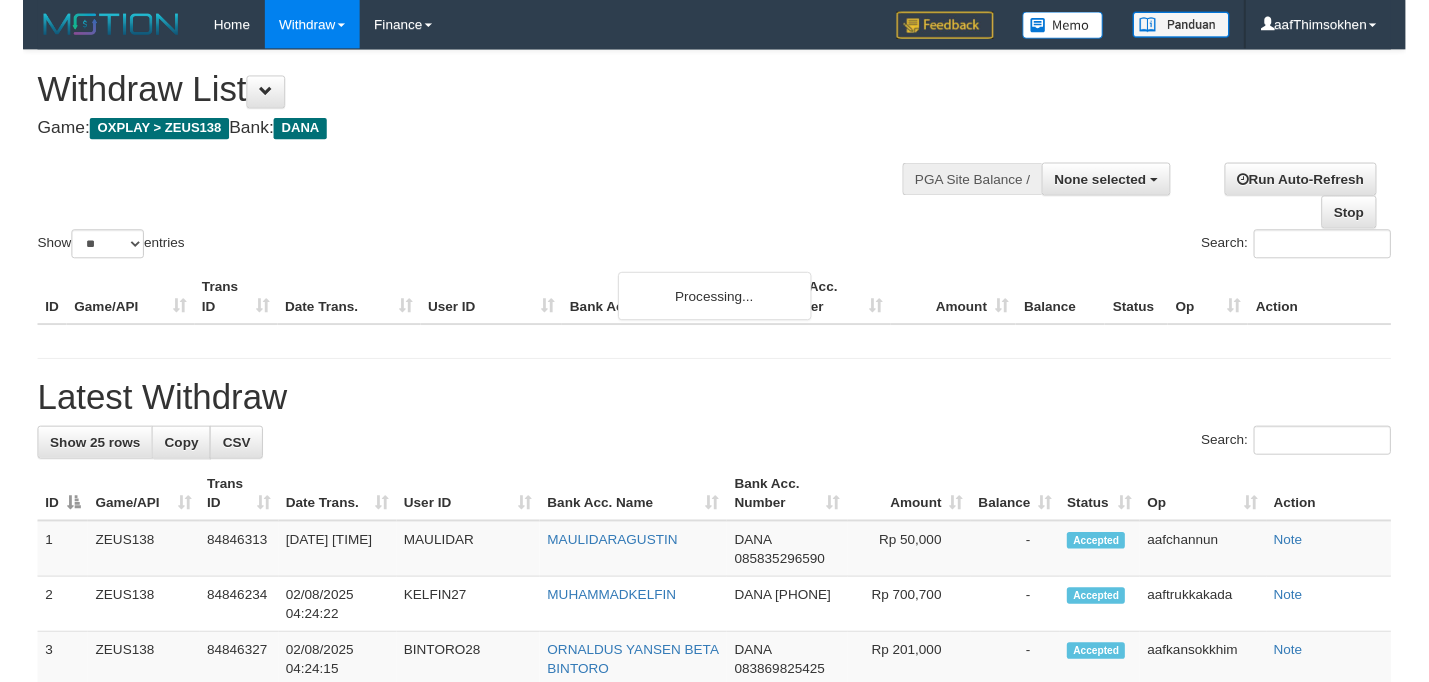 scroll, scrollTop: 349, scrollLeft: 0, axis: vertical 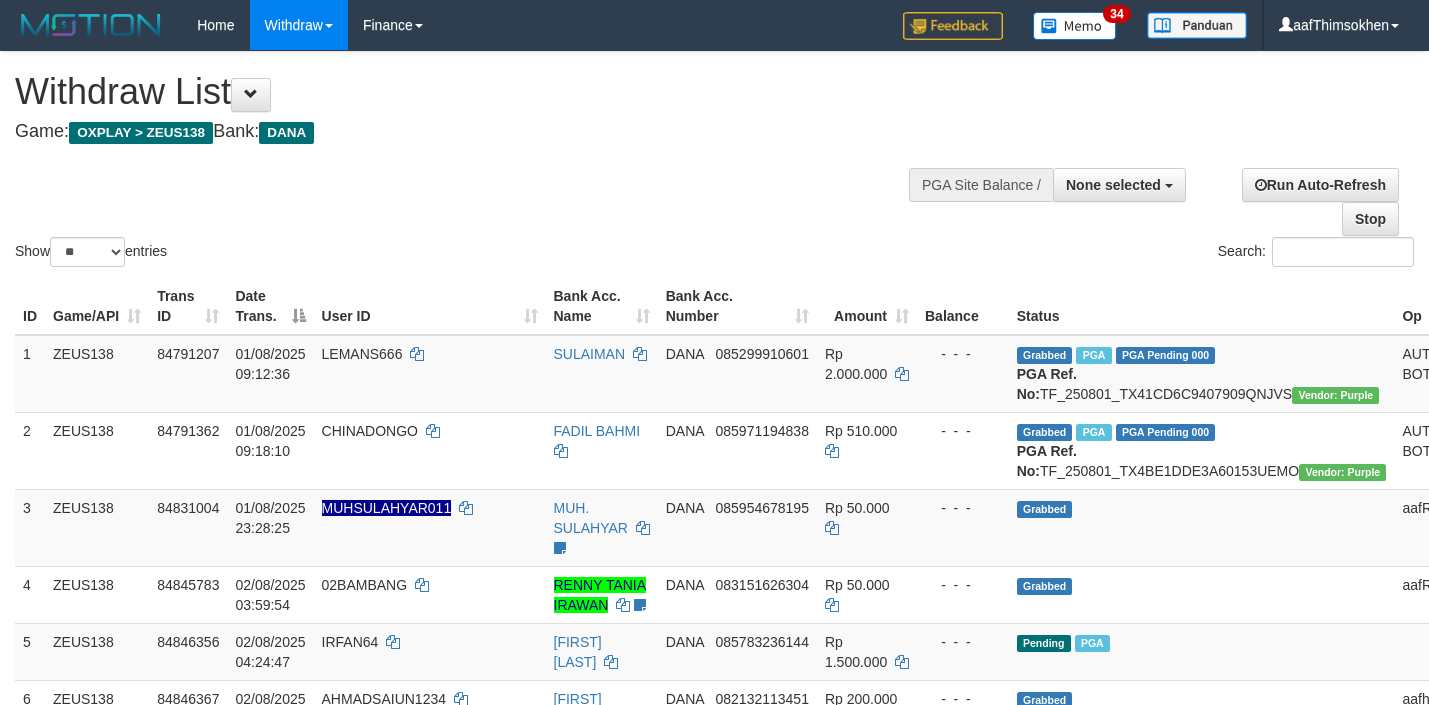select 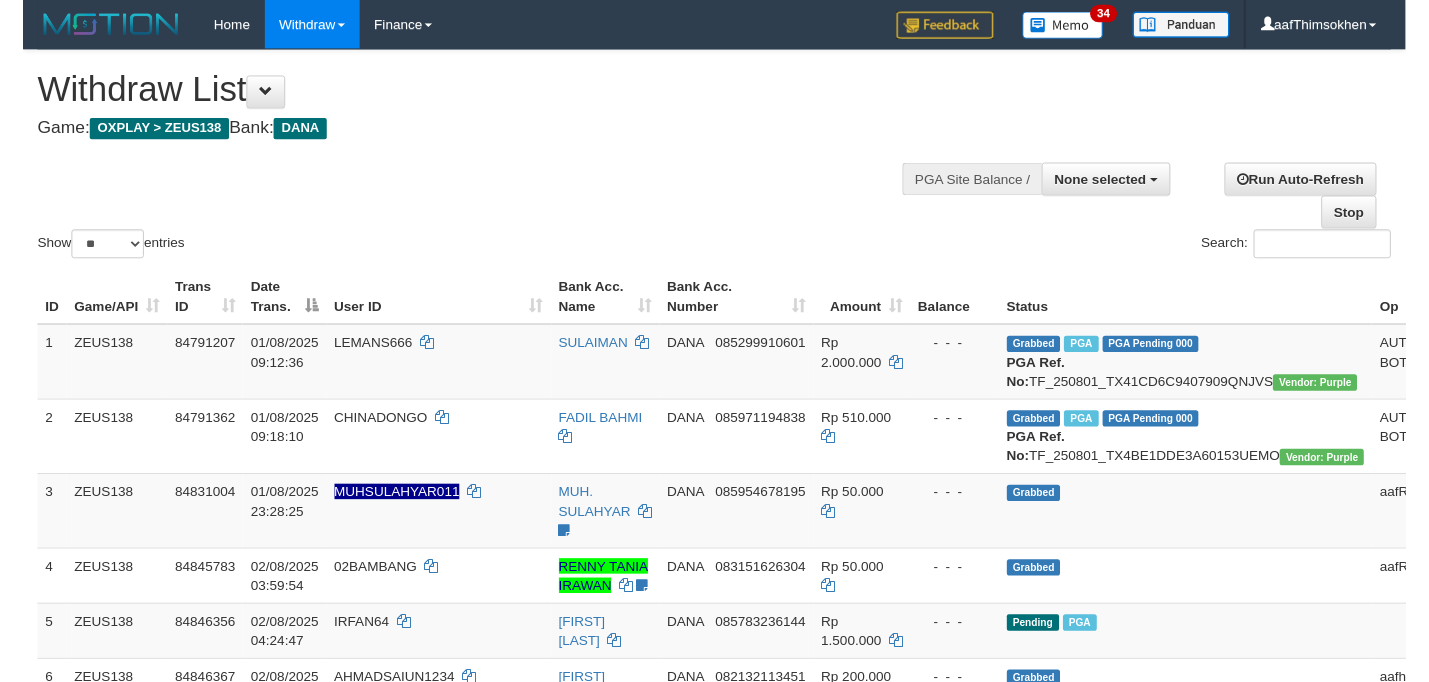 scroll, scrollTop: 349, scrollLeft: 0, axis: vertical 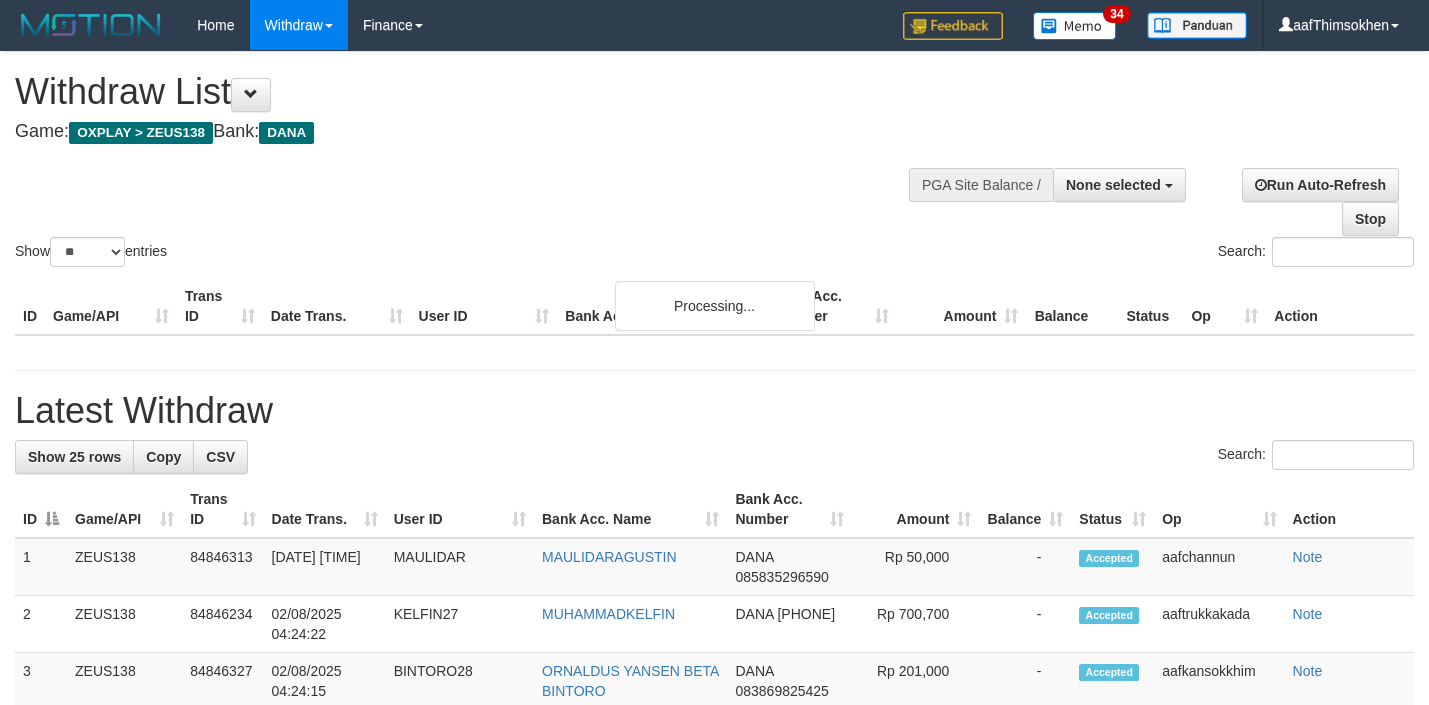 select 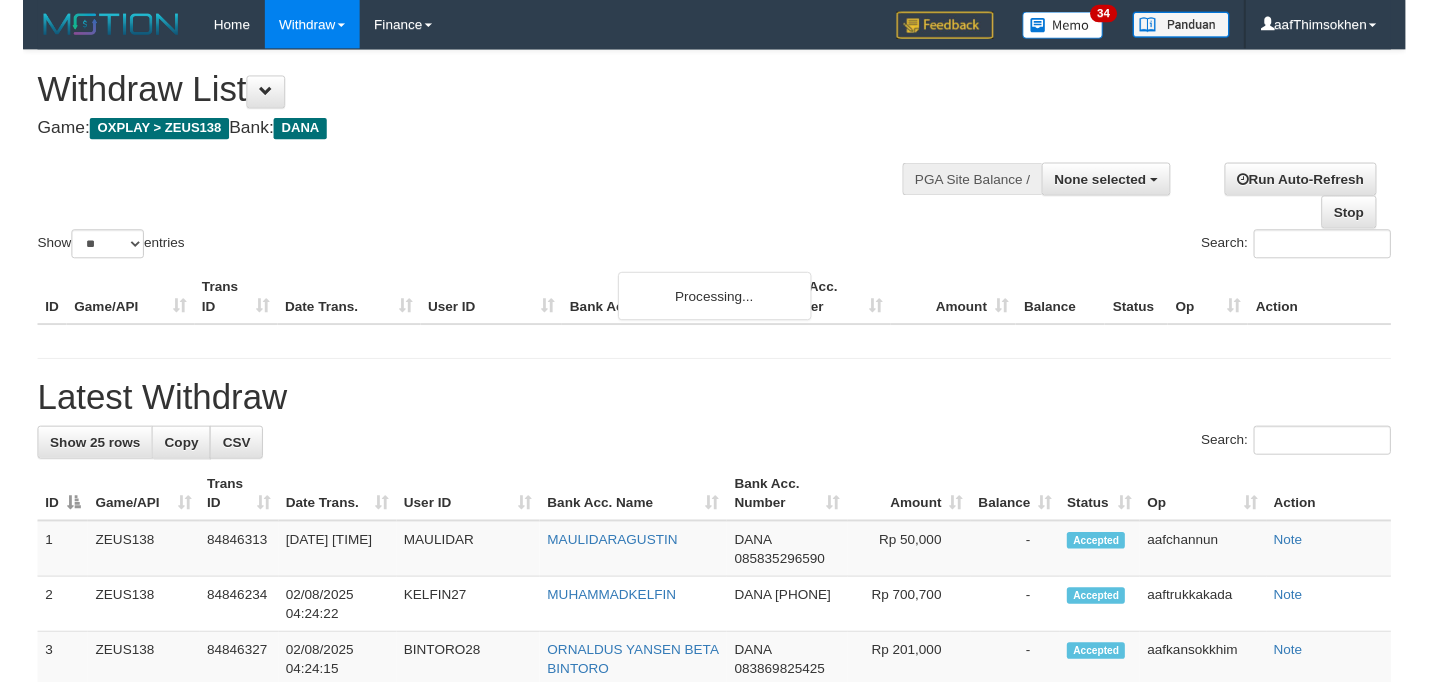 scroll, scrollTop: 349, scrollLeft: 0, axis: vertical 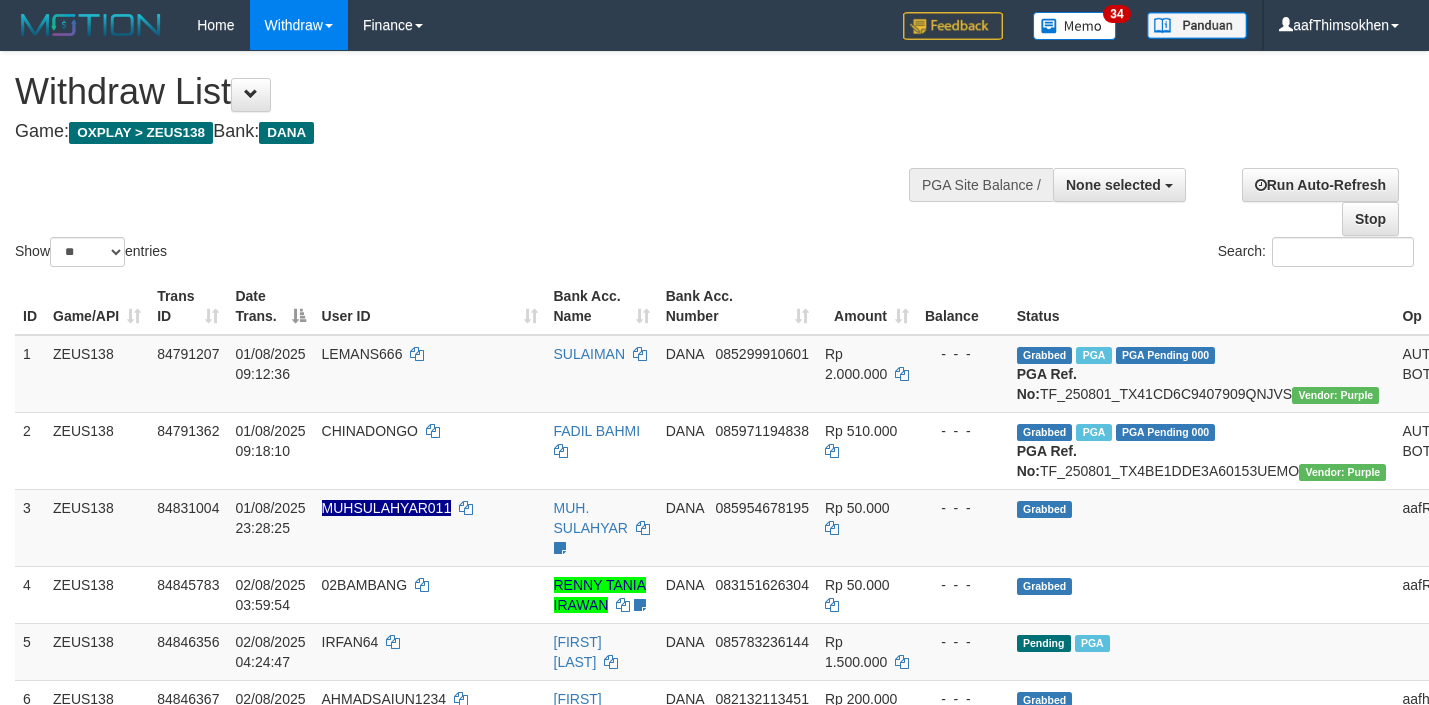 select 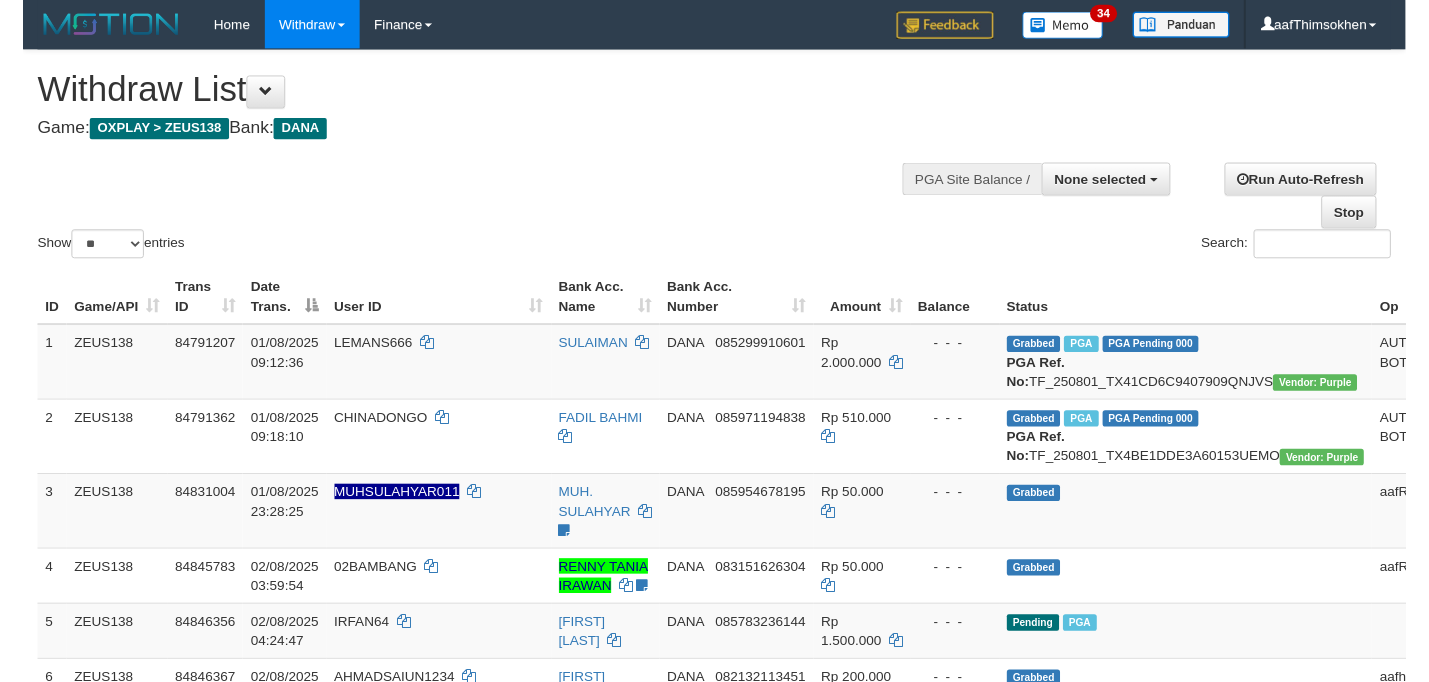 scroll, scrollTop: 349, scrollLeft: 0, axis: vertical 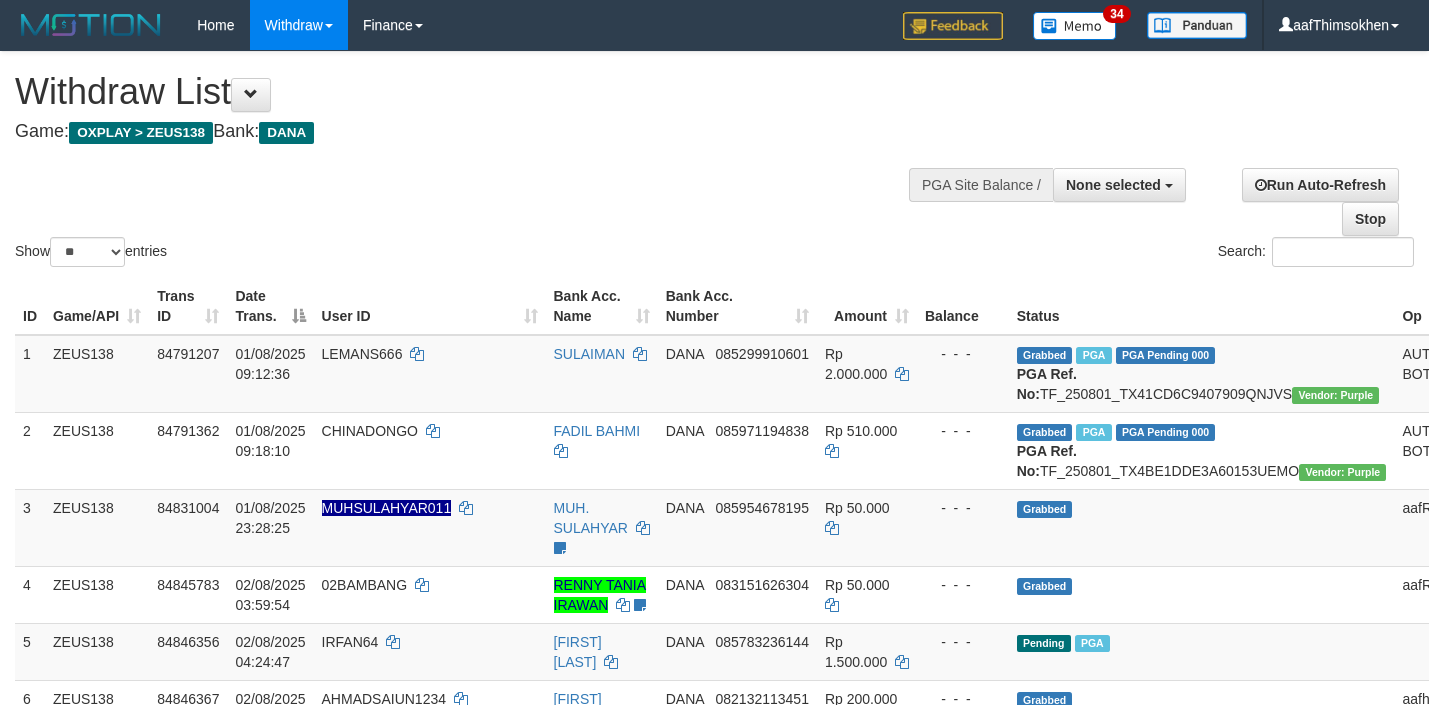 select 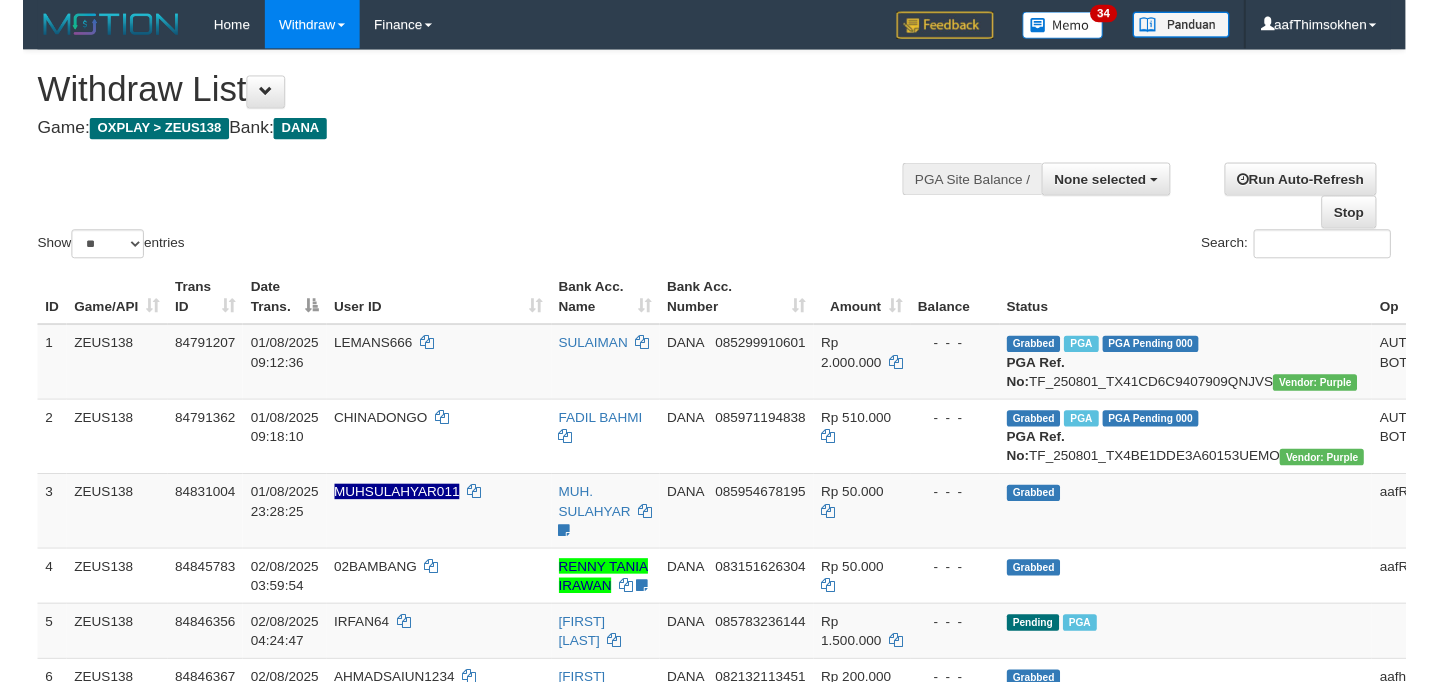 scroll, scrollTop: 349, scrollLeft: 0, axis: vertical 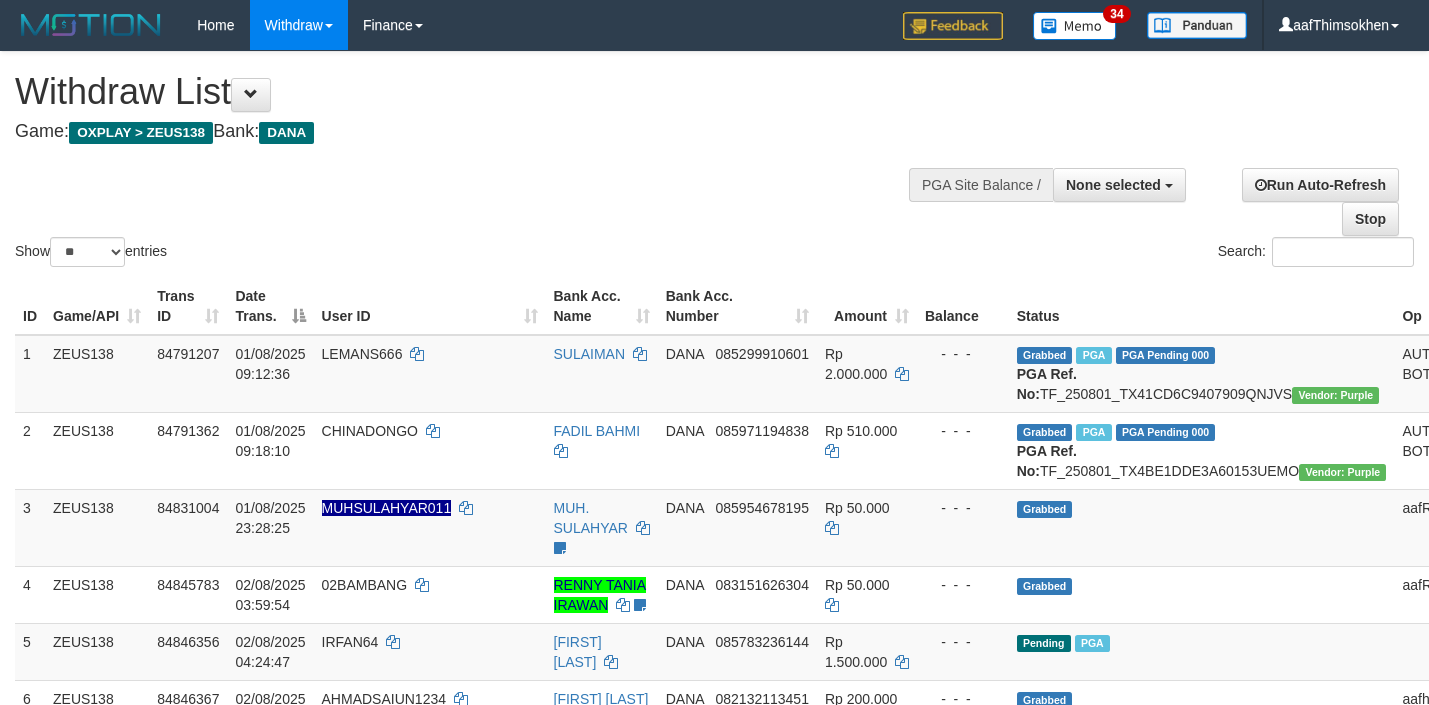 select 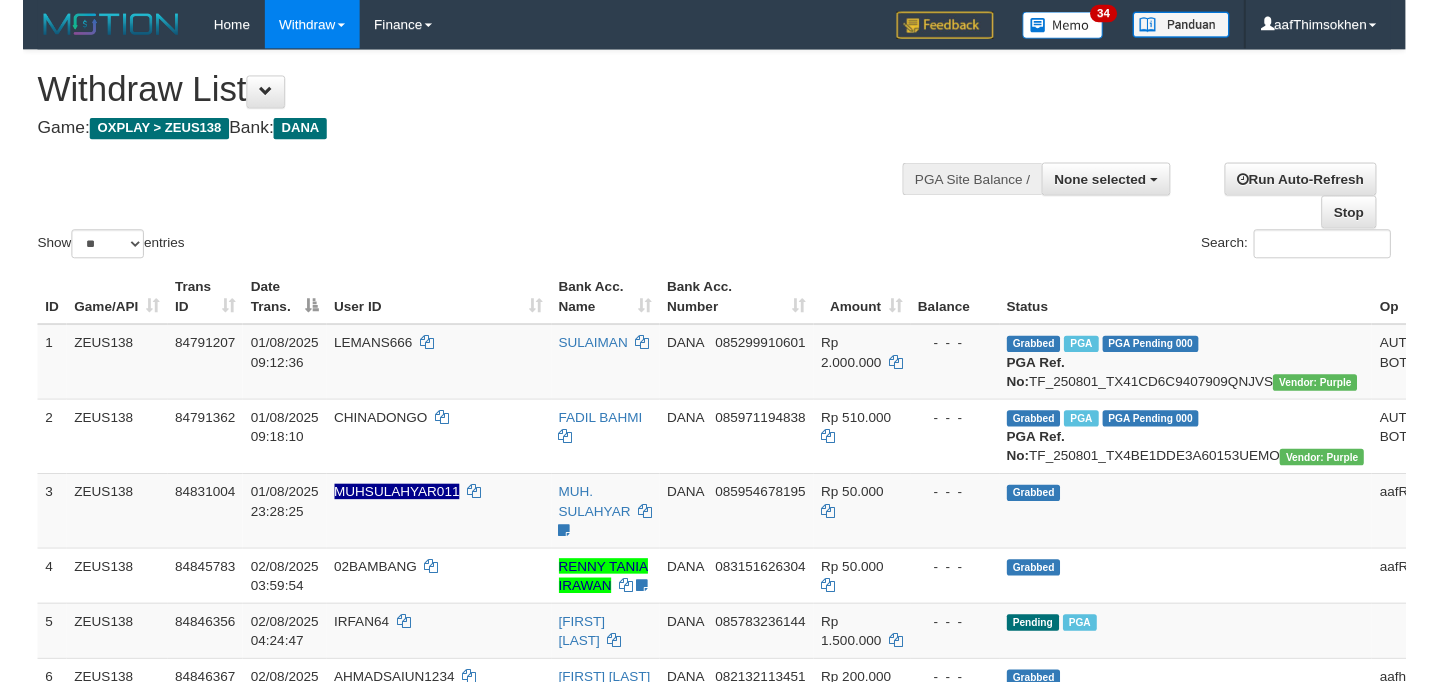 scroll, scrollTop: 349, scrollLeft: 0, axis: vertical 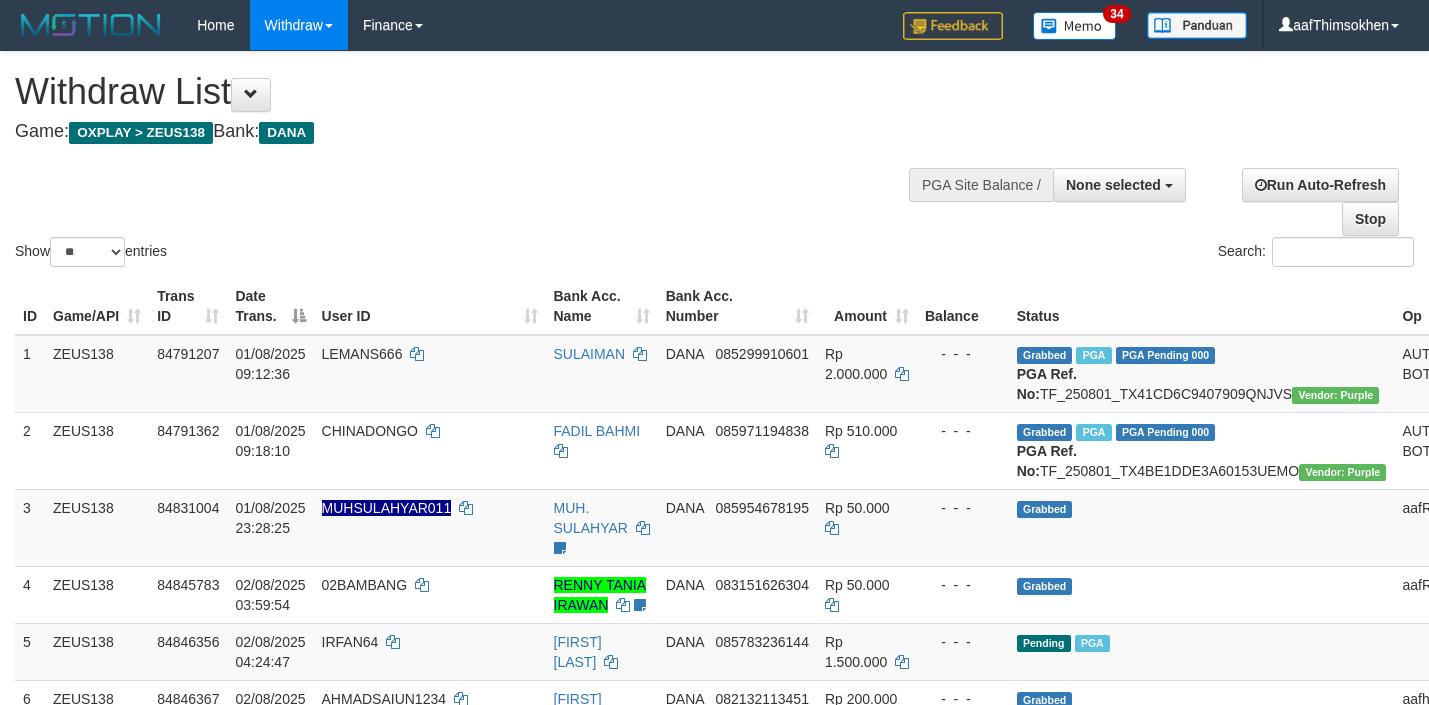 select 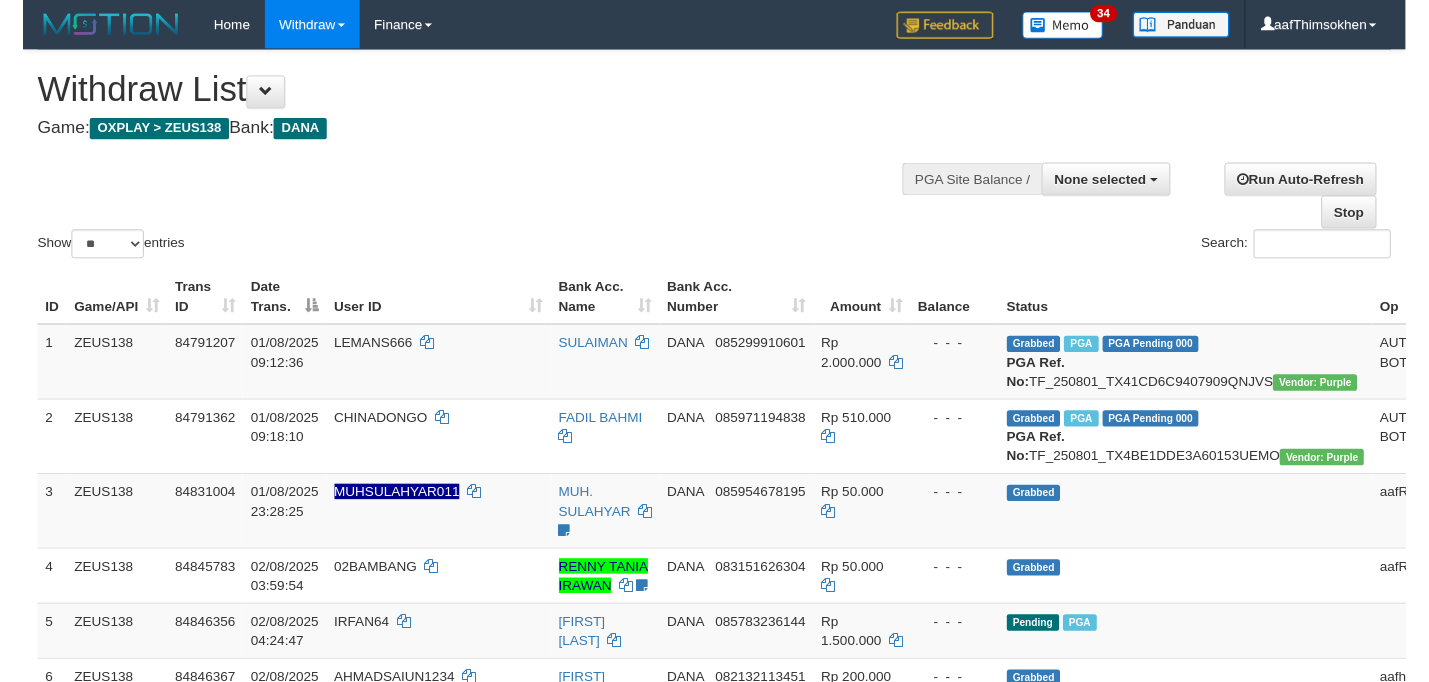 scroll, scrollTop: 349, scrollLeft: 0, axis: vertical 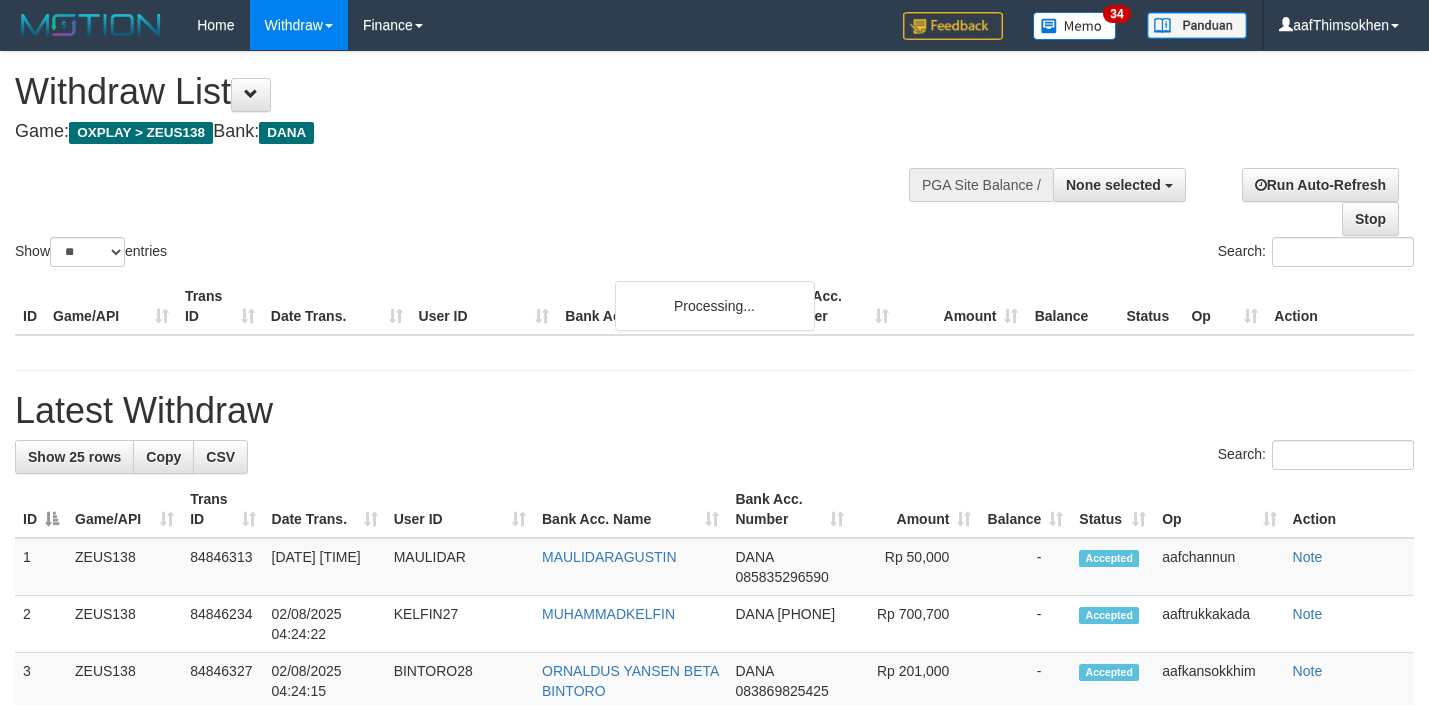 select 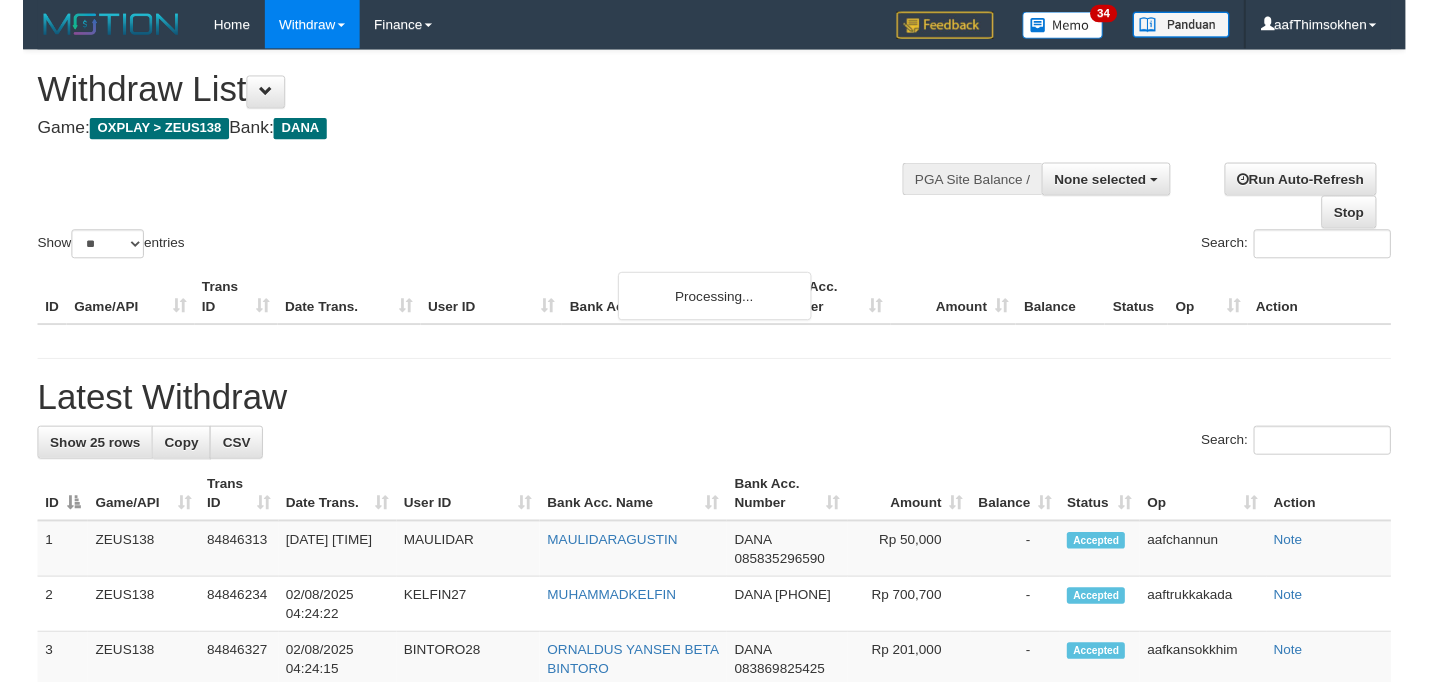 scroll, scrollTop: 349, scrollLeft: 0, axis: vertical 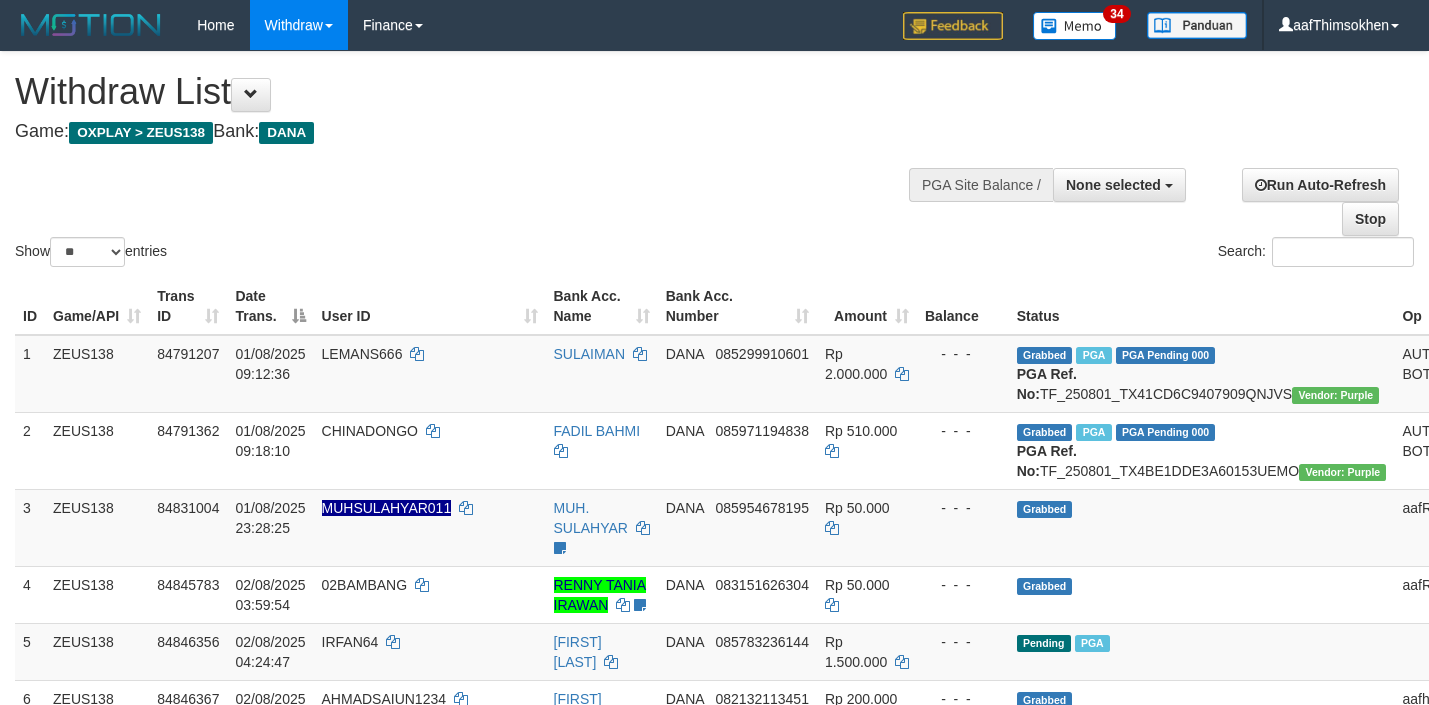 select 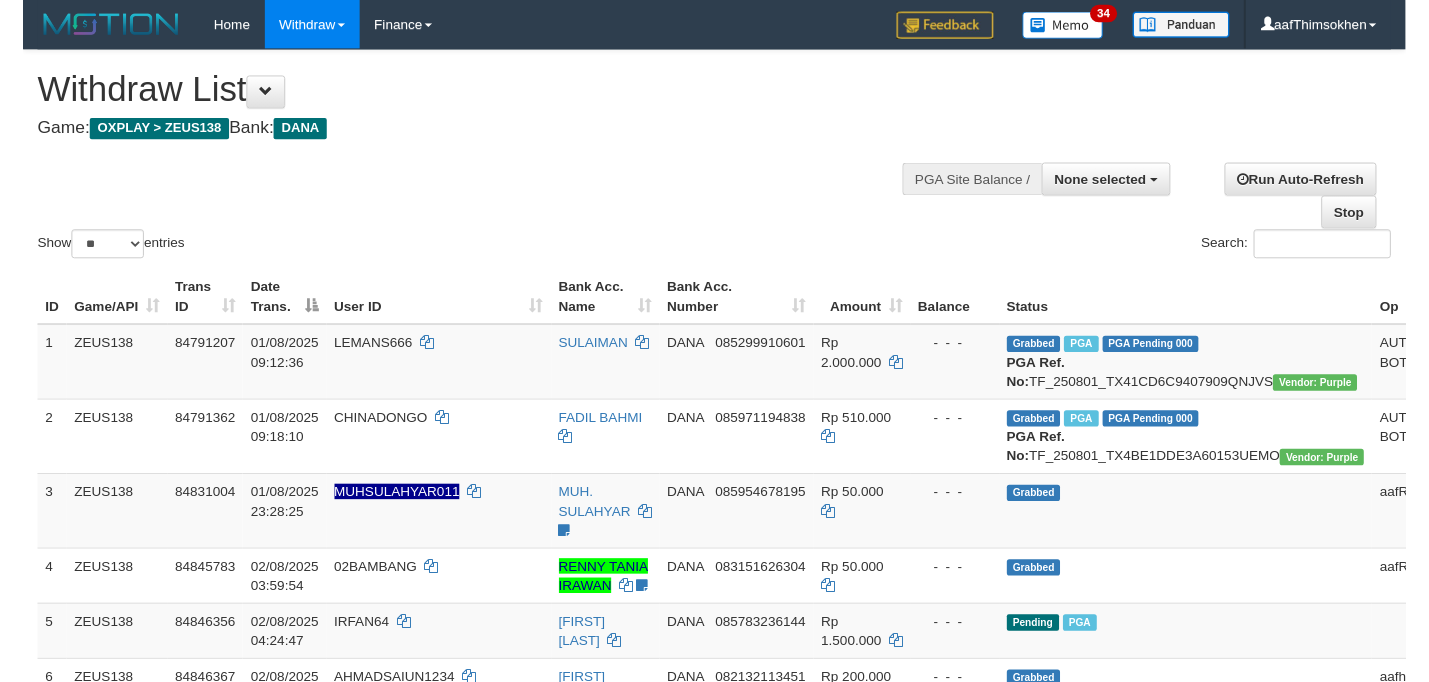 scroll, scrollTop: 349, scrollLeft: 0, axis: vertical 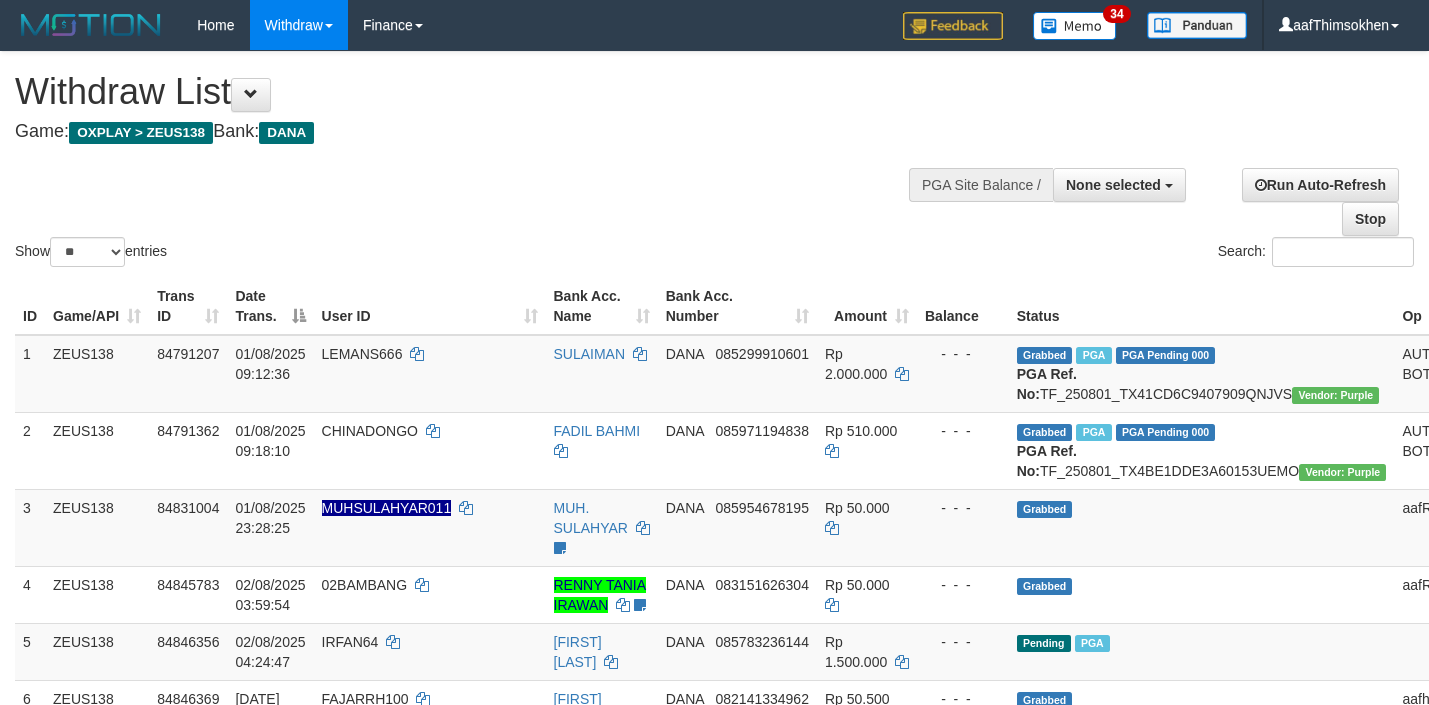 select 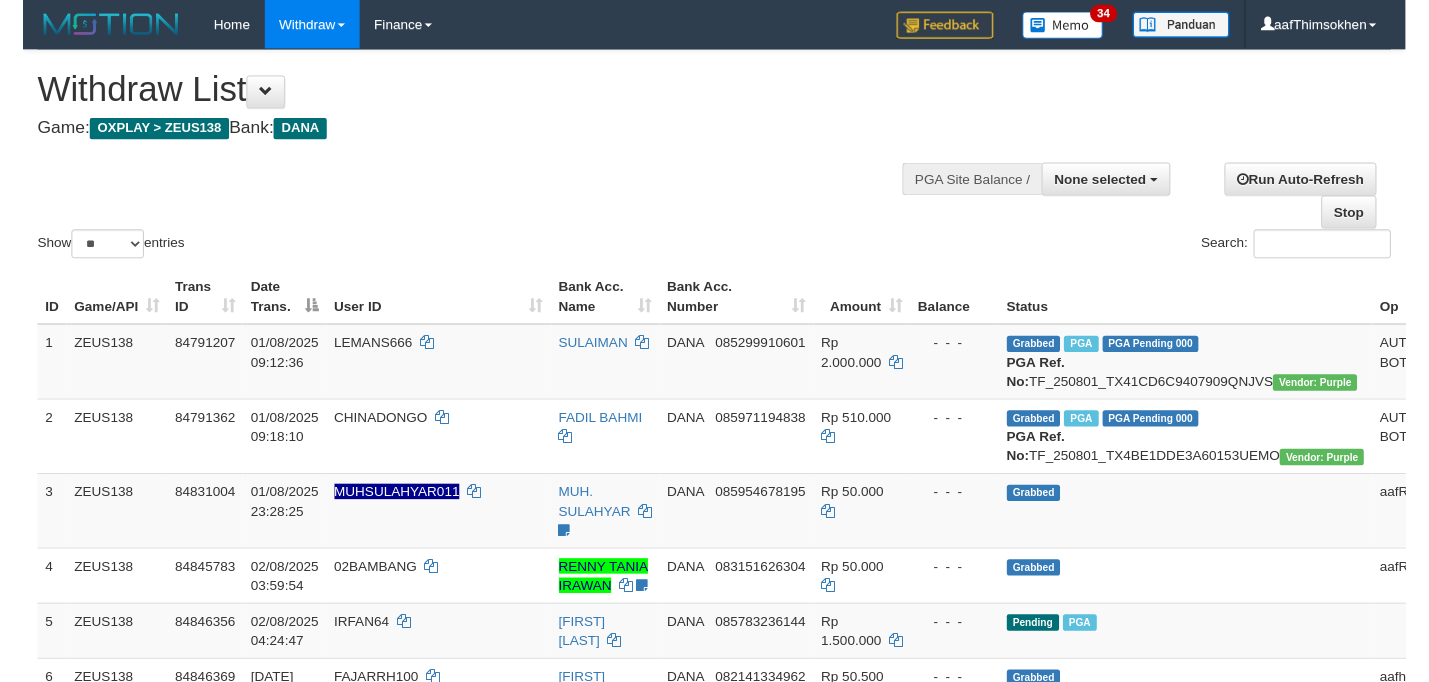 scroll, scrollTop: 349, scrollLeft: 0, axis: vertical 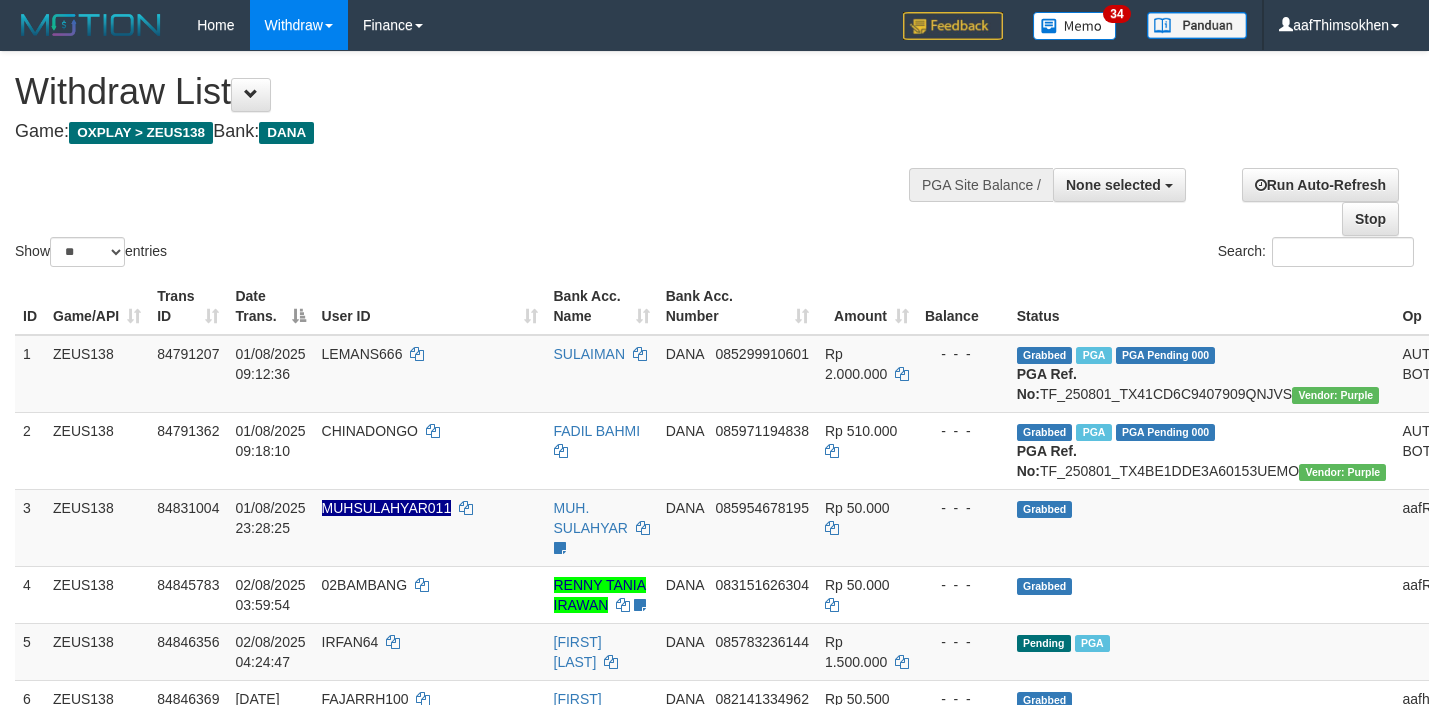 select 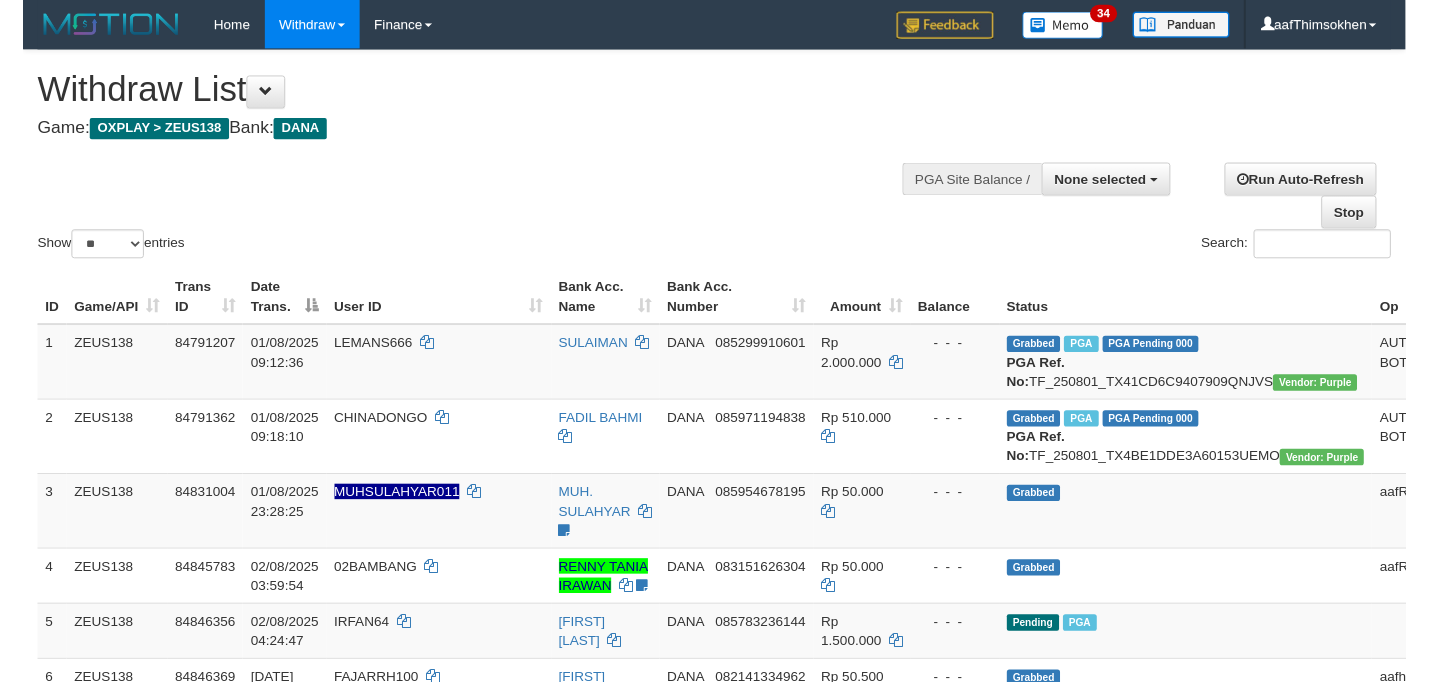scroll, scrollTop: 349, scrollLeft: 0, axis: vertical 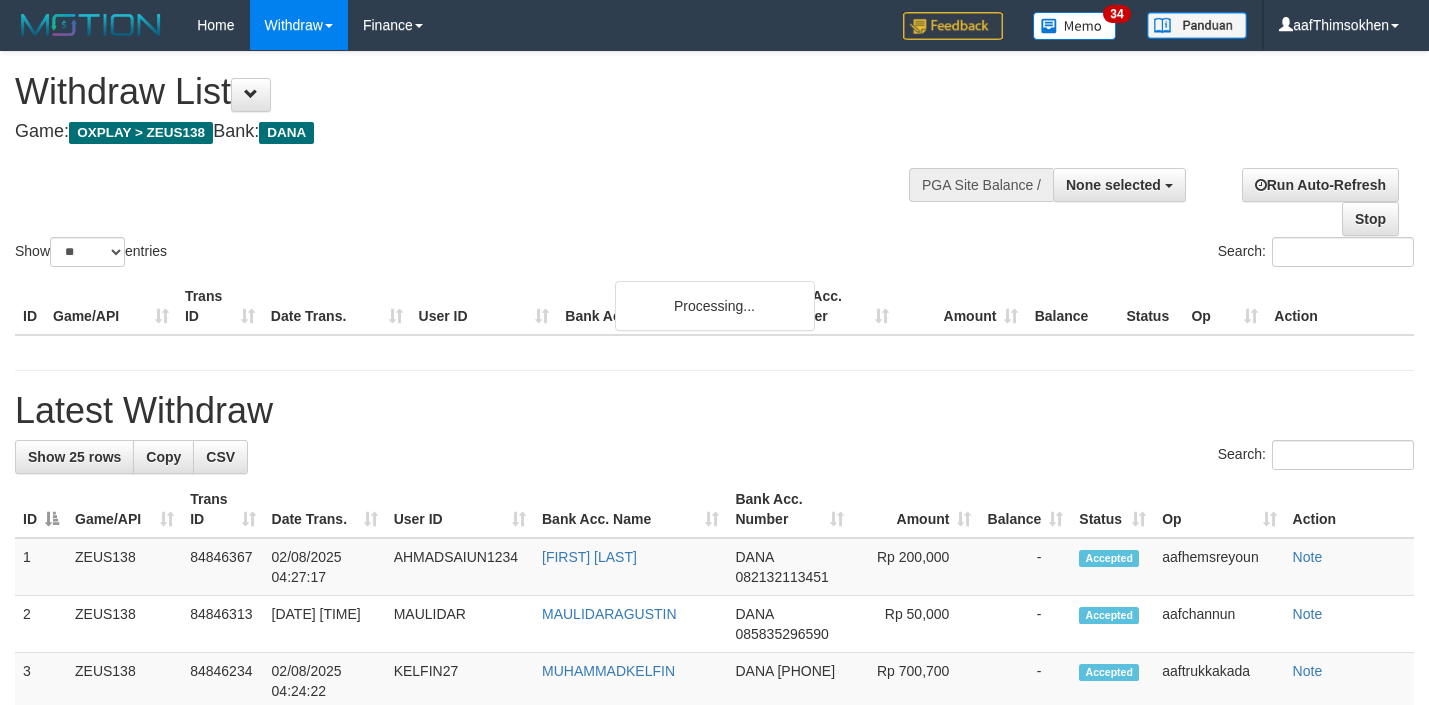 select 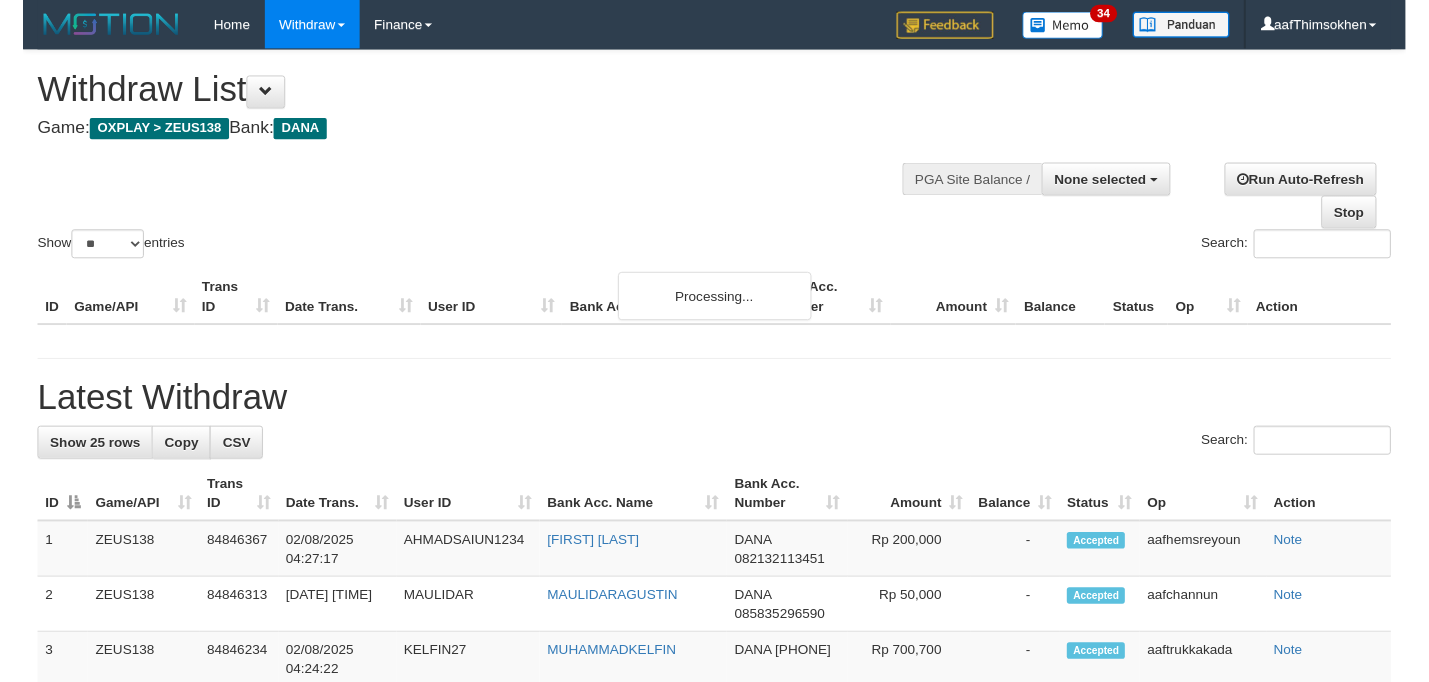 scroll, scrollTop: 349, scrollLeft: 0, axis: vertical 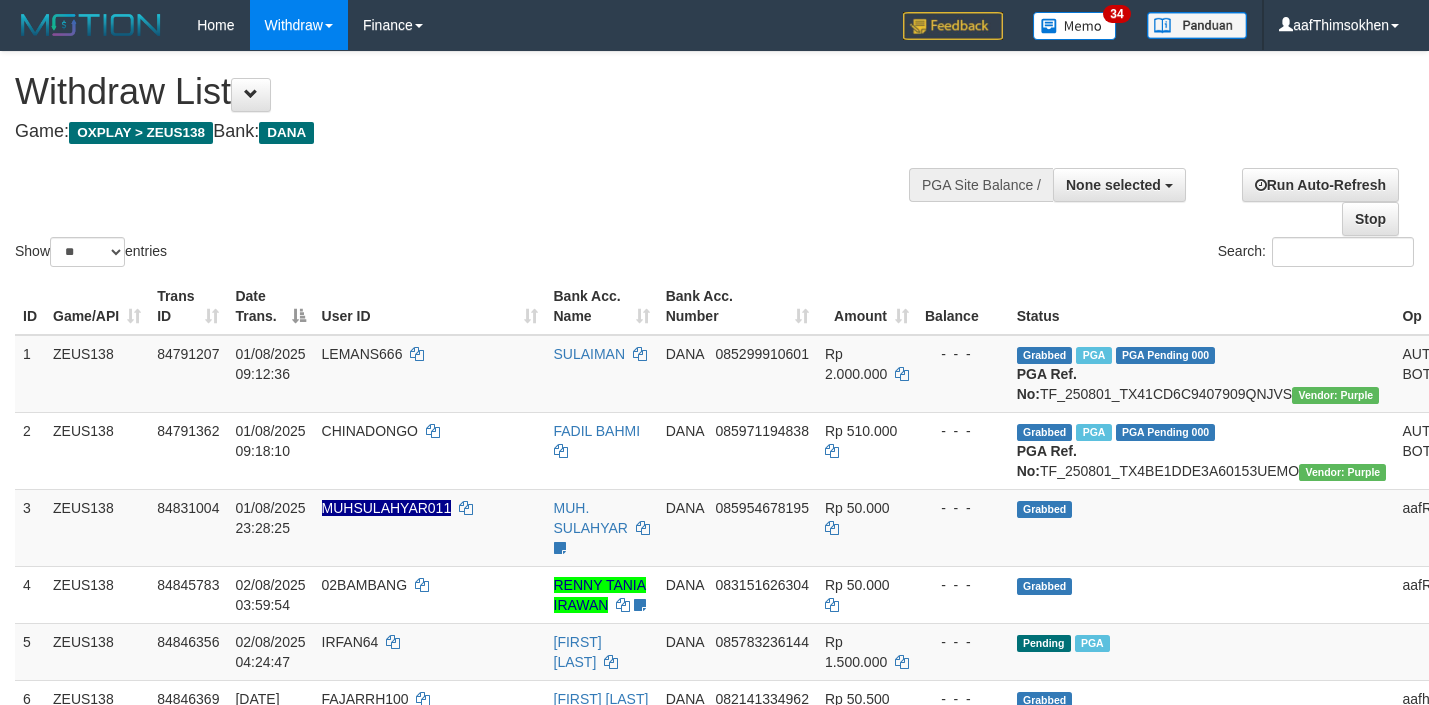 select 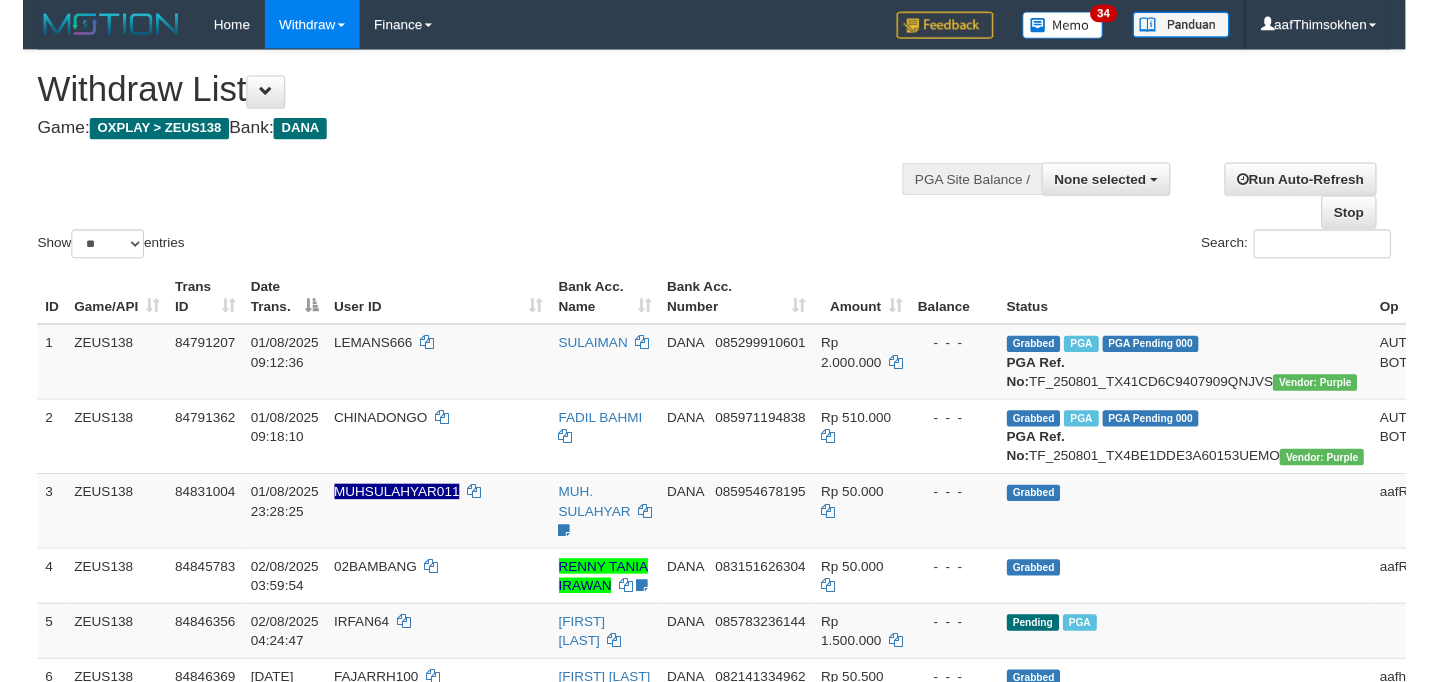 scroll, scrollTop: 349, scrollLeft: 0, axis: vertical 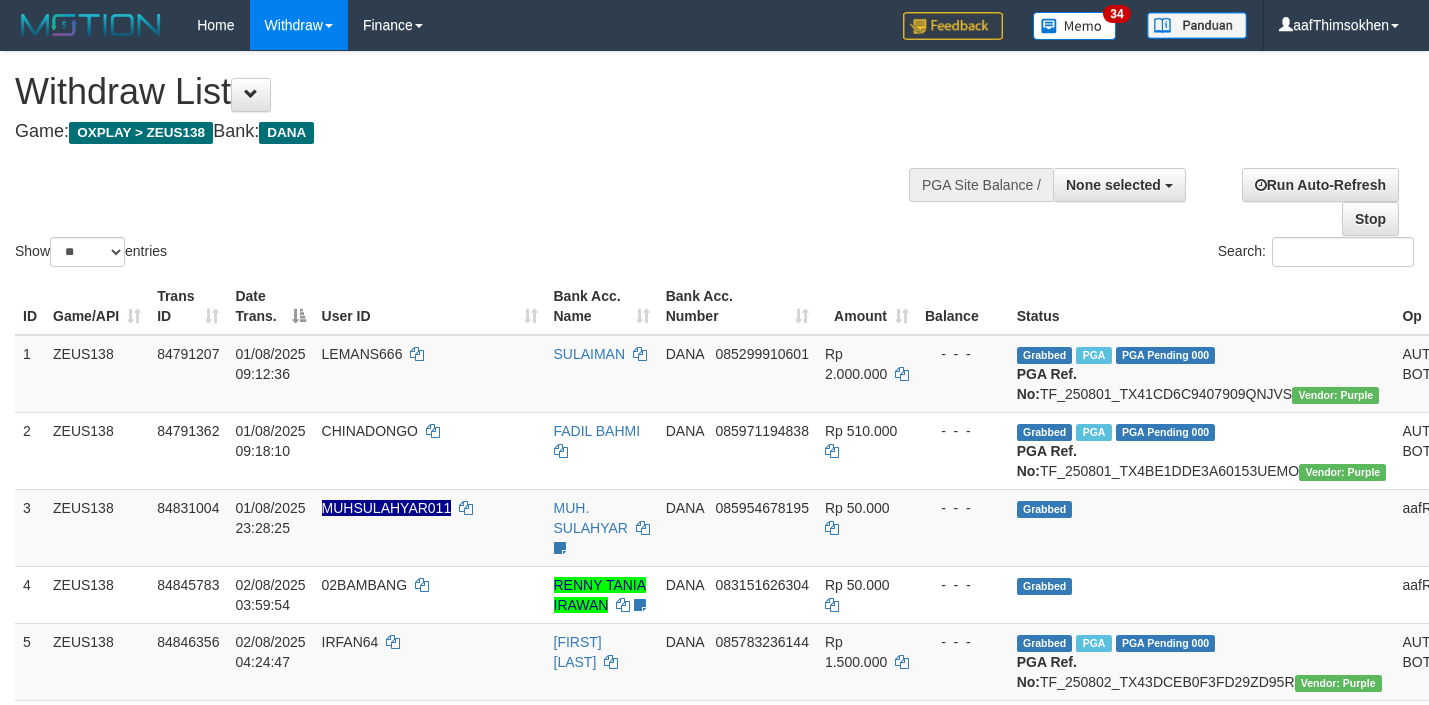 select 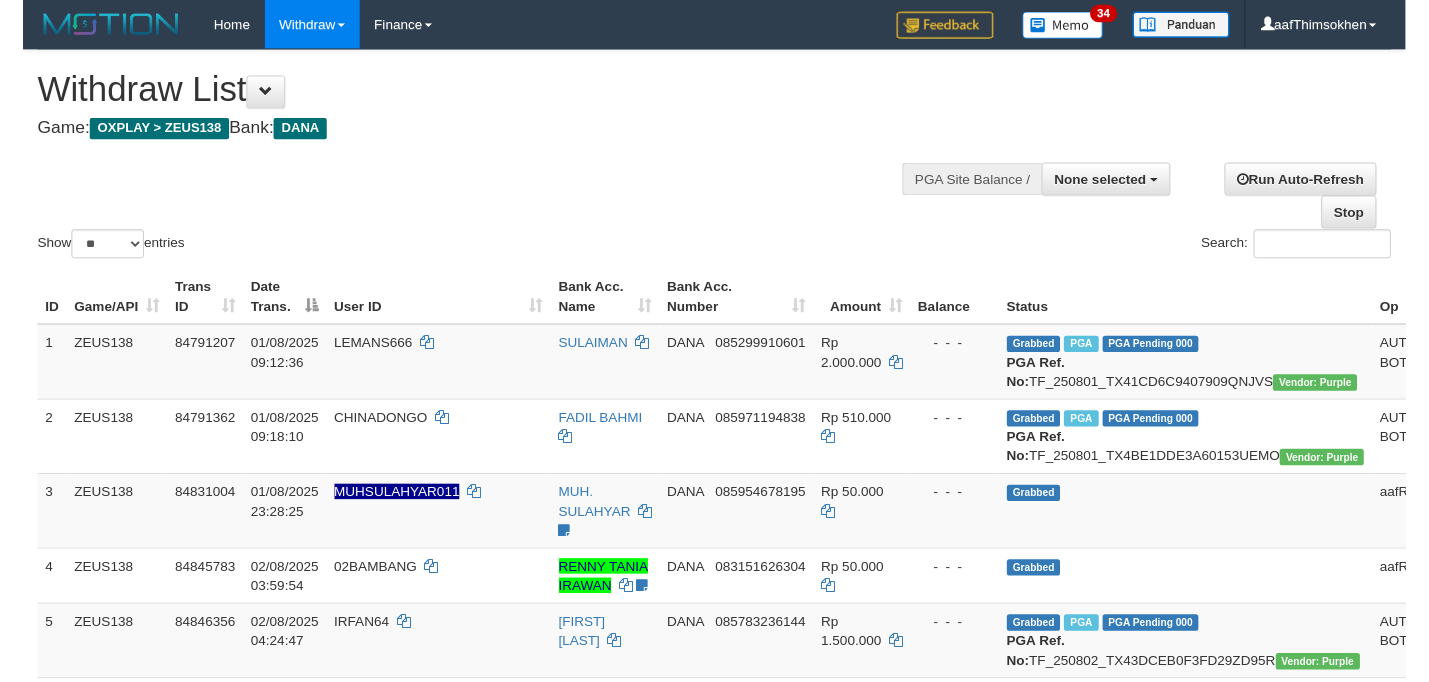 scroll, scrollTop: 349, scrollLeft: 0, axis: vertical 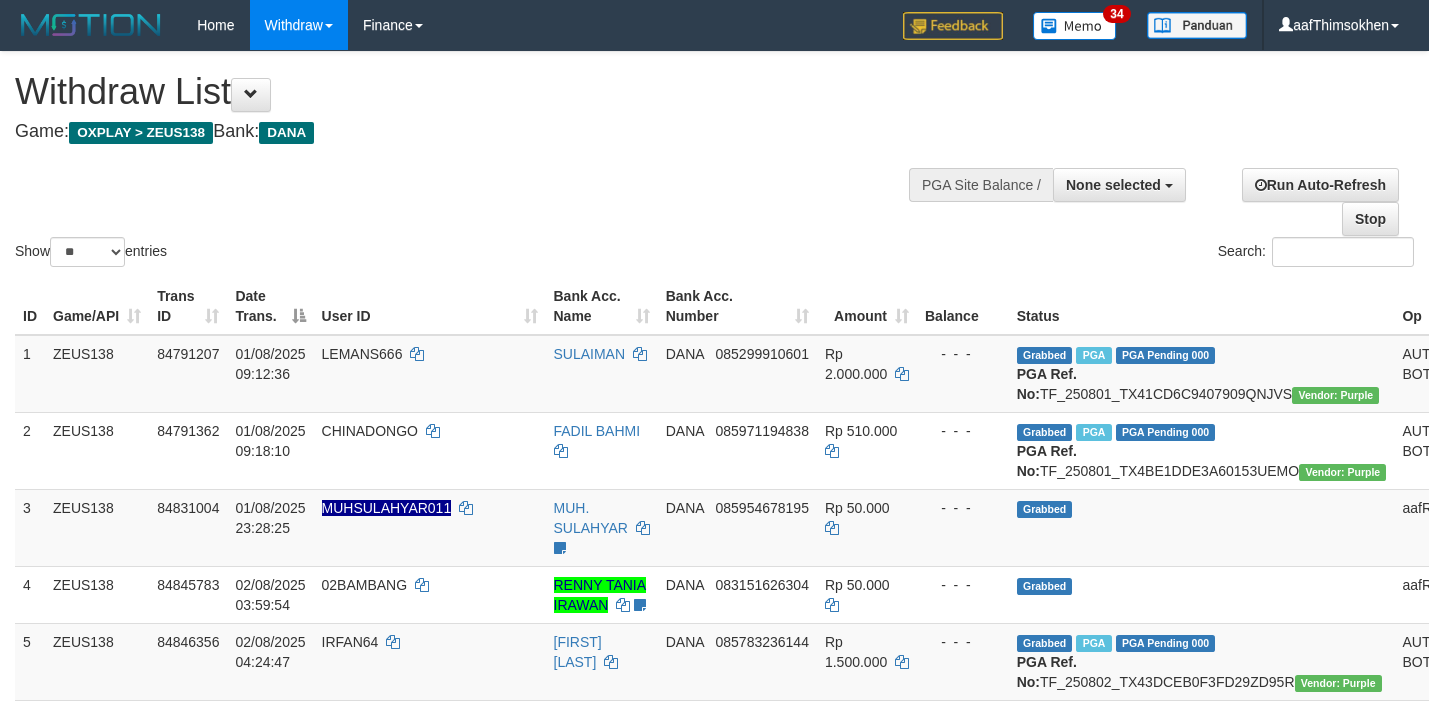 select 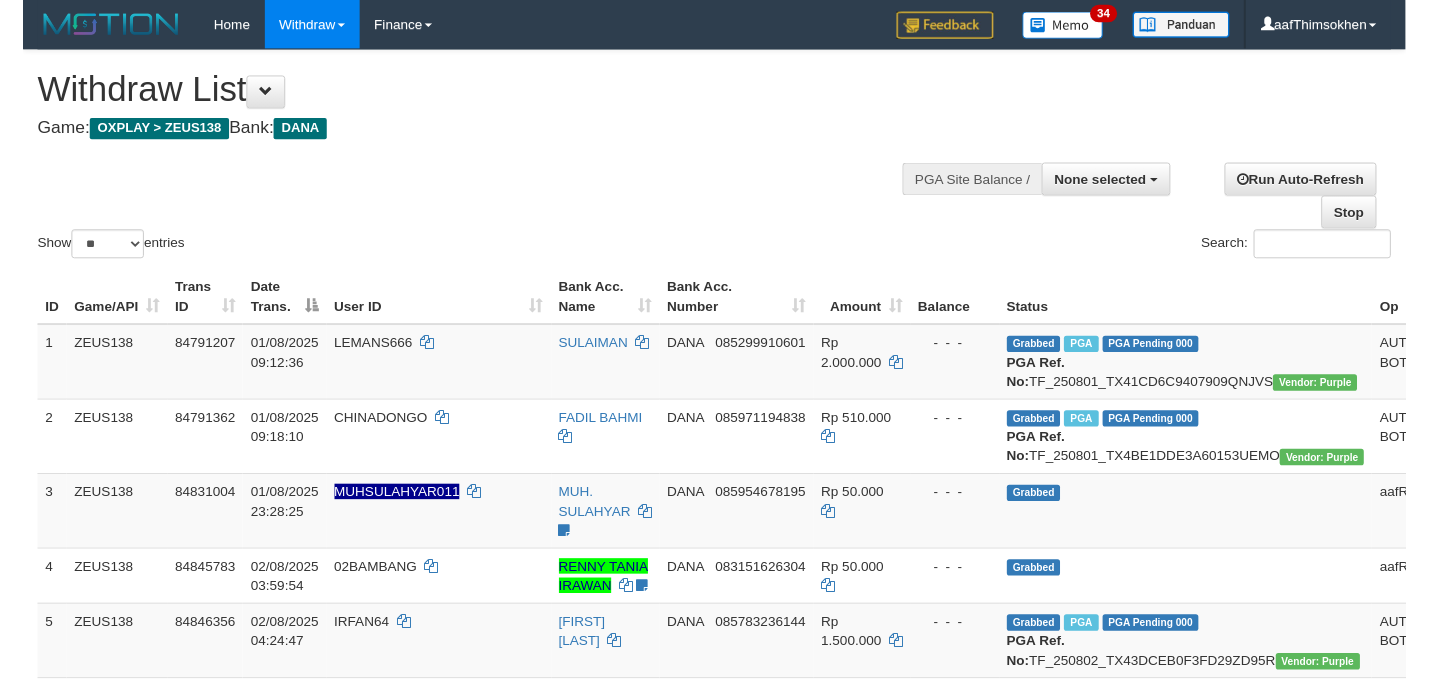 scroll, scrollTop: 349, scrollLeft: 0, axis: vertical 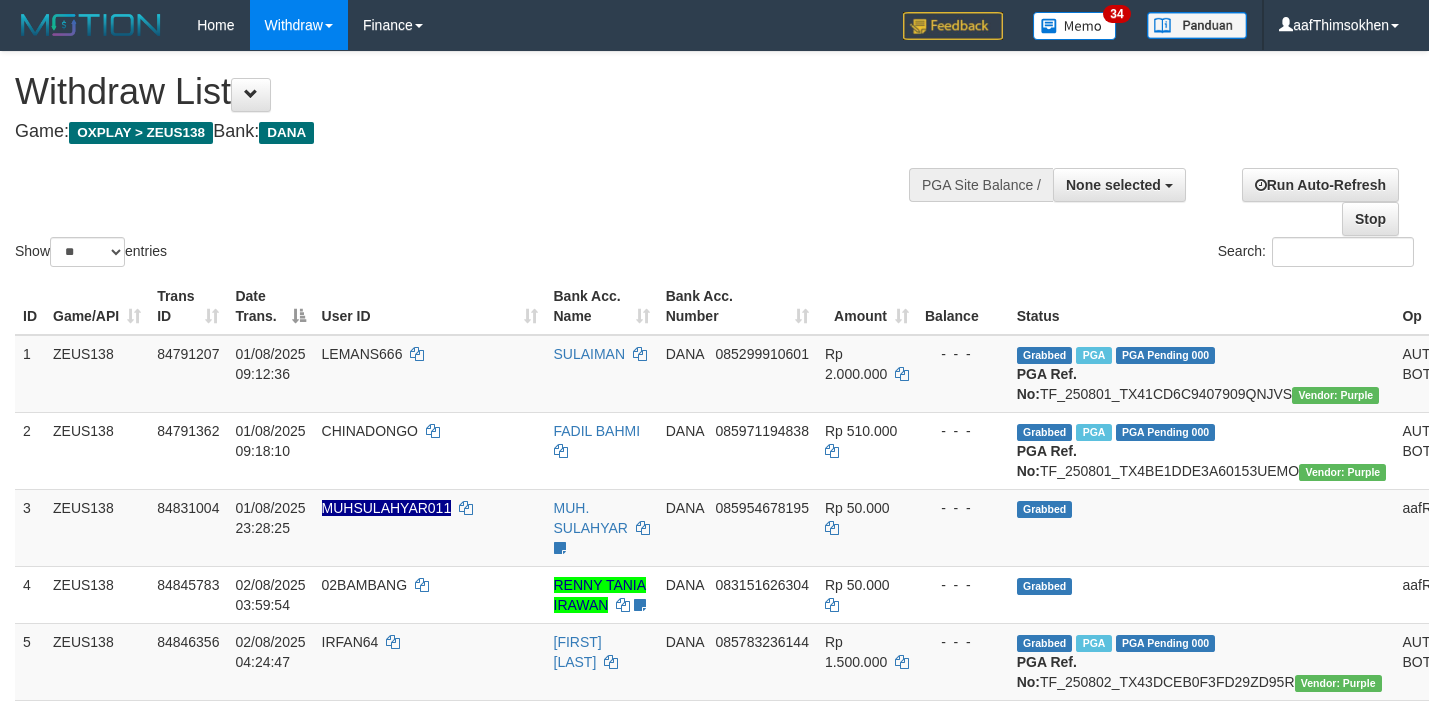 select 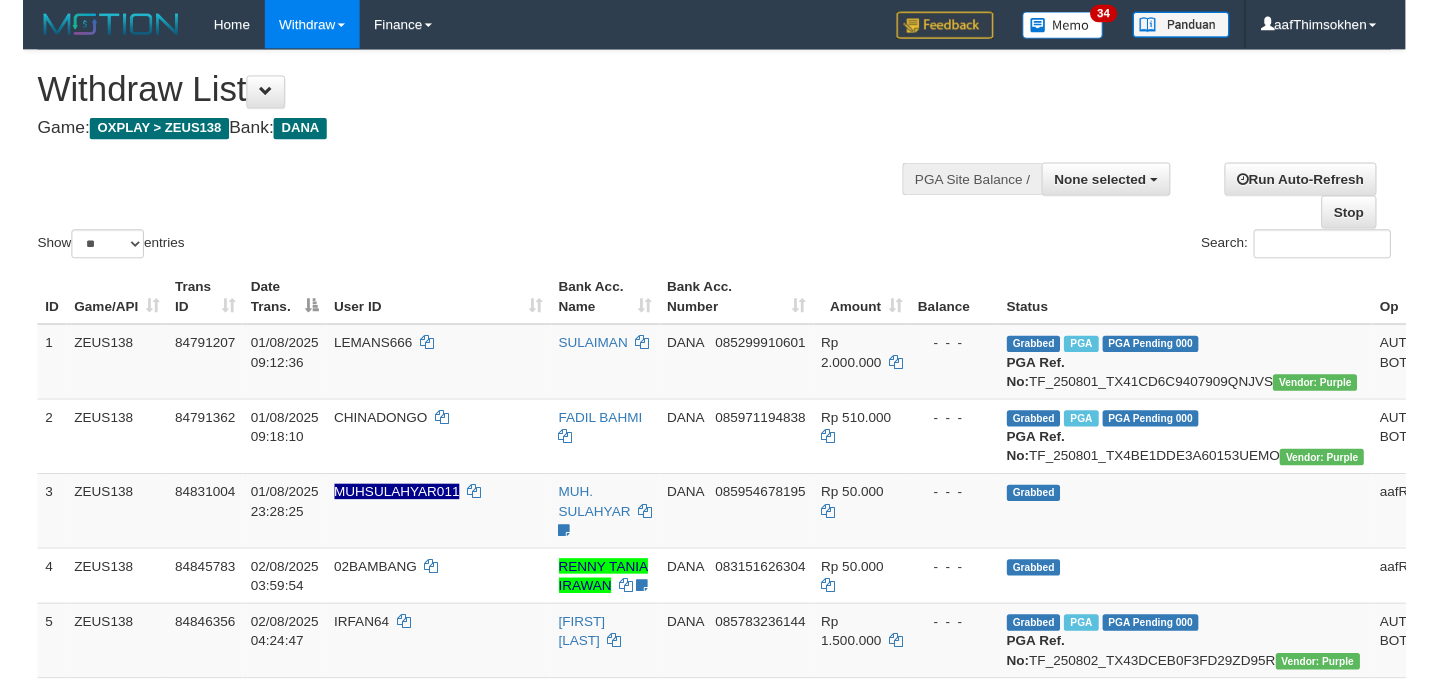 scroll, scrollTop: 349, scrollLeft: 0, axis: vertical 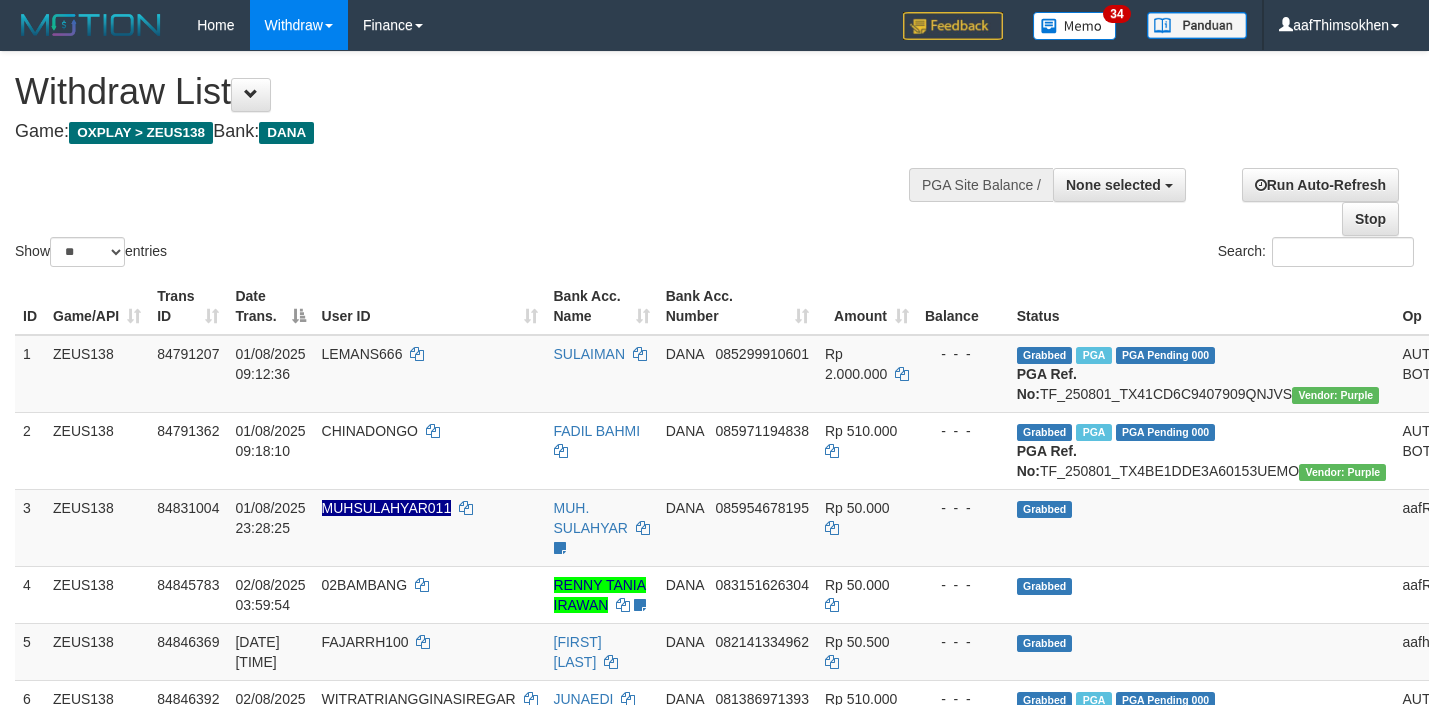 select 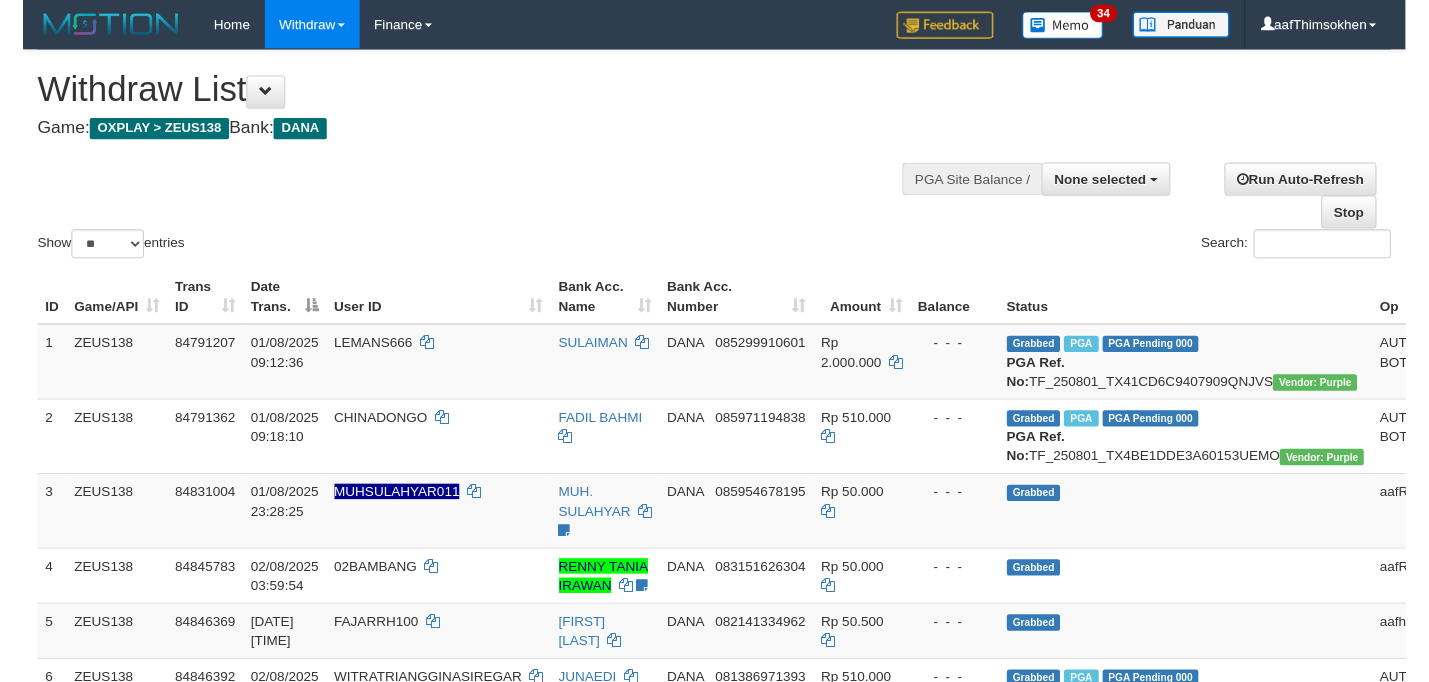 scroll, scrollTop: 349, scrollLeft: 0, axis: vertical 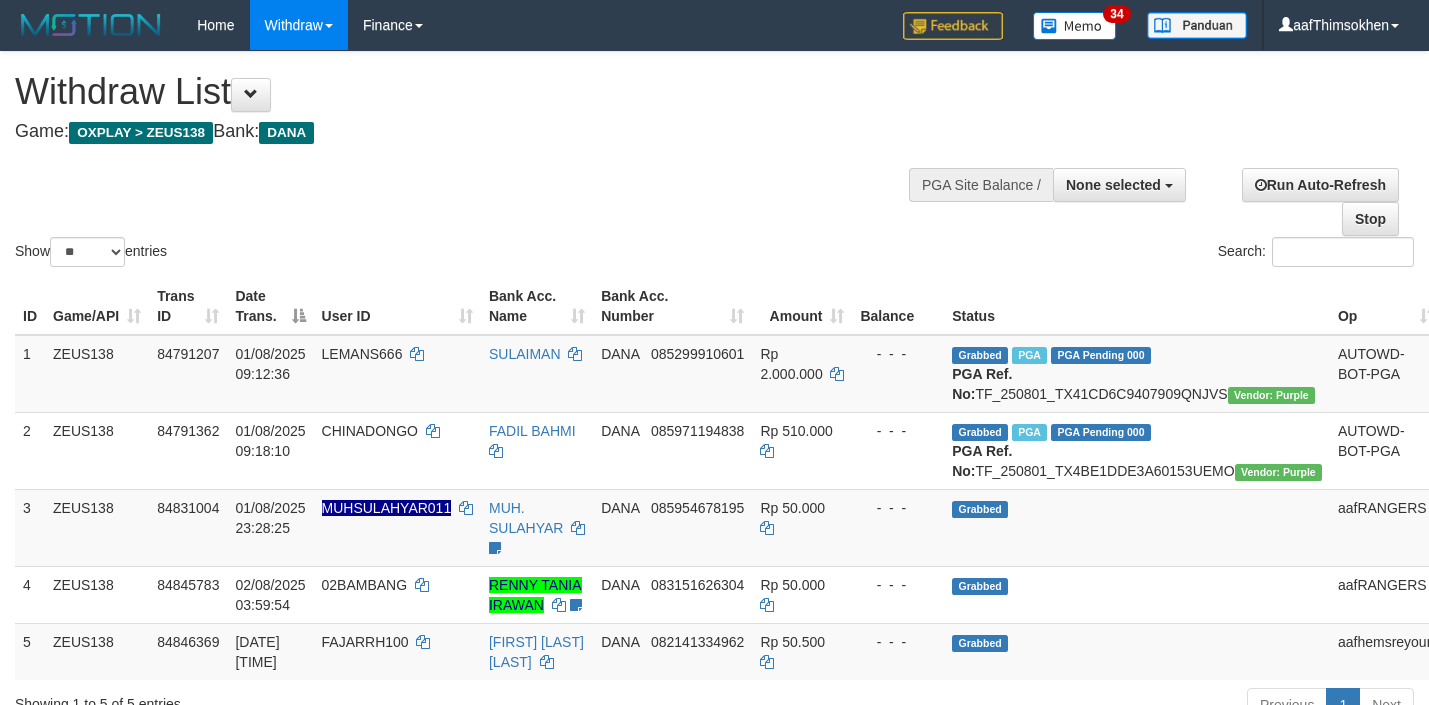 select 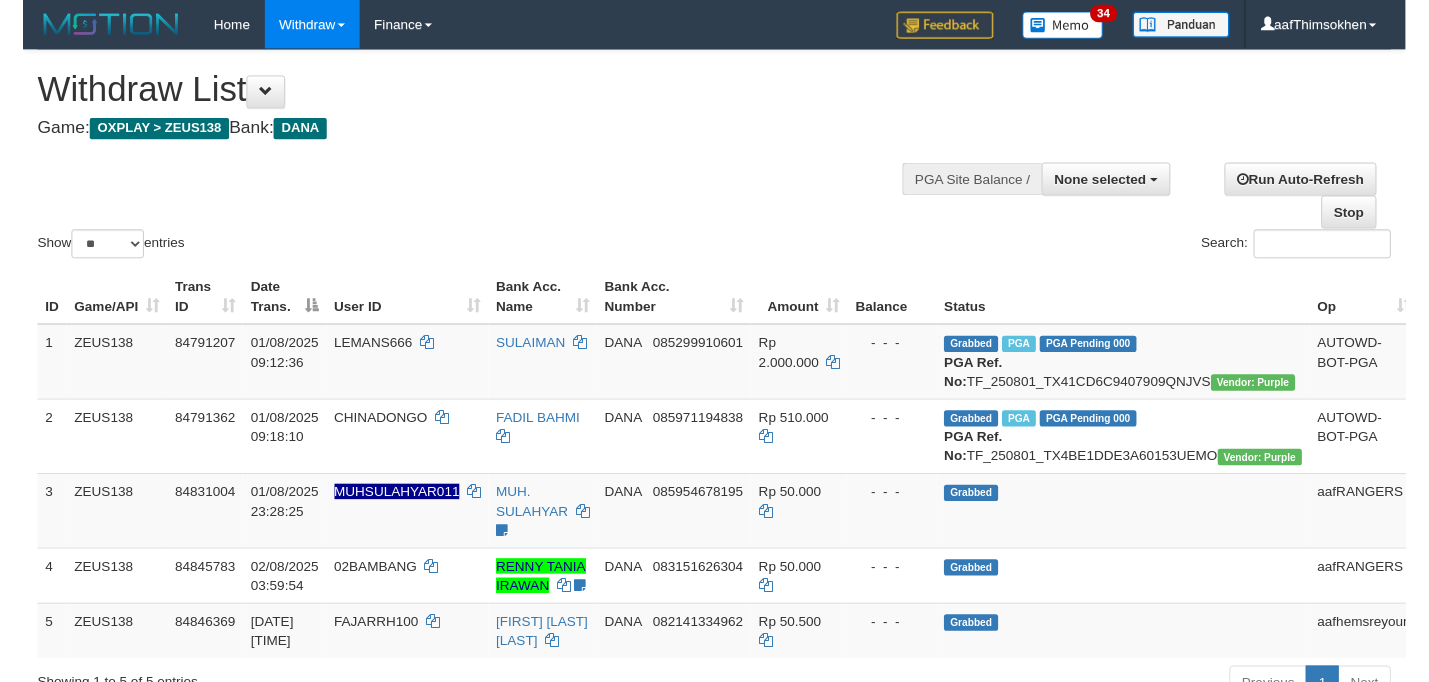 scroll, scrollTop: 349, scrollLeft: 0, axis: vertical 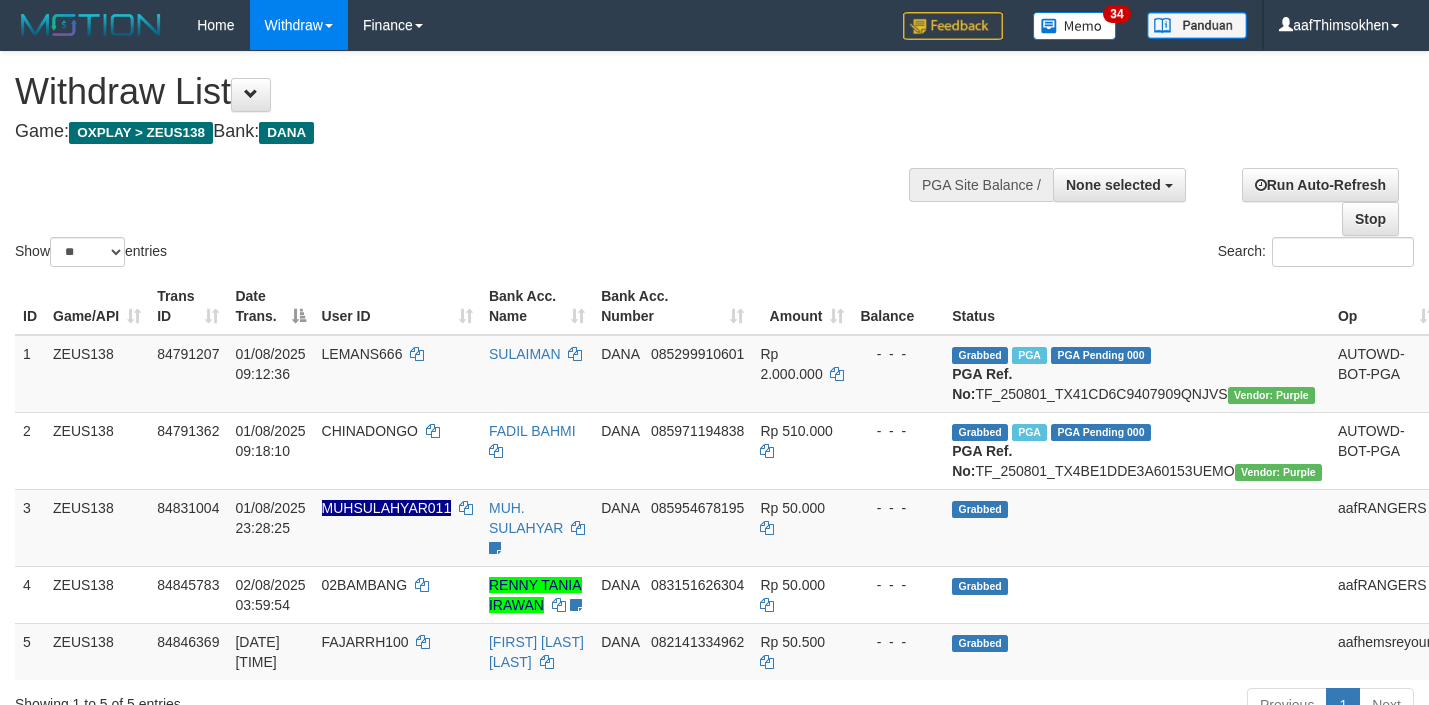 select 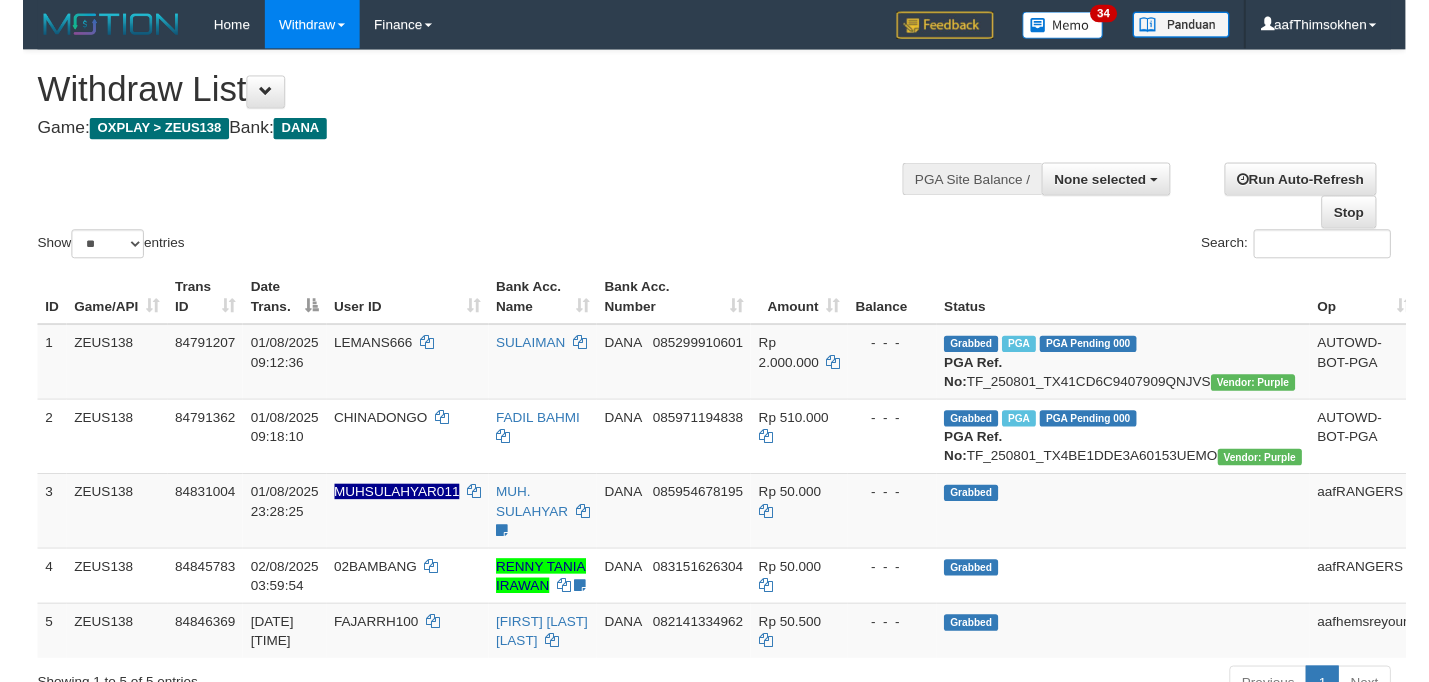 scroll, scrollTop: 349, scrollLeft: 0, axis: vertical 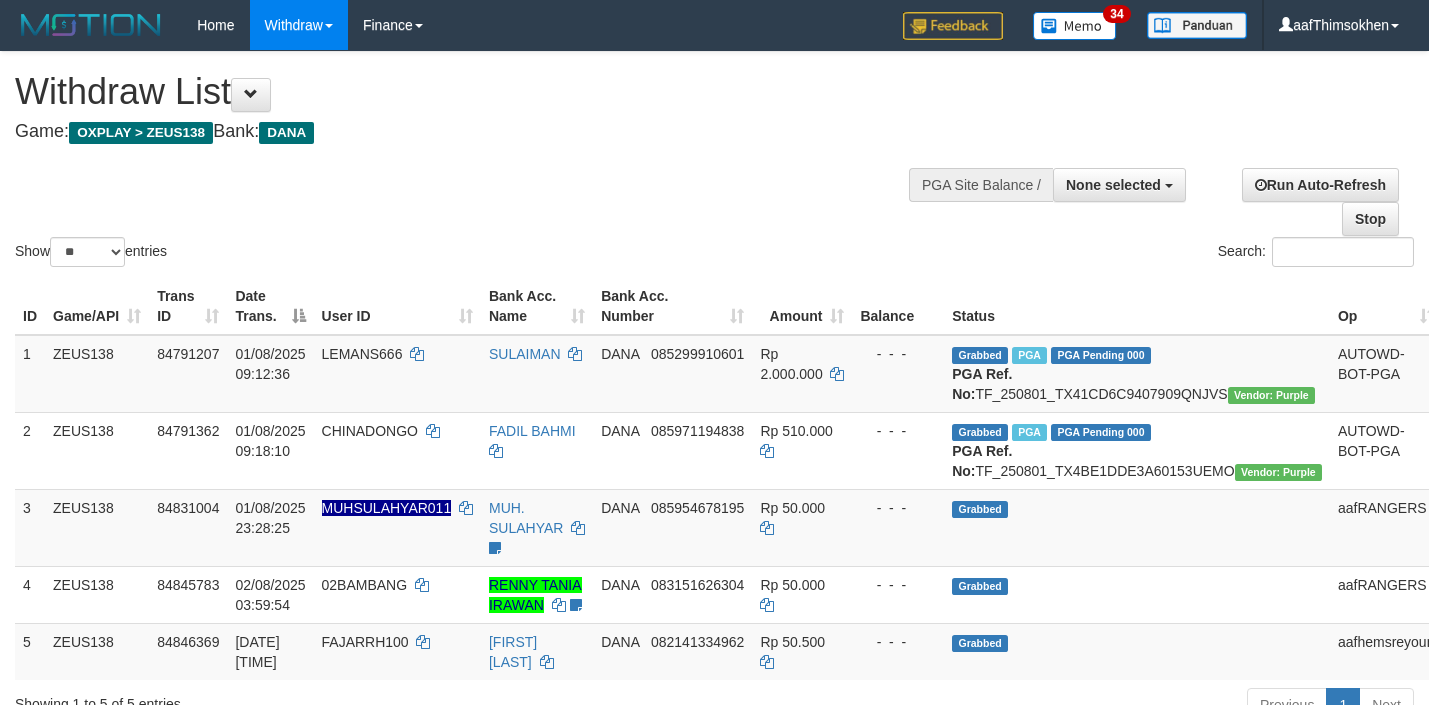 select 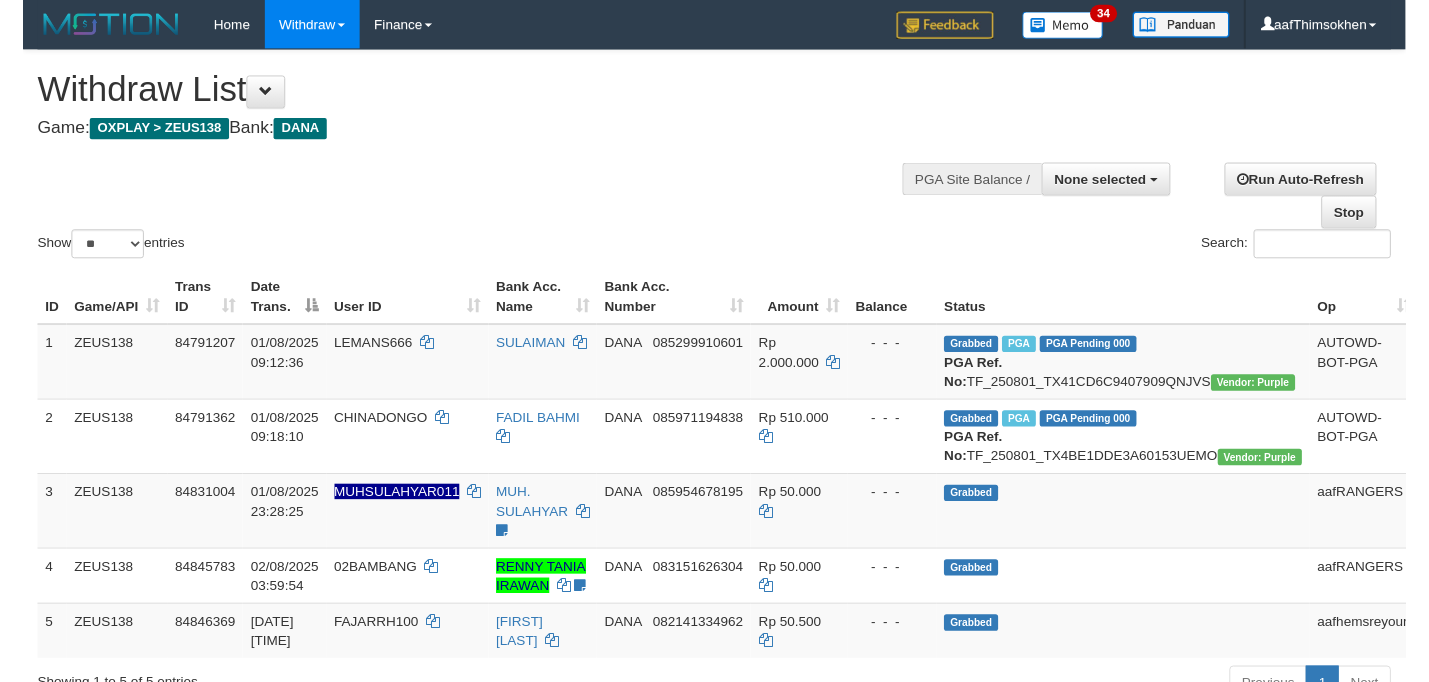 scroll, scrollTop: 349, scrollLeft: 0, axis: vertical 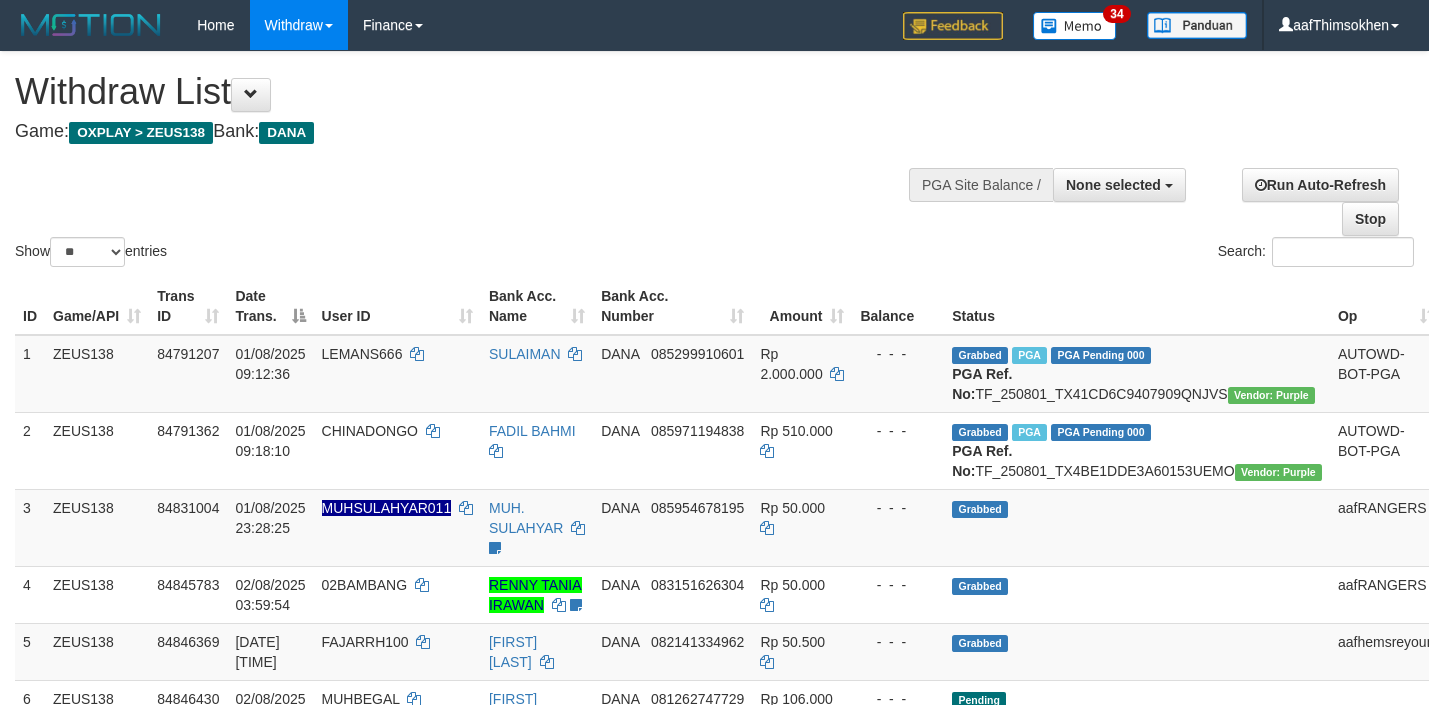select 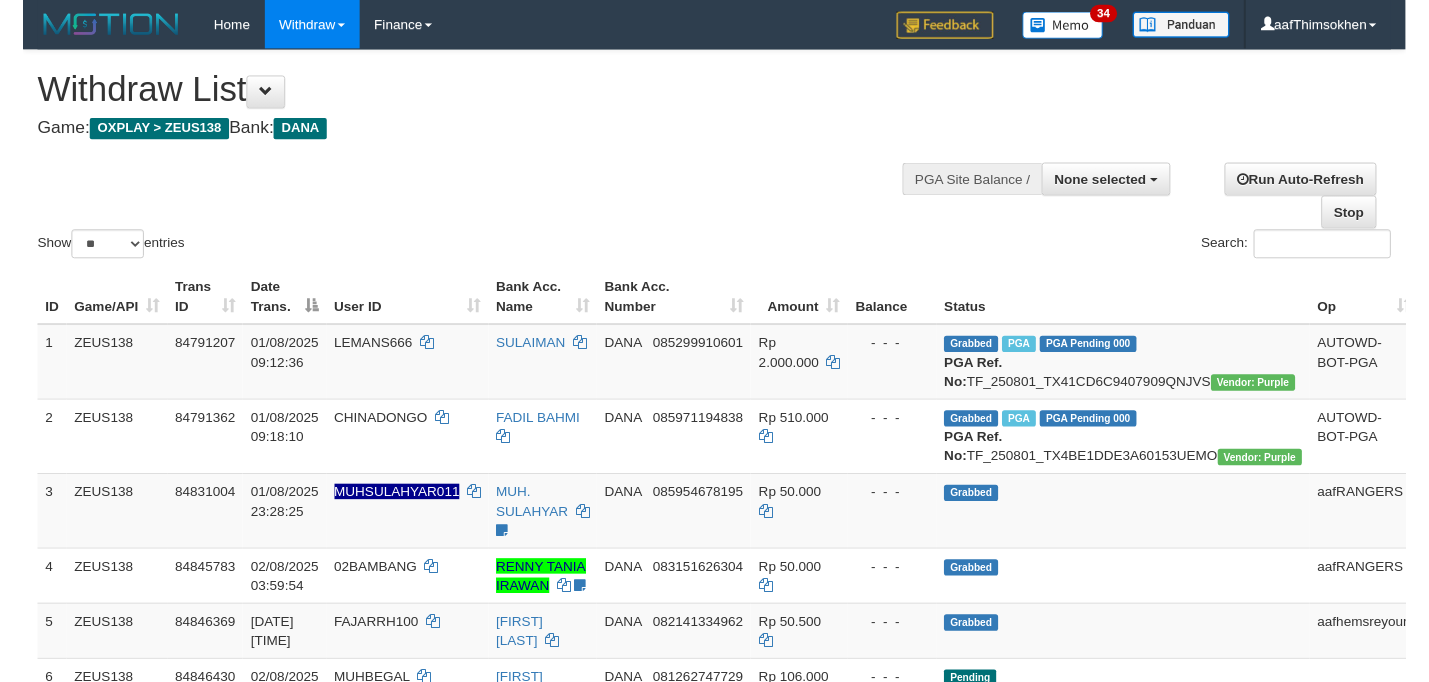 scroll, scrollTop: 349, scrollLeft: 0, axis: vertical 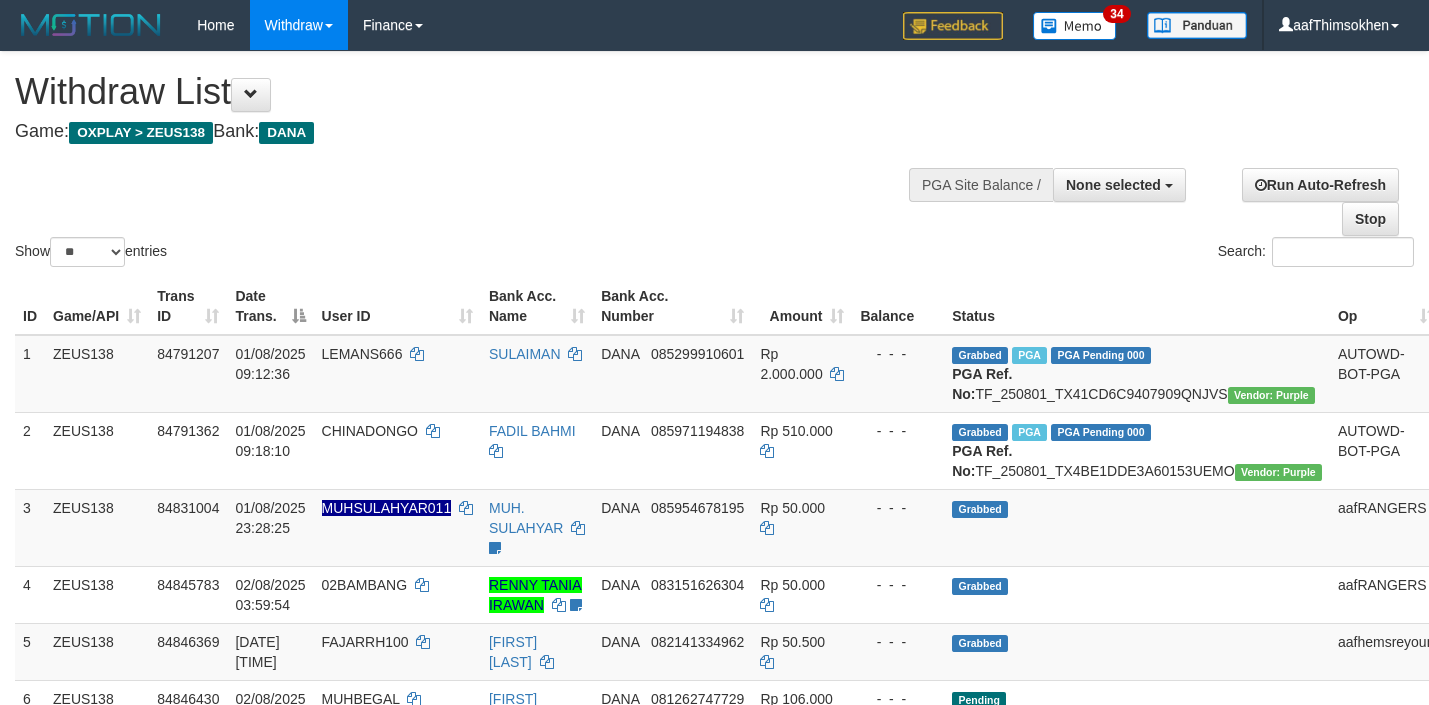 select 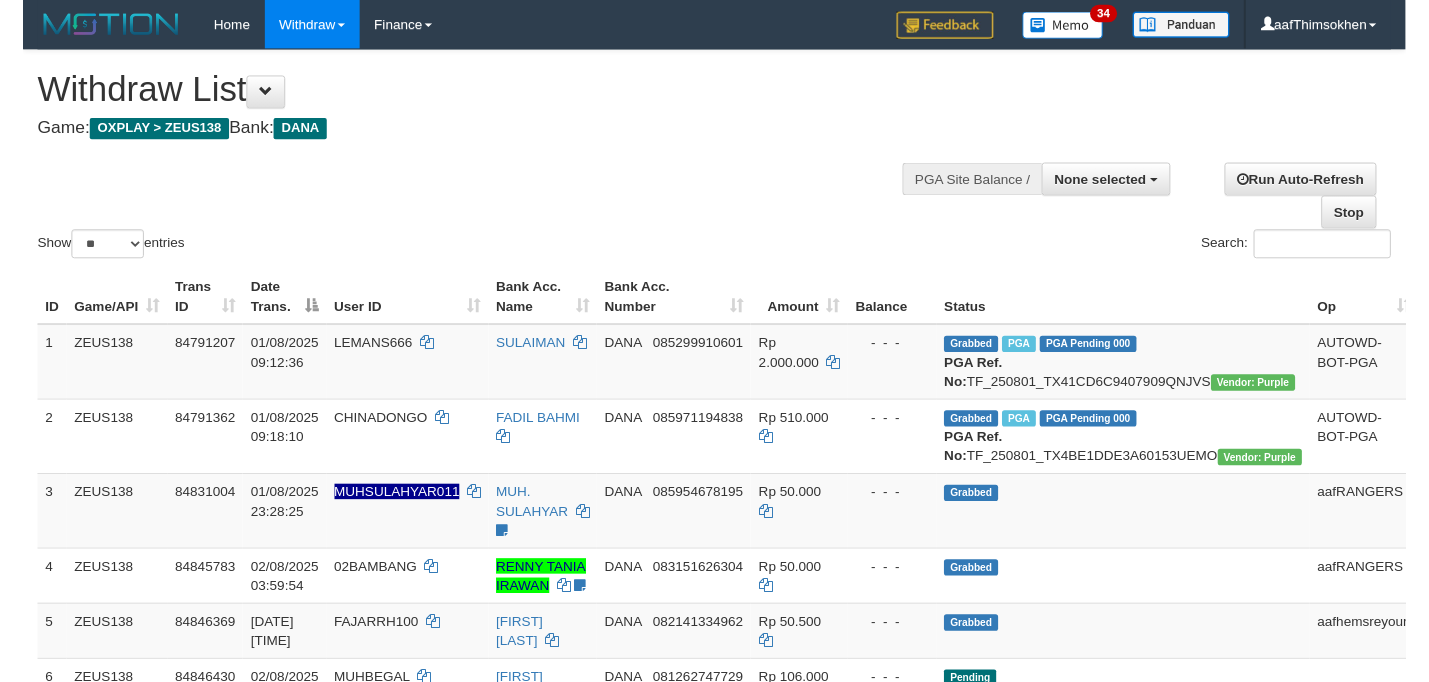 scroll, scrollTop: 349, scrollLeft: 0, axis: vertical 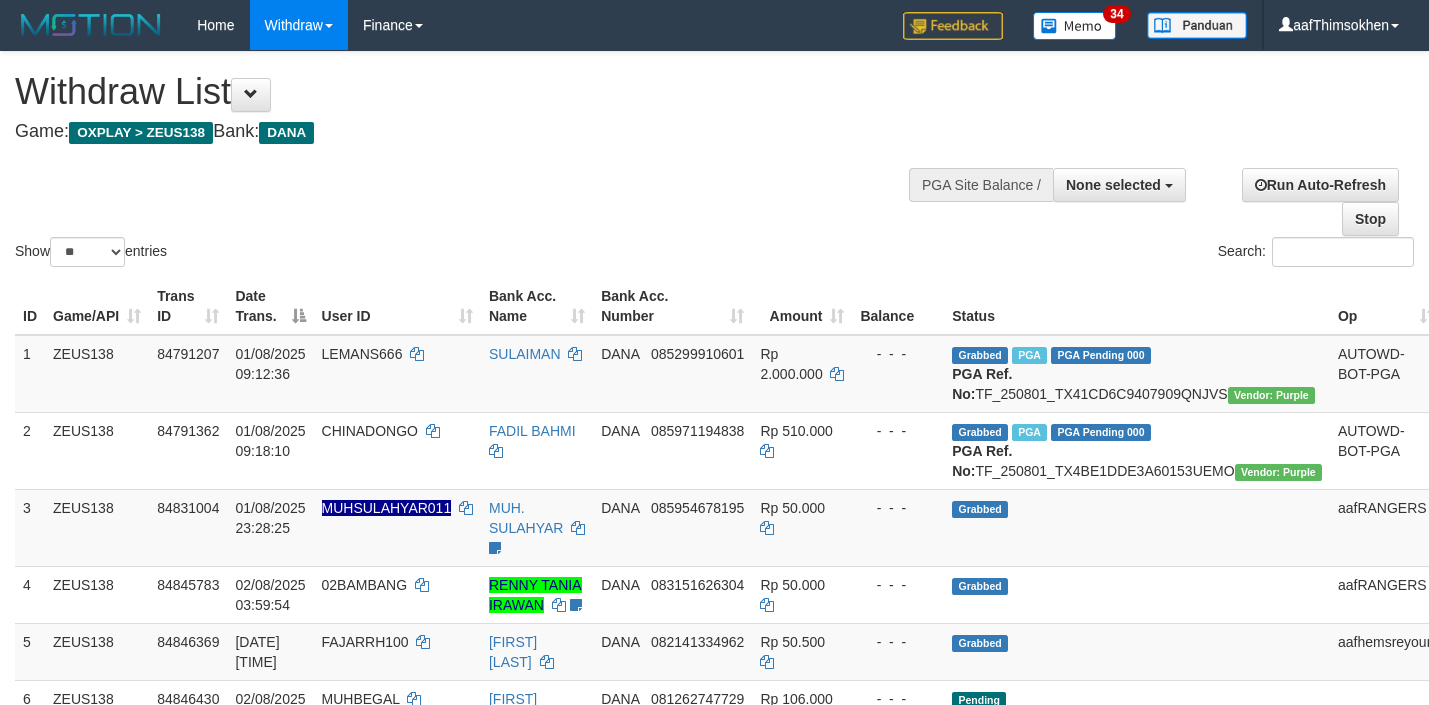 select 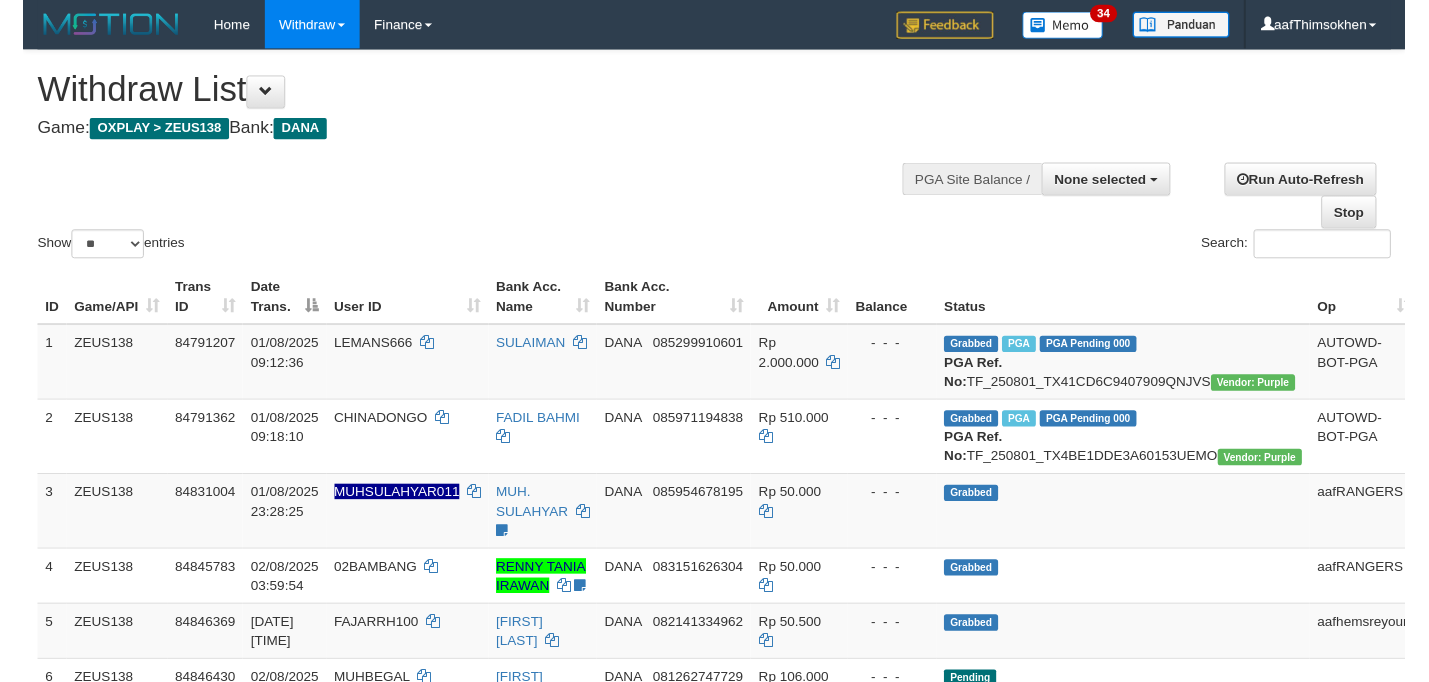 scroll, scrollTop: 349, scrollLeft: 0, axis: vertical 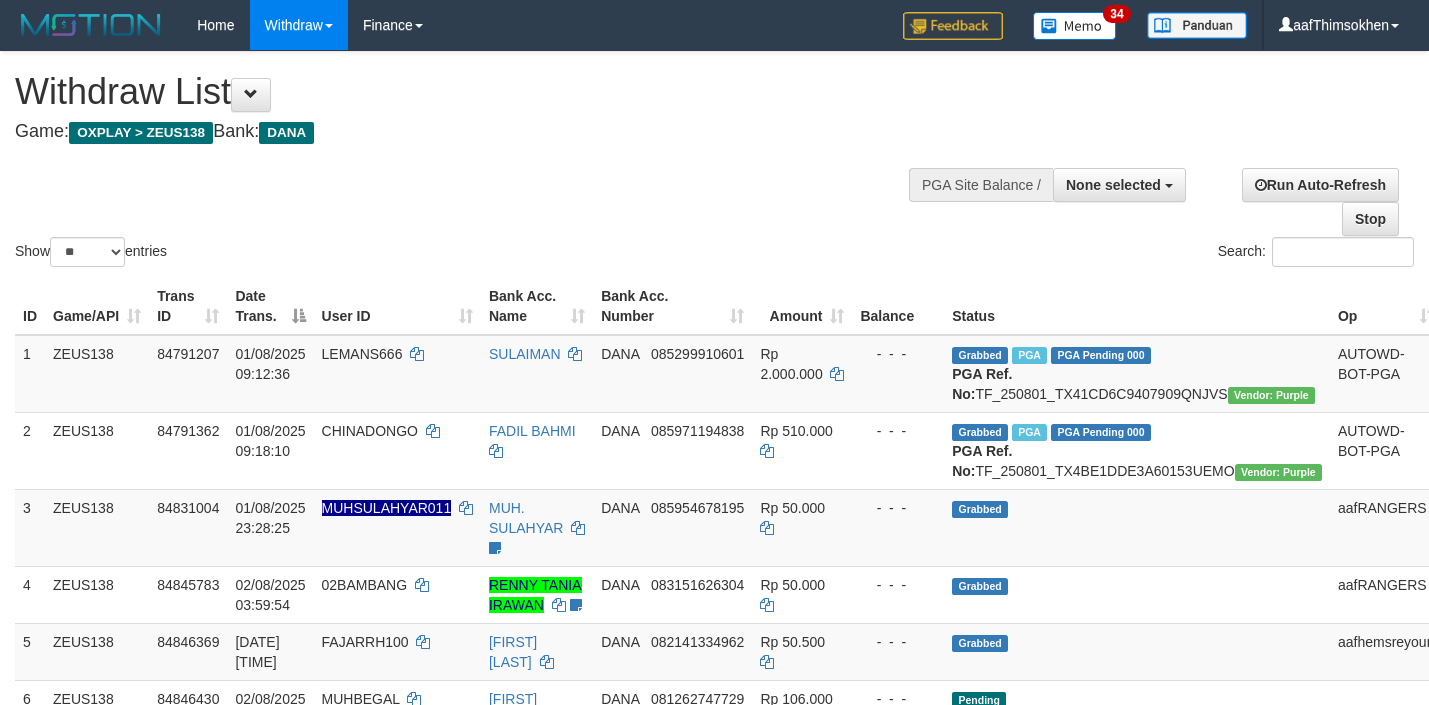 select 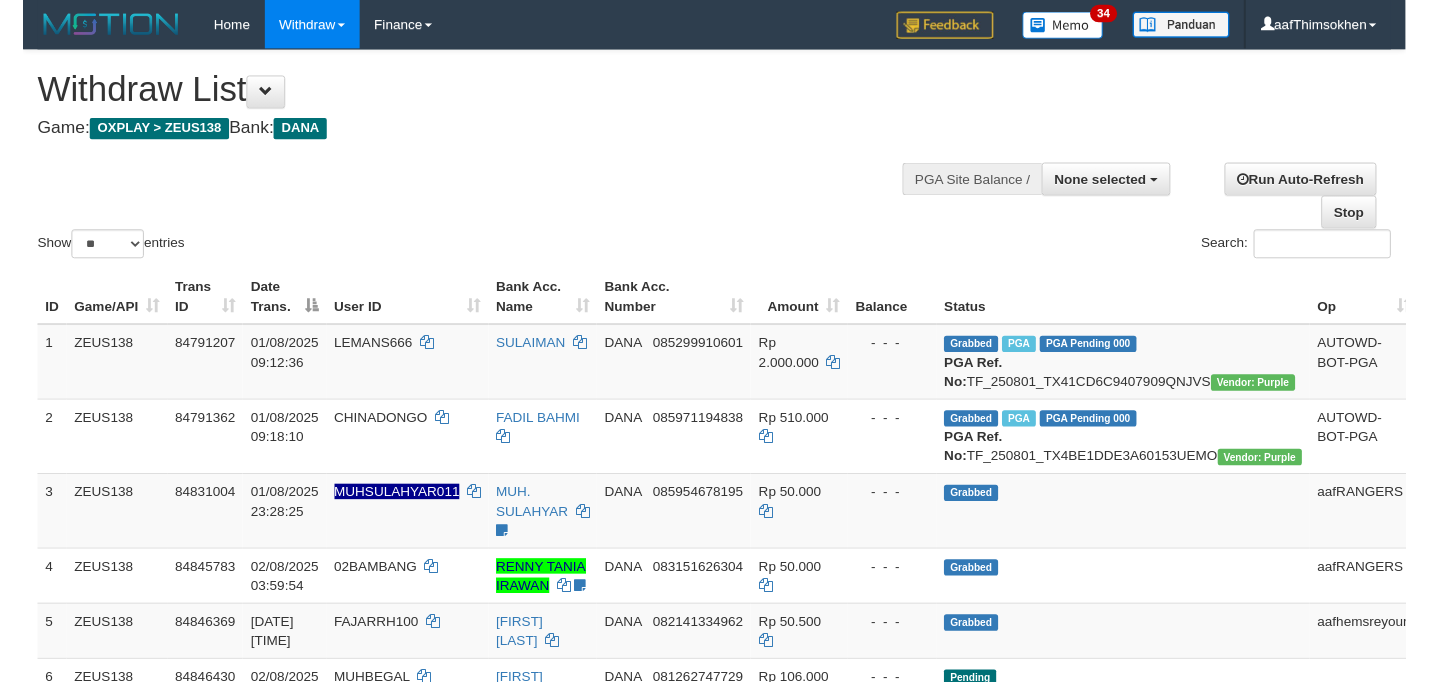 scroll, scrollTop: 349, scrollLeft: 0, axis: vertical 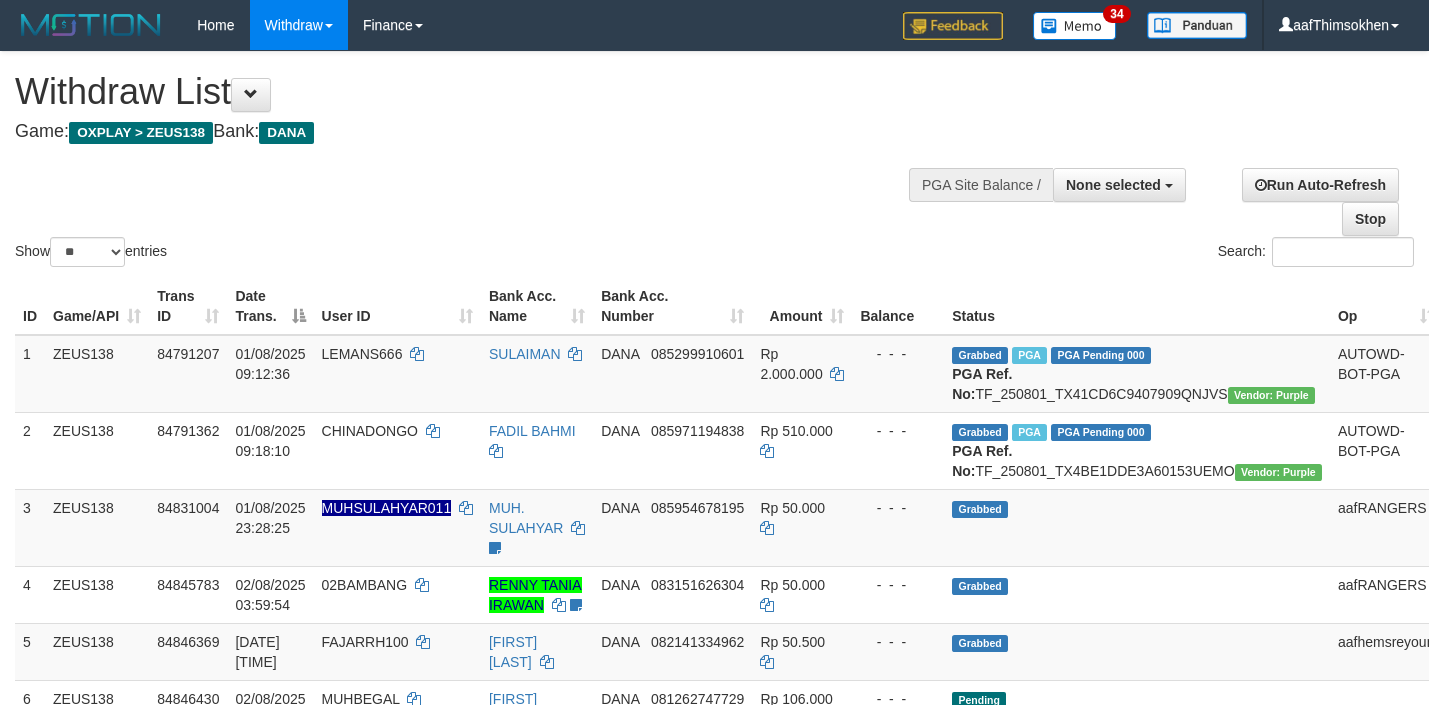 select 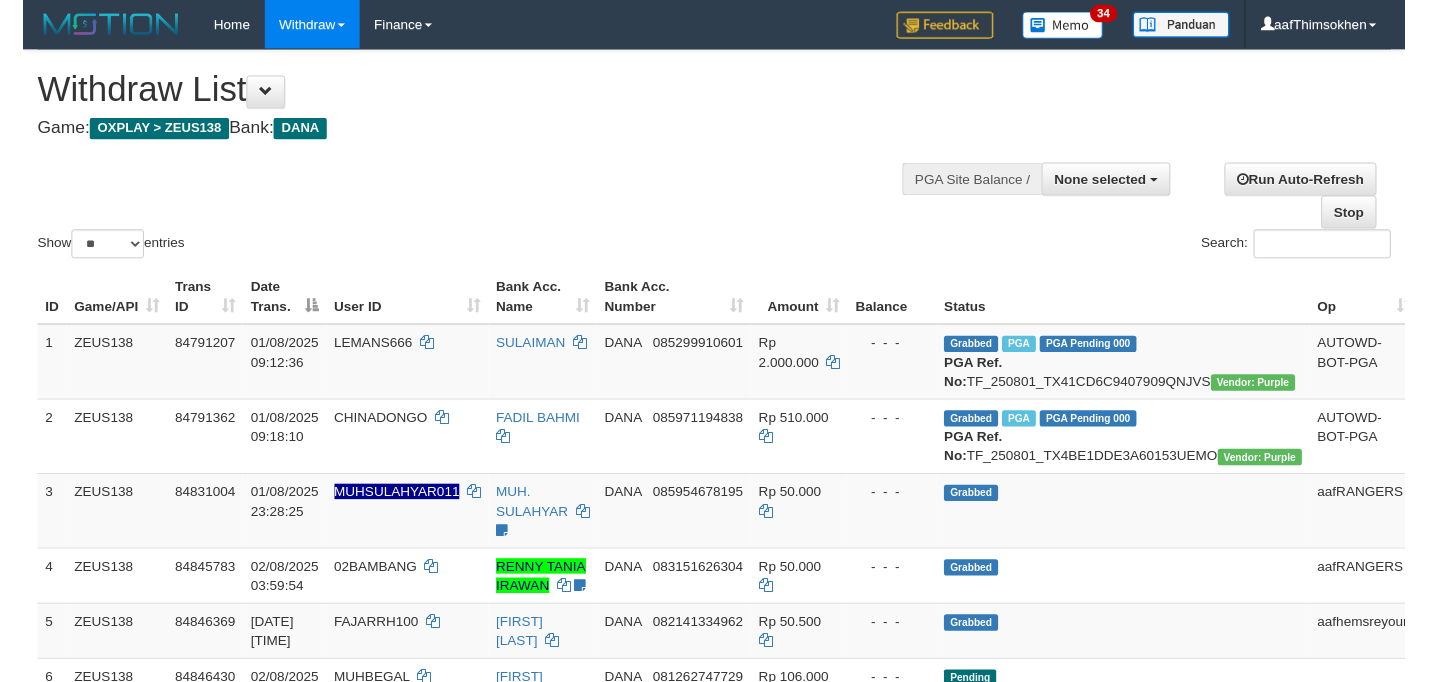 scroll, scrollTop: 349, scrollLeft: 0, axis: vertical 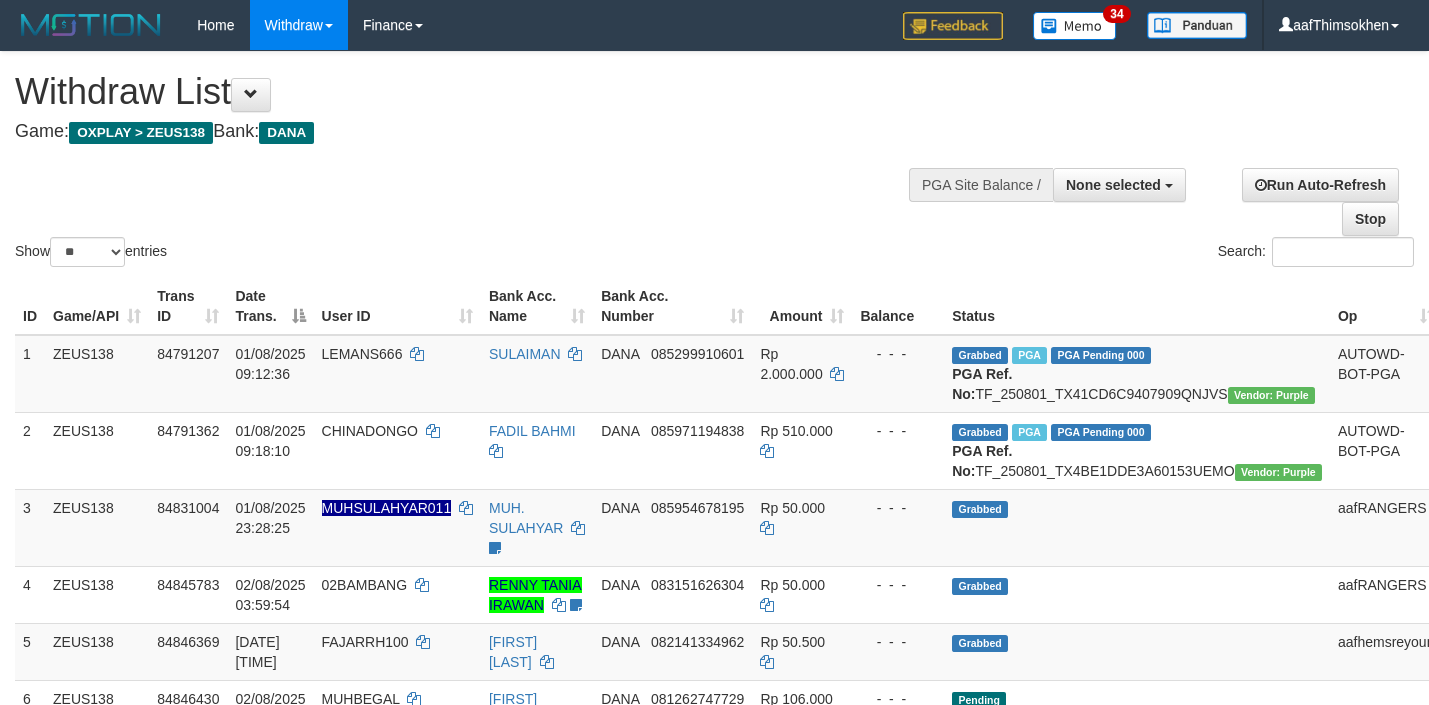 select 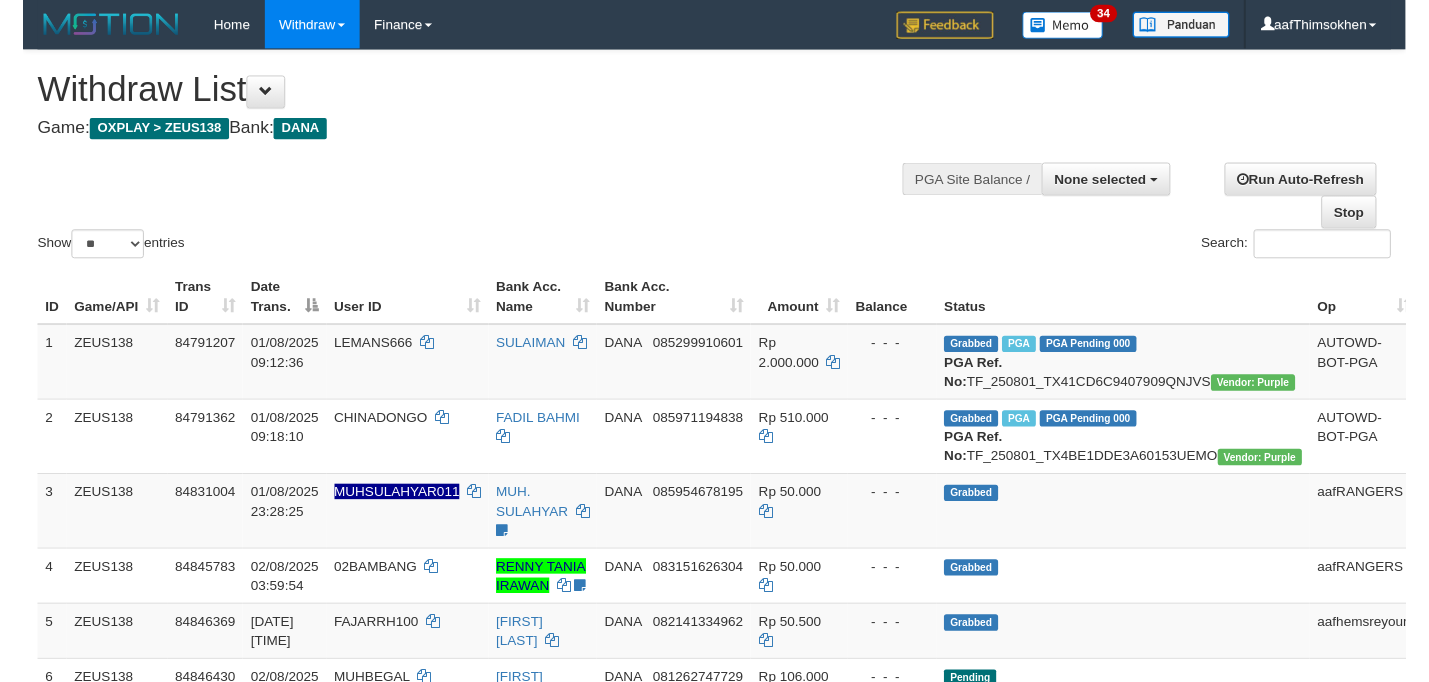 scroll, scrollTop: 349, scrollLeft: 0, axis: vertical 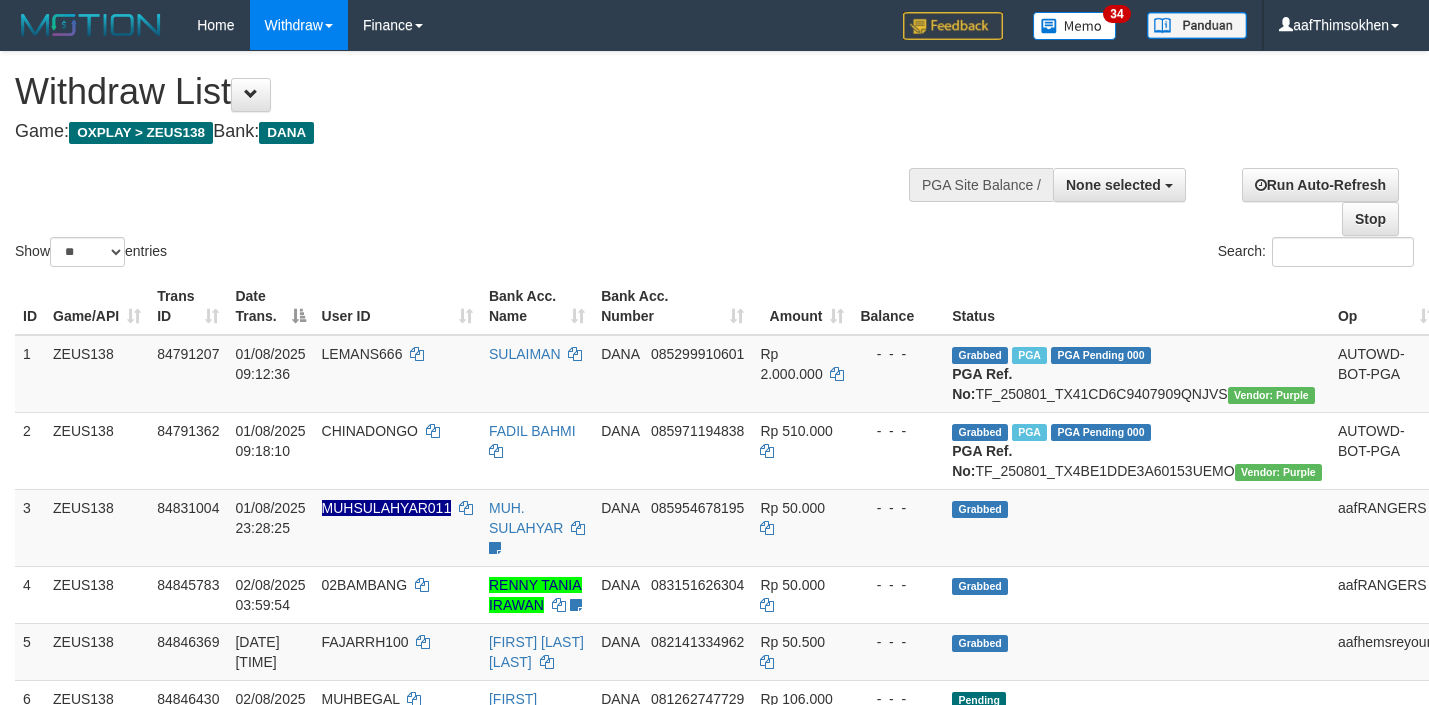 select 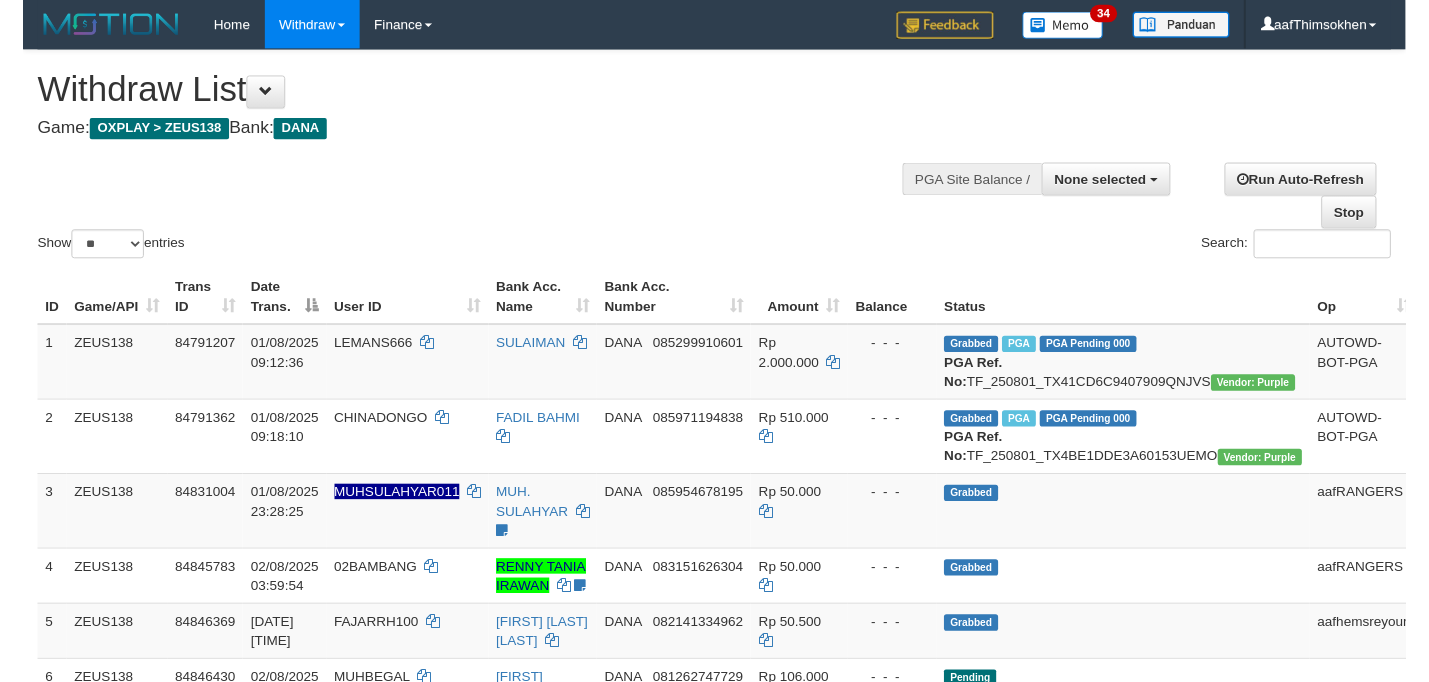 scroll, scrollTop: 349, scrollLeft: 0, axis: vertical 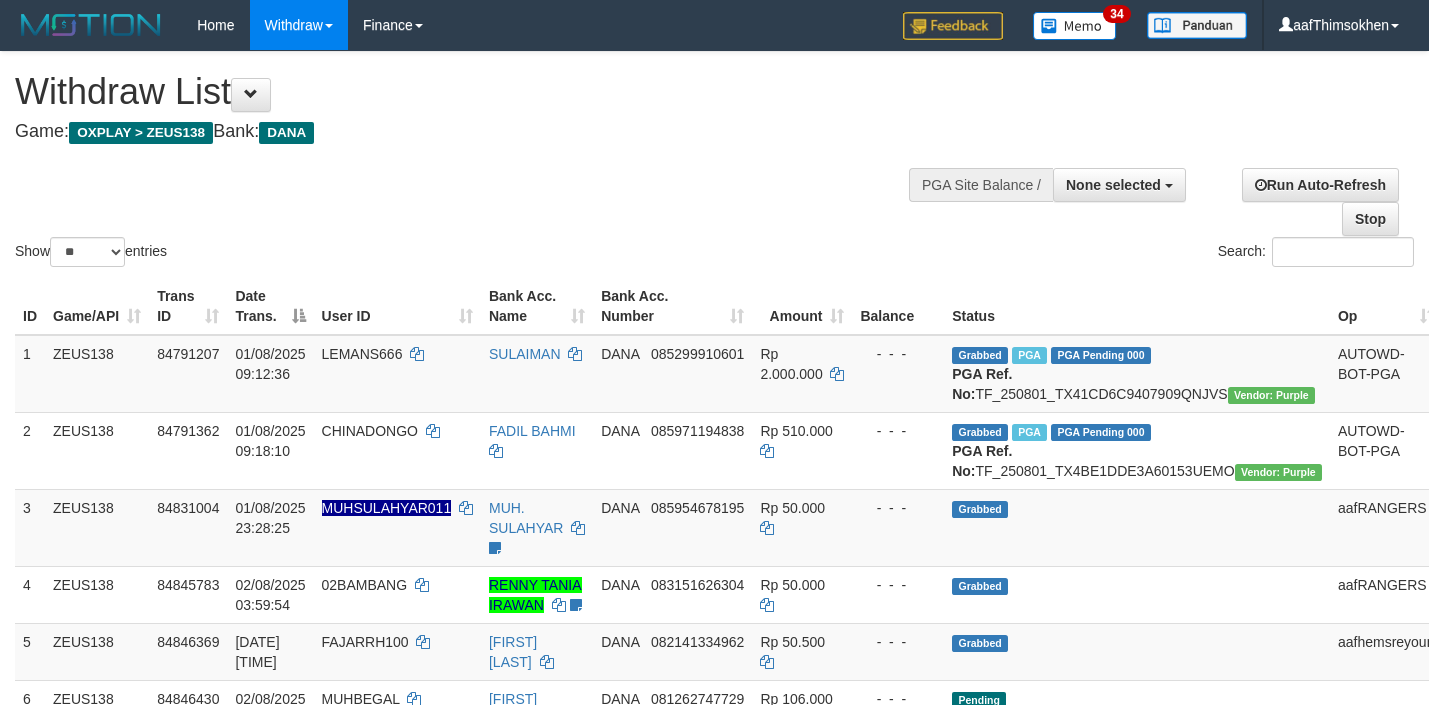 select 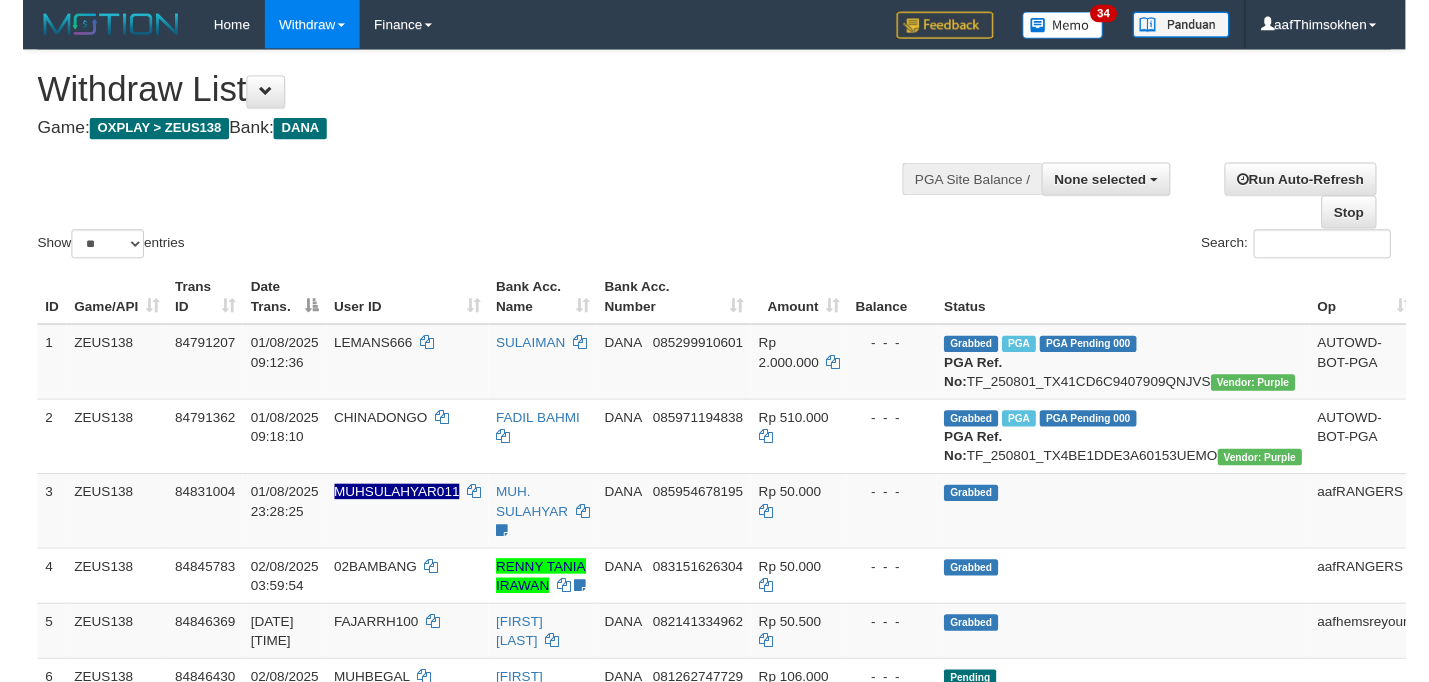 scroll, scrollTop: 349, scrollLeft: 0, axis: vertical 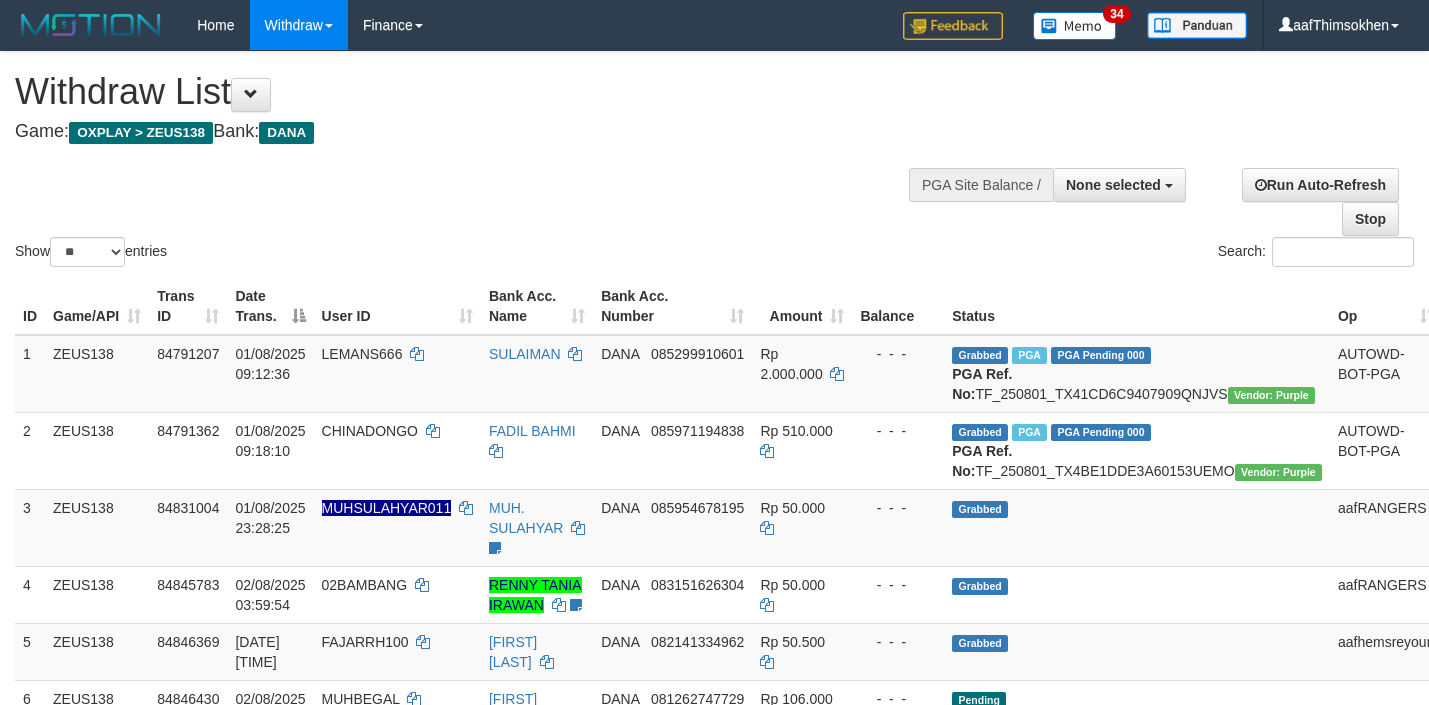 select 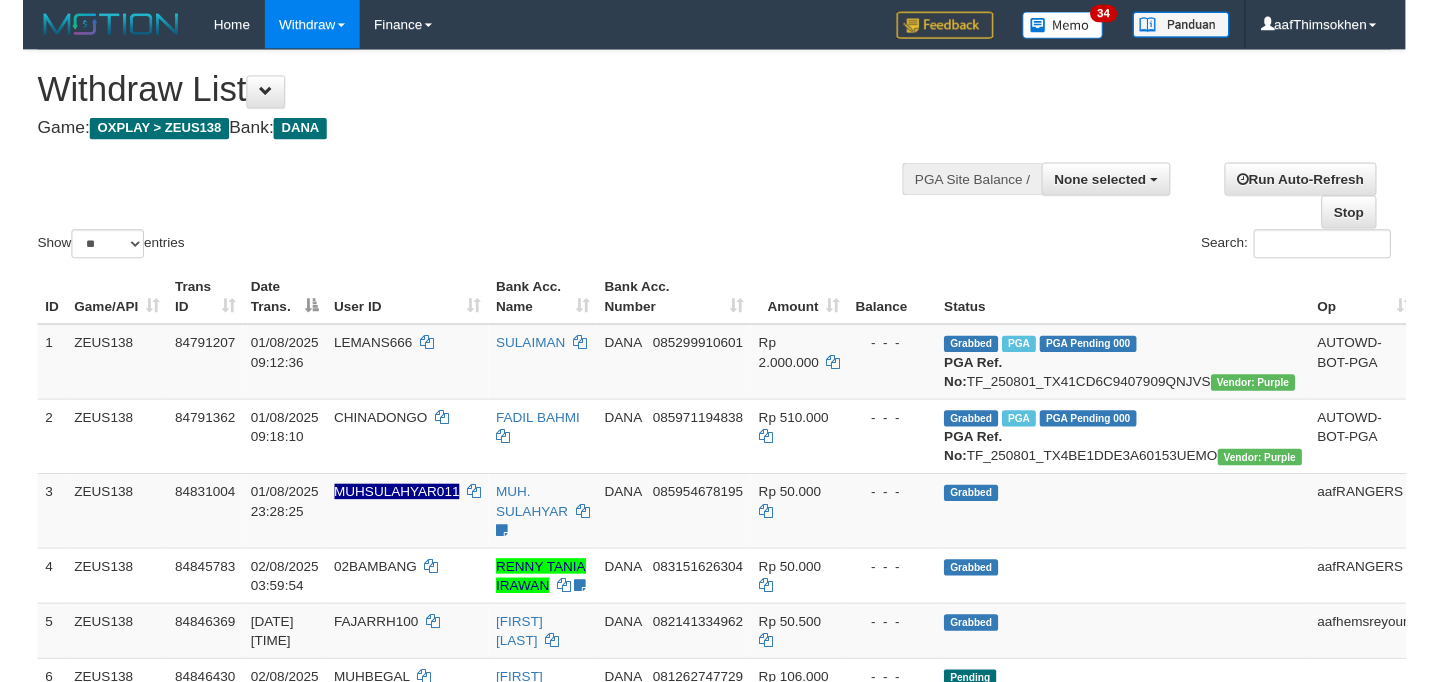 scroll, scrollTop: 349, scrollLeft: 0, axis: vertical 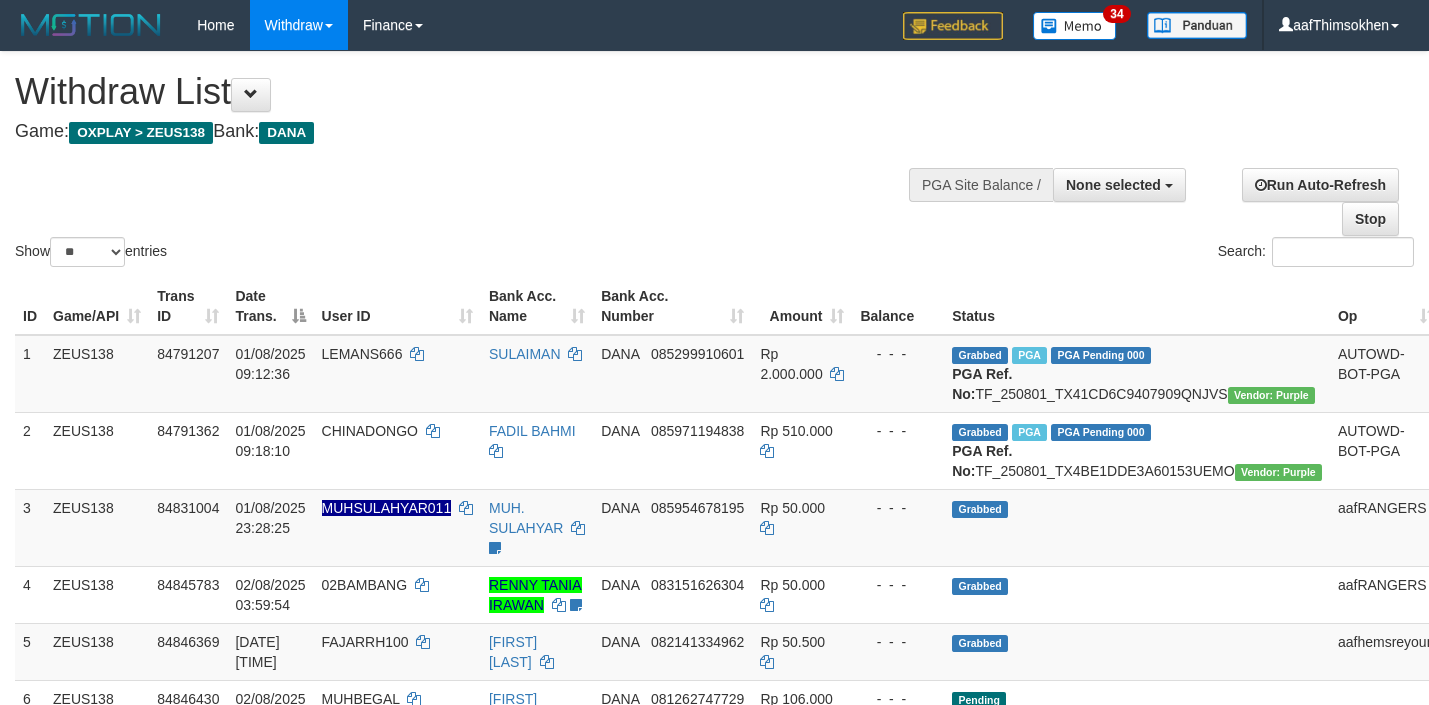 select 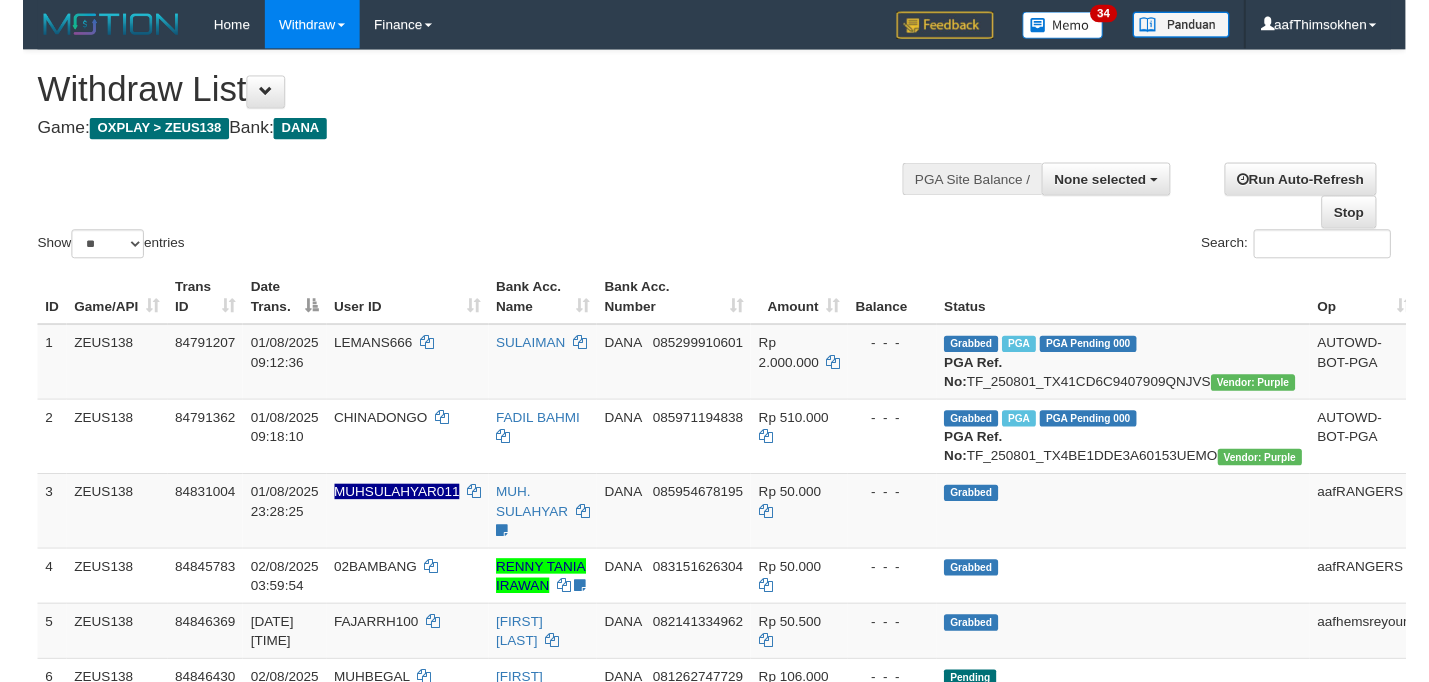 scroll, scrollTop: 349, scrollLeft: 0, axis: vertical 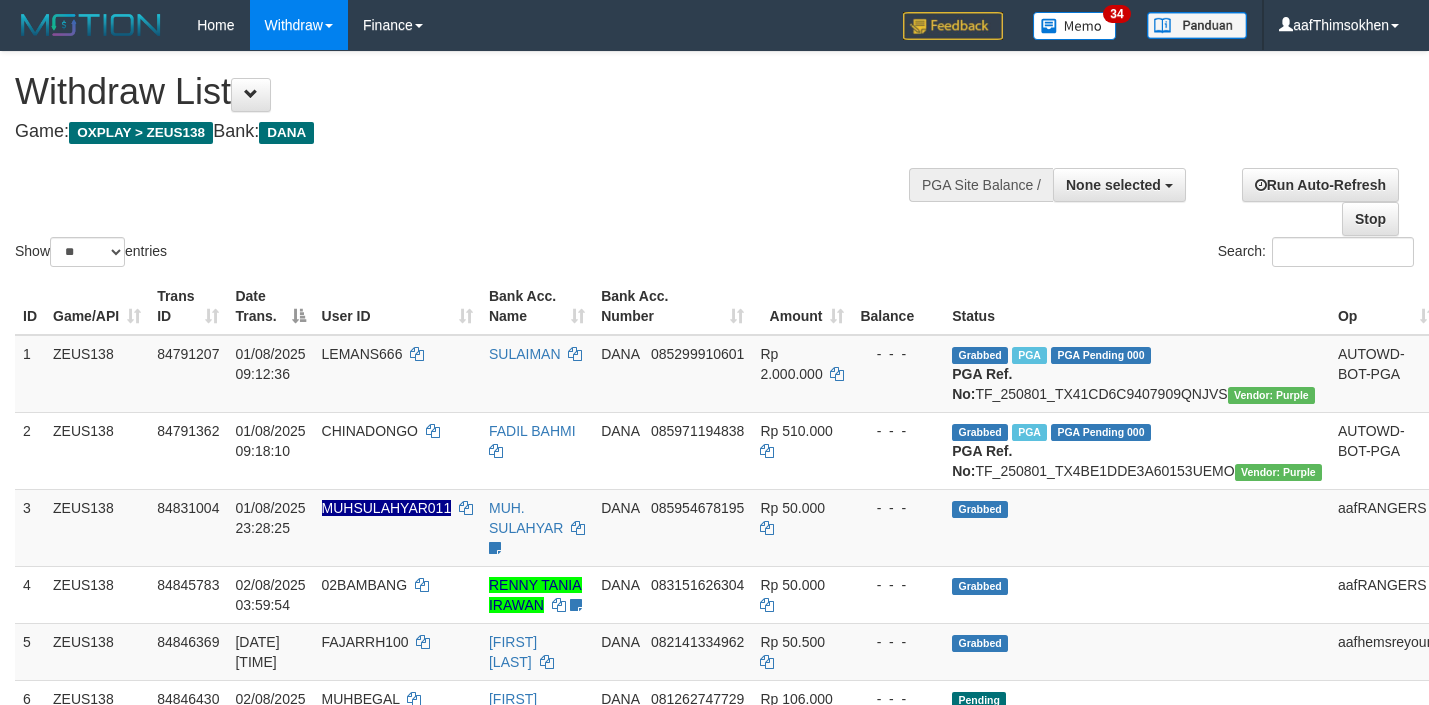 select 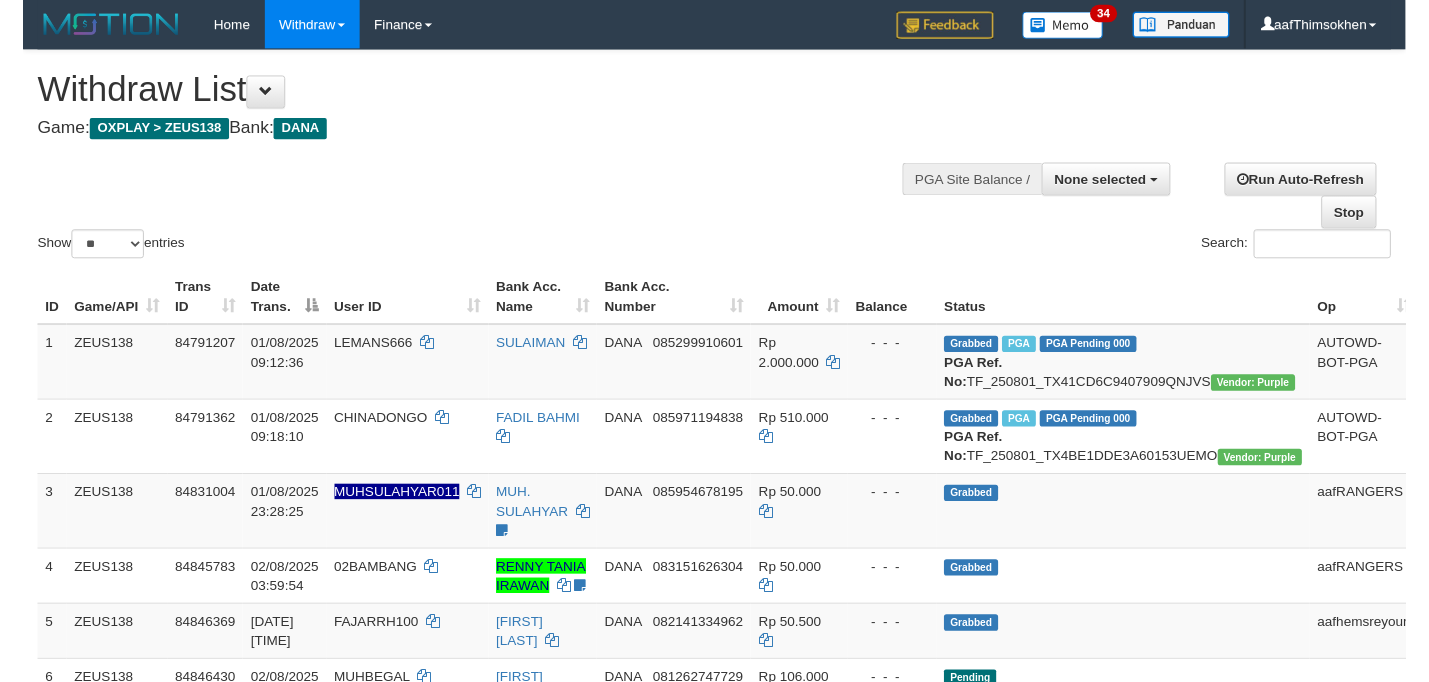 scroll, scrollTop: 349, scrollLeft: 0, axis: vertical 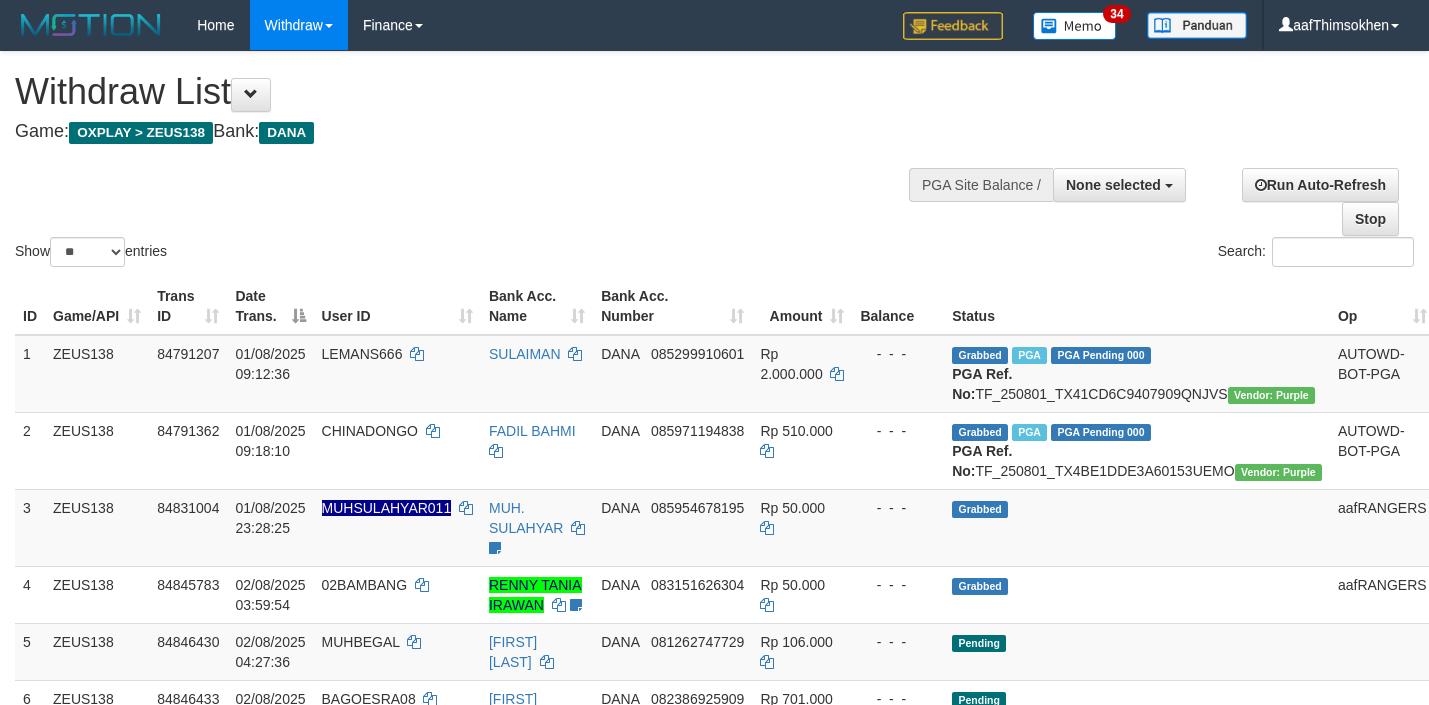 select 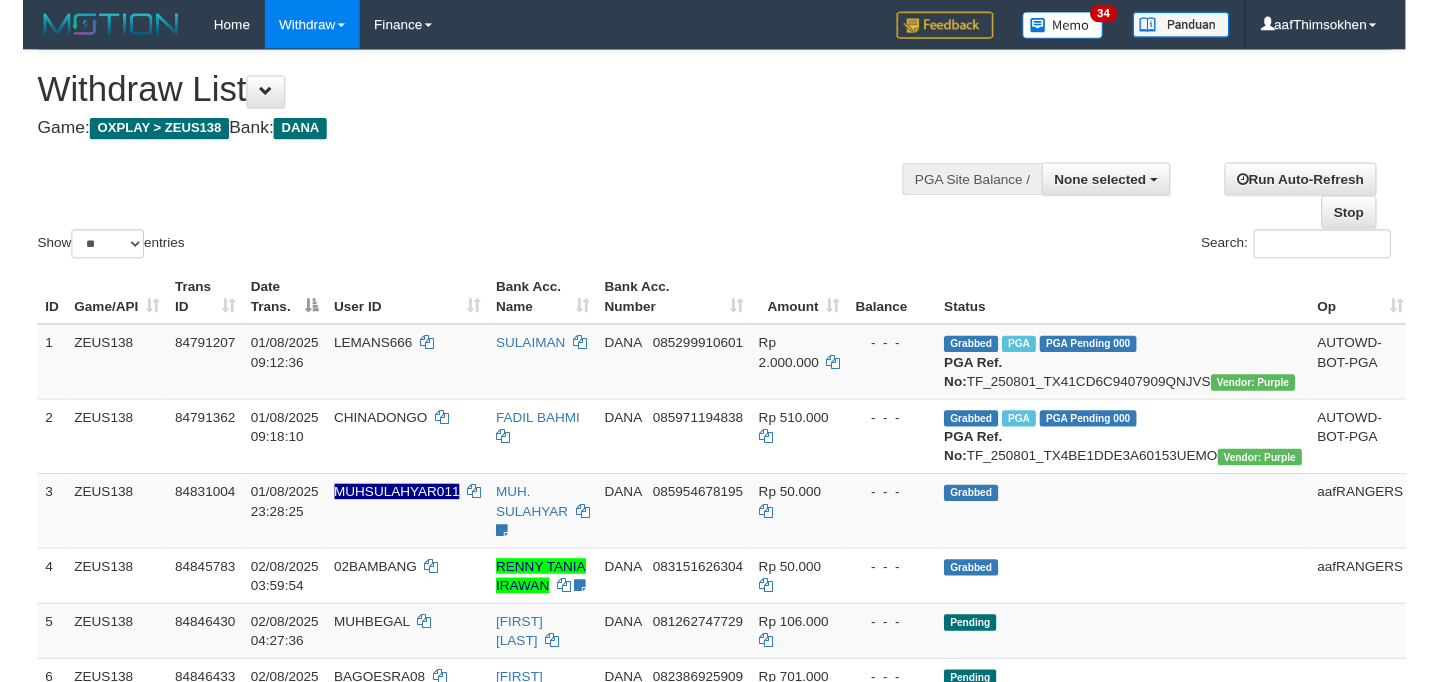 scroll, scrollTop: 349, scrollLeft: 0, axis: vertical 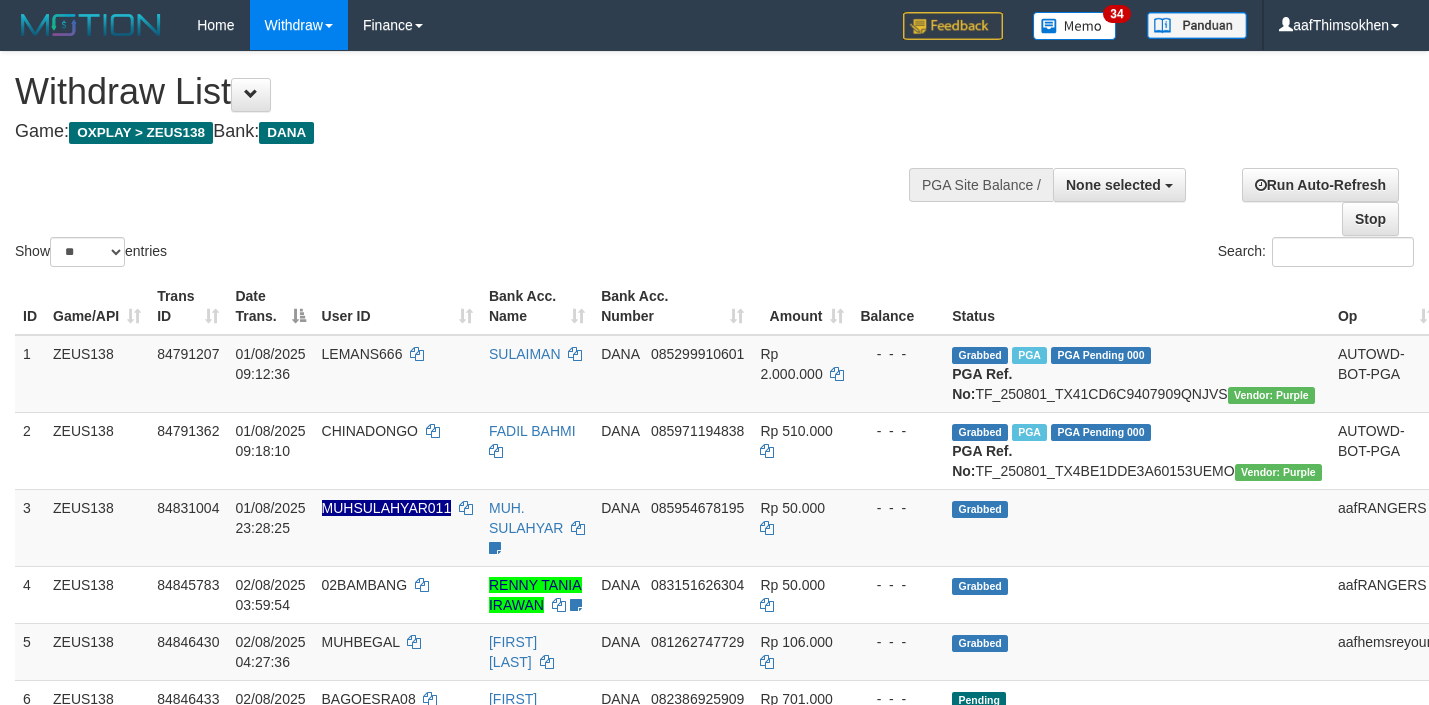 select 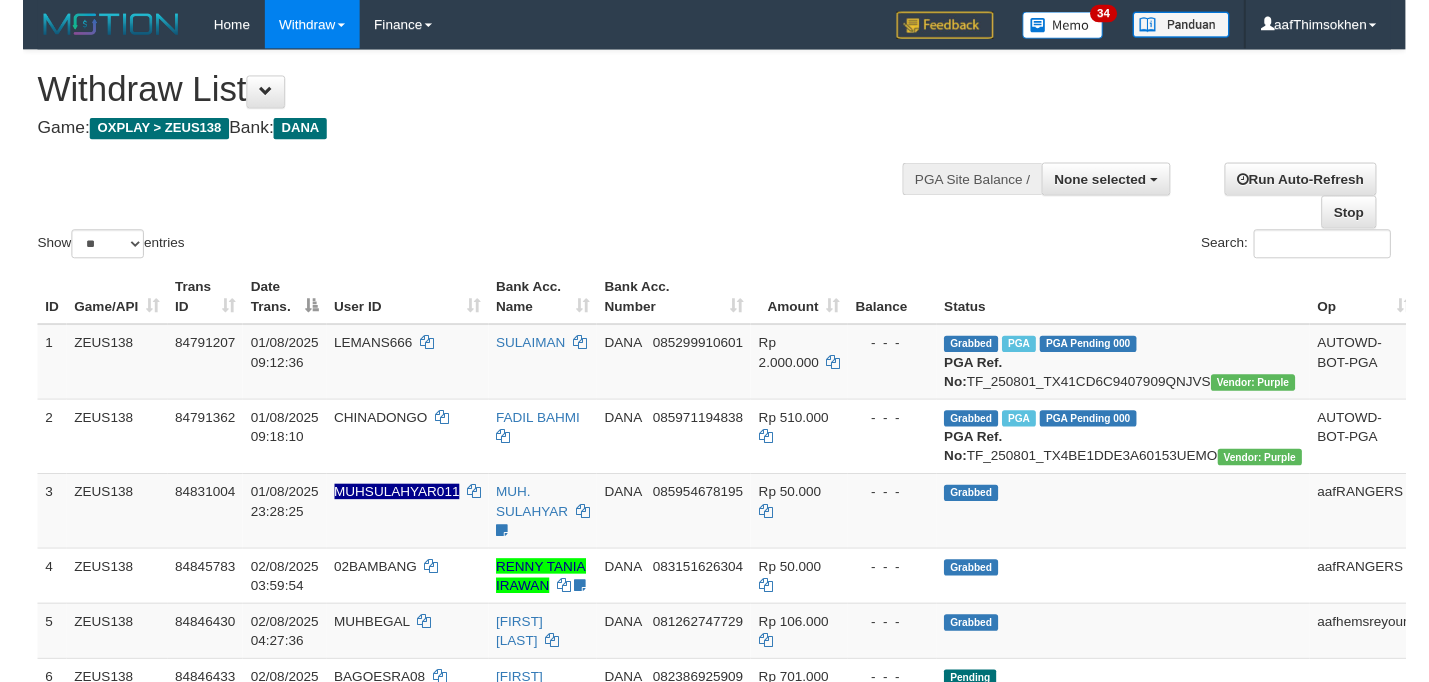 scroll, scrollTop: 349, scrollLeft: 0, axis: vertical 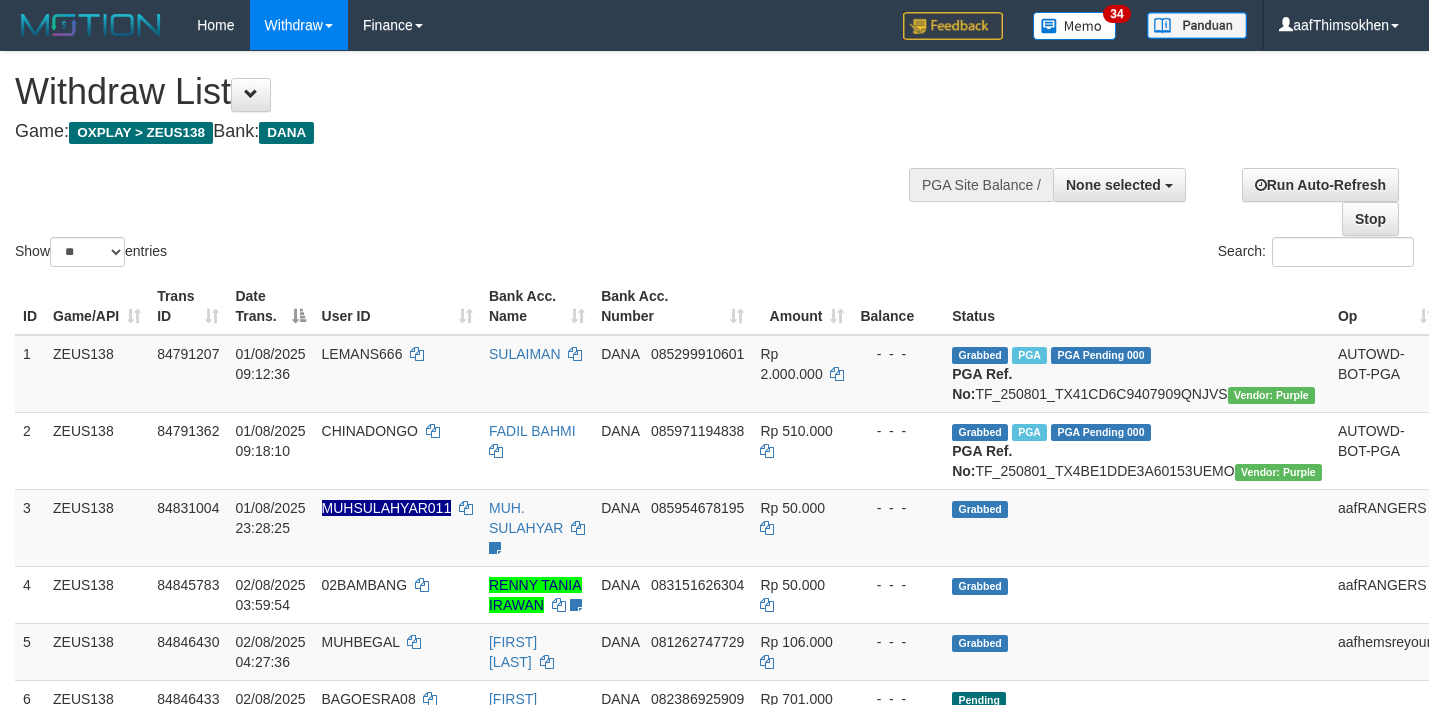 select 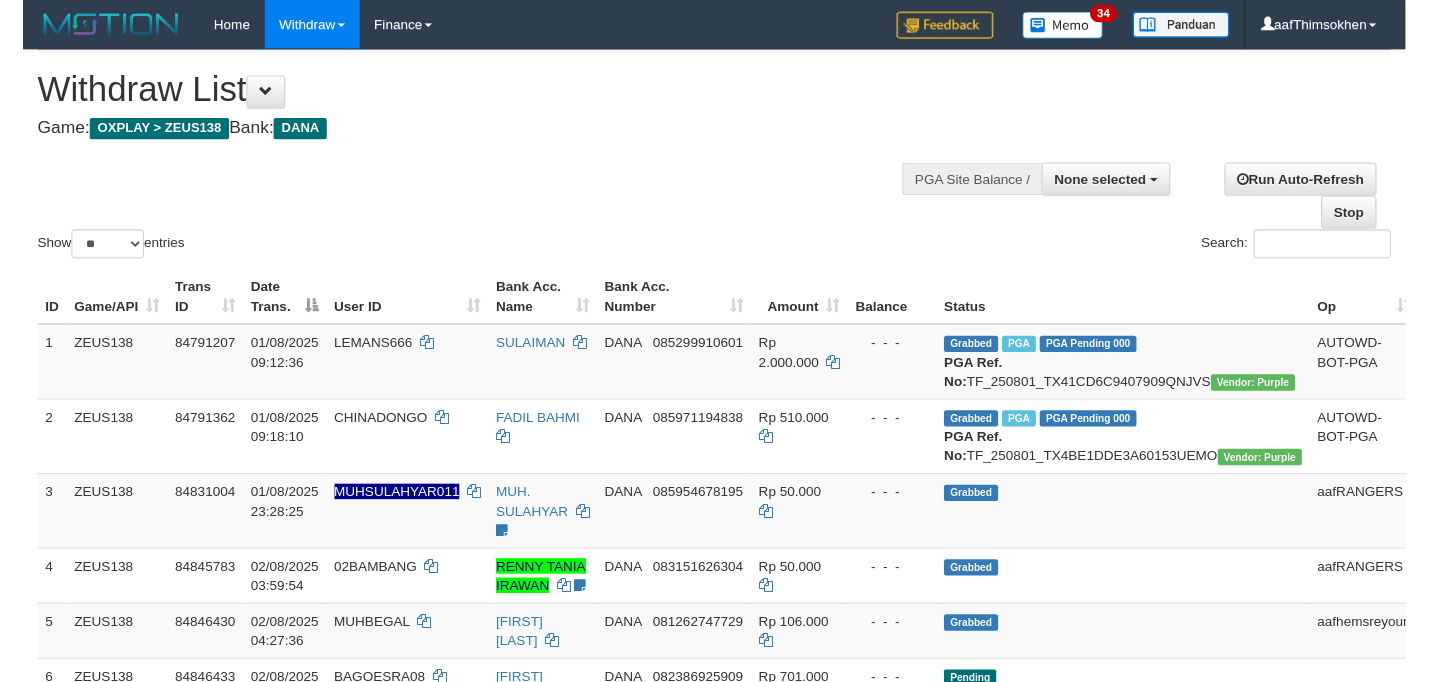 scroll, scrollTop: 349, scrollLeft: 0, axis: vertical 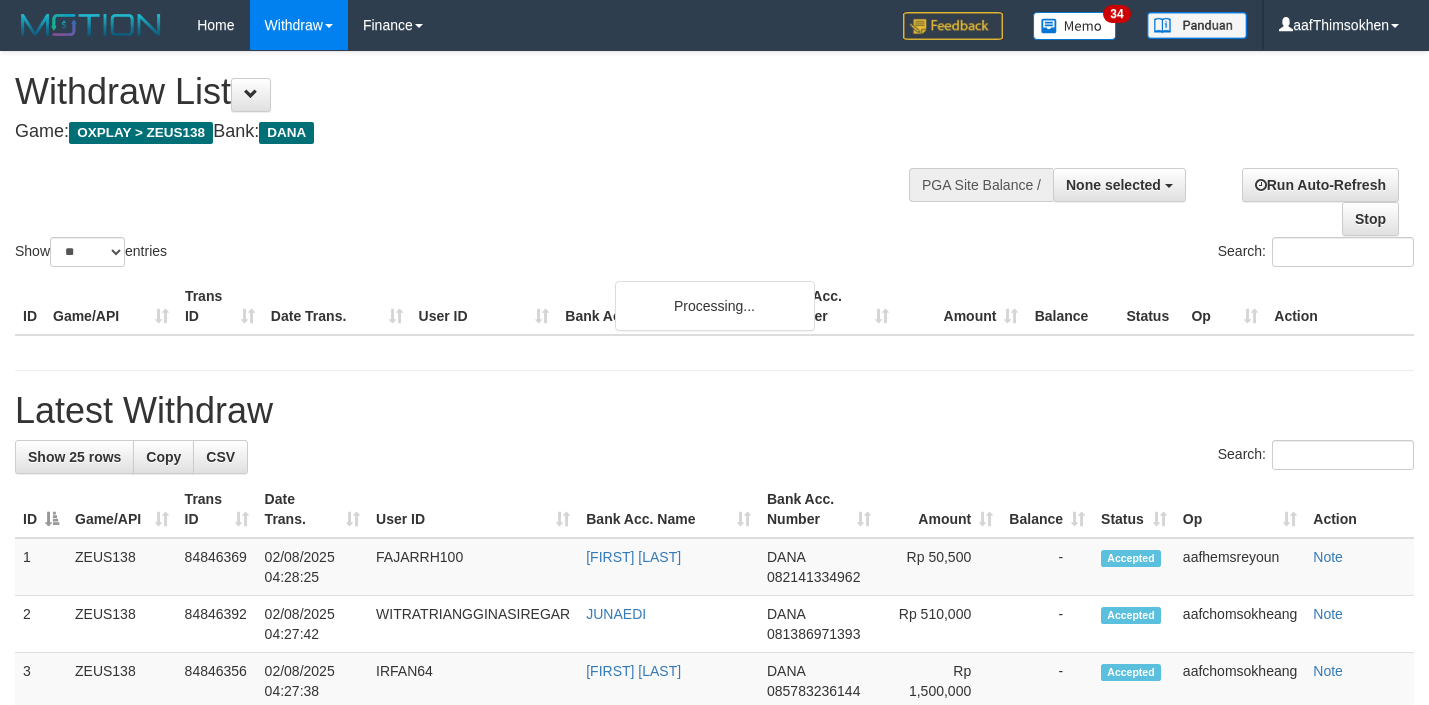 select 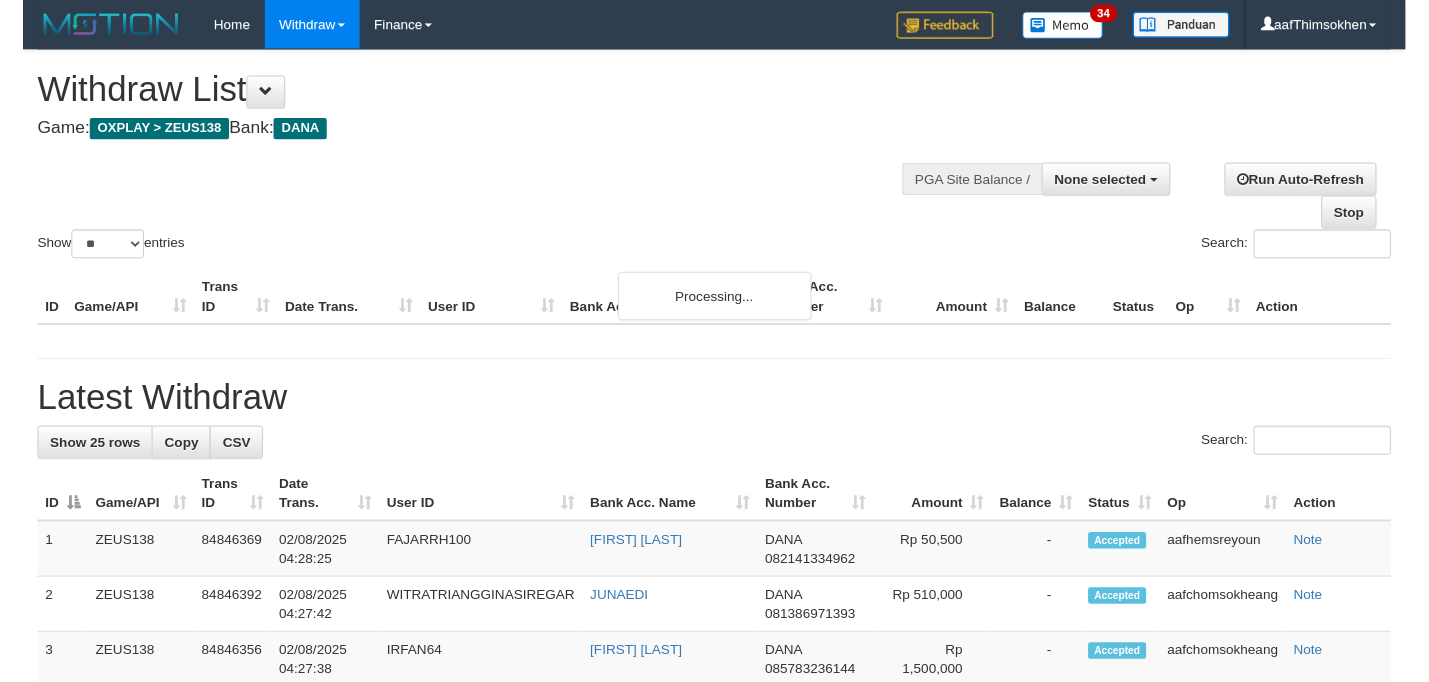 scroll, scrollTop: 349, scrollLeft: 0, axis: vertical 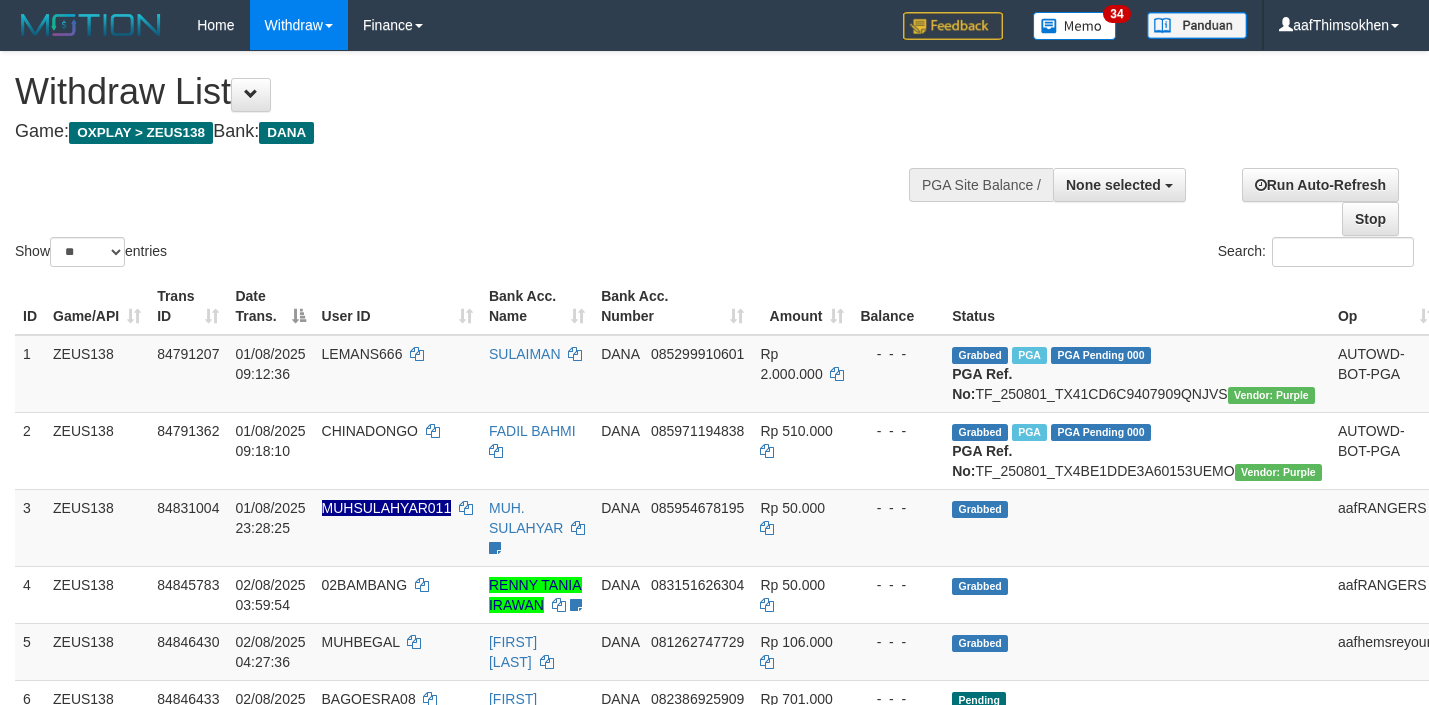select 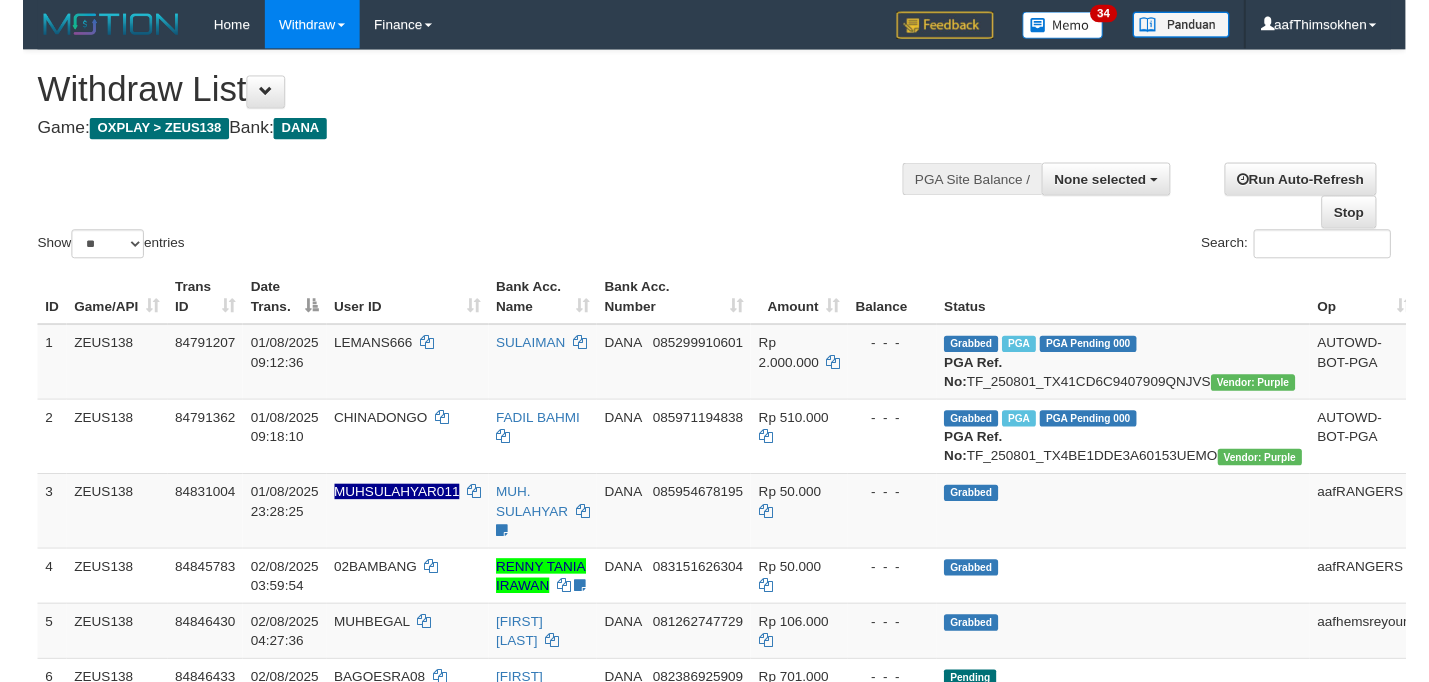 scroll, scrollTop: 349, scrollLeft: 0, axis: vertical 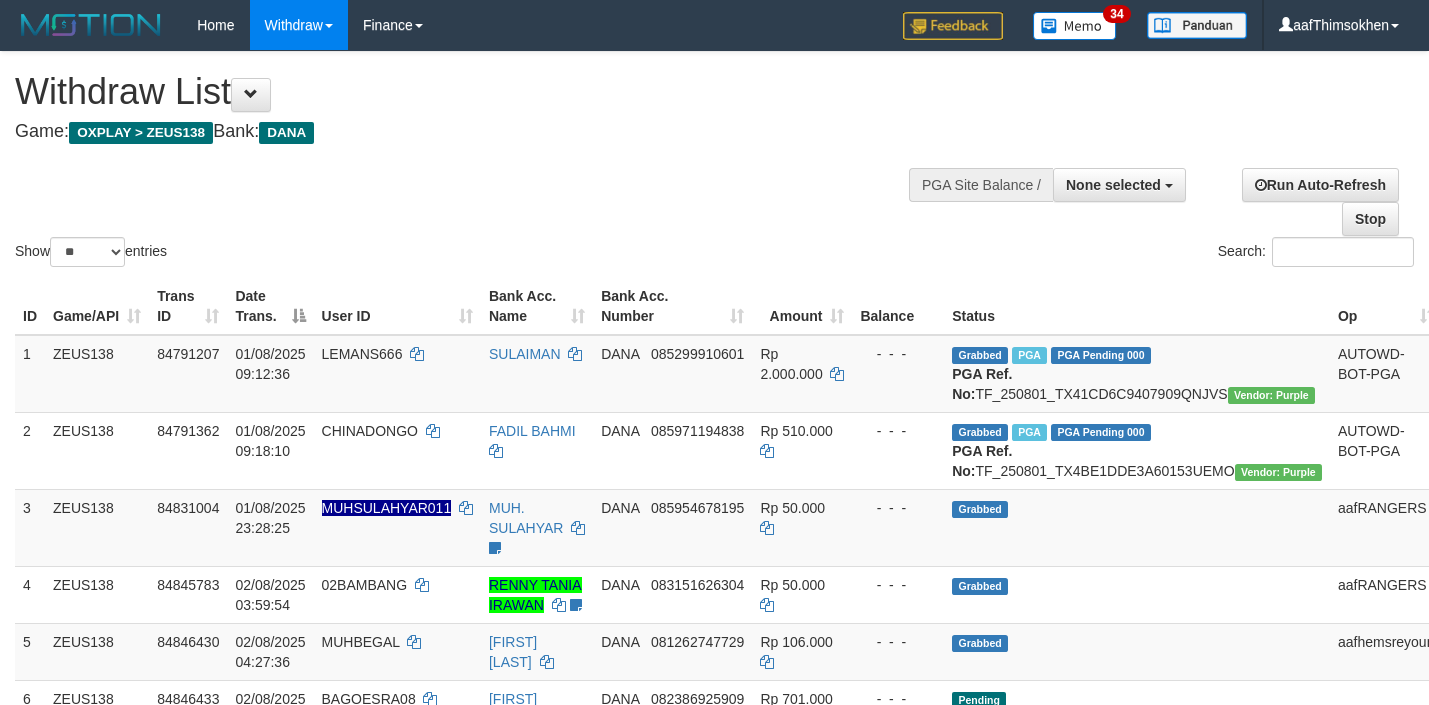 select 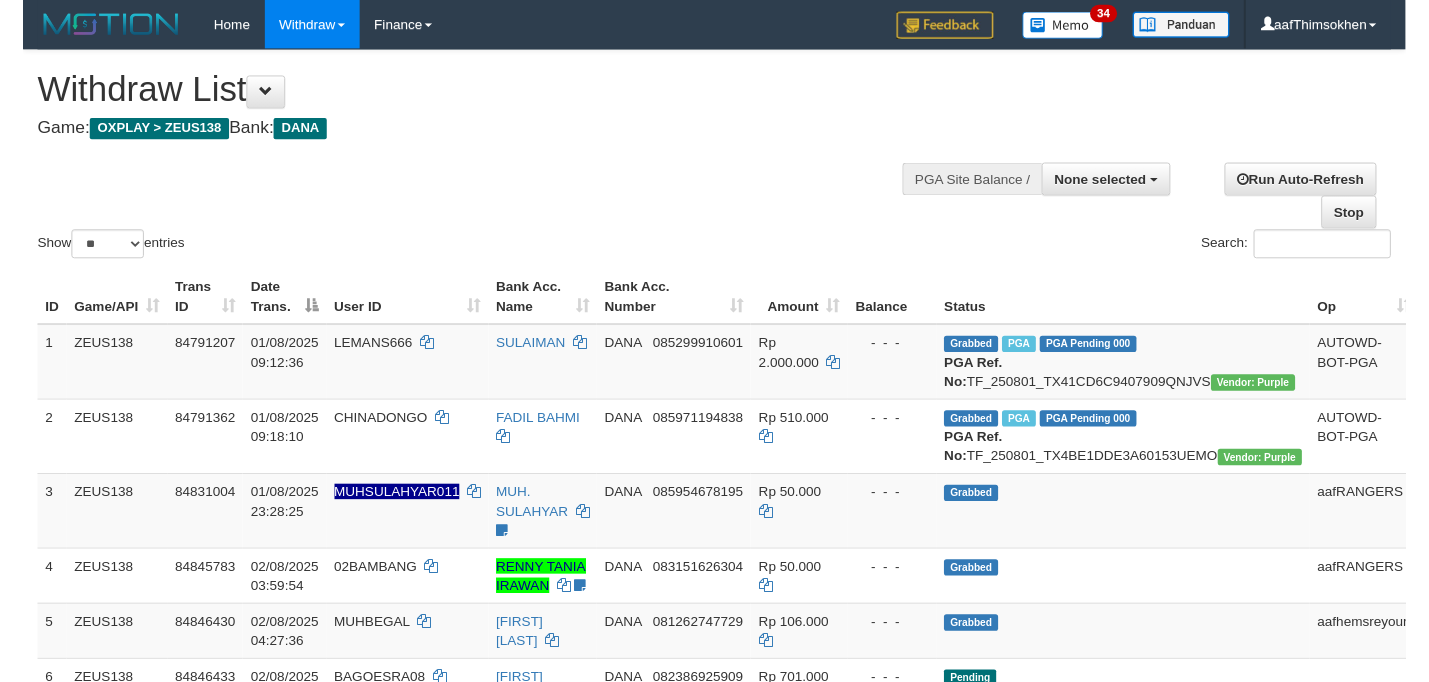scroll, scrollTop: 349, scrollLeft: 0, axis: vertical 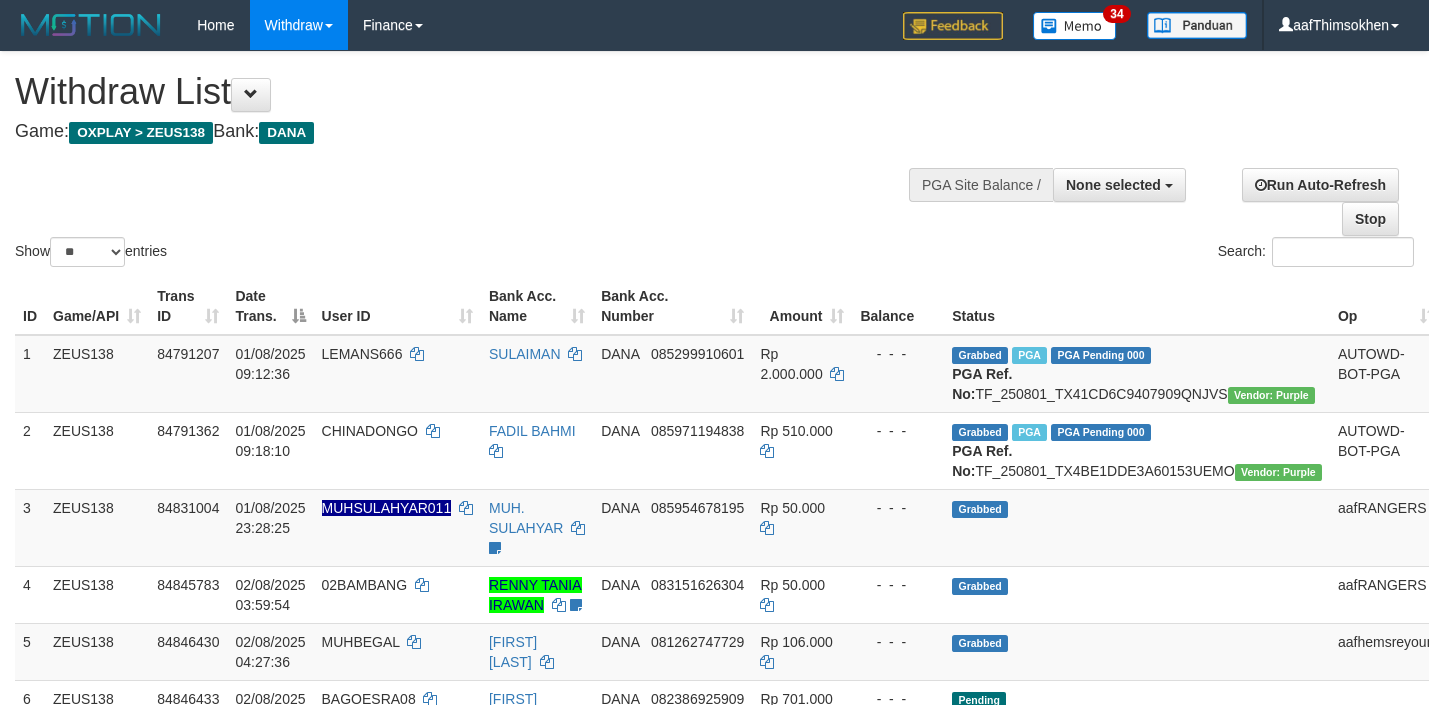 select 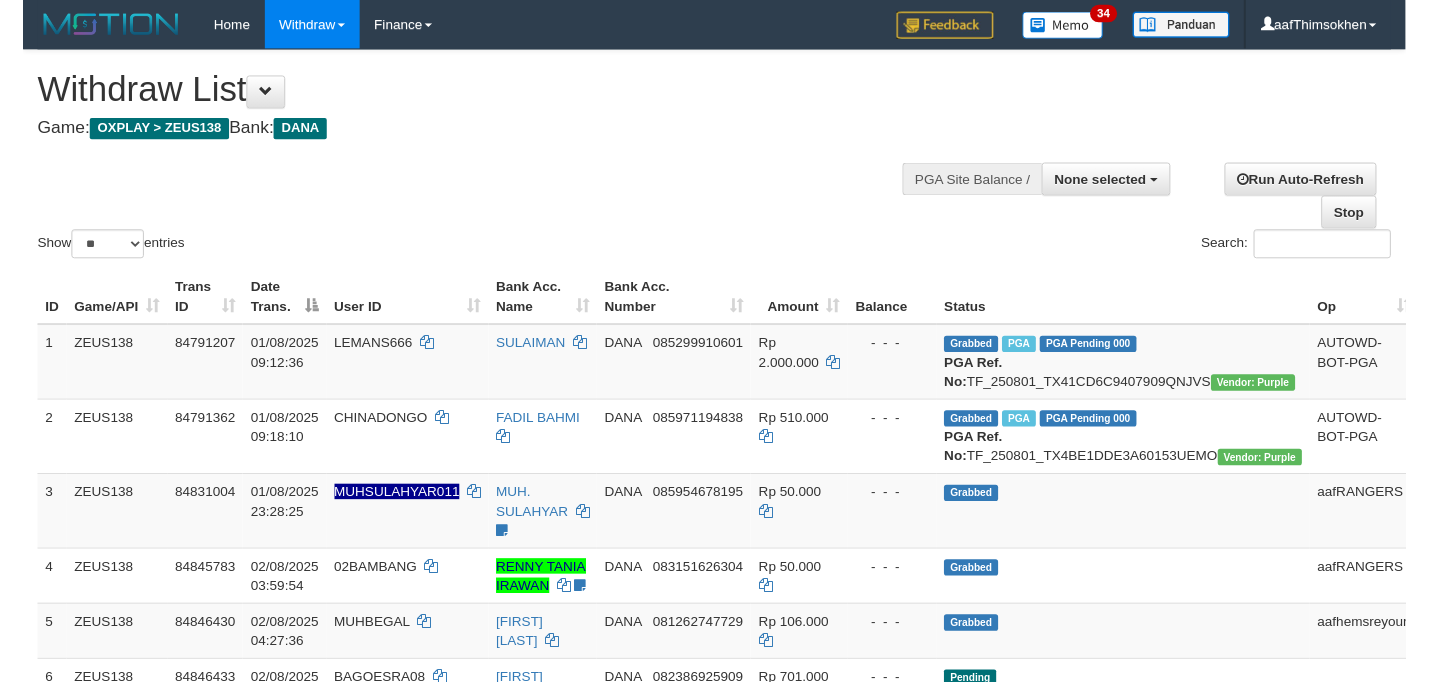scroll, scrollTop: 349, scrollLeft: 0, axis: vertical 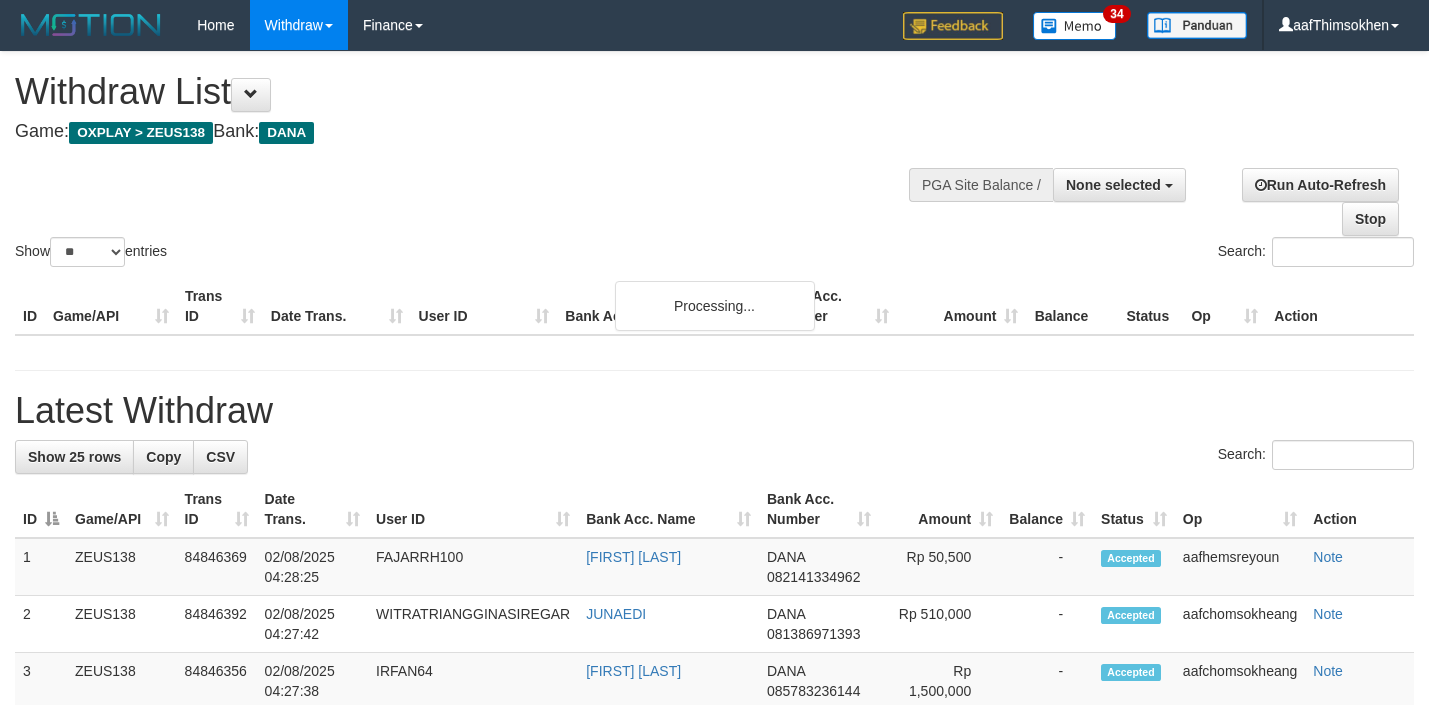 select 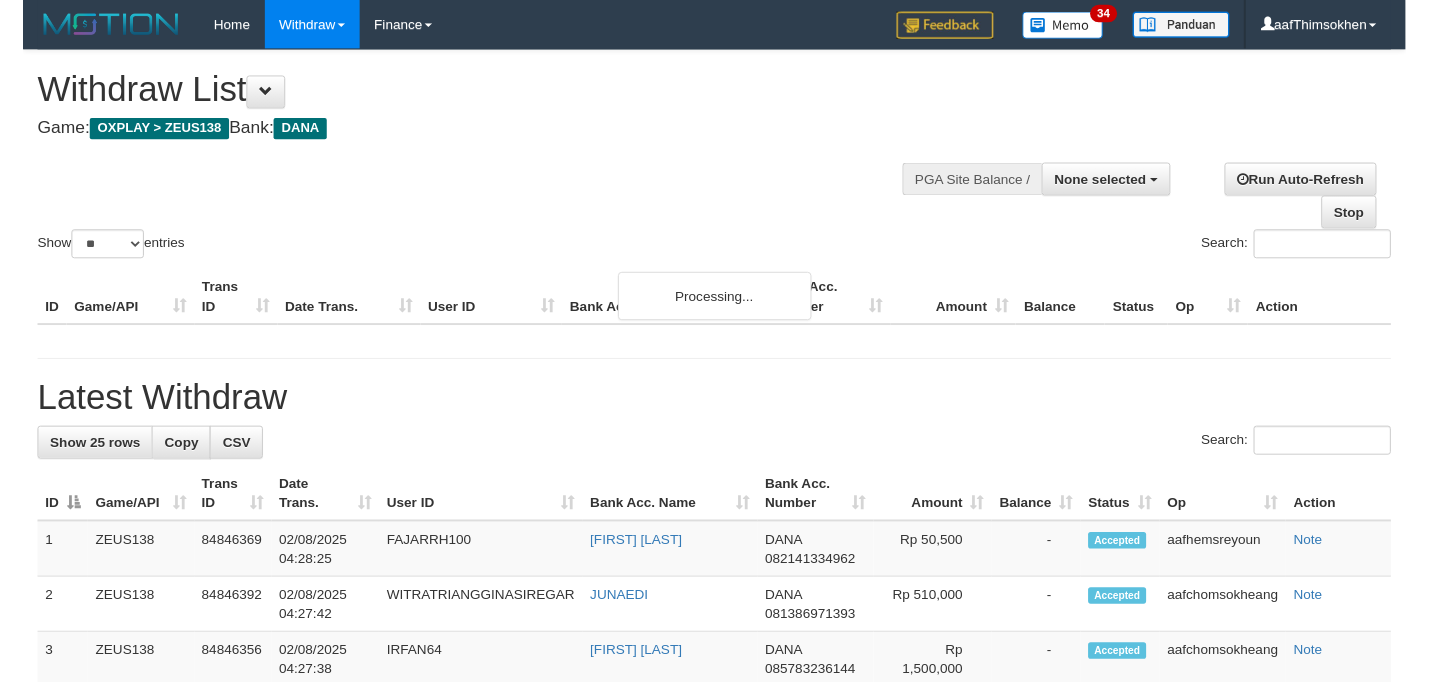 scroll, scrollTop: 349, scrollLeft: 0, axis: vertical 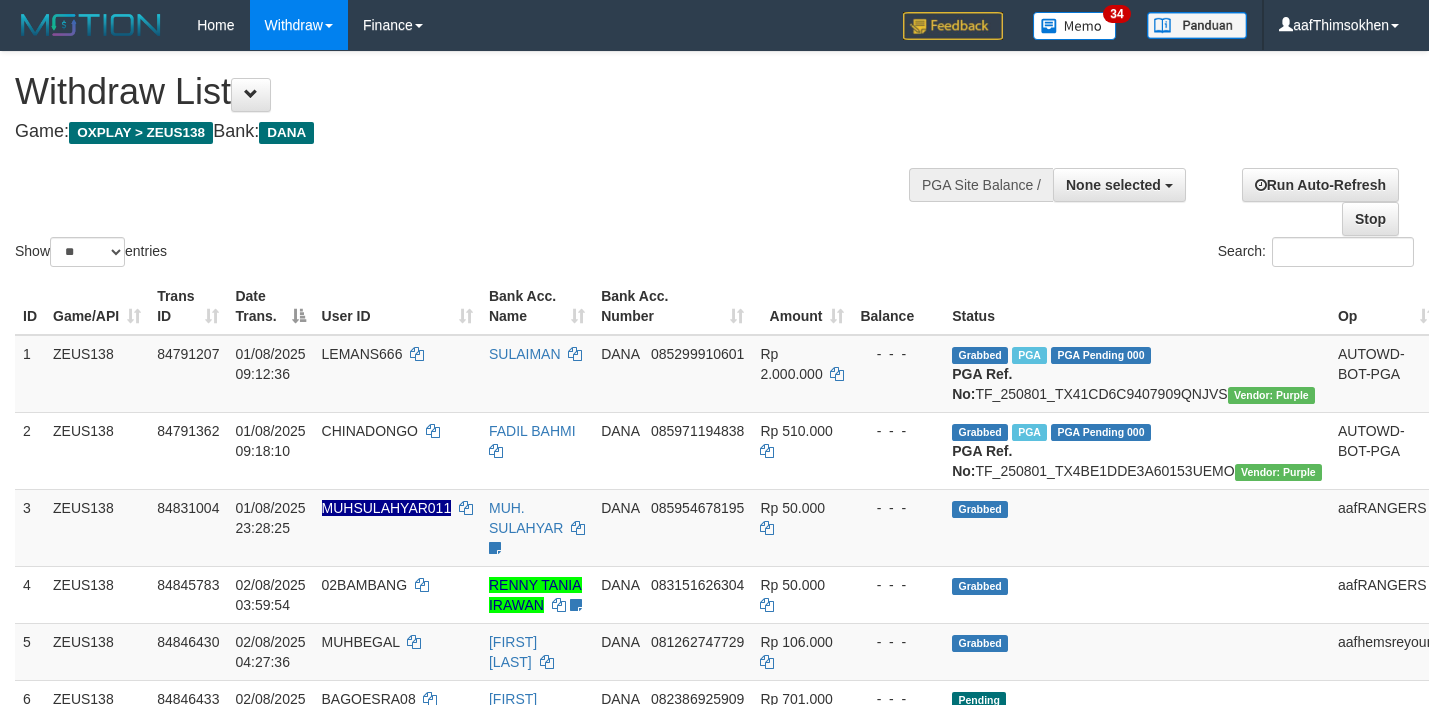 select 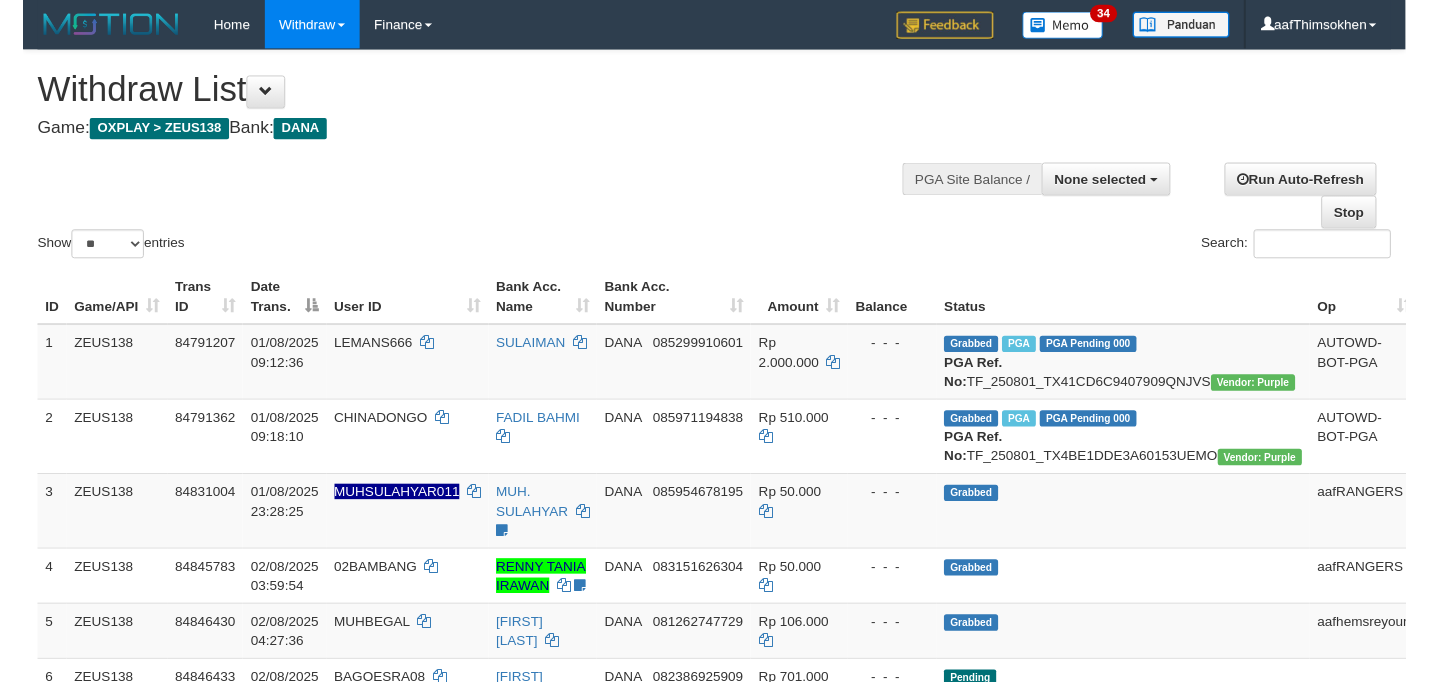scroll, scrollTop: 349, scrollLeft: 0, axis: vertical 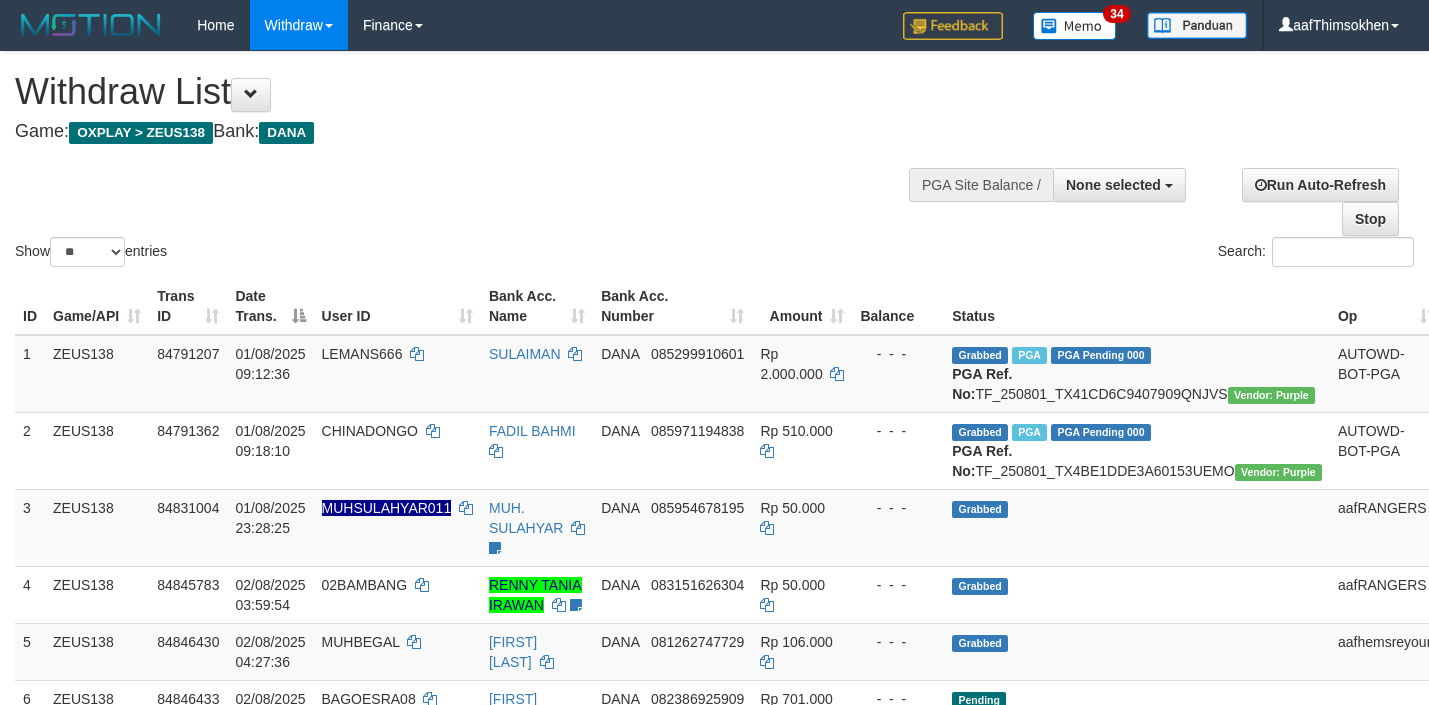 select 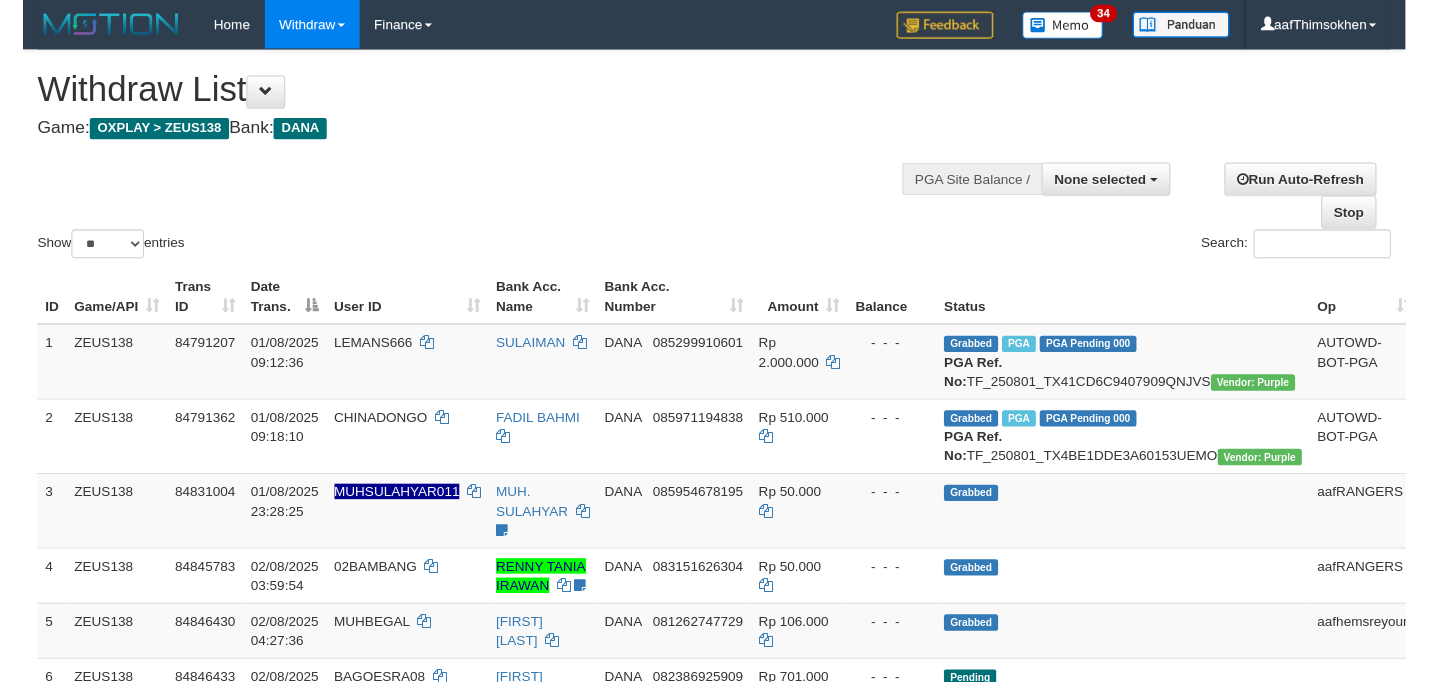 scroll, scrollTop: 349, scrollLeft: 0, axis: vertical 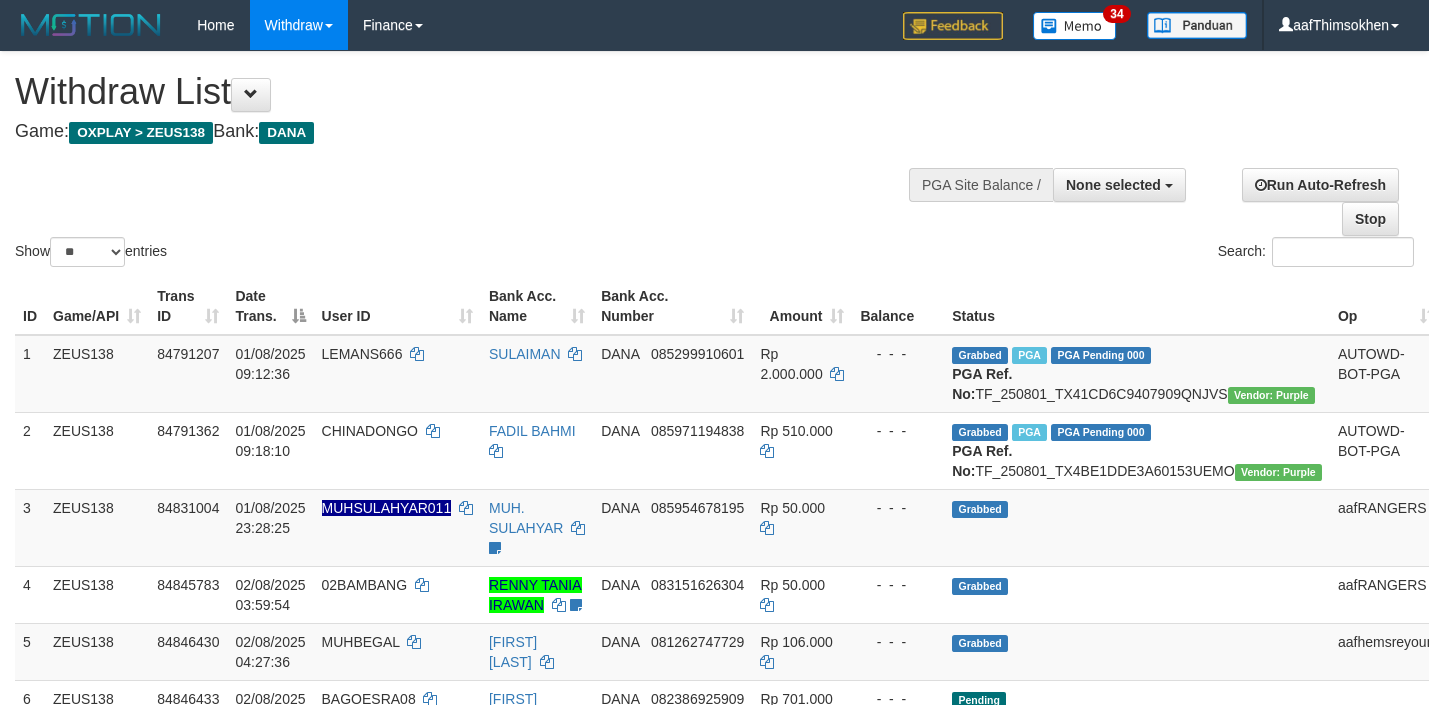 select 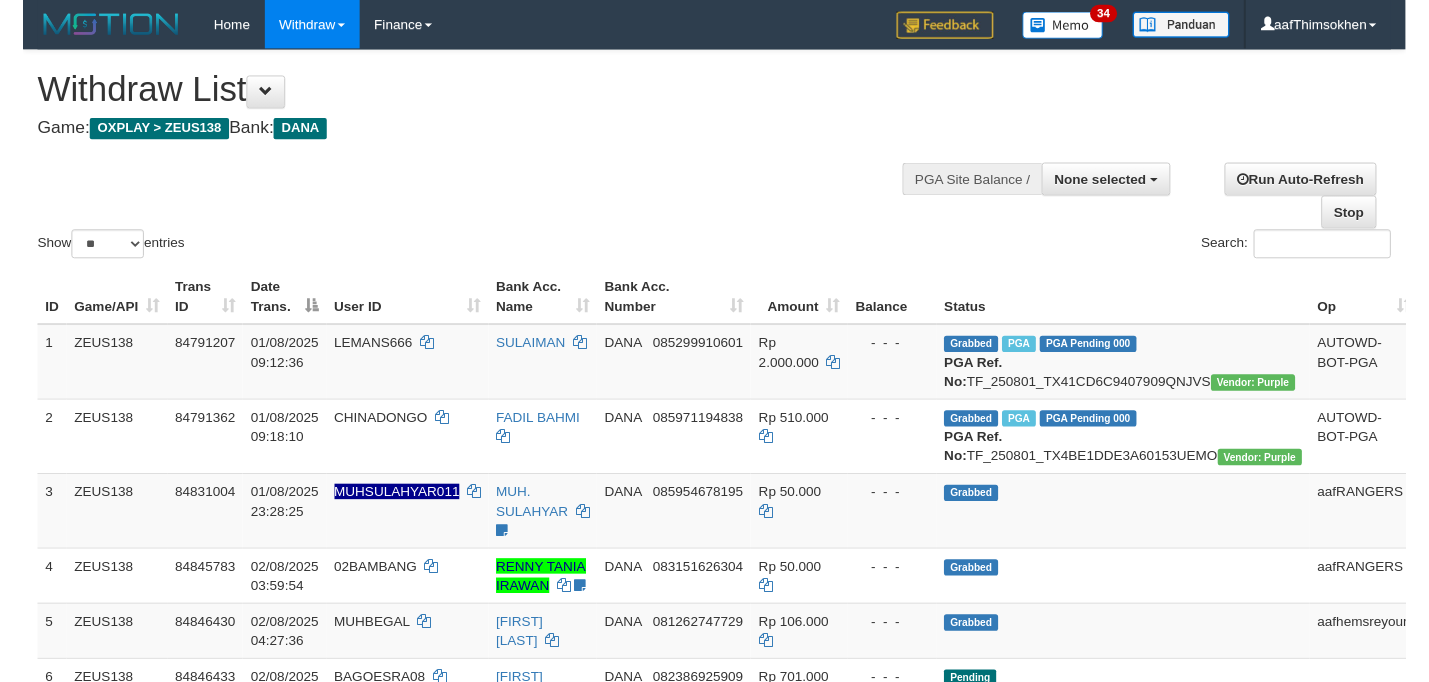 scroll, scrollTop: 349, scrollLeft: 0, axis: vertical 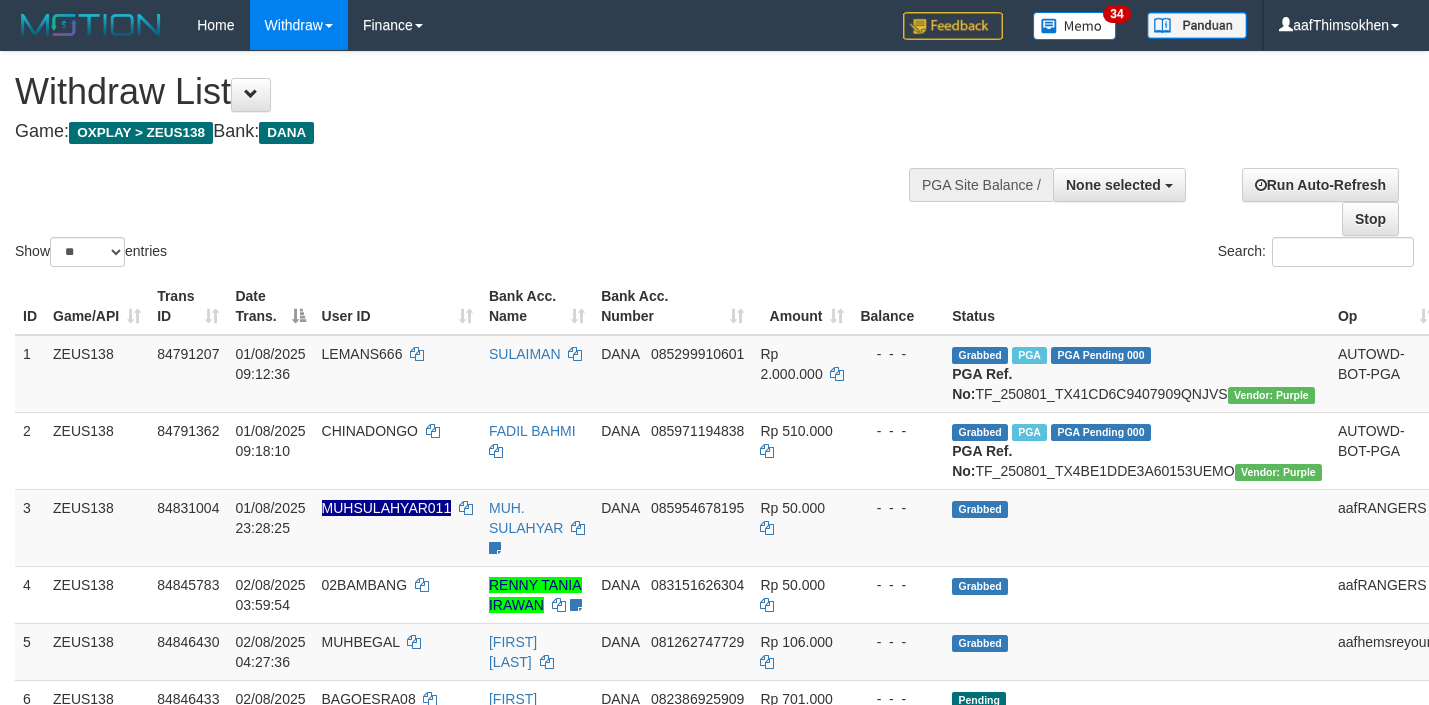 select 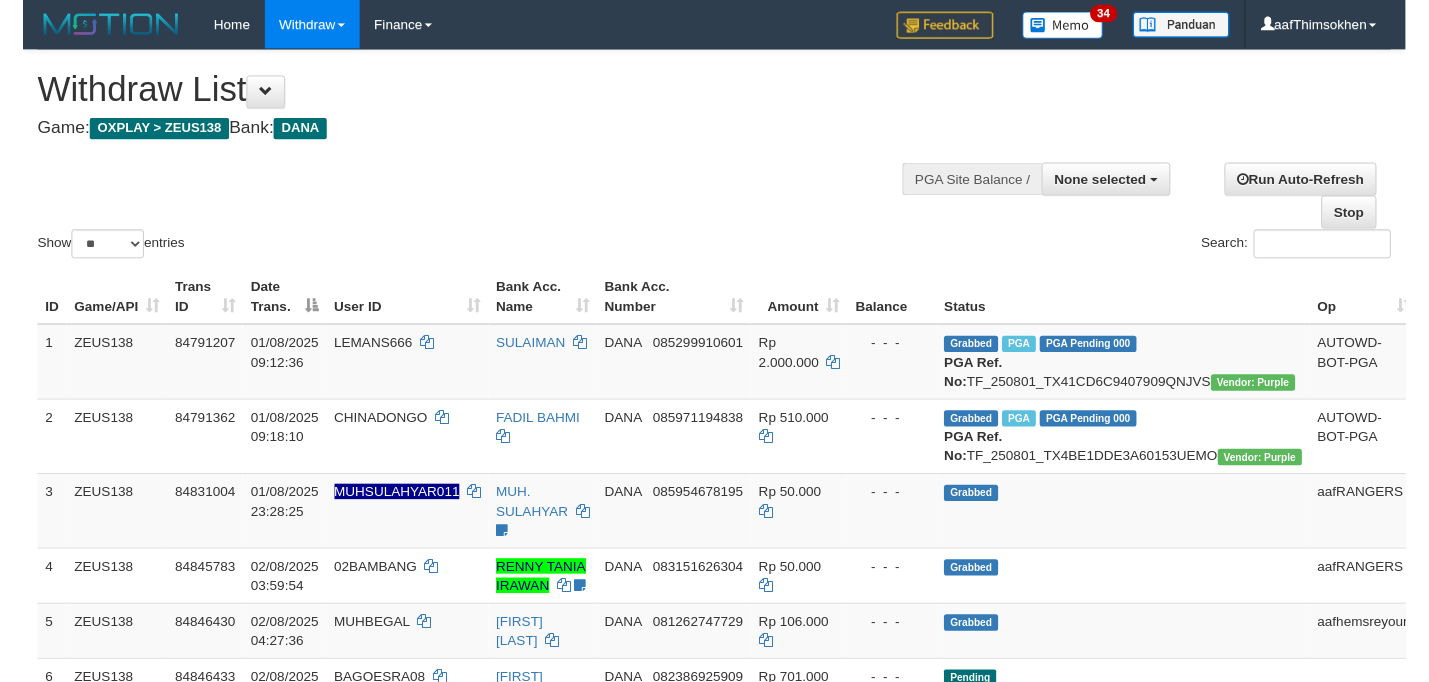 scroll, scrollTop: 349, scrollLeft: 0, axis: vertical 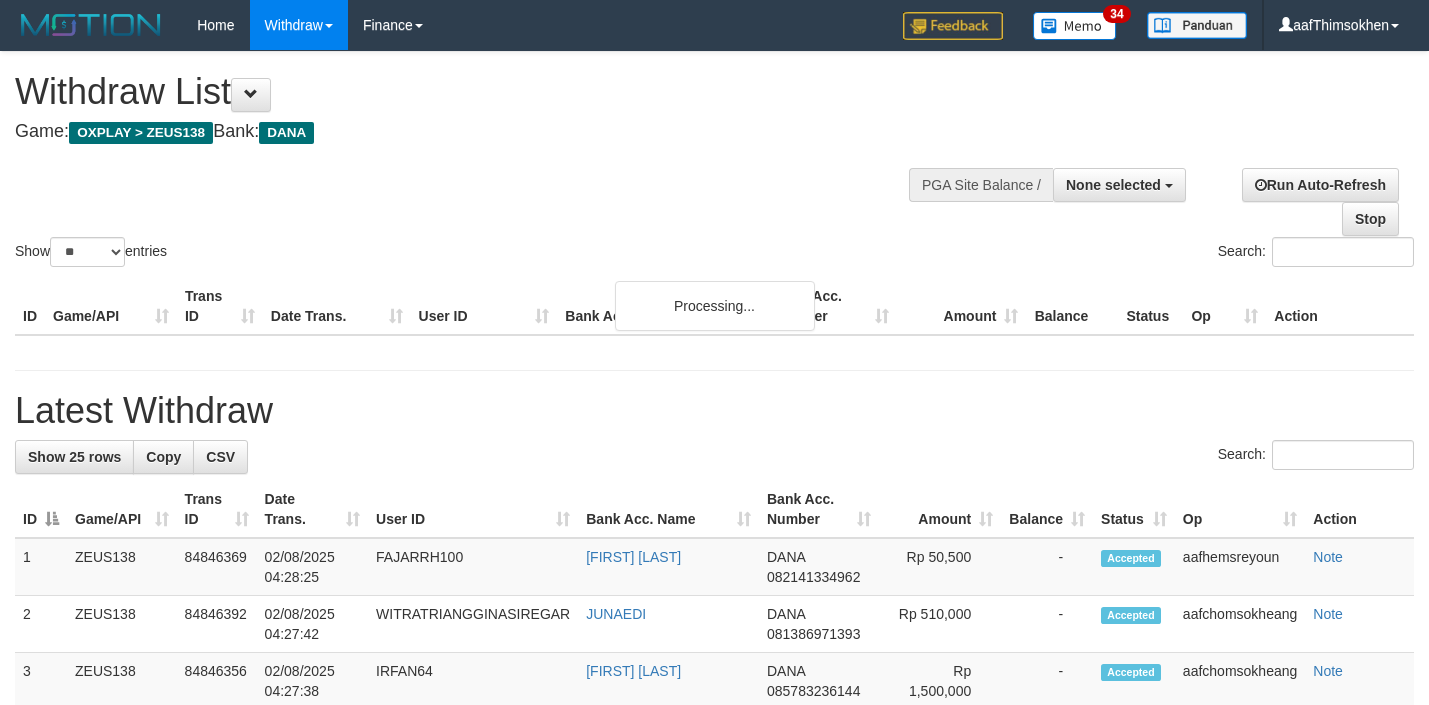 select 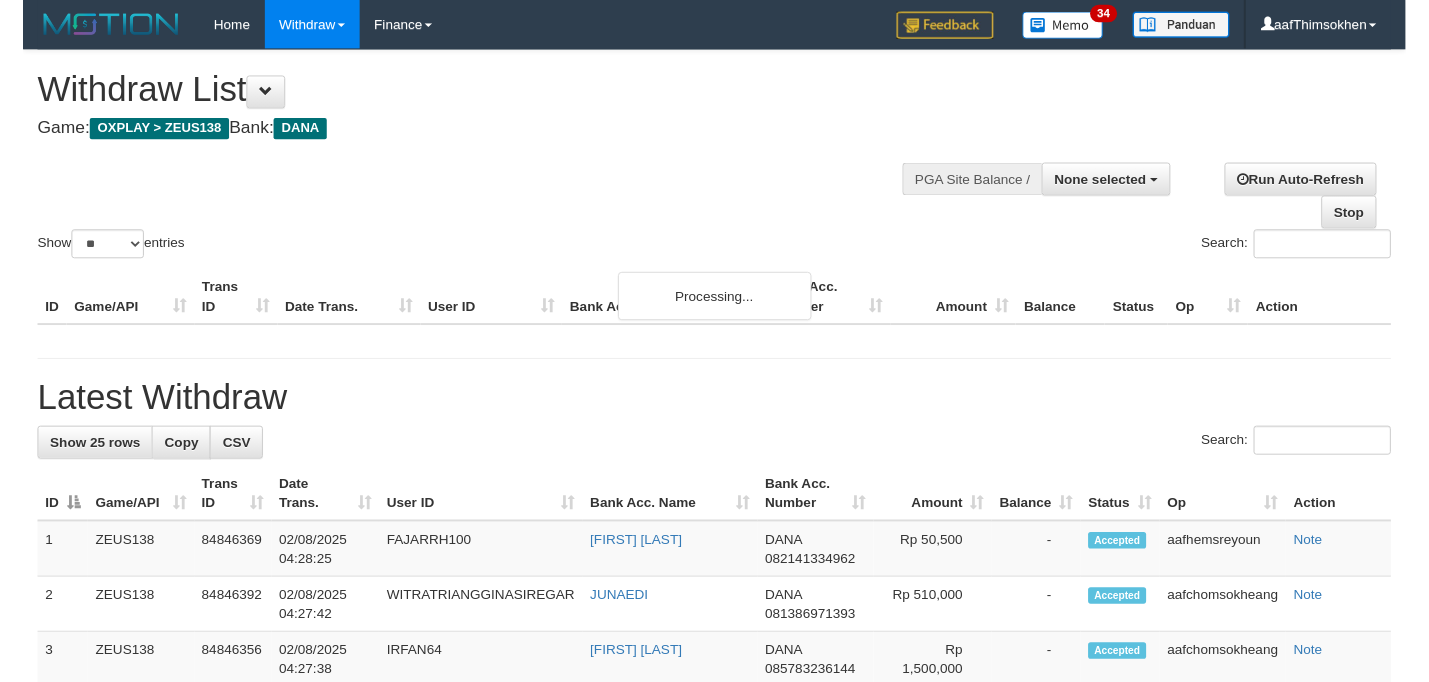 scroll, scrollTop: 349, scrollLeft: 0, axis: vertical 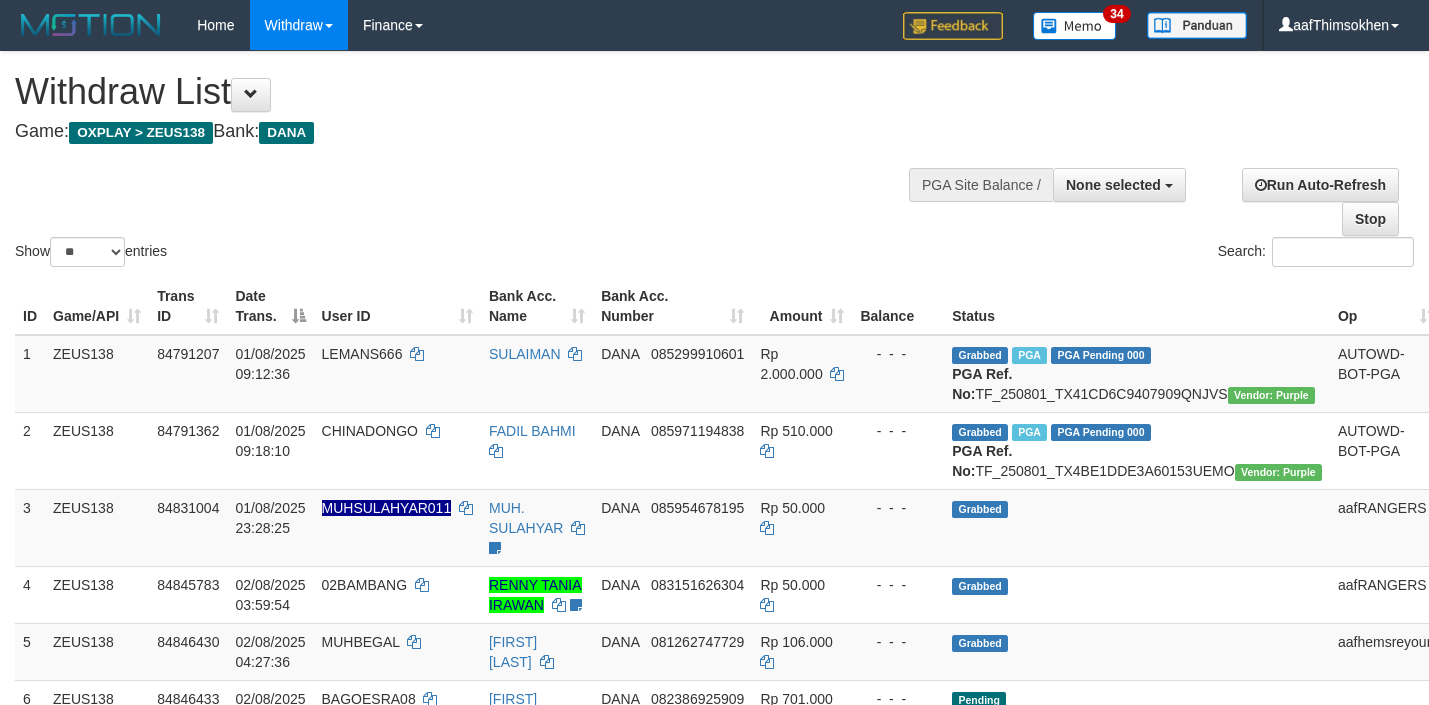 select 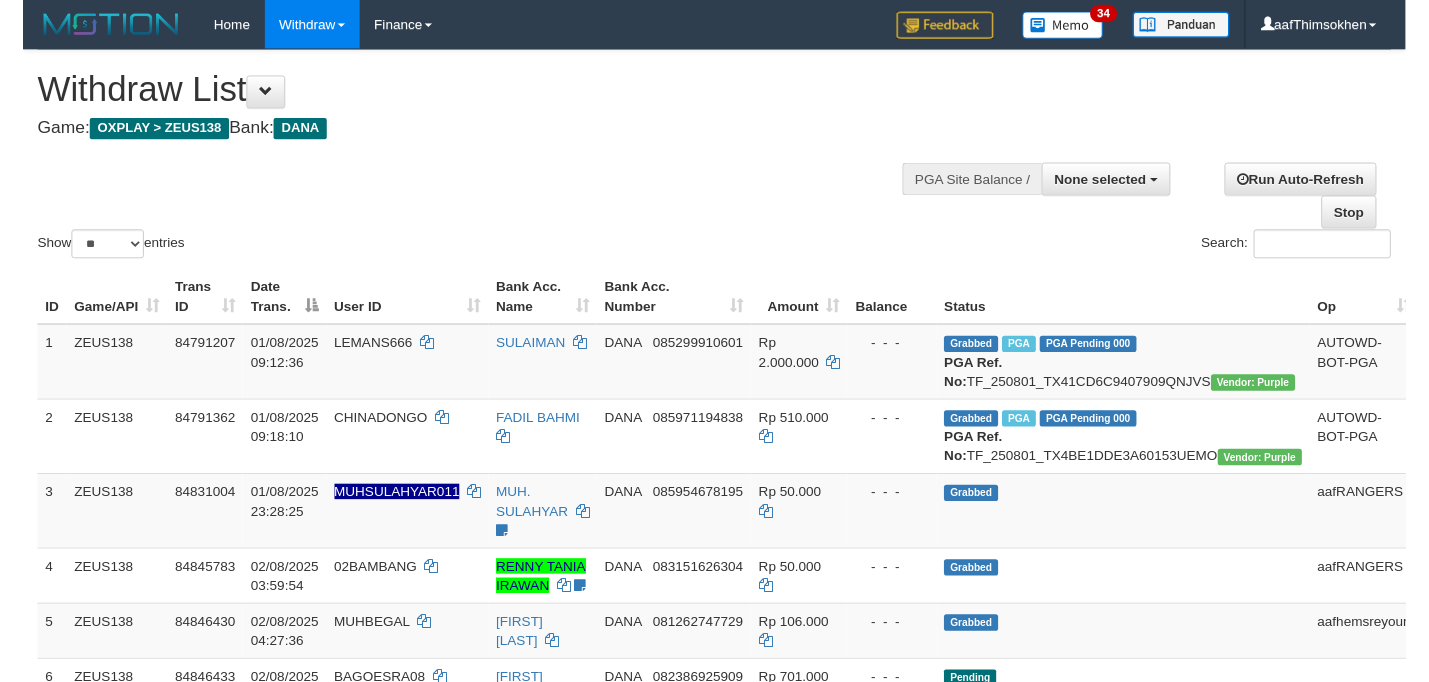 scroll, scrollTop: 349, scrollLeft: 0, axis: vertical 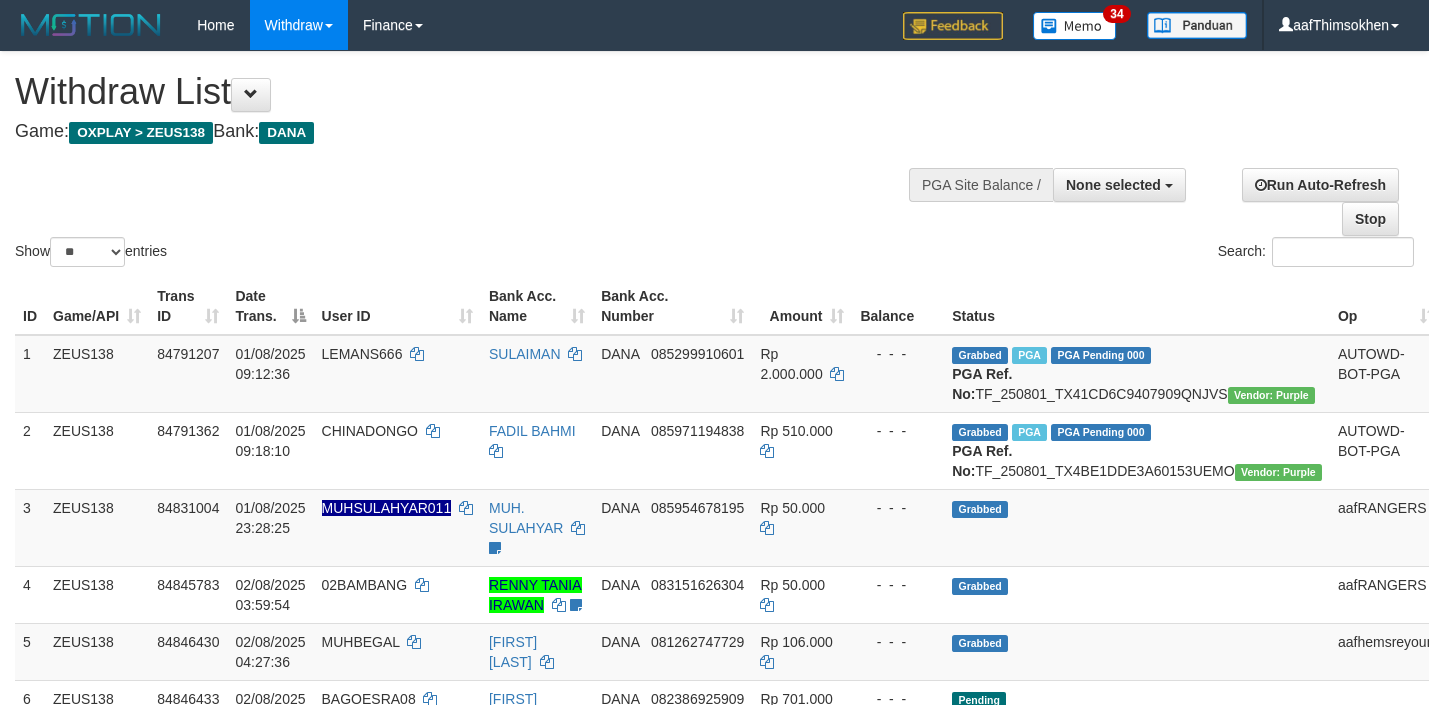 select 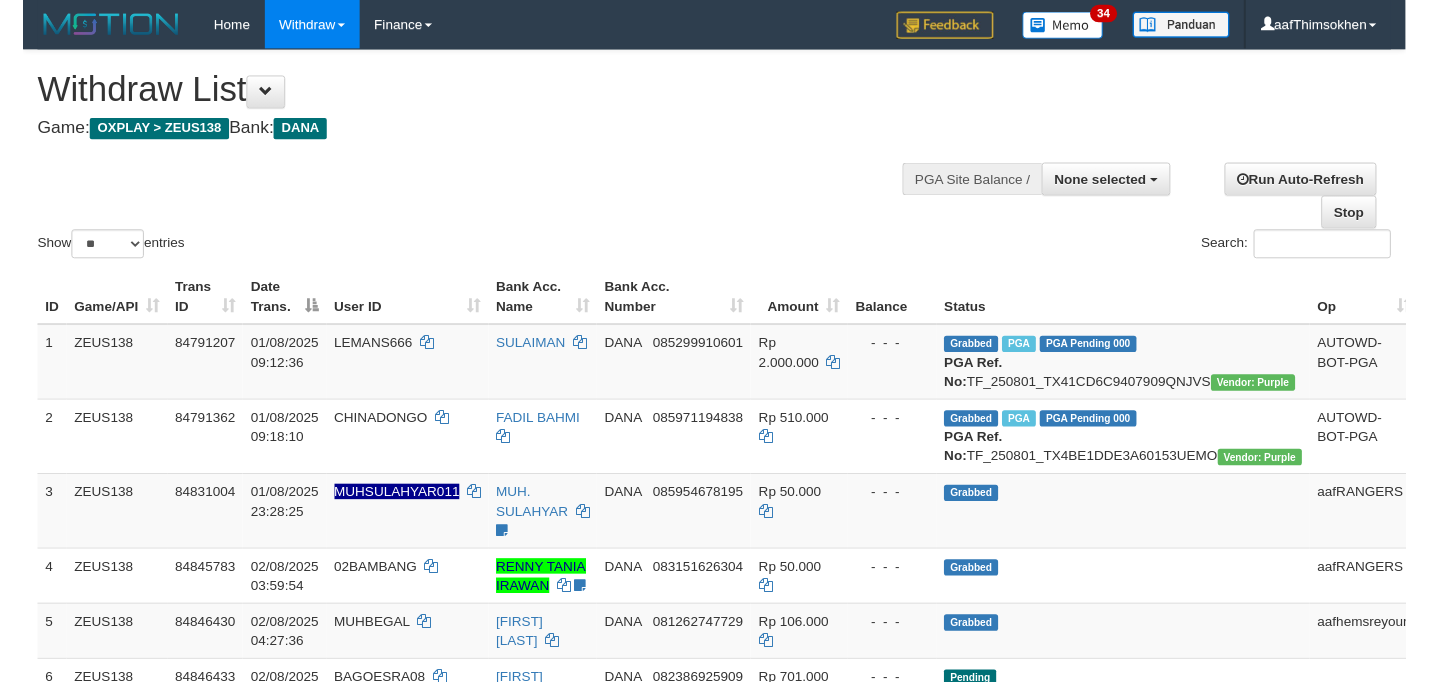 scroll, scrollTop: 349, scrollLeft: 0, axis: vertical 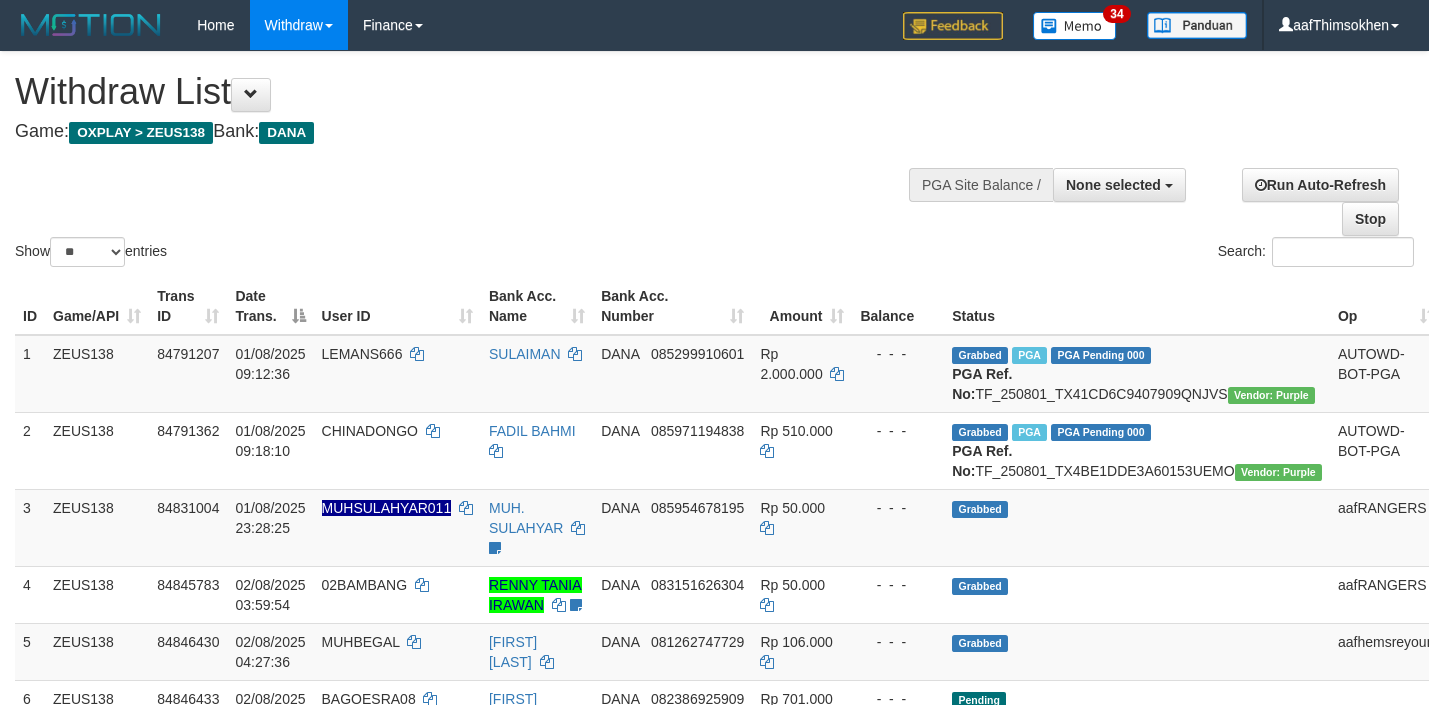 select 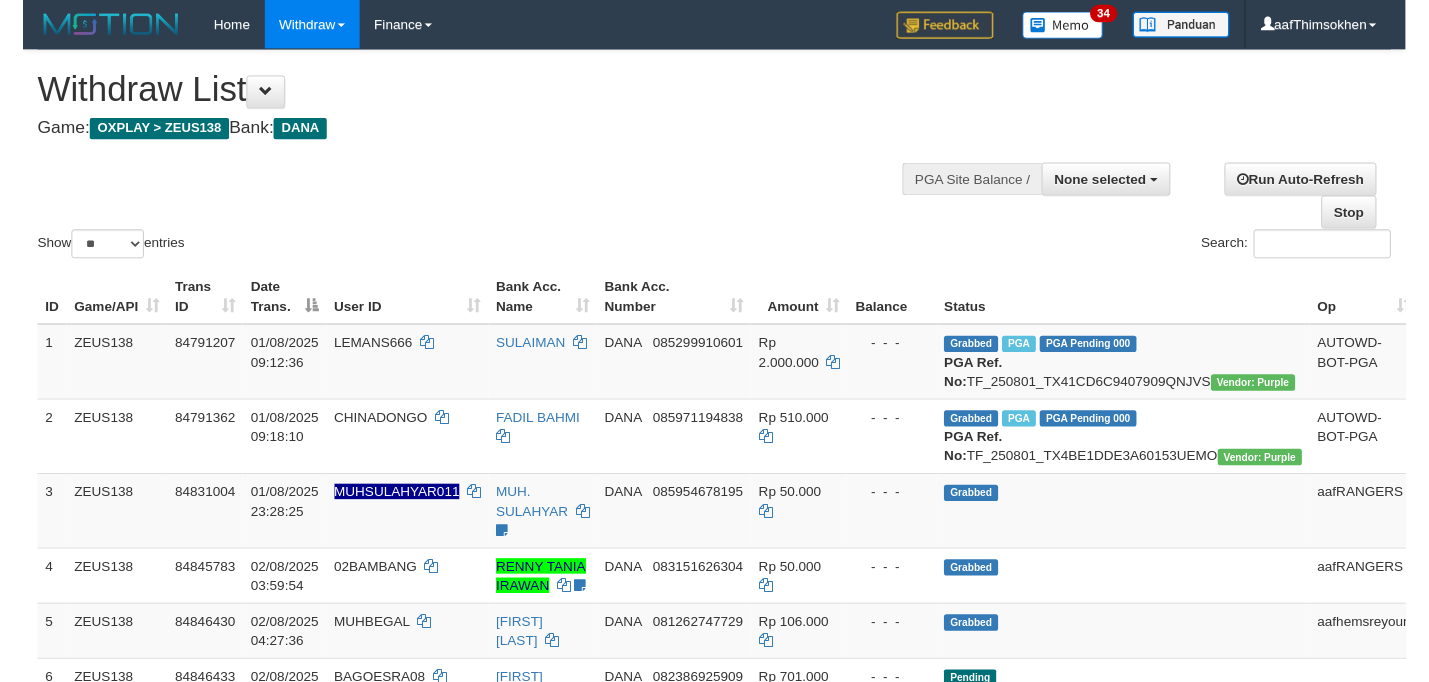 scroll, scrollTop: 349, scrollLeft: 0, axis: vertical 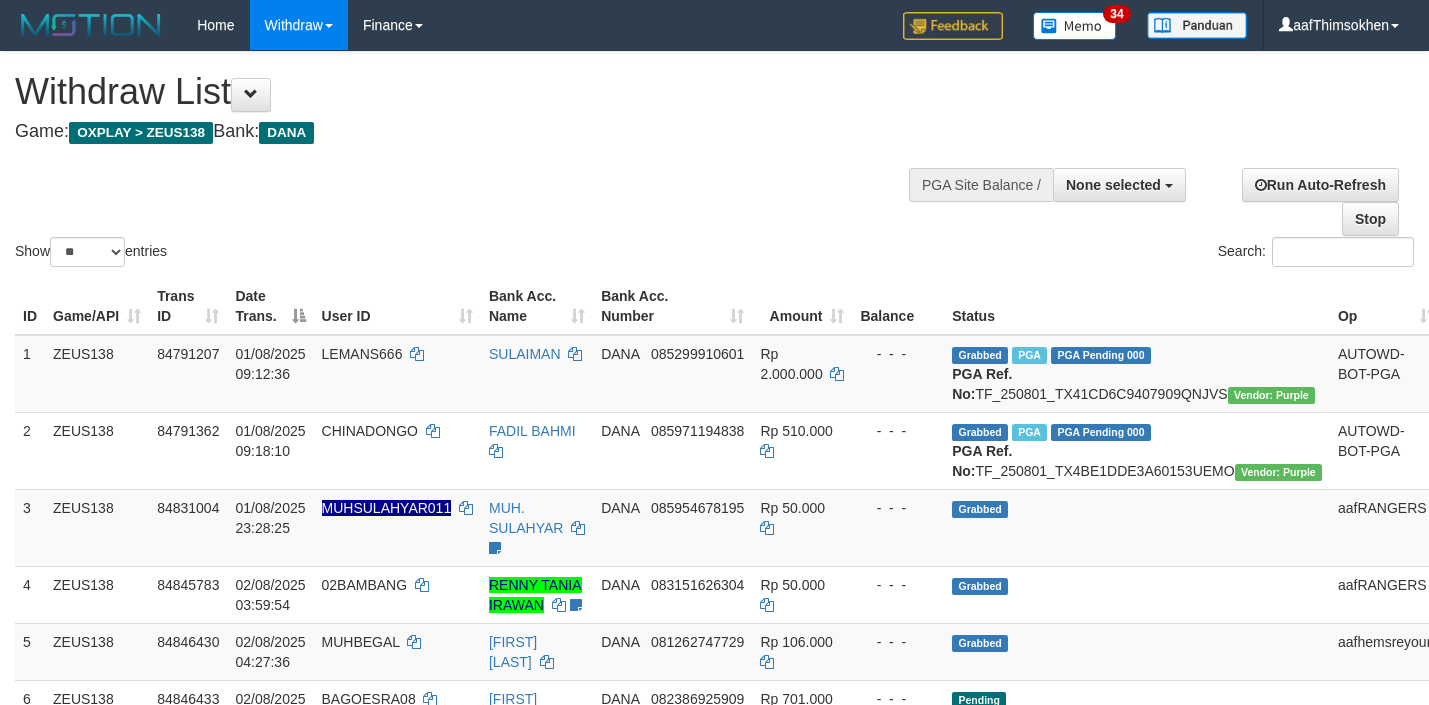 select 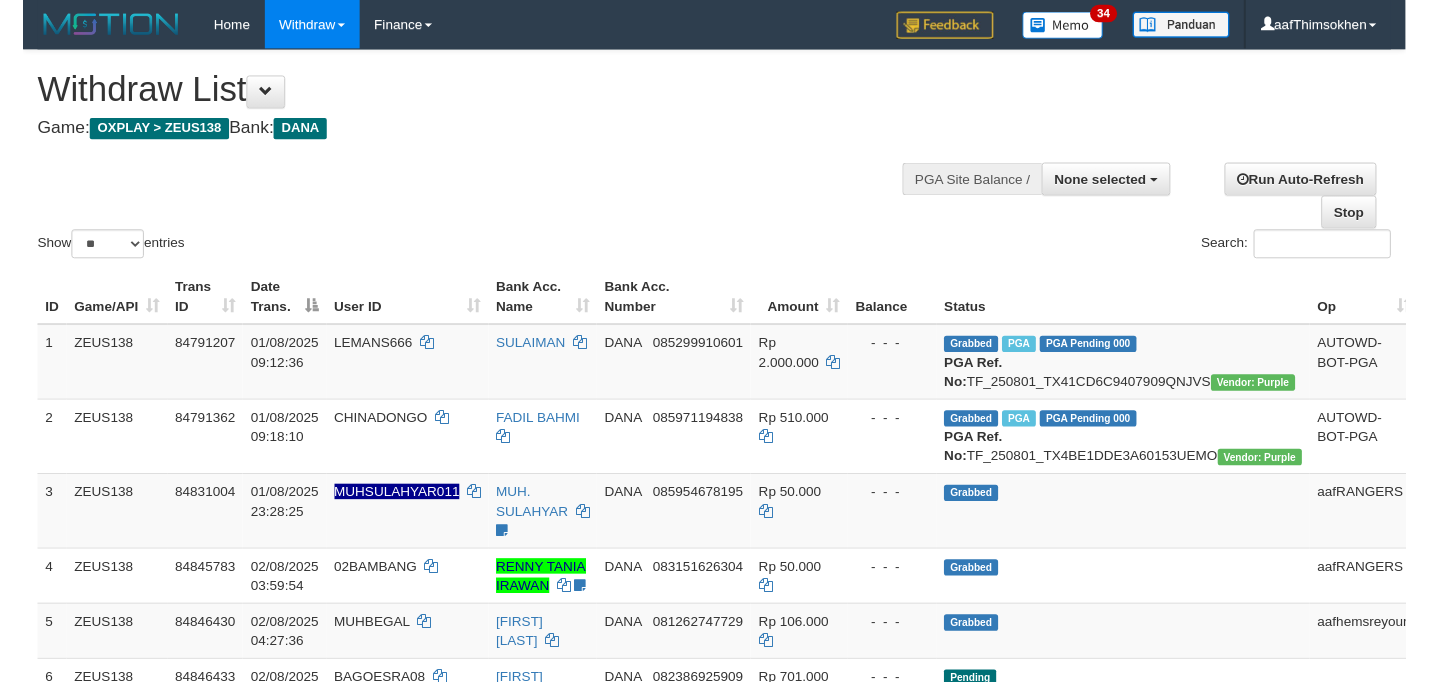 scroll, scrollTop: 349, scrollLeft: 0, axis: vertical 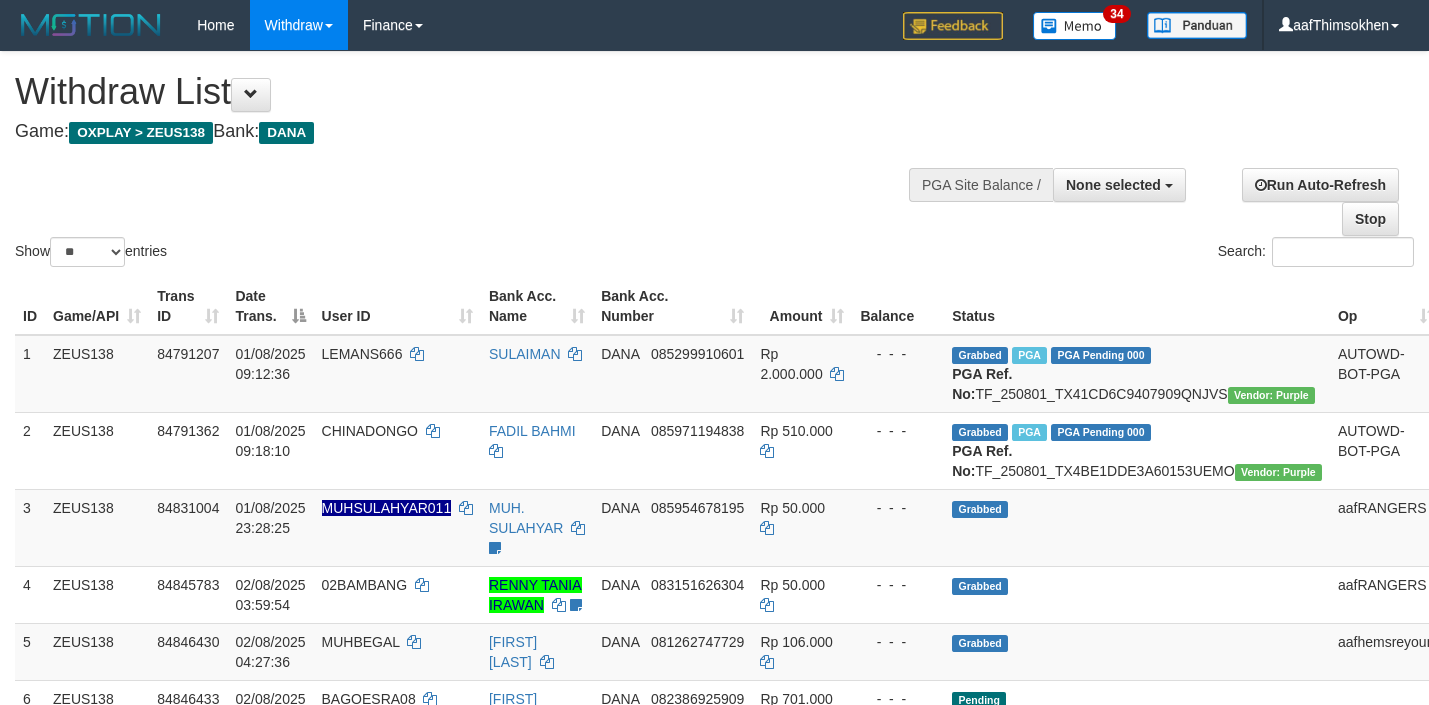 select 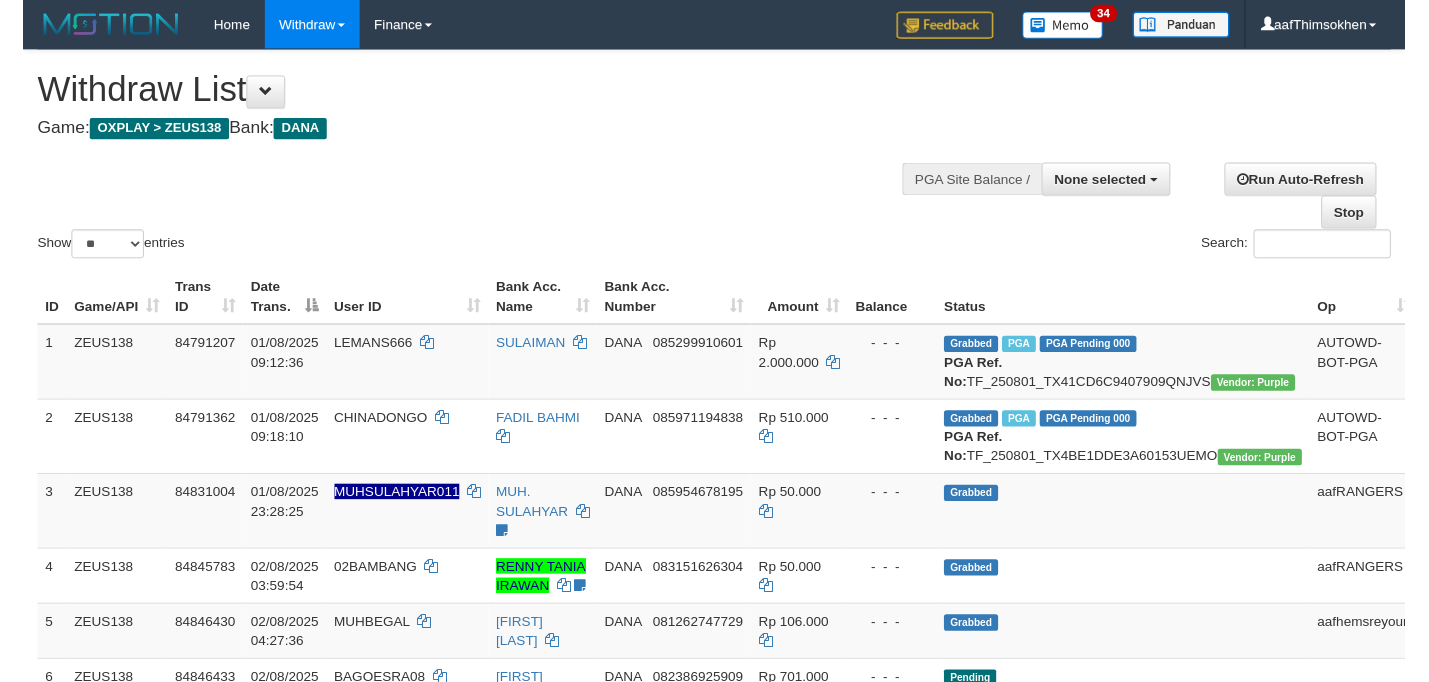 scroll, scrollTop: 349, scrollLeft: 0, axis: vertical 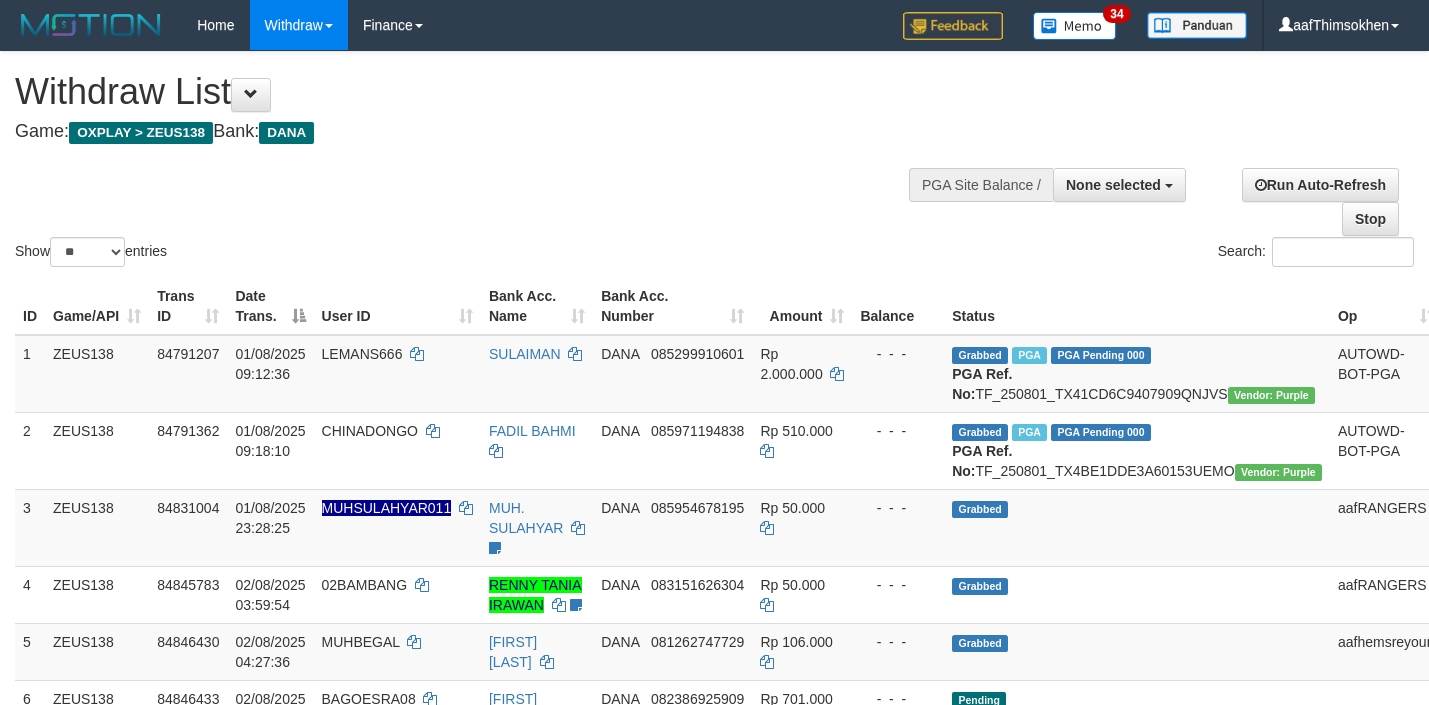 select 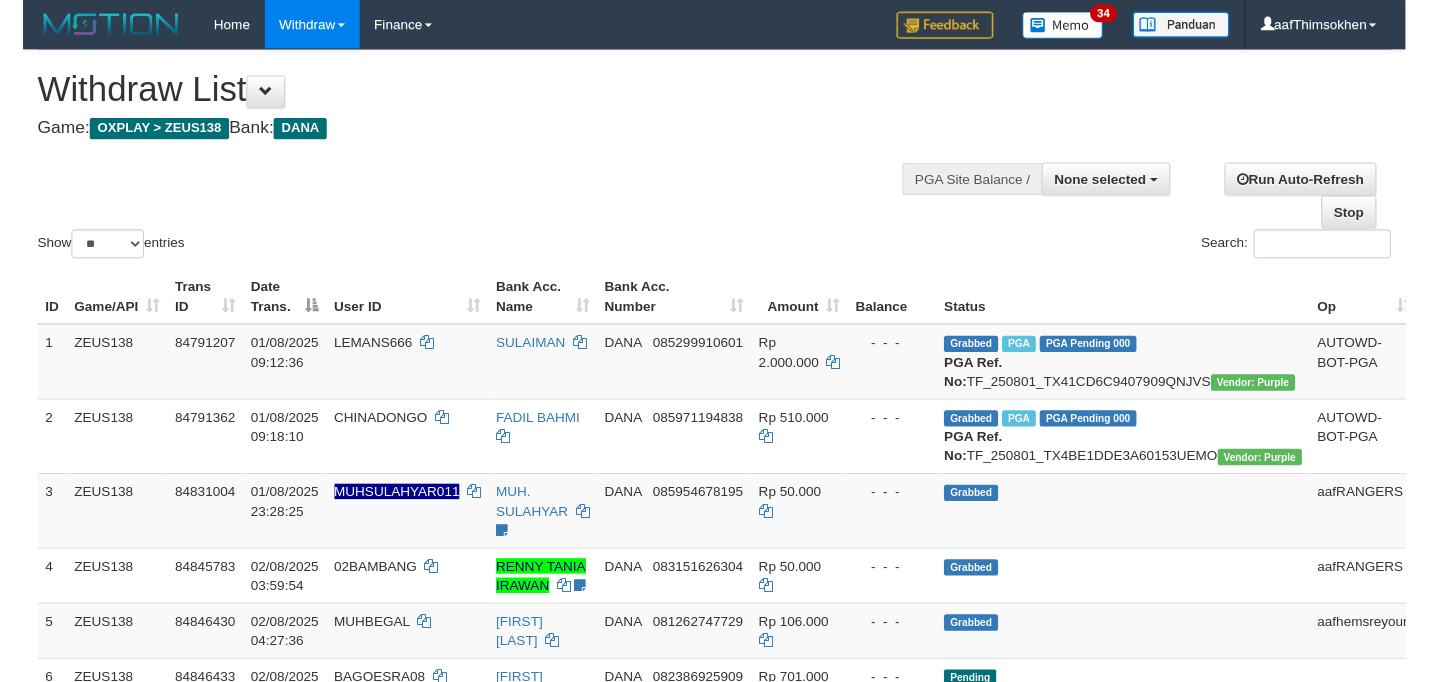 scroll, scrollTop: 349, scrollLeft: 0, axis: vertical 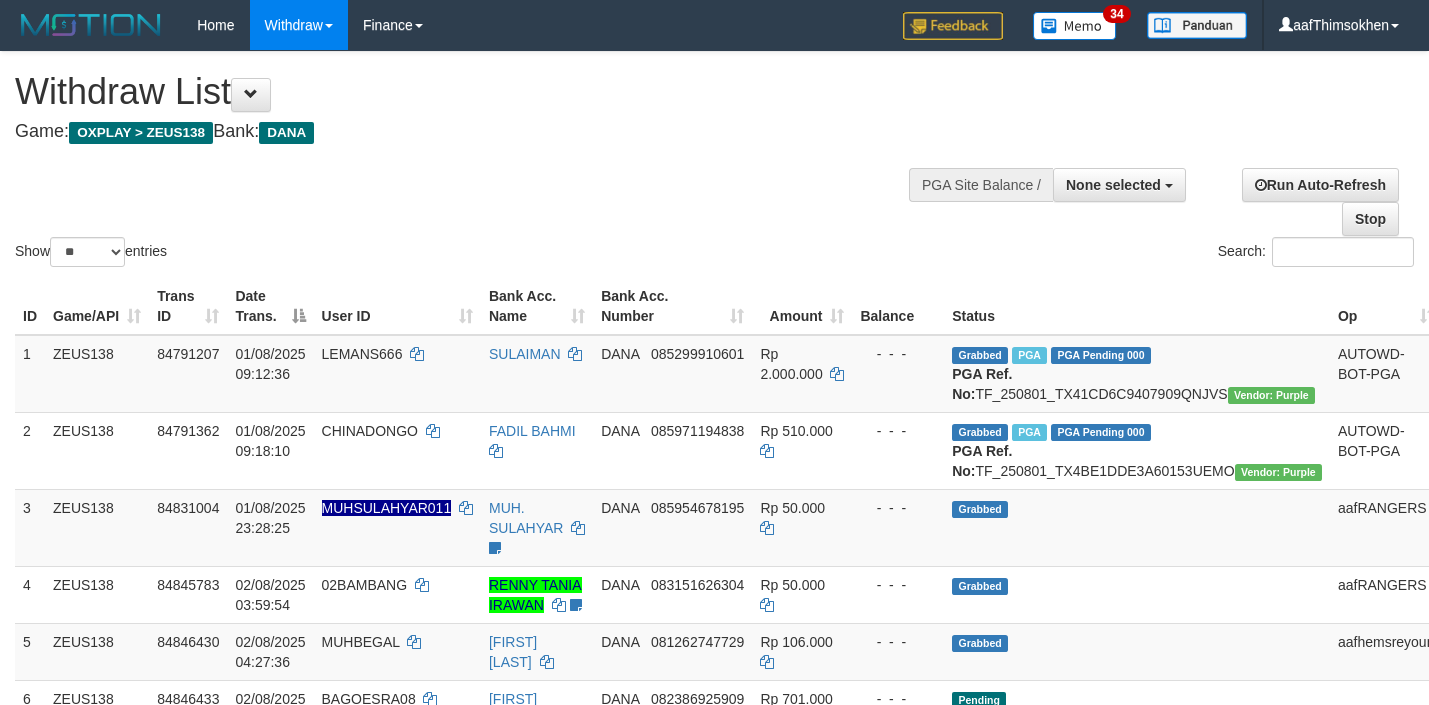 select 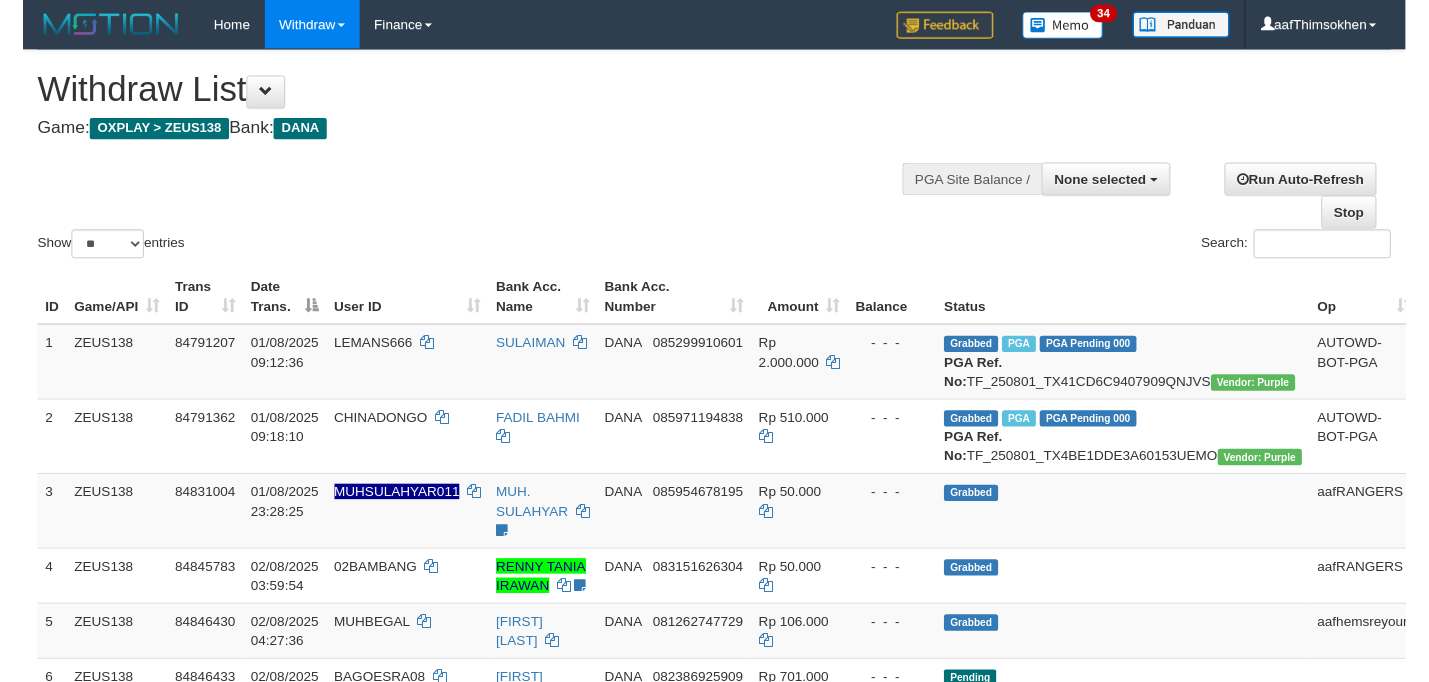 scroll, scrollTop: 349, scrollLeft: 0, axis: vertical 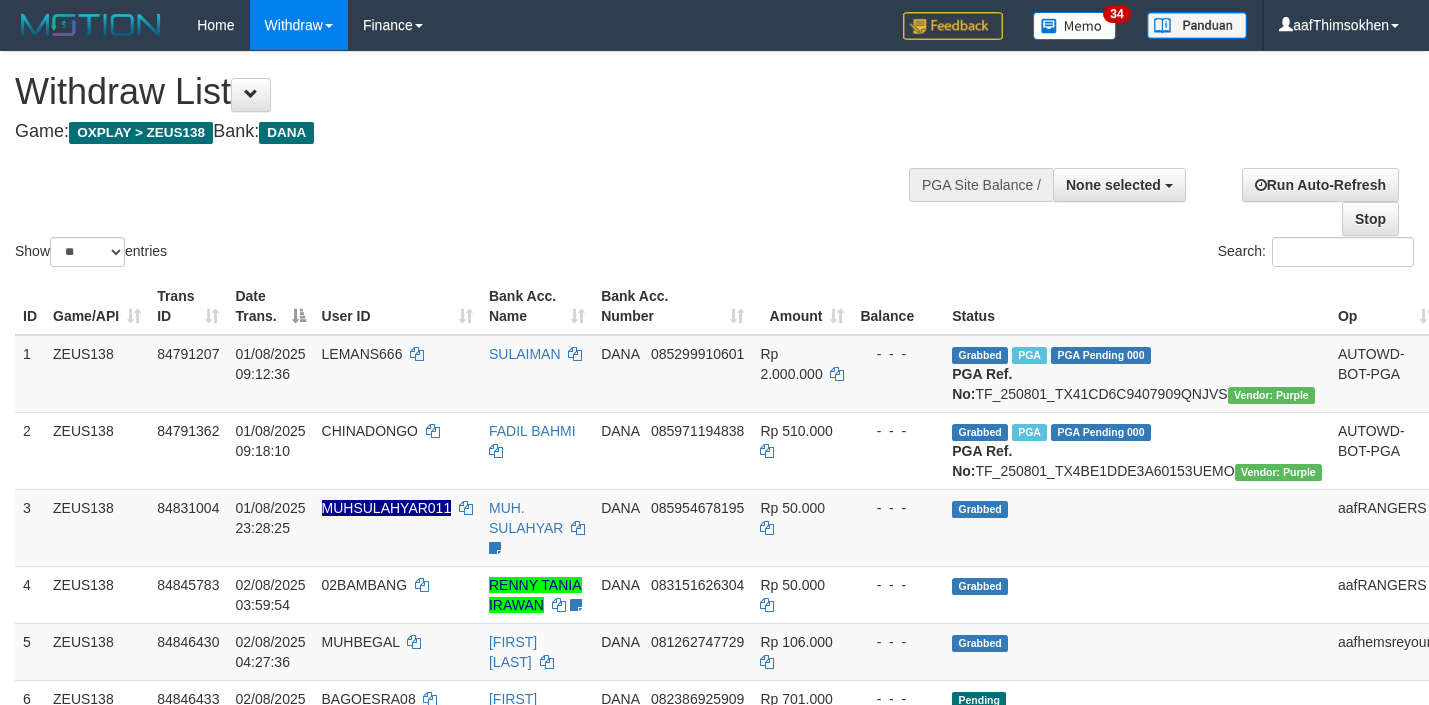 select 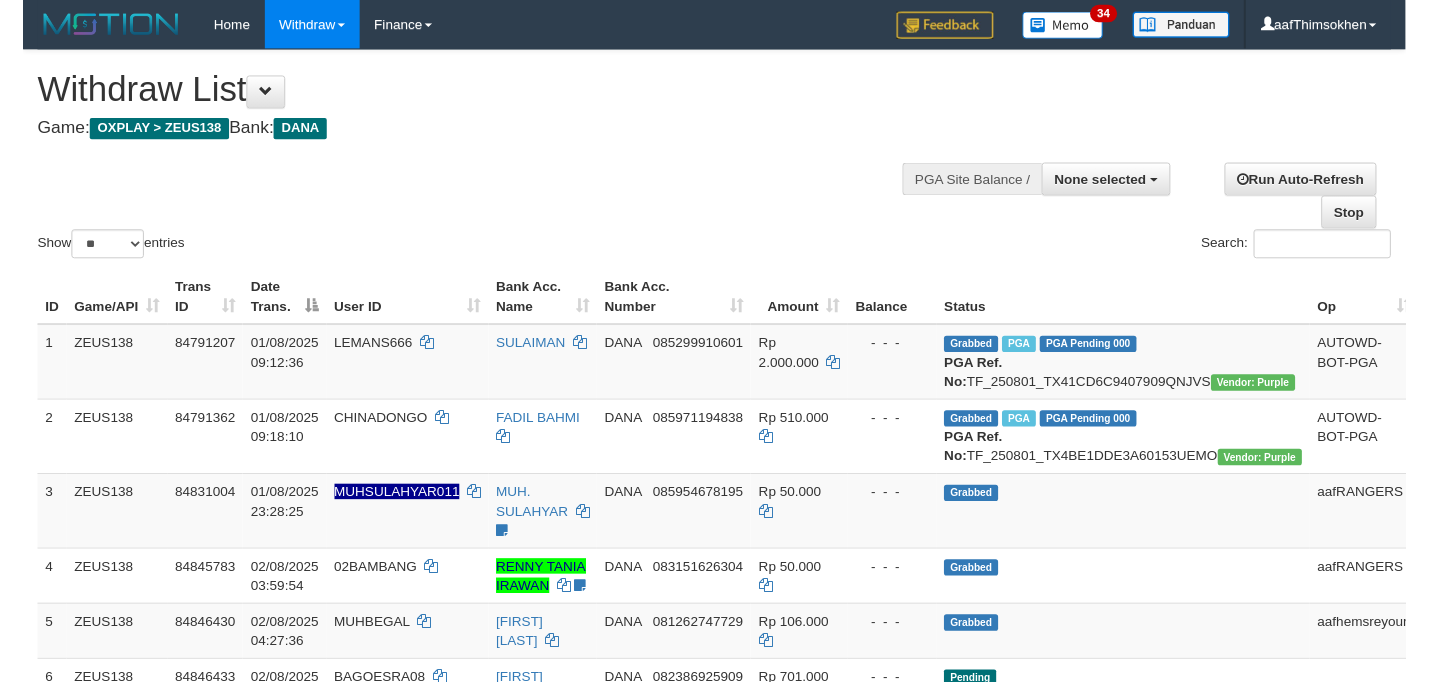 scroll, scrollTop: 349, scrollLeft: 0, axis: vertical 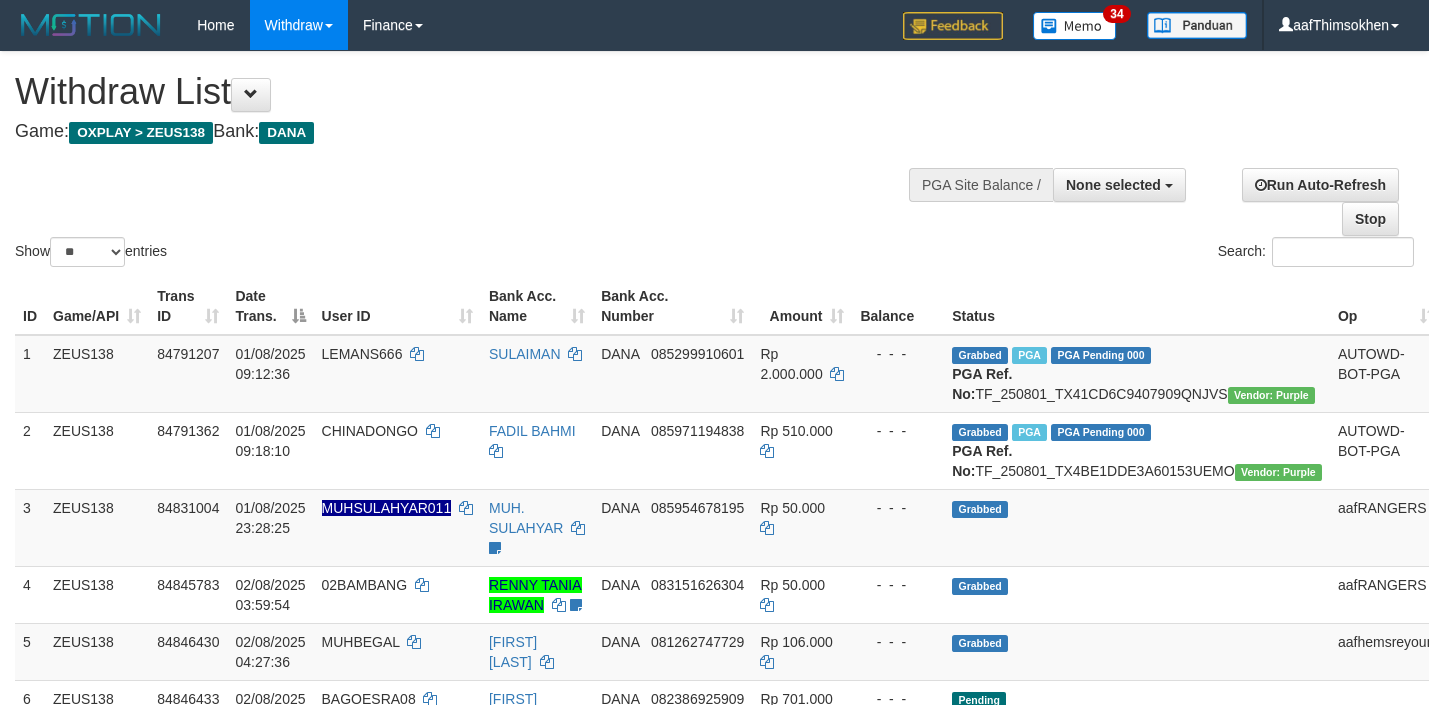 select 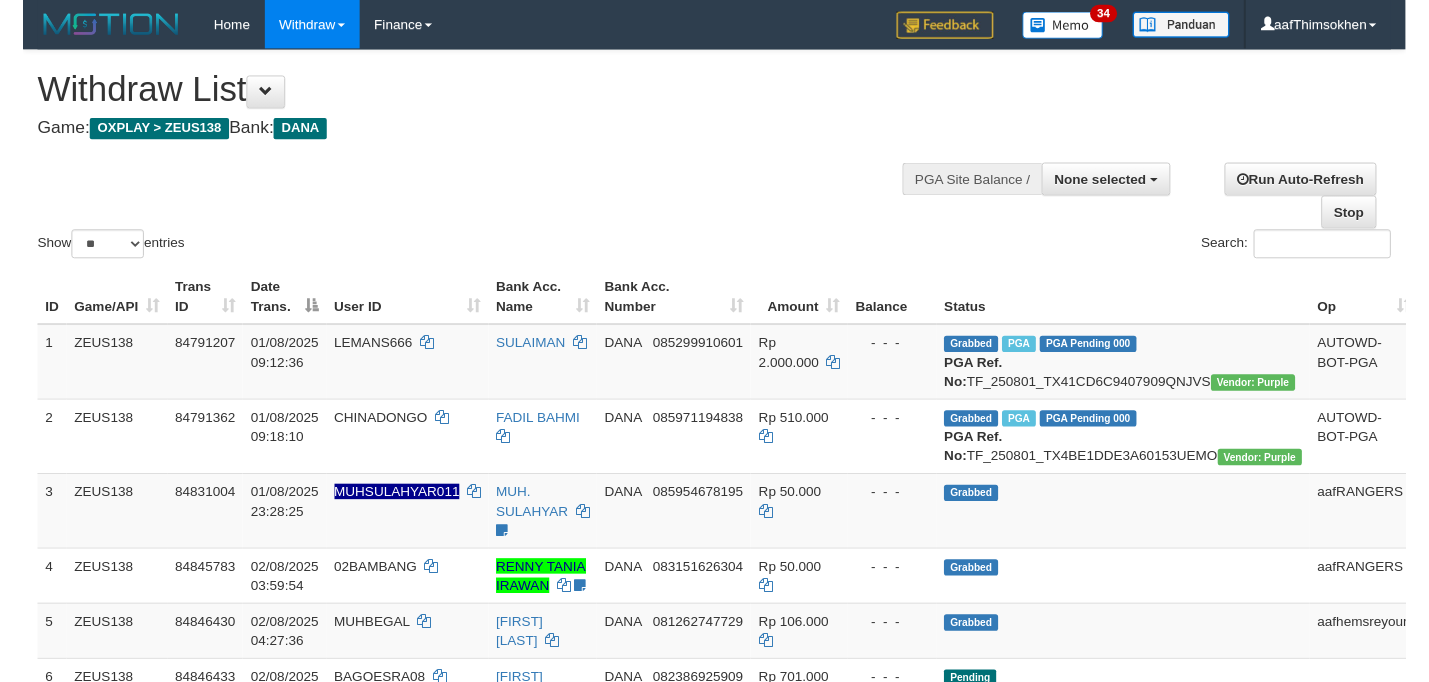 scroll, scrollTop: 349, scrollLeft: 0, axis: vertical 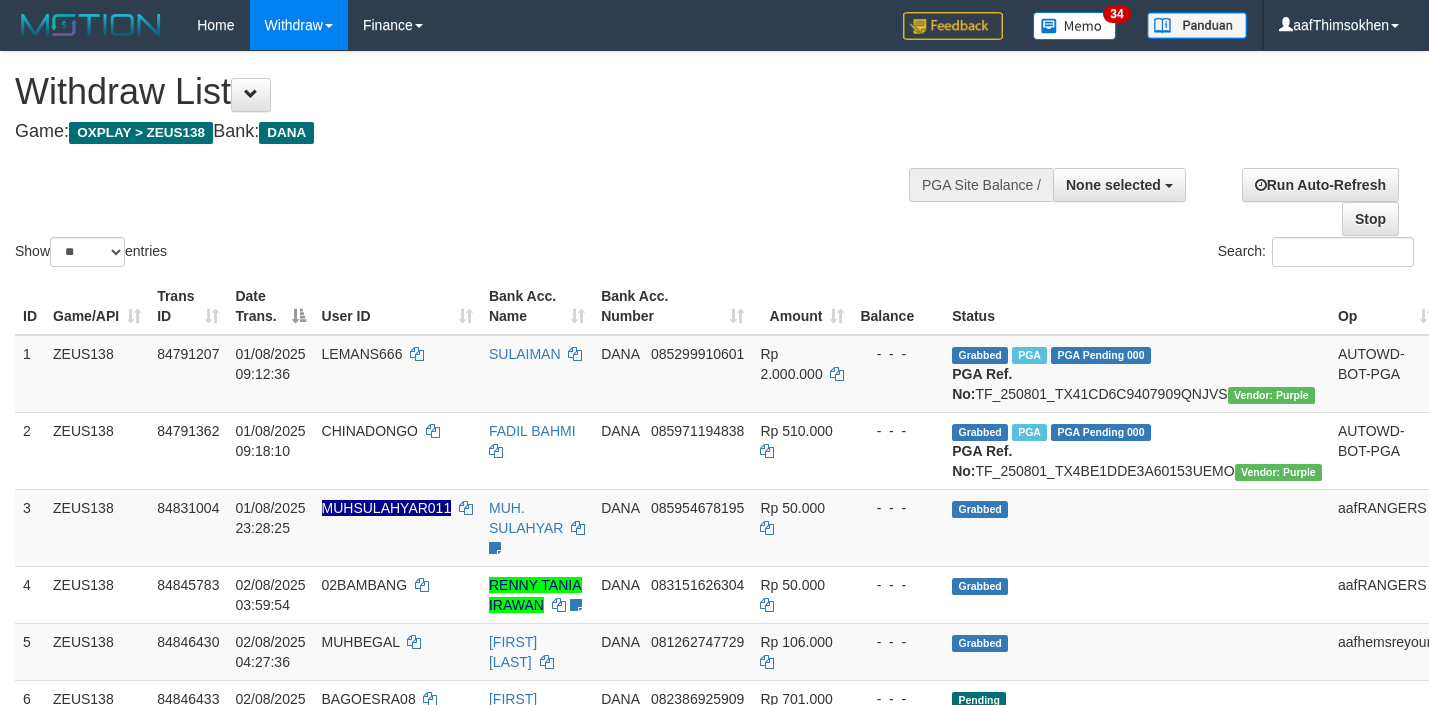 select 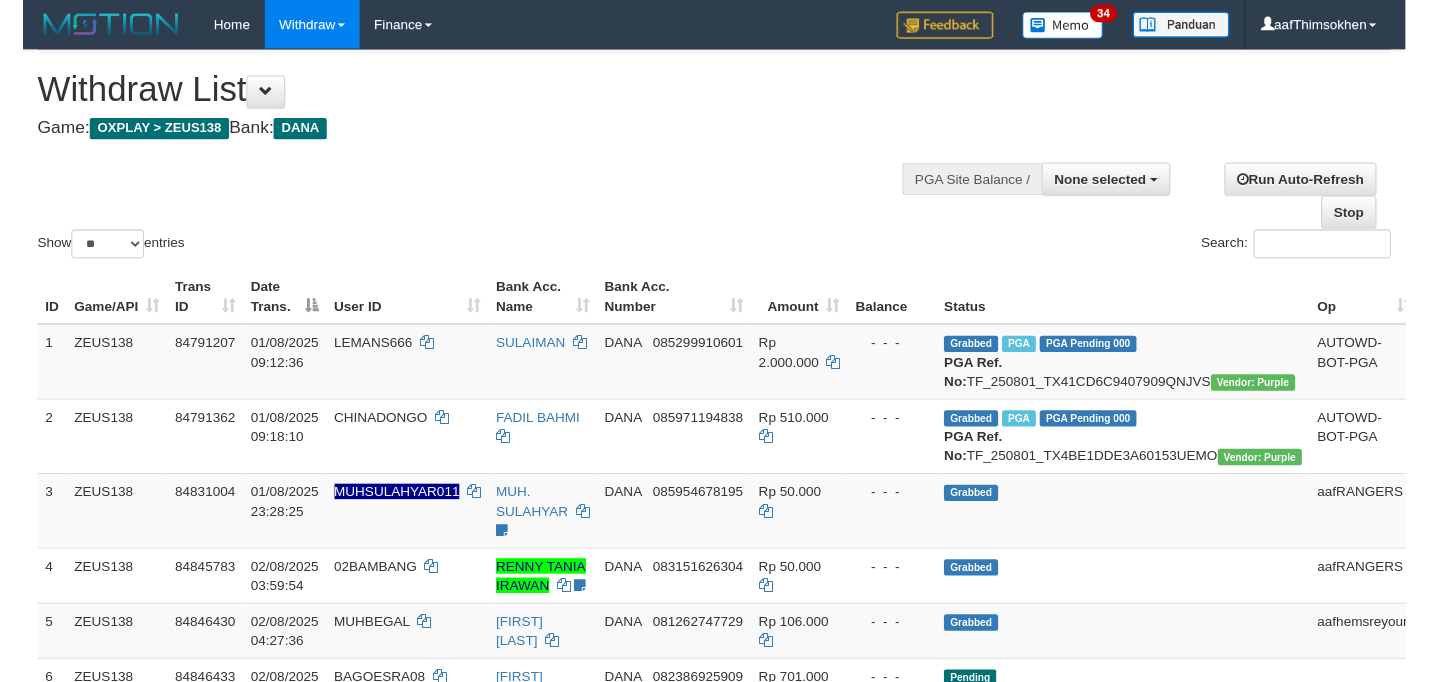 scroll, scrollTop: 349, scrollLeft: 0, axis: vertical 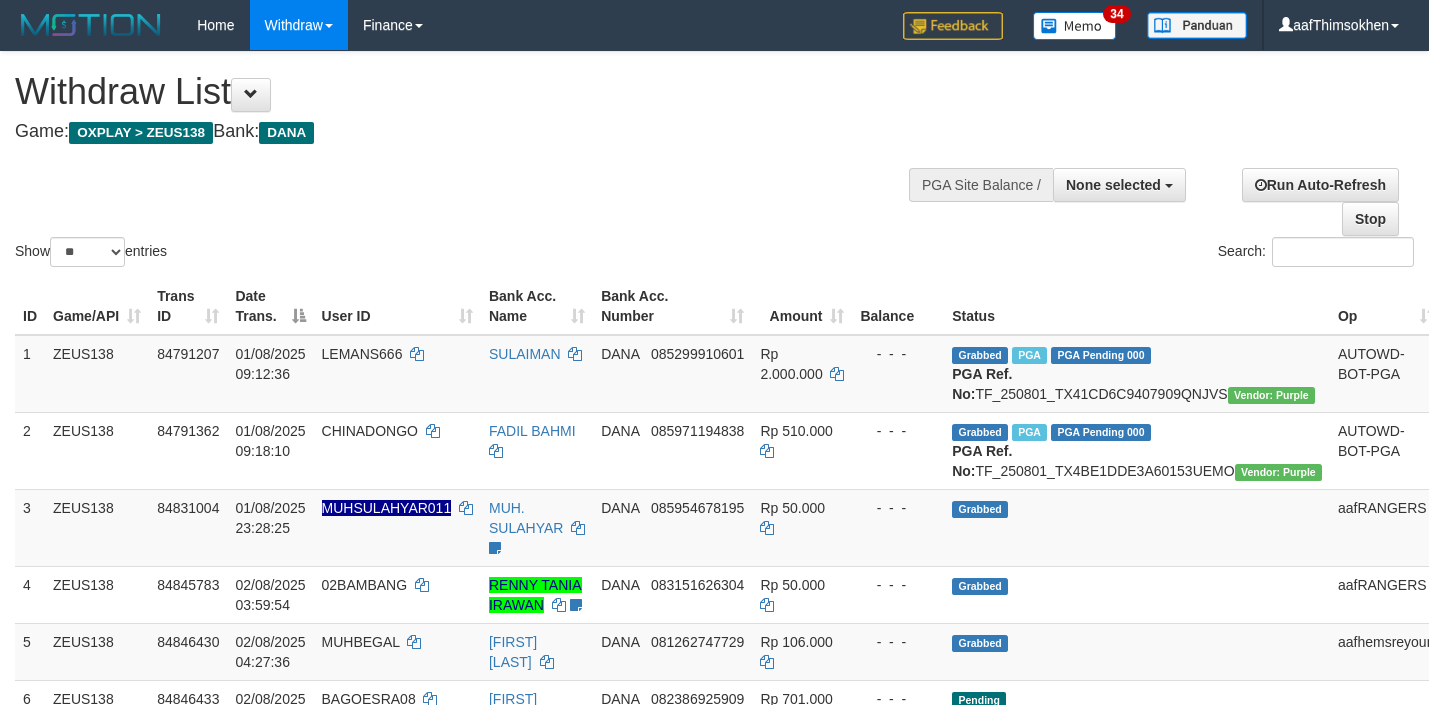 select 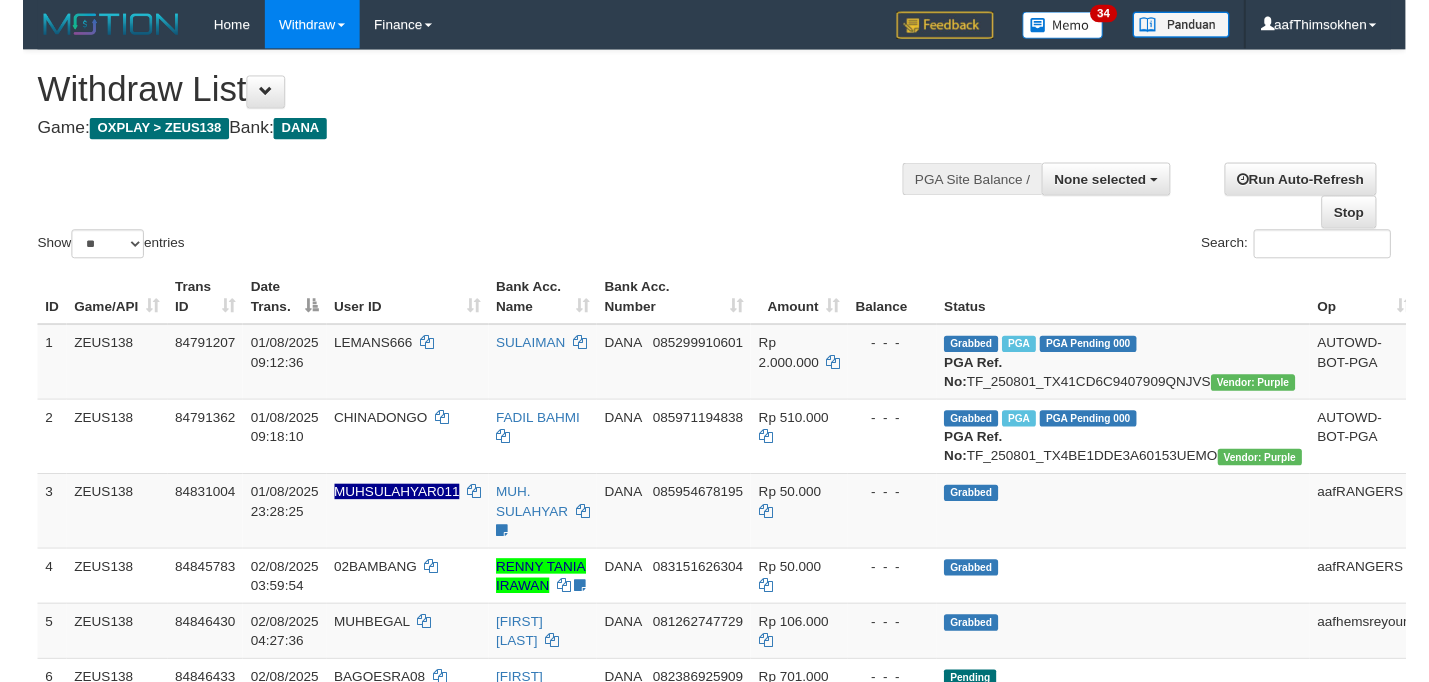 scroll, scrollTop: 349, scrollLeft: 0, axis: vertical 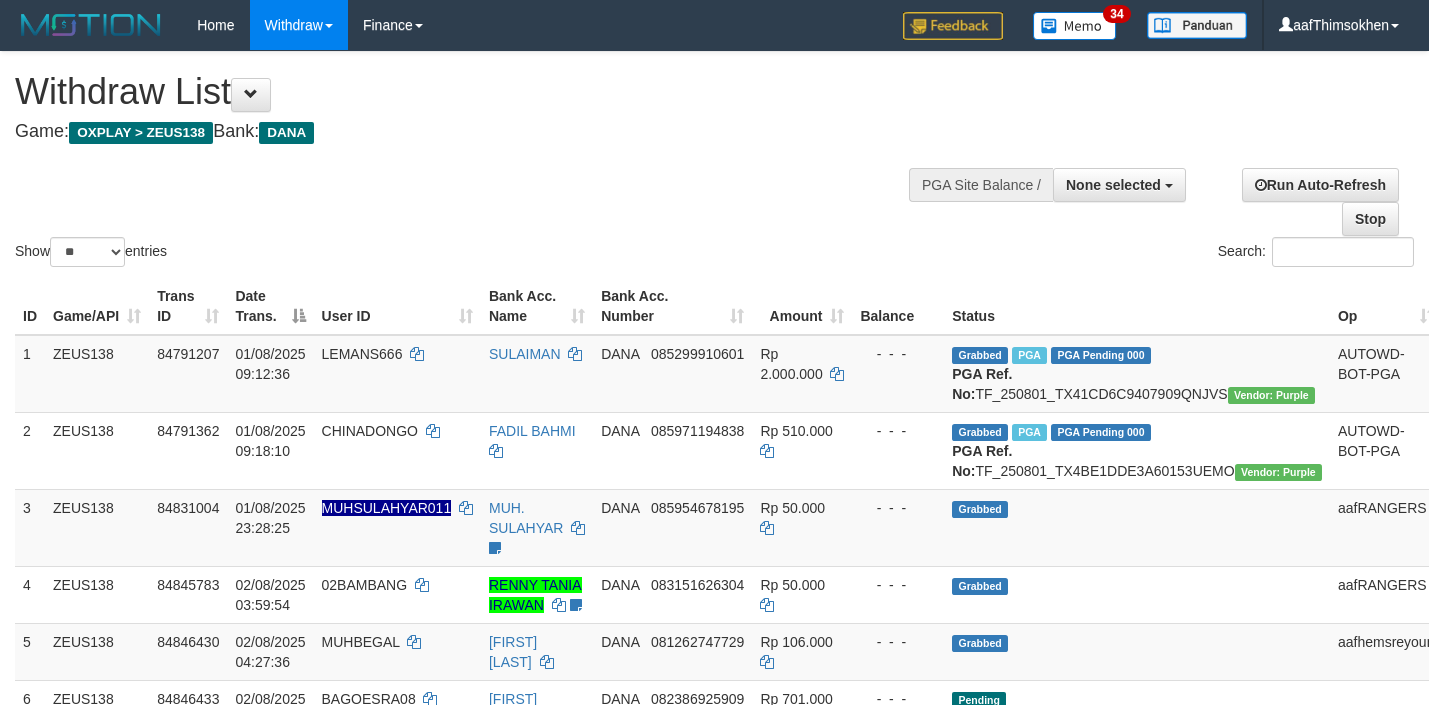 select 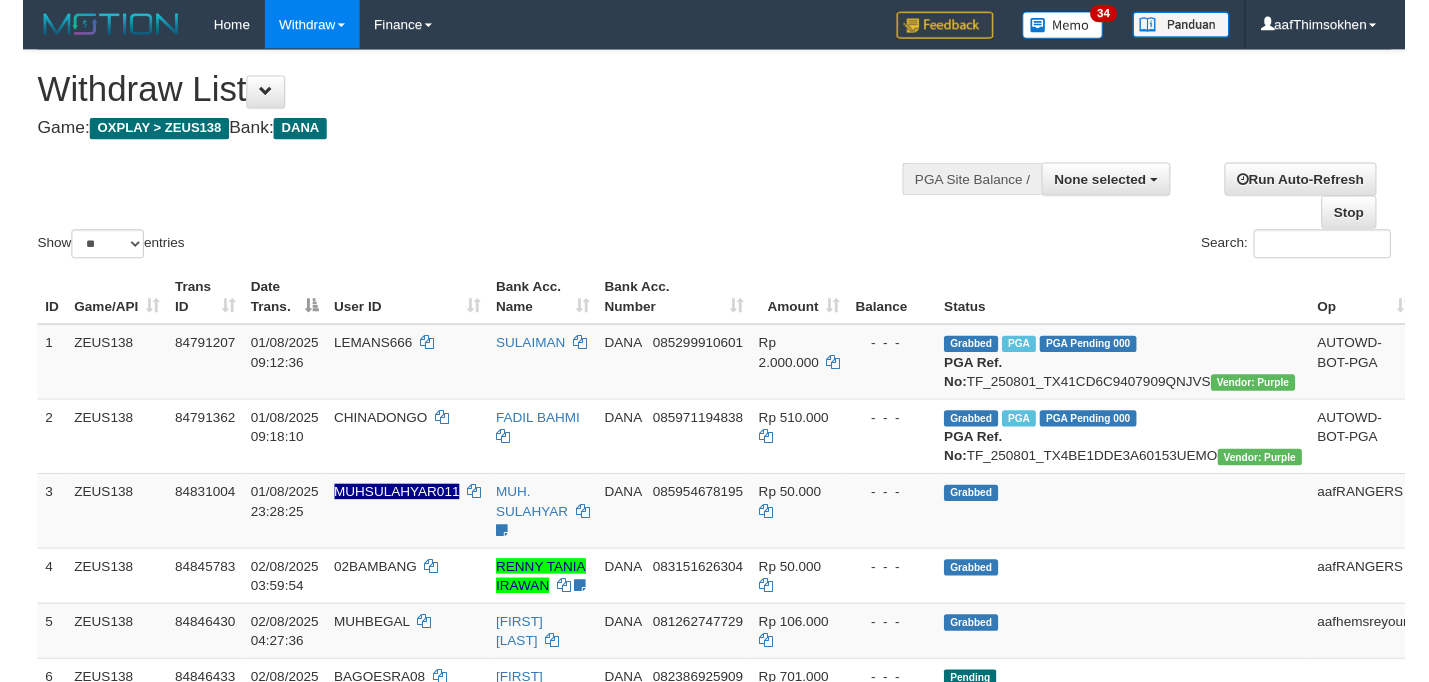 scroll, scrollTop: 349, scrollLeft: 0, axis: vertical 